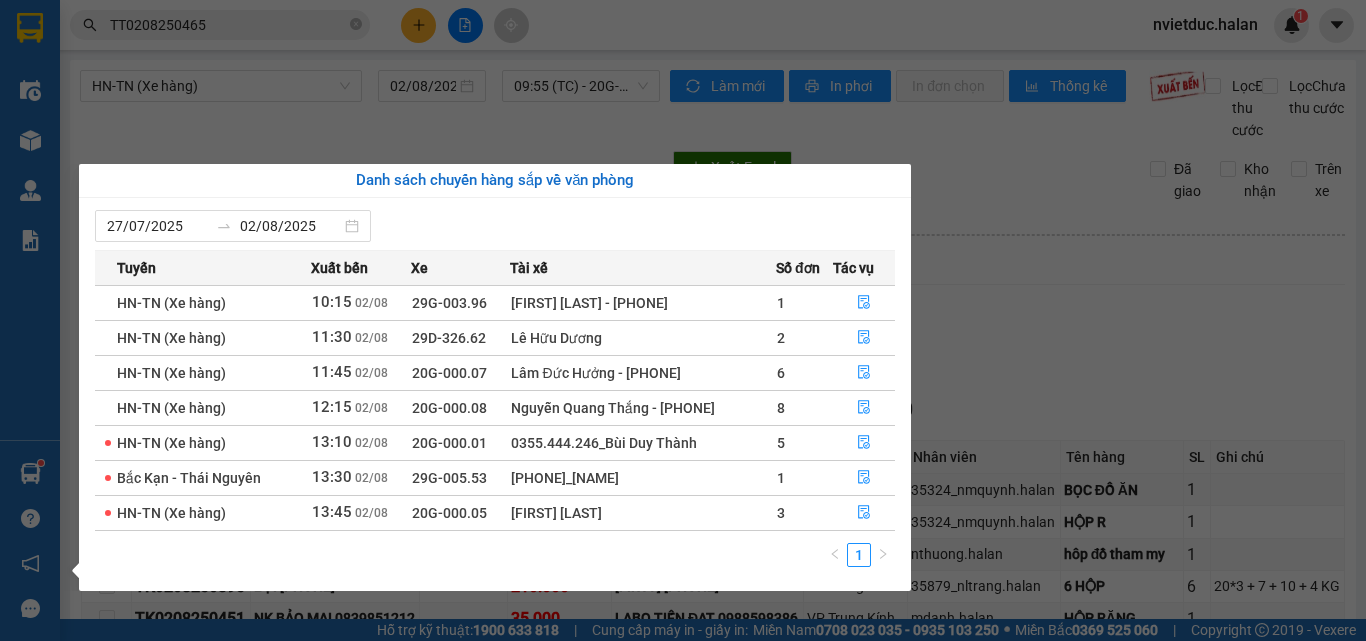 scroll, scrollTop: 0, scrollLeft: 0, axis: both 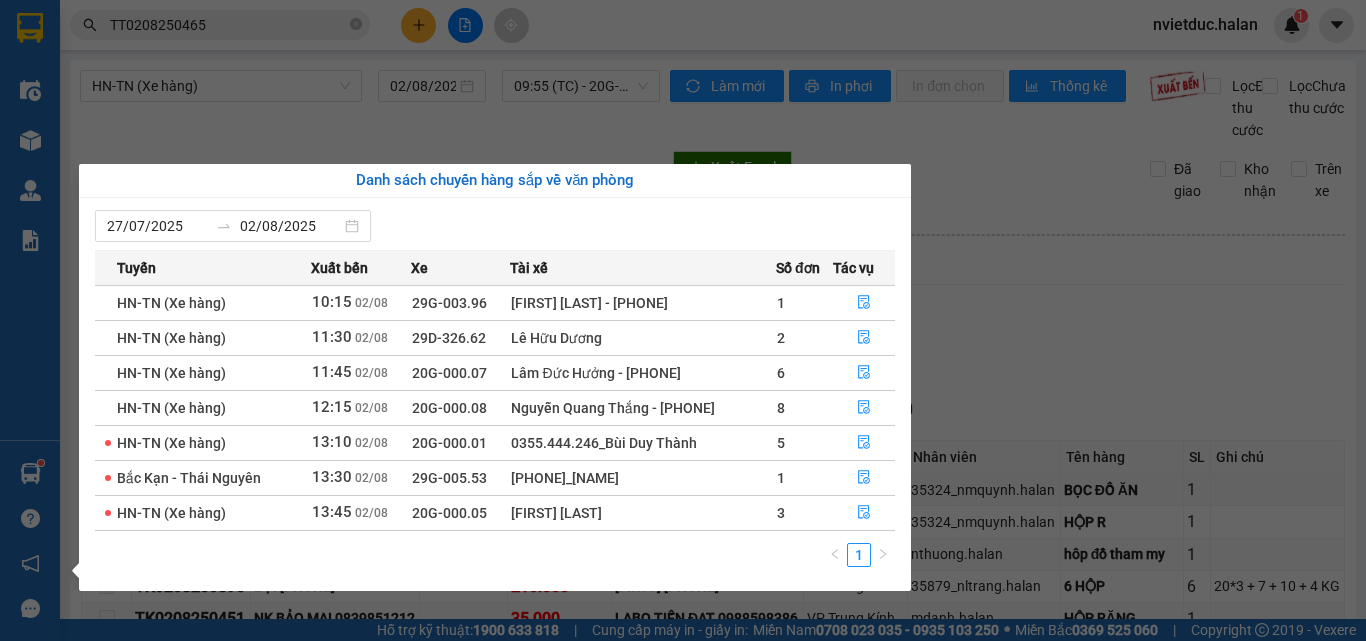 click on "Kết quả tìm kiếm ( 1 )  Bộ lọc  Mã ĐH Trạng thái Món hàng Thu hộ Tổng cước Chưa cước Nhãn Người gửi VP Gửi Người nhận VP Nhận TT[PHONE] 10:10 - 02/08 Trên xe   29B-171.09 10:30  -   02/08 xốp thuốc SL:  1 55.000 [PHONE] LONG VP Tân Triều [PHONE] HUYỀN VP Hoàng Văn Thụ TC: QUẦY THUỐC SỐ 8 BVĐK 1 TT[PHONE] nvietduc.halan 1     Điều hành xe     Kho hàng mới     Quản Lý Quản lý chuyến Quản lý kiểm kho     Báo cáo 12. Thống kê đơn đối tác 2. Doanh thu thực tế theo từng văn phòng 4. Thống kê đơn hàng theo văn phòng Hàng sắp về Hướng dẫn sử dụng Giới thiệu Vexere, nhận hoa hồng Phản hồi Phần mềm hỗ trợ bạn tốt chứ? HN-TN (Xe hàng) 02/08/2025 09:55   (TC)   - 20G-000.09  Làm mới In phơi In đơn chọn Thống kê Lọc  Đã thu cước Lọc  Chưa thu cước Xuất Excel Đã giao Kho nhận Trên xe Hà Lan   [PHONE]   12:50 - 02/08/2025" at bounding box center [683, 320] 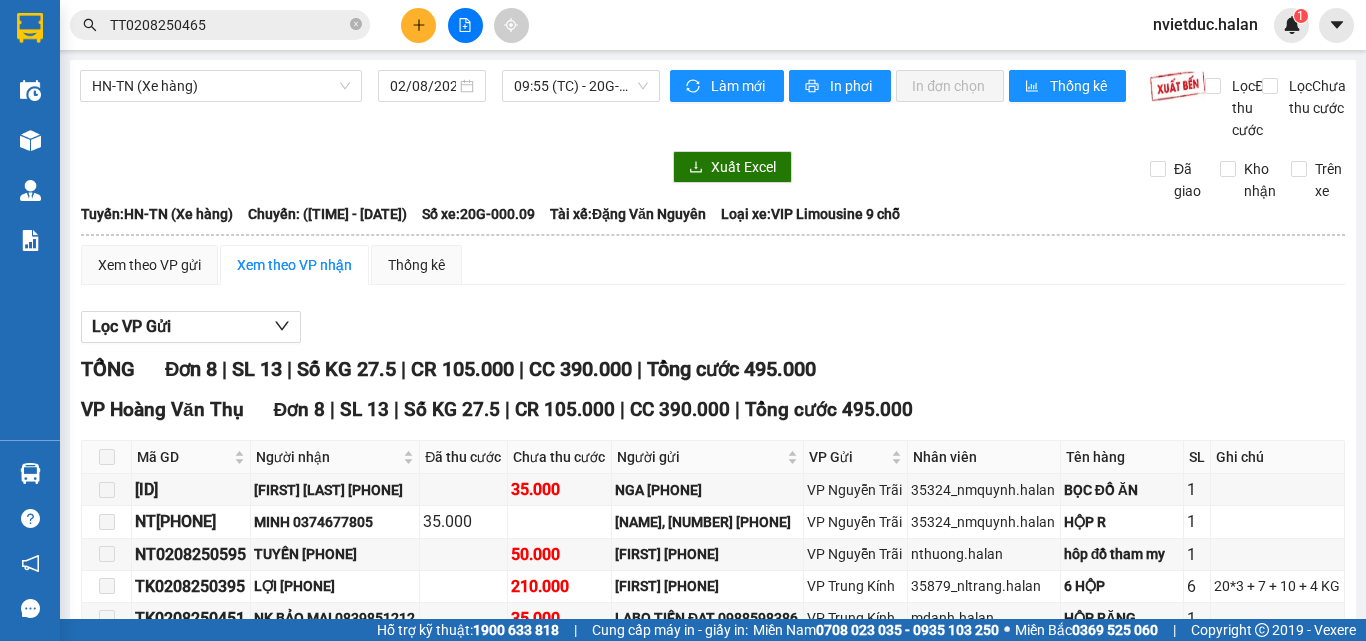 click on "TT0208250465" at bounding box center [228, 25] 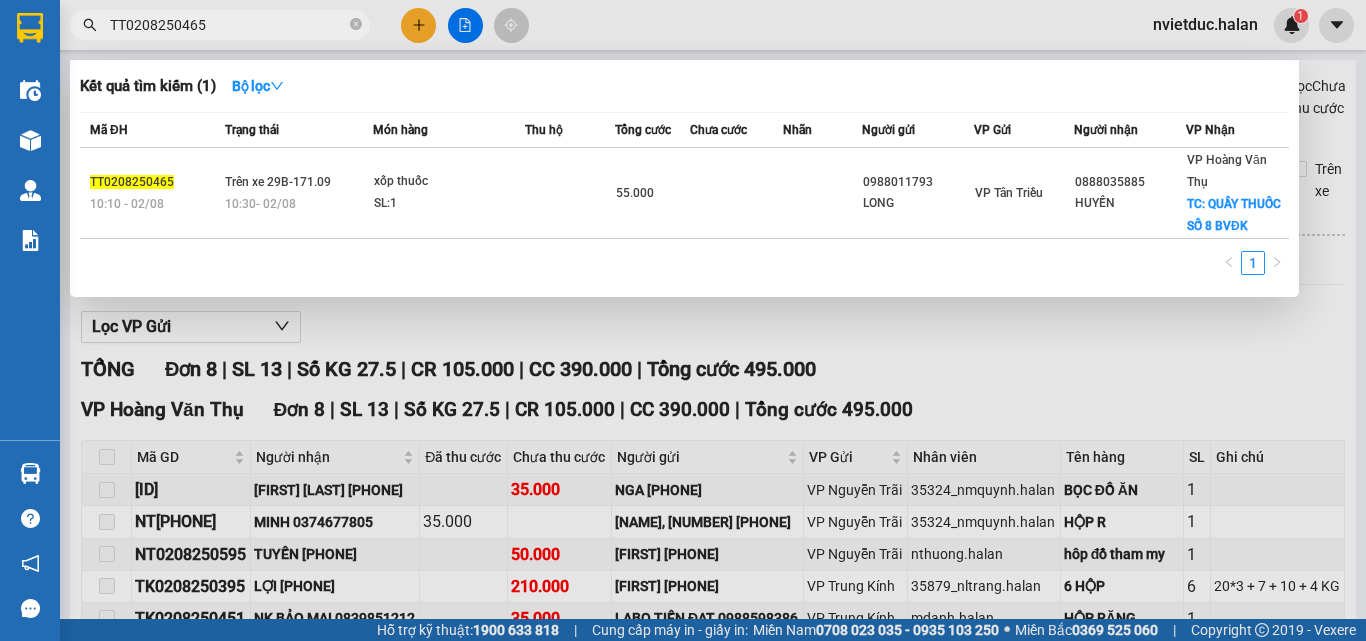 click on "TT0208250465" at bounding box center [228, 25] 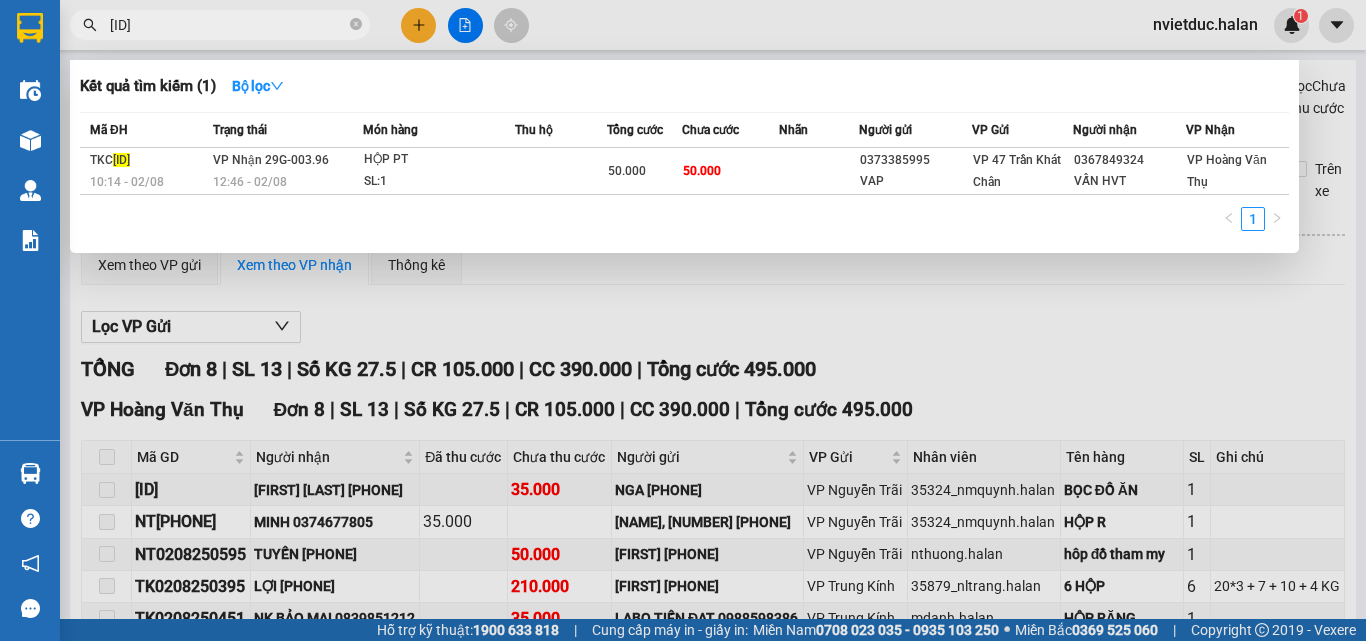 type on "0208250487" 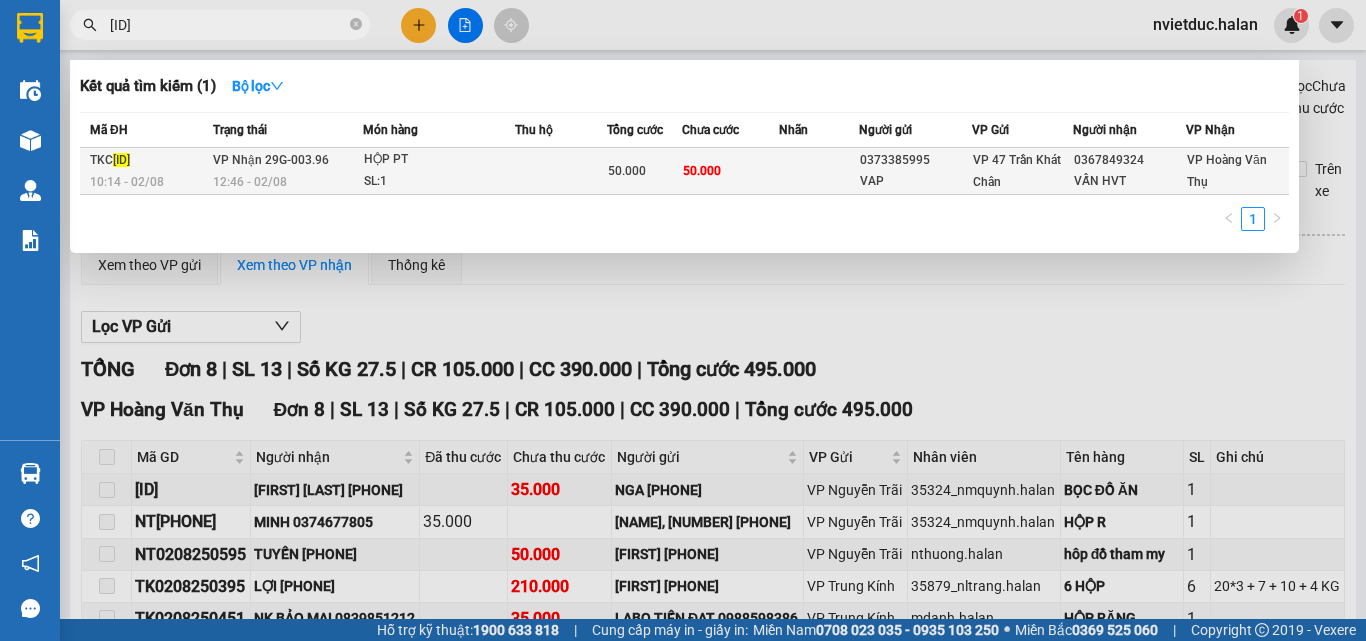 click at bounding box center [561, 171] 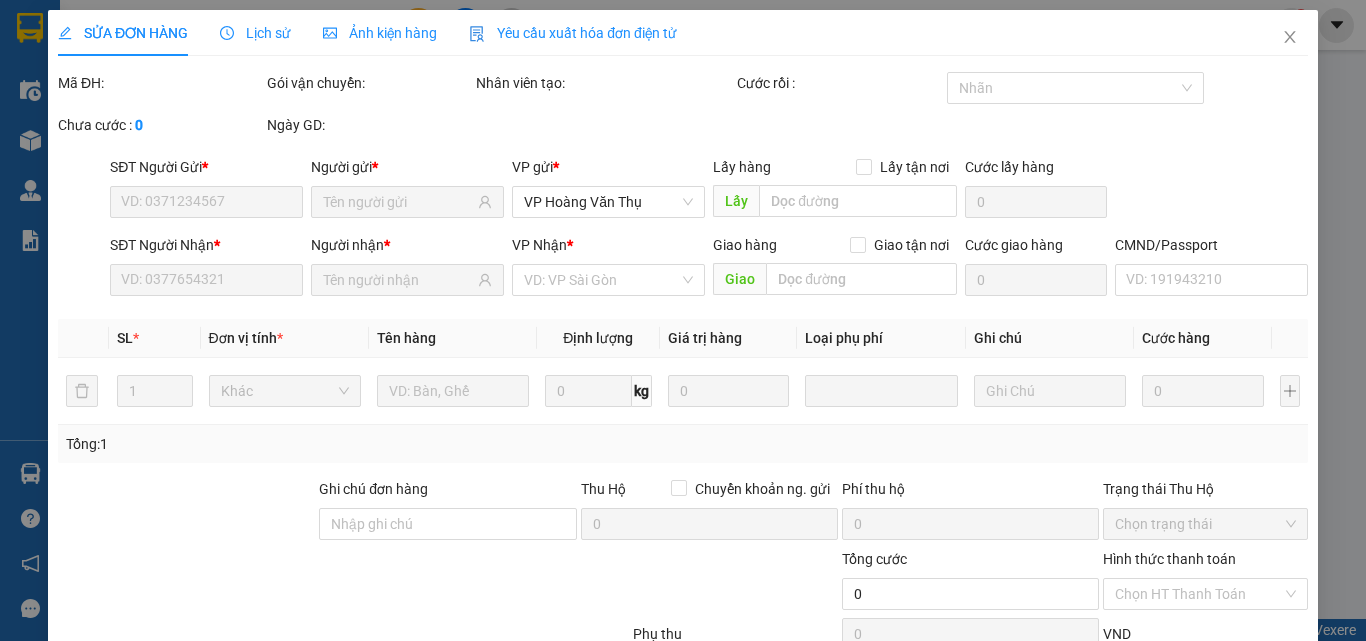 type on "0373385995" 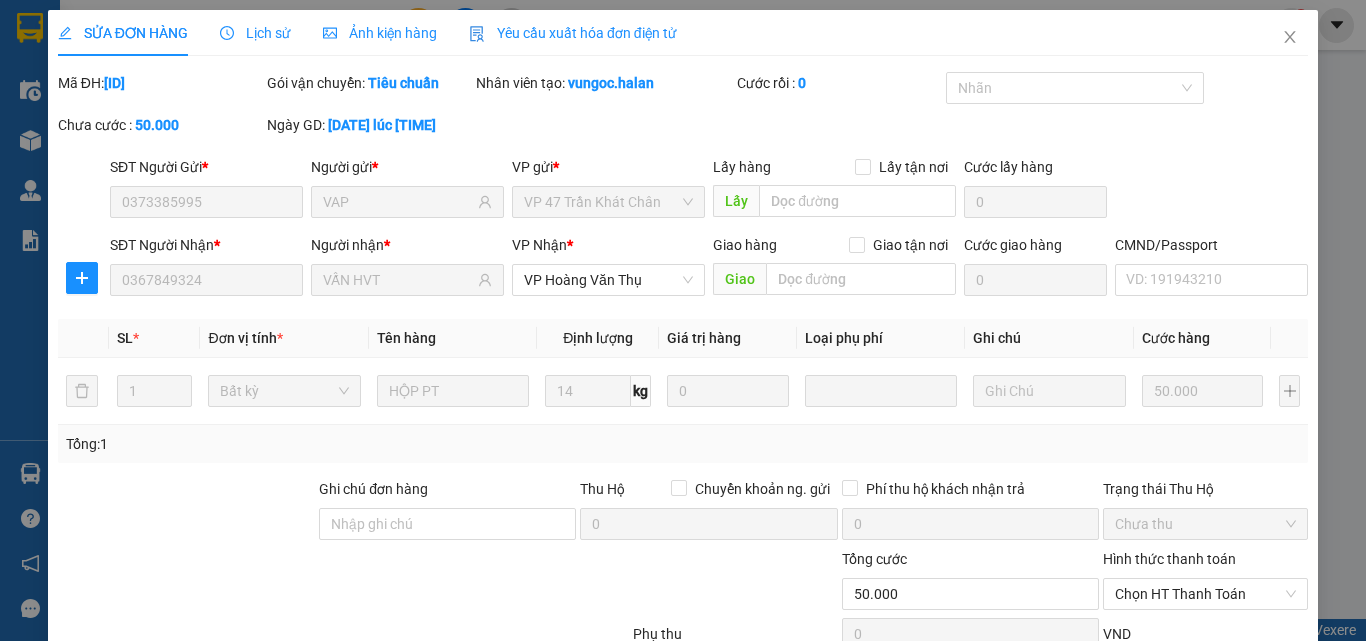 scroll, scrollTop: 143, scrollLeft: 0, axis: vertical 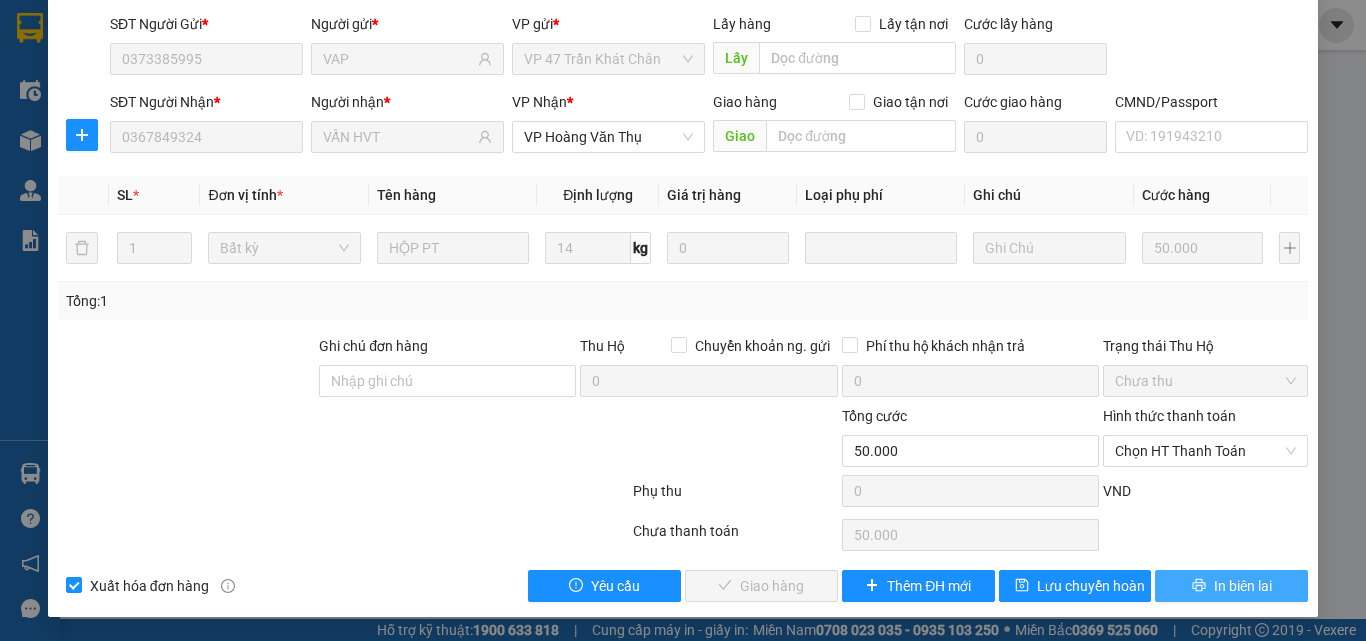 click on "In biên lai" at bounding box center [1243, 586] 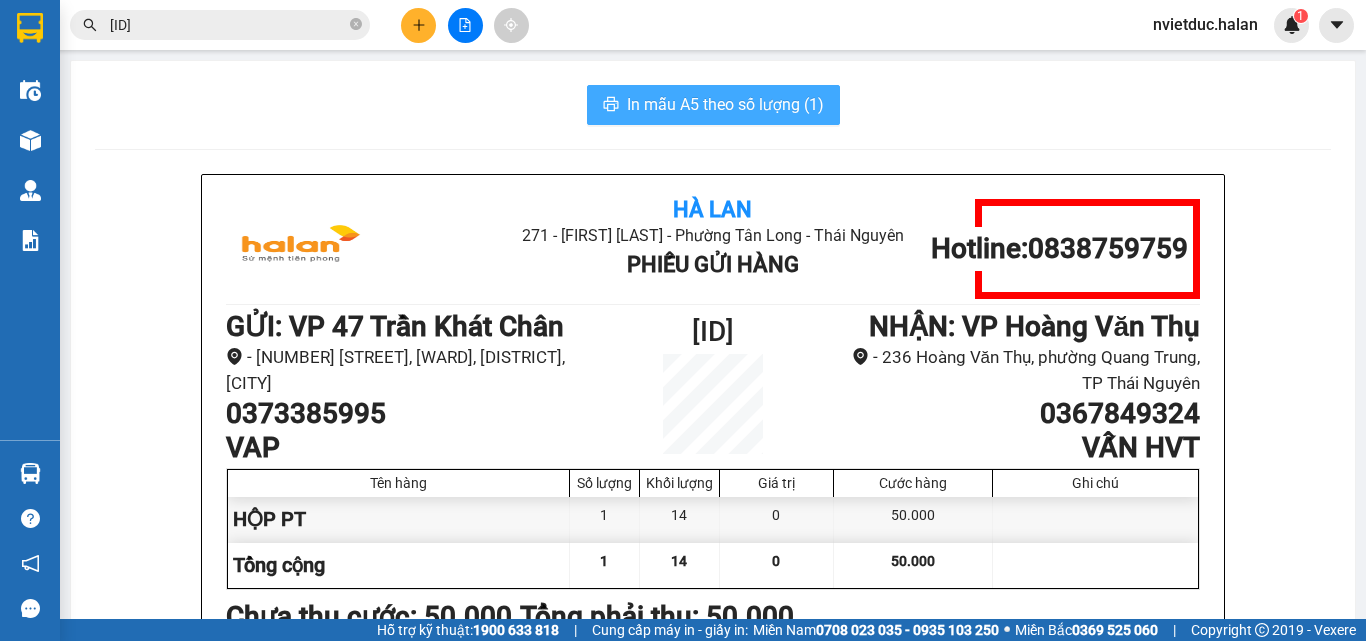 click on "In mẫu A5 theo số lượng
(1)" at bounding box center (725, 104) 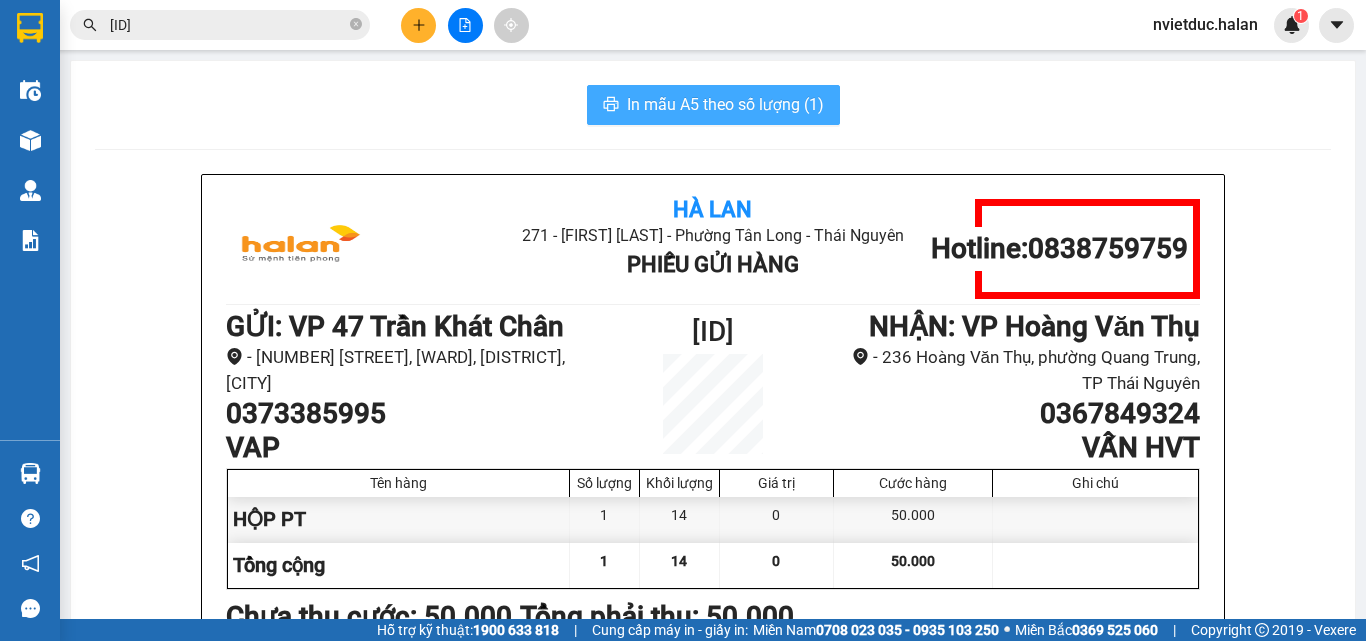 scroll, scrollTop: 0, scrollLeft: 0, axis: both 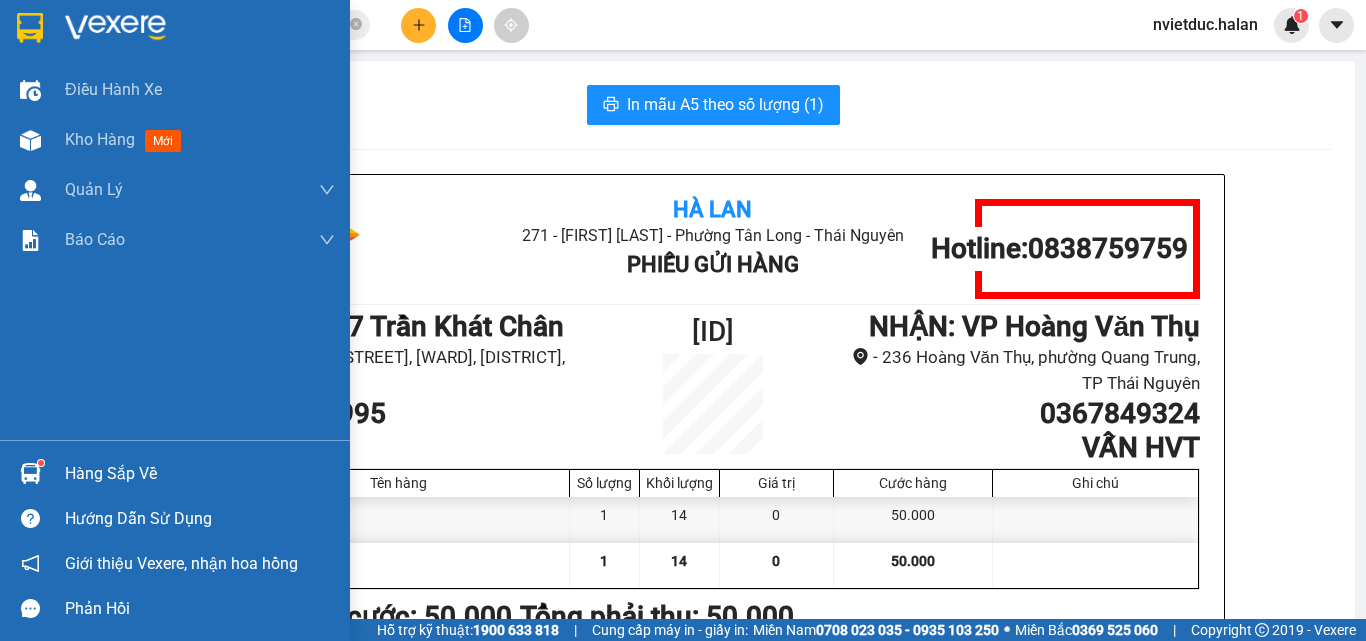click at bounding box center (30, 473) 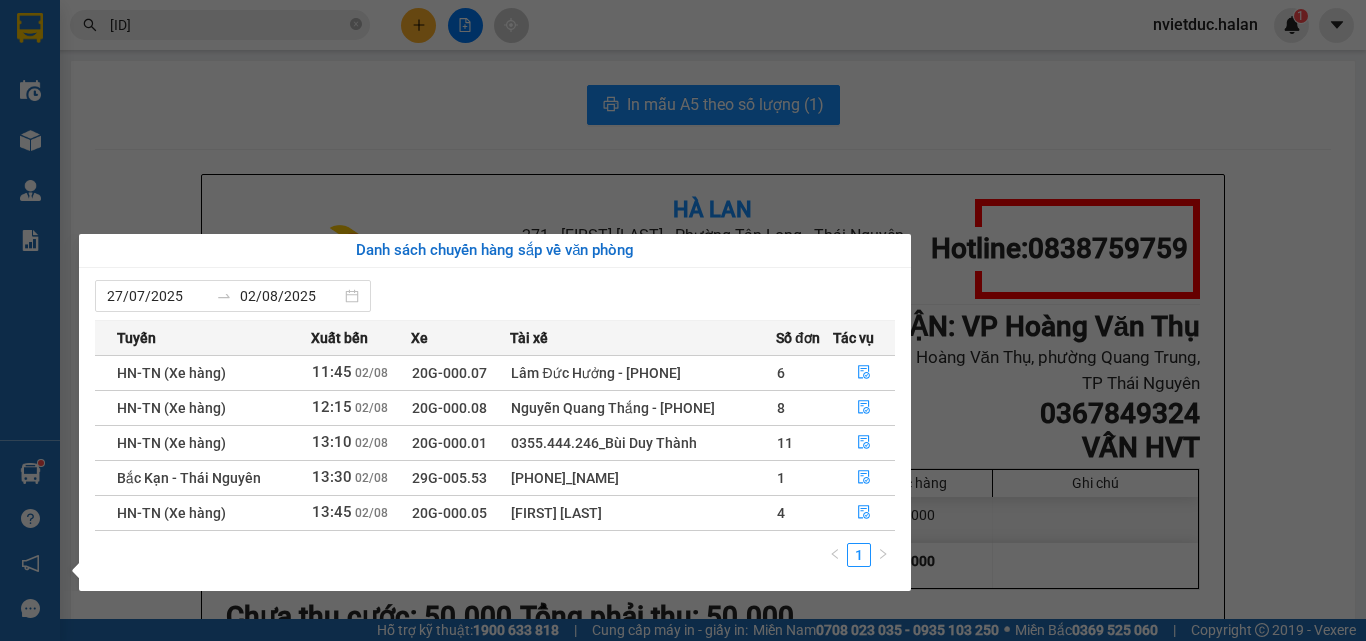 click on "Kết quả tìm kiếm ( 1 )  Bộ lọc  Mã ĐH Trạng thái Món hàng Thu hộ Tổng cước Chưa cước Nhãn Người gửi VP Gửi Người nhận VP Nhận TKC 0208250487 10:14 - 02/08 VP Nhận   29G-003.96 12:46 - 02/08 HỘP PT SL:  1 50.000 50.000 0373385995 VAP VP 47 Trần Khát Chân 0367849324 VẤN HVT VP Hoàng Văn Thụ 1 0208250487 nvietduc.halan 1     Điều hành xe     Kho hàng mới     Quản Lý Quản lý chuyến Quản lý kiểm kho     Báo cáo 12. Thống kê đơn đối tác 2. Doanh thu thực tế theo từng văn phòng 4. Thống kê đơn hàng theo văn phòng Hàng sắp về Hướng dẫn sử dụng Giới thiệu Vexere, nhận hoa hồng Phản hồi Phần mềm hỗ trợ bạn tốt chứ?  In mẫu A5 theo số lượng
(1) Hà Lan 271 - Dương Tự Minh - Phường Tân Long - Thái Nguyên Phiếu Gửi Hàng Hotline:  0838759759 GỬI :   VP 47 Trần Khát Chân   0373385995 VAP TKC0208250487 NHẬN :   VP Hoàng Văn Thụ   0367849324 1" at bounding box center (683, 320) 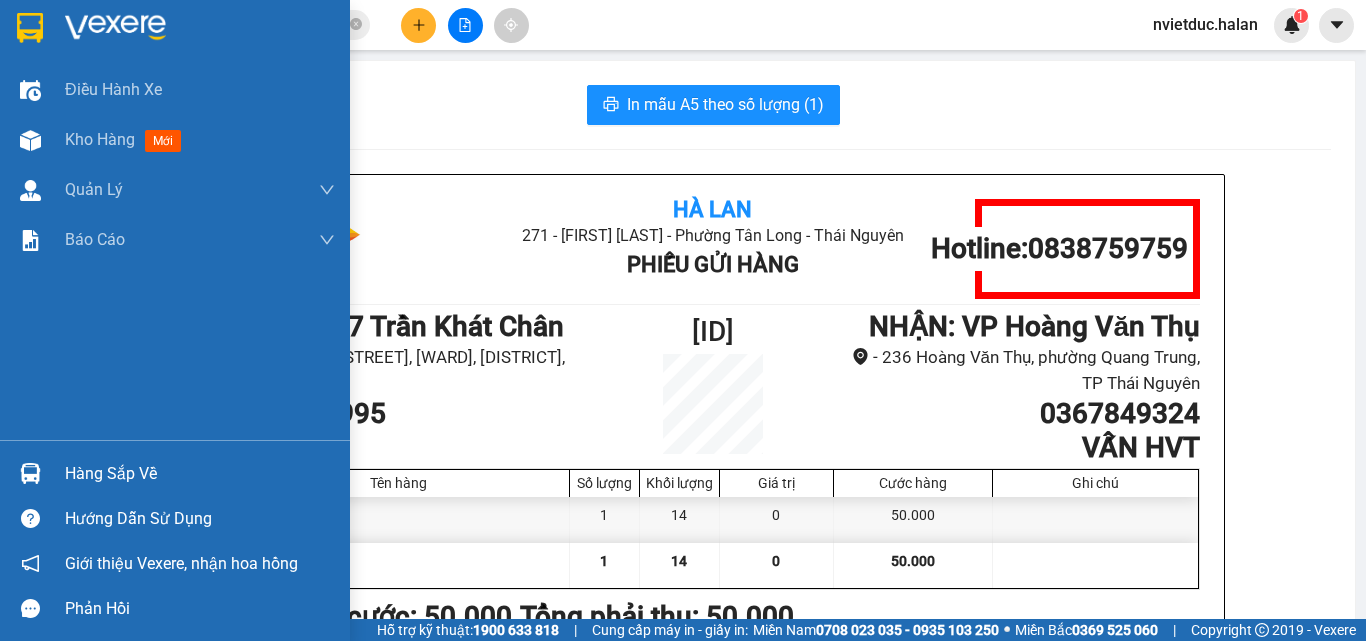 click at bounding box center [30, 473] 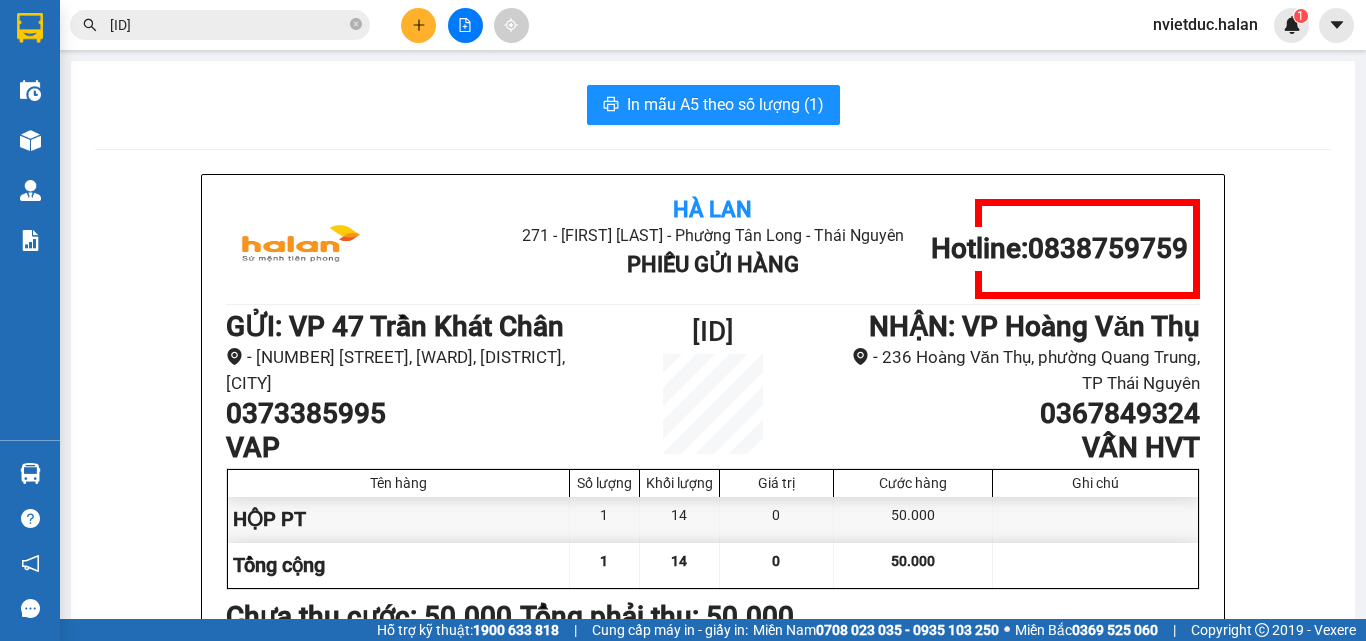 click on "Kết quả tìm kiếm ( 1 )  Bộ lọc  Mã ĐH Trạng thái Món hàng Thu hộ Tổng cước Chưa cước Nhãn Người gửi VP Gửi Người nhận VP Nhận TKC 0208250487 10:14 - 02/08 VP Nhận   29G-003.96 12:46 - 02/08 HỘP PT SL:  1 50.000 50.000 0373385995 VAP VP 47 Trần Khát Chân 0367849324 VẤN HVT VP Hoàng Văn Thụ 1 0208250487 nvietduc.halan 1     Điều hành xe     Kho hàng mới     Quản Lý Quản lý chuyến Quản lý kiểm kho     Báo cáo 12. Thống kê đơn đối tác 2. Doanh thu thực tế theo từng văn phòng 4. Thống kê đơn hàng theo văn phòng Hàng sắp về Hướng dẫn sử dụng Giới thiệu Vexere, nhận hoa hồng Phản hồi Phần mềm hỗ trợ bạn tốt chứ?  In mẫu A5 theo số lượng
(1) Hà Lan 271 - Dương Tự Minh - Phường Tân Long - Thái Nguyên Phiếu Gửi Hàng Hotline:  0838759759 GỬI :   VP 47 Trần Khát Chân   0373385995 VAP TKC0208250487 NHẬN :   VP Hoàng Văn Thụ   0367849324 1" at bounding box center [683, 320] 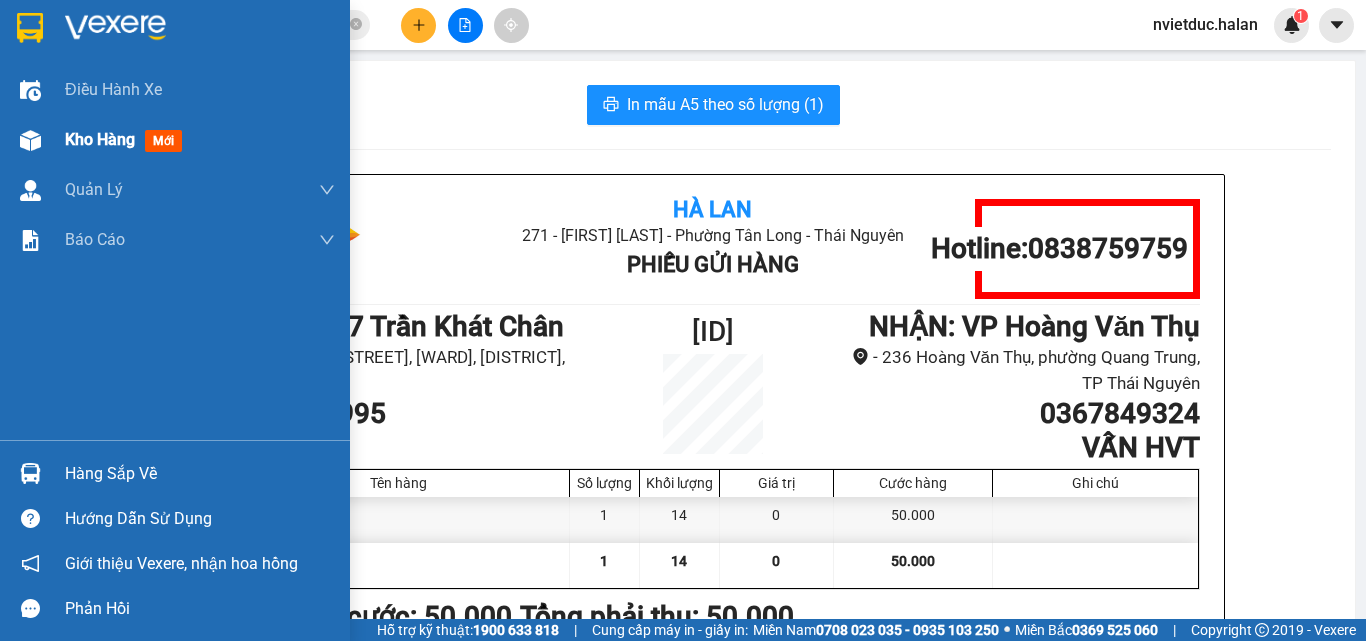 click at bounding box center (30, 140) 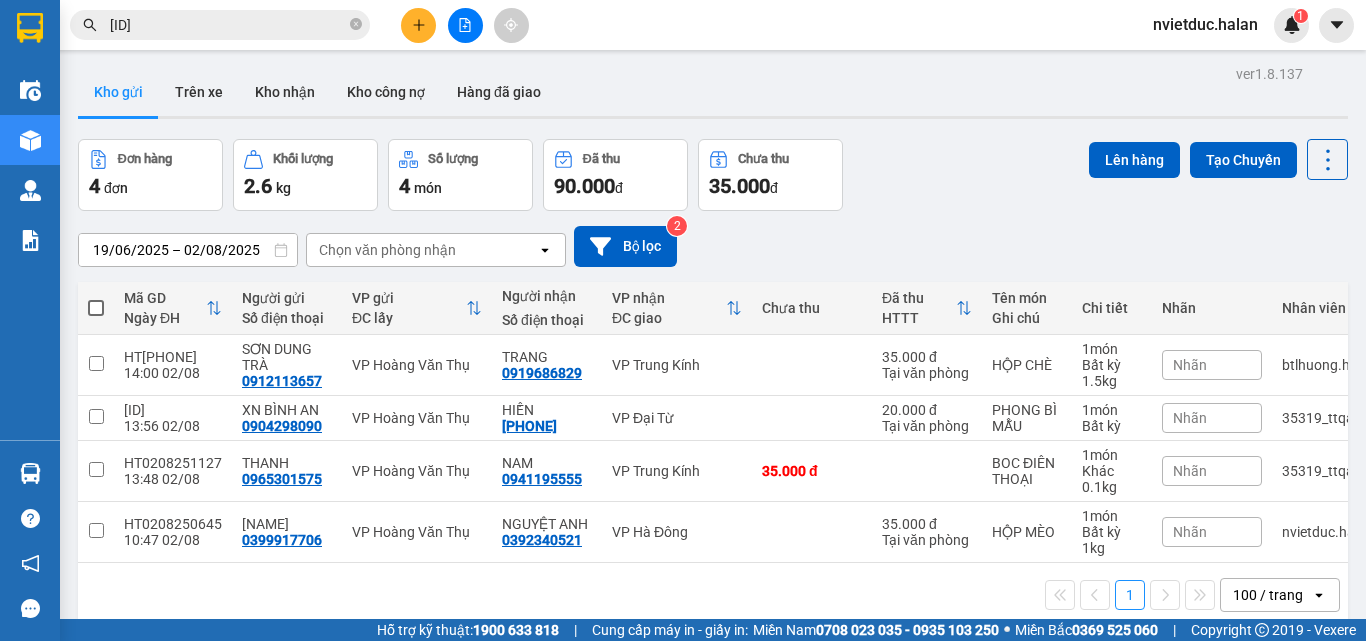 click on "Đơn hàng 4 đơn Khối lượng 2.6 kg Số lượng 4 món Đã thu 90.000  đ Chưa thu 35.000  đ Lên hàng Tạo Chuyến" at bounding box center [713, 175] 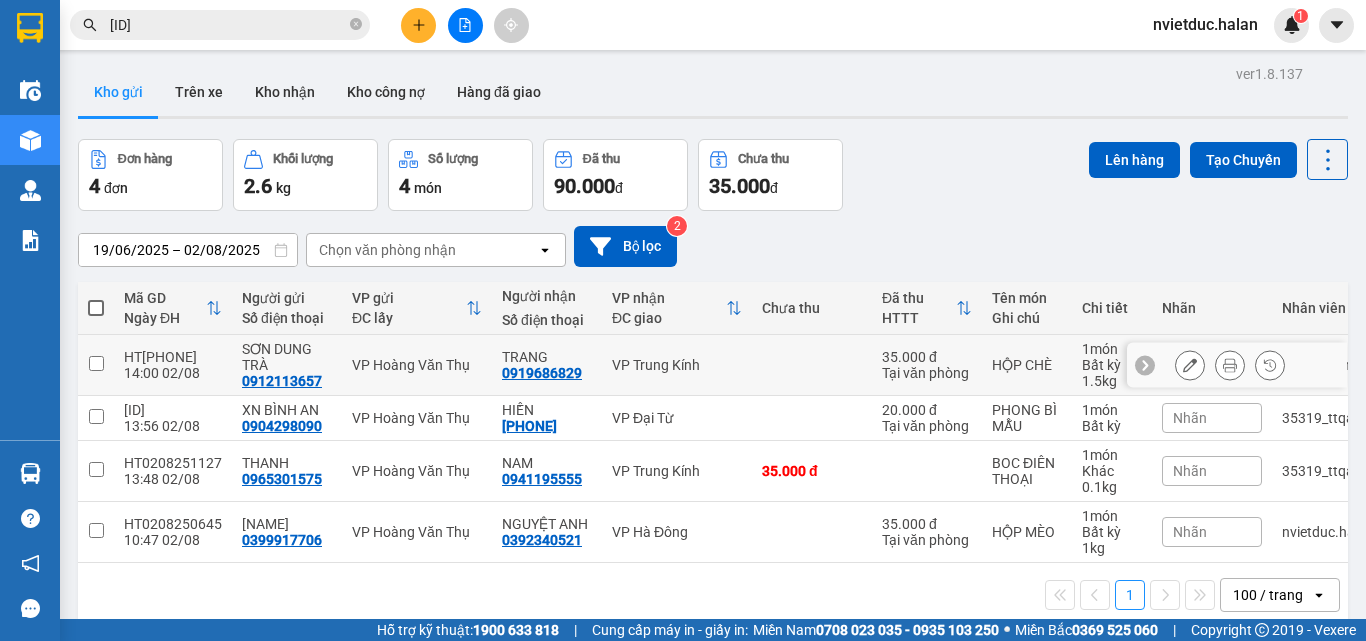 click at bounding box center (812, 365) 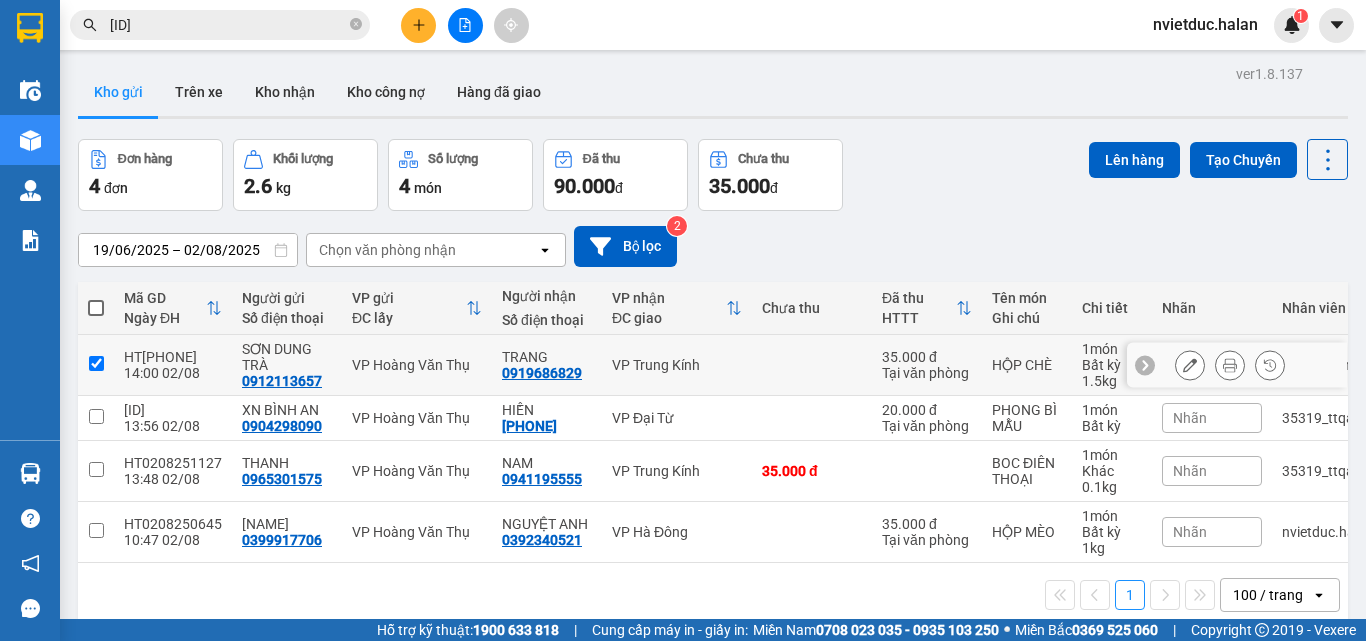 checkbox on "true" 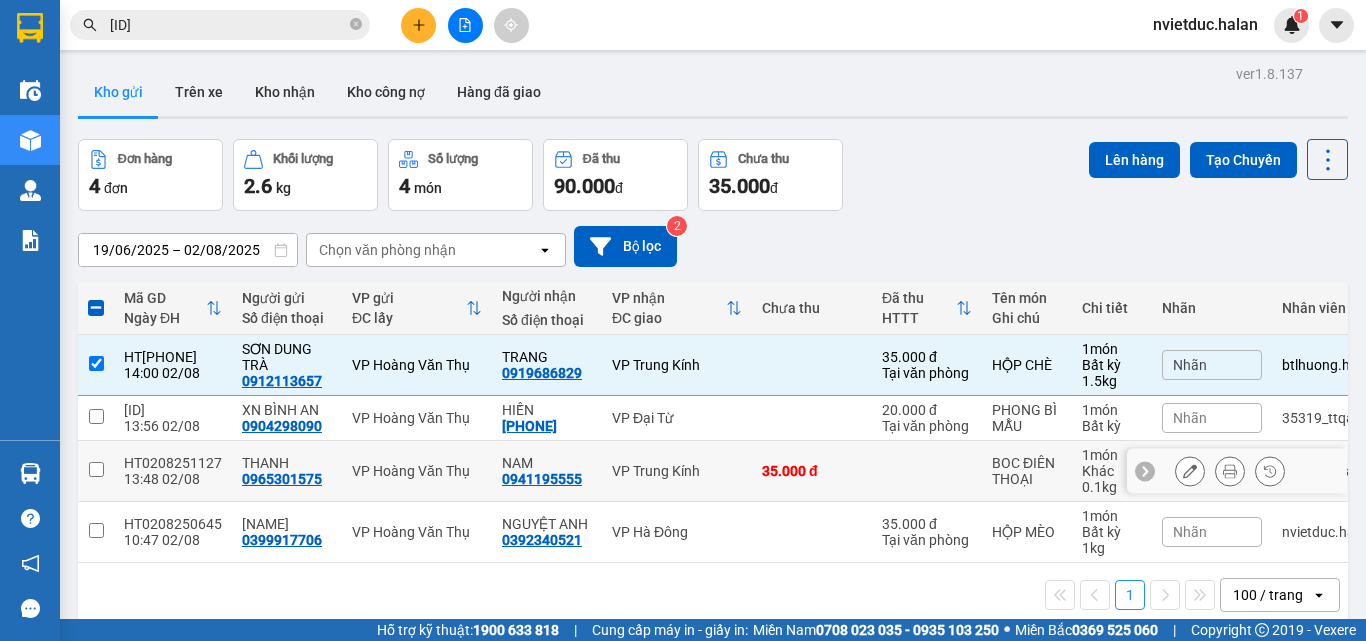 click on "35.000 đ" at bounding box center (812, 471) 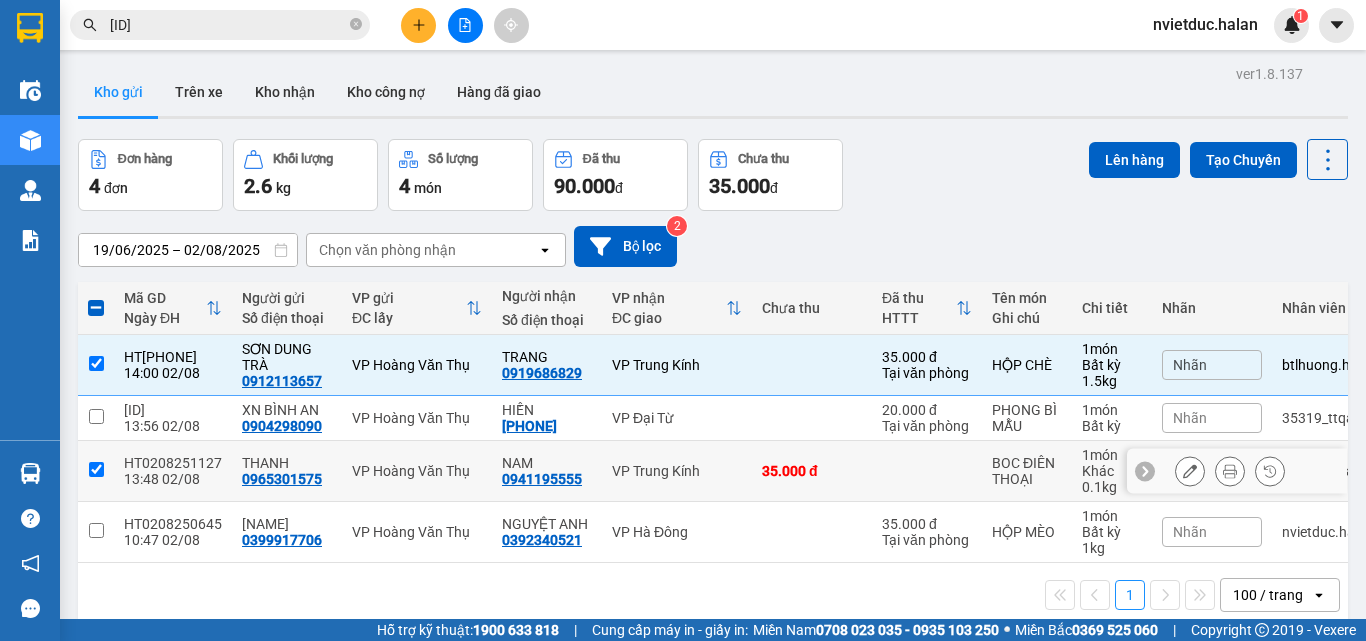 checkbox on "true" 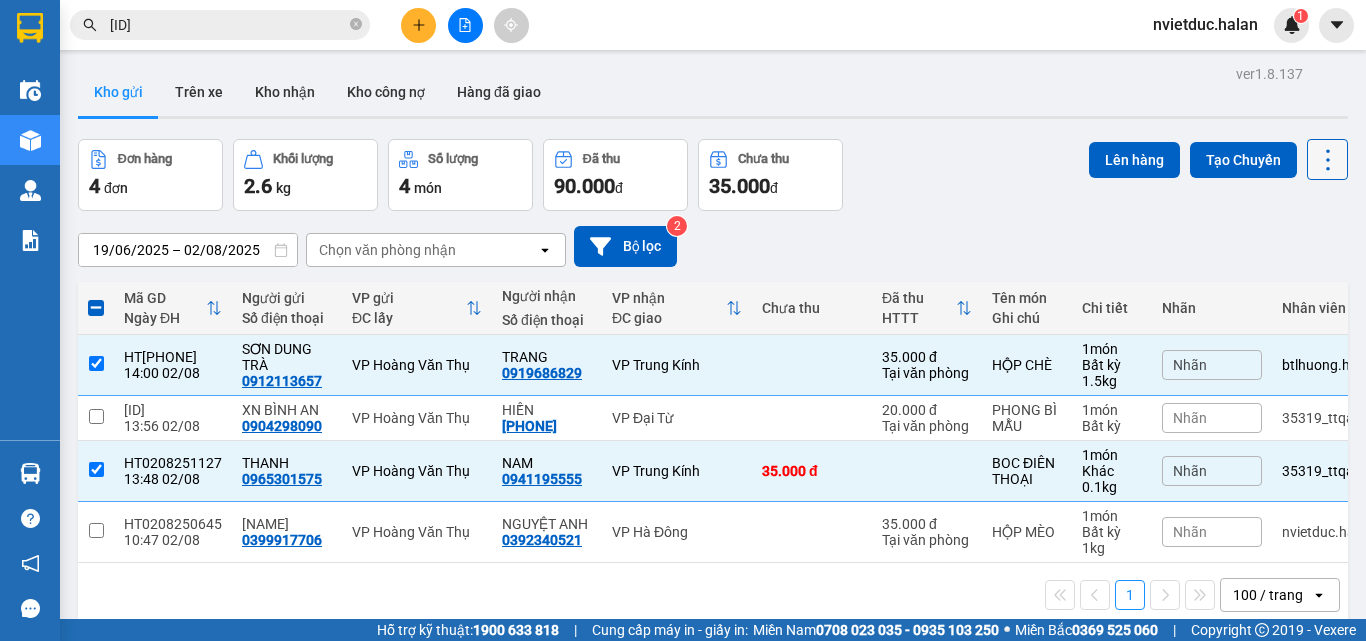 click 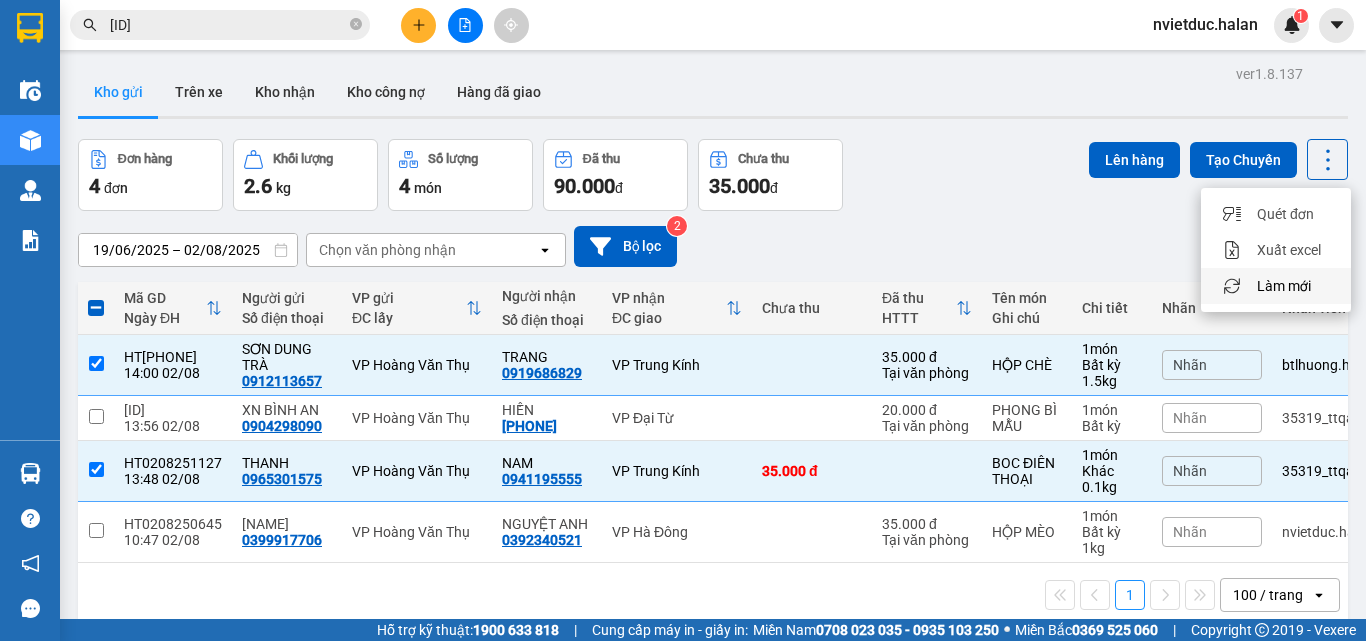 click on "Làm mới" at bounding box center [1276, 286] 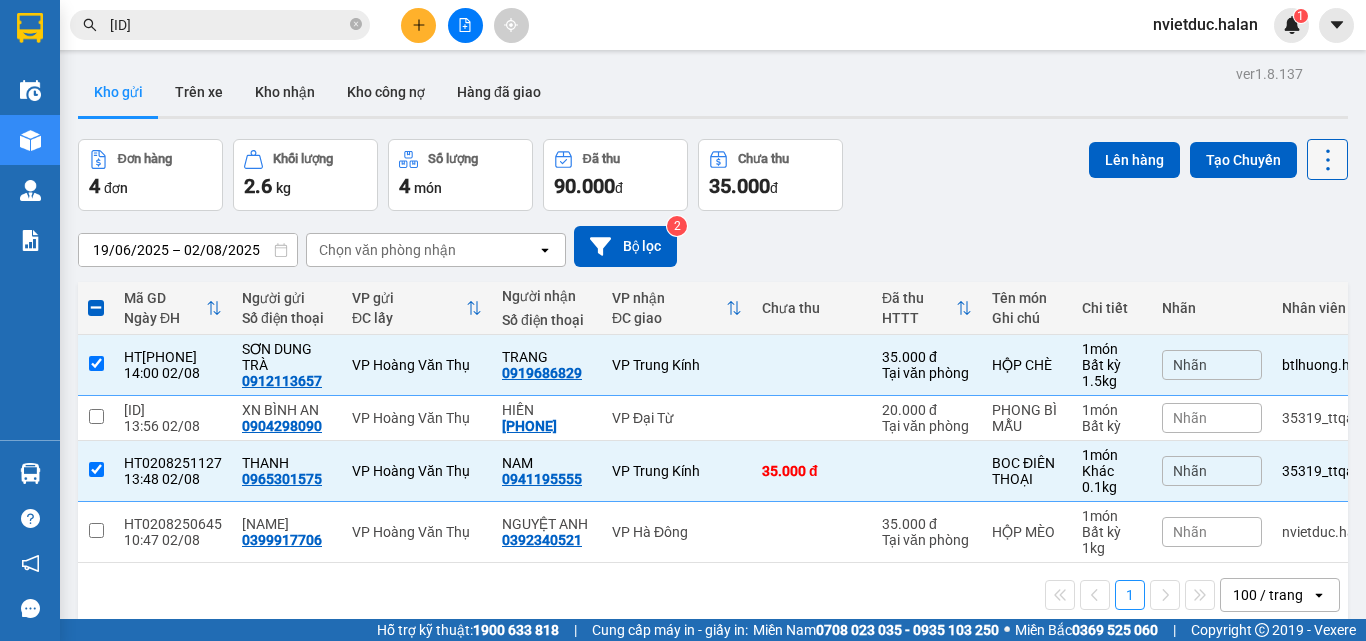 click at bounding box center [1327, 159] 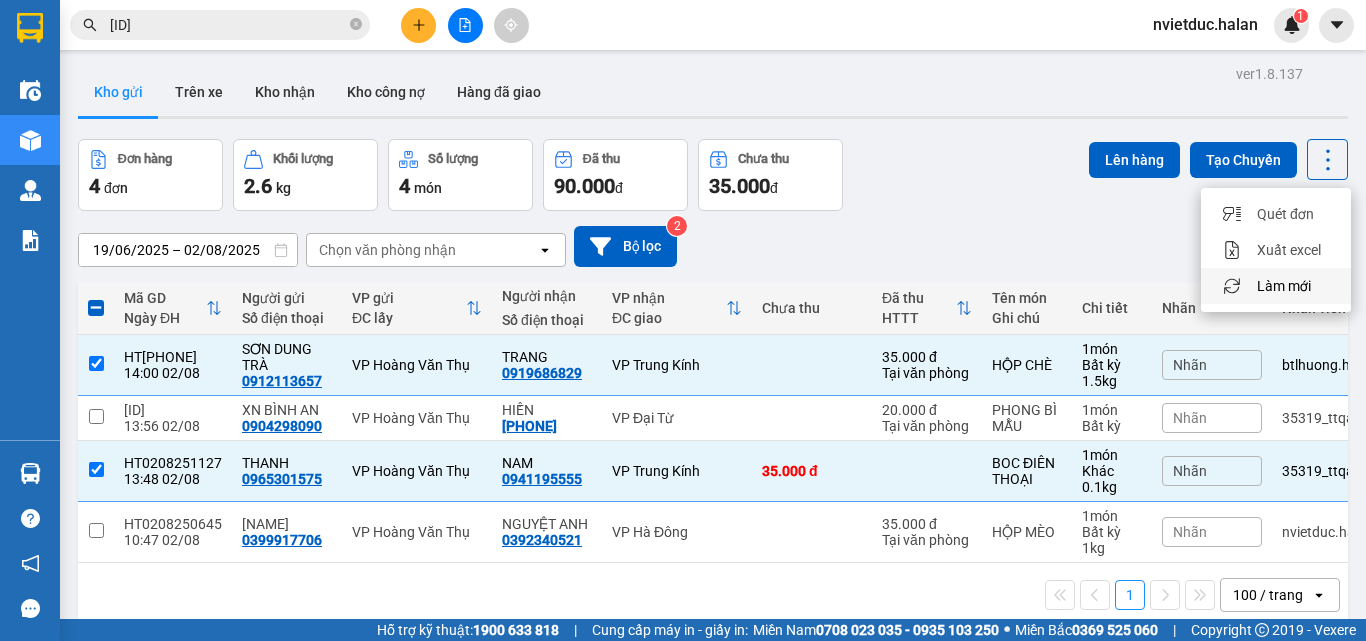 click on "Làm mới" at bounding box center (1284, 286) 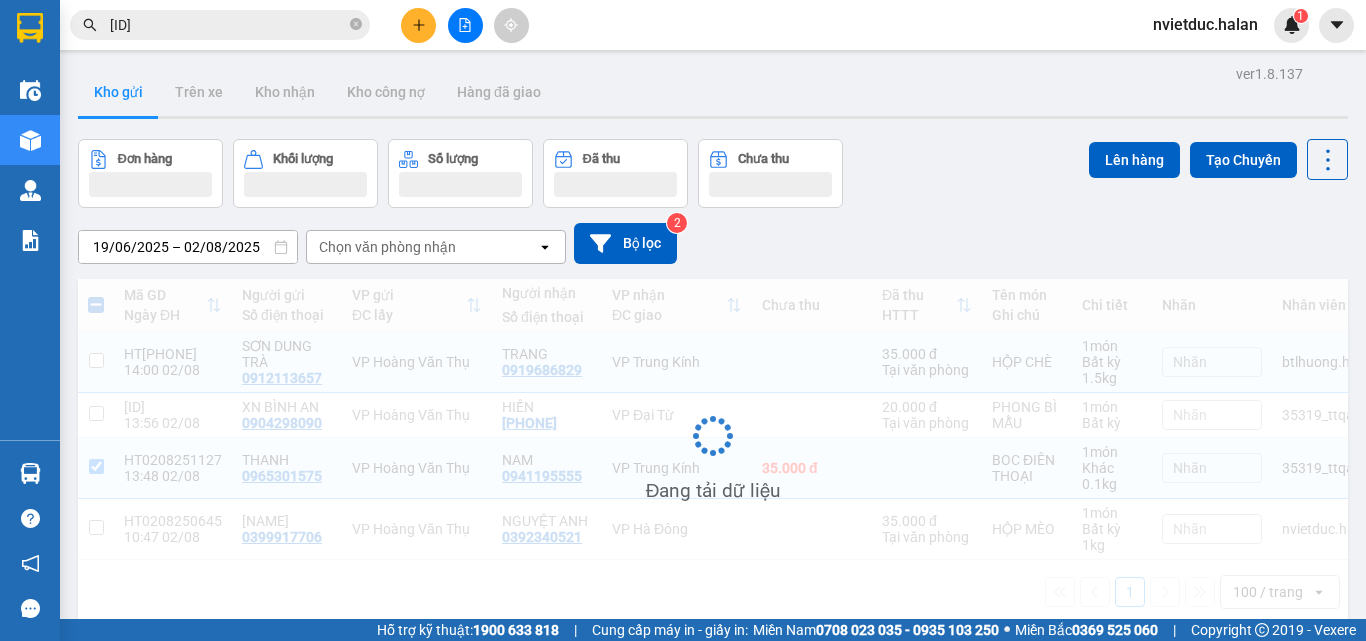 checkbox on "false" 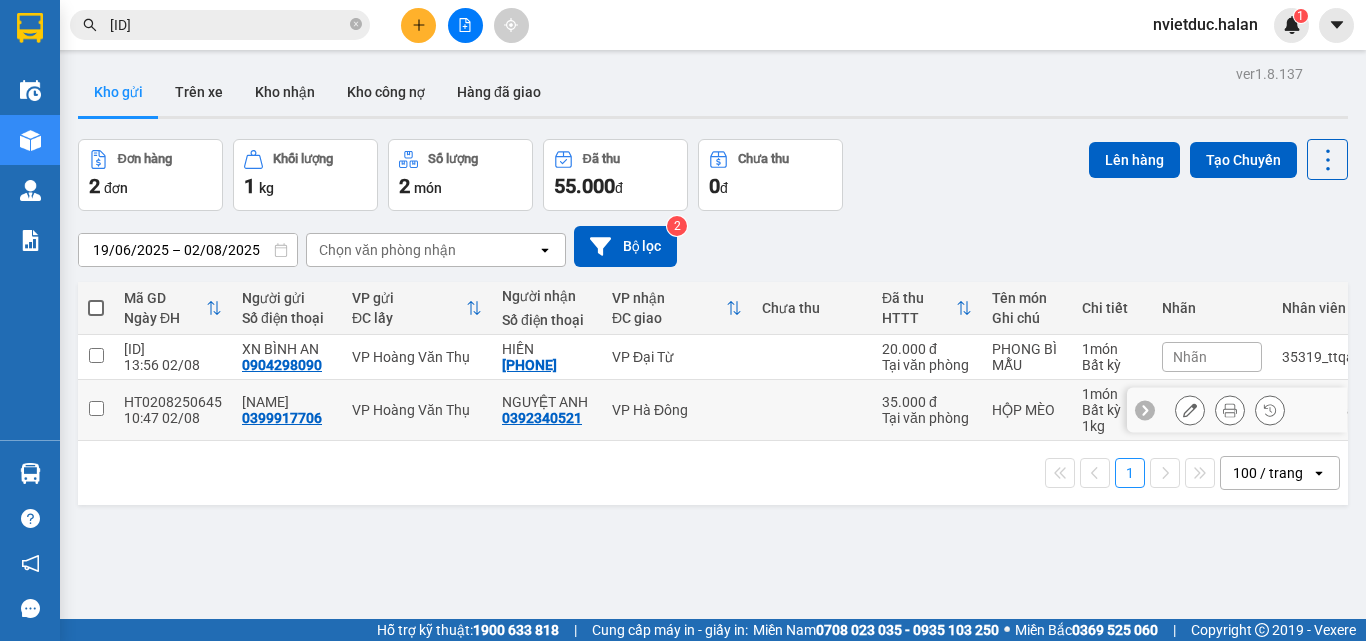 click at bounding box center [812, 410] 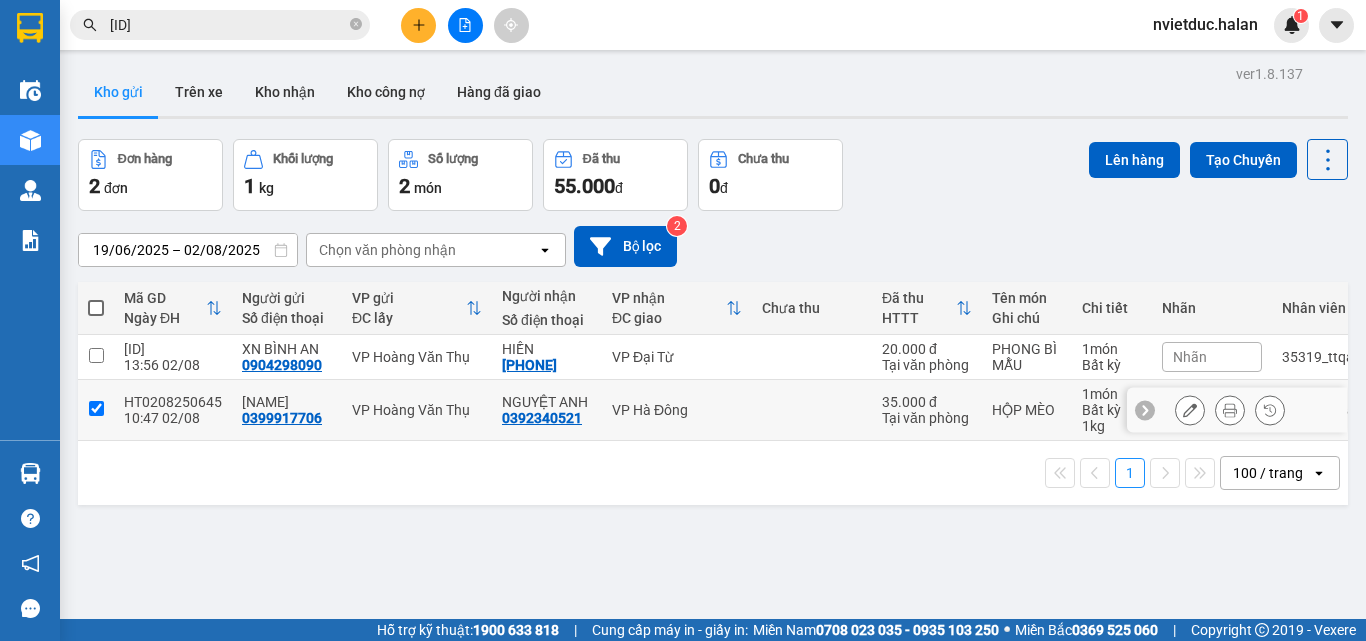 checkbox on "true" 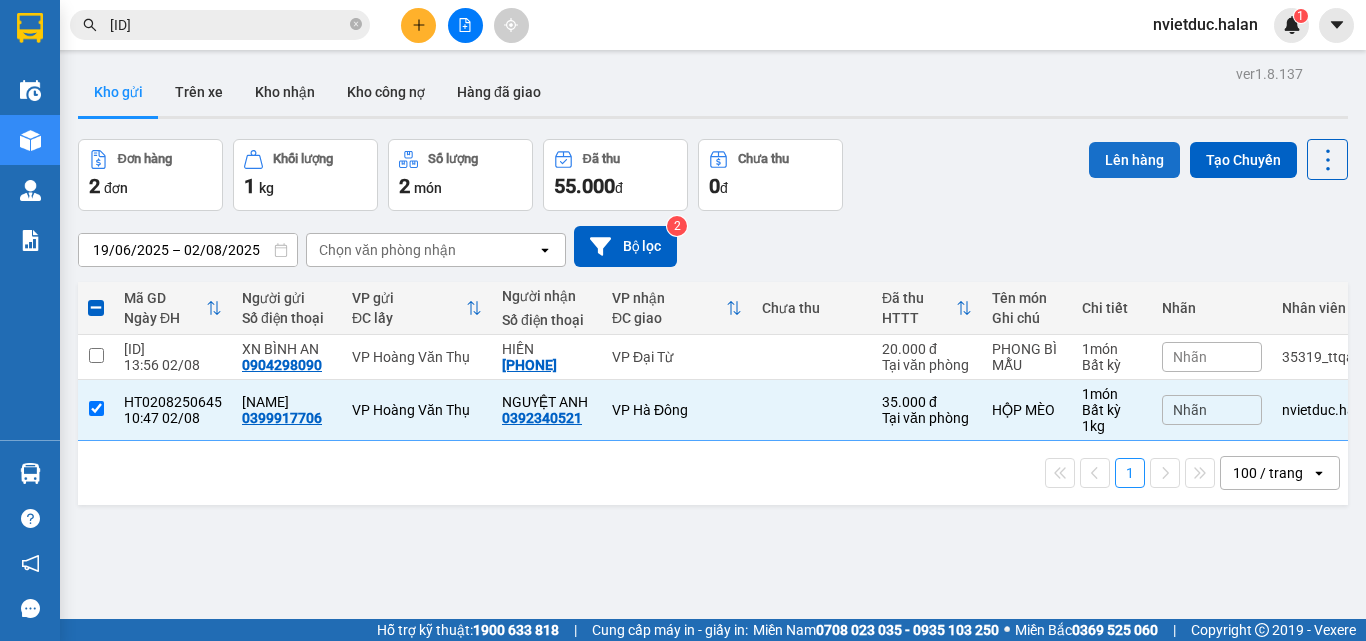 click on "Lên hàng" at bounding box center [1134, 160] 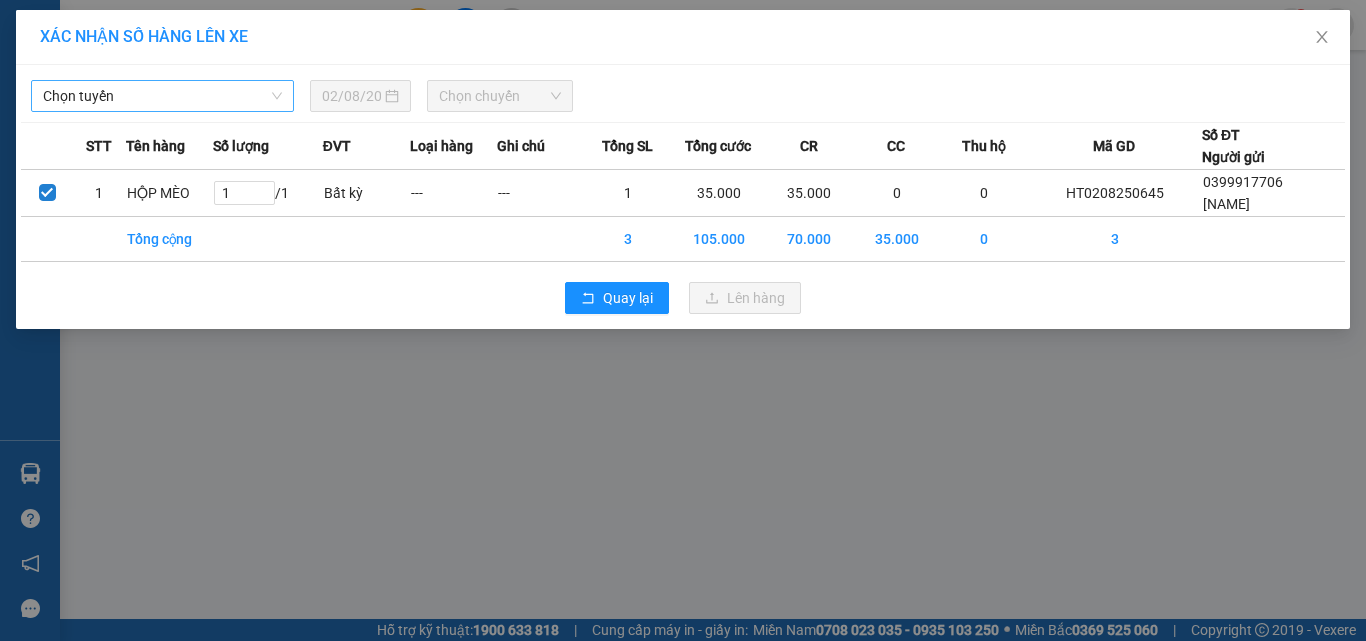 click on "Chọn tuyến" at bounding box center [162, 96] 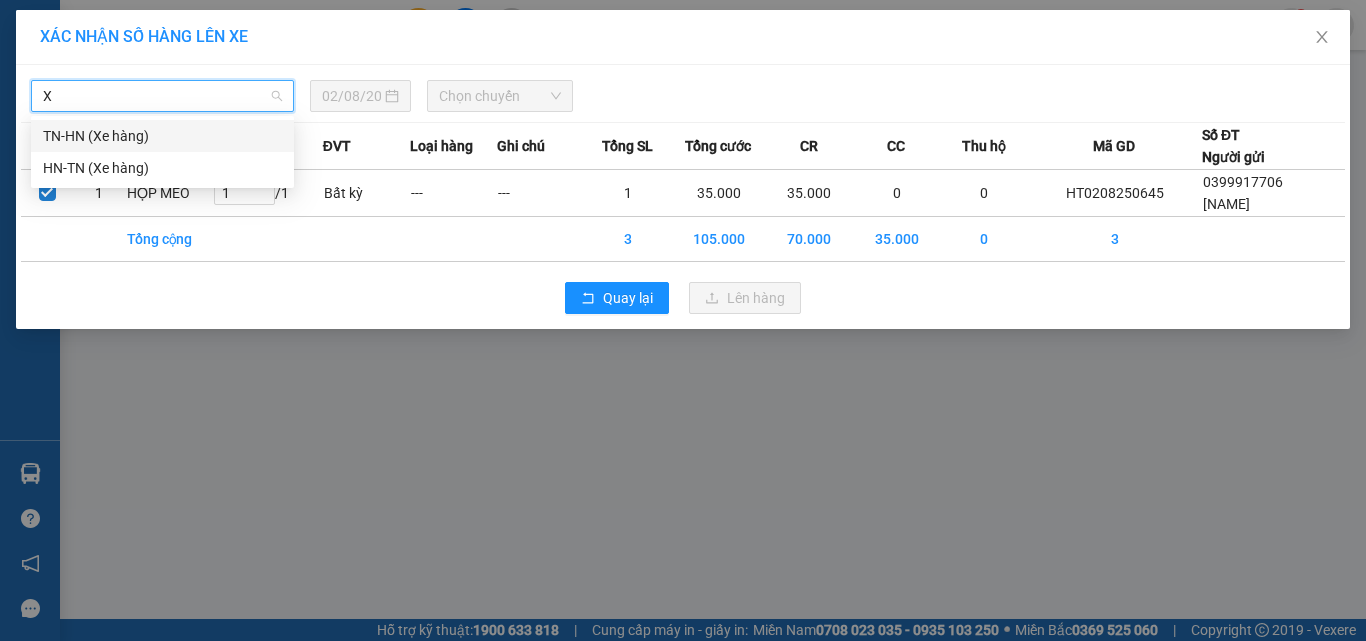 type on "XE" 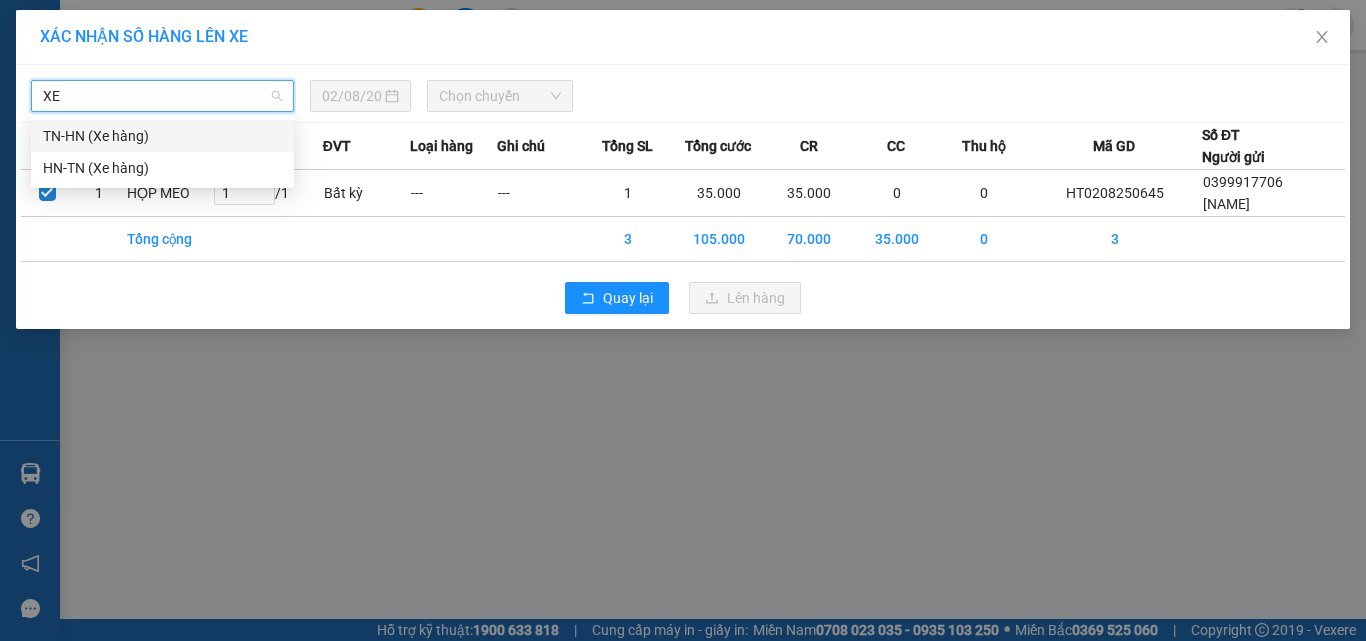 click on "TN-HN (Xe hàng)" at bounding box center [162, 136] 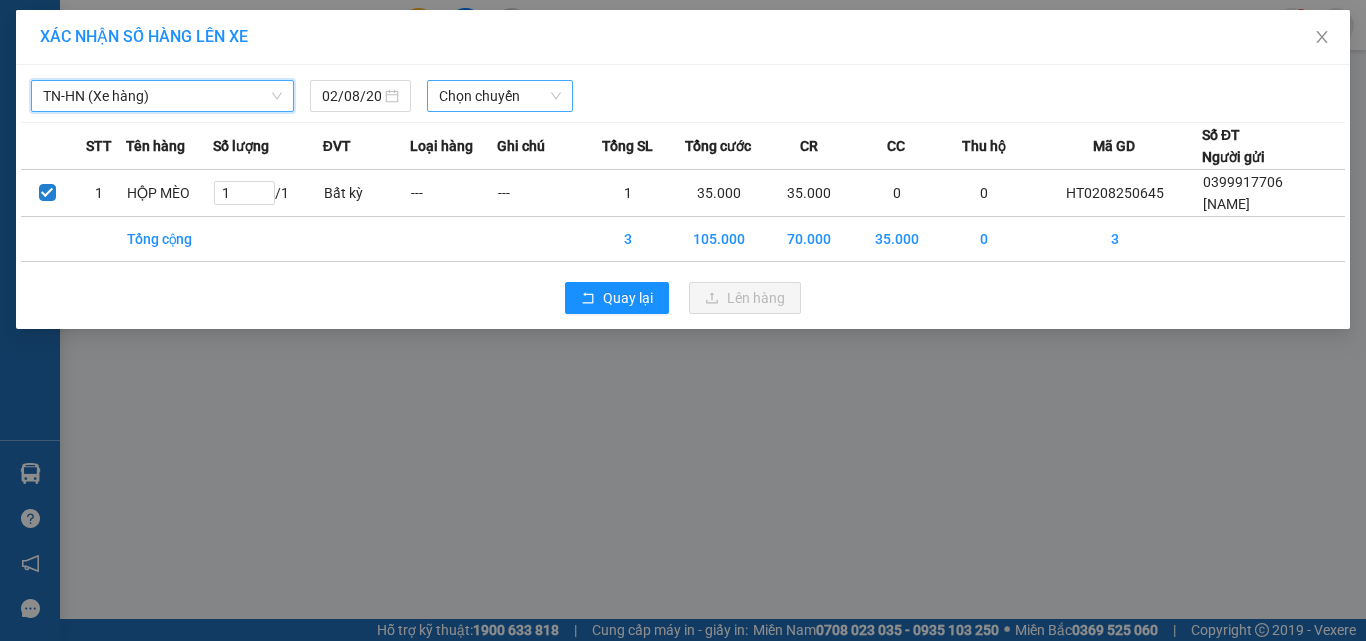 click on "Chọn chuyến" at bounding box center [500, 96] 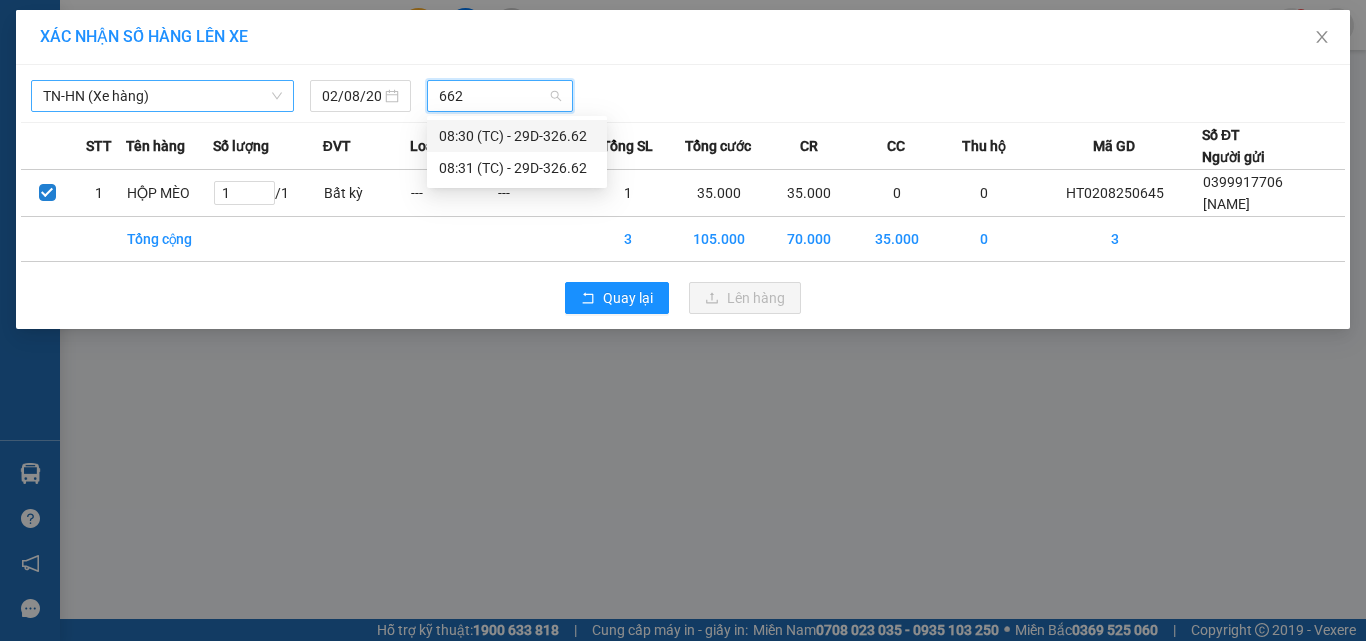 click on "662" at bounding box center (493, 96) 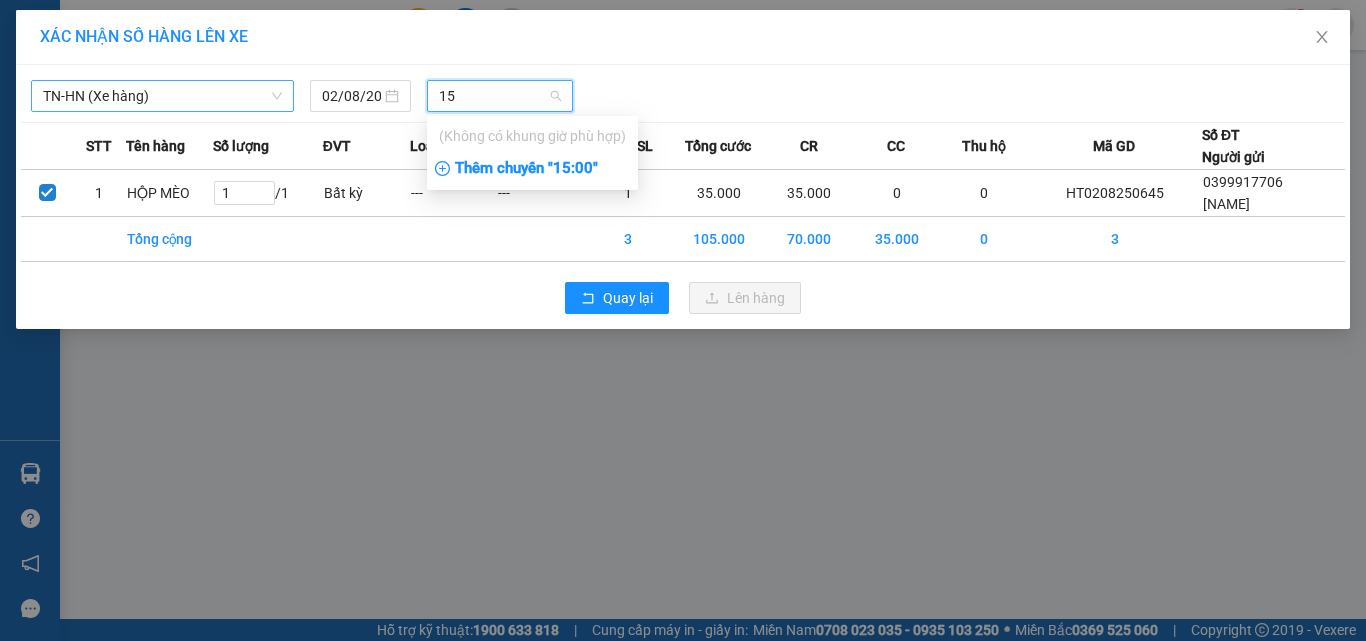 type on "15" 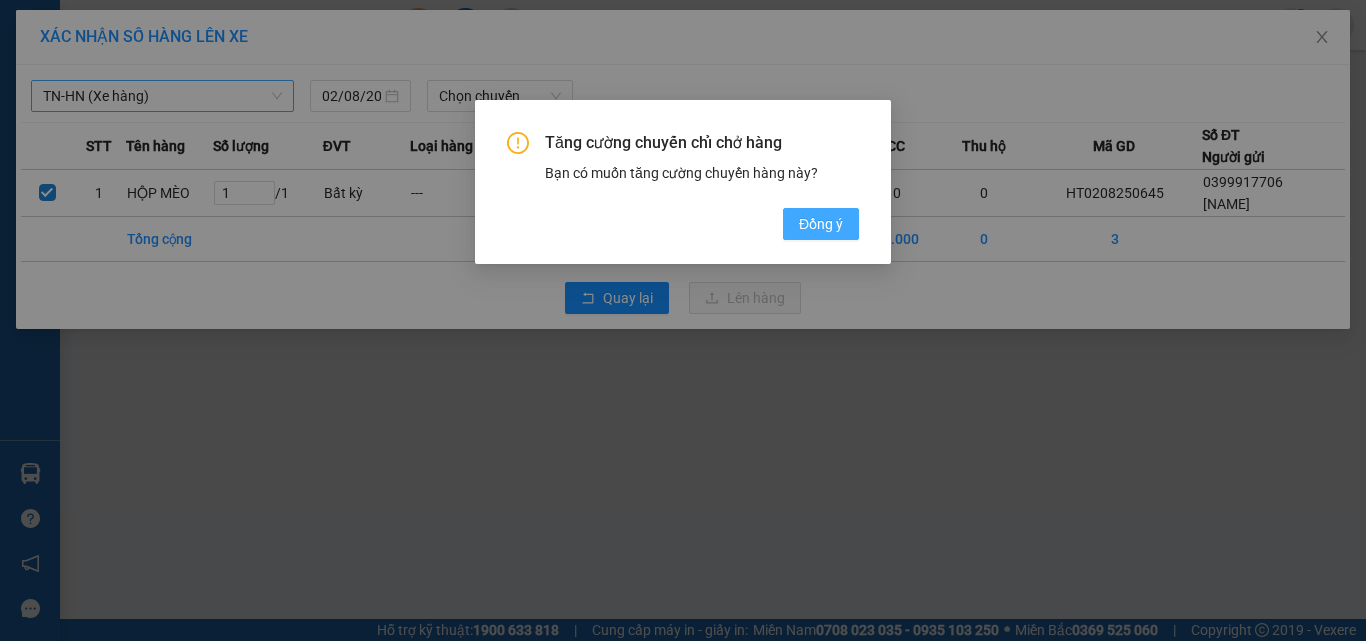 click on "Đồng ý" at bounding box center (821, 224) 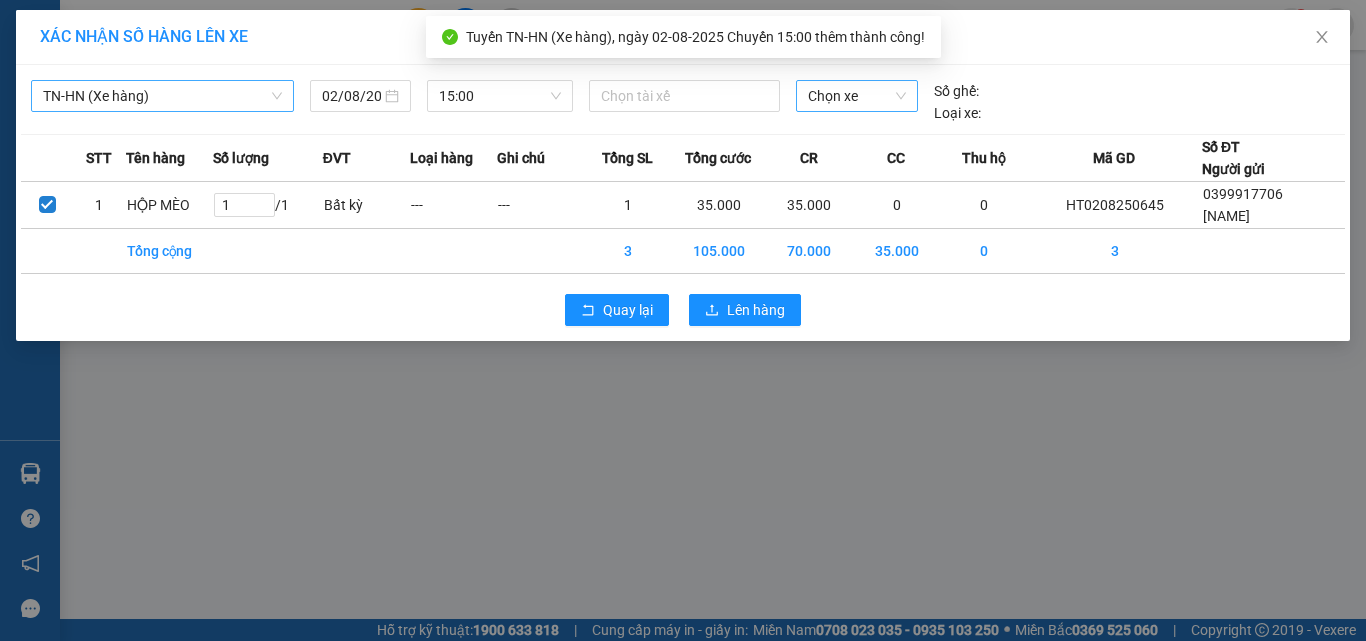 click on "Chọn xe" at bounding box center (857, 96) 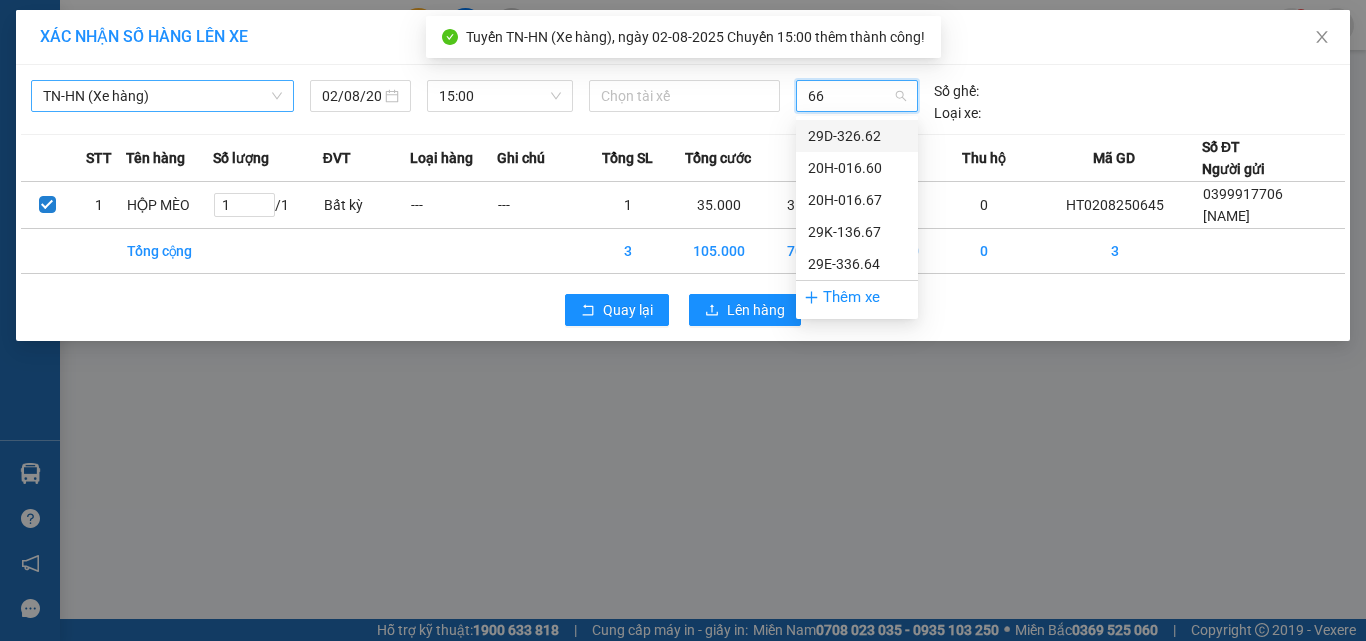 type on "662" 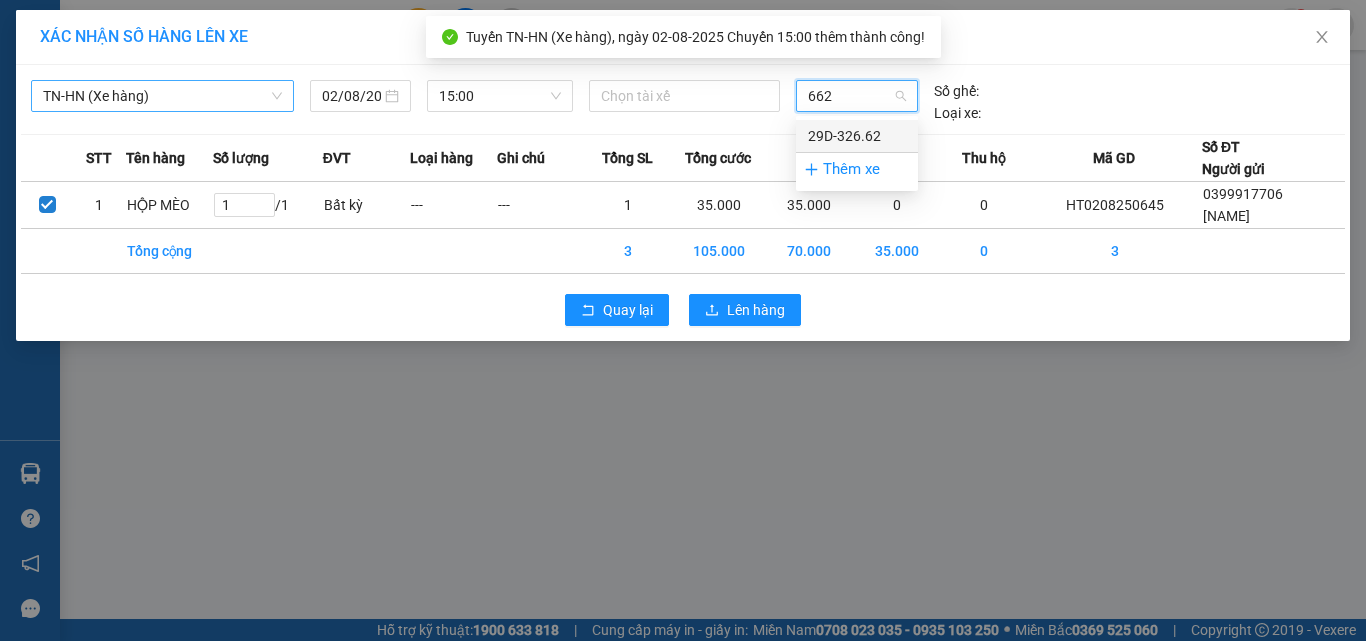 click on "29D-326.62" at bounding box center (857, 136) 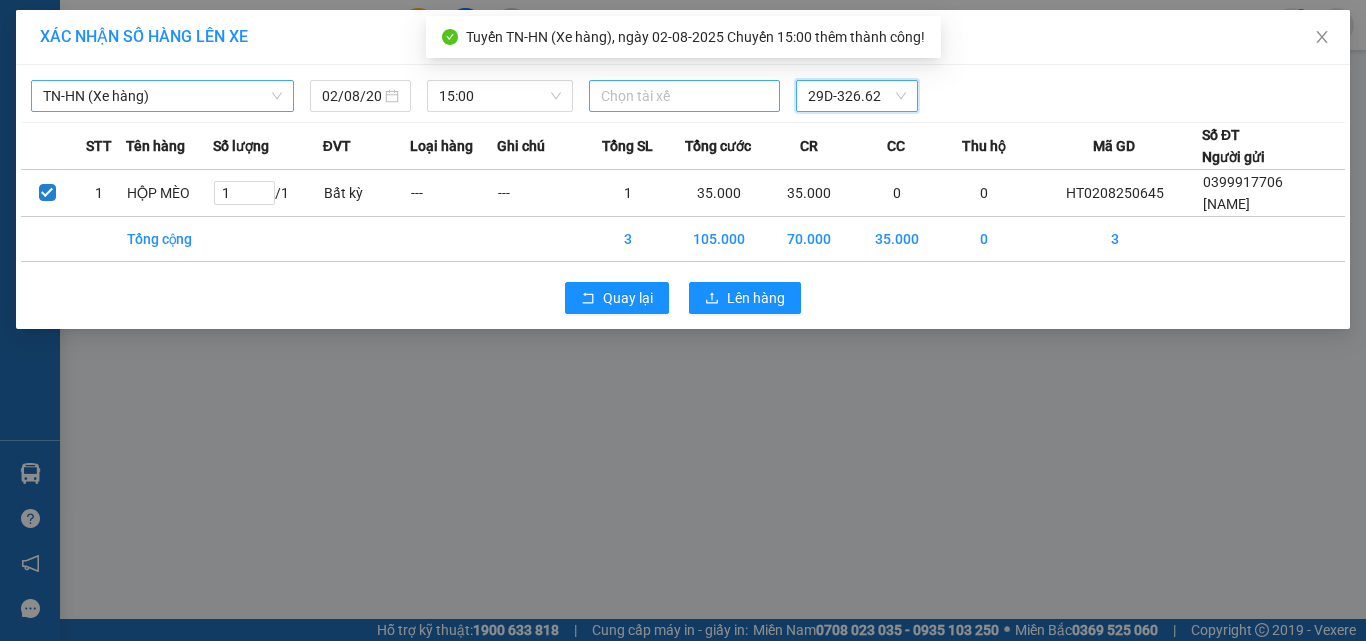 click at bounding box center [685, 96] 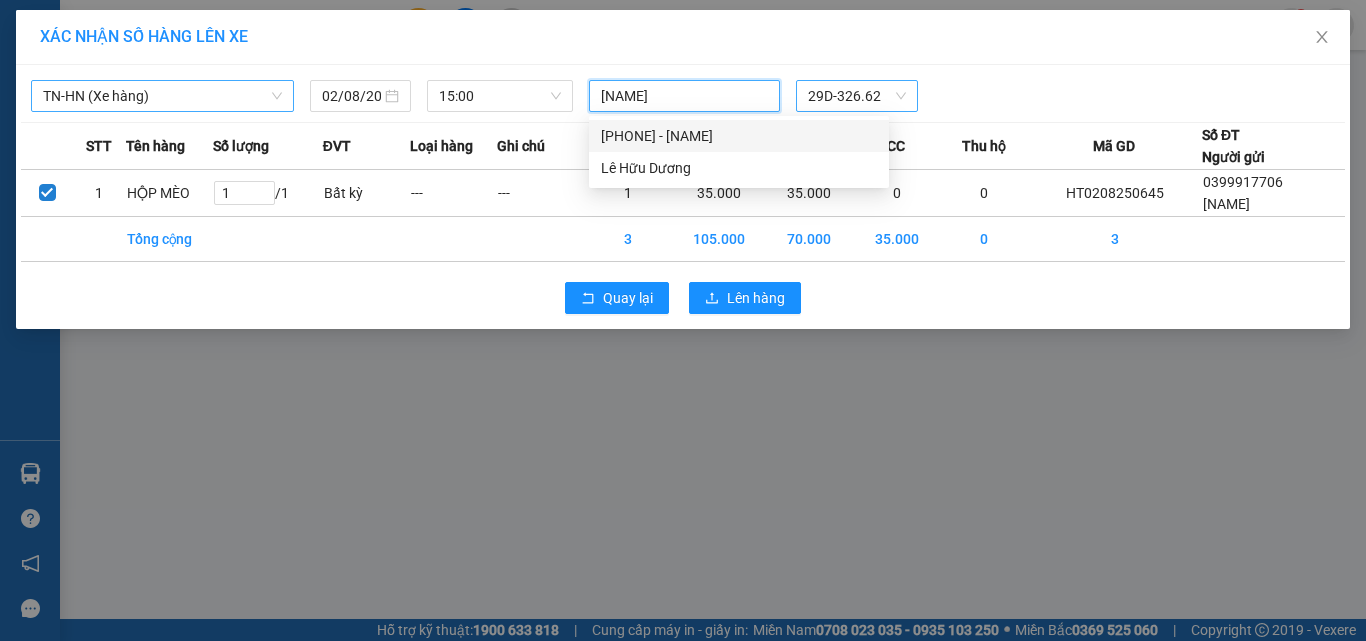 type on "LÊ HỮU" 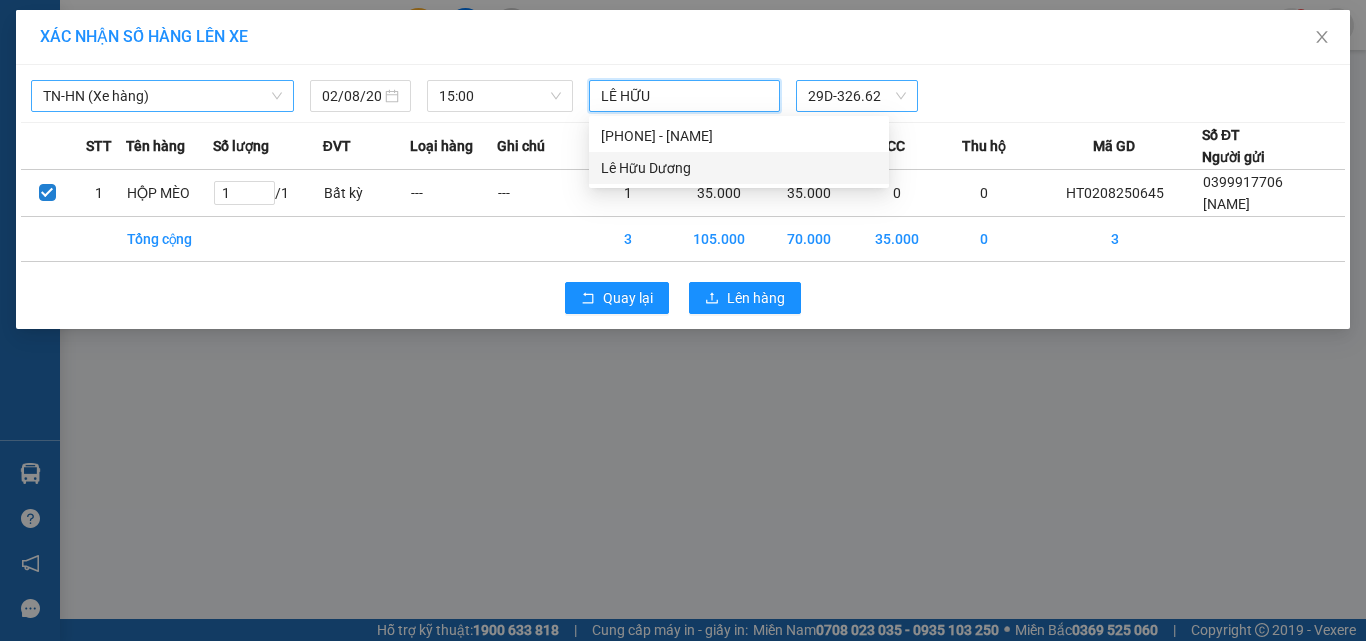 click on "Lê Hữu Dương" at bounding box center (739, 168) 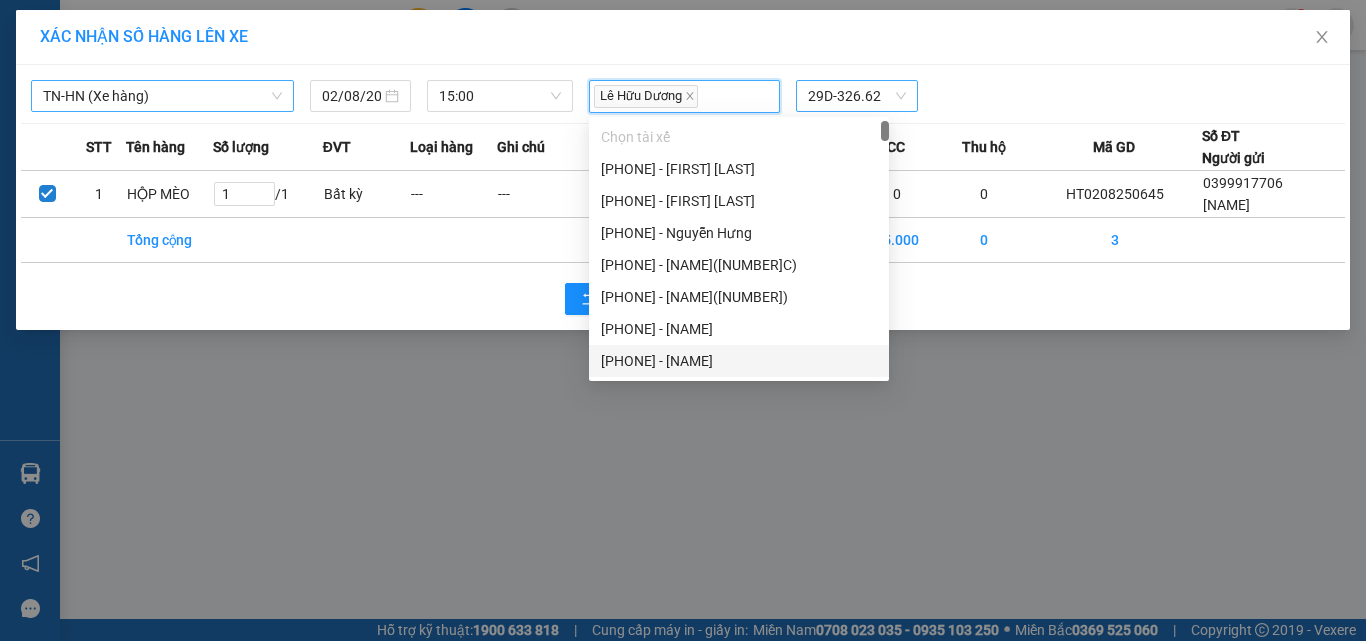 click on "Lê Hữu Dương   29D-326.62" at bounding box center (858, 96) 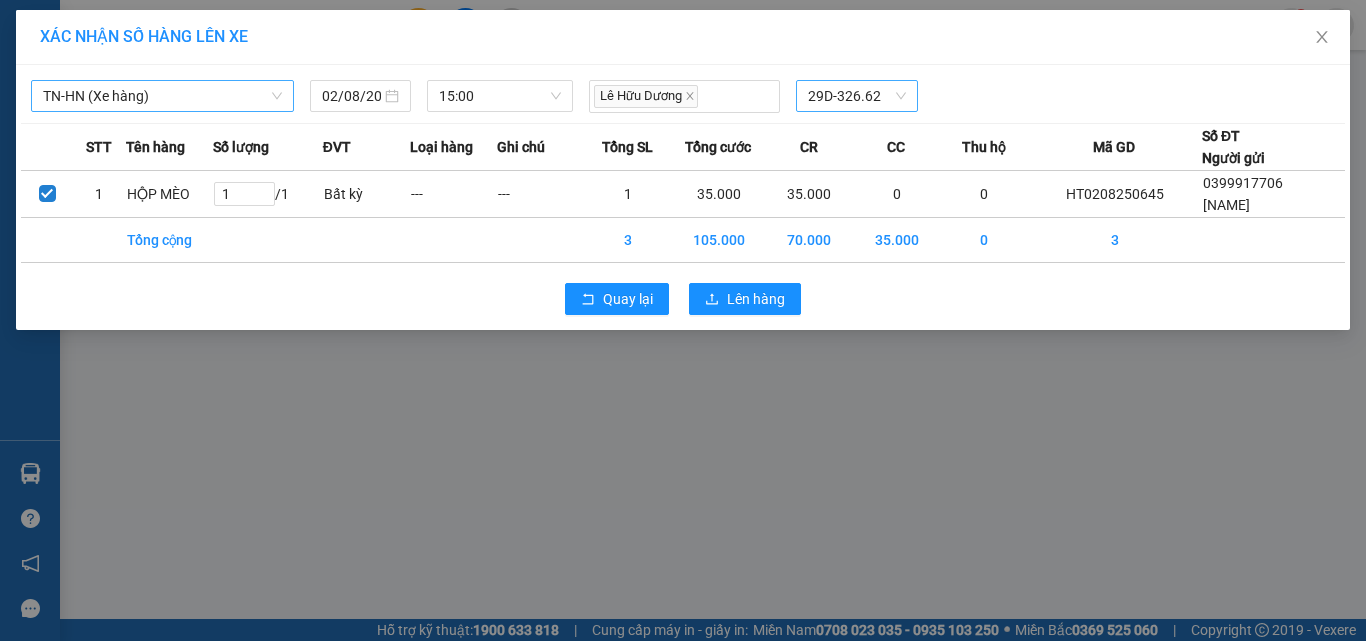 click on "Quay lại Lên hàng" at bounding box center [683, 299] 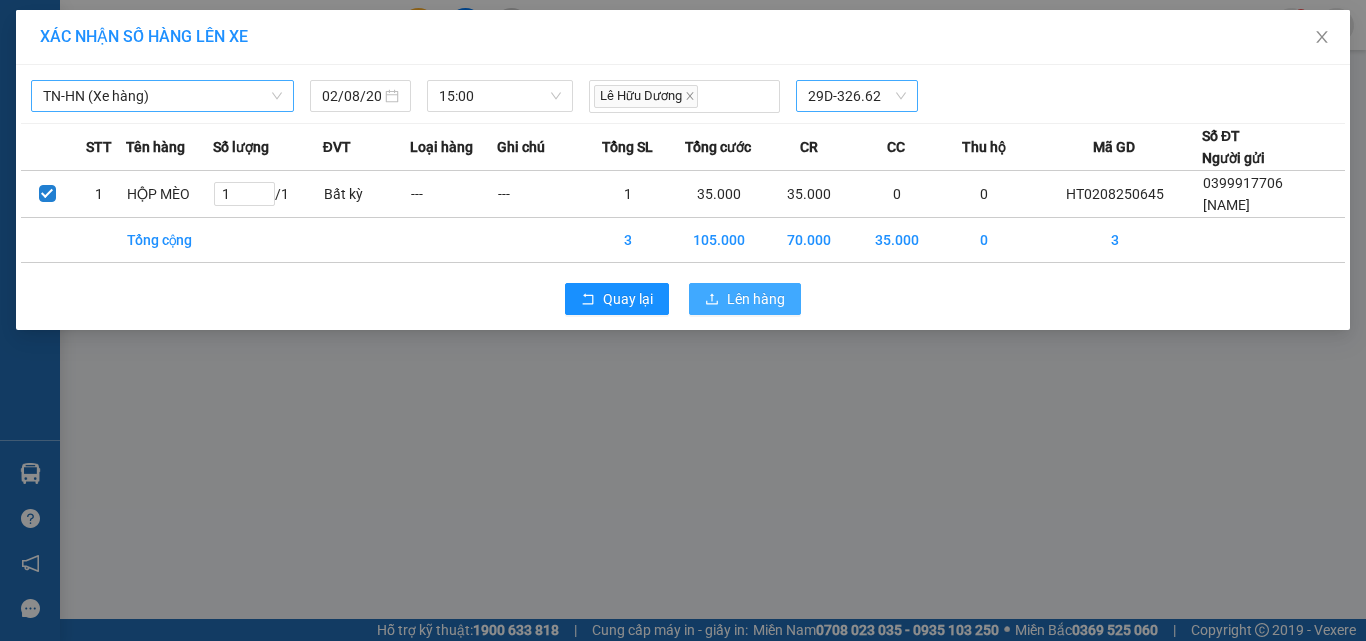click on "Lên hàng" at bounding box center [756, 299] 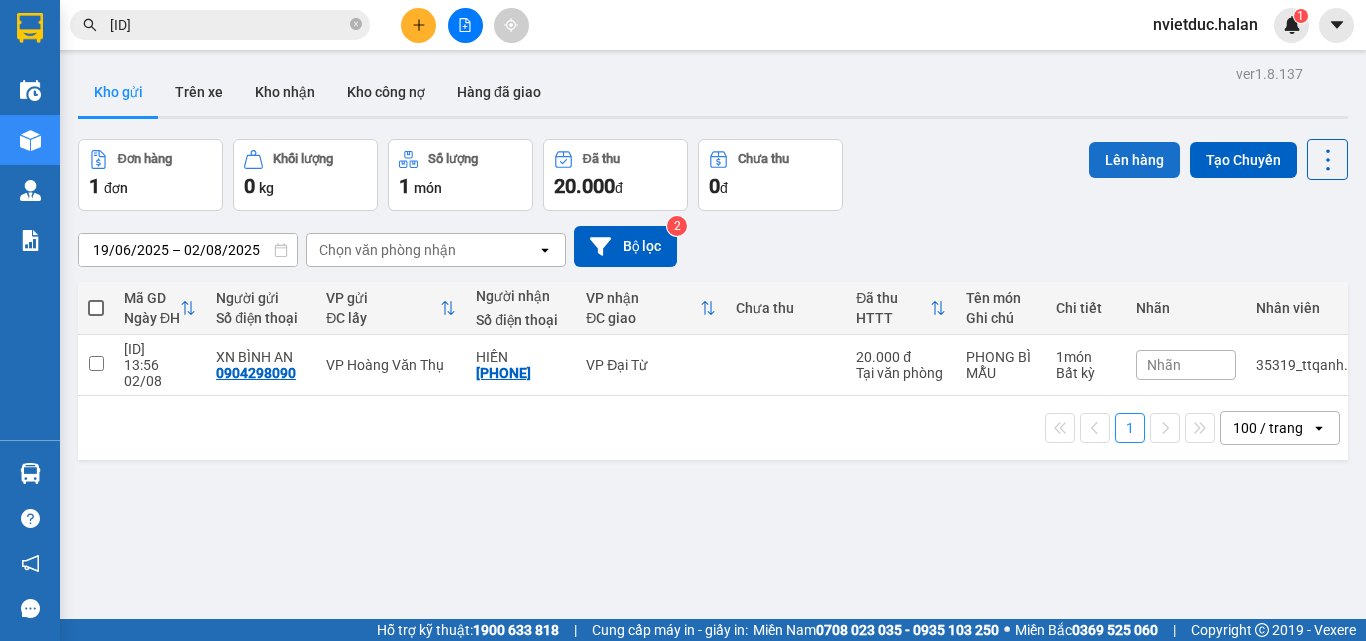 click on "Lên hàng" at bounding box center (1134, 160) 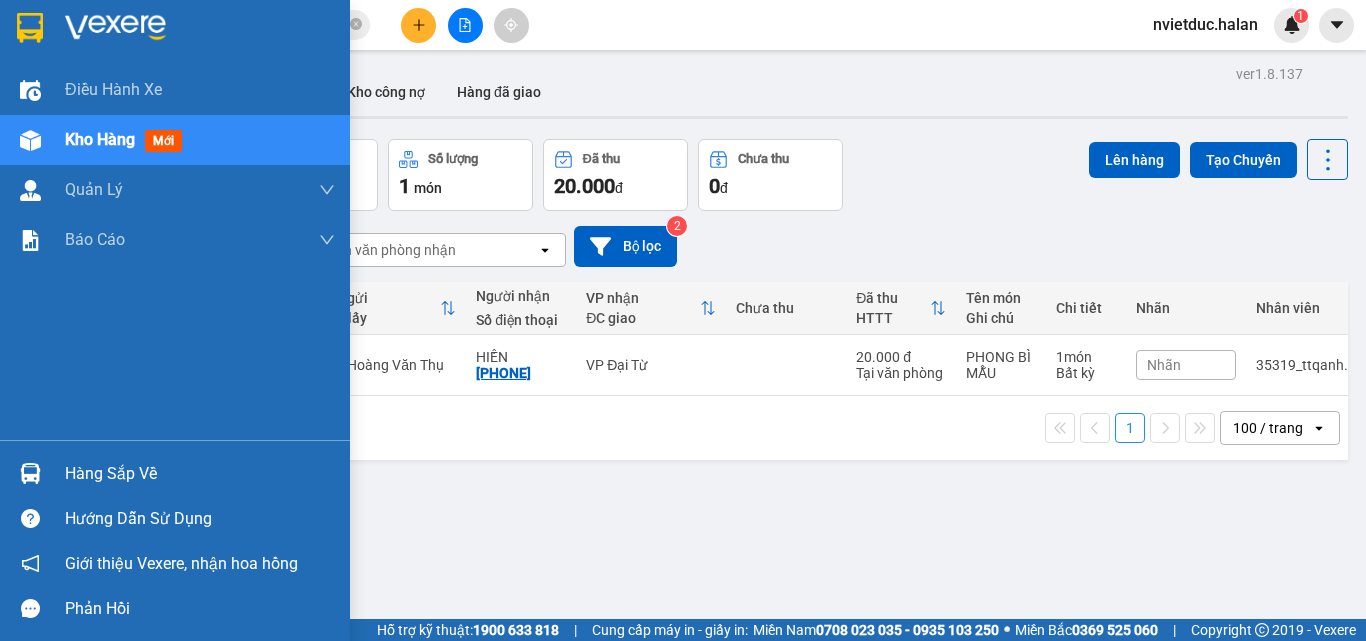 click at bounding box center [30, 473] 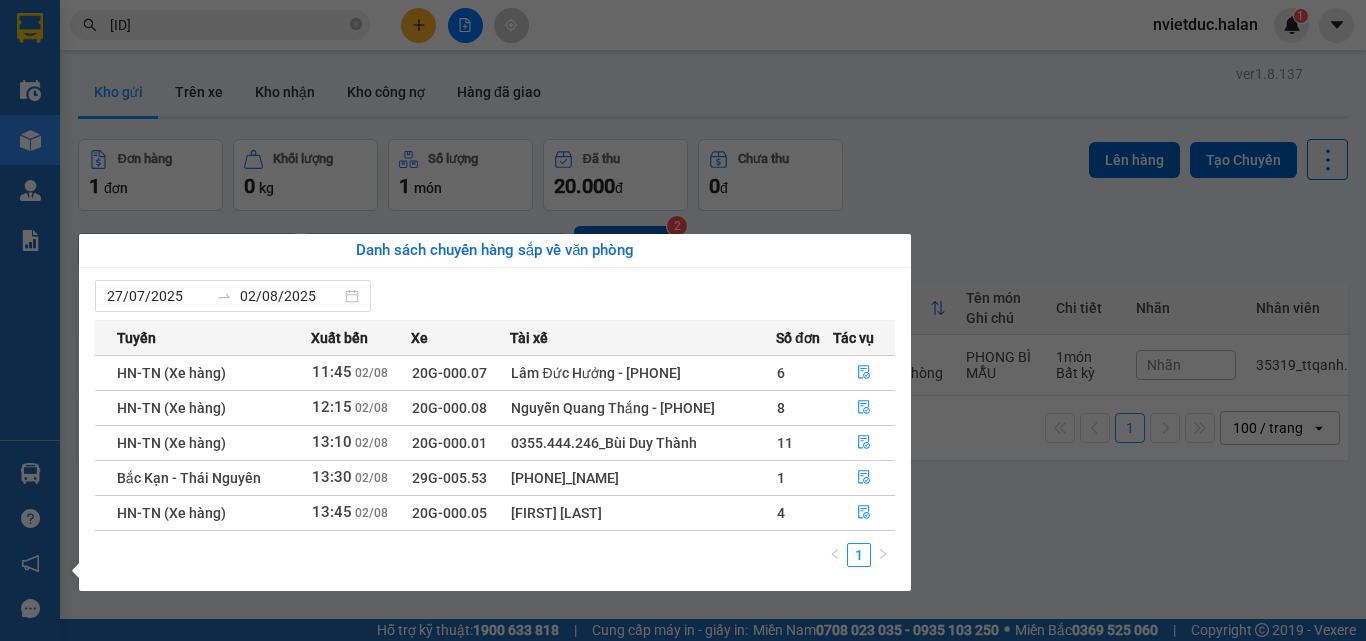 click on "Kết quả tìm kiếm ( 1 )  Bộ lọc  Mã ĐH Trạng thái Món hàng Thu hộ Tổng cước Chưa cước Nhãn Người gửi VP Gửi Người nhận VP Nhận TKC 0208250487 10:14 - 02/08 VP Nhận   29G-003.96 12:46 - 02/08 HỘP PT SL:  1 50.000 50.000 0373385995 VAP VP 47 Trần Khát Chân 0367849324 VẤN HVT VP Hoàng Văn Thụ 1 0208250487 nvietduc.halan 1     Điều hành xe     Kho hàng mới     Quản Lý Quản lý chuyến Quản lý kiểm kho     Báo cáo 12. Thống kê đơn đối tác 2. Doanh thu thực tế theo từng văn phòng 4. Thống kê đơn hàng theo văn phòng Hàng sắp về Hướng dẫn sử dụng Giới thiệu Vexere, nhận hoa hồng Phản hồi Phần mềm hỗ trợ bạn tốt chứ? ver  1.8.137 Kho gửi Trên xe Kho nhận Kho công nợ Hàng đã giao Đơn hàng 1 đơn Khối lượng 0 kg Số lượng 1 món Đã thu 20.000  đ Chưa thu 0  đ Lên hàng Tạo Chuyến 19/06/2025 – 02/08/2025 Chọn văn phòng nhận open Bộ lọc" at bounding box center [683, 320] 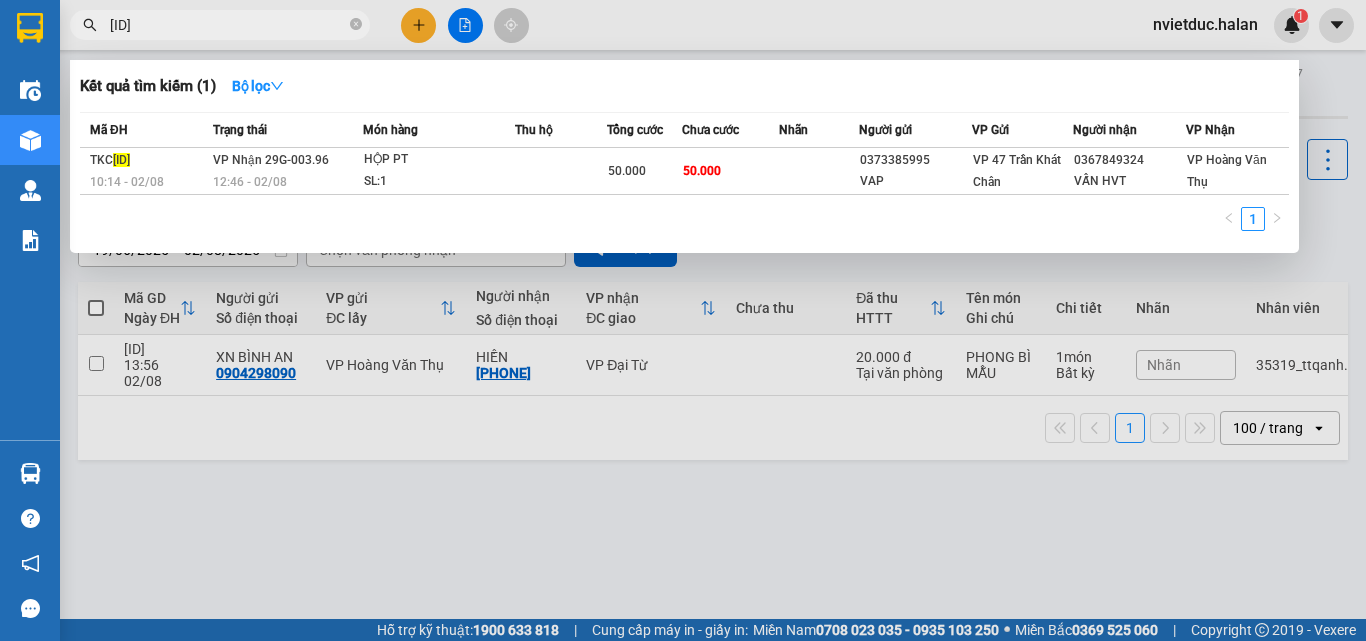 click on "0208250487" at bounding box center [228, 25] 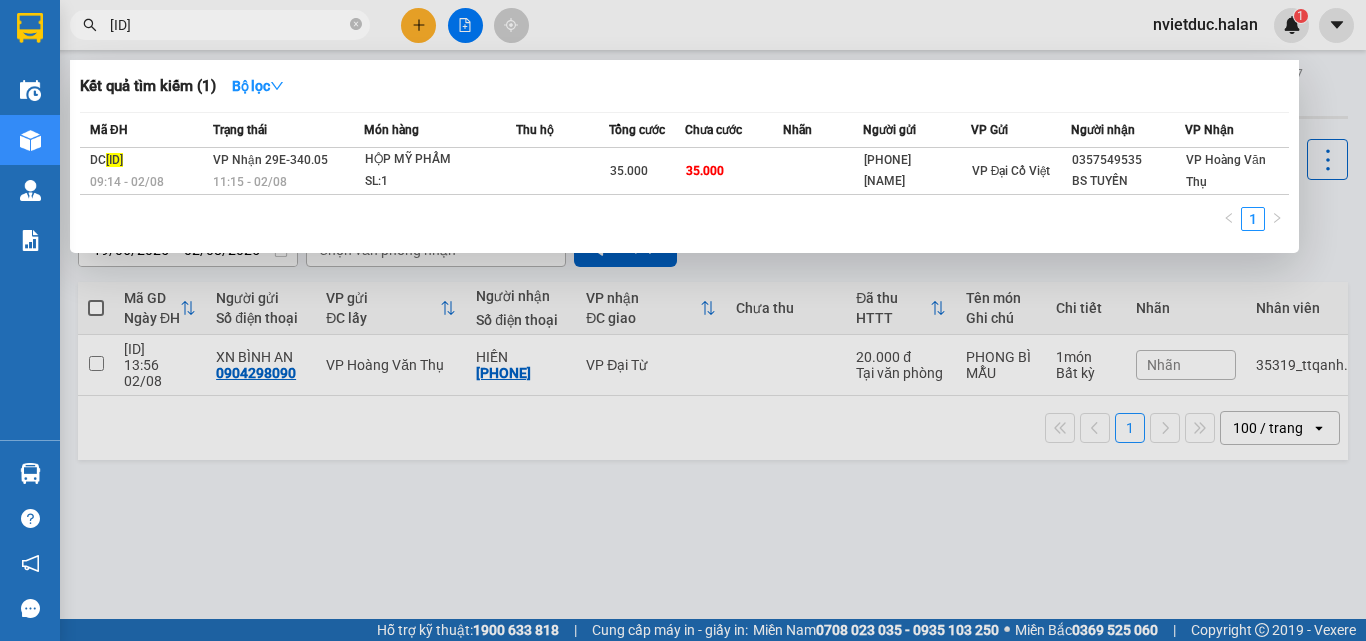 type on "0208250279" 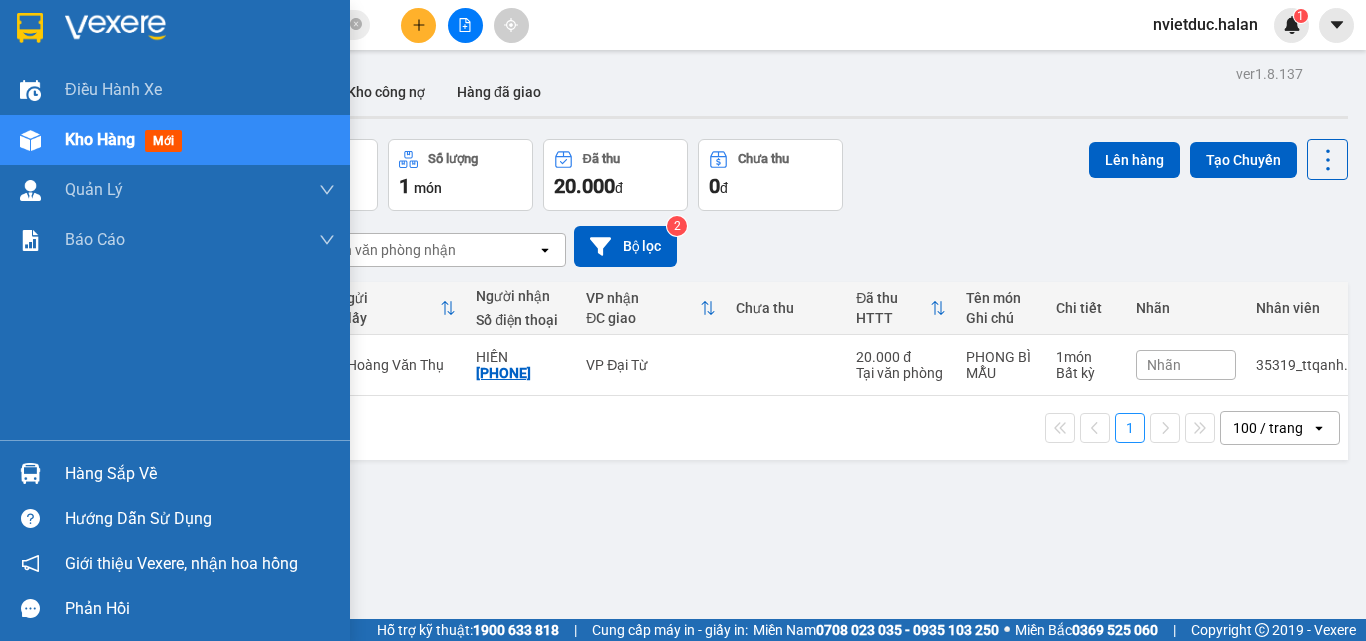 click at bounding box center (30, 473) 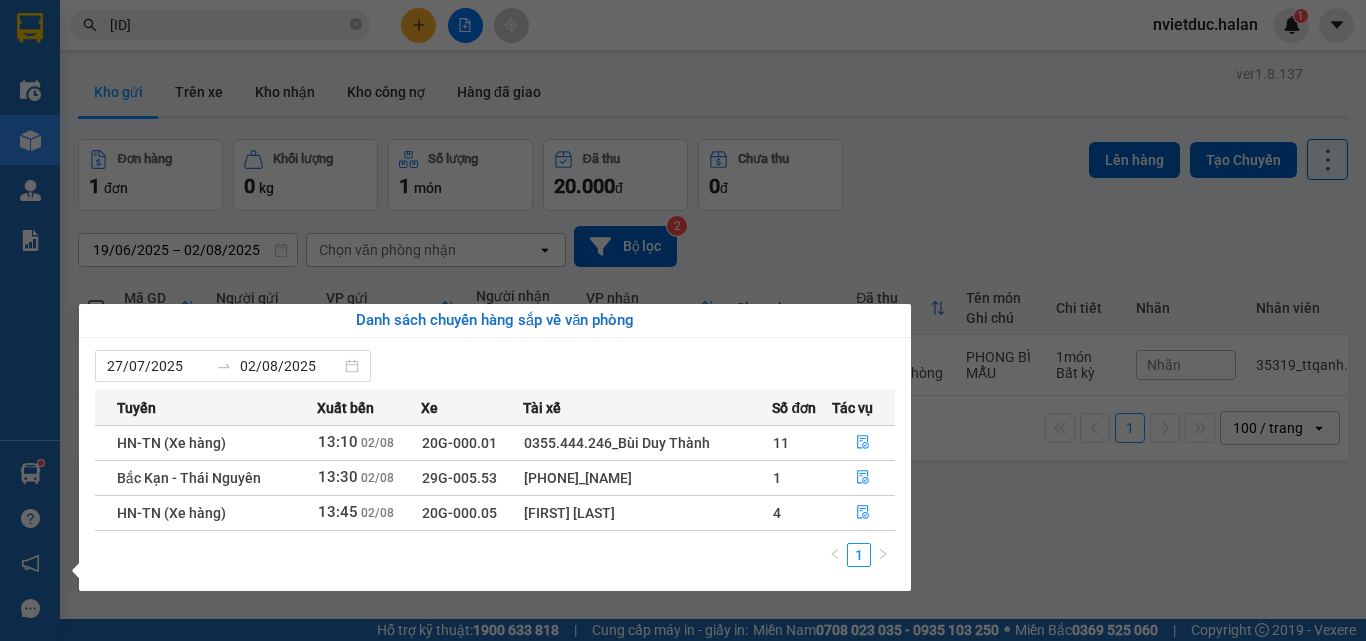 drag, startPoint x: 982, startPoint y: 238, endPoint x: 998, endPoint y: 240, distance: 16.124516 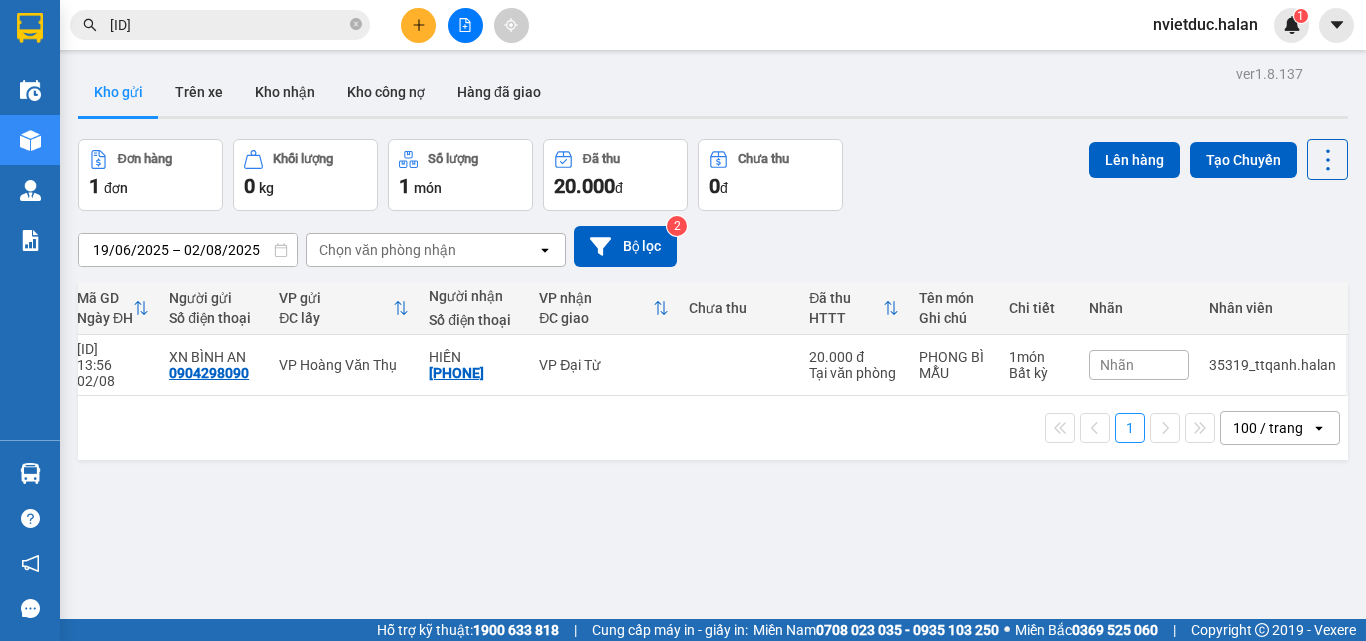 scroll, scrollTop: 0, scrollLeft: 0, axis: both 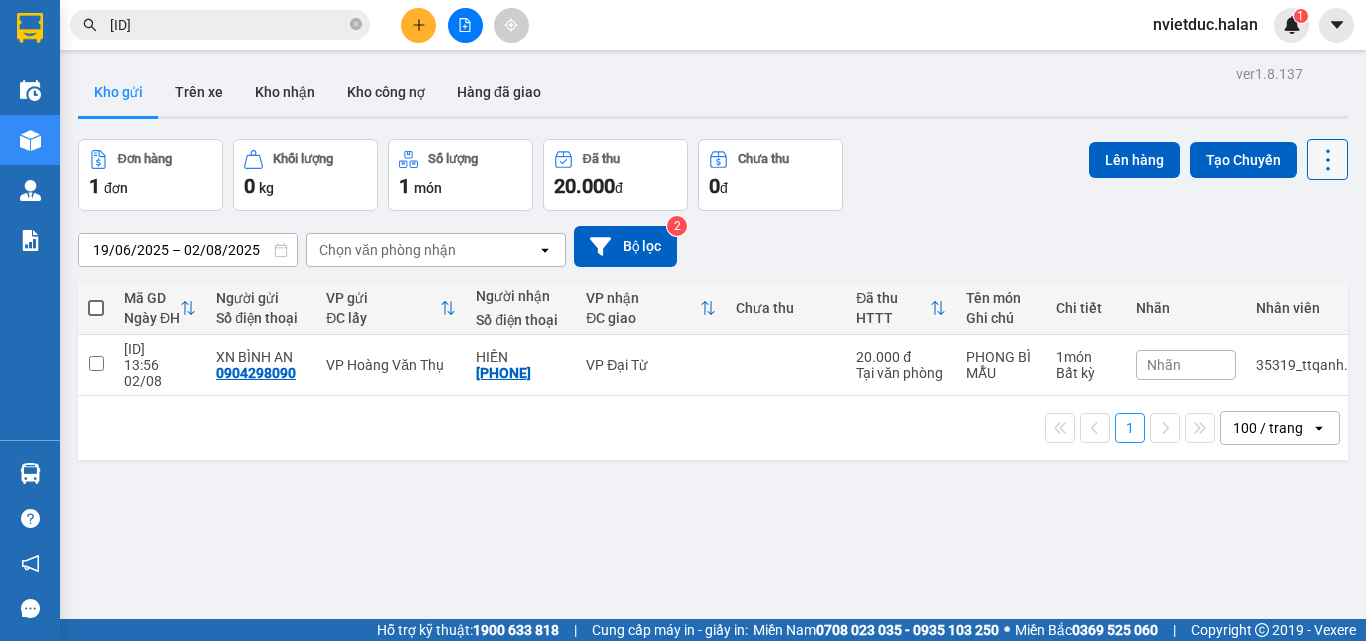 click 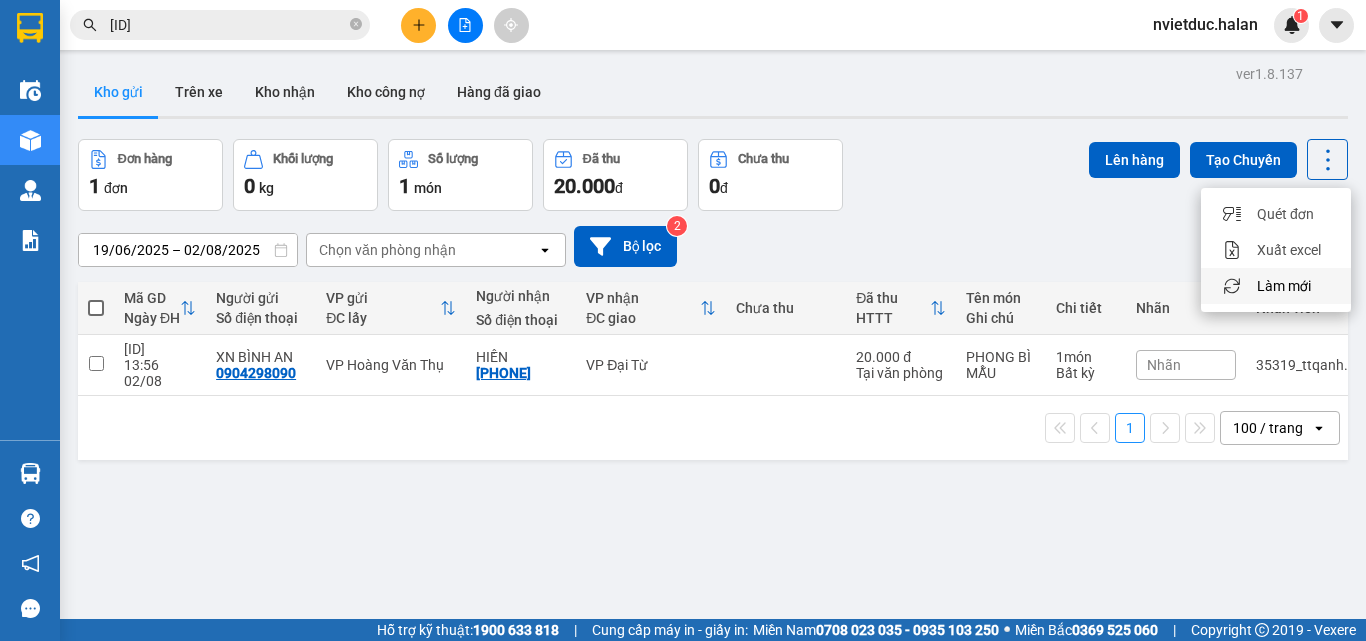 click on "Làm mới" at bounding box center [1284, 286] 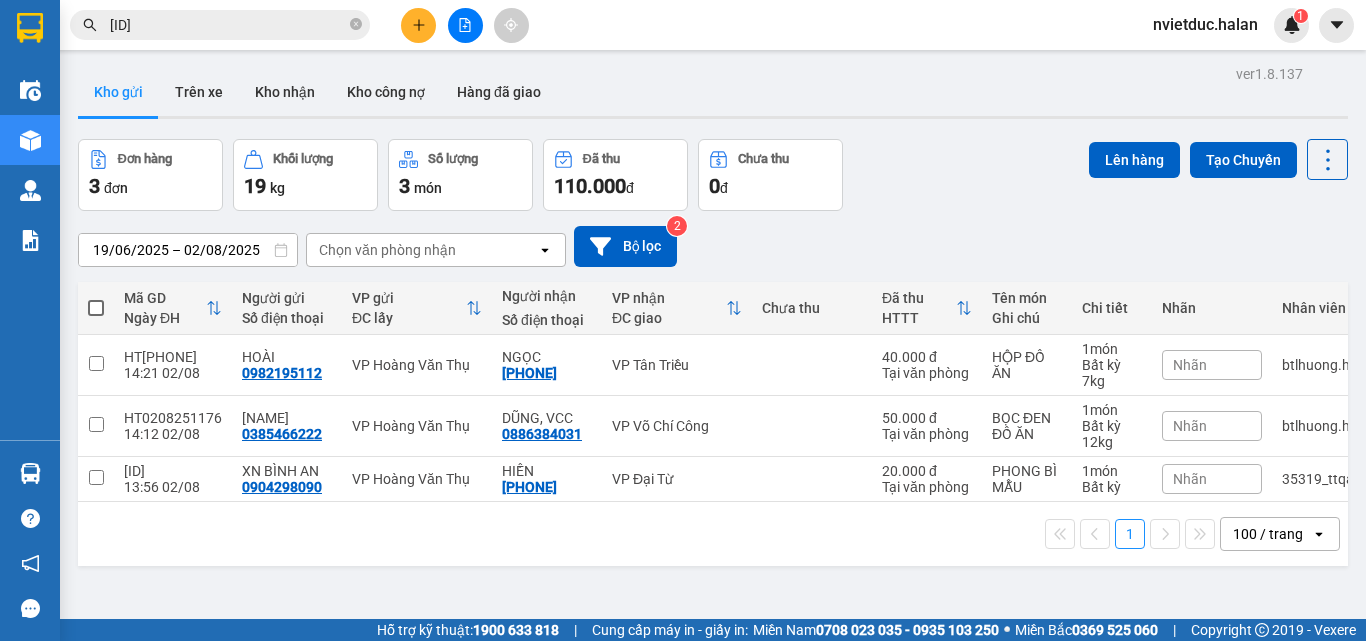 click 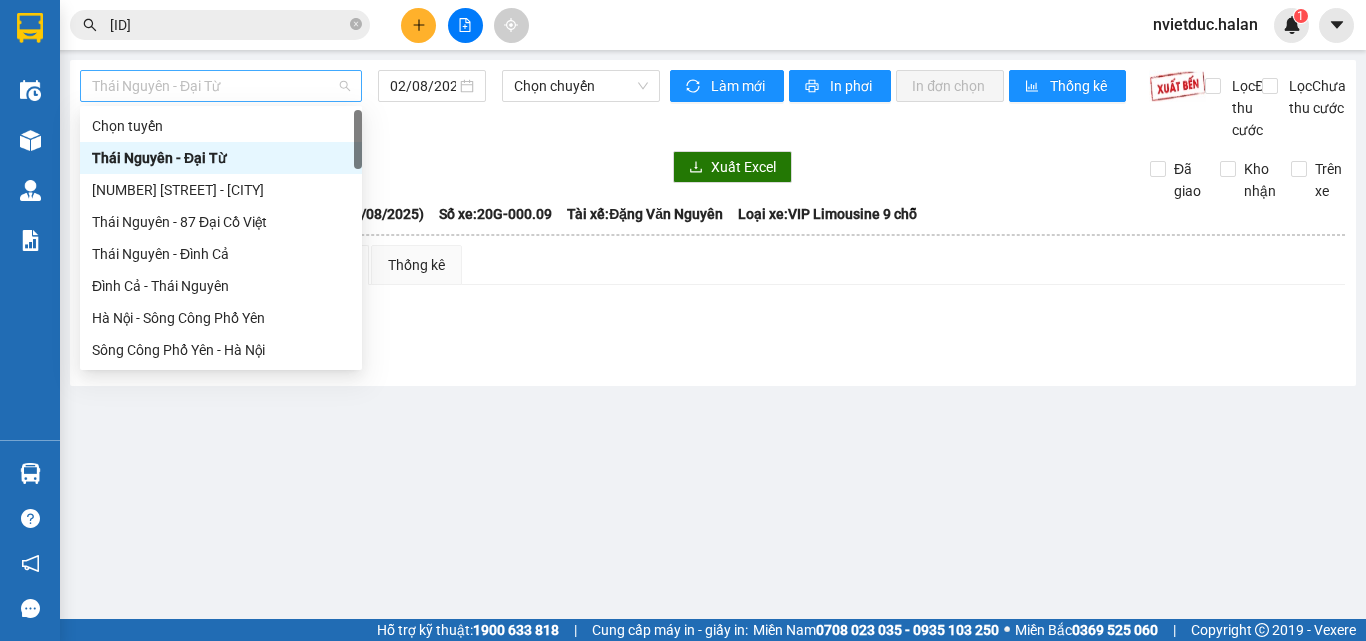 click on "Thái Nguyên - Đại Từ" at bounding box center (221, 86) 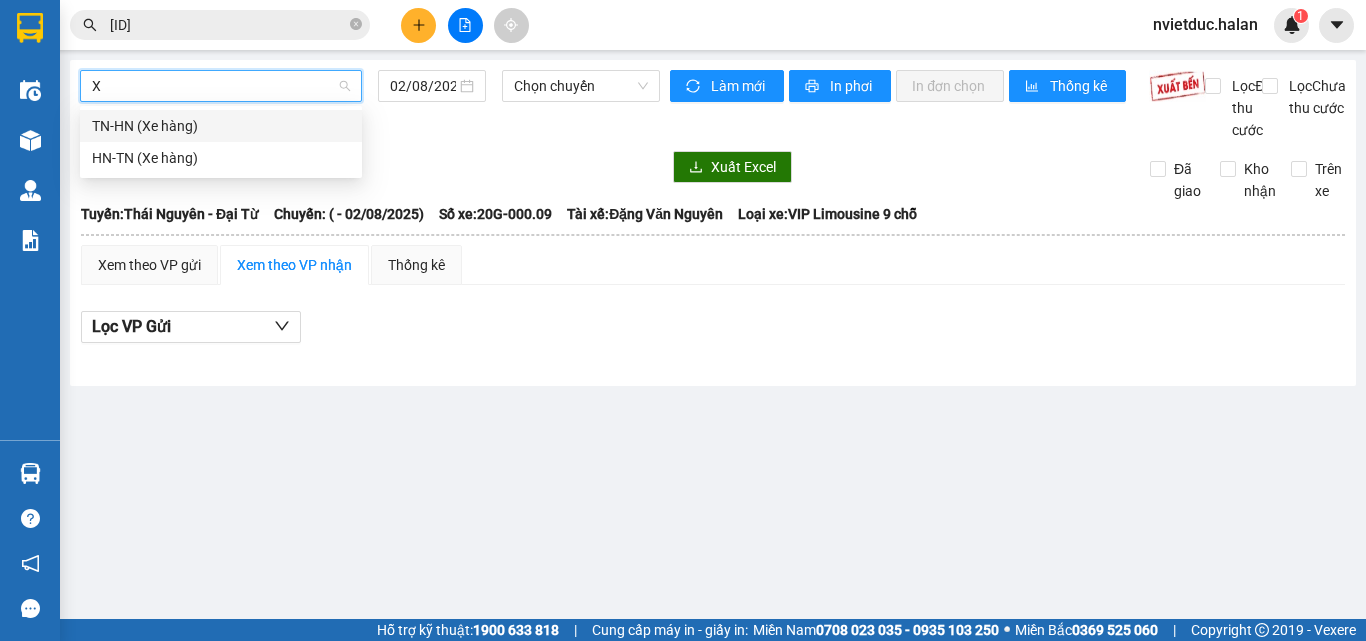 type on "XE" 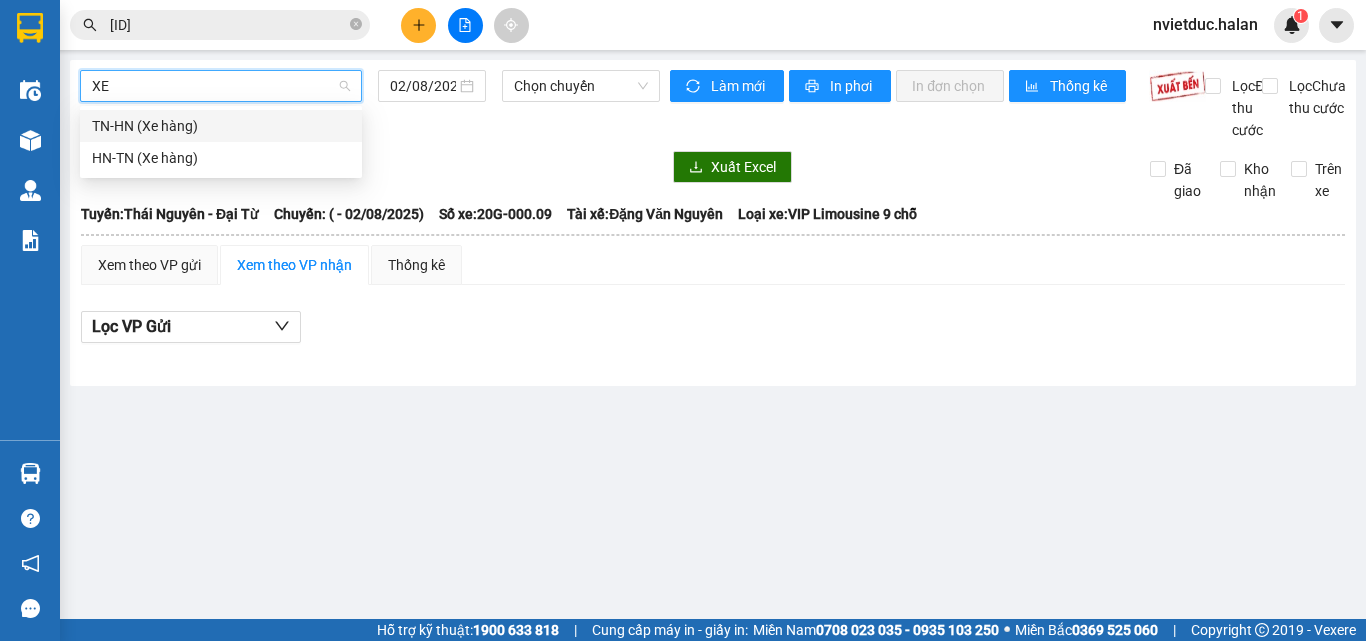 click on "TN-HN (Xe hàng)" at bounding box center (221, 126) 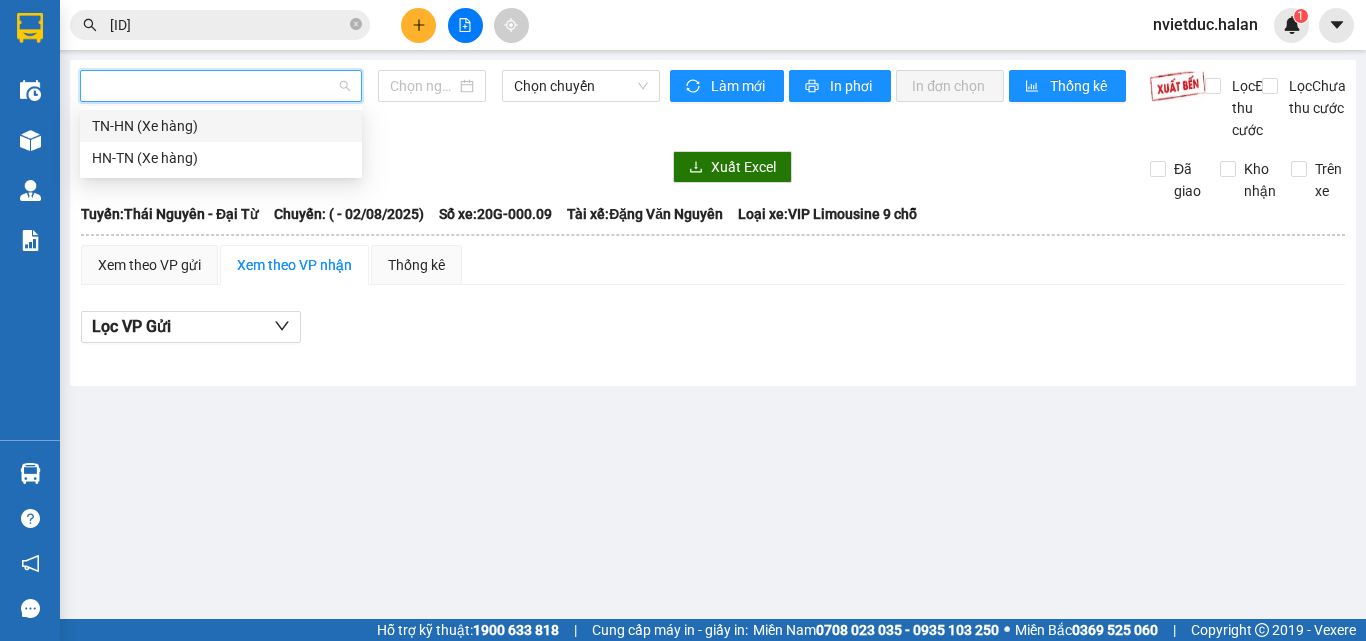 type on "02/08/2025" 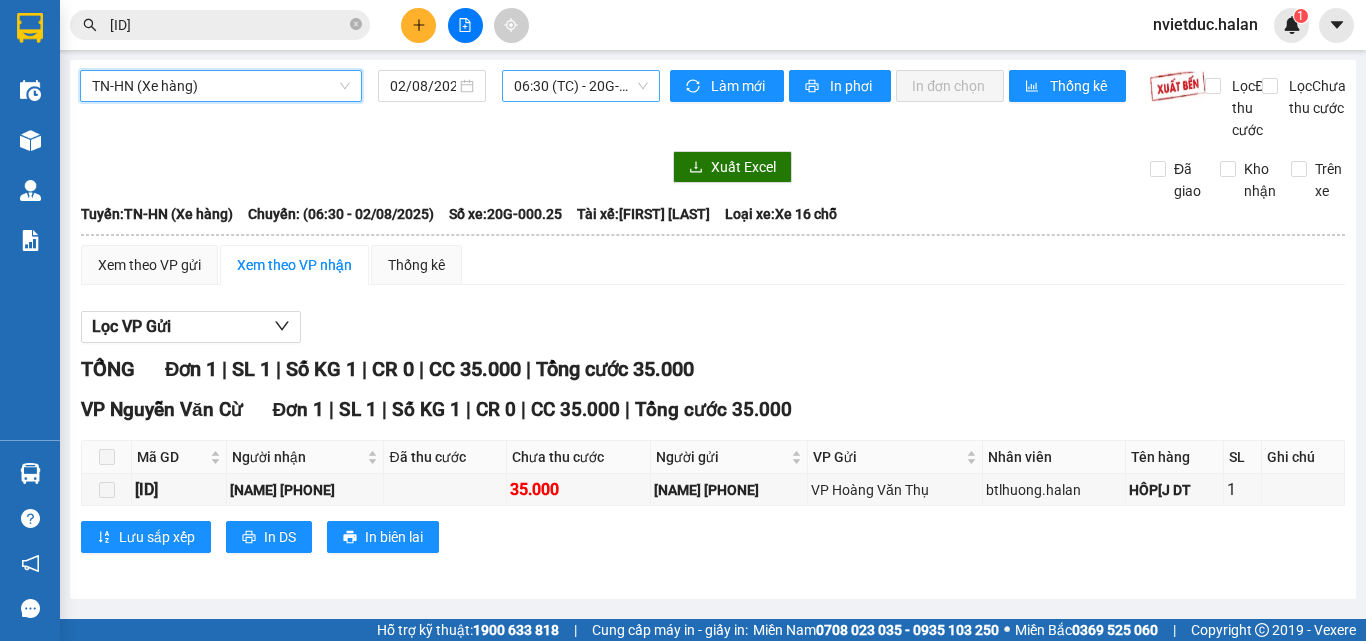 click on "06:30   (TC)   - 20G-000.25" at bounding box center (581, 86) 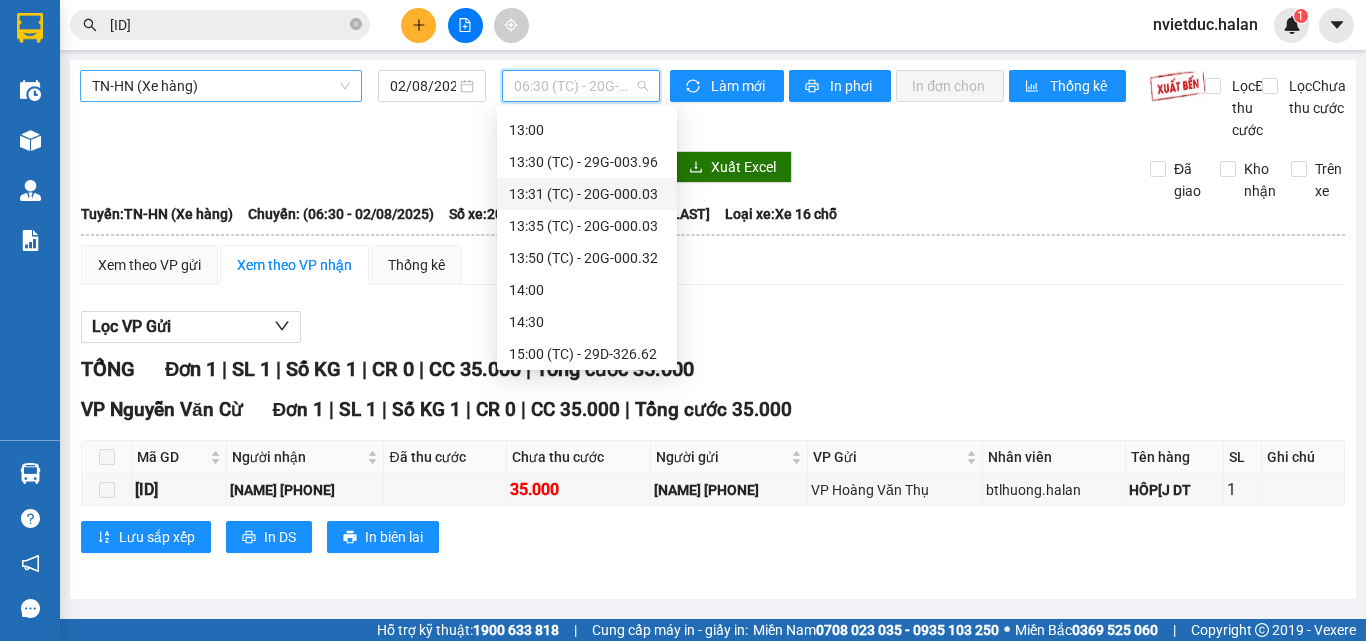 scroll, scrollTop: 768, scrollLeft: 0, axis: vertical 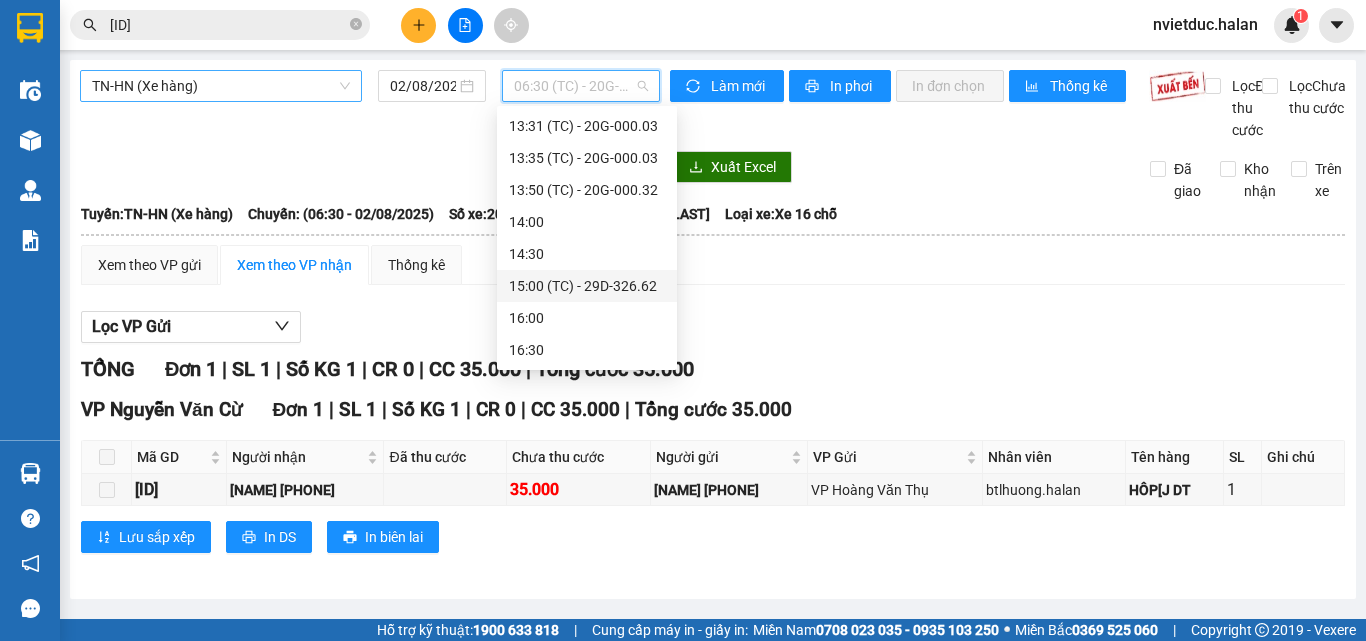 click on "15:00   (TC)   - 29D-326.62" at bounding box center (587, 286) 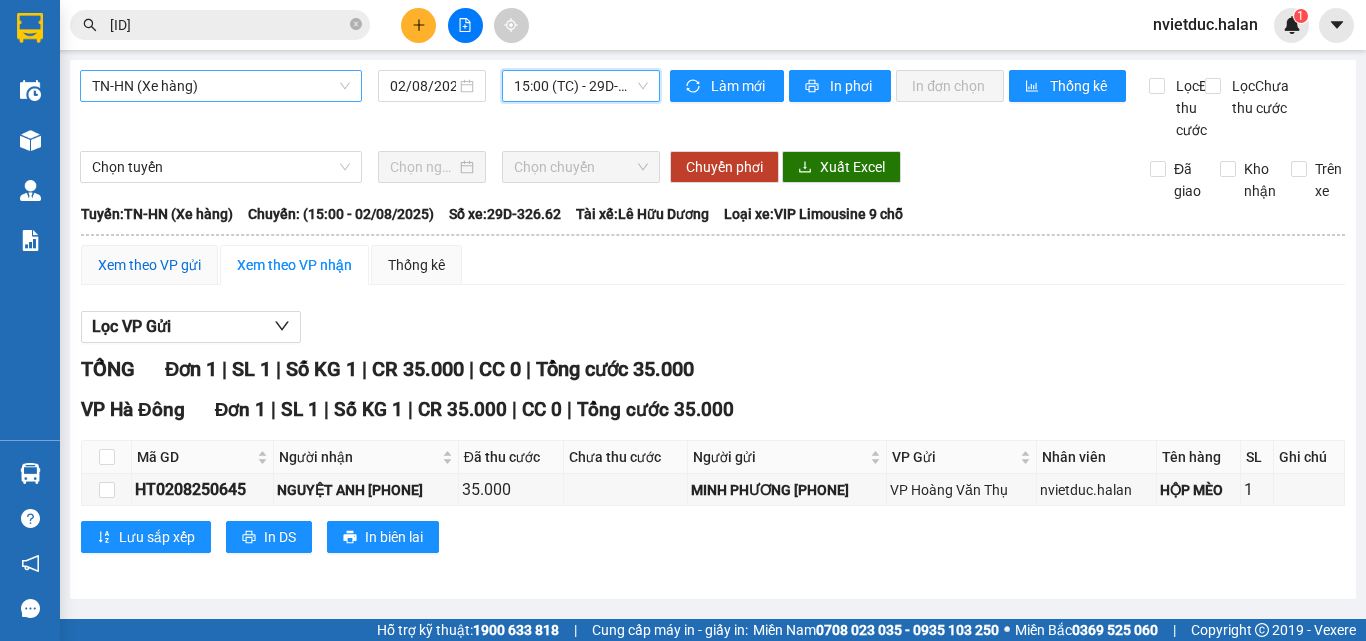click on "Xem theo VP gửi" at bounding box center [149, 265] 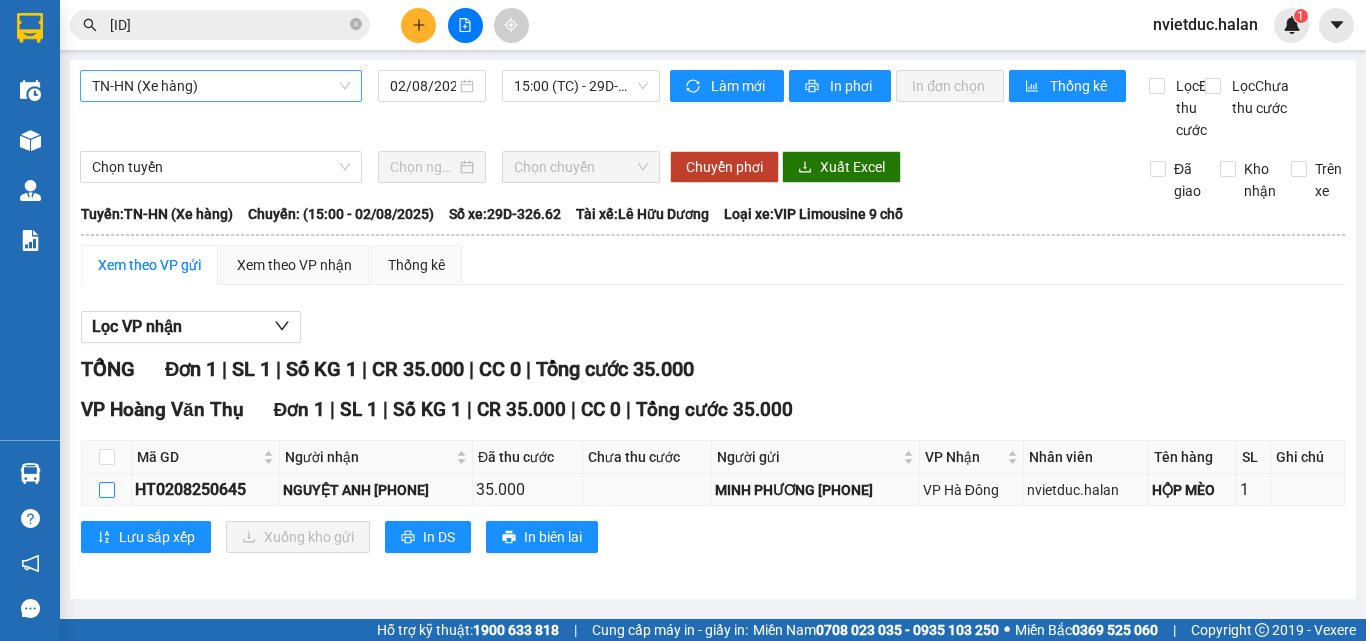 click at bounding box center [107, 490] 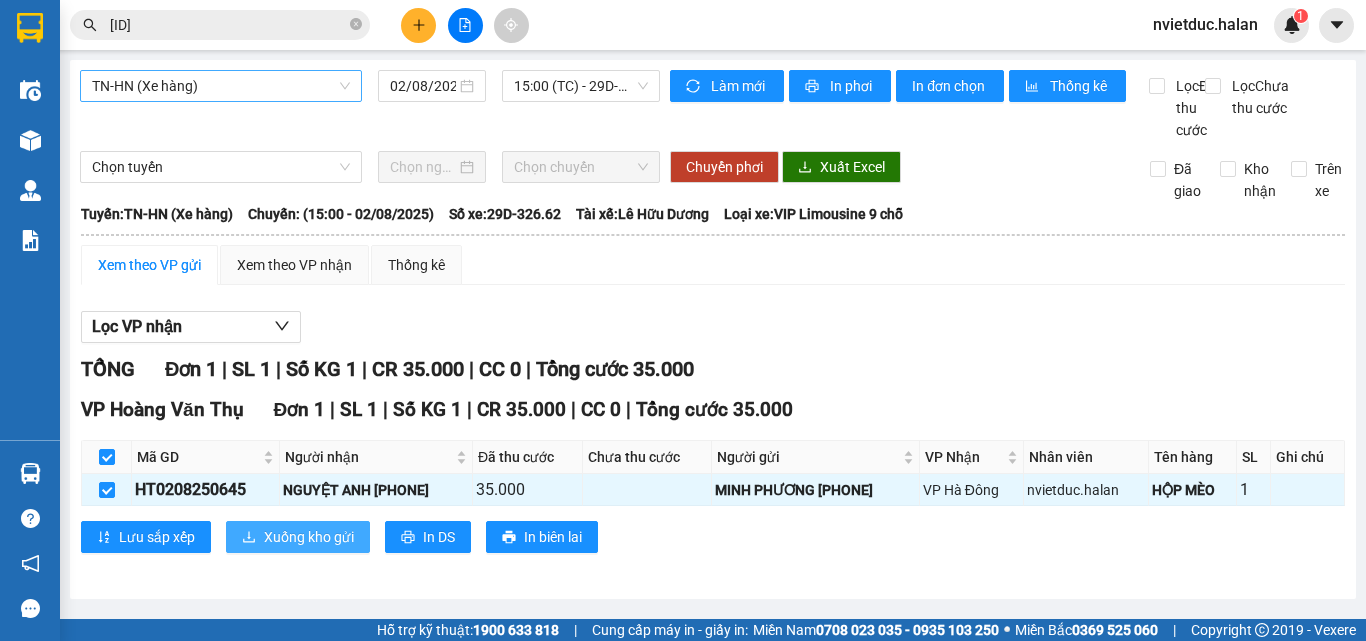 click on "Xuống kho gửi" at bounding box center (309, 537) 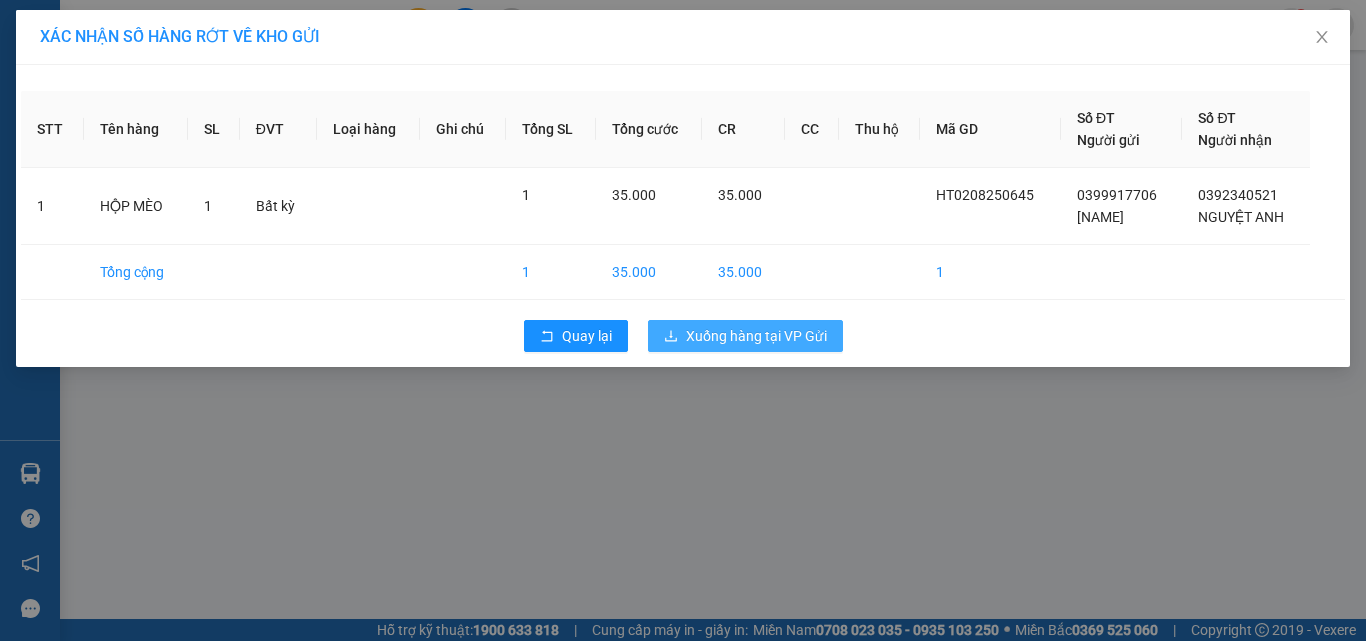 click on "Xuống hàng tại VP Gửi" at bounding box center (756, 336) 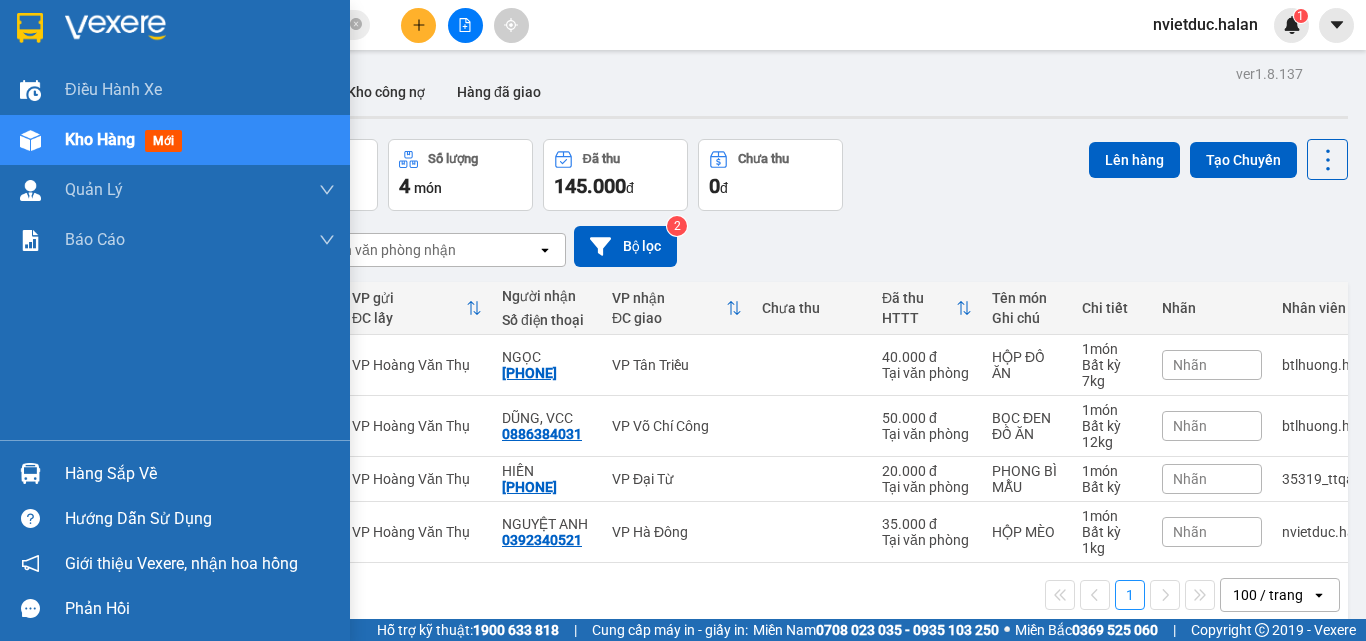 click at bounding box center [30, 473] 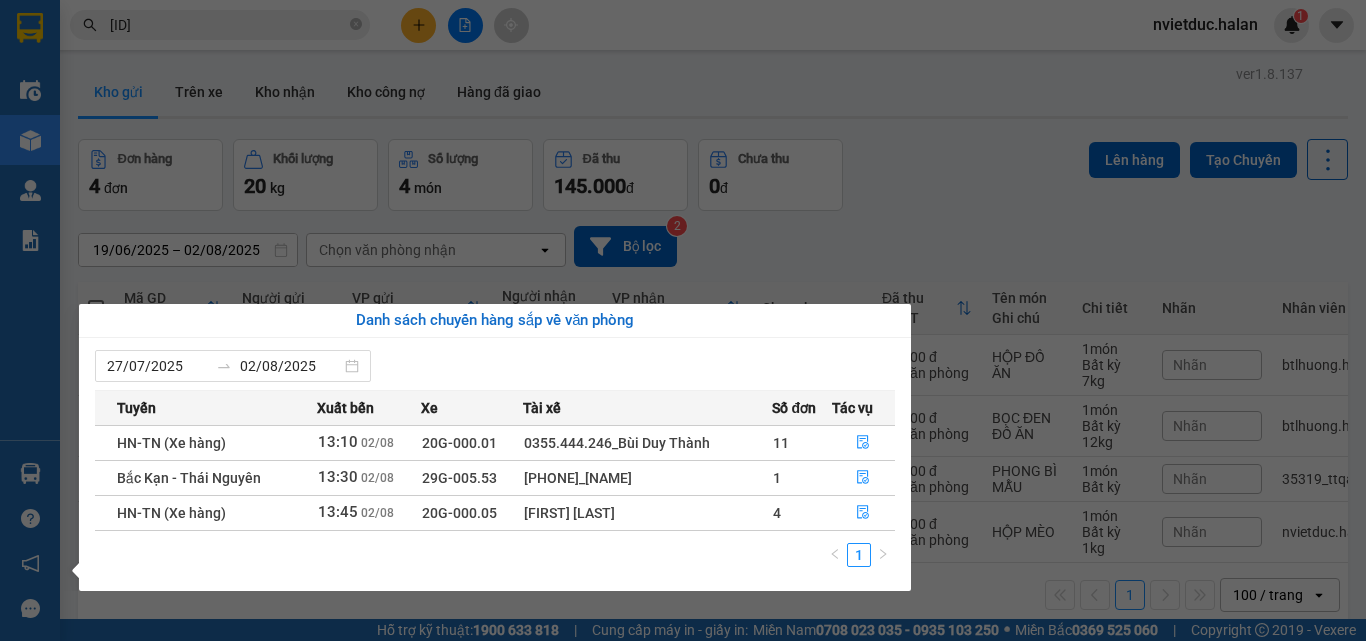 click on "Kết quả tìm kiếm ( 1 )  Bộ lọc  Mã ĐH Trạng thái Món hàng Thu hộ Tổng cước Chưa cước Nhãn Người gửi VP Gửi Người nhận VP Nhận DC 0208250279 09:14 - 02/08 VP Nhận   29E-340.05 11:15 - 02/08 HỘP MỸ PHẨM SL:  1 35.000 35.000 0973989844 BS HƯỜNG VP Đại Cồ Việt 0357549535 BS TUYẾN VP Hoàng Văn Thụ 1 0208250279 nvietduc.halan 1     Điều hành xe     Kho hàng mới     Quản Lý Quản lý chuyến Quản lý kiểm kho     Báo cáo 12. Thống kê đơn đối tác 2. Doanh thu thực tế theo từng văn phòng 4. Thống kê đơn hàng theo văn phòng Hàng sắp về Hướng dẫn sử dụng Giới thiệu Vexere, nhận hoa hồng Phản hồi Phần mềm hỗ trợ bạn tốt chứ? ver  1.8.137 Kho gửi Trên xe Kho nhận Kho công nợ Hàng đã giao Đơn hàng 4 đơn Khối lượng 20 kg Số lượng 4 món Đã thu 145.000  đ Chưa thu 0  đ Lên hàng Tạo Chuyến 19/06/2025 – 02/08/2025 Chọn văn phòng nhận" at bounding box center [683, 320] 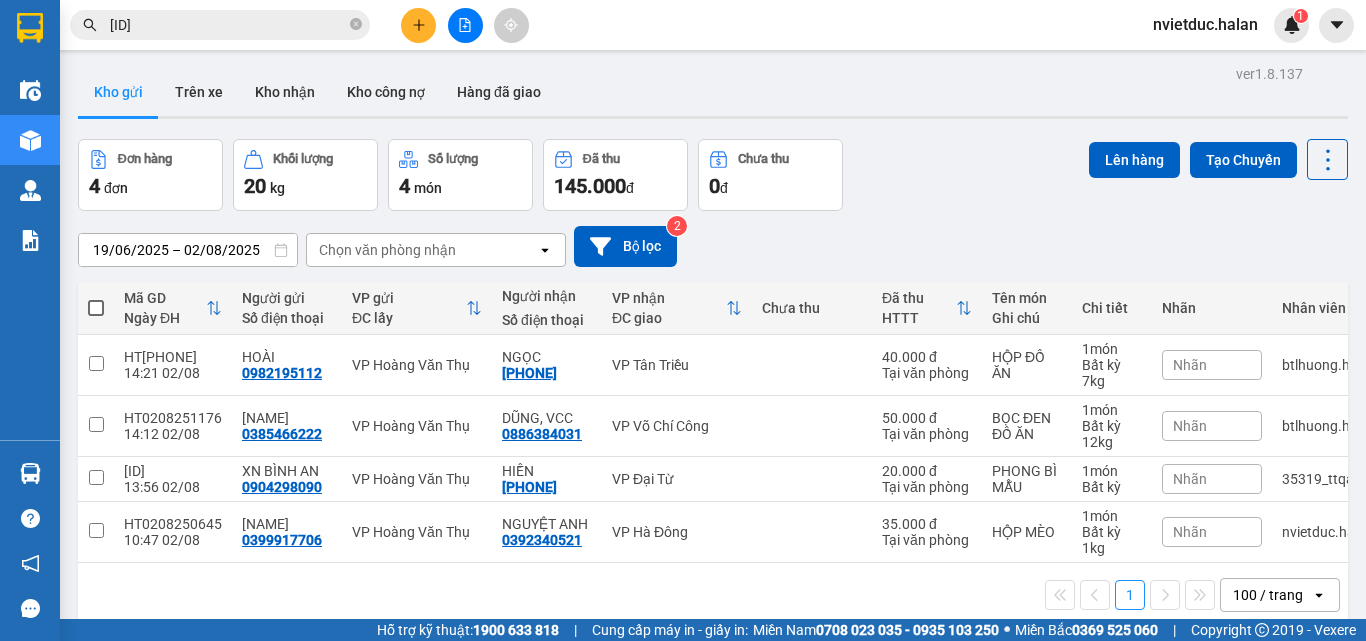 click on "0208250279" at bounding box center [228, 25] 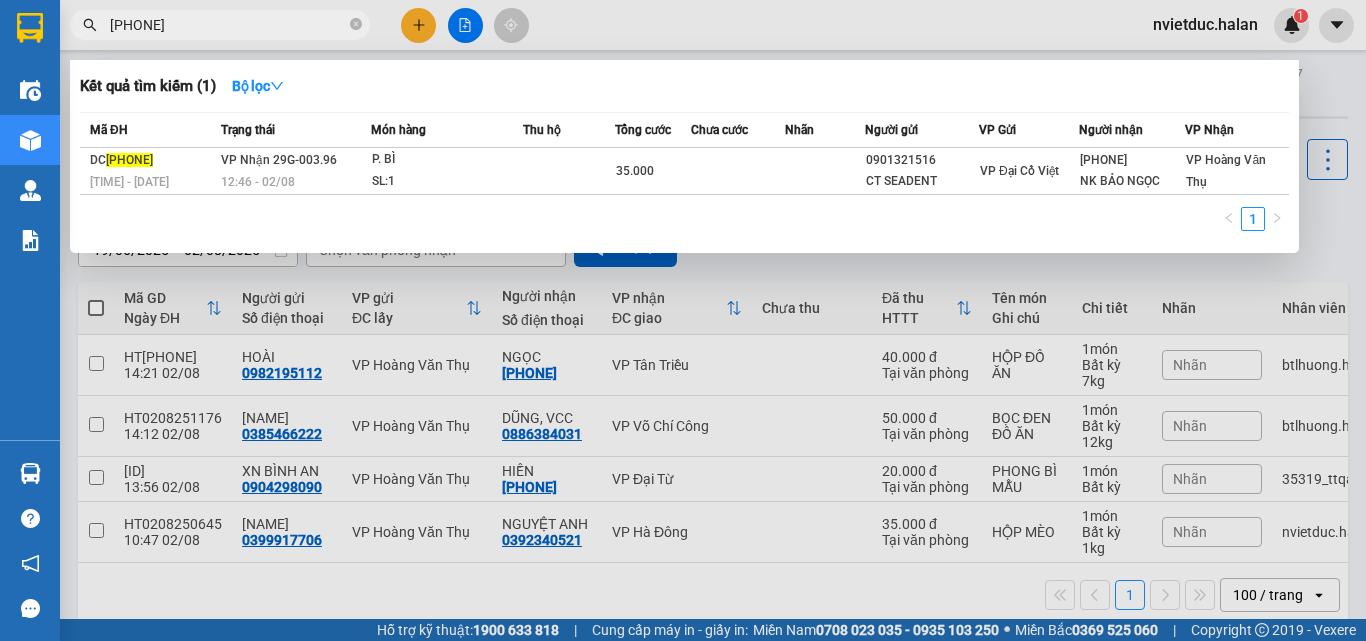 click on "0208250500" at bounding box center [228, 25] 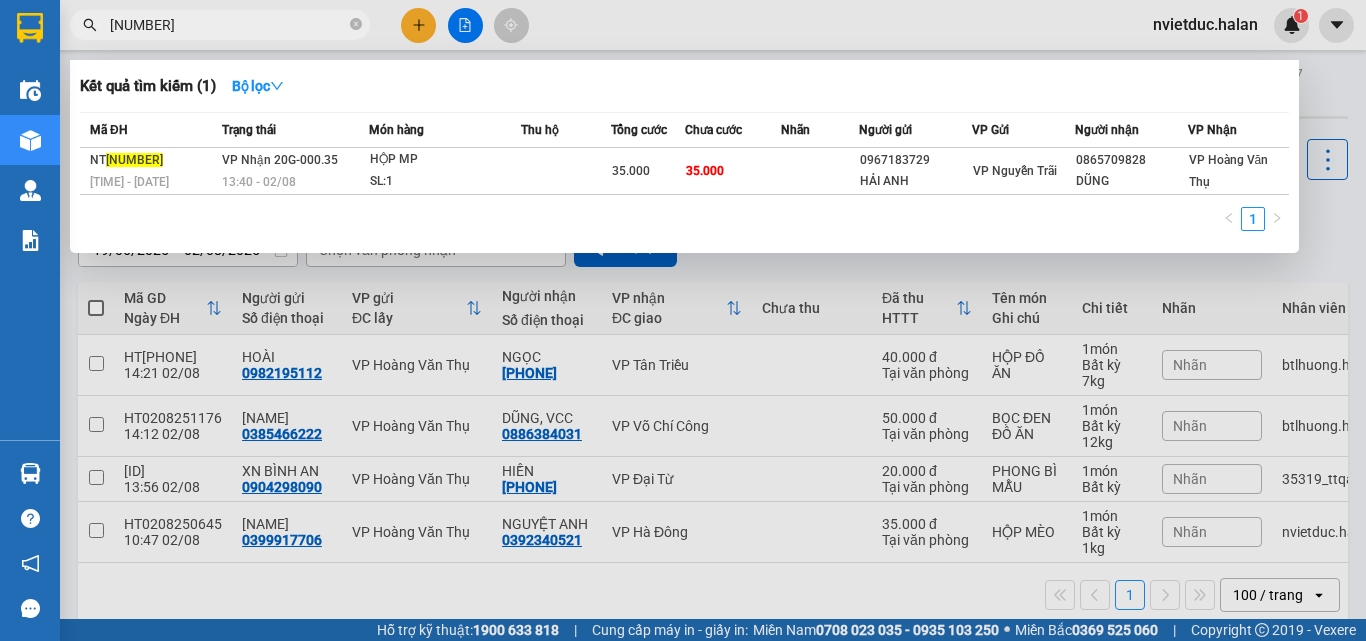 type on "0208250775" 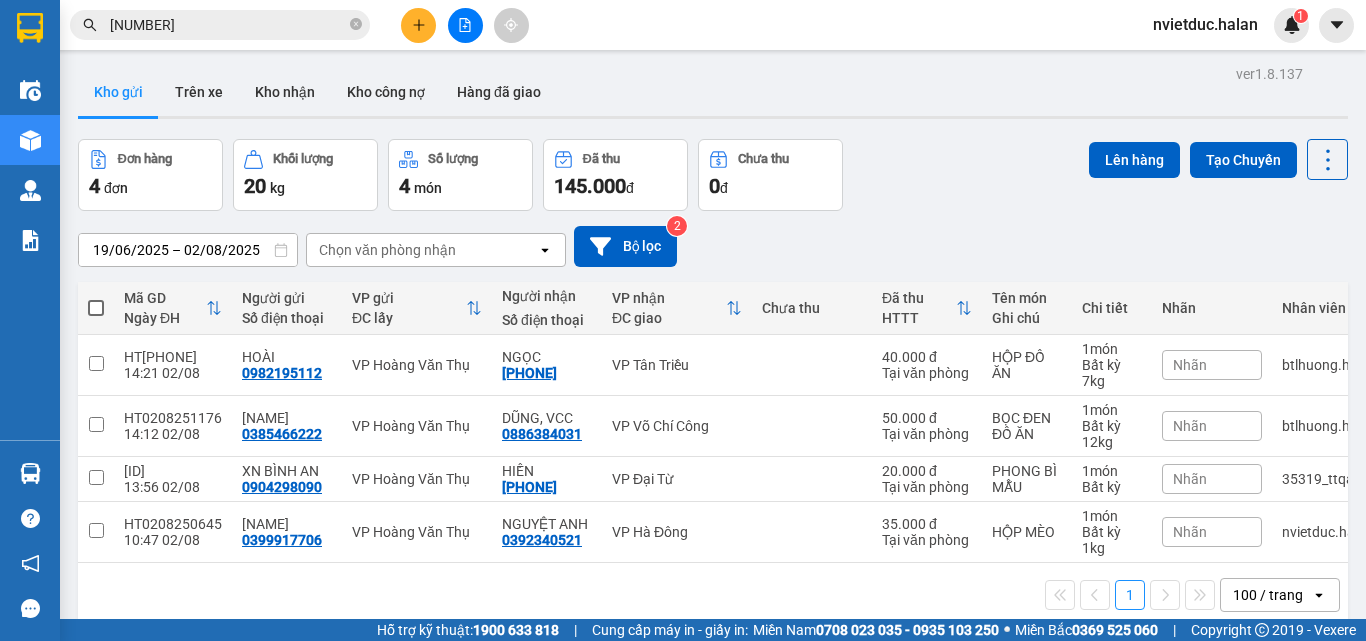 click at bounding box center (418, 25) 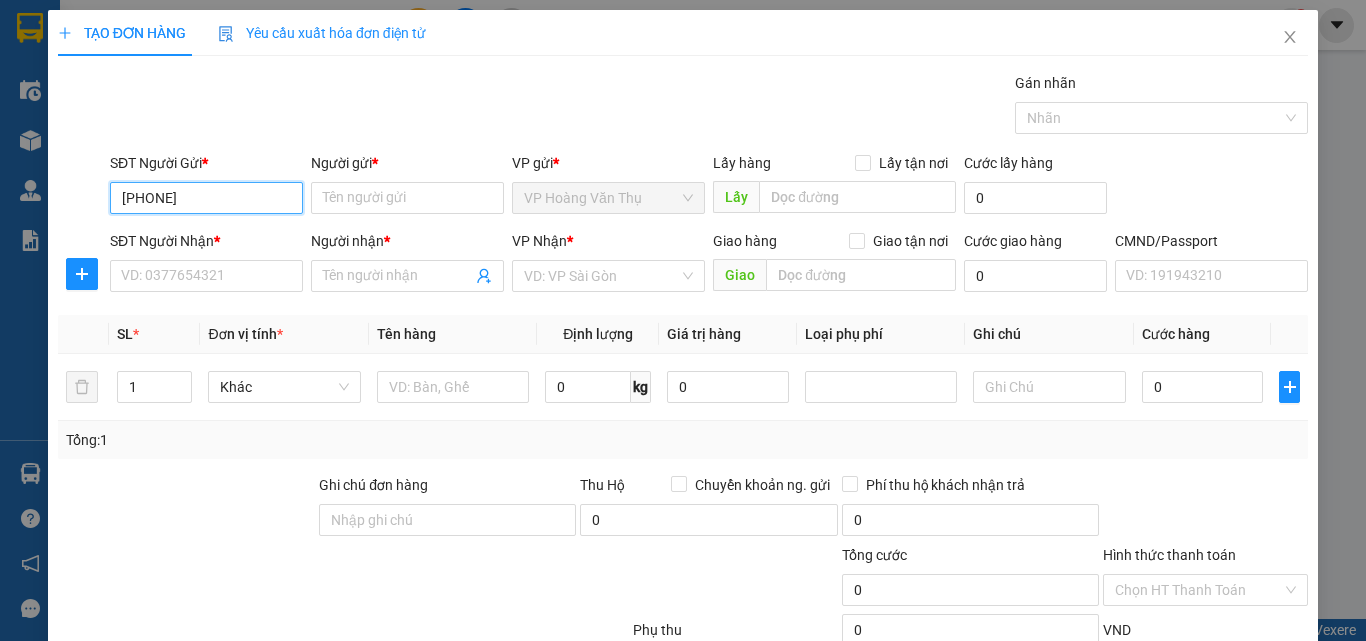 type on "0838666333" 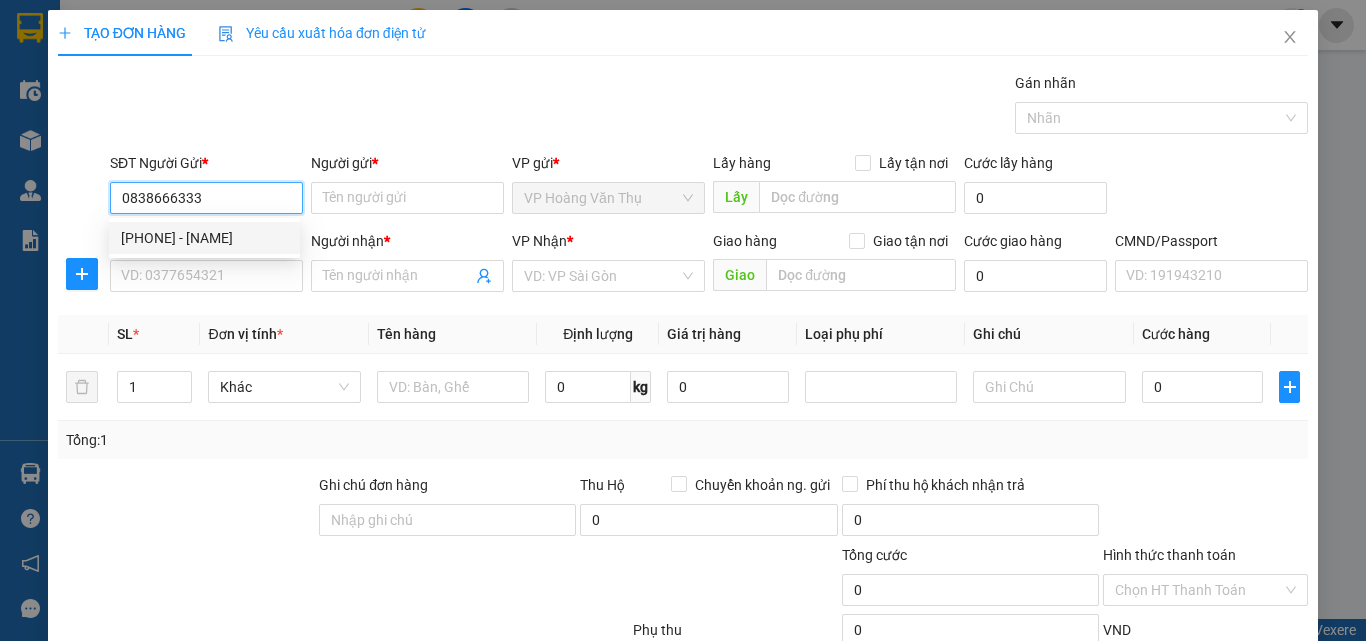 drag, startPoint x: 205, startPoint y: 232, endPoint x: 205, endPoint y: 254, distance: 22 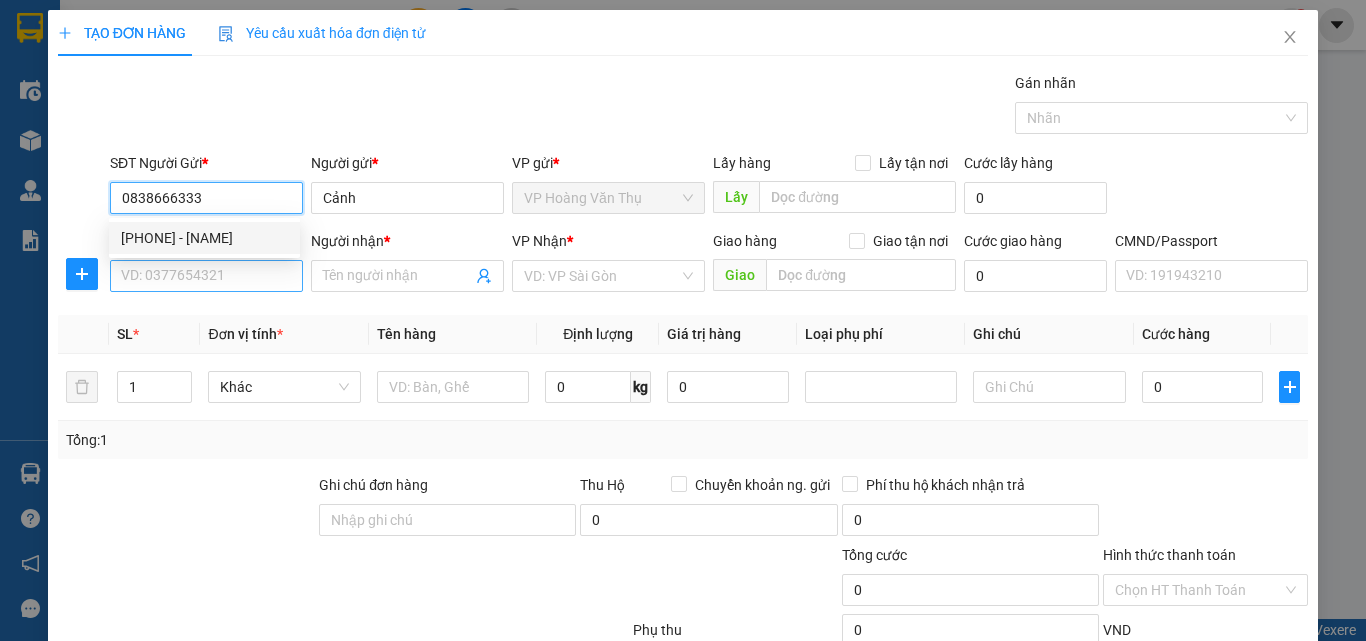type on "0838666333" 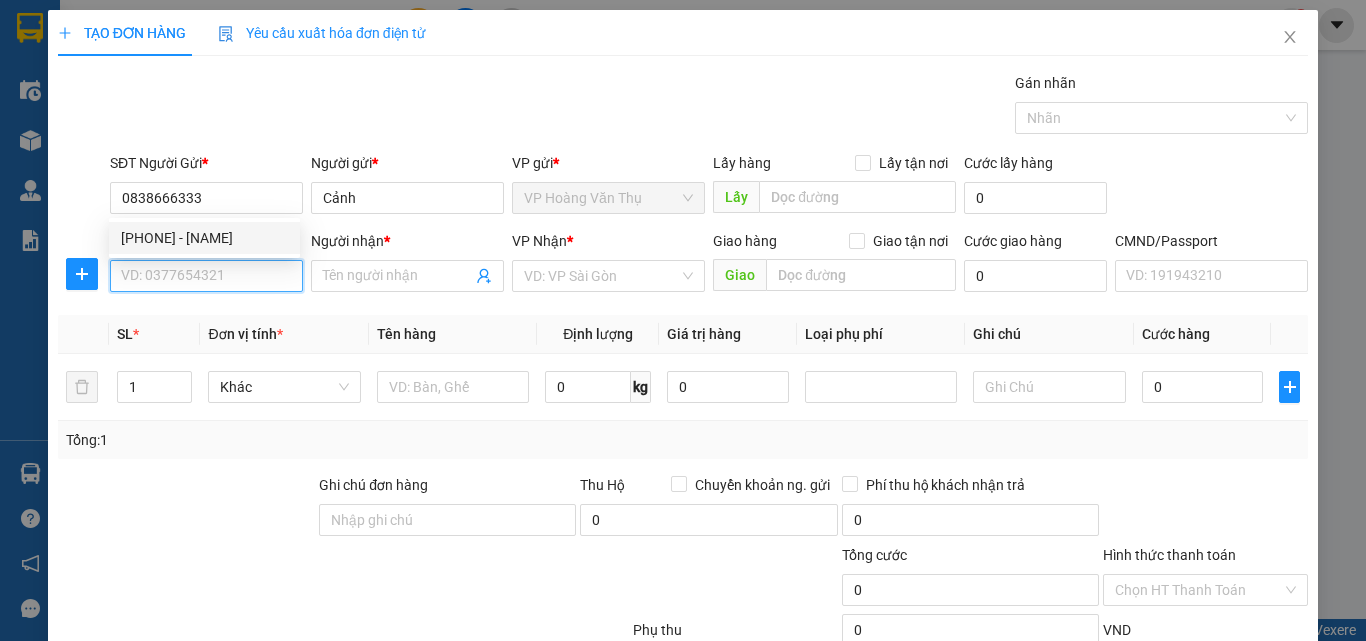 click on "SĐT Người Nhận  *" at bounding box center [206, 276] 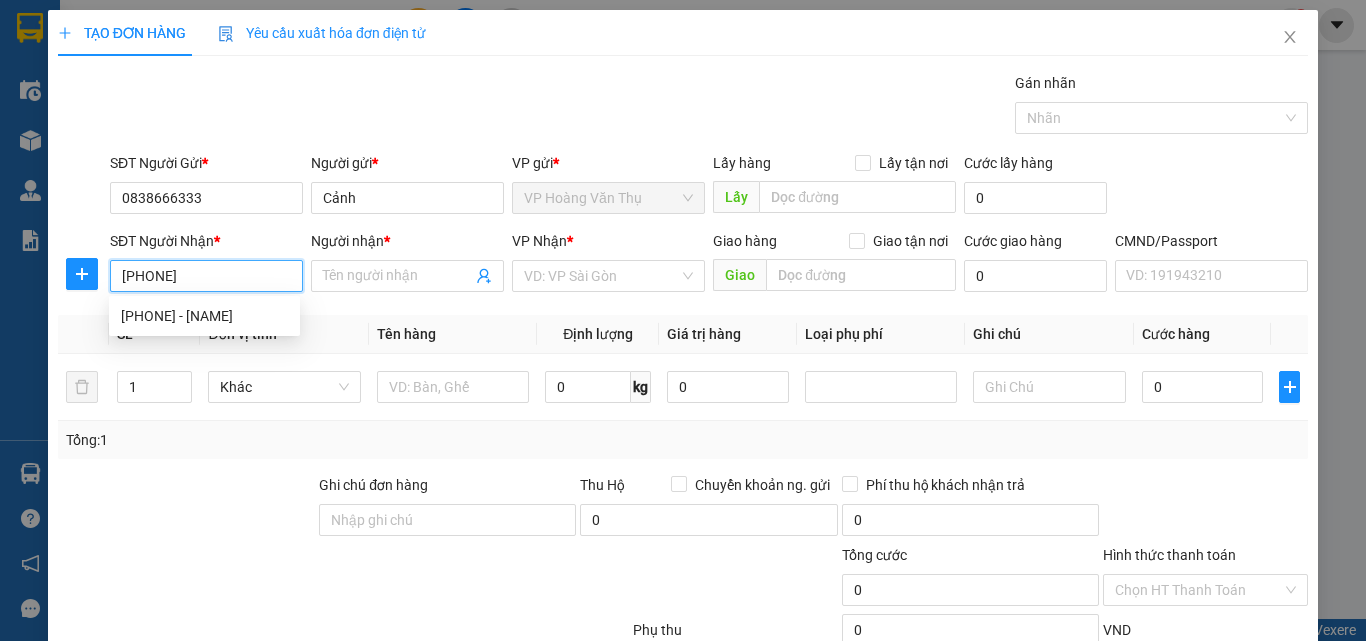 type on "0396951666" 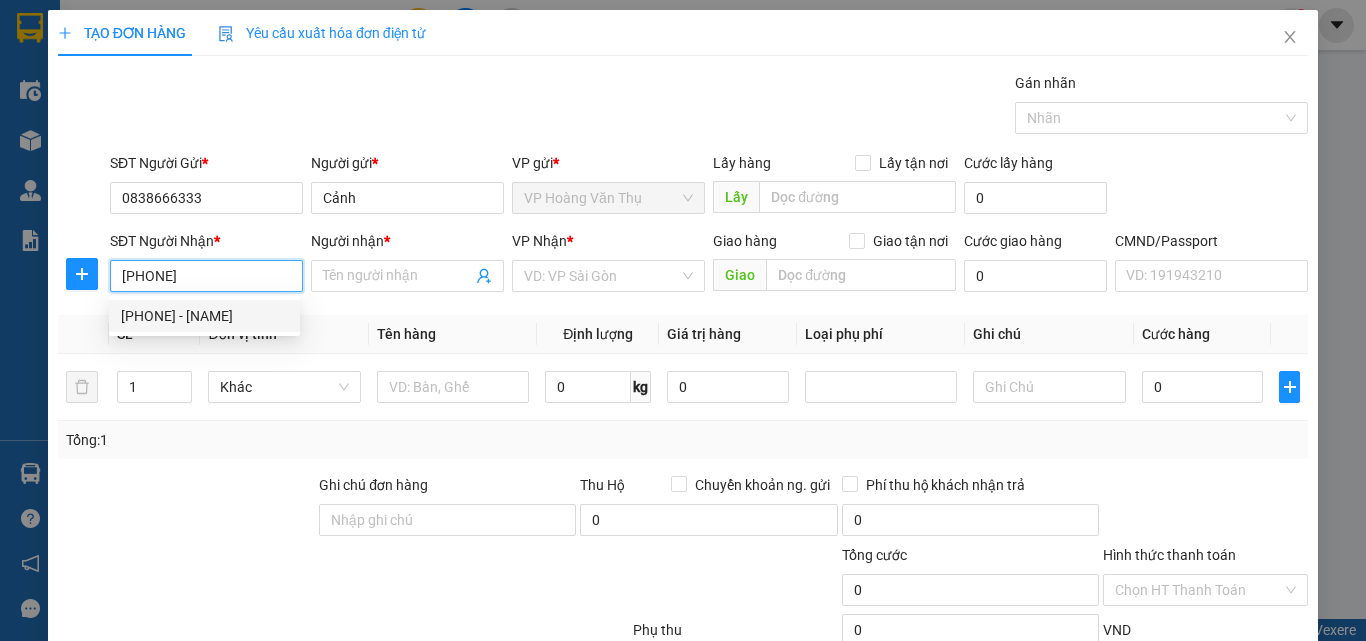 click on "0396951666 - TRUNG" at bounding box center [204, 316] 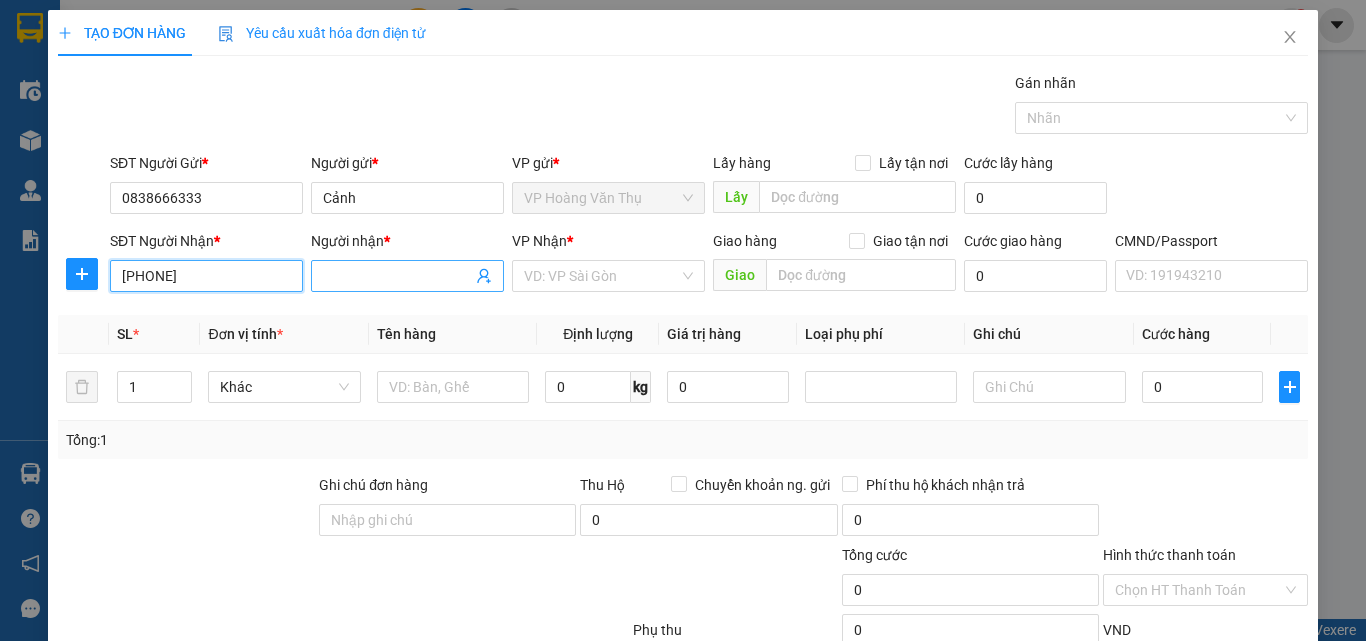 type on "TRUNG" 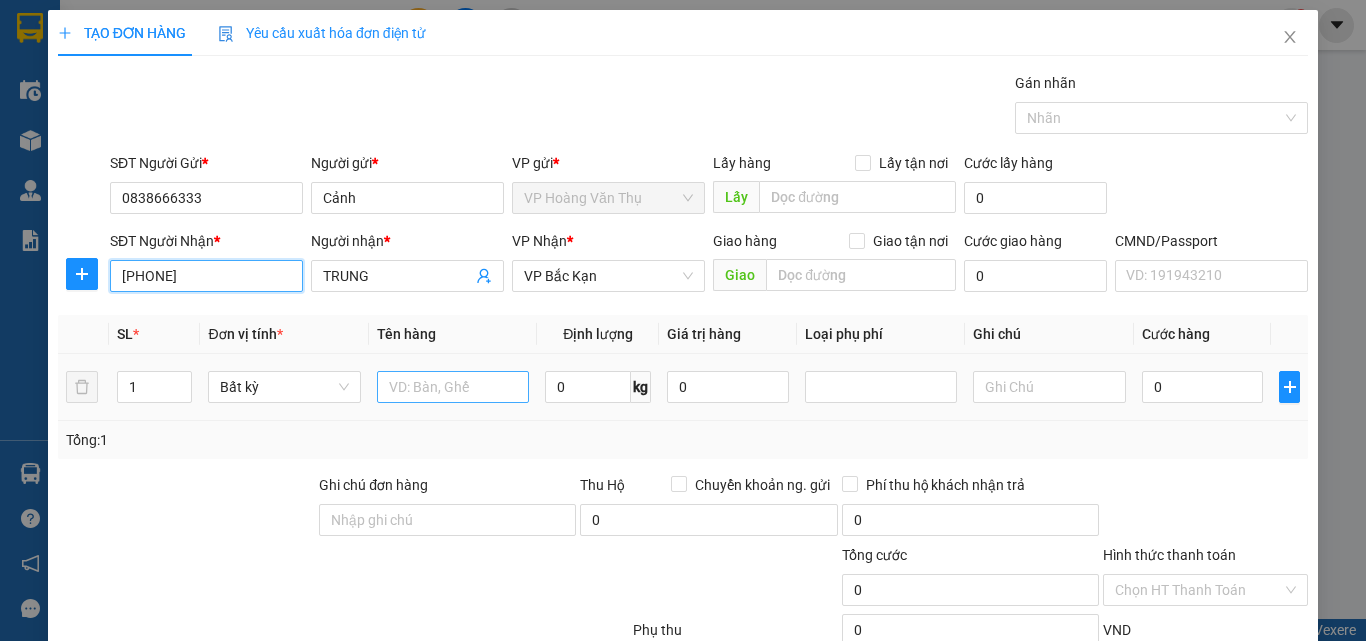 type on "0396951666" 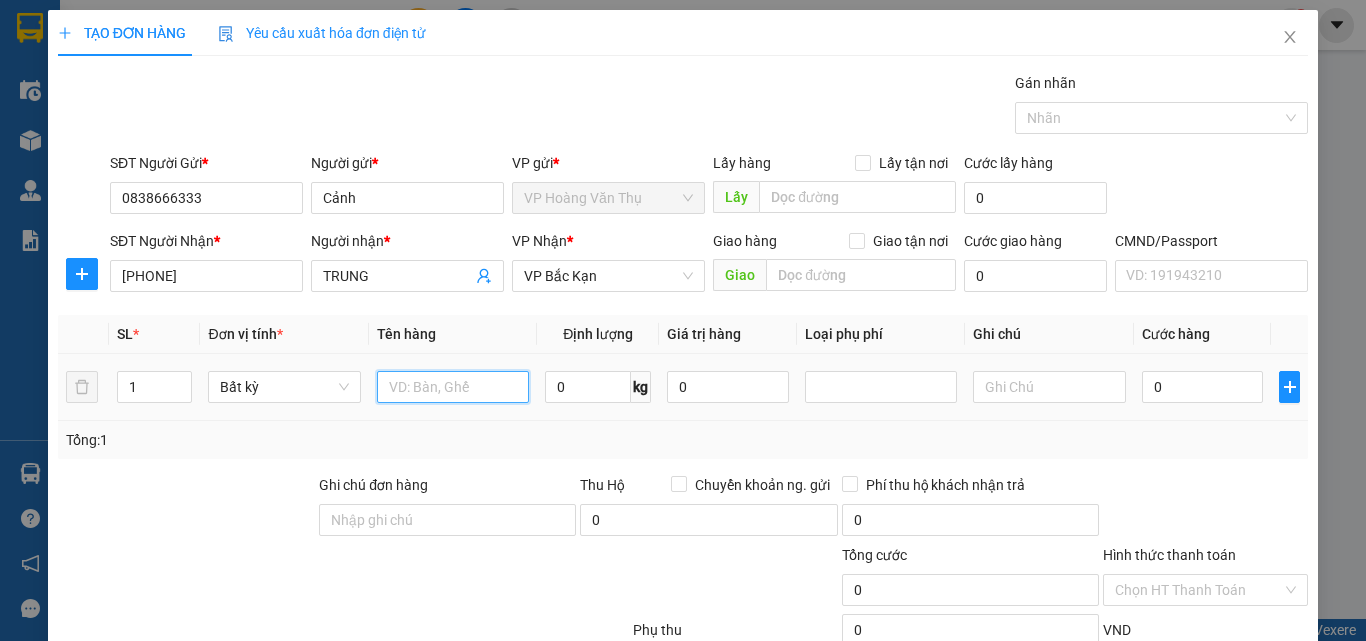 click at bounding box center (453, 387) 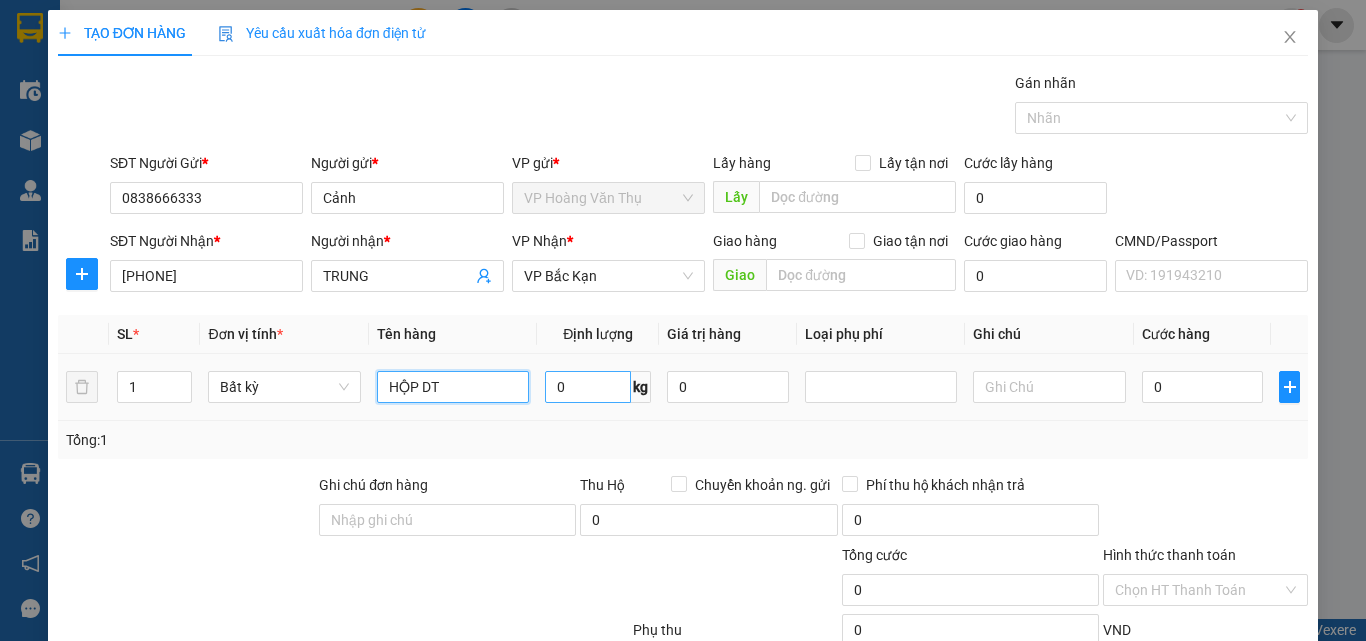 type on "HỘP DT" 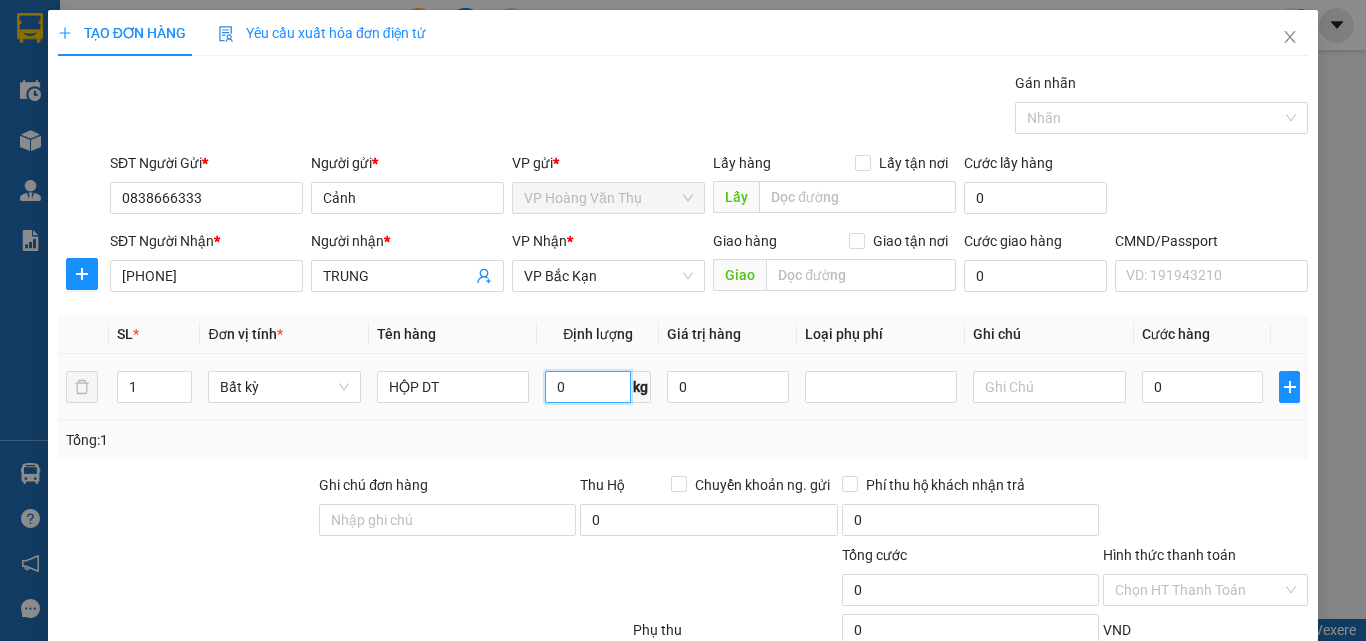 click on "0" at bounding box center (588, 387) 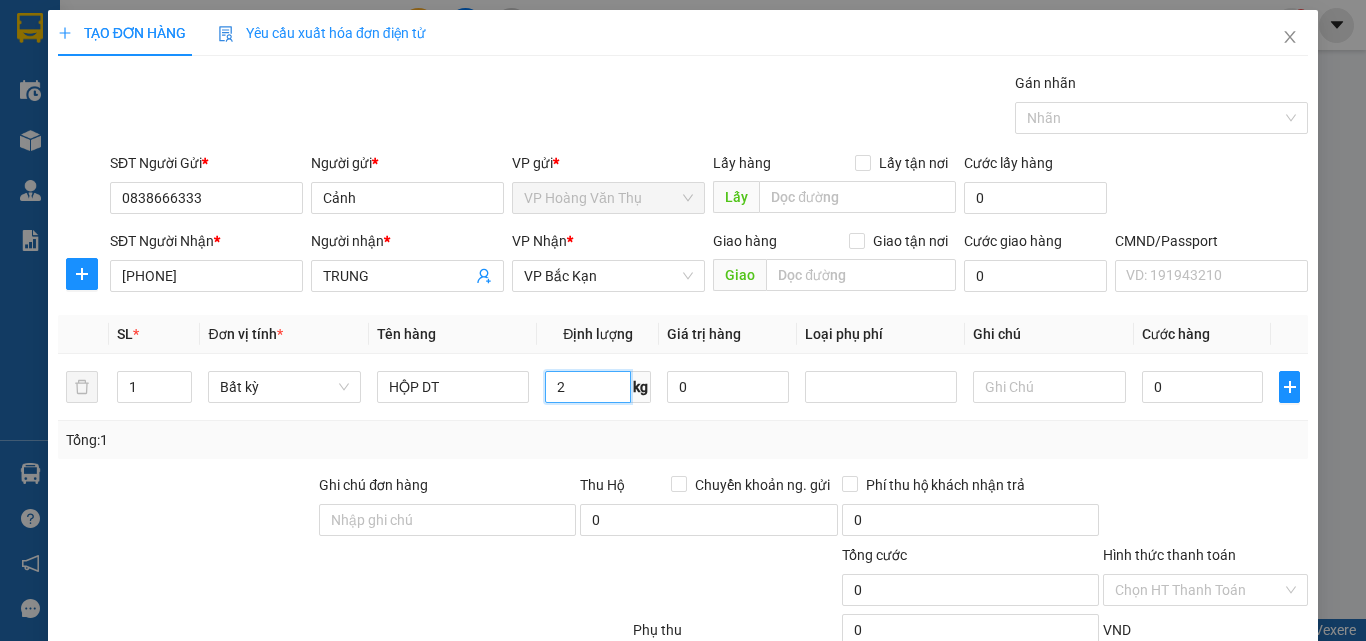 type on "2" 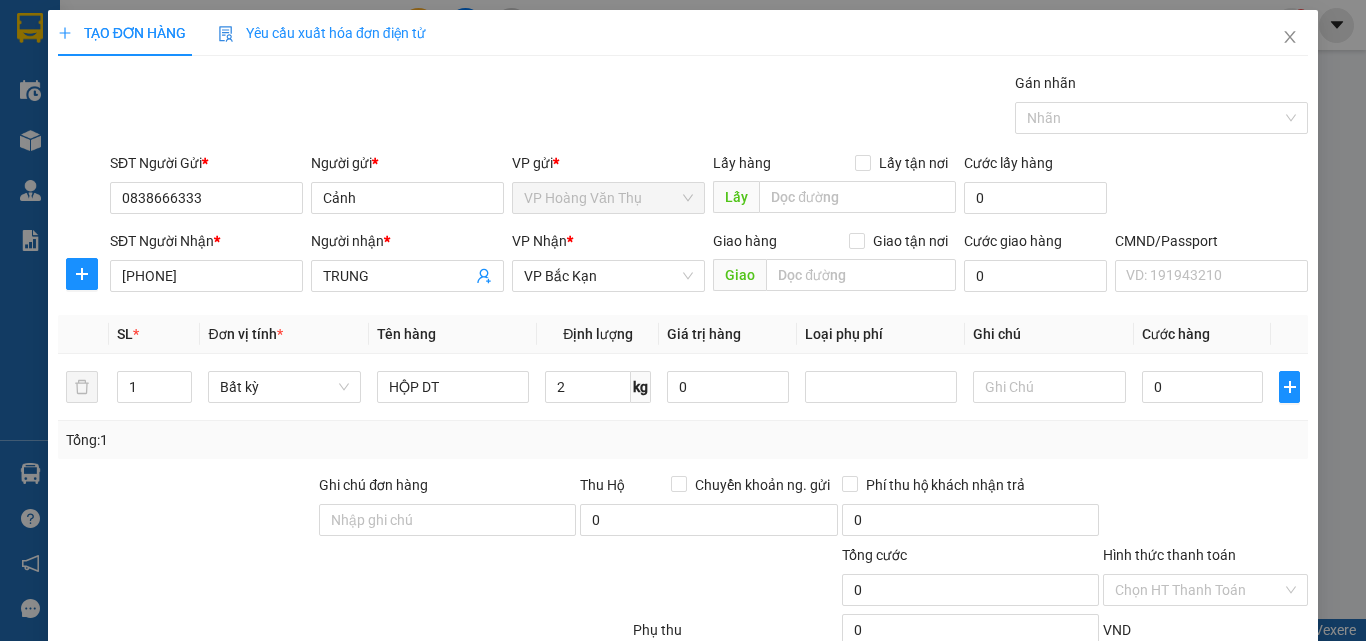 click on "Tổng:  1" at bounding box center (683, 440) 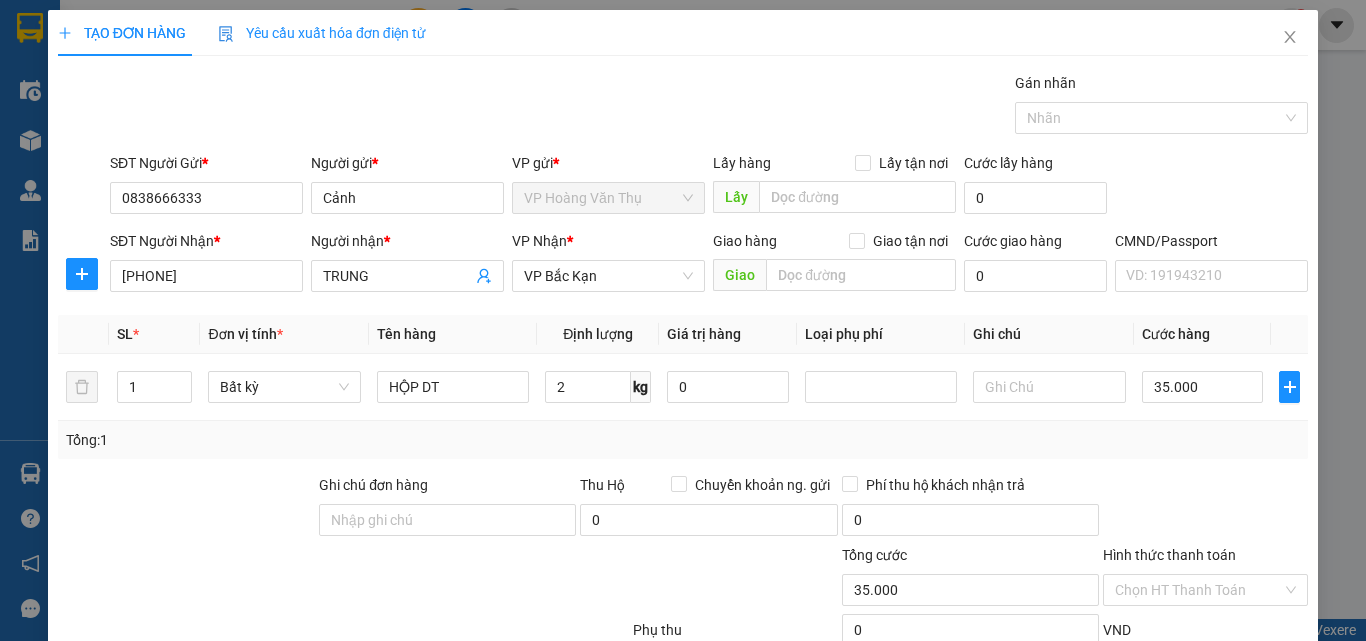 type on "35.000" 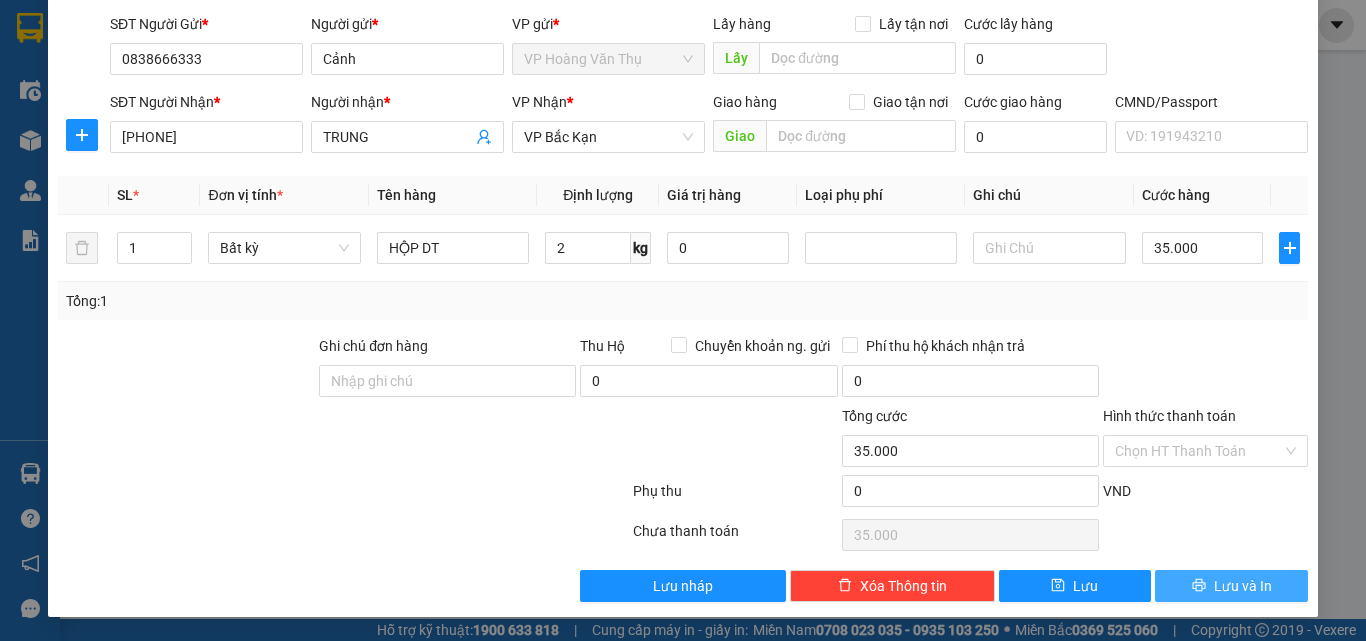 click on "Lưu và In" at bounding box center [1231, 586] 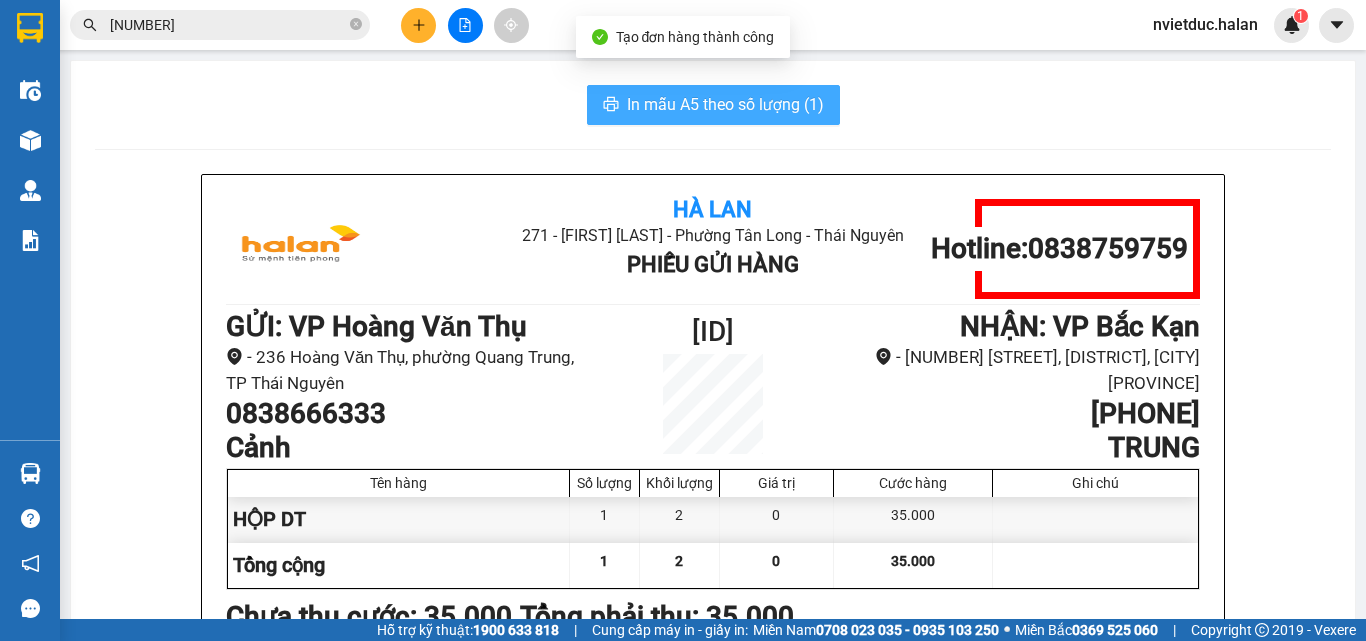 click on "In mẫu A5 theo số lượng
(1)" at bounding box center [725, 104] 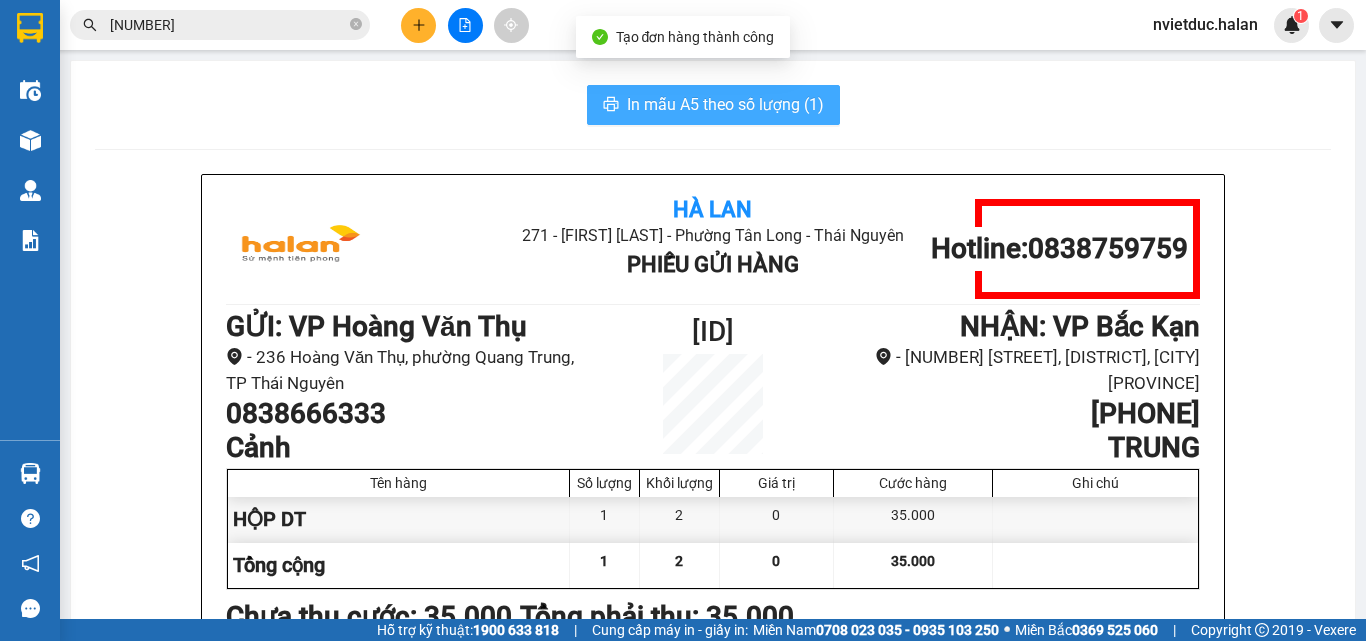 scroll, scrollTop: 0, scrollLeft: 0, axis: both 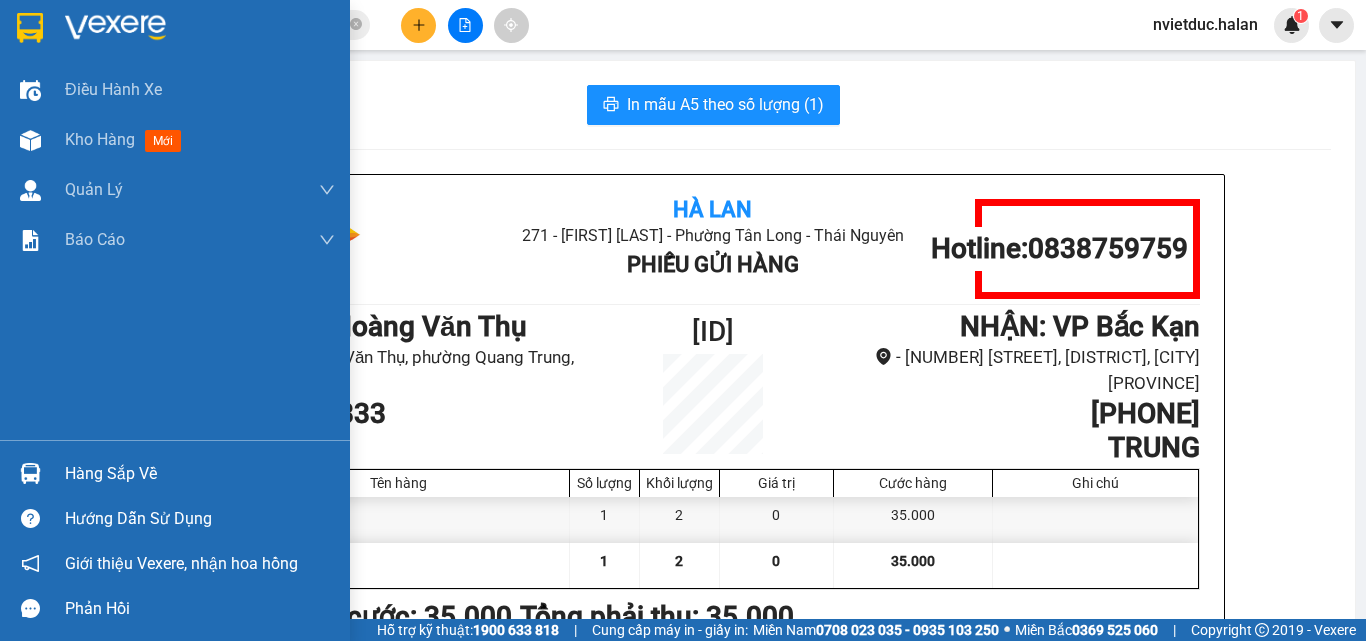 click on "Hàng sắp về" at bounding box center (175, 473) 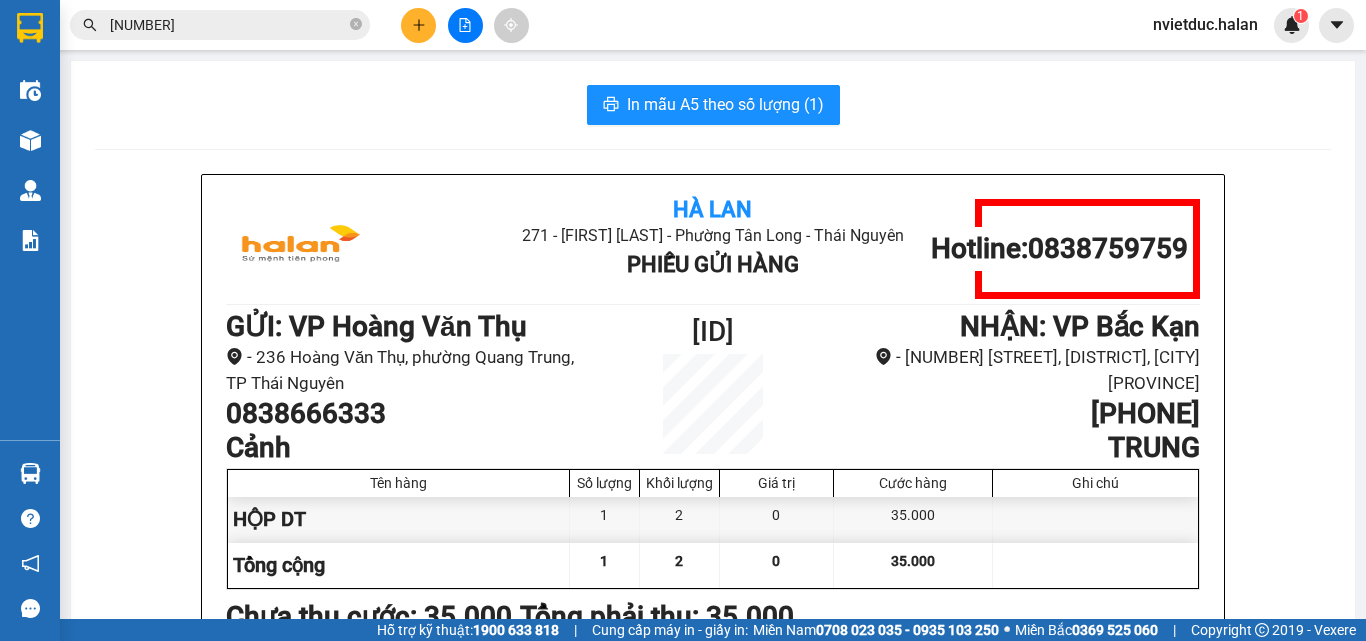 click on "Kết quả tìm kiếm ( 1 )  Bộ lọc  Mã ĐH Trạng thái Món hàng Thu hộ Tổng cước Chưa cước Nhãn Người gửi VP Gửi Người nhận VP Nhận NT 0208250775 11:20 - 02/08 VP Nhận   20G-000.35 13:40 - 02/08 HỘP MP SL:  1 35.000 35.000 0967183729 HẢI ANH VP Nguyễn Trãi 0865709828 DŨNG VP Hoàng Văn Thụ 1 0208250775 nvietduc.halan 1     Điều hành xe     Kho hàng mới     Quản Lý Quản lý chuyến Quản lý kiểm kho     Báo cáo 12. Thống kê đơn đối tác 2. Doanh thu thực tế theo từng văn phòng 4. Thống kê đơn hàng theo văn phòng Hàng sắp về Hướng dẫn sử dụng Giới thiệu Vexere, nhận hoa hồng Phản hồi Phần mềm hỗ trợ bạn tốt chứ?  In mẫu A5 theo số lượng
(1) Hà Lan 271 - Dương Tự Minh - Phường Tân Long - Thái Nguyên Phiếu Gửi Hàng Hotline:  0838759759 GỬI :   VP Hoàng Văn Thụ   - 236 Hoàng Văn Thụ, phường Quang Trung, TP Thái Nguyên 0838666333 Cảnh :" at bounding box center (683, 320) 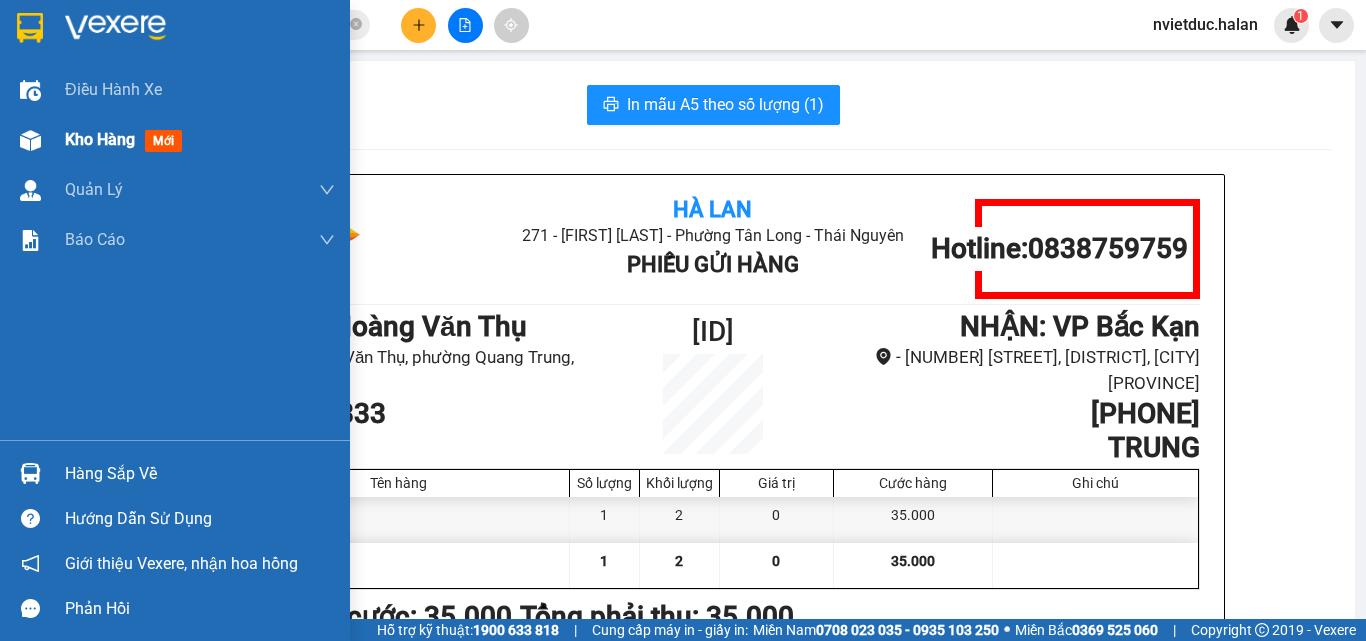 click at bounding box center [30, 140] 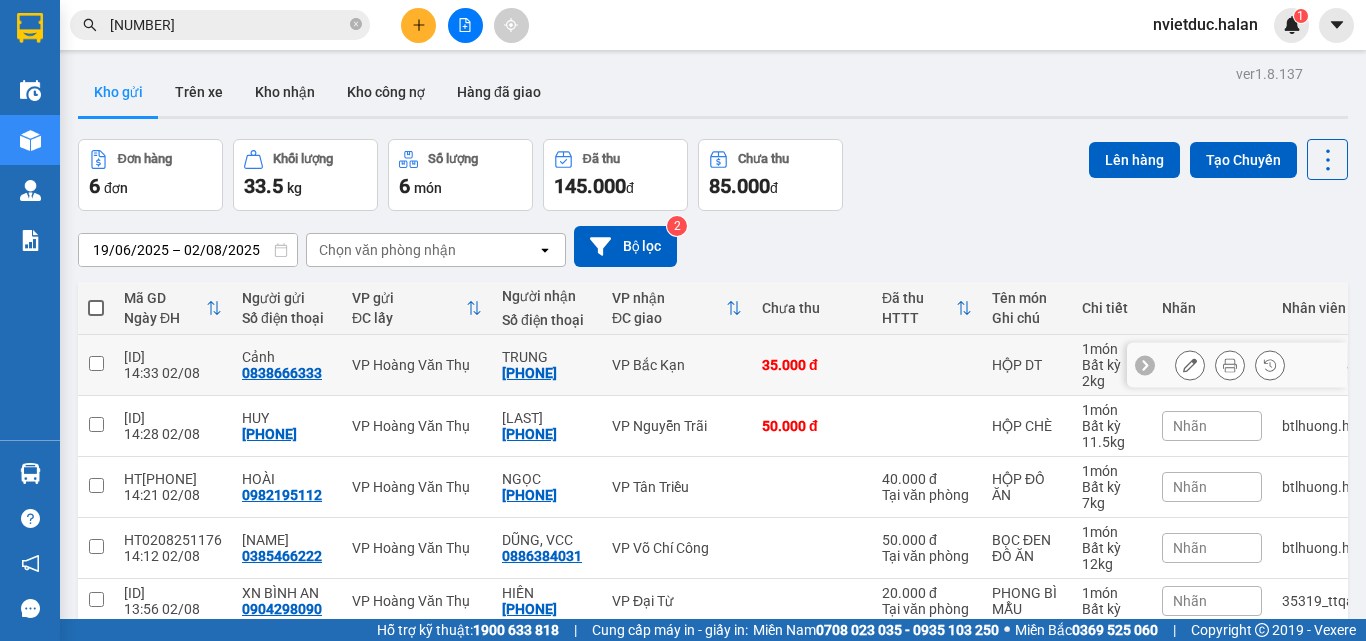scroll, scrollTop: 156, scrollLeft: 0, axis: vertical 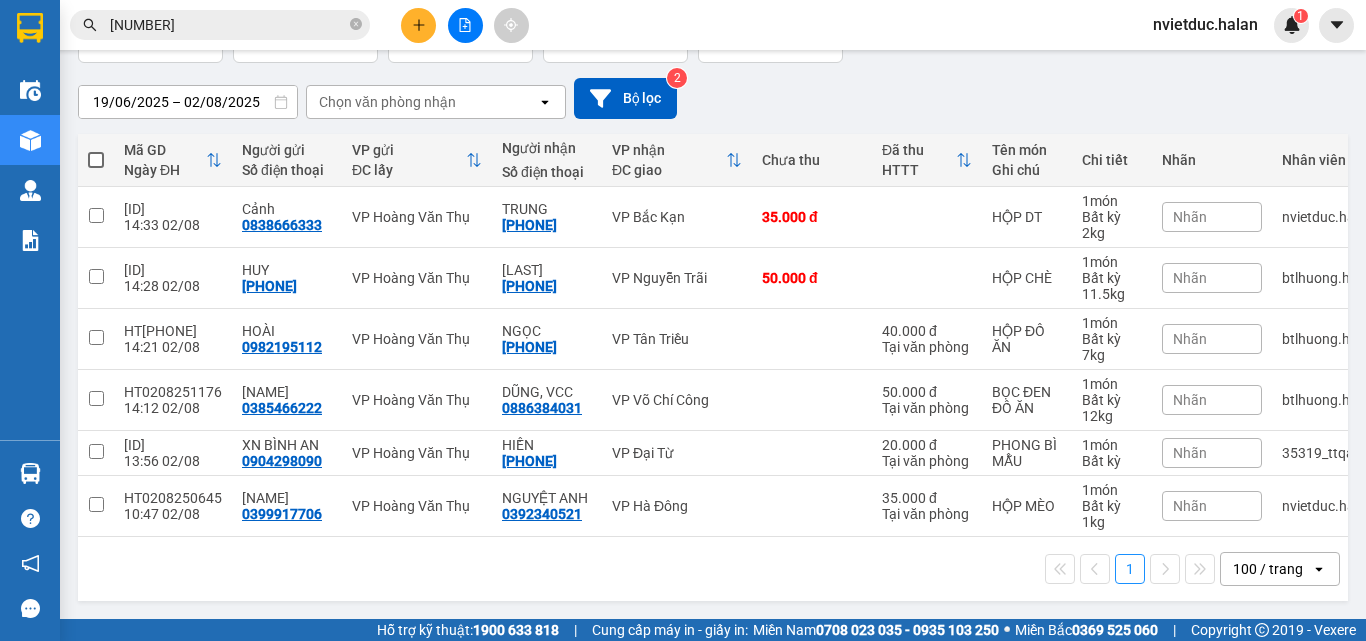 click on "0208250775" at bounding box center (228, 25) 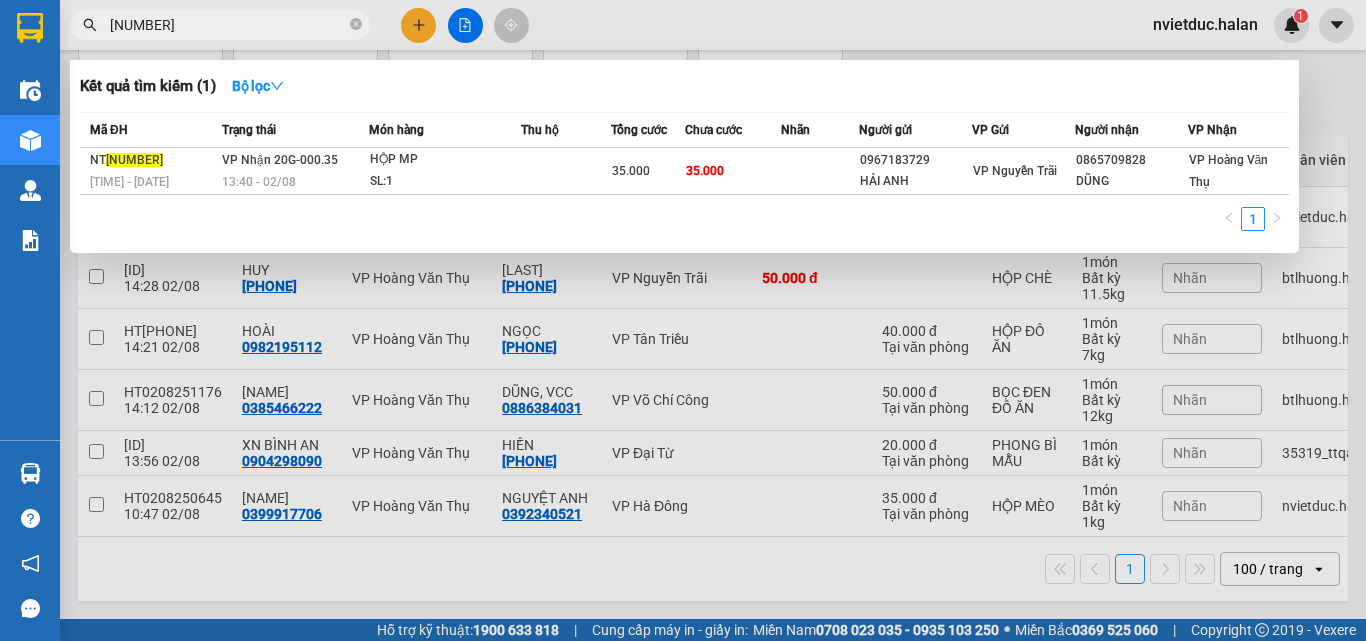 click on "0208250775" at bounding box center (228, 25) 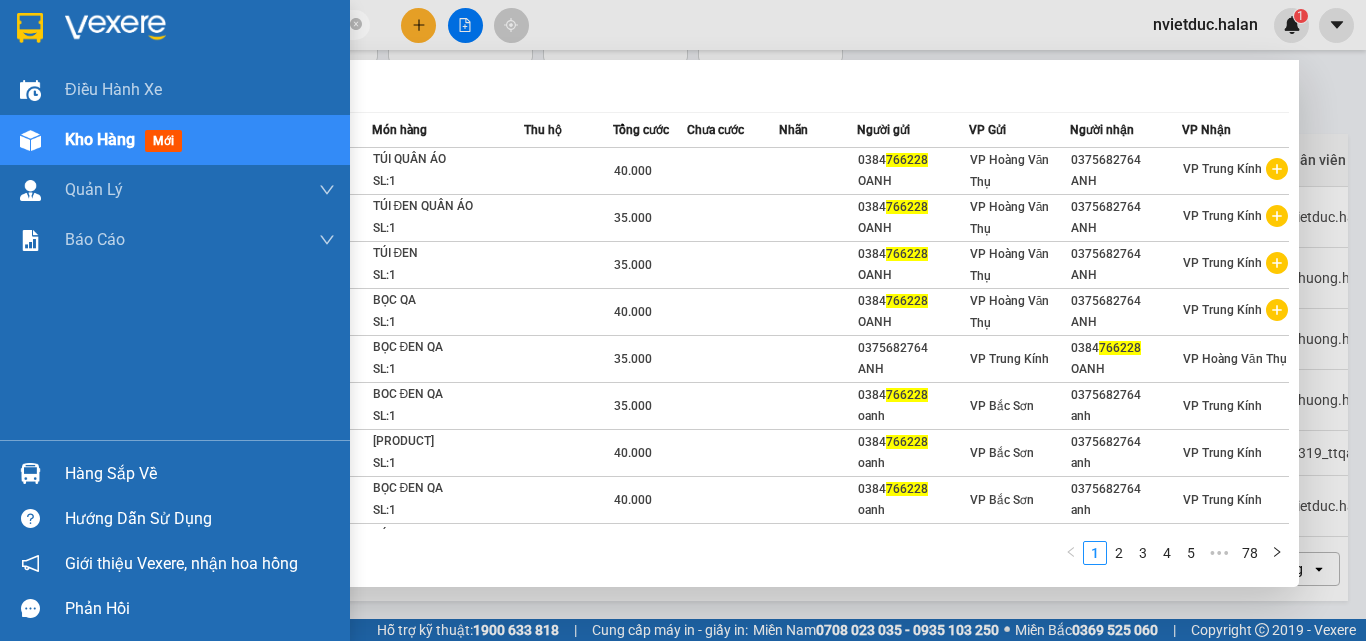 click at bounding box center (30, 473) 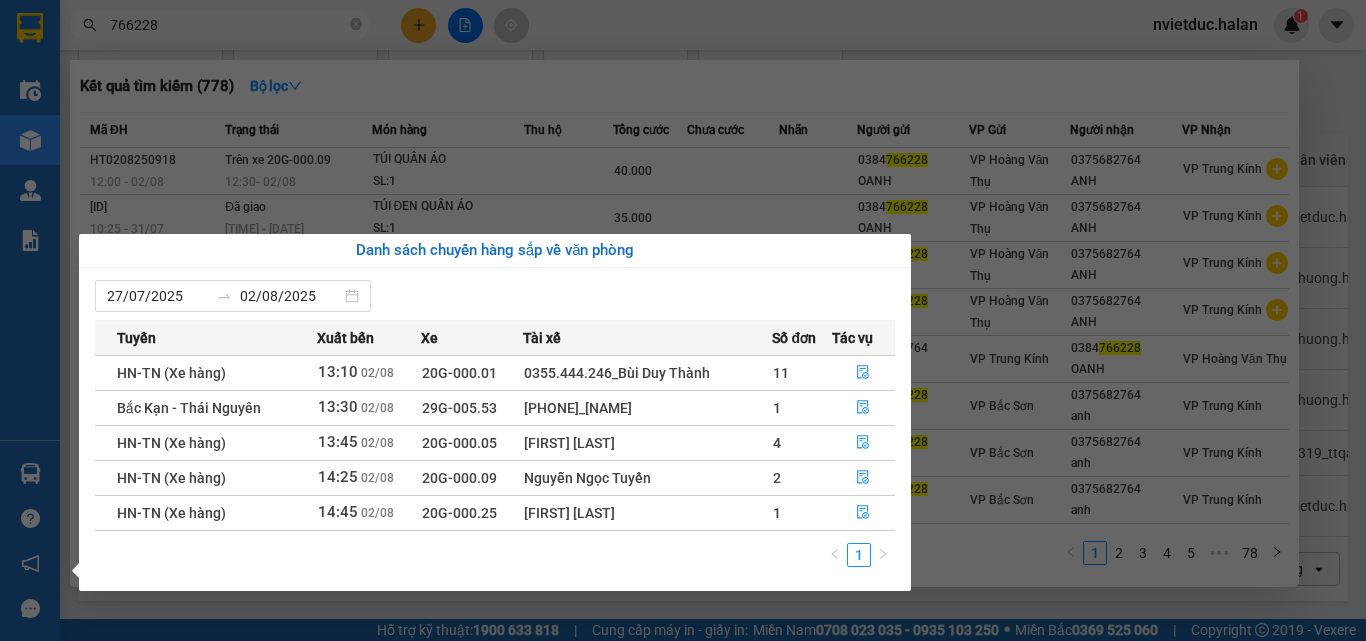 click on "Kết quả tìm kiếm ( 778 )  Bộ lọc  Mã ĐH Trạng thái Món hàng Thu hộ Tổng cước Chưa cước Nhãn Người gửi VP Gửi Người nhận VP Nhận HT0208250918 12:00 - 02/08 Trên xe   20G-000.09 12:30  -   02/08 TÚI QUẦN ÁO SL:  1 40.000 0384 766228 OANH VP Hoàng Văn Thụ 0375682764 ANH VP Trung Kính HT3107250536 10:25 - 31/07 Đã giao   12:55 - 31/07 TÚI ĐEN QUẦN ÁO SL:  1 35.000 0384 766228 OANH VP Hoàng Văn Thụ 0375682764 ANH VP Trung Kính HT3007251425 15:05 - 30/07 Đã giao   19:27 - 30/07 TÚI ĐEN SL:  1 35.000 0384 766228 OANH VP Hoàng Văn Thụ 0375682764 ANH VP Trung Kính HT2907251611 15:42 - 29/07 Đã giao   18:11 - 29/07 BỌC QA SL:  1 40.000 0384 766228 OANH VP Hoàng Văn Thụ 0375682764 ANH VP Trung Kính TK2807251292 14:11 - 28/07 Đã giao   17:24 - 28/07 BỌC ĐEN QA SL:  1 35.000 0375682764 ANH VP Trung Kính 0384 766228 OANH VP Hoàng Văn Thụ BS2707250196 08:55 - 27/07 Đã giao   12:00 - 27/07 BOC ĐEN QA SL:  1 35.000 0384 766228 anh" at bounding box center [683, 320] 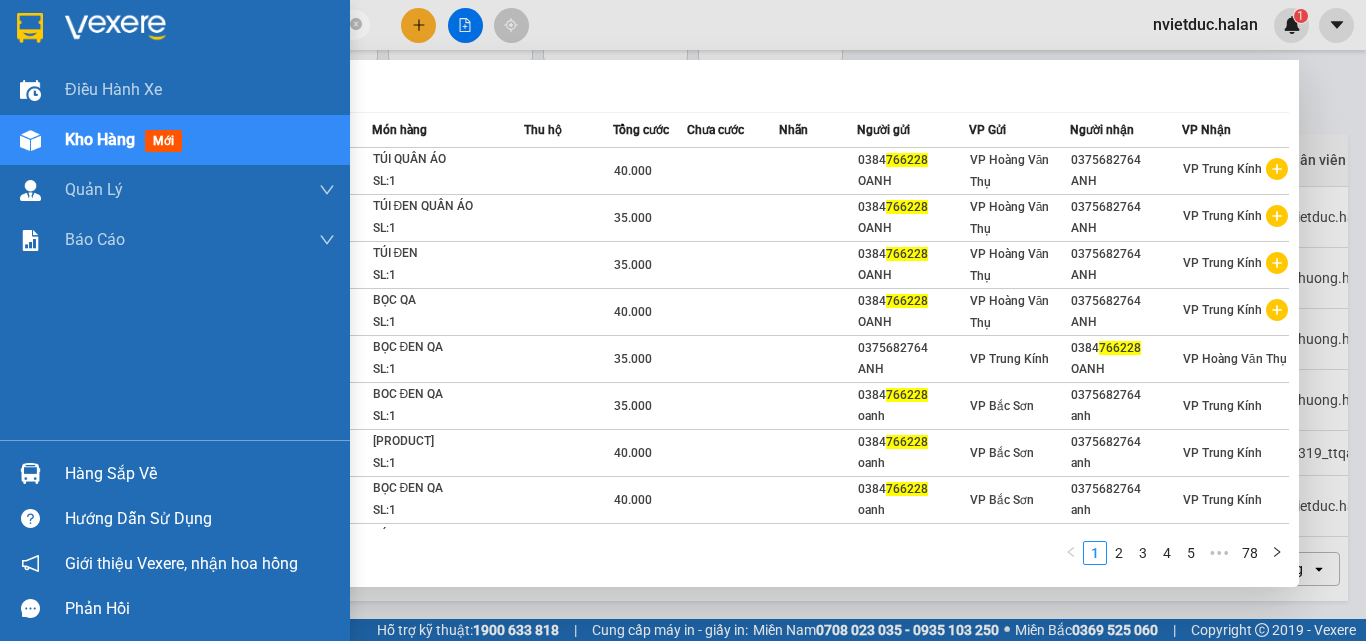 drag, startPoint x: 43, startPoint y: 475, endPoint x: 80, endPoint y: 495, distance: 42.059483 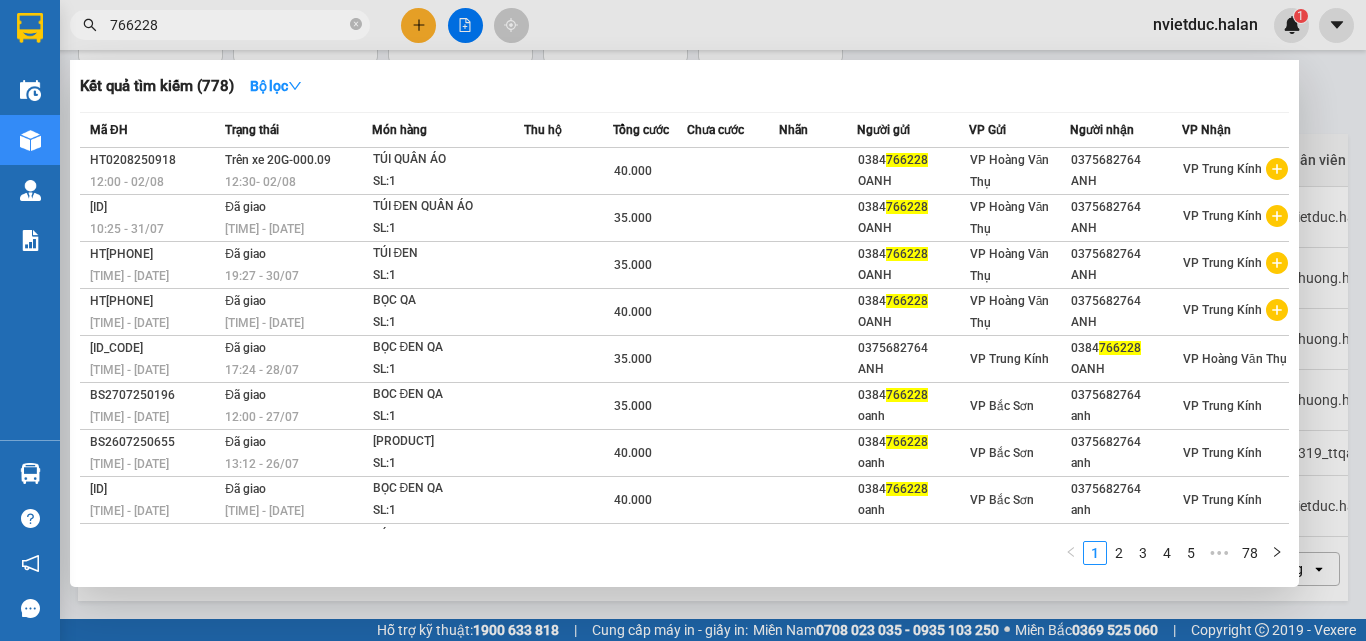 click on "Kết quả tìm kiếm ( 778 )  Bộ lọc  Mã ĐH Trạng thái Món hàng Thu hộ Tổng cước Chưa cước Nhãn Người gửi VP Gửi Người nhận VP Nhận HT0208250918 12:00 - 02/08 Trên xe   20G-000.09 12:30  -   02/08 TÚI QUẦN ÁO SL:  1 40.000 0384 766228 OANH VP Hoàng Văn Thụ 0375682764 ANH VP Trung Kính HT3107250536 10:25 - 31/07 Đã giao   12:55 - 31/07 TÚI ĐEN QUẦN ÁO SL:  1 35.000 0384 766228 OANH VP Hoàng Văn Thụ 0375682764 ANH VP Trung Kính HT3007251425 15:05 - 30/07 Đã giao   19:27 - 30/07 TÚI ĐEN SL:  1 35.000 0384 766228 OANH VP Hoàng Văn Thụ 0375682764 ANH VP Trung Kính HT2907251611 15:42 - 29/07 Đã giao   18:11 - 29/07 BỌC QA SL:  1 40.000 0384 766228 OANH VP Hoàng Văn Thụ 0375682764 ANH VP Trung Kính TK2807251292 14:11 - 28/07 Đã giao   17:24 - 28/07 BỌC ĐEN QA SL:  1 35.000 0375682764 ANH VP Trung Kính 0384 766228 OANH VP Hoàng Văn Thụ BS2707250196 08:55 - 27/07 Đã giao   12:00 - 27/07 BOC ĐEN QA SL:  1 35.000 0384 766228 anh" at bounding box center (683, 320) 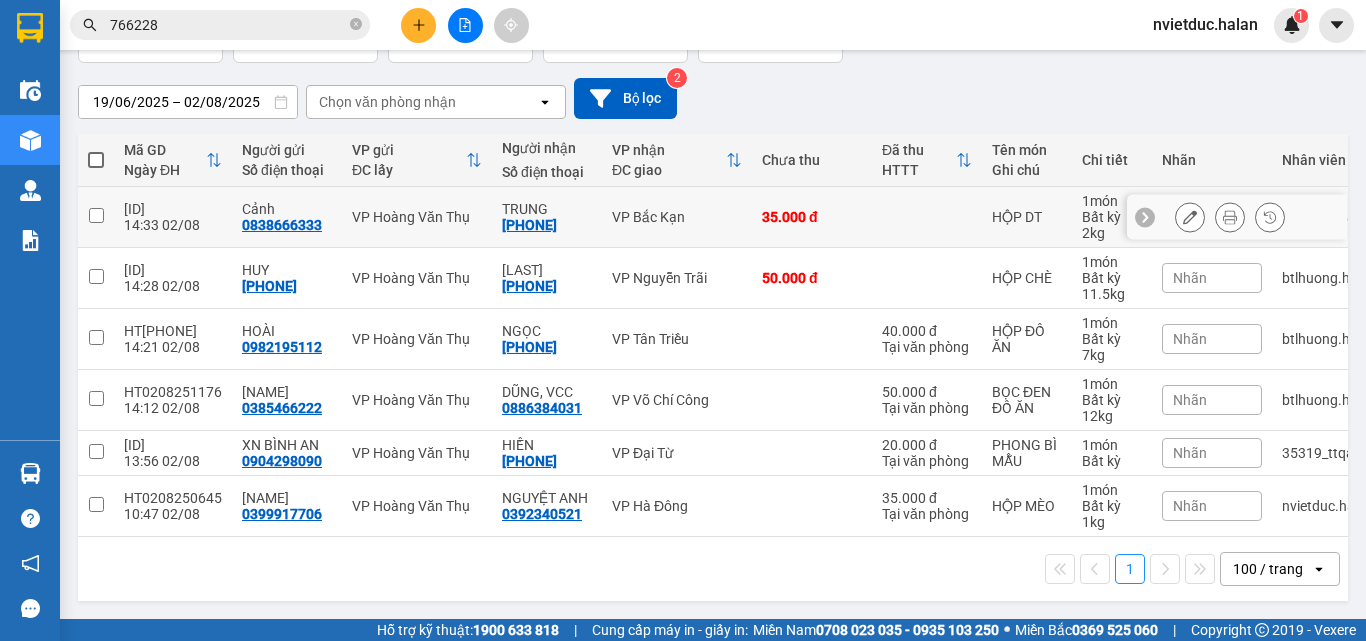 scroll, scrollTop: 0, scrollLeft: 0, axis: both 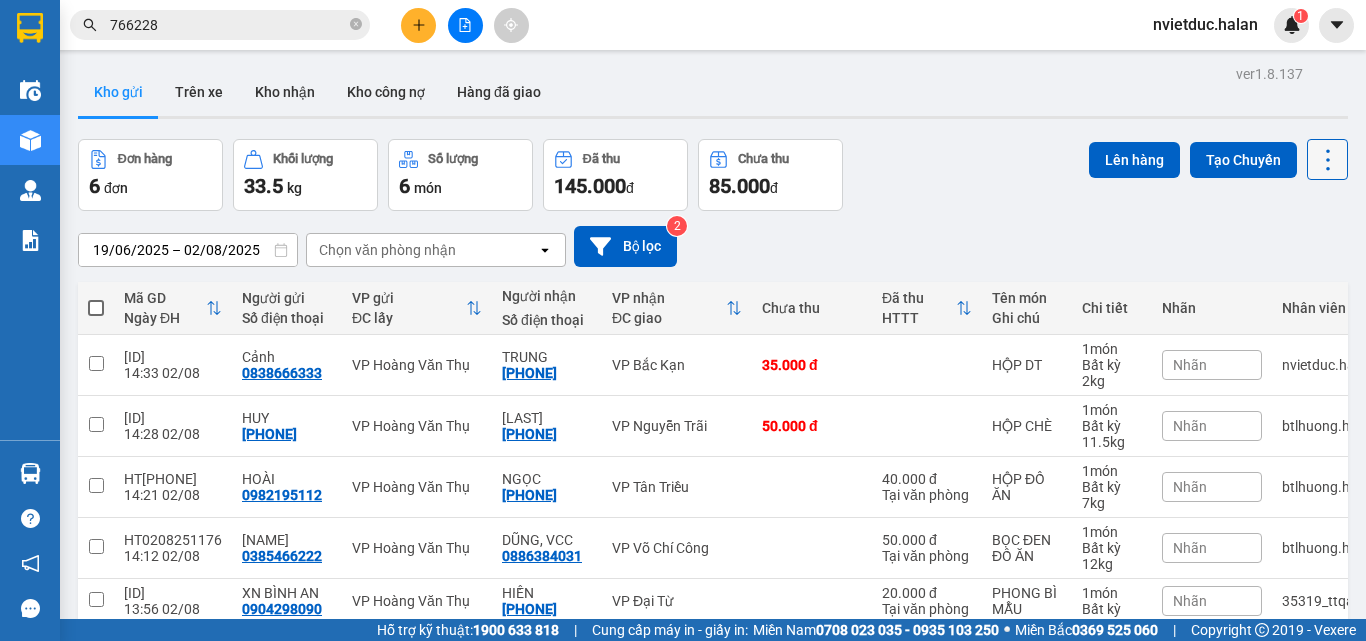 click 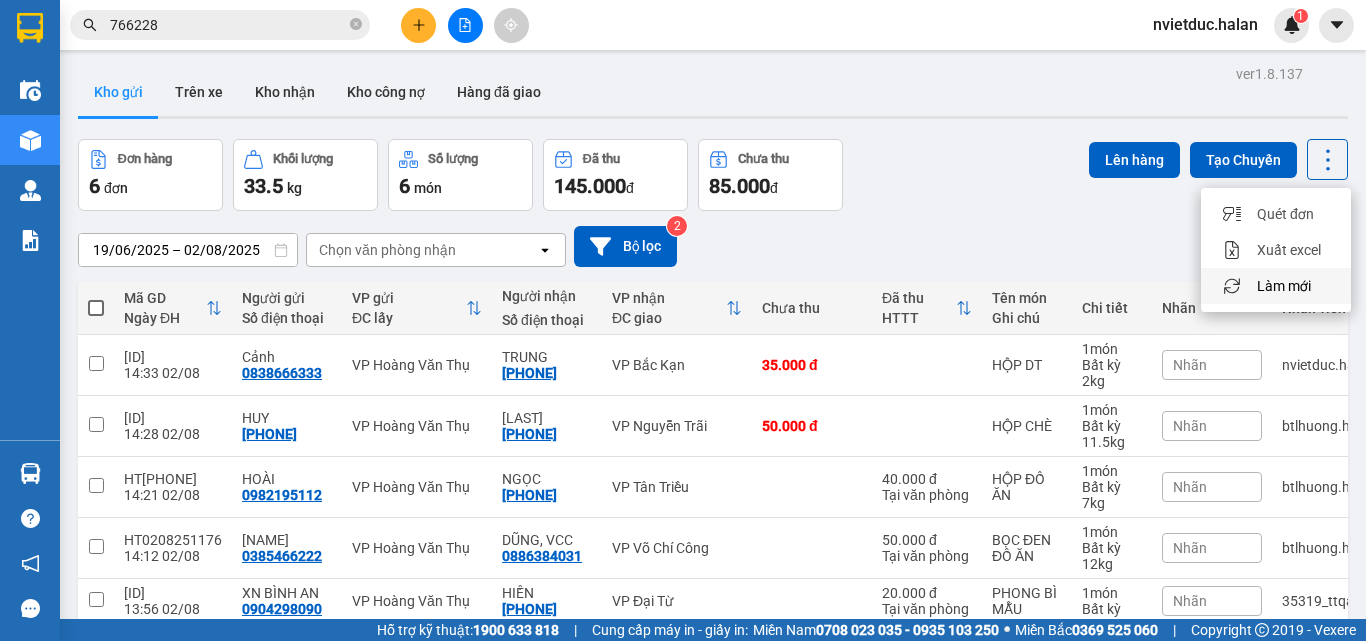 click on "Làm mới" at bounding box center (1284, 286) 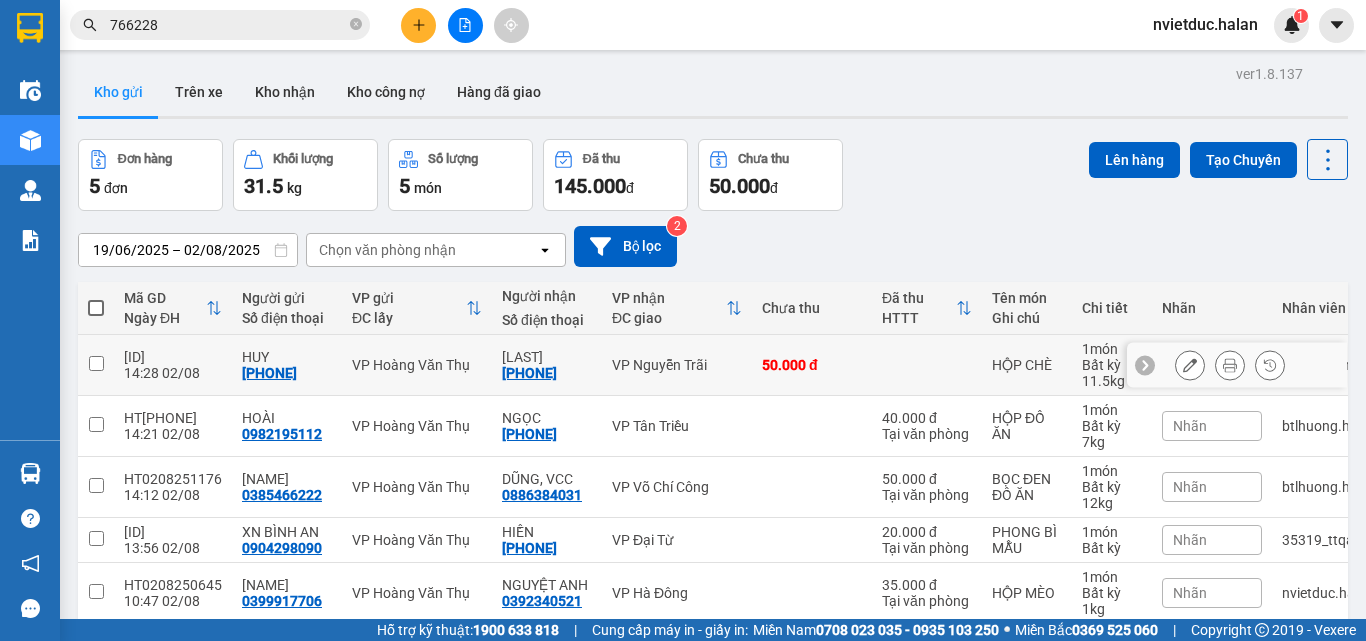 scroll, scrollTop: 95, scrollLeft: 0, axis: vertical 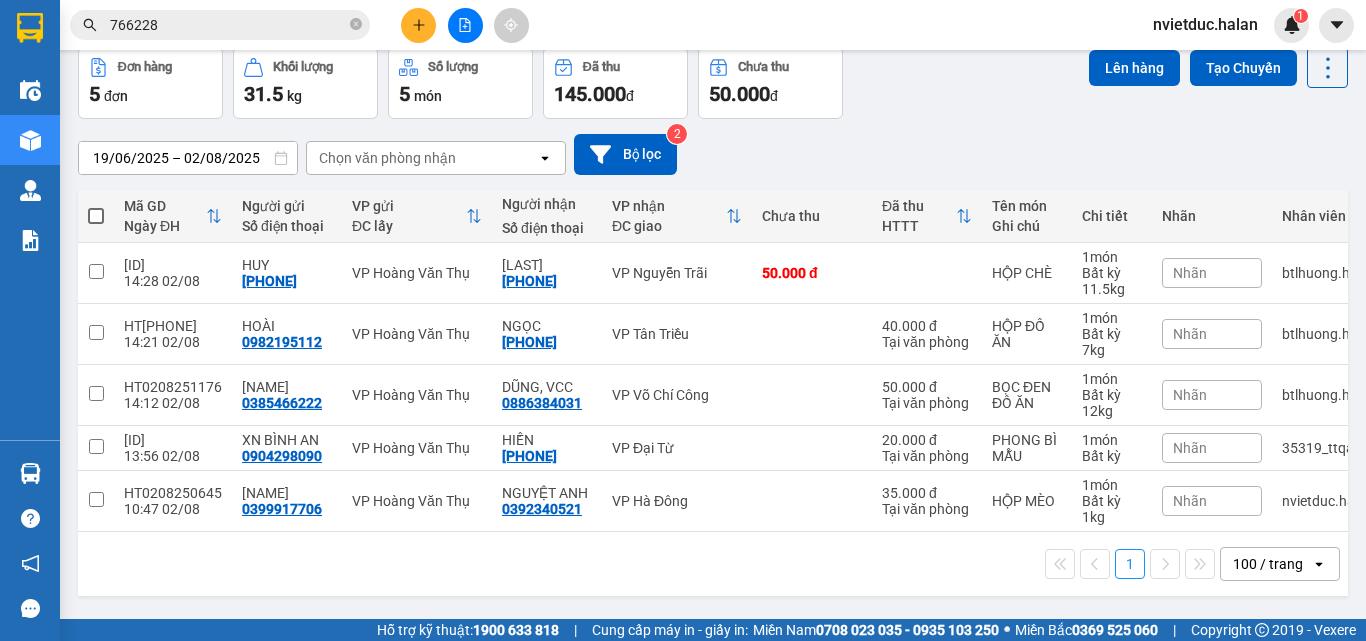 click on "766228" at bounding box center [228, 25] 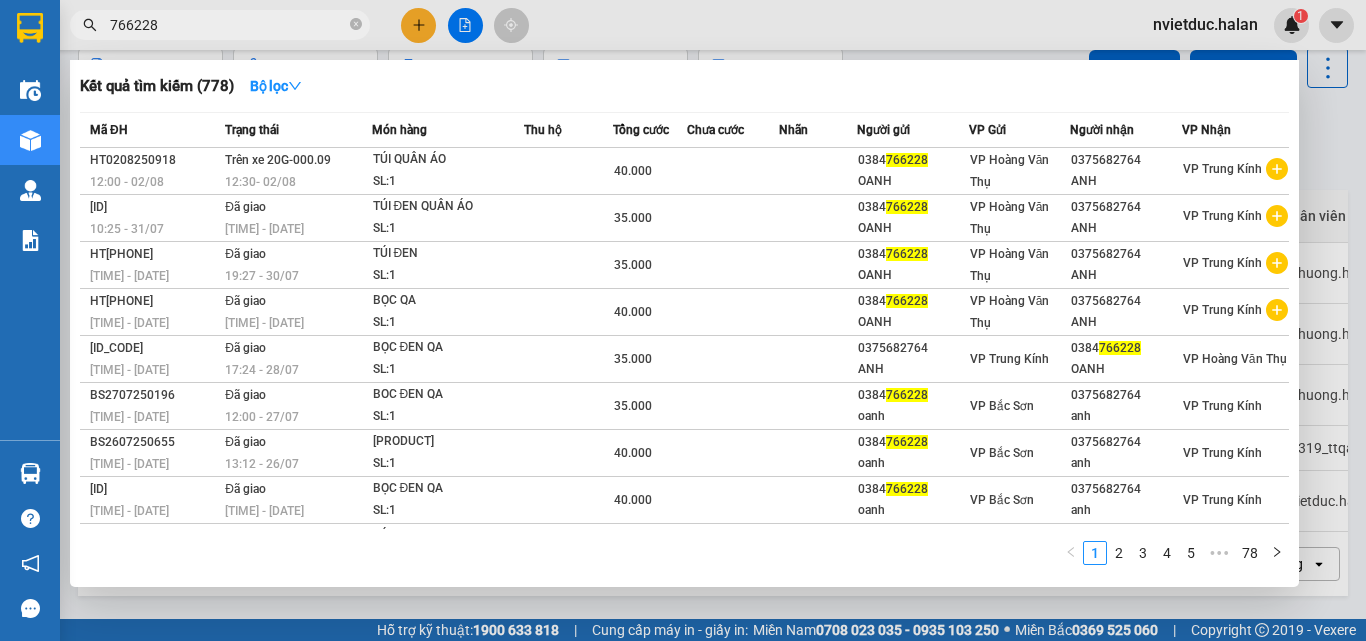 click at bounding box center (683, 320) 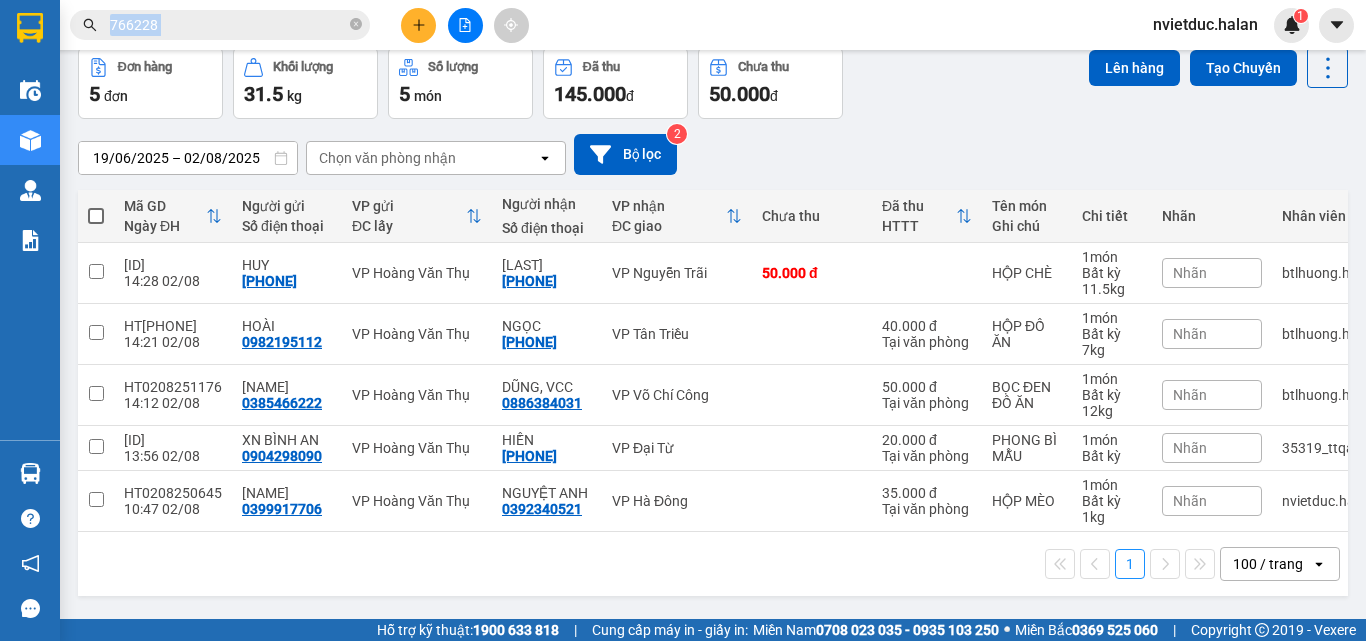 click on "Kết quả tìm kiếm ( 778 )  Bộ lọc  Mã ĐH Trạng thái Món hàng Thu hộ Tổng cước Chưa cước Nhãn Người gửi VP Gửi Người nhận VP Nhận HT0208250918 12:00 - 02/08 Trên xe   20G-000.09 12:30  -   02/08 TÚI QUẦN ÁO SL:  1 40.000 0384 766228 OANH VP Hoàng Văn Thụ 0375682764 ANH VP Trung Kính HT3107250536 10:25 - 31/07 Đã giao   12:55 - 31/07 TÚI ĐEN QUẦN ÁO SL:  1 35.000 0384 766228 OANH VP Hoàng Văn Thụ 0375682764 ANH VP Trung Kính HT3007251425 15:05 - 30/07 Đã giao   19:27 - 30/07 TÚI ĐEN SL:  1 35.000 0384 766228 OANH VP Hoàng Văn Thụ 0375682764 ANH VP Trung Kính HT2907251611 15:42 - 29/07 Đã giao   18:11 - 29/07 BỌC QA SL:  1 40.000 0384 766228 OANH VP Hoàng Văn Thụ 0375682764 ANH VP Trung Kính TK2807251292 14:11 - 28/07 Đã giao   17:24 - 28/07 BỌC ĐEN QA SL:  1 35.000 0375682764 ANH VP Trung Kính 0384 766228 OANH VP Hoàng Văn Thụ BS2707250196 08:55 - 27/07 Đã giao   12:00 - 27/07 BOC ĐEN QA SL:  1 35.000 0384 766228 anh" at bounding box center [195, 25] 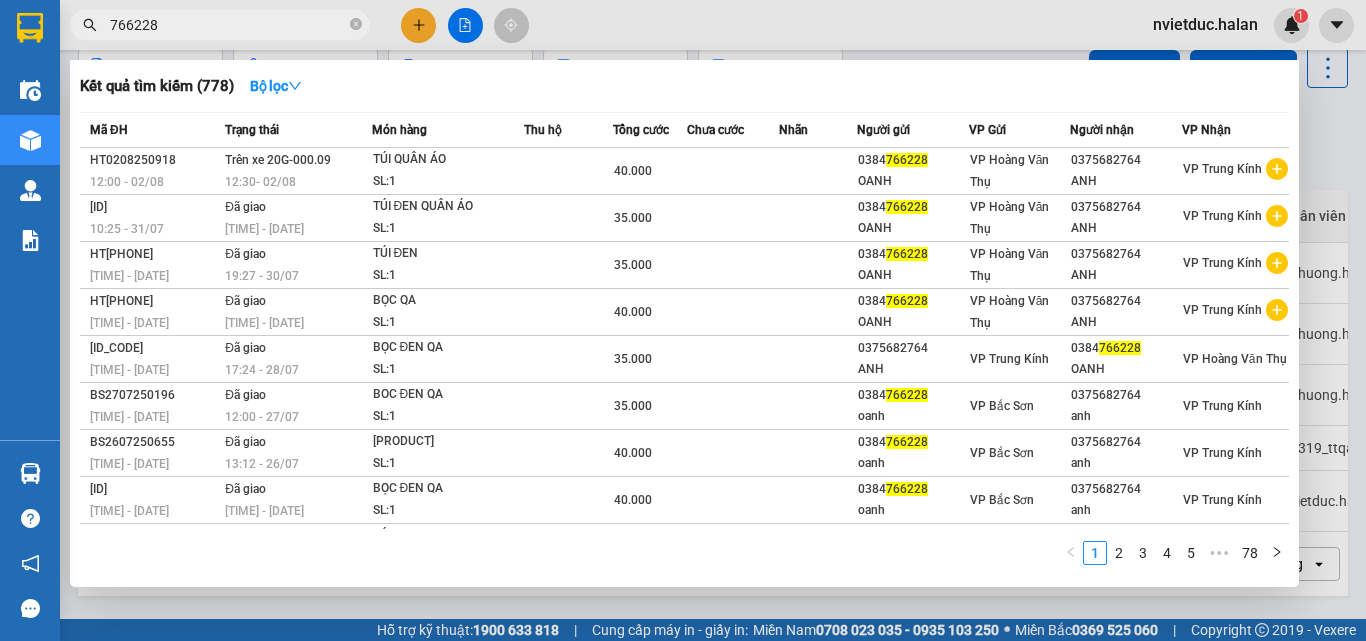 click on "766228" at bounding box center (228, 25) 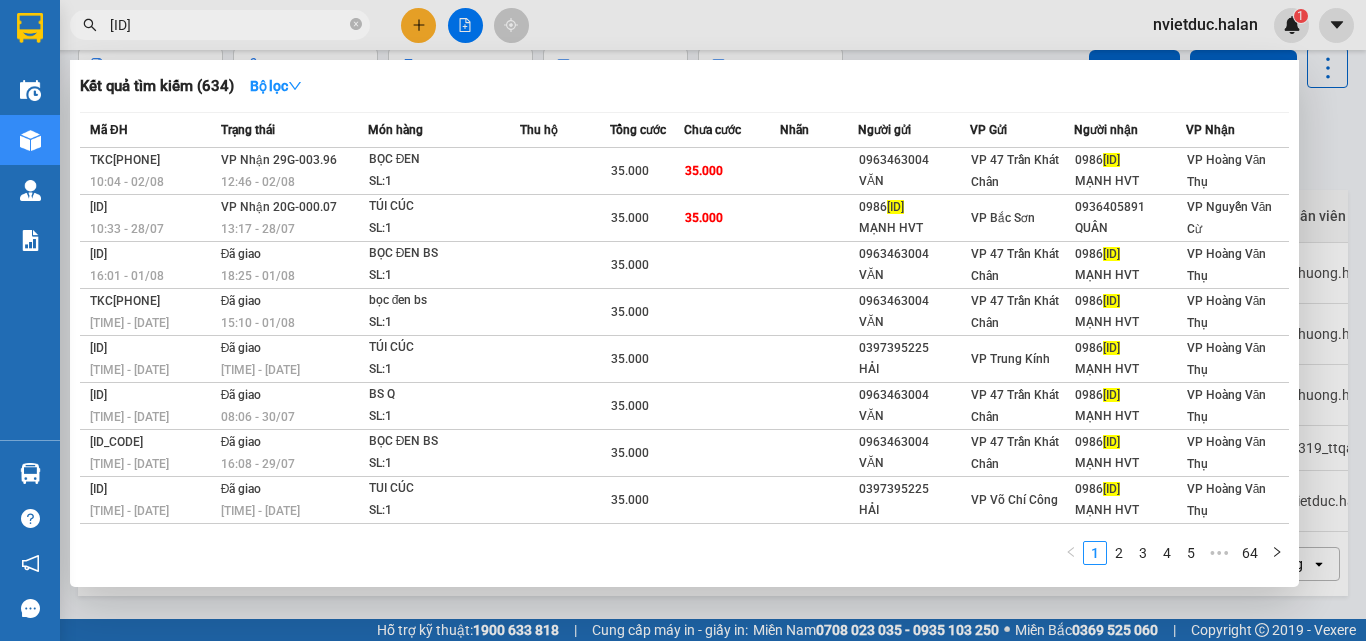 click on "565665" at bounding box center (228, 25) 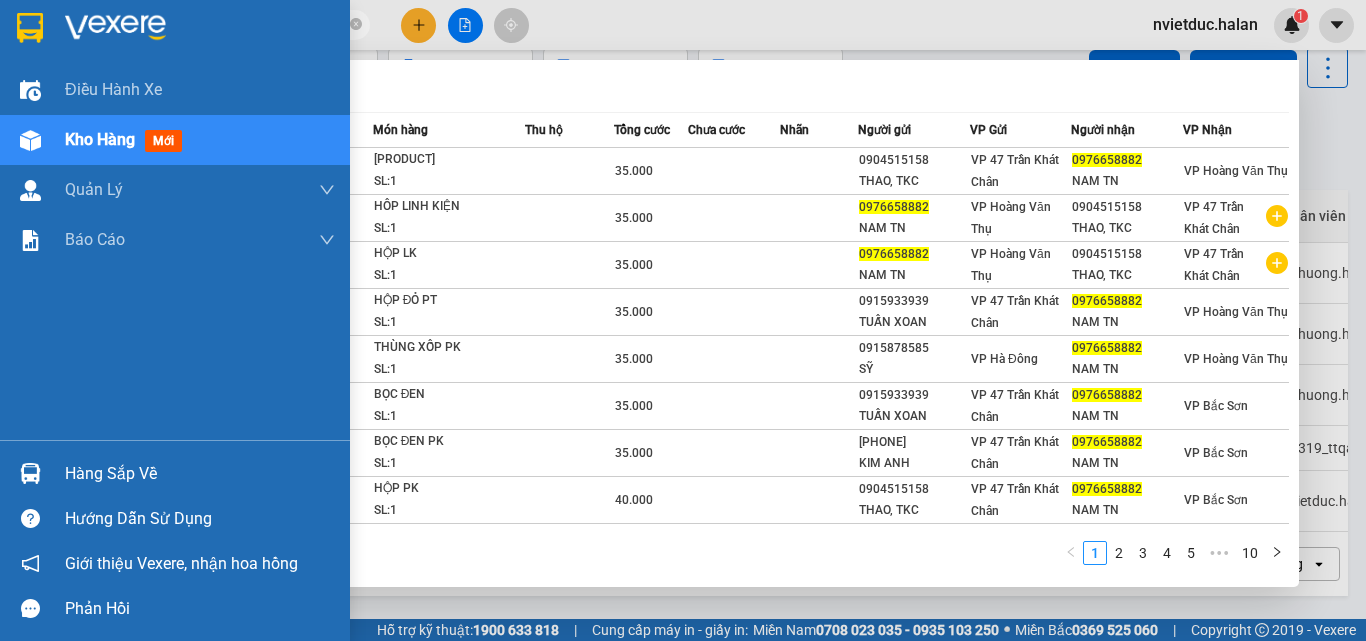 type on "0976658882" 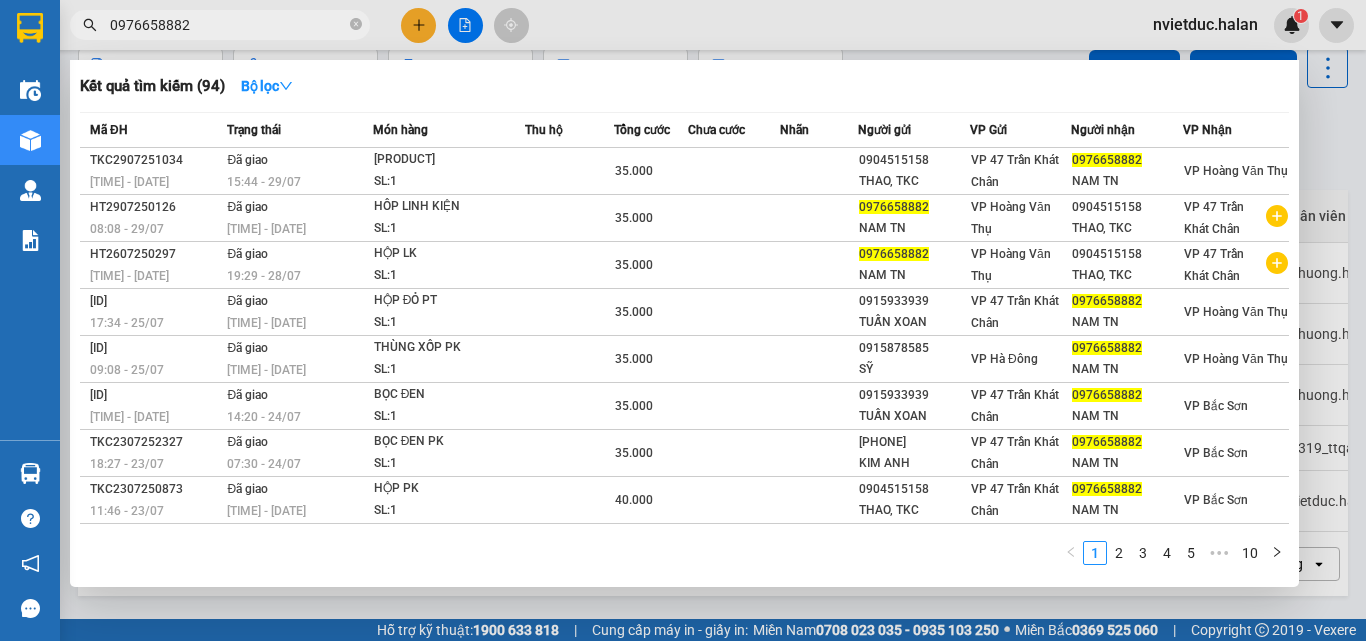 click on "Kết quả tìm kiếm ( 94 )  Bộ lọc  Mã ĐH Trạng thái Món hàng Thu hộ Tổng cước Chưa cước Nhãn Người gửi VP Gửi Người nhận VP Nhận TKC2907251034 12:07 - 29/07 Đã giao   15:44 - 29/07 HỌP OPT SL:  1 35.000 0904515158 THAO, TKC VP 47 Trần Khát Chân 0976658882  NAM TN VP Hoàng Văn Thụ HT2907250126 08:08 - 29/07 Đã giao   12:09 - 29/07 HÔP LINH KIỆN SL:  1 35.000 0976658882  NAM TN VP Hoàng Văn Thụ 0904515158 THAO, TKC VP 47 Trần Khát Chân HT2607250297 09:19 - 26/07 Đã giao   19:29 - 28/07 HỘP LK SL:  1 35.000 0976658882  NAM TN VP Hoàng Văn Thụ 0904515158 THAO, TKC VP 47 Trần Khát Chân TKC2507251948 17:34 - 25/07 Đã giao   08:31 - 26/07 HỘP ĐỎ PT SL:  1 35.000 0915933939 TUẤN XOAN VP 47 Trần Khát Chân 0976658882  NAM TN VP Hoàng Văn Thụ HD2507250272 09:08 - 25/07 Đã giao   13:24 - 25/07 THÙNG XỐP PK SL:  1 35.000 0915878585 SỸ VP Hà Đông 0976658882  NAM TN VP Hoàng Văn Thụ TKC2407250840 11:48 - 24/07   1" at bounding box center (683, 320) 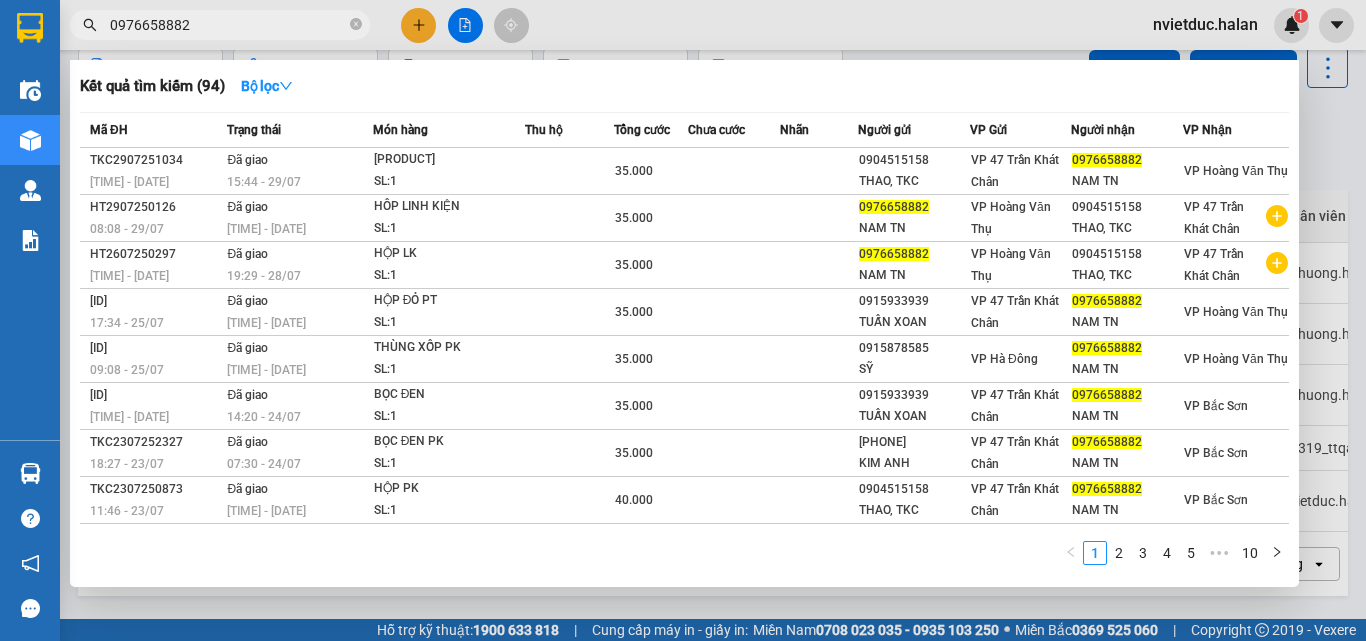 click at bounding box center (683, 320) 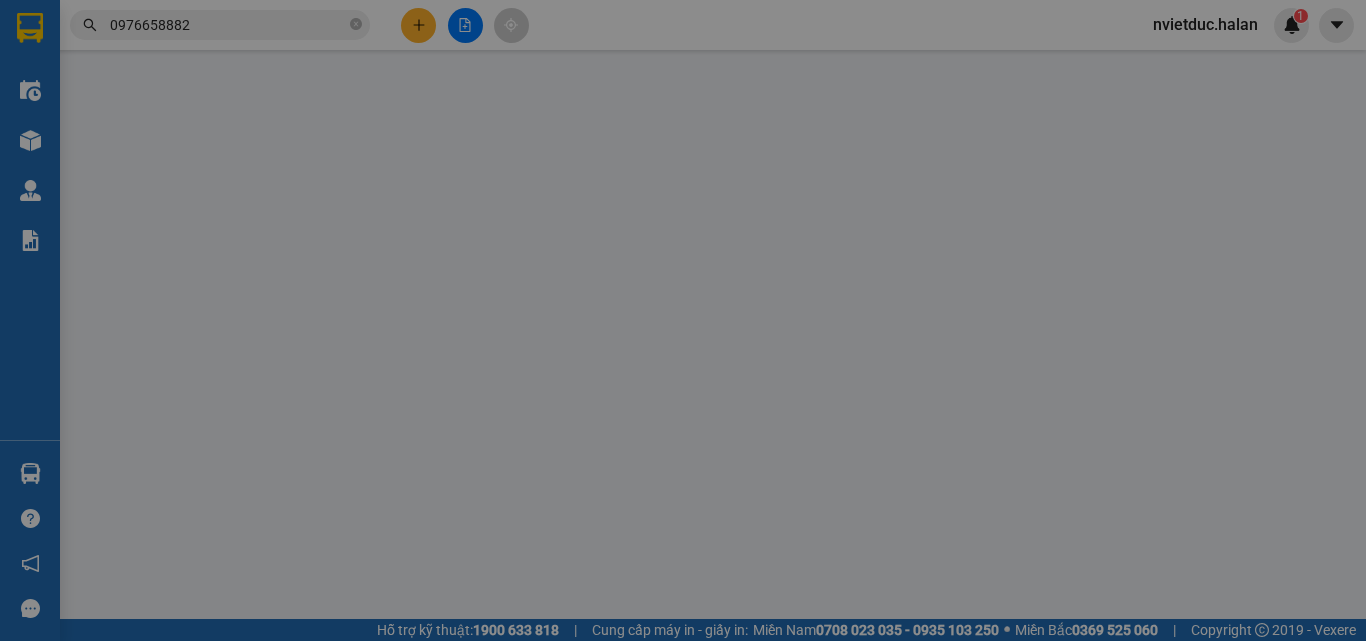 scroll, scrollTop: 0, scrollLeft: 0, axis: both 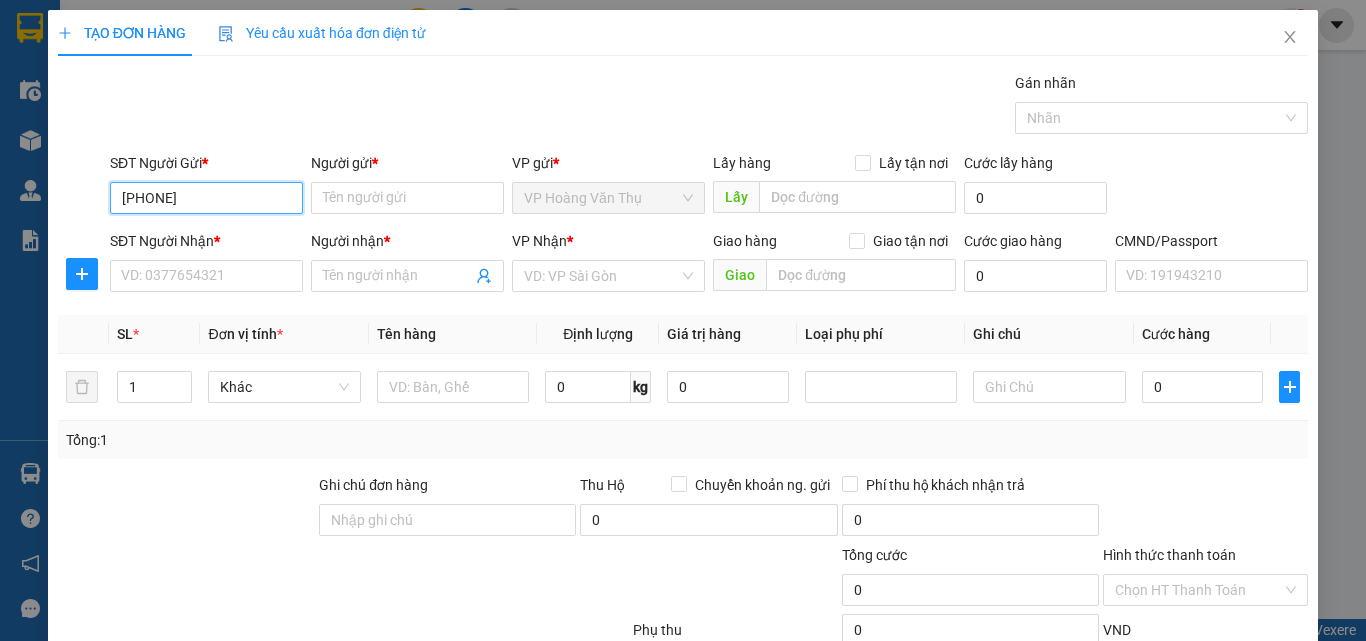 type on "0385135666" 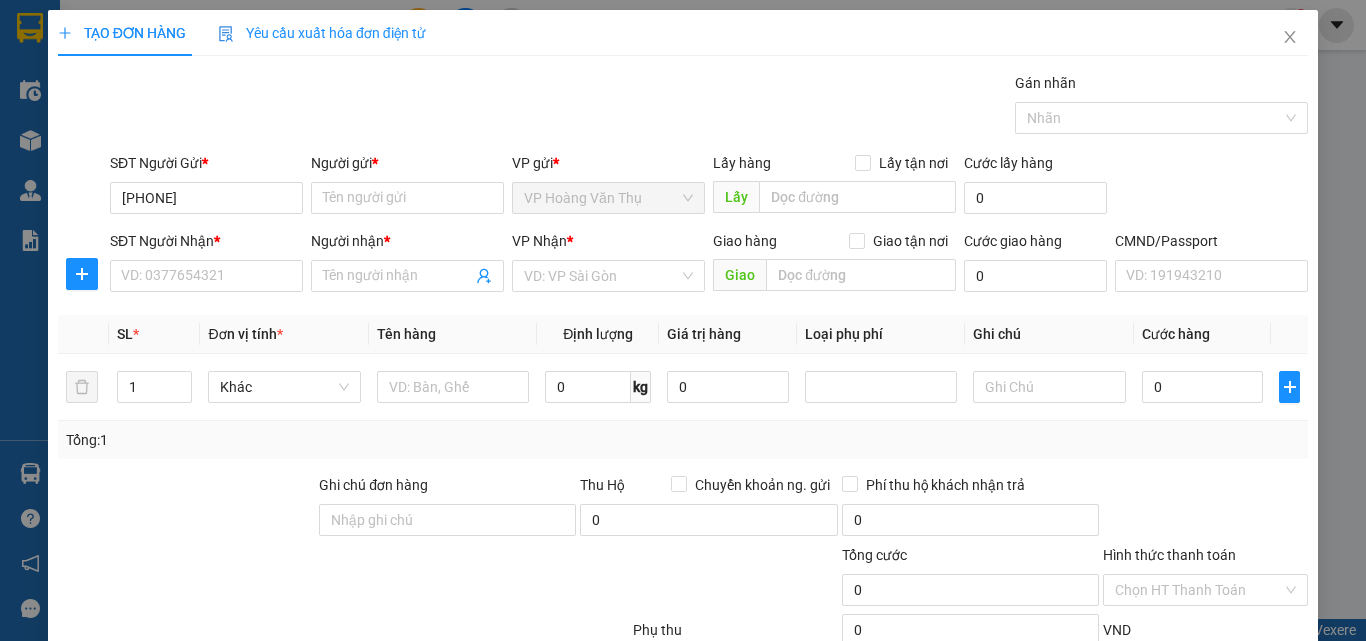 click on "Kết quả tìm kiếm ( 94 )  Bộ lọc  Mã ĐH Trạng thái Món hàng Thu hộ Tổng cước Chưa cước Nhãn Người gửi VP Gửi Người nhận VP Nhận TKC2907251034 12:07 - 29/07 Đã giao   15:44 - 29/07 HỌP OPT SL:  1 35.000 0904515158 THAO, TKC VP 47 Trần Khát Chân 0976658882  NAM TN VP Hoàng Văn Thụ HT2907250126 08:08 - 29/07 Đã giao   12:09 - 29/07 HÔP LINH KIỆN SL:  1 35.000 0976658882  NAM TN VP Hoàng Văn Thụ 0904515158 THAO, TKC VP 47 Trần Khát Chân HT2607250297 09:19 - 26/07 Đã giao   19:29 - 28/07 HỘP LK SL:  1 35.000 0976658882  NAM TN VP Hoàng Văn Thụ 0904515158 THAO, TKC VP 47 Trần Khát Chân TKC2507251948 17:34 - 25/07 Đã giao   08:31 - 26/07 HỘP ĐỎ PT SL:  1 35.000 0915933939 TUẤN XOAN VP 47 Trần Khát Chân 0976658882  NAM TN VP Hoàng Văn Thụ HD2507250272 09:08 - 25/07 Đã giao   13:24 - 25/07 THÙNG XỐP PK SL:  1 35.000 0915878585 SỸ VP Hà Đông 0976658882  NAM TN VP Hoàng Văn Thụ TKC2407250840 11:48 - 24/07   1" at bounding box center (683, 320) 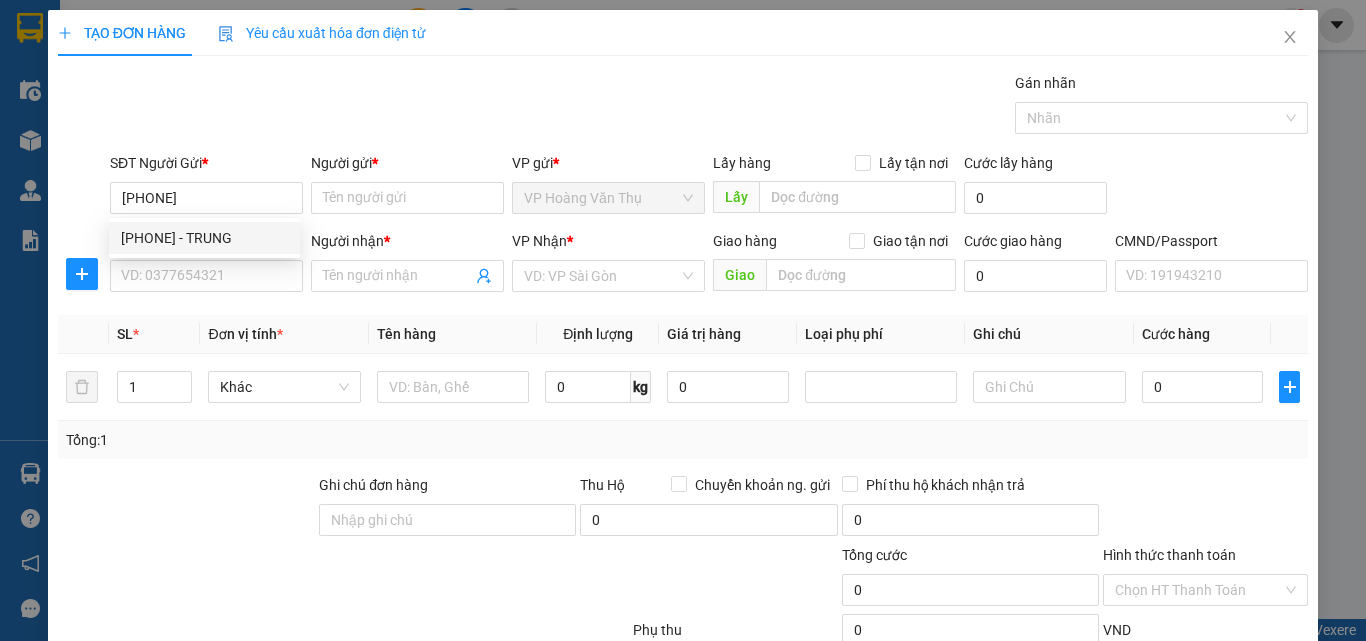 click on "SĐT Người Gửi  * 0385135666 Người gửi  * Tên người gửi VP gửi  * VP Hoàng Văn Thụ Lấy hàng Lấy tận nơi Lấy Cước lấy hàng 0 SĐT Người Nhận  * VD: 0377654321 Người nhận  * Tên người nhận VP Nhận  * VD: VP Sài Gòn Giao hàng Giao tận nơi Giao Cước giao hàng 0 CMND/Passport VD: 191943210" at bounding box center [683, 226] 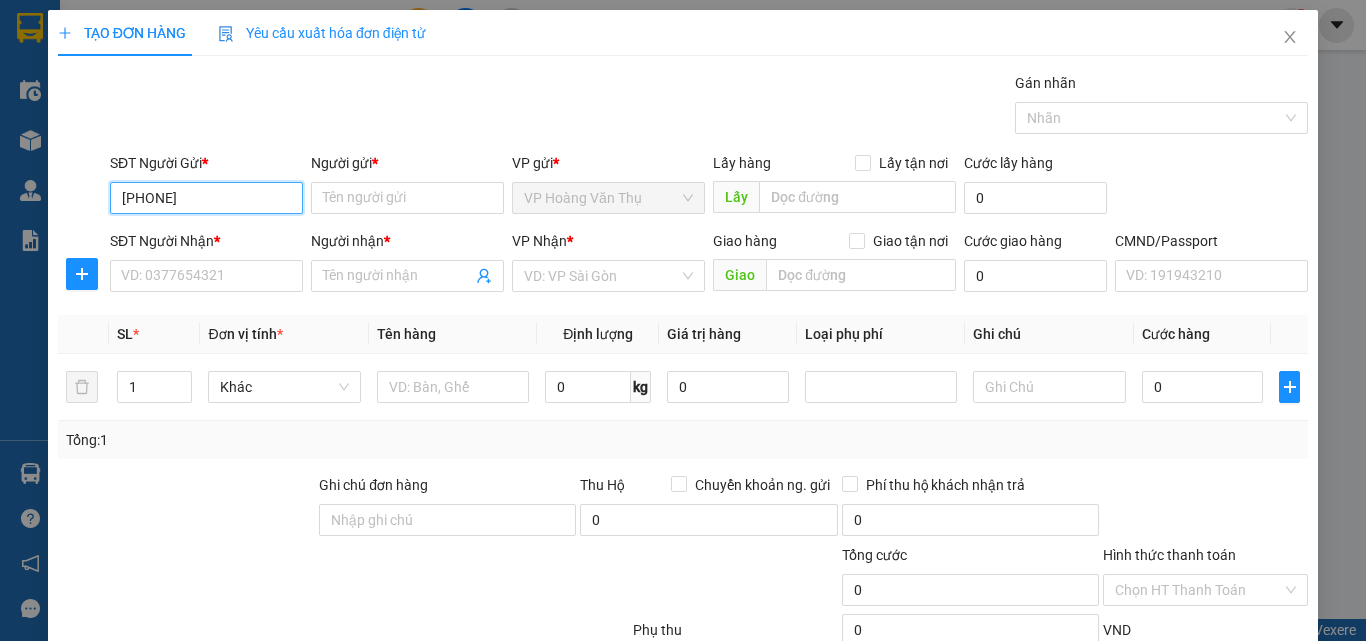 click on "0385135666" at bounding box center (206, 198) 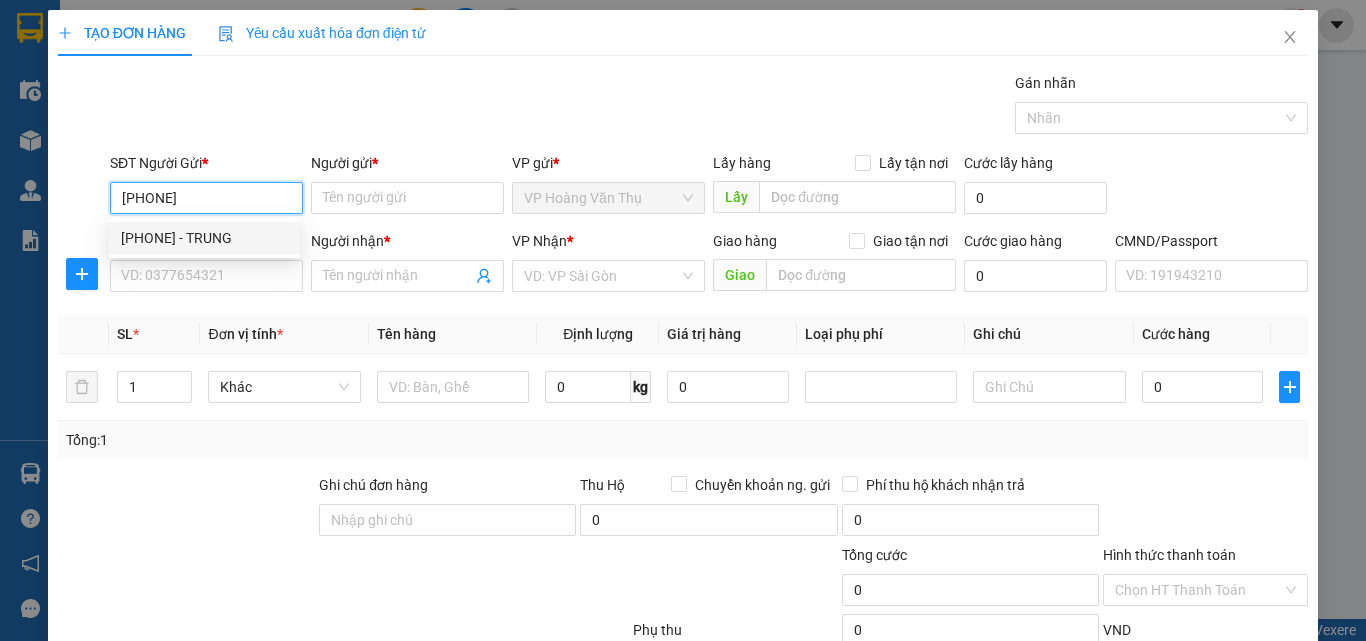 click on "0385135666 - TRUNG" at bounding box center [204, 238] 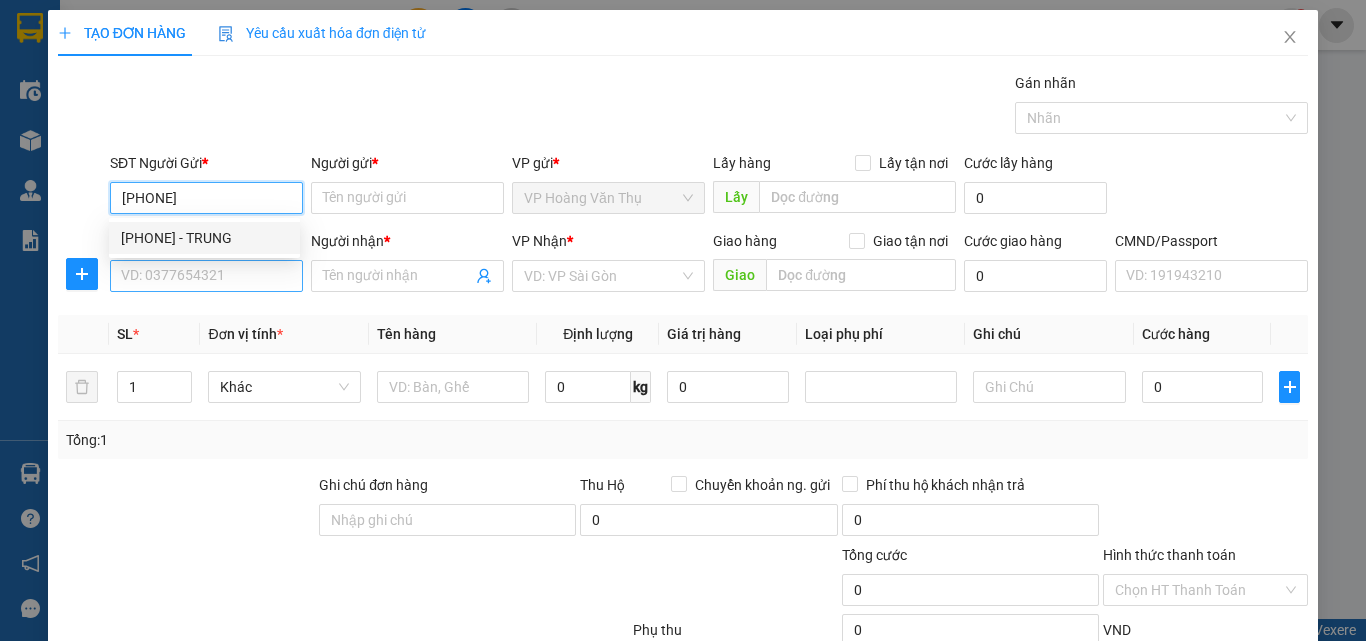 type on "TRUNG" 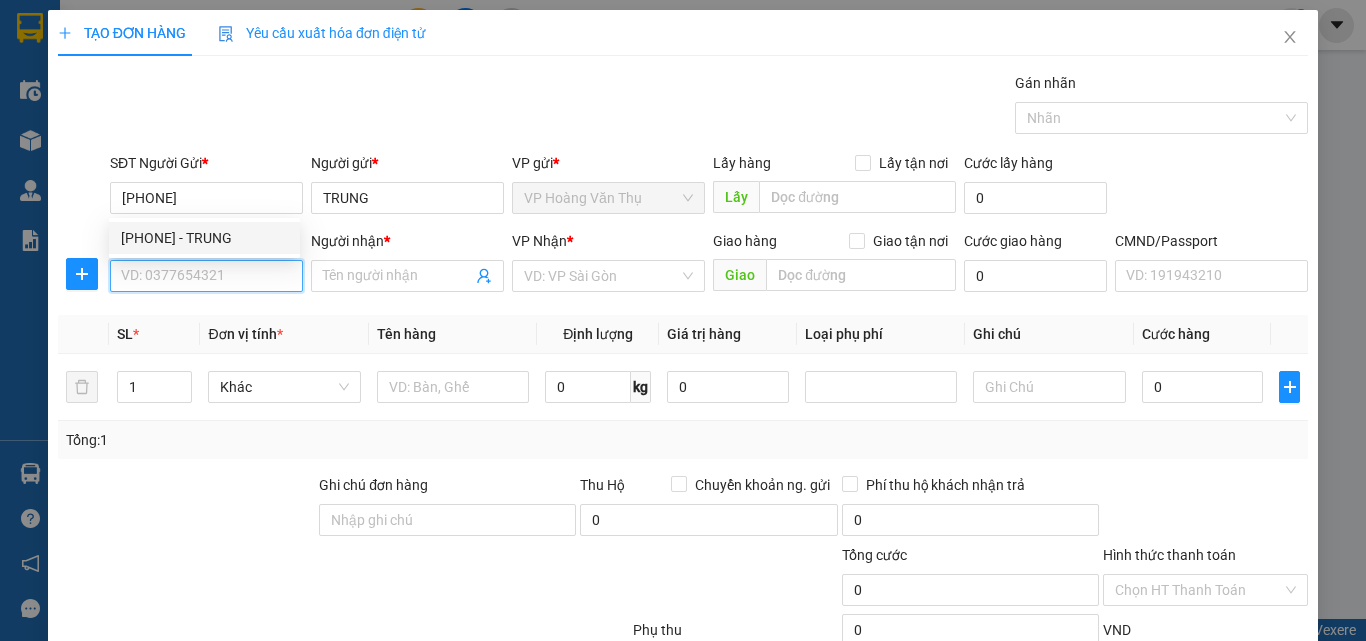 click on "SĐT Người Nhận  *" at bounding box center (206, 276) 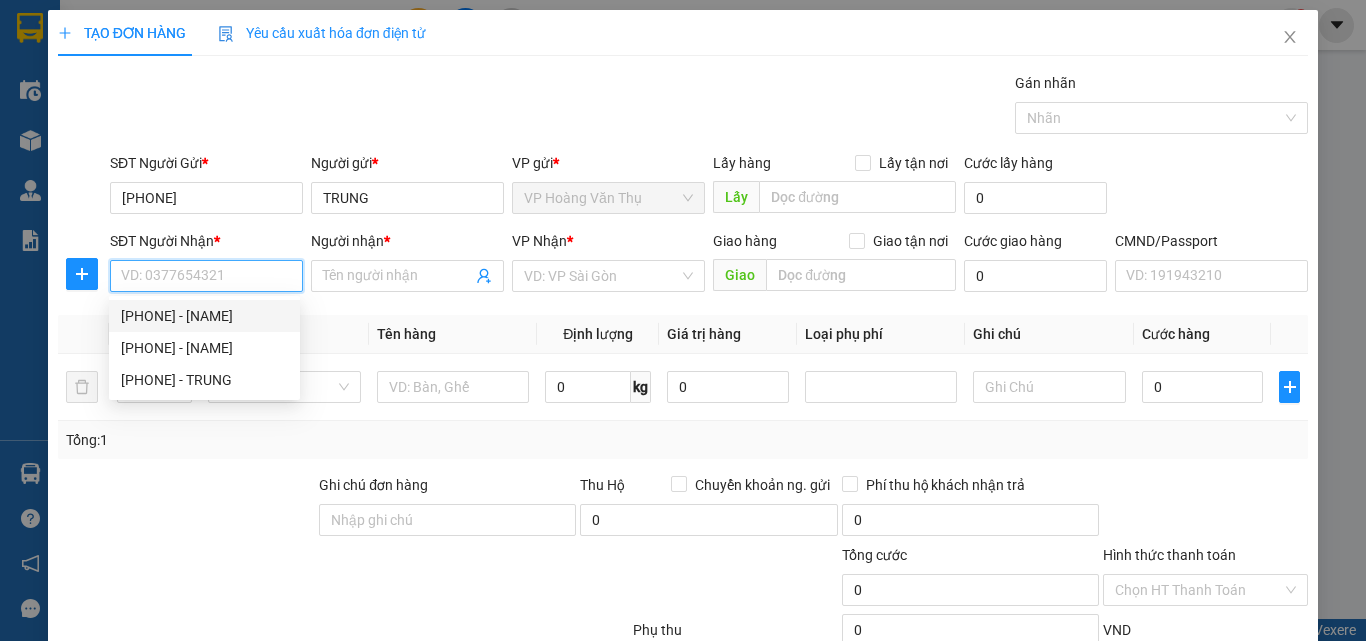 click on "0912419981 - THẢO" at bounding box center [204, 316] 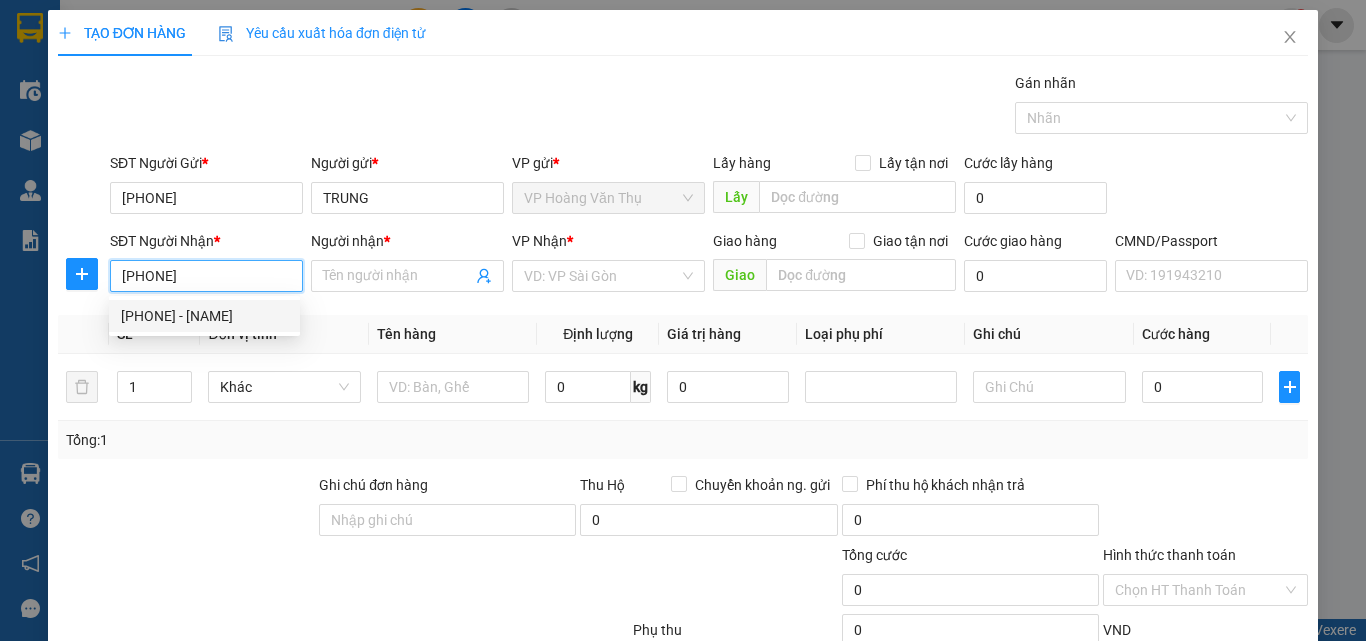 type on "THẢO" 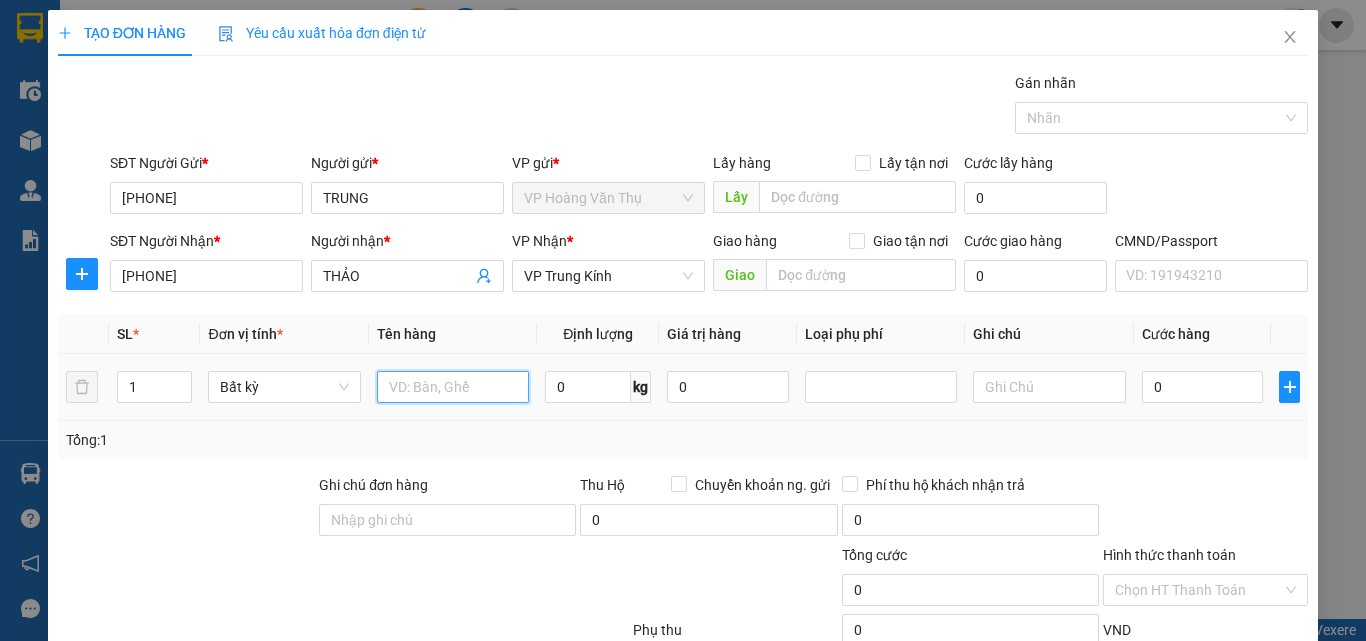 click at bounding box center (453, 387) 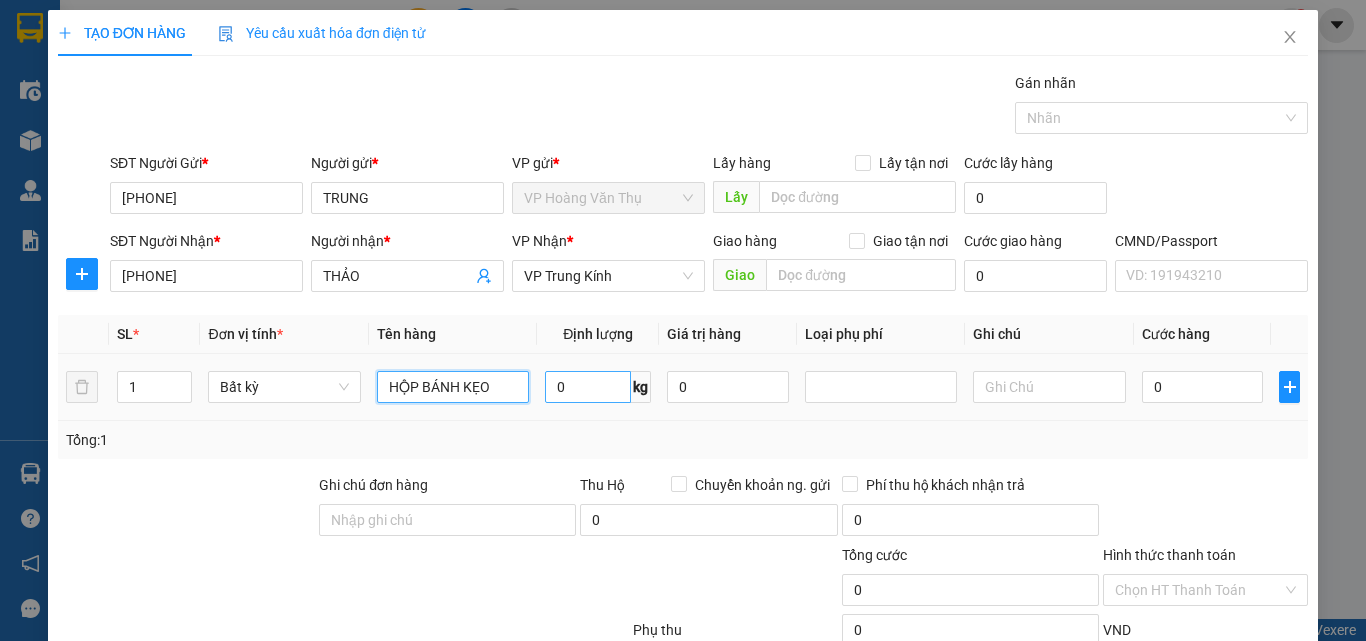 type on "HỘP BÁNH KẸO" 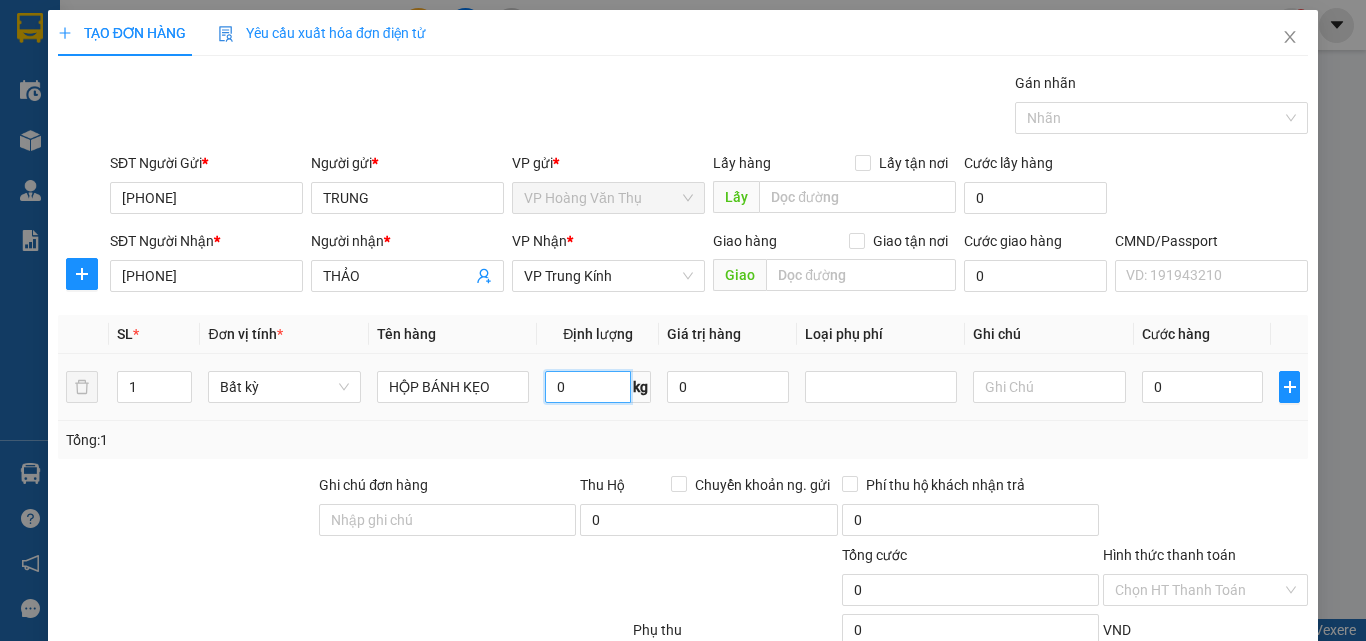 click on "0" at bounding box center [588, 387] 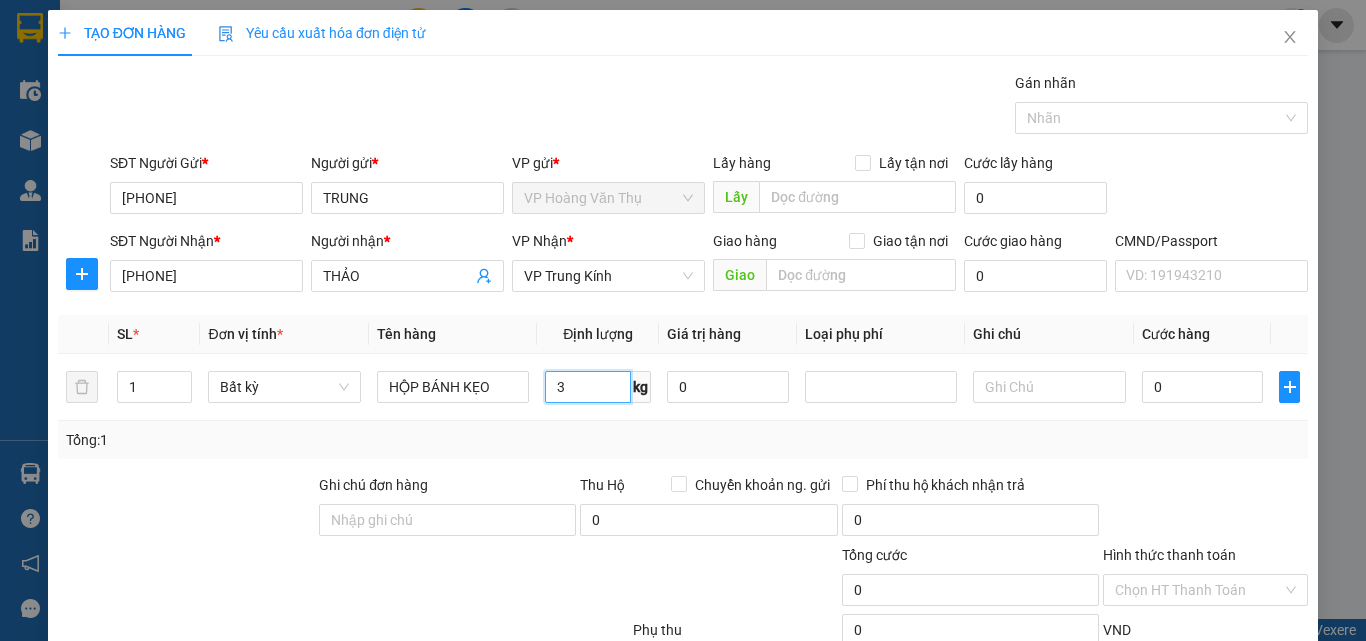 type on "3" 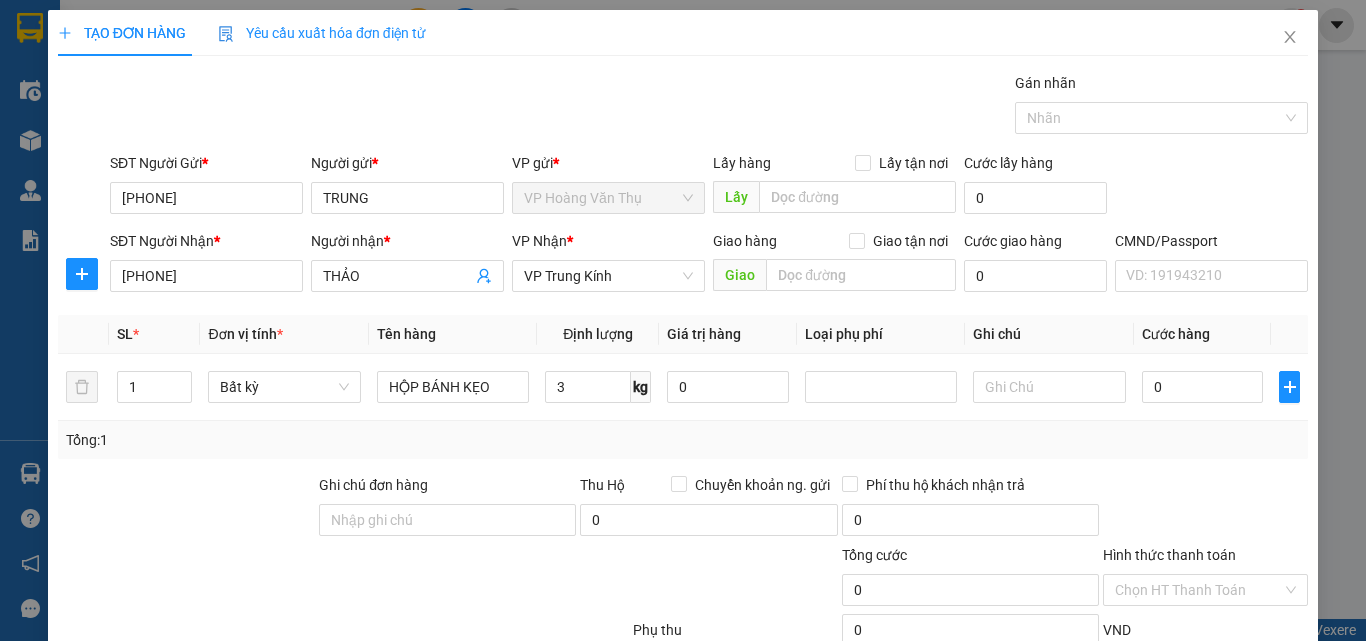 click on "Tổng:  1" at bounding box center (683, 440) 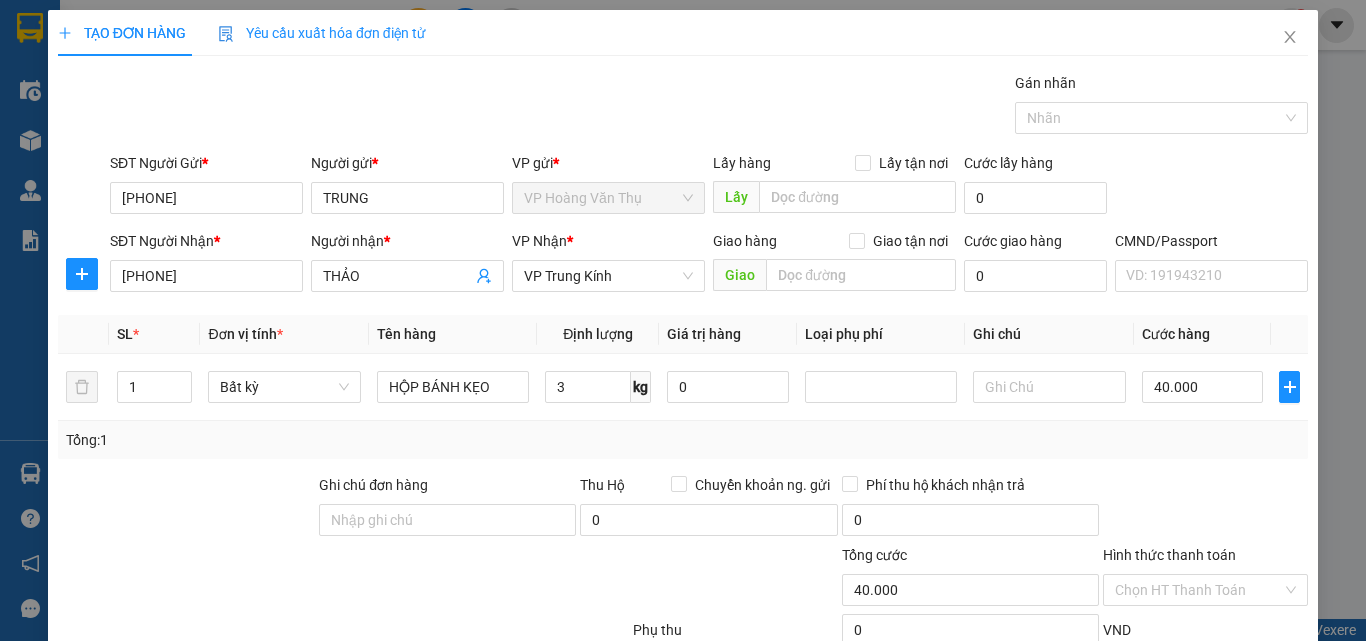 type on "40.000" 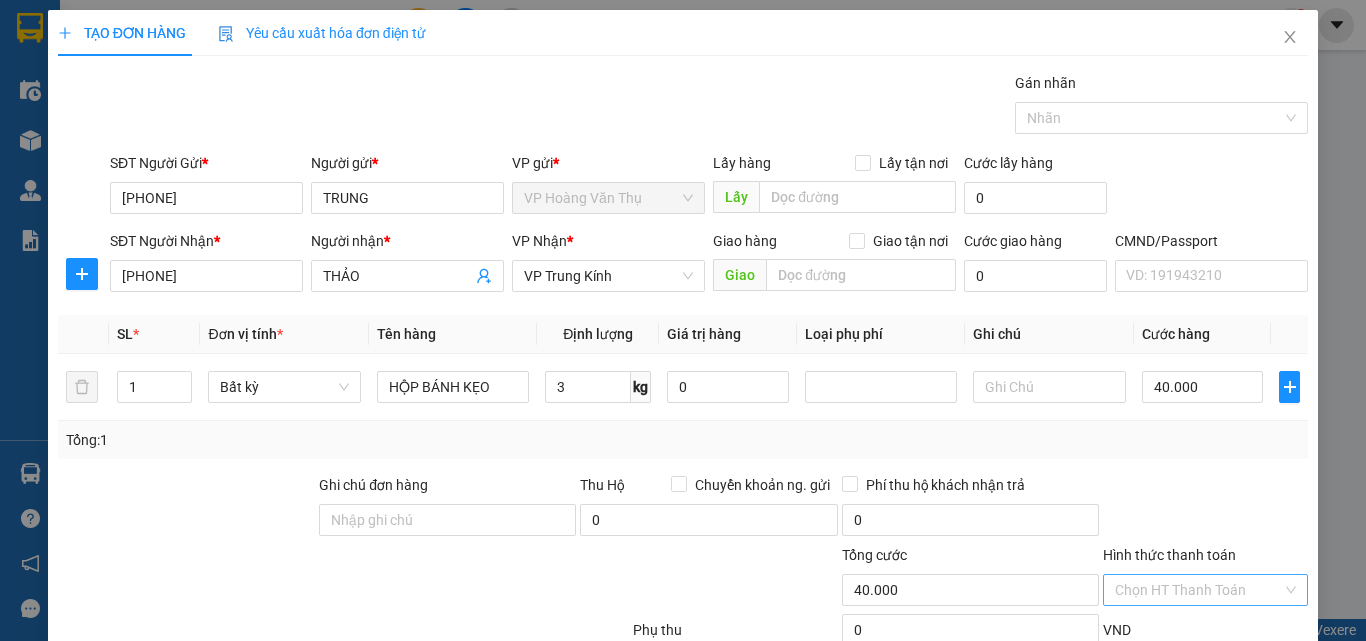 scroll, scrollTop: 139, scrollLeft: 0, axis: vertical 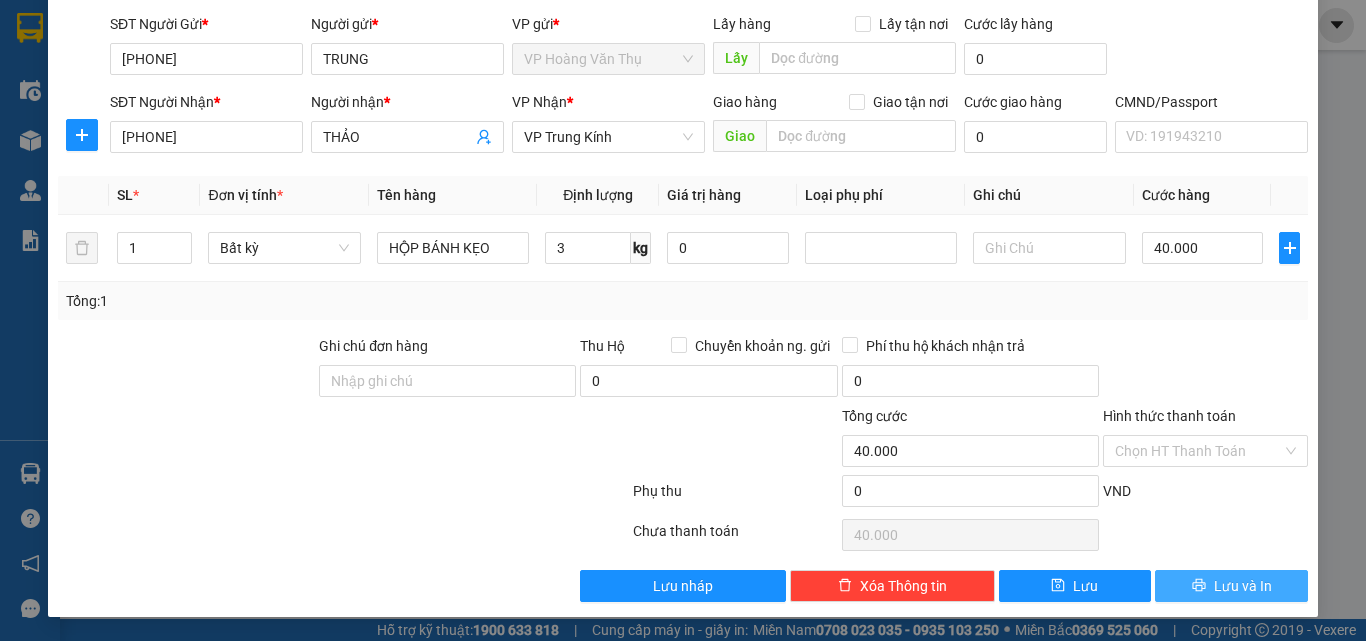 click on "Lưu và In" at bounding box center (1243, 586) 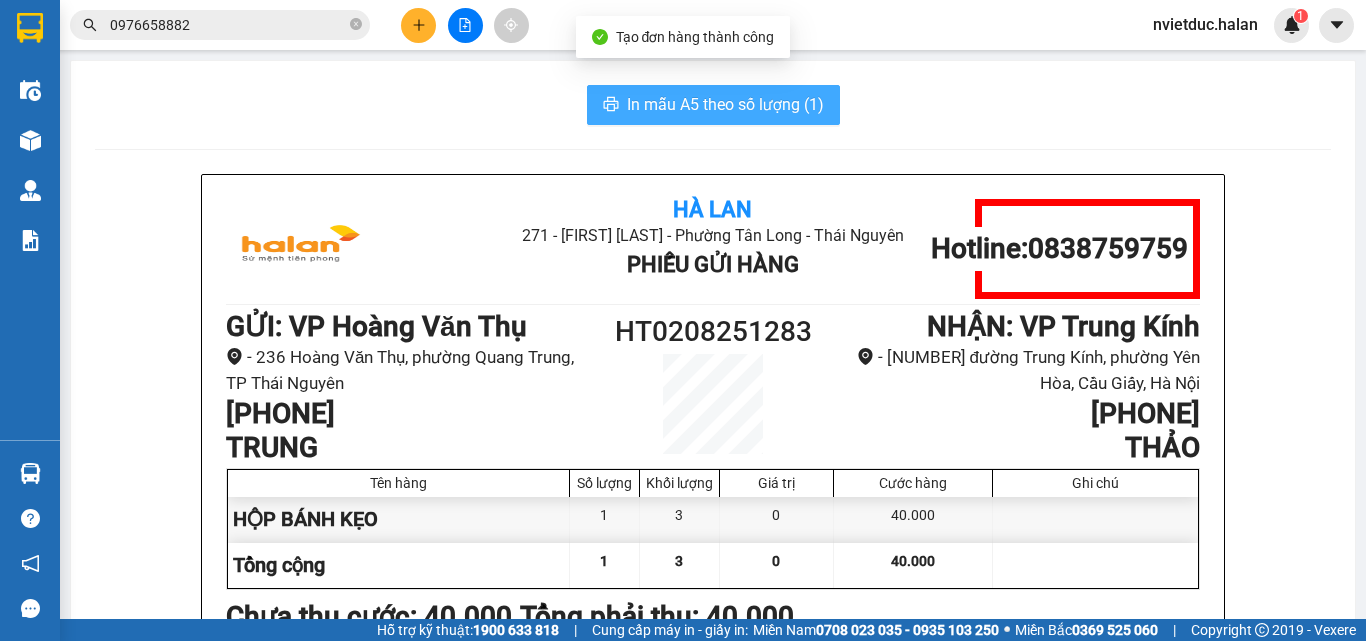 click on "In mẫu A5 theo số lượng
(1)" at bounding box center (725, 104) 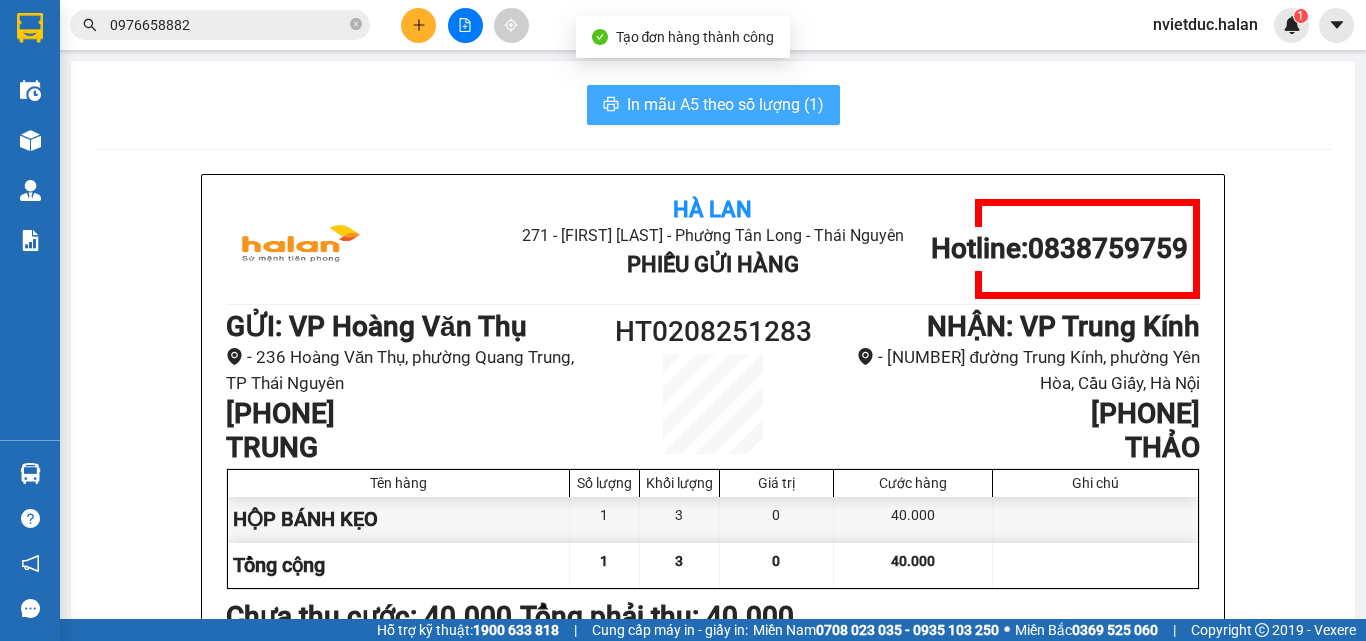 scroll, scrollTop: 0, scrollLeft: 0, axis: both 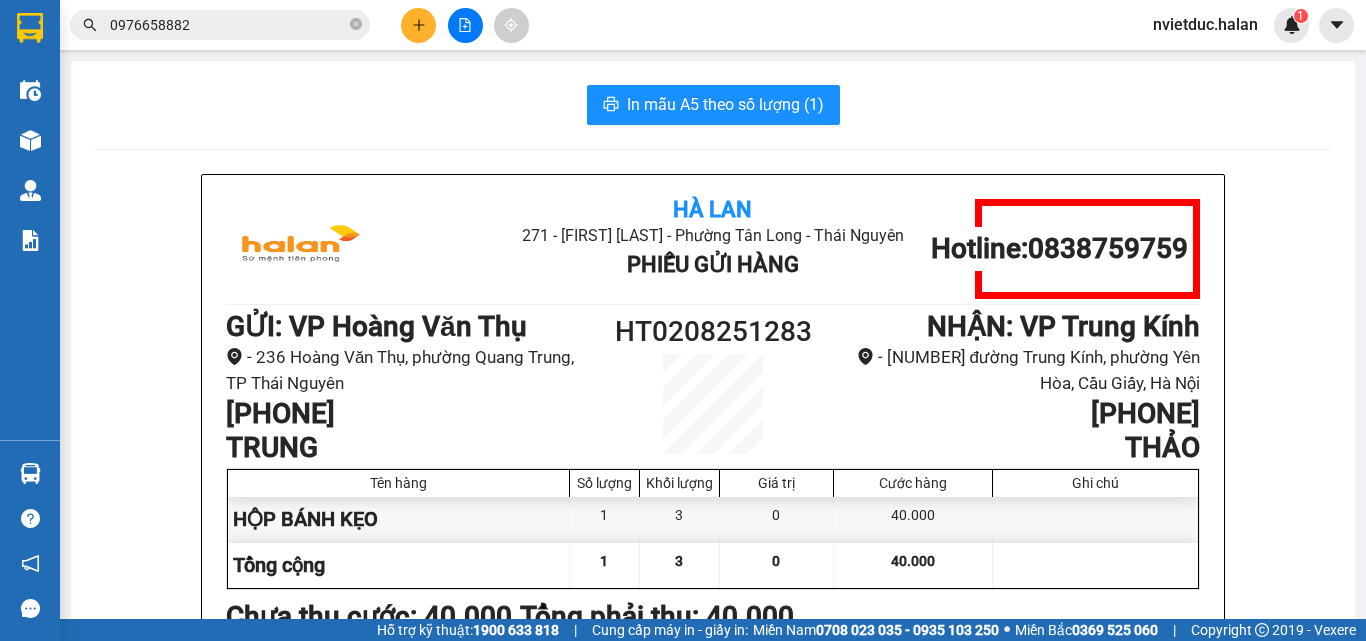 click on "0976658882" at bounding box center (228, 25) 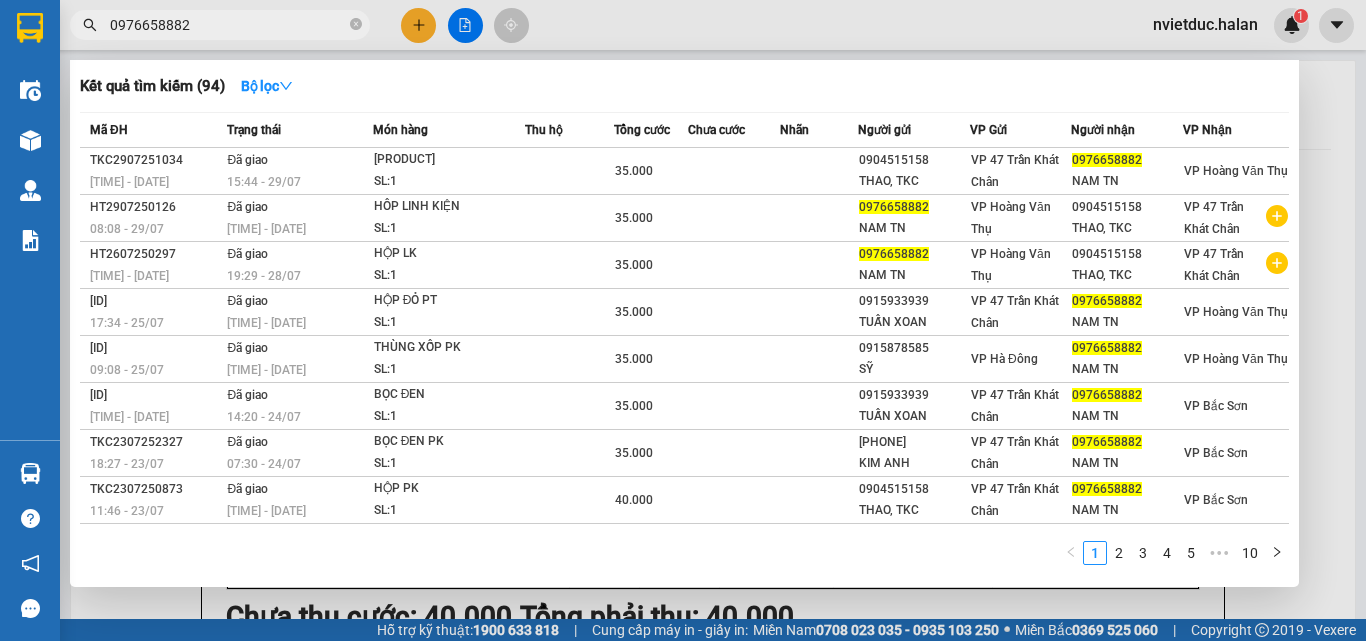 click on "0976658882" at bounding box center [228, 25] 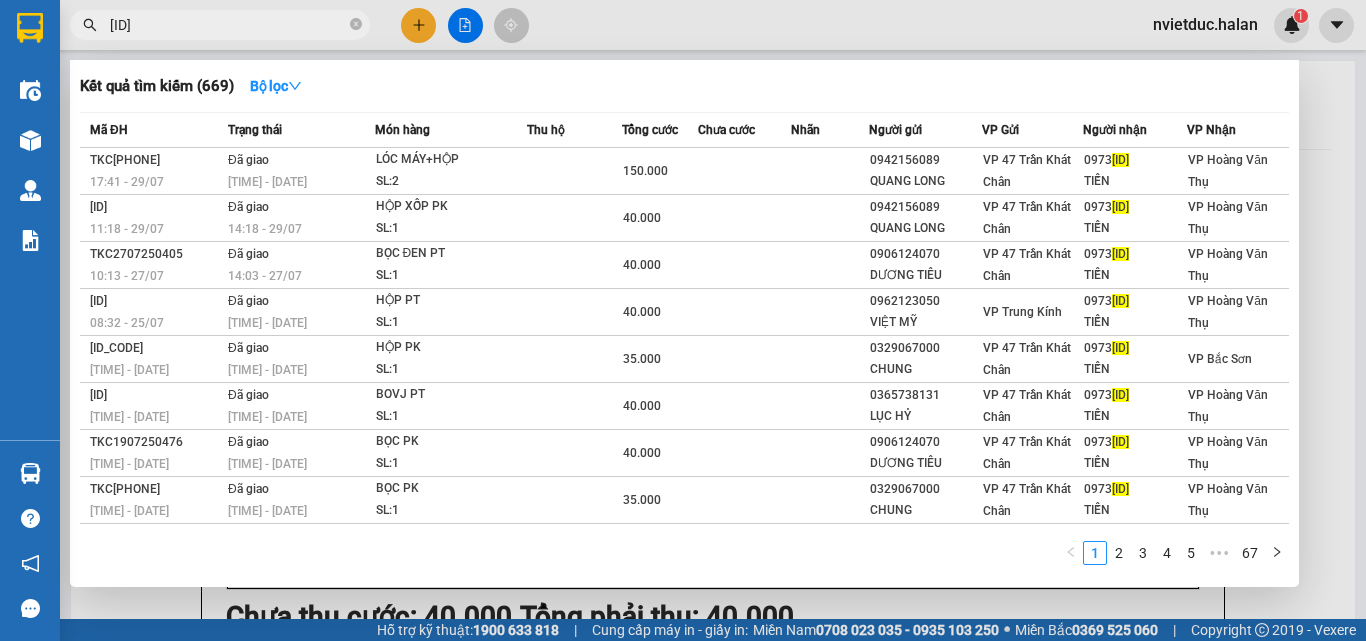 click on "628883" at bounding box center [228, 25] 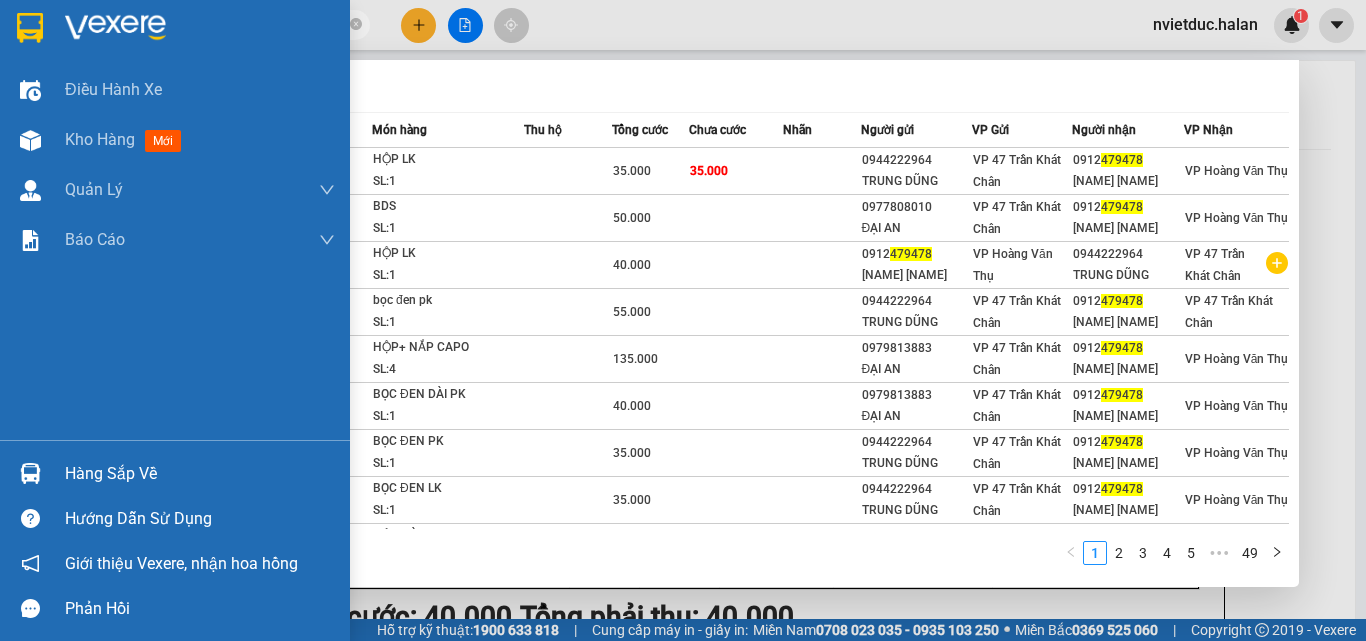 click at bounding box center [30, 473] 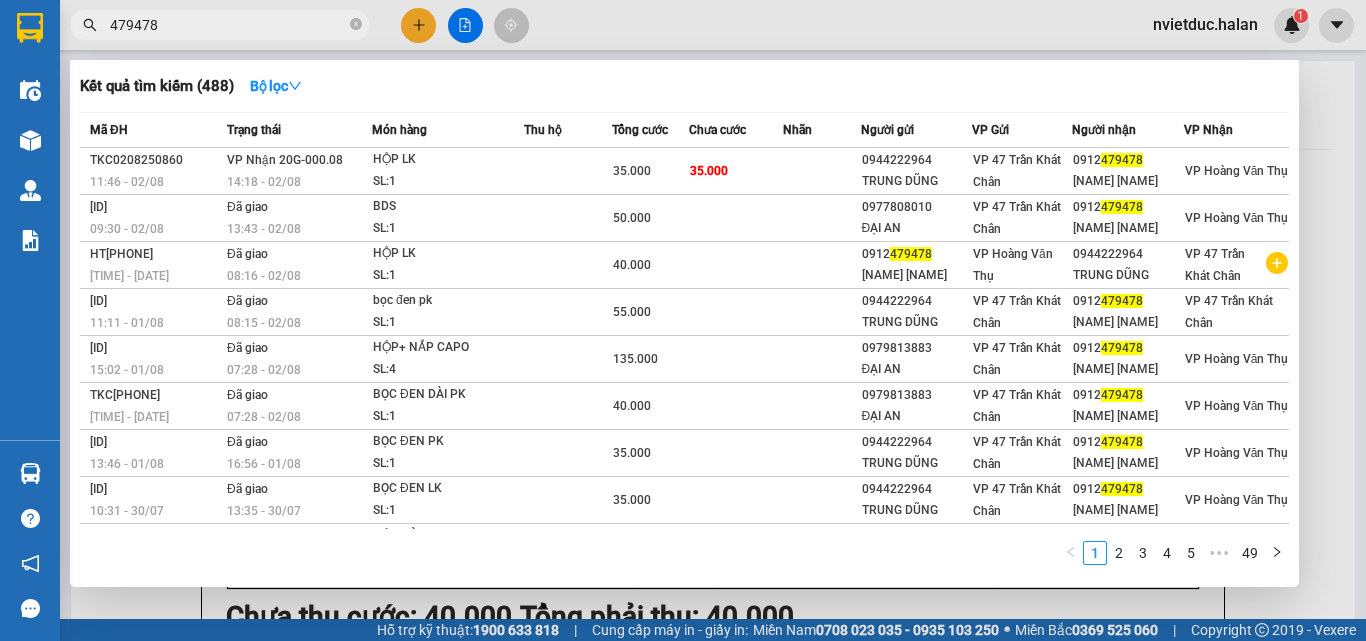click on "Kết quả tìm kiếm ( 488 )  Bộ lọc  Mã ĐH Trạng thái Món hàng Thu hộ Tổng cước Chưa cước Nhãn Người gửi VP Gửi Người nhận VP Nhận TKC0208250860 11:46 - 02/08 VP Nhận   20G-000.08 14:18 - 02/08 HỘP LK SL:  1 35.000 35.000 0944222964 TRUNG DŨNG VP 47 Trần Khát Chân 0912 479478 NGUYỄN TIẾN VP Hoàng Văn Thụ TKC0208250332 09:30 - 02/08 Đã giao   13:43 - 02/08 BDS SL:  1 50.000 0977808010 ĐẠI AN VP 47 Trần Khát Chân 0912 479478 NGUYỄN TIẾN VP Hoàng Văn Thụ HT0108251194 13:56 - 01/08 Đã giao   08:16 - 02/08 HỘP LK SL:  1 40.000 0912 479478 NGUYỄN TIẾN VP Hoàng Văn Thụ 0944222964 TRUNG DŨNG VP 47 Trần Khát Chân TKC0108250711 11:11 - 01/08 Đã giao   08:15 - 02/08 bọc đen pk SL:  1 55.000 0944222964 TRUNG DŨNG VP 47 Trần Khát Chân 0912 479478 NGUYỄN TIẾN VP 47 Trần Khát Chân TKC0108251449 15:02 - 01/08 Đã giao   07:28 - 02/08 HỘP+ NẮP CAPO SL:  4 135.000 0979813883 ĐẠI AN VP 47 Trần Khát Chân 0912" at bounding box center (683, 320) 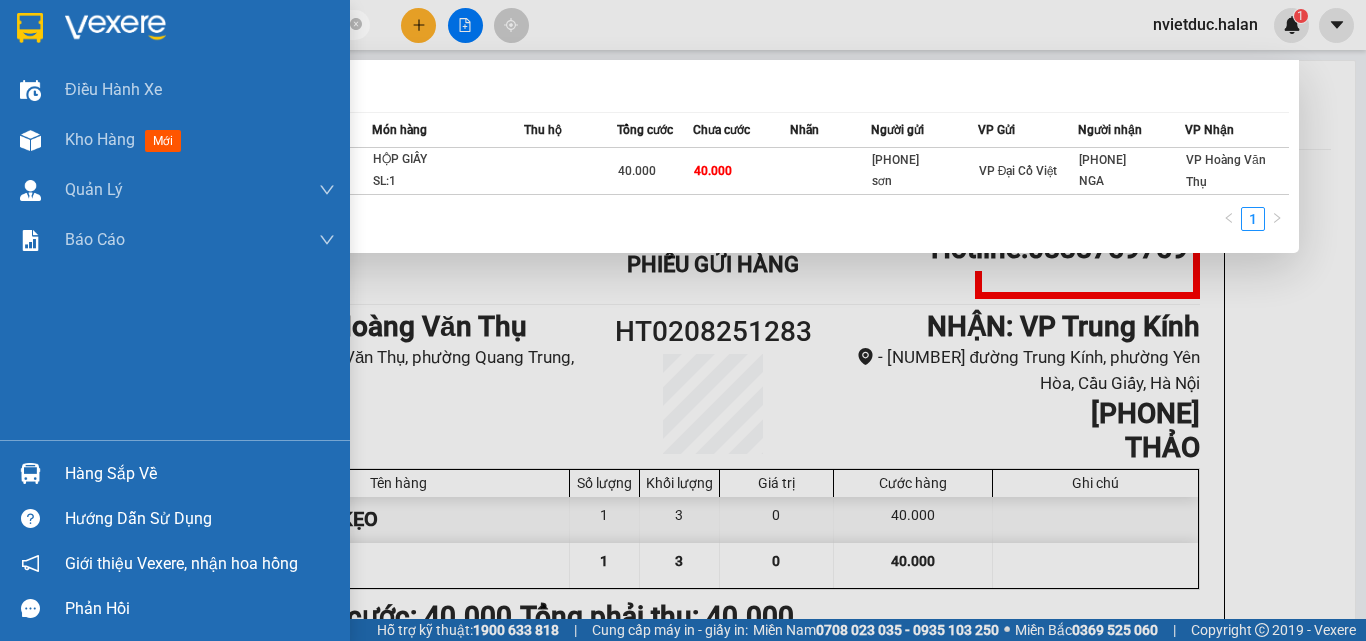 type on "0208250642" 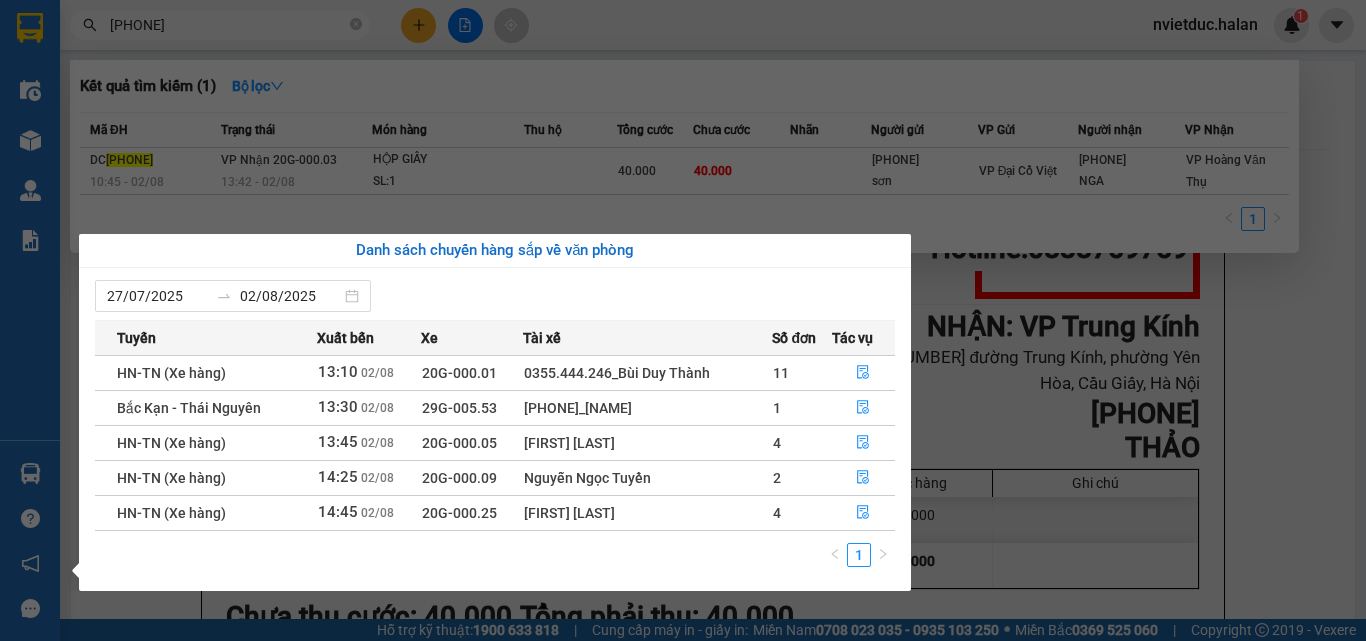click on "4" at bounding box center (801, 512) 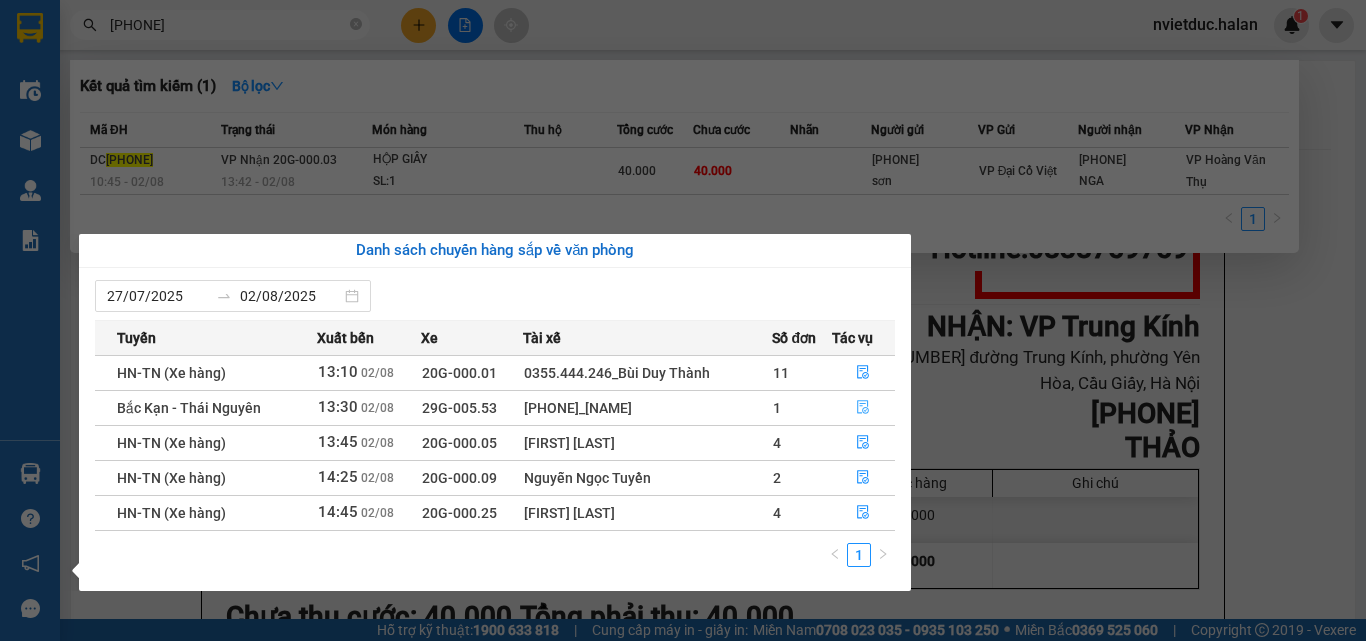 click at bounding box center (864, 408) 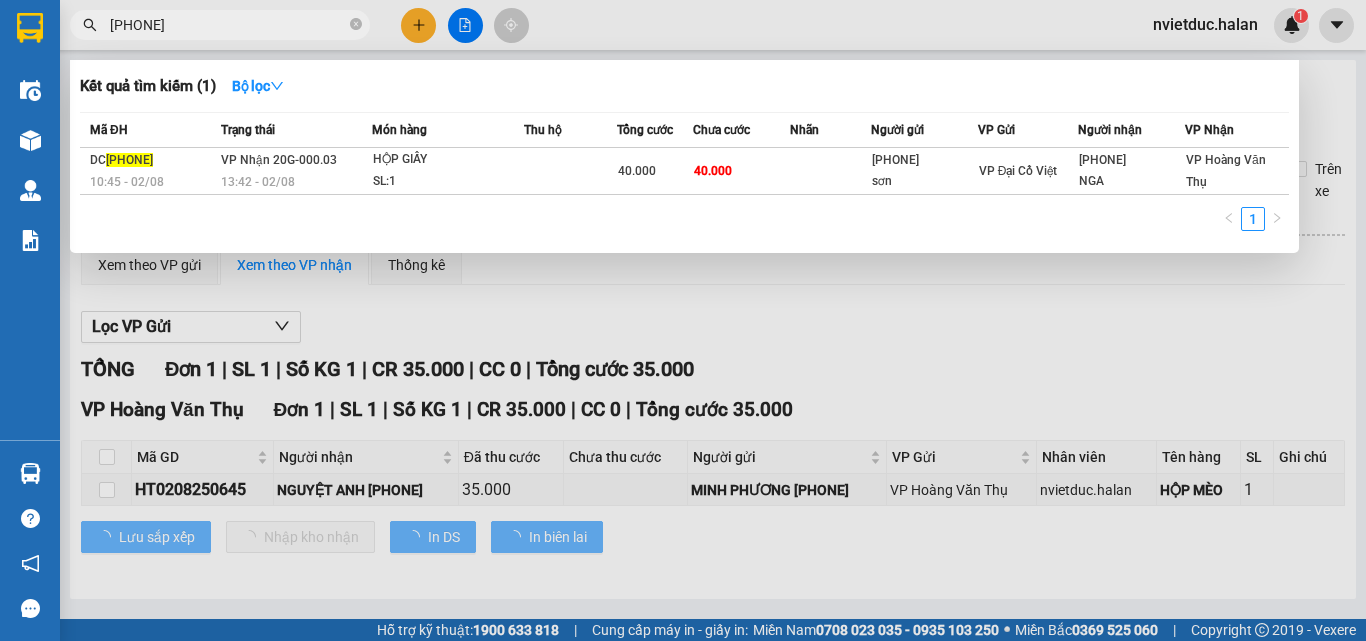 click at bounding box center (683, 320) 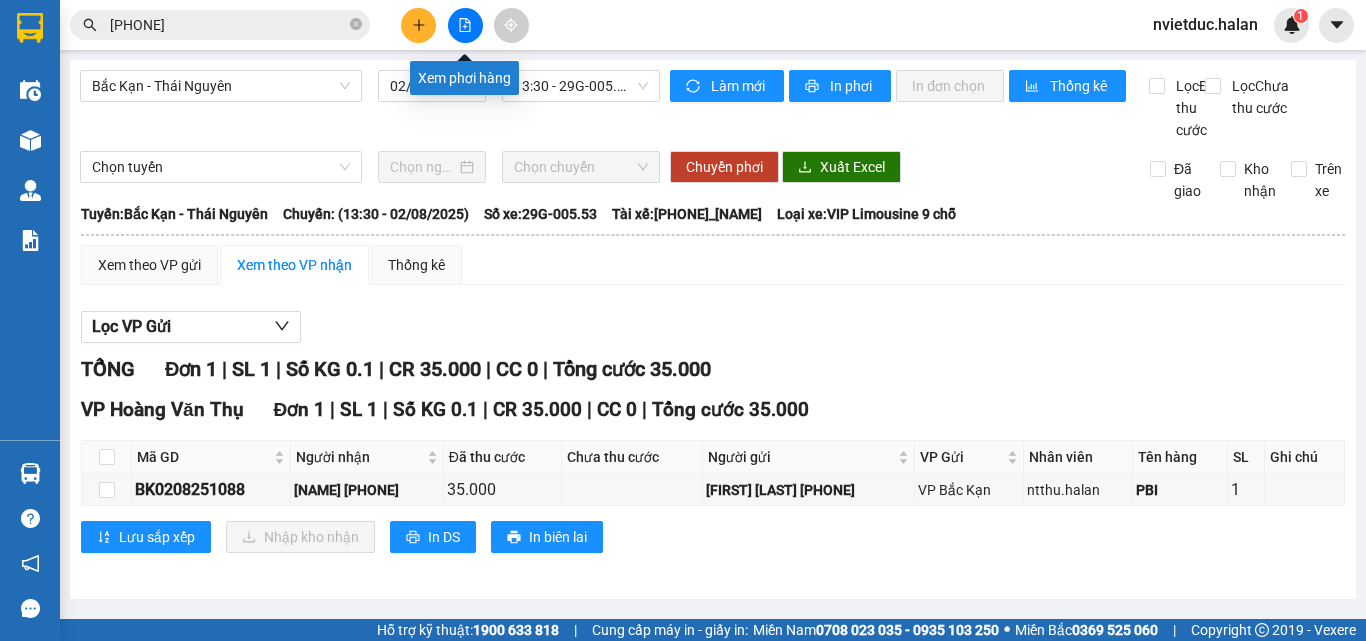 click at bounding box center [465, 25] 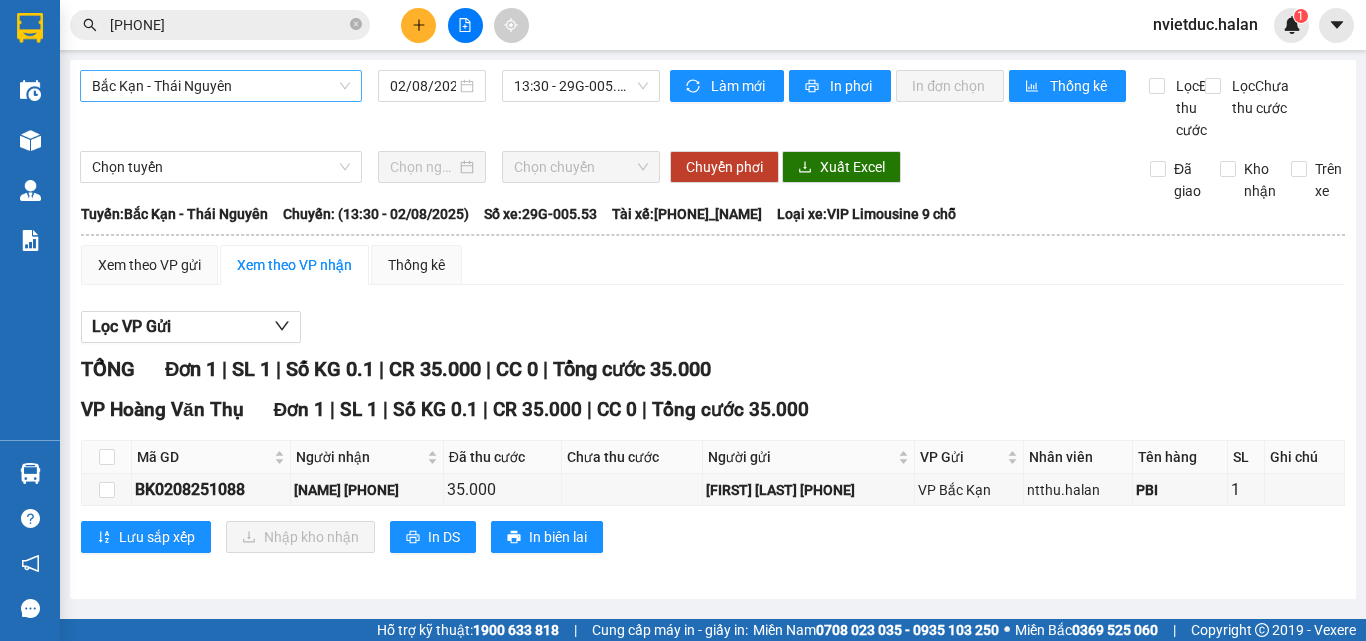 click on "Bắc Kạn - Thái Nguyên" at bounding box center (221, 86) 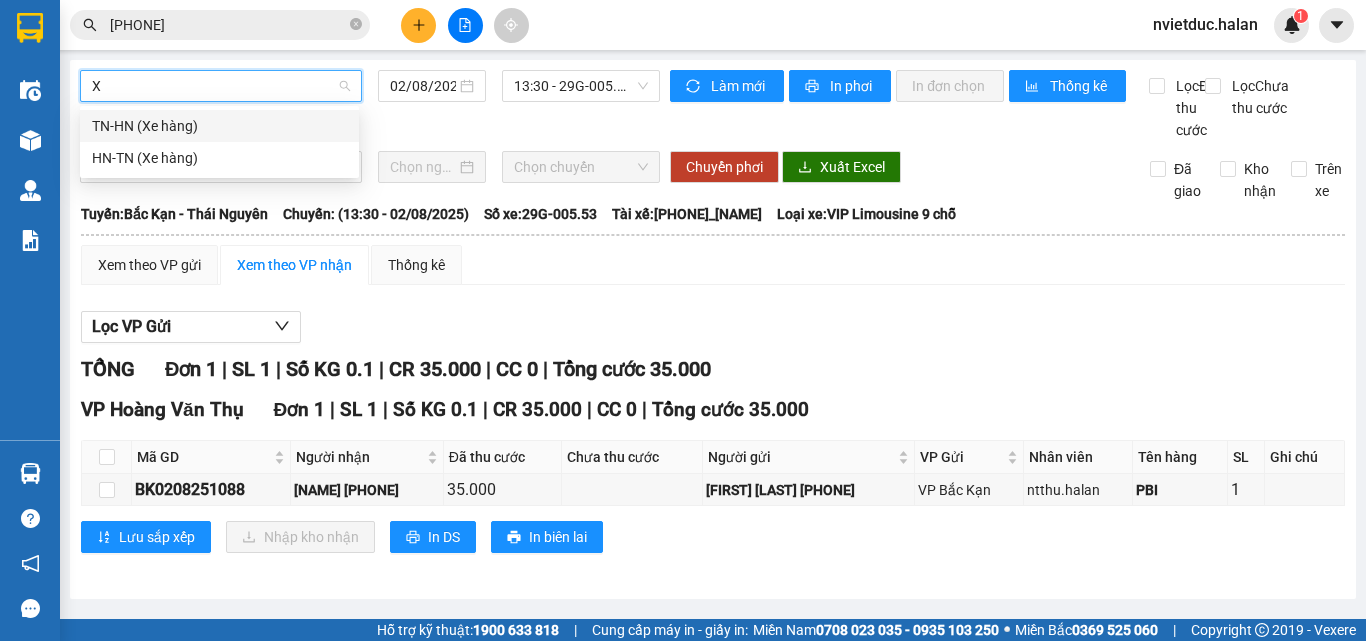 scroll, scrollTop: 0, scrollLeft: 0, axis: both 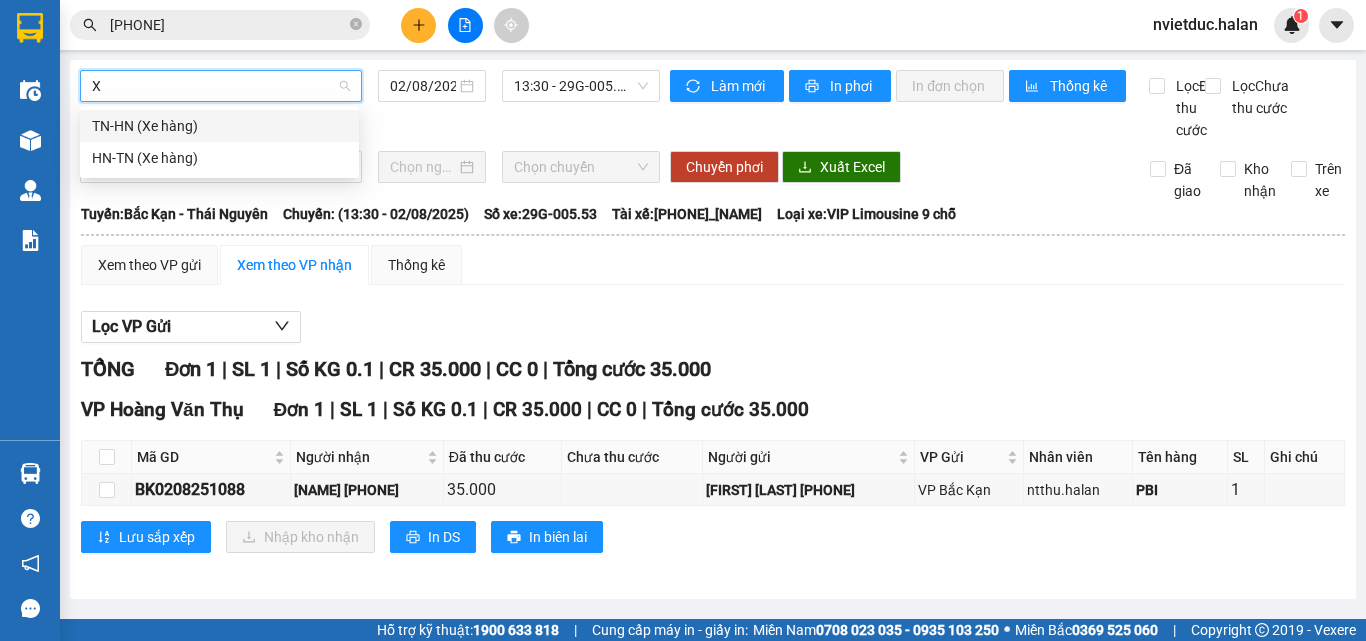 type on "XE" 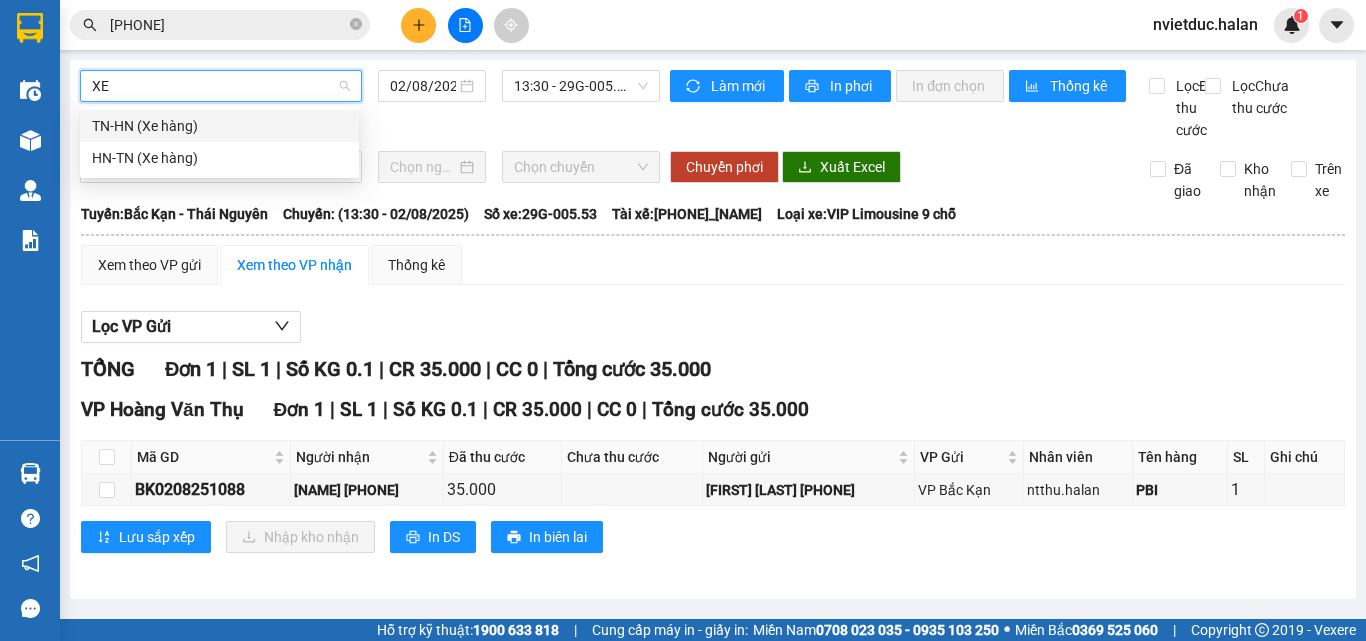 click on "TN-HN (Xe hàng)" at bounding box center [219, 126] 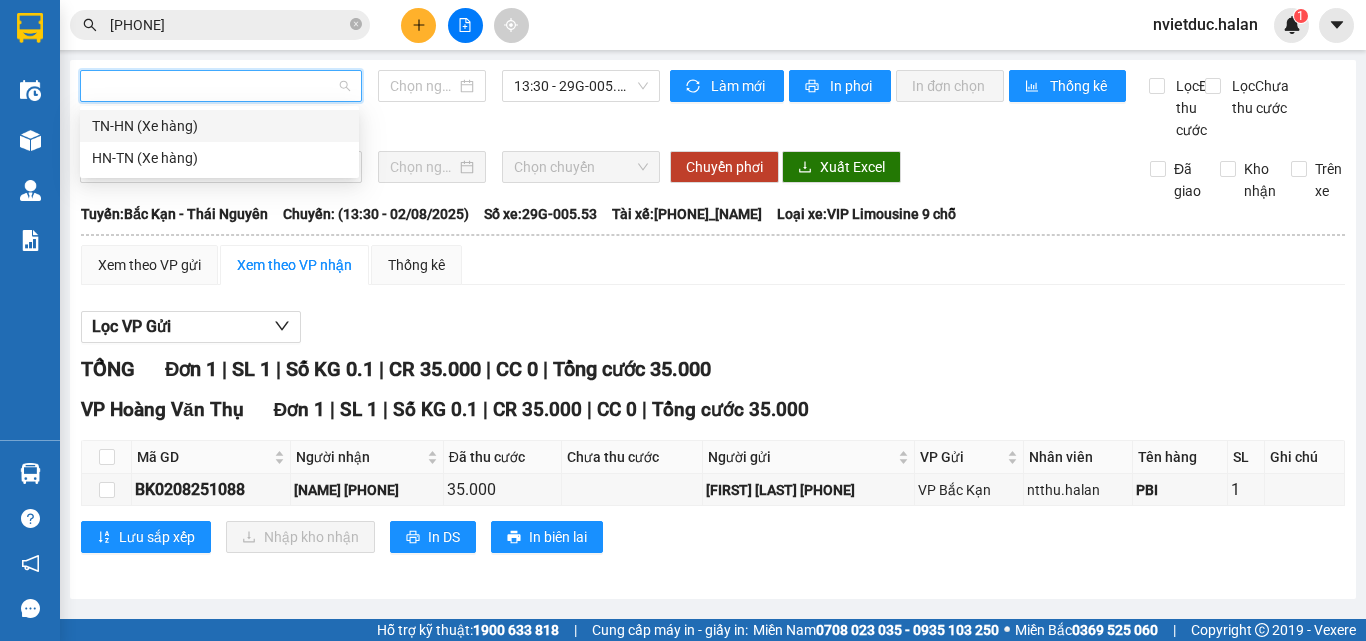 type on "02/08/2025" 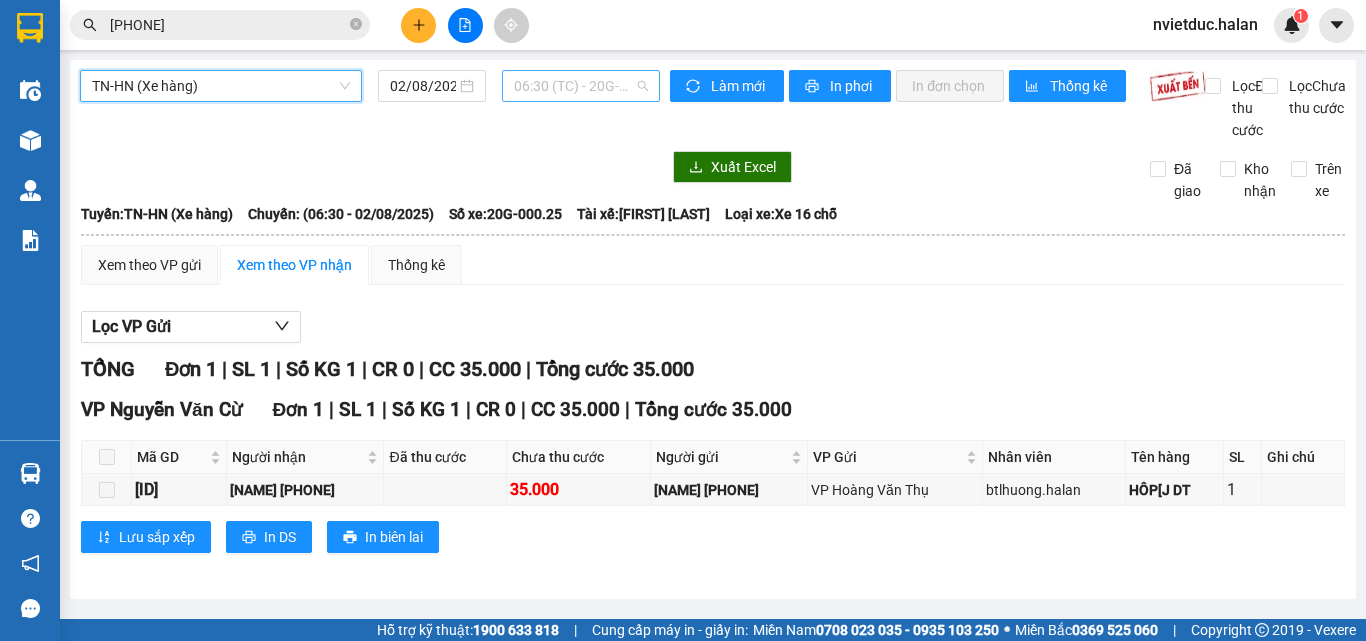 click on "06:30   (TC)   - 20G-000.25" at bounding box center [581, 86] 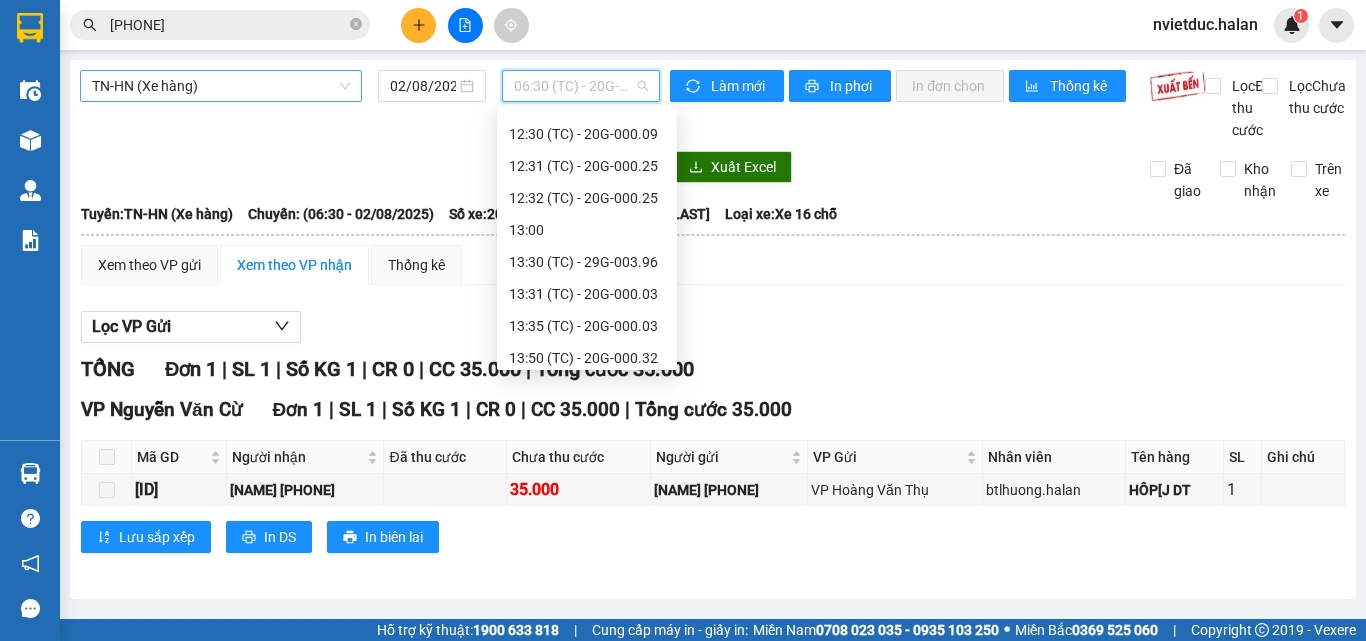 scroll, scrollTop: 832, scrollLeft: 0, axis: vertical 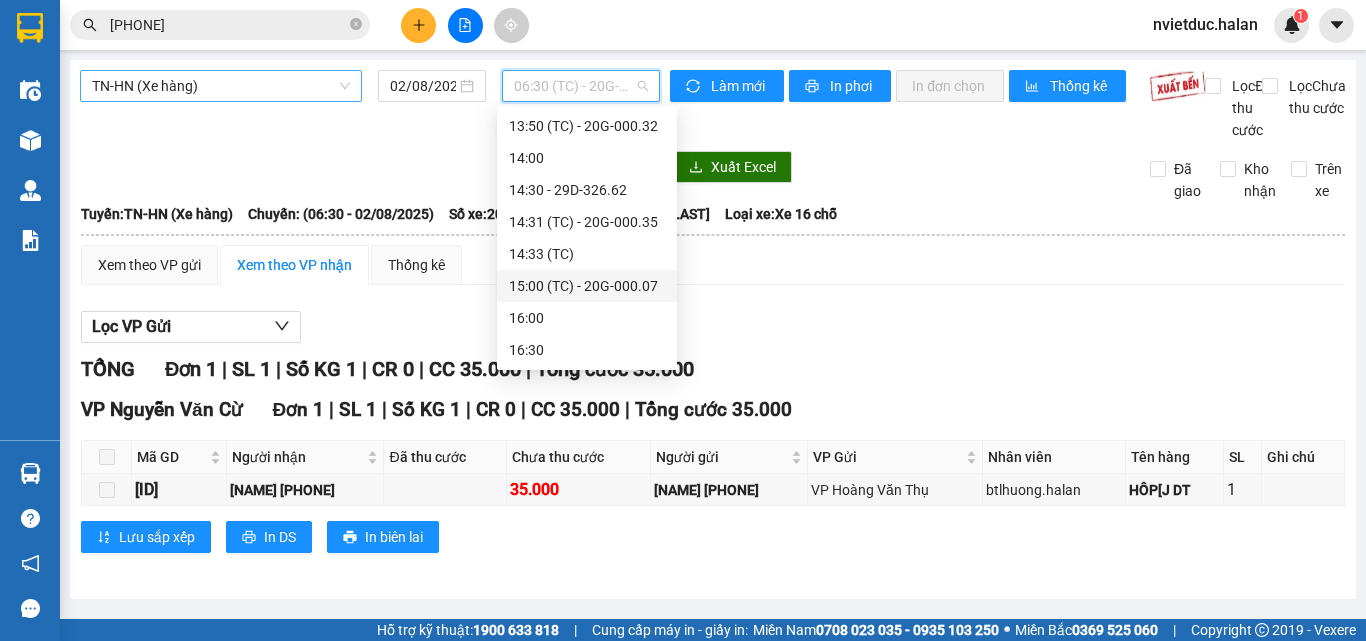 click on "15:00   (TC)   - 20G-000.07" at bounding box center [587, 286] 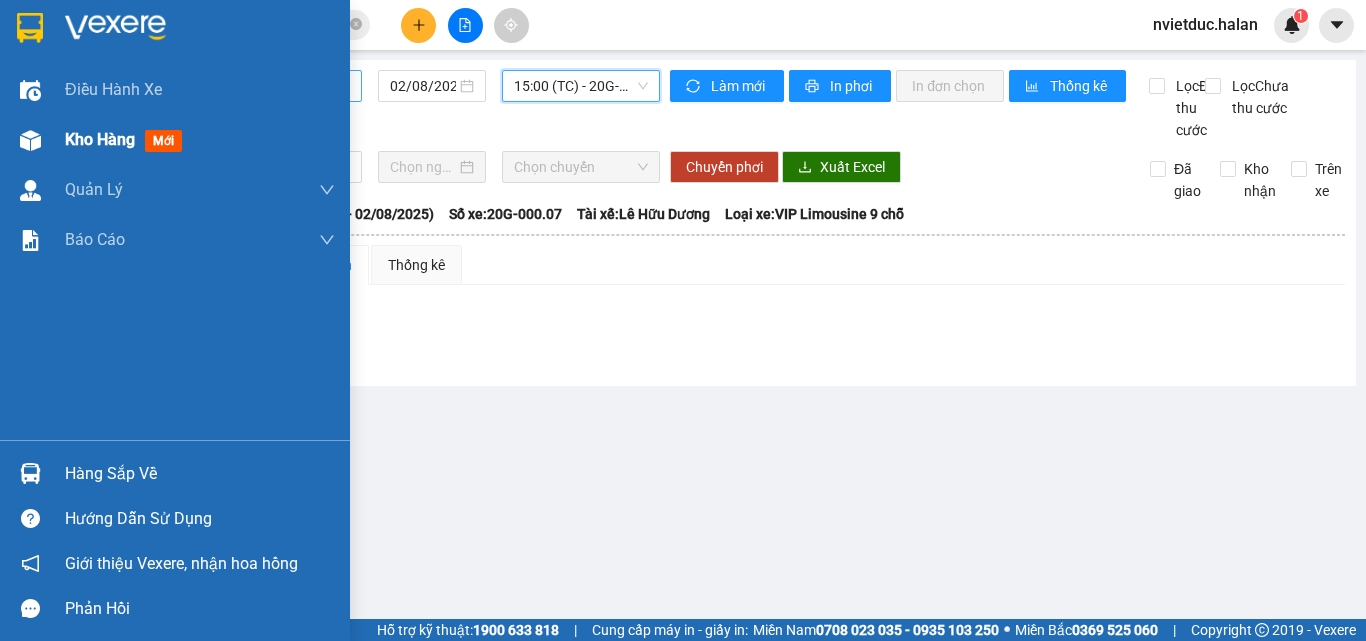 click at bounding box center (30, 140) 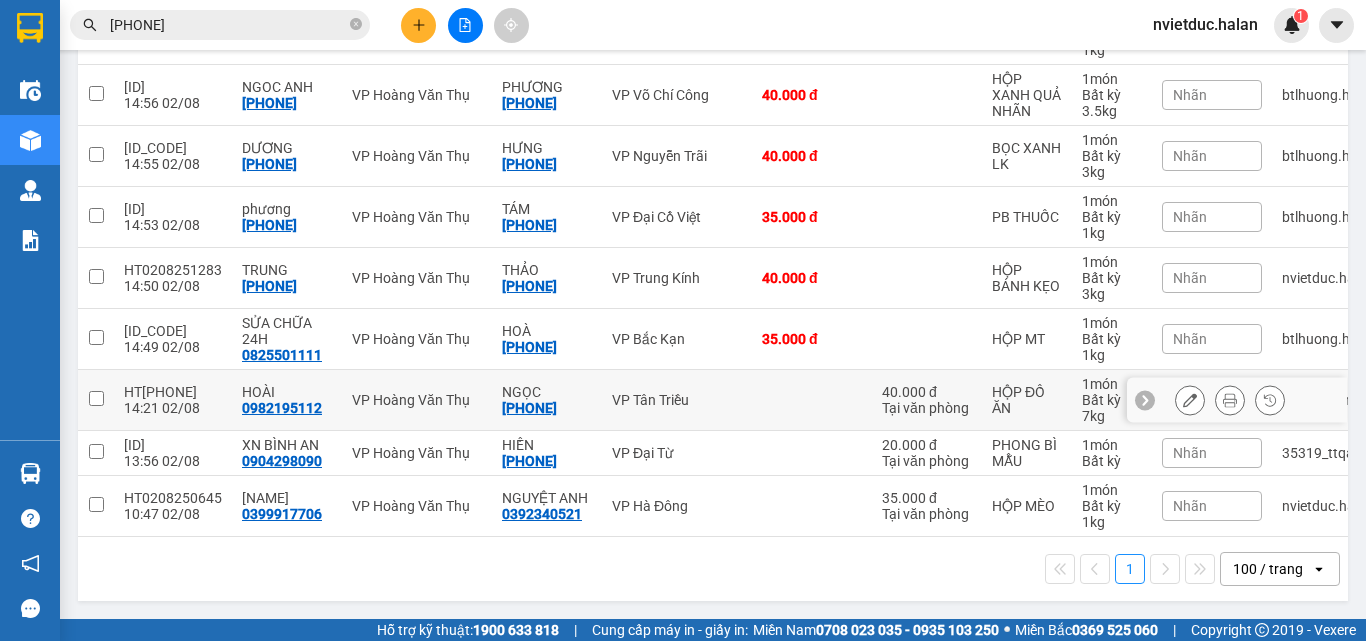 scroll, scrollTop: 339, scrollLeft: 0, axis: vertical 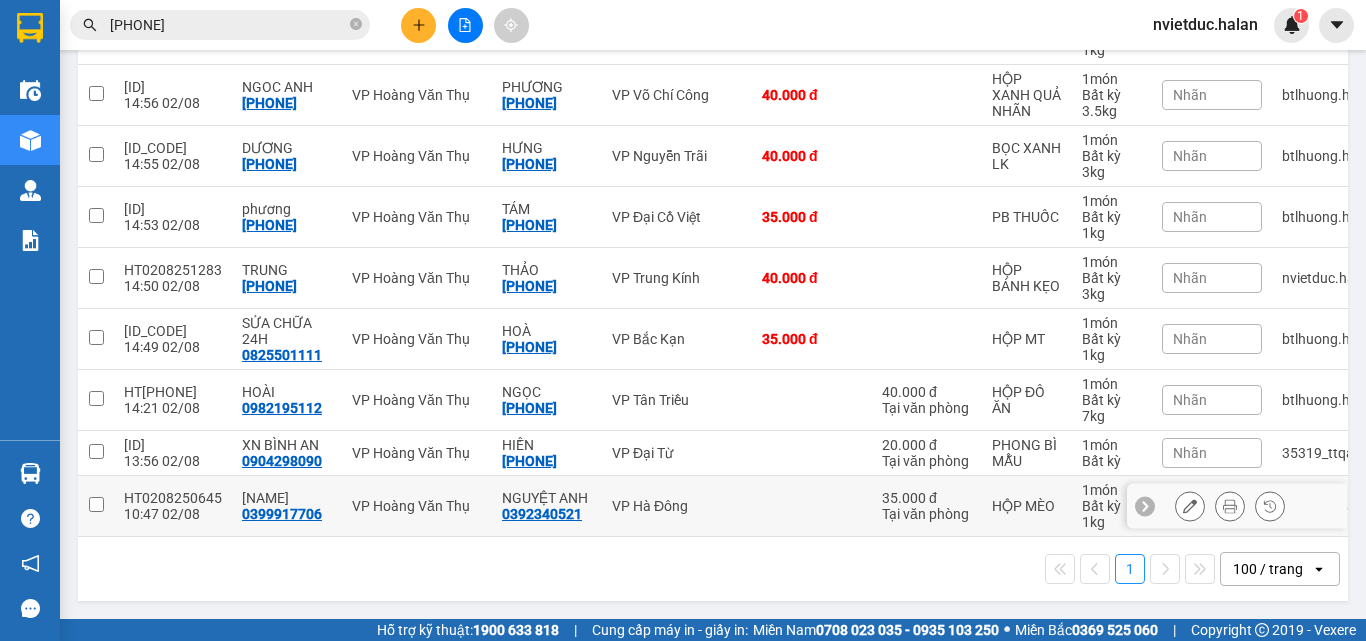 click at bounding box center (812, 506) 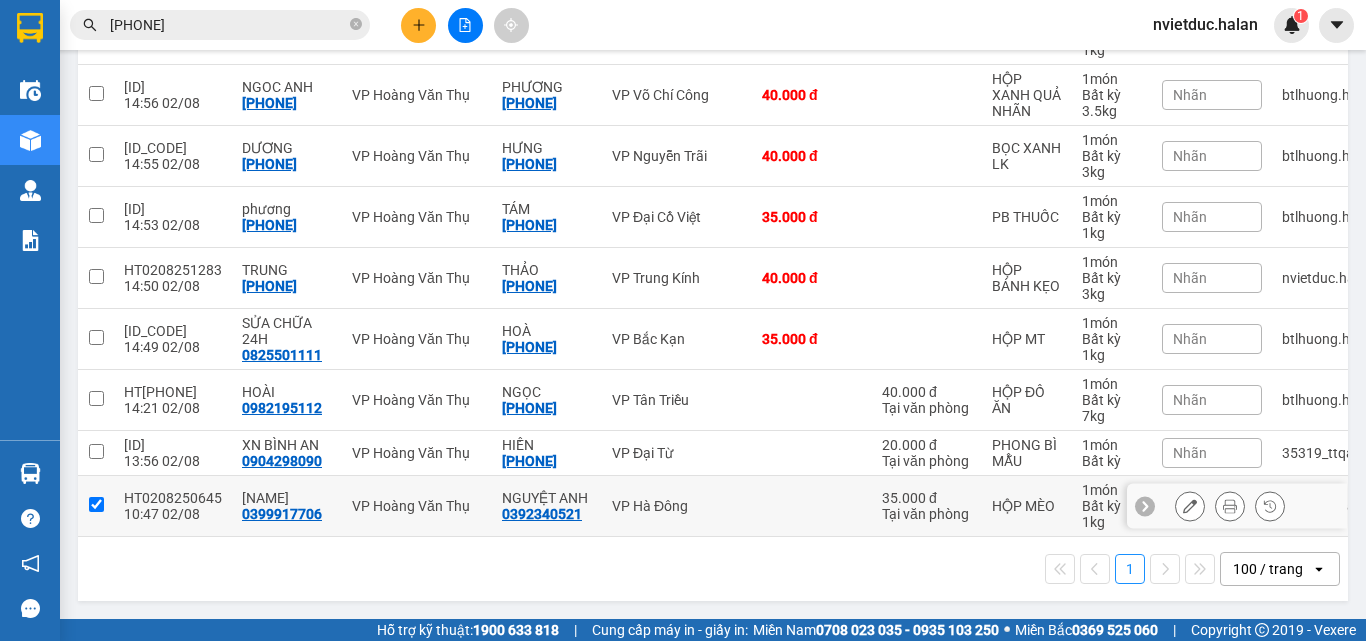 checkbox on "true" 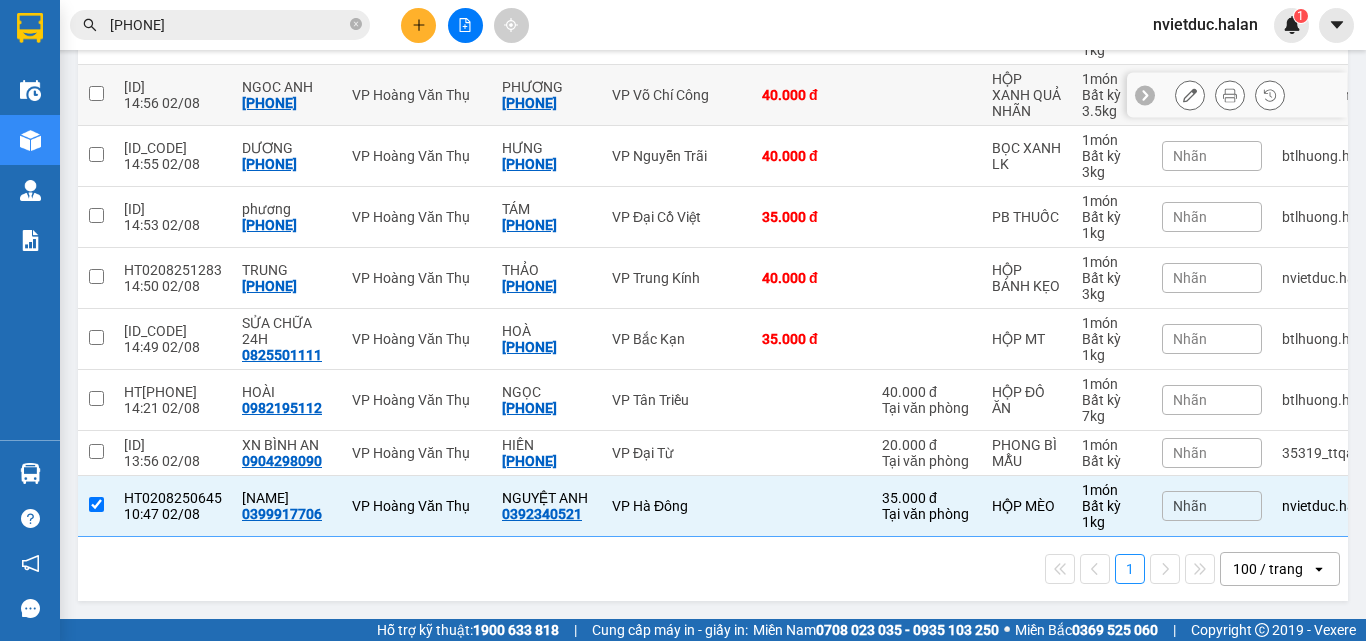 scroll, scrollTop: 0, scrollLeft: 0, axis: both 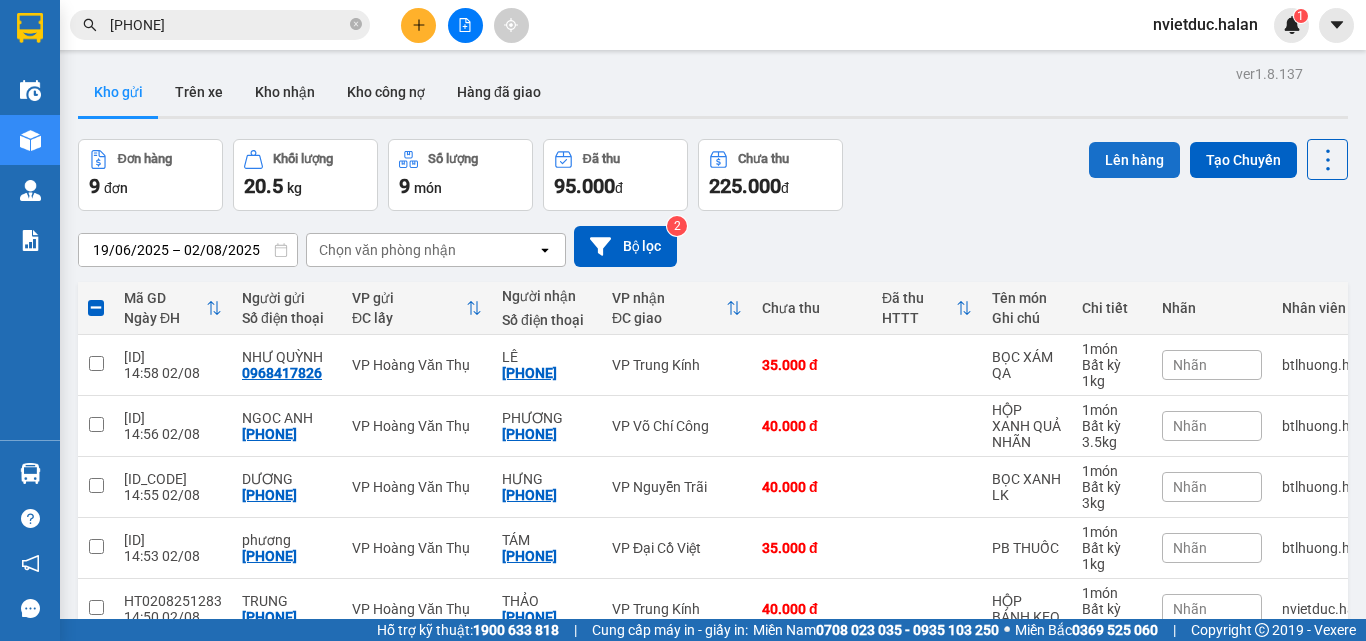 click on "Lên hàng" at bounding box center [1134, 160] 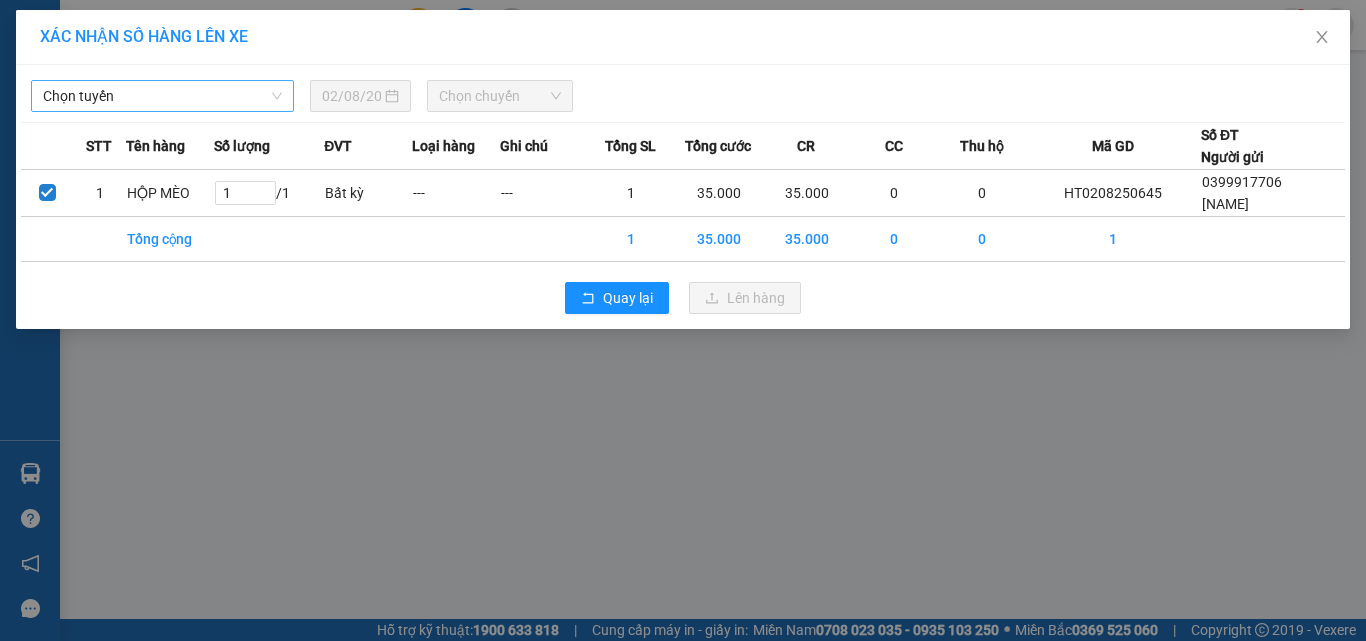 click on "Chọn tuyến" at bounding box center (162, 96) 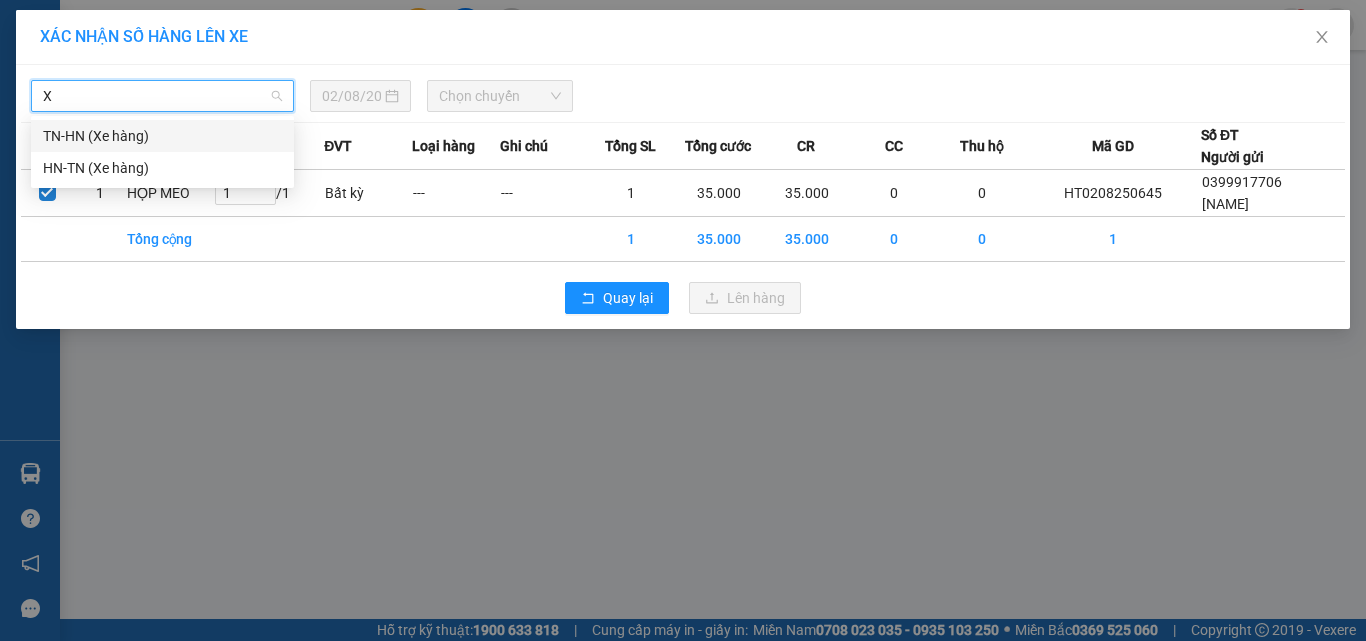 type on "XE" 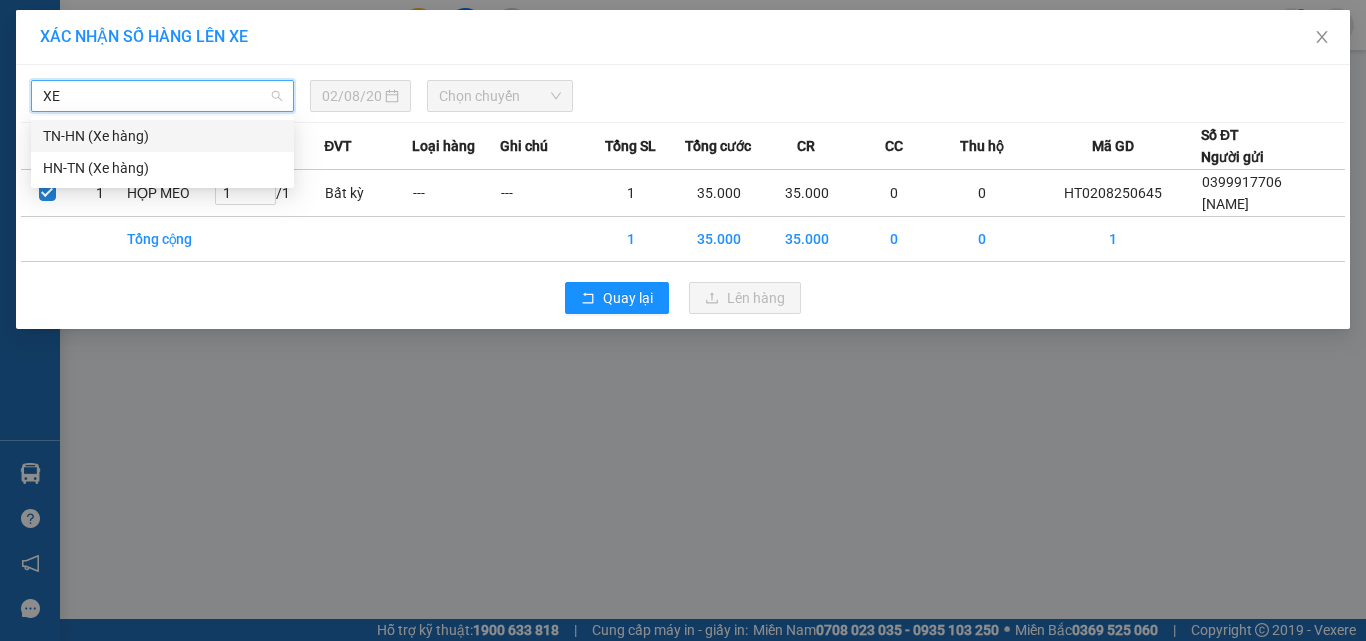 click on "TN-HN (Xe hàng)" at bounding box center (162, 136) 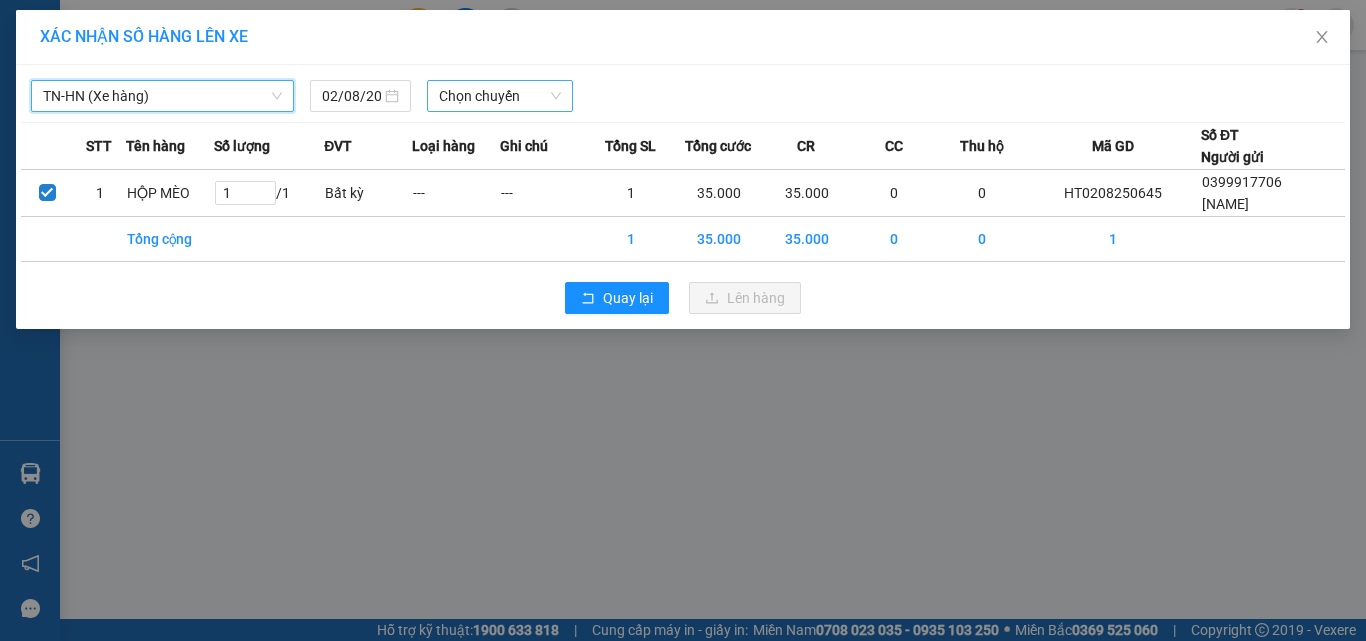 click on "Chọn chuyến" at bounding box center (500, 96) 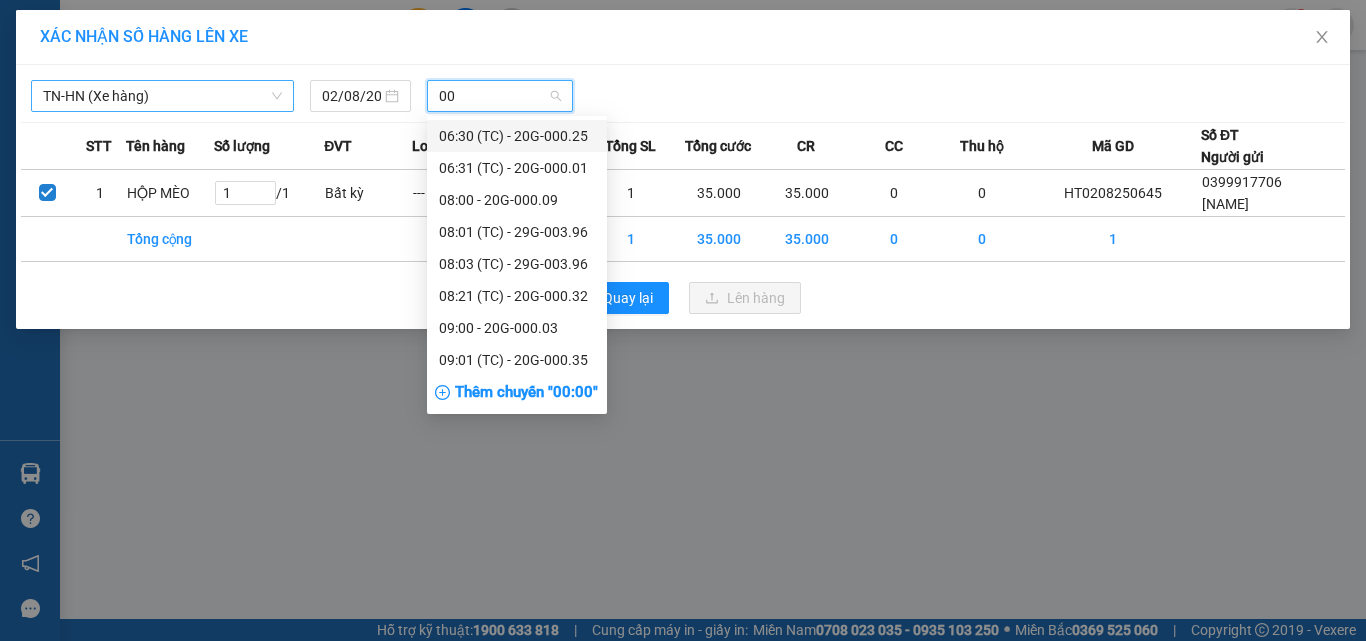 type on "007" 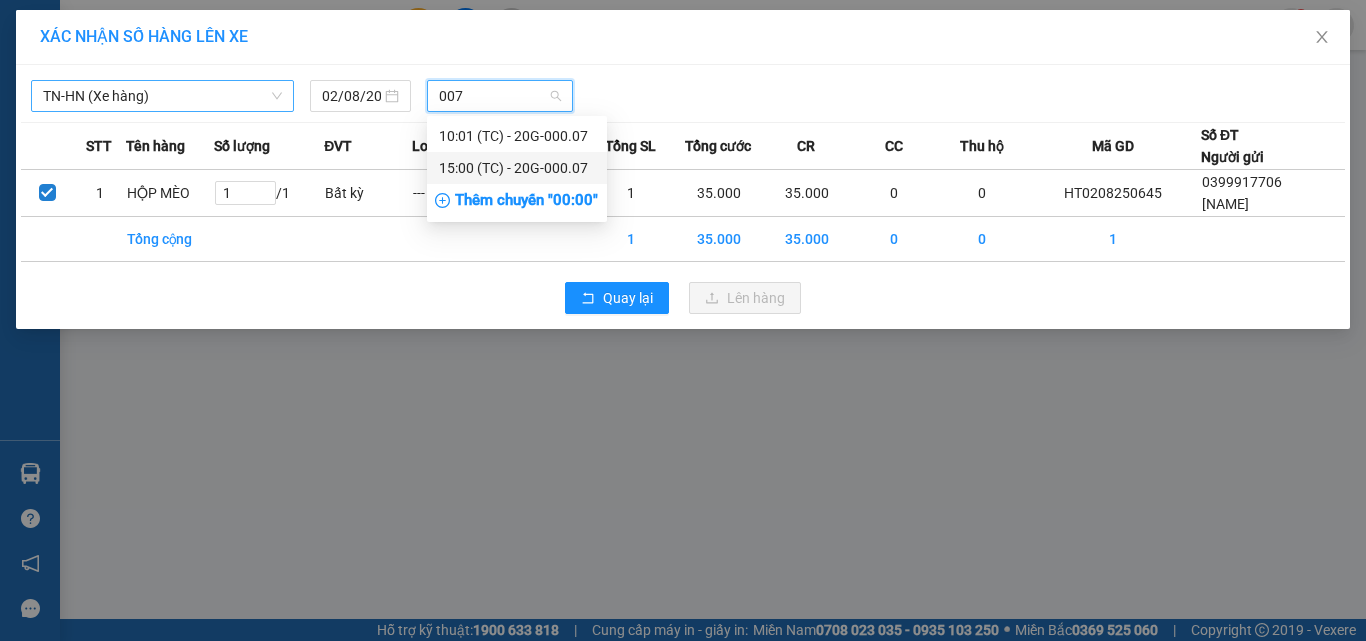 click on "15:00   (TC)   - 20G-000.07" at bounding box center (517, 168) 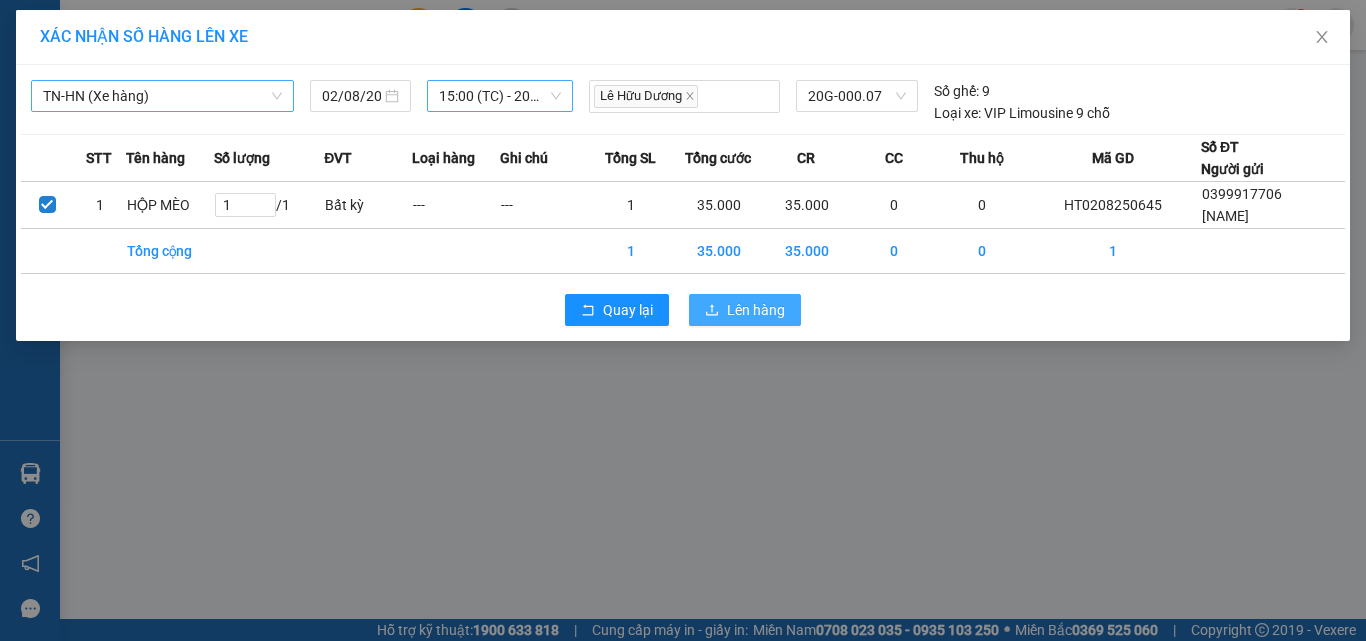 click on "Lên hàng" at bounding box center [756, 310] 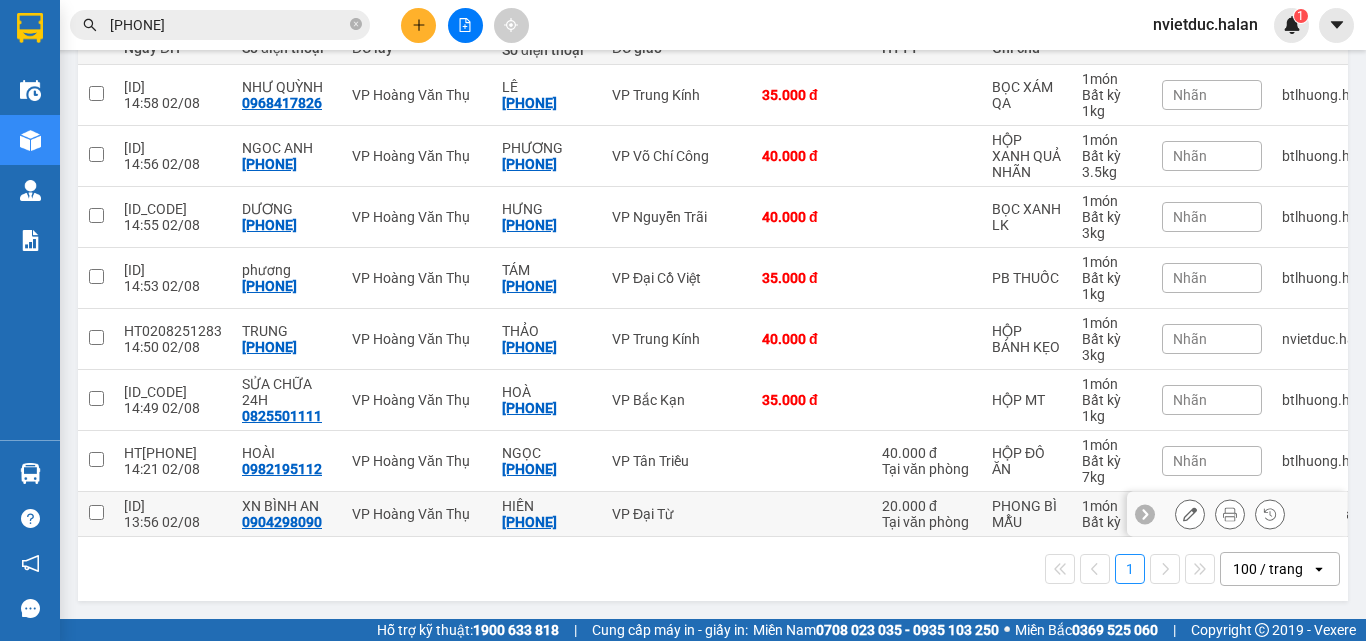 scroll, scrollTop: 0, scrollLeft: 0, axis: both 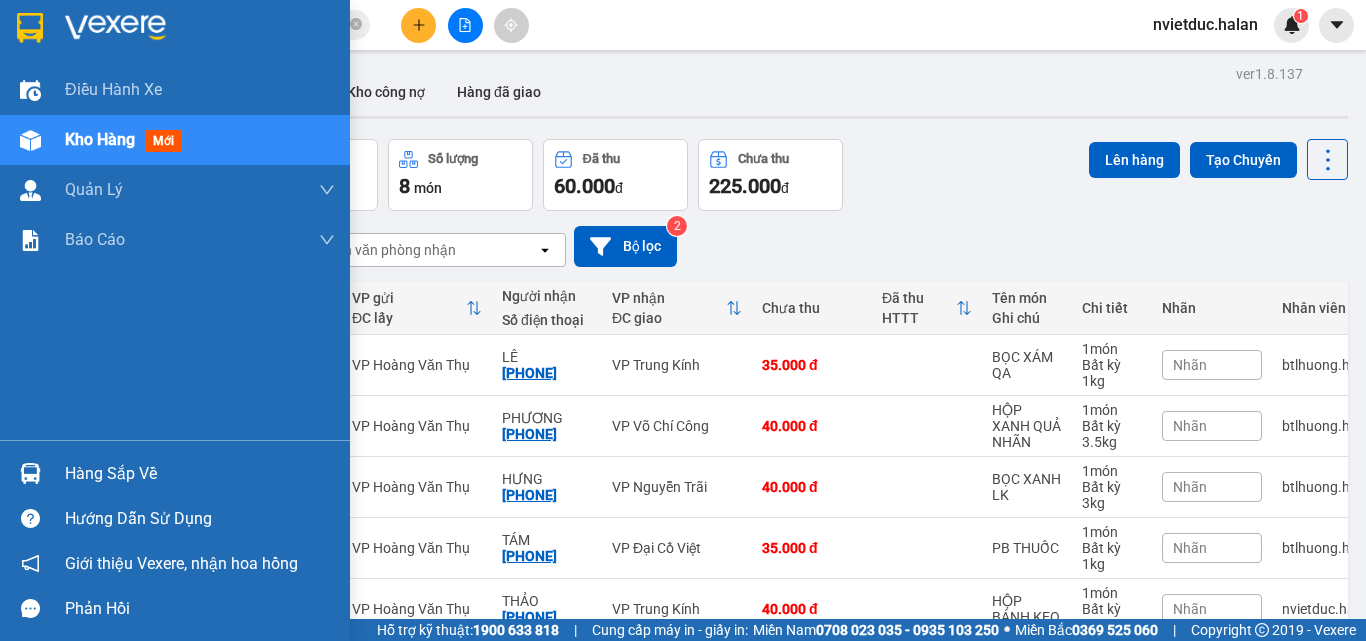click at bounding box center (30, 473) 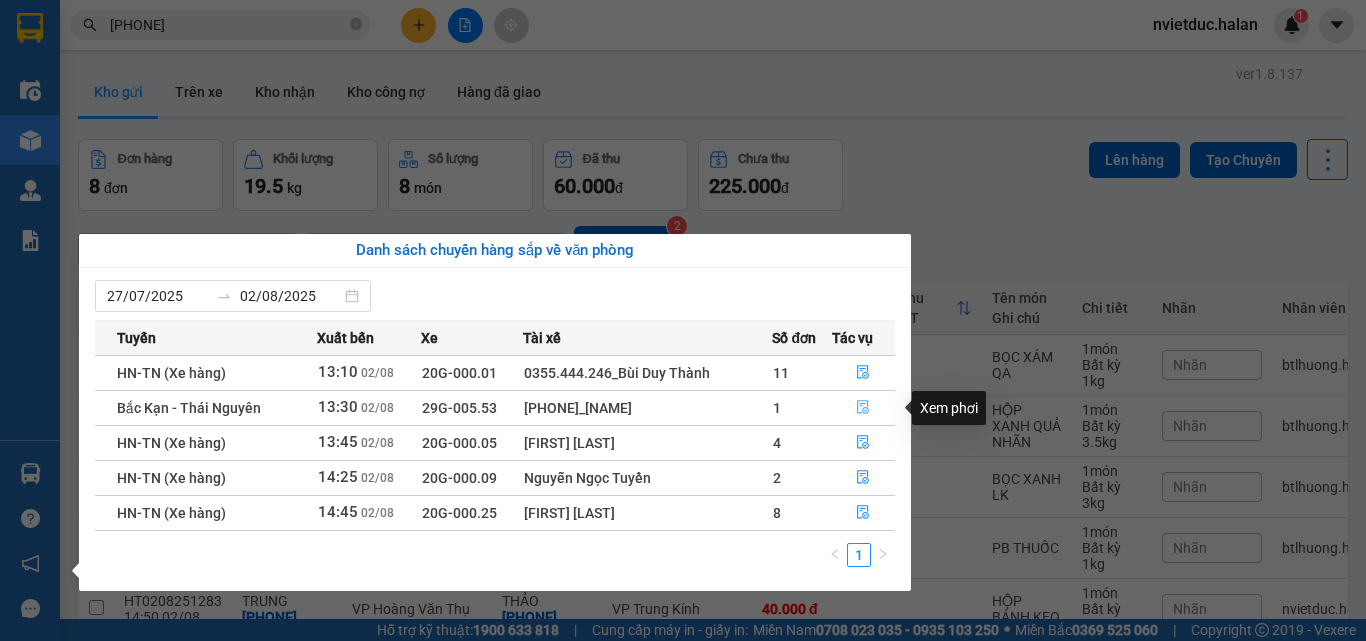 click 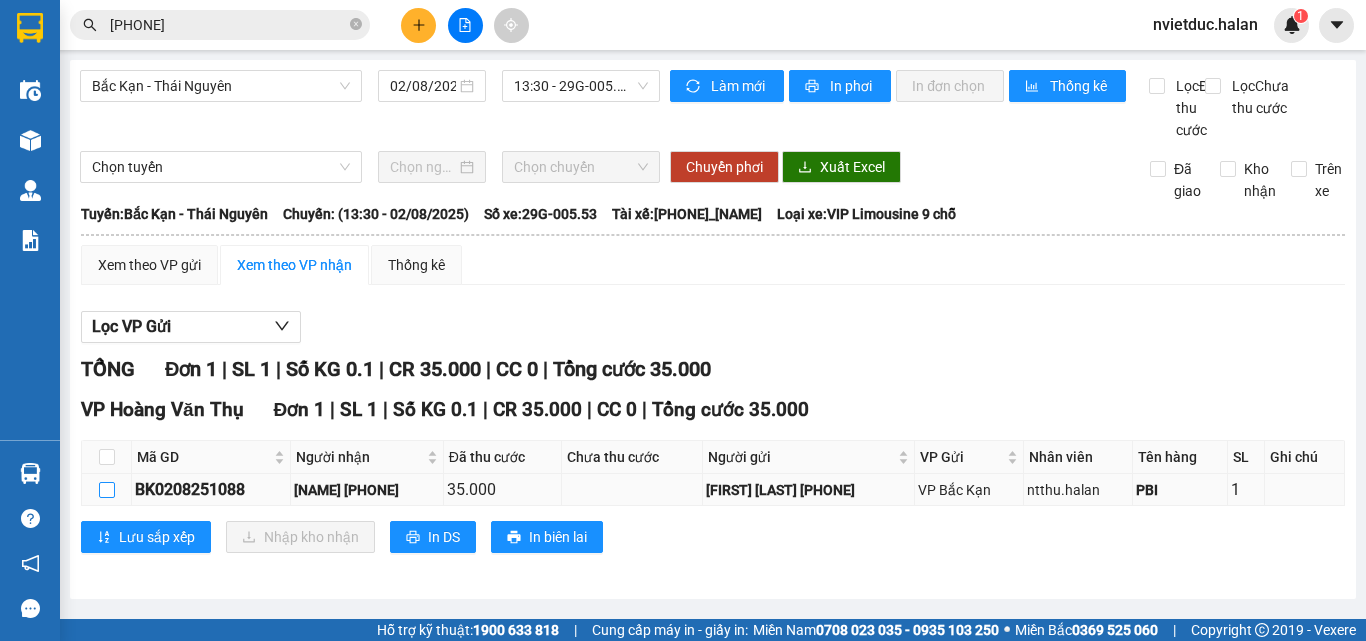 click at bounding box center (107, 490) 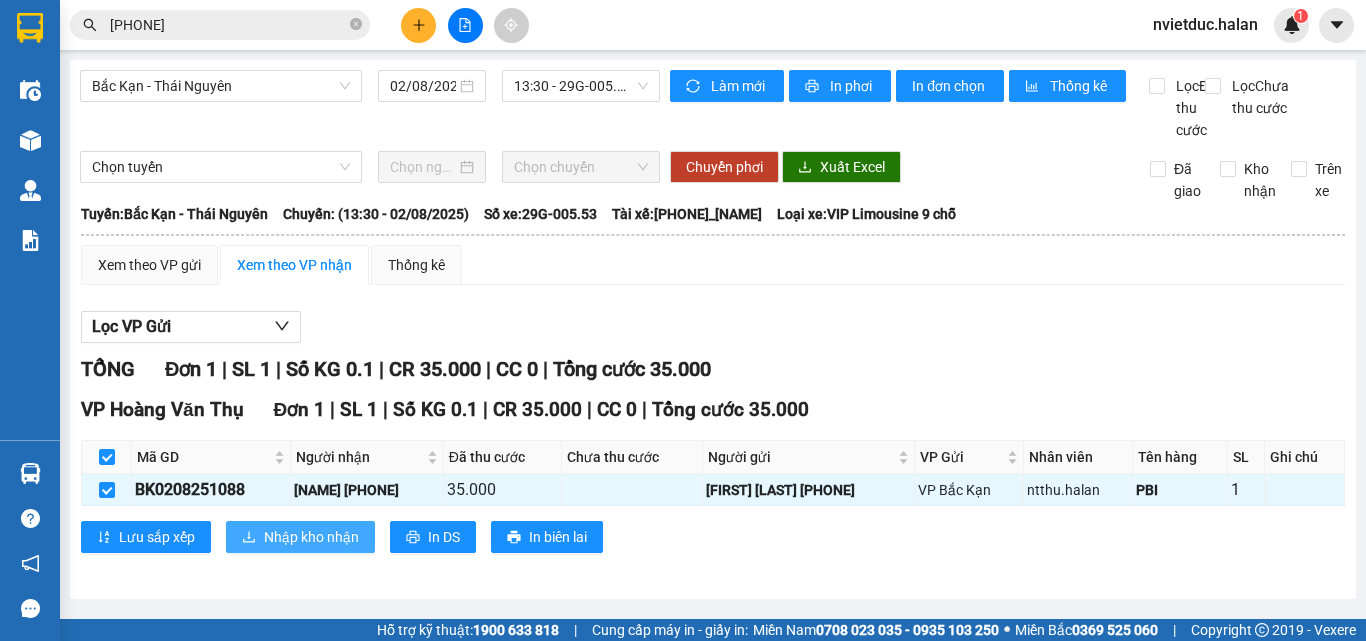 click on "Nhập kho nhận" at bounding box center [311, 537] 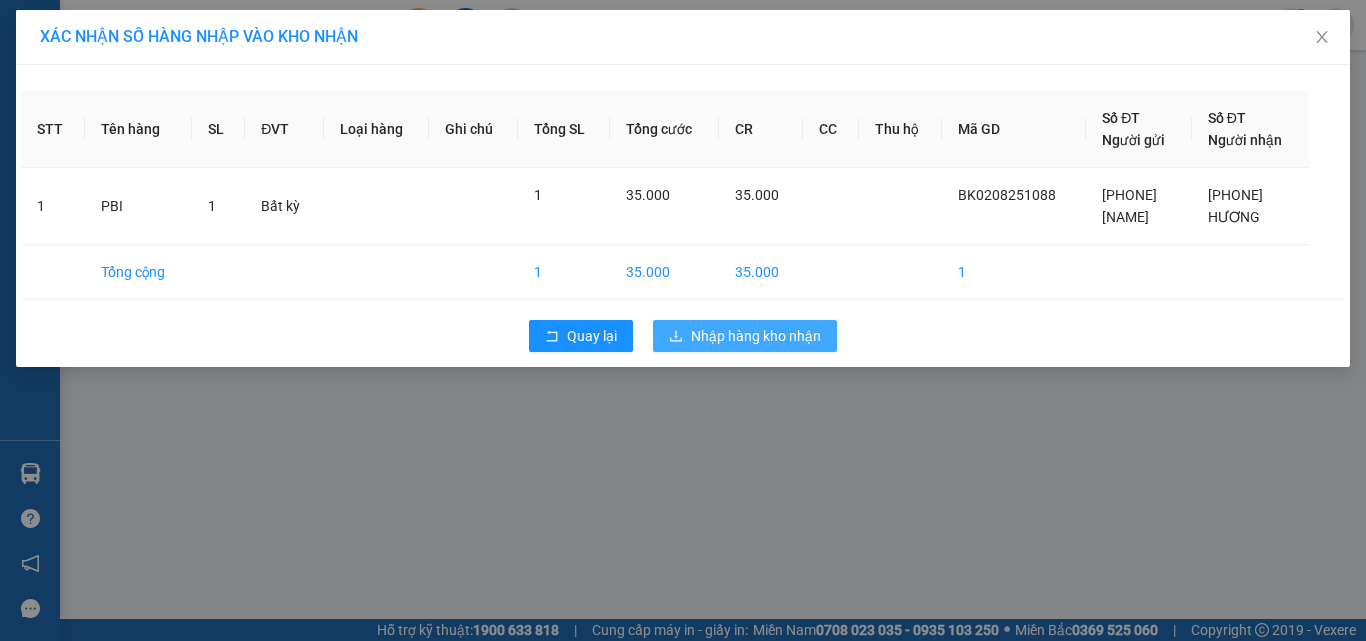 click on "Nhập hàng kho nhận" at bounding box center [756, 336] 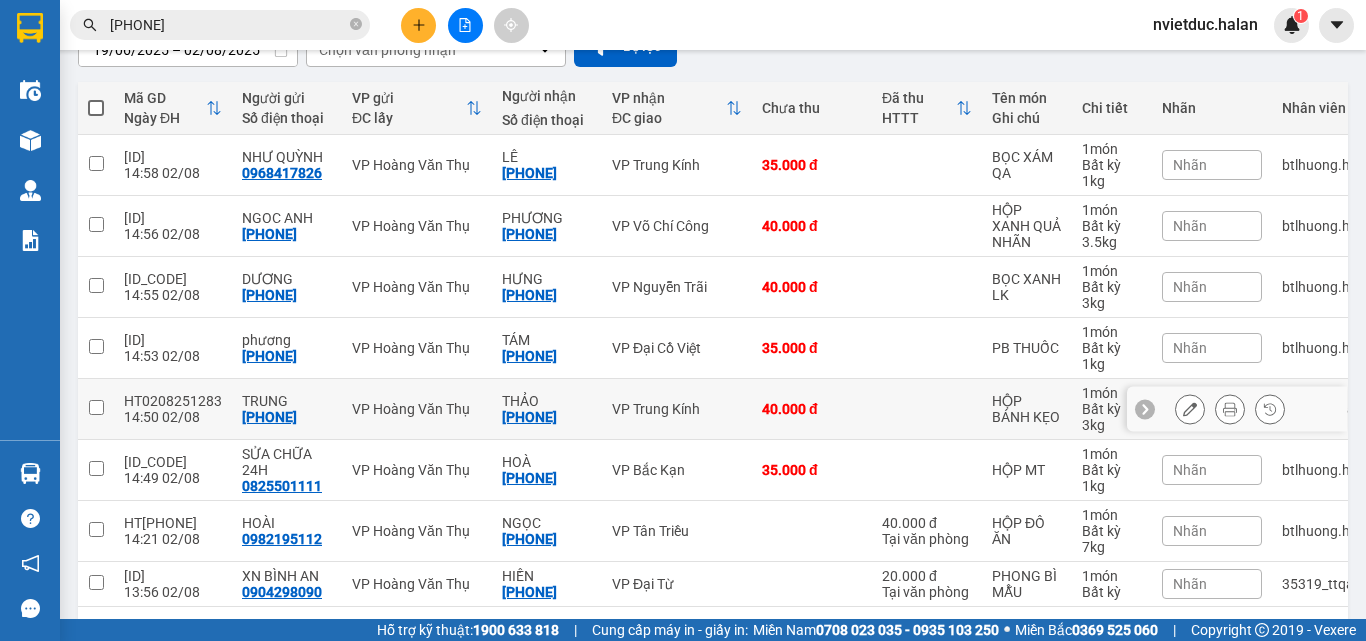 scroll, scrollTop: 278, scrollLeft: 0, axis: vertical 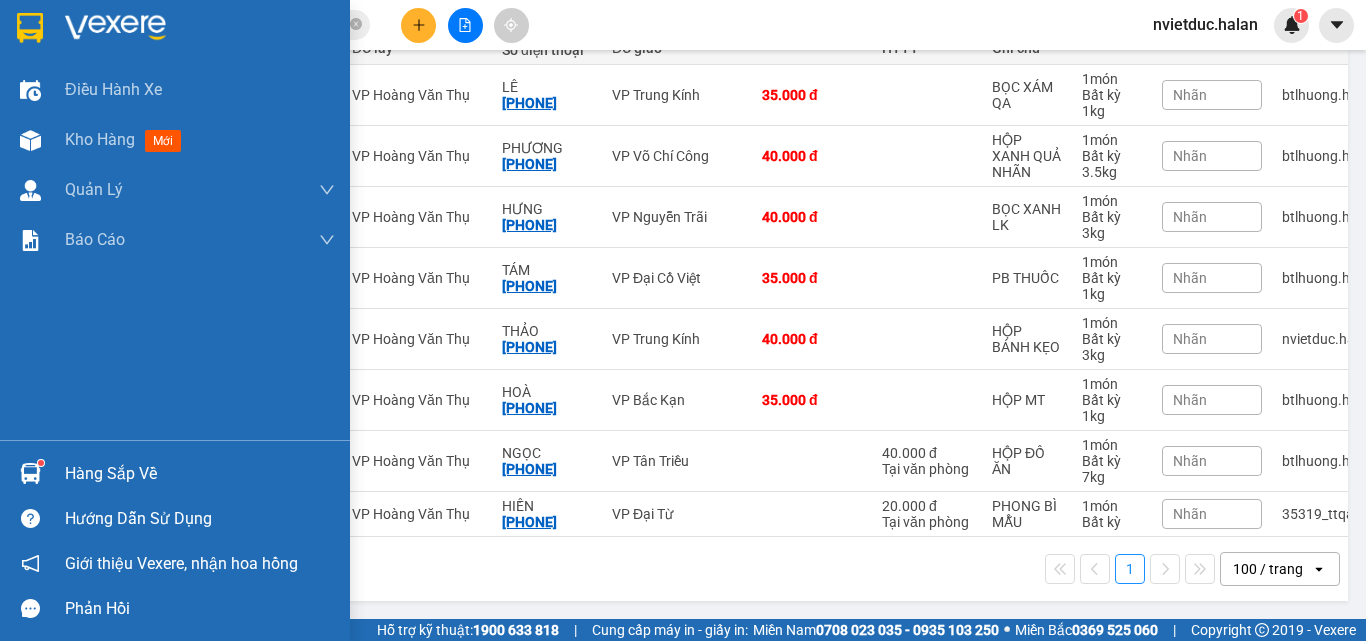 click at bounding box center [30, 473] 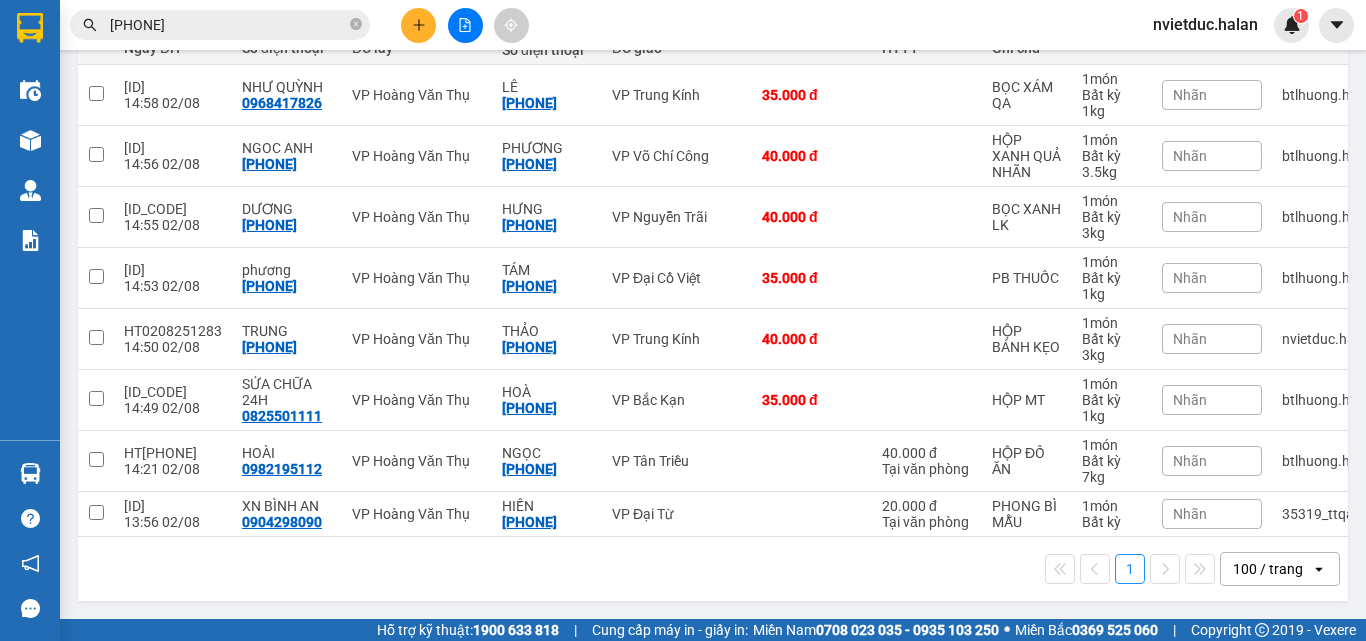 click on "Kết quả tìm kiếm ( 1 )  Bộ lọc  Mã ĐH Trạng thái Món hàng Thu hộ Tổng cước Chưa cước Nhãn Người gửi VP Gửi Người nhận VP Nhận DC 0208250642 10:45 - 02/08 VP Nhận   20G-000.03 13:42 - 02/08 HỘP GIẤY SL:  1 40.000 40.000 0362936668 sơn VP Đại Cồ Việt 0986226228 NGA VP Hoàng Văn Thụ 1 0208250642 nvietduc.halan 1     Điều hành xe     Kho hàng mới     Quản Lý Quản lý chuyến Quản lý kiểm kho     Báo cáo 12. Thống kê đơn đối tác 2. Doanh thu thực tế theo từng văn phòng 4. Thống kê đơn hàng theo văn phòng Hàng sắp về Hướng dẫn sử dụng Giới thiệu Vexere, nhận hoa hồng Phản hồi Phần mềm hỗ trợ bạn tốt chứ? ver  1.8.137 Kho gửi Trên xe Kho nhận Kho công nợ Hàng đã giao Đơn hàng 8 đơn Khối lượng 19.5 kg Số lượng 8 món Đã thu 60.000  đ Chưa thu 225.000  đ Lên hàng Tạo Chuyến 19/06/2025 – 02/08/2025 Chọn văn phòng nhận open 2 HTTT" at bounding box center (683, 320) 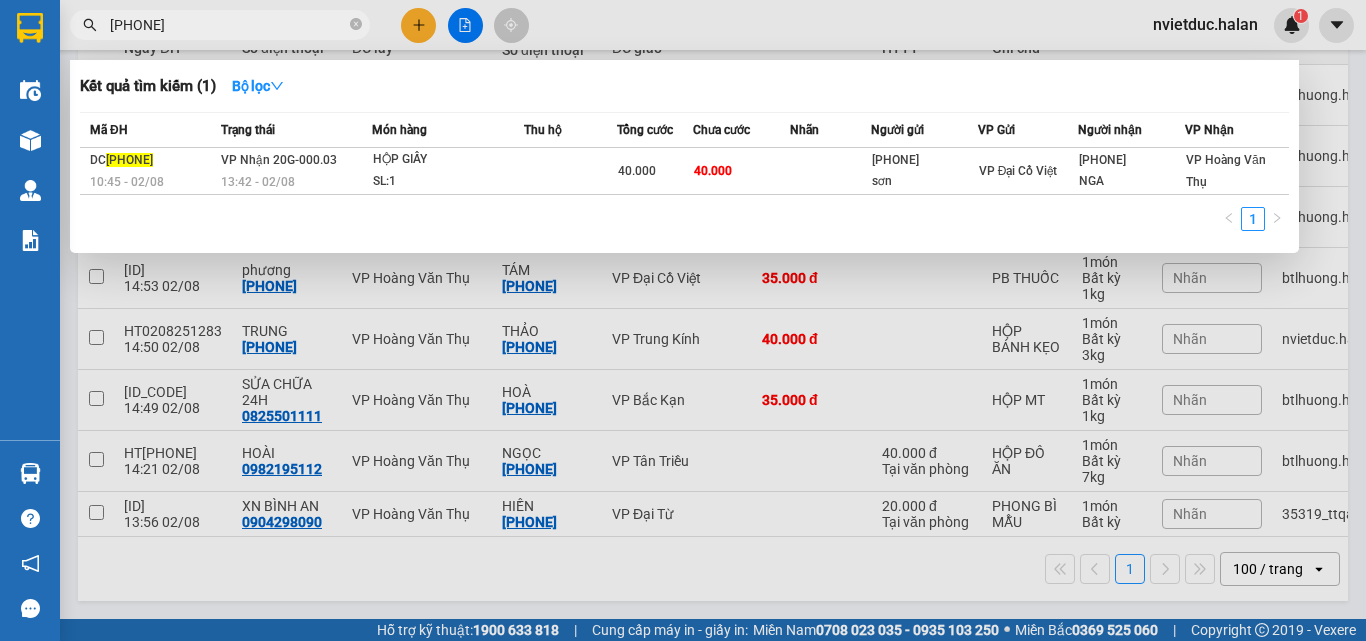 click on "0208250642" at bounding box center [228, 25] 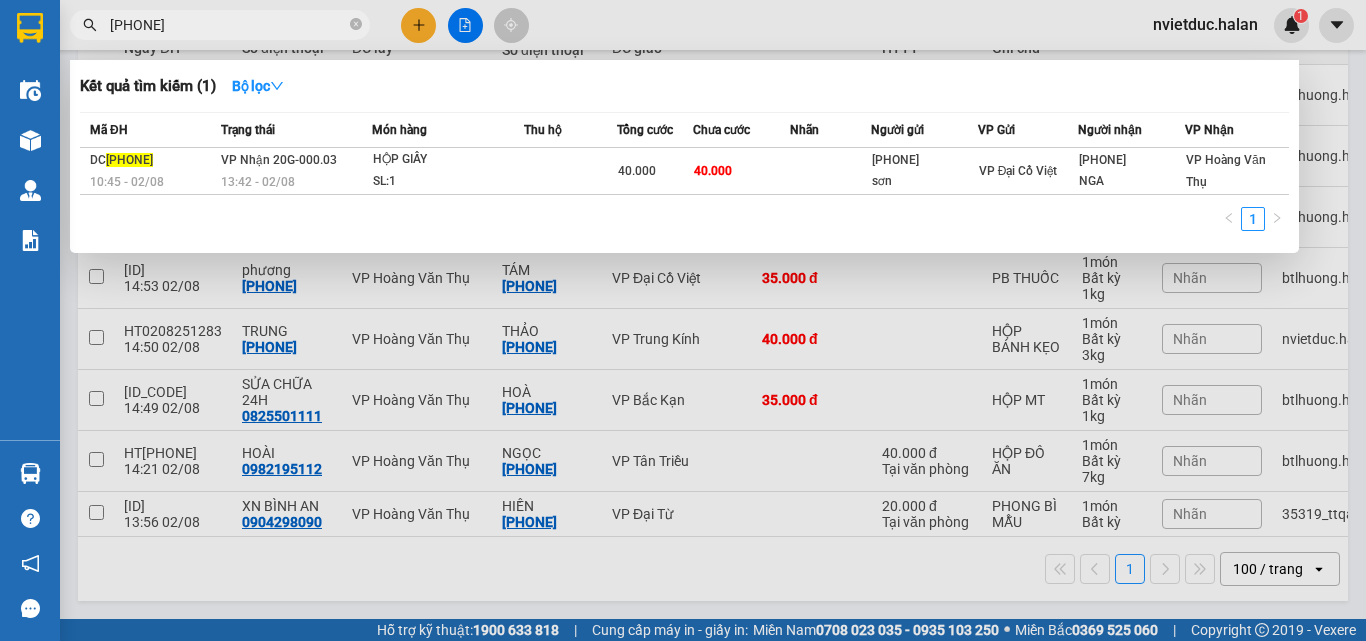 click on "0208250642" at bounding box center [228, 25] 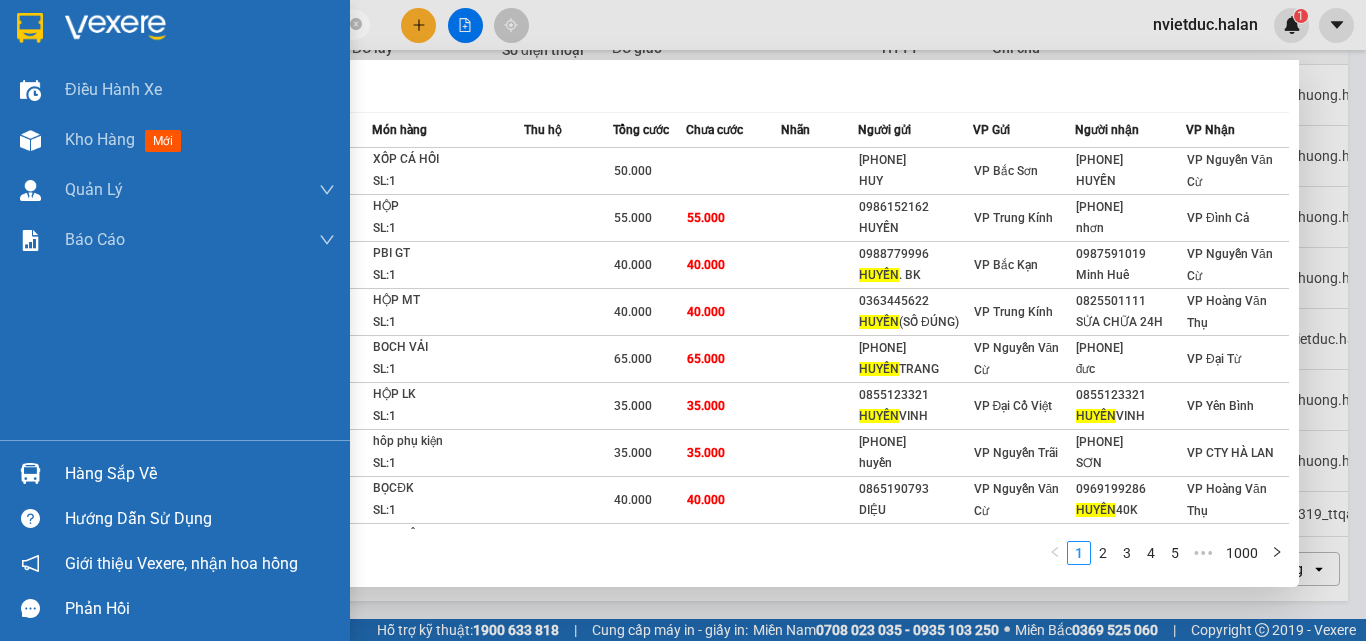 click at bounding box center [30, 473] 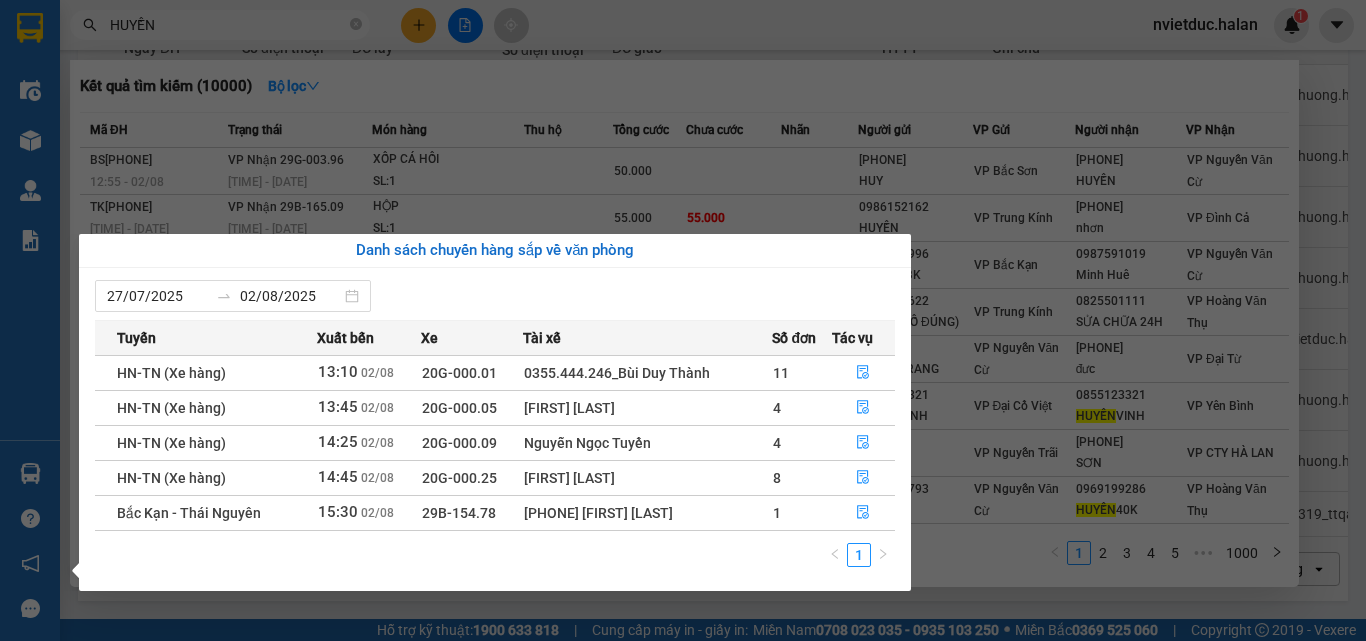 click on "Kết quả tìm kiếm ( 10000 )  Bộ lọc  Mã ĐH Trạng thái Món hàng Thu hộ Tổng cước Chưa cước Nhãn Người gửi VP Gửi Người nhận VP Nhận BS0208251049 12:55 - 02/08 VP Nhận   29G-003.96 15:25 - 02/08 XỐP CÁ HỒI SL:  1 50.000 0966764293 HUY  VP Bắc Sơn 0397146449 HUYỀN VP Nguyễn Văn Cừ TK0208250681 10:57 - 02/08 VP Nhận   29B-165.09 15:00 - 02/08 HỘP SL:  1 55.000 55.000 0986152162 HUYỀN VP Trung Kính 0352767662 nhơn VP Đình Cả BK0208250354 09:40 - 02/08 VP Nhận   20G-000.25 14:29 - 02/08 PBI GT SL:  1 40.000 40.000 0988779996 HUYỀN  . BK VP Bắc Kạn 0987591019 Minh Huê VP Nguyễn Văn Cừ TK0208250765 11:17 - 02/08 VP Nhận   20G-000.07 14:19 - 02/08 HỘP MT SL:  1 40.000 40.000 0363445622 HUYỀN  (SỐ ĐÚNG) VP Trung Kính 0825501111 SỬA CHỮA 24H VP Hoàng Văn Thụ NVC0208250536 10:23 - 02/08 VP Nhận   20B-001.05 14:07 - 02/08 BOCH VẢI SL:  1 65.000 65.000 0915799333 HUYỀN  TRANG VP Nguyễn Văn Cừ 0984799161 đưc" at bounding box center (683, 320) 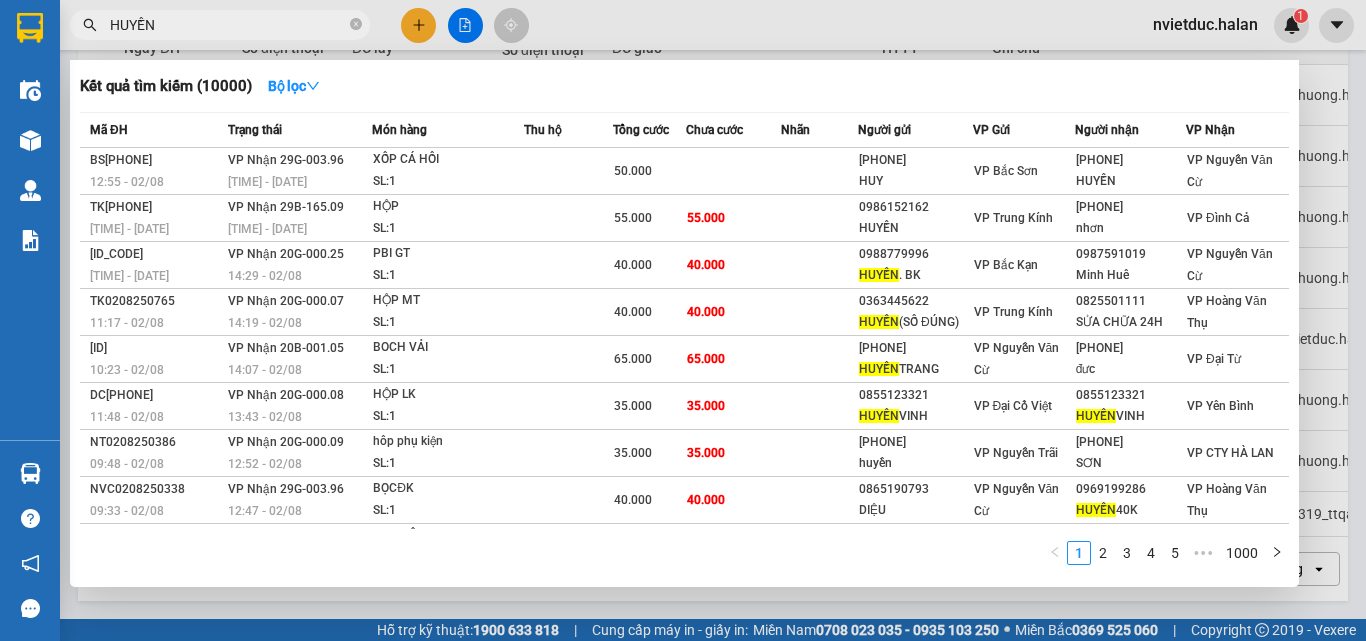 click on "HUYỀN" at bounding box center (228, 25) 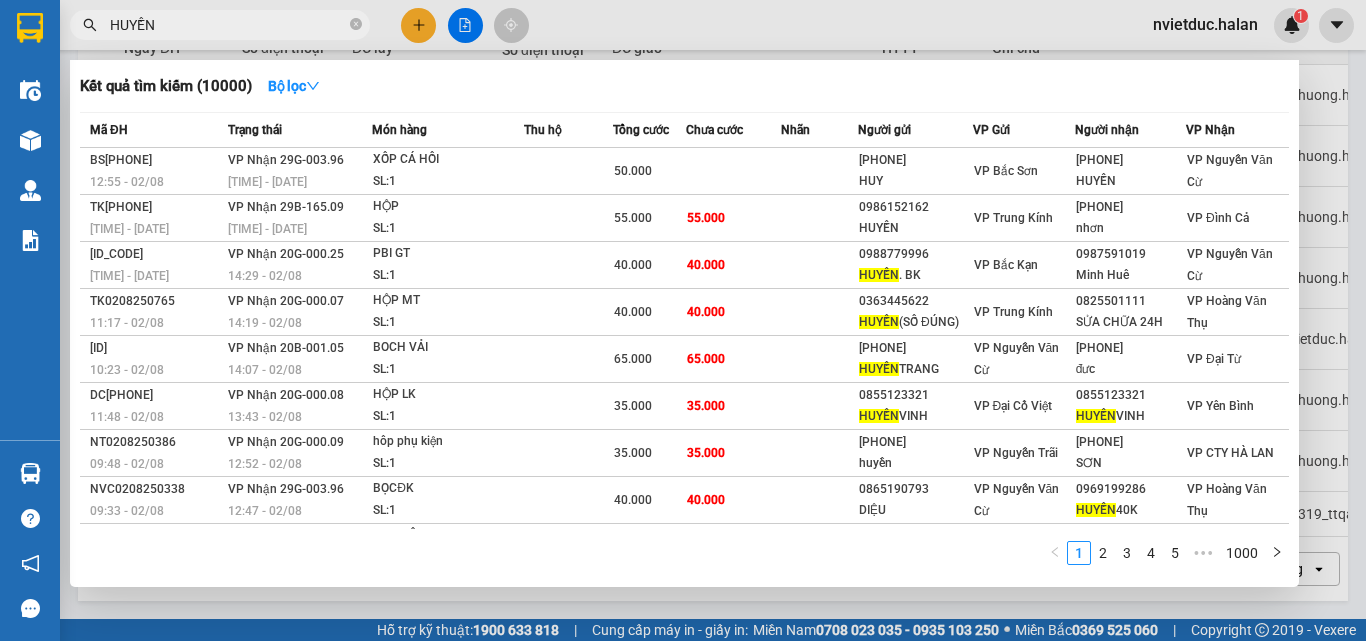 click on "HUYỀN" at bounding box center (228, 25) 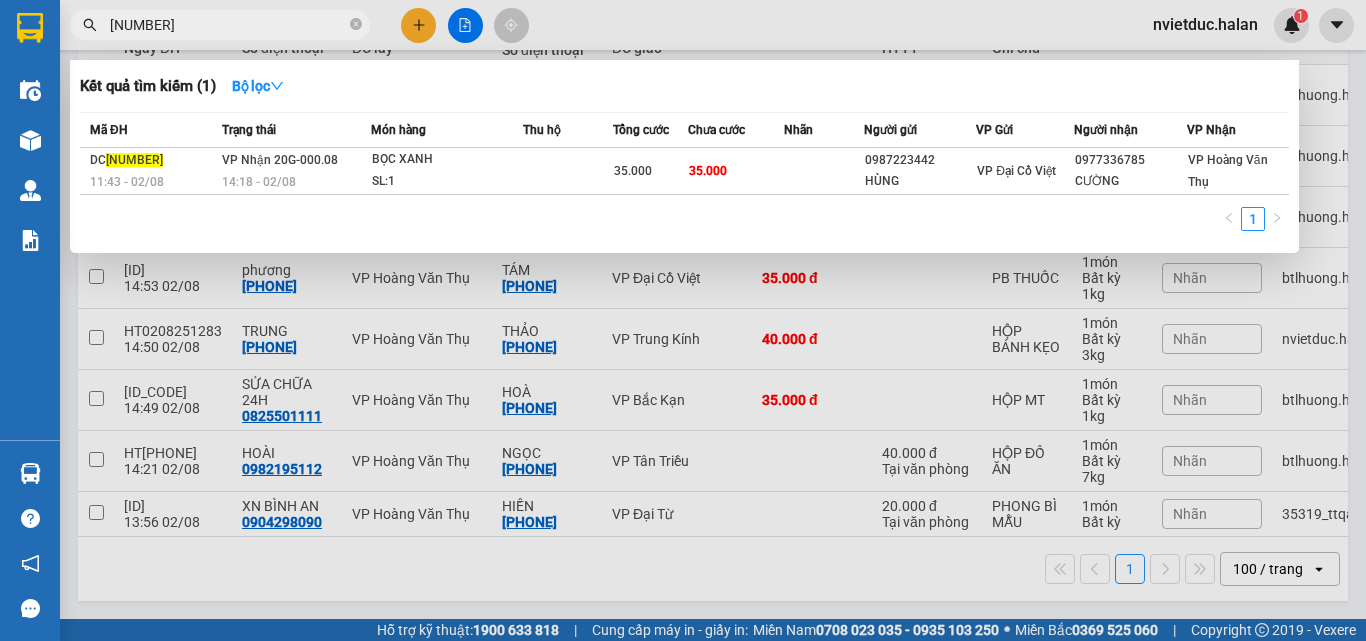 click at bounding box center (683, 320) 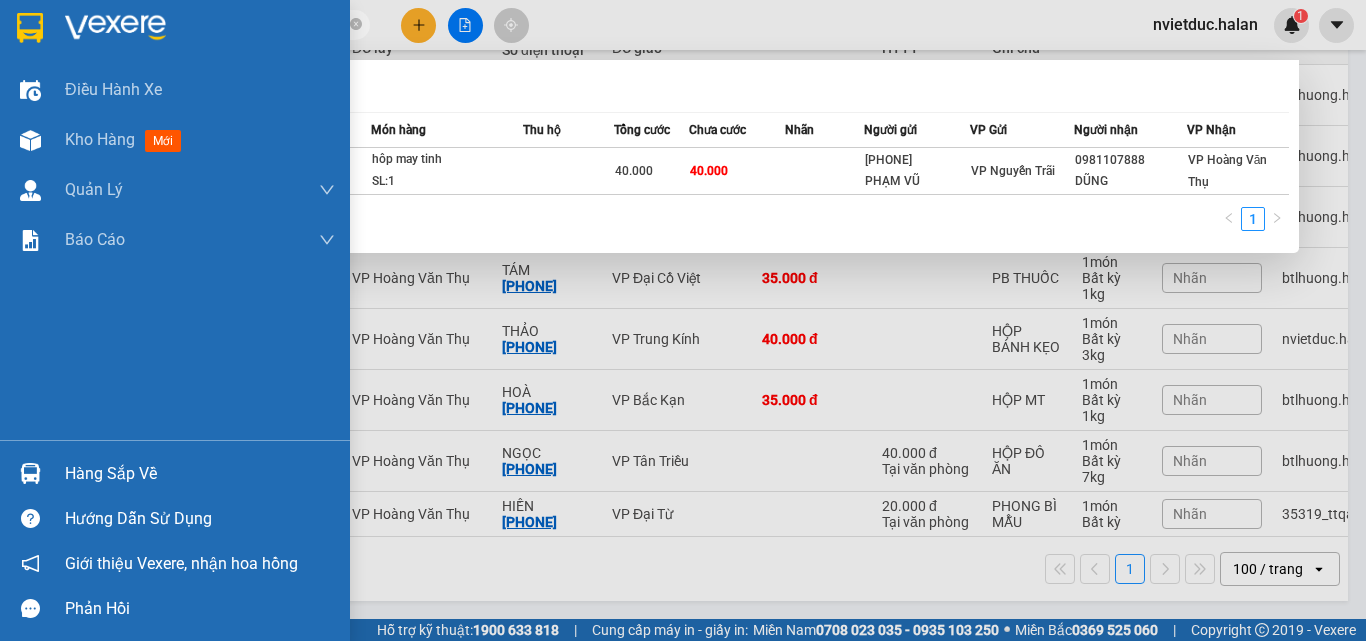 type on "0208250861" 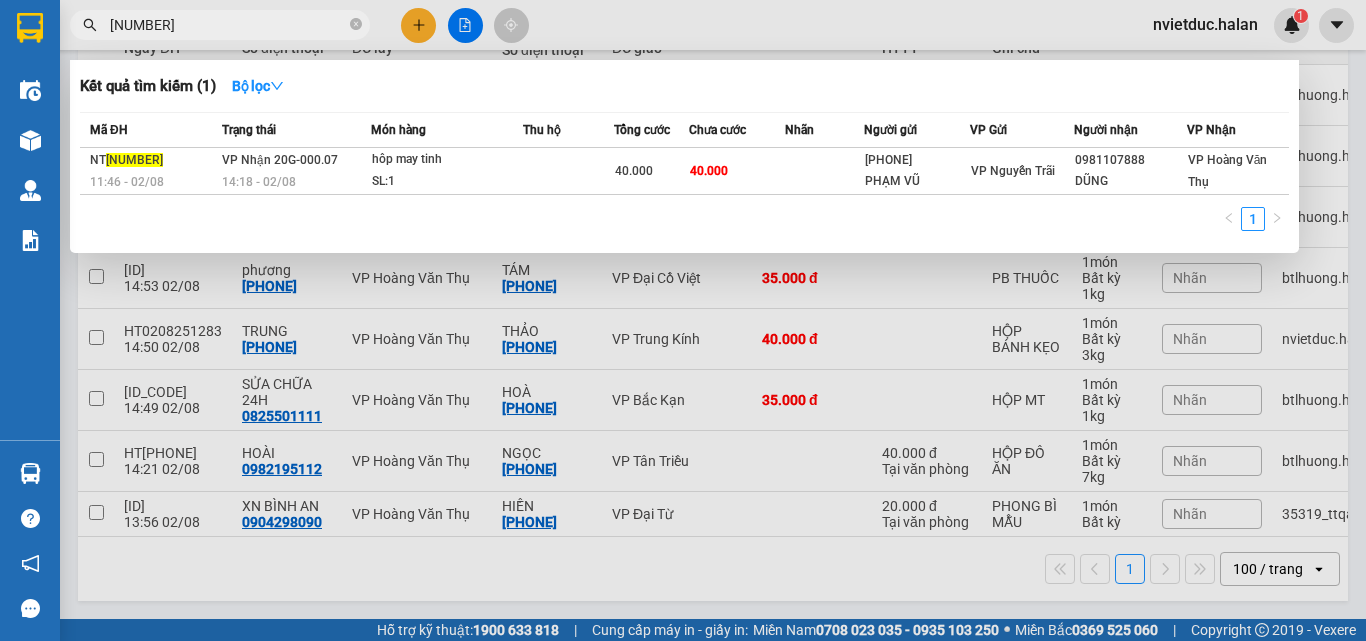 click on "Kết quả tìm kiếm ( 1 )  Bộ lọc  Mã ĐH Trạng thái Món hàng Thu hộ Tổng cước Chưa cước Nhãn Người gửi VP Gửi Người nhận VP Nhận NT 0208250861 11:46 - 02/08 VP Nhận   20G-000.07 14:18 - 02/08 hôp may tinh SL:  1 40.000 40.000 0369206666 PHẠM VŨ VP Nguyễn Trãi 0981107888 DŨNG  VP Hoàng Văn Thụ 1 0208250861 nvietduc.halan 1     Điều hành xe     Kho hàng mới     Quản Lý Quản lý chuyến Quản lý kiểm kho     Báo cáo 12. Thống kê đơn đối tác 2. Doanh thu thực tế theo từng văn phòng 4. Thống kê đơn hàng theo văn phòng Hàng sắp về Hướng dẫn sử dụng Giới thiệu Vexere, nhận hoa hồng Phản hồi Phần mềm hỗ trợ bạn tốt chứ? ver  1.8.137 Kho gửi Trên xe Kho nhận Kho công nợ Hàng đã giao Đơn hàng 8 đơn Khối lượng 19.5 kg Số lượng 8 món Đã thu 60.000  đ Chưa thu 225.000  đ Lên hàng Tạo Chuyến 19/06/2025 – 02/08/2025 Chọn văn phòng nhận open 2" at bounding box center (683, 320) 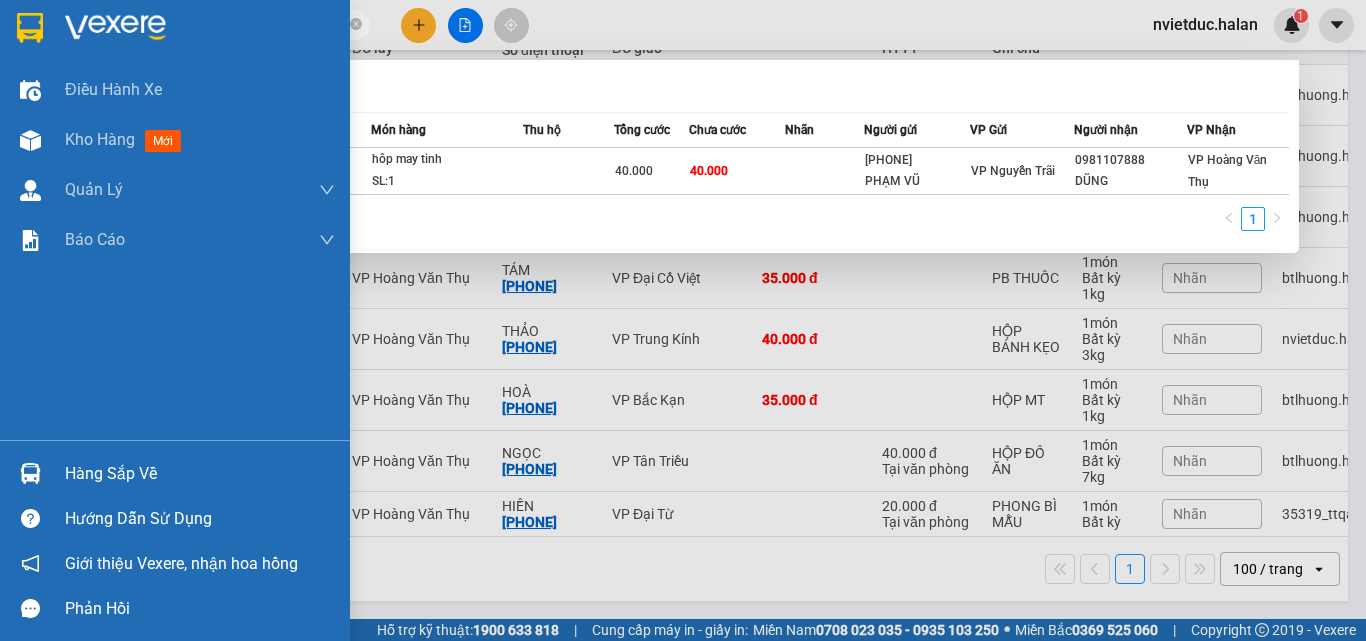 click on "Hàng sắp về" at bounding box center (175, 473) 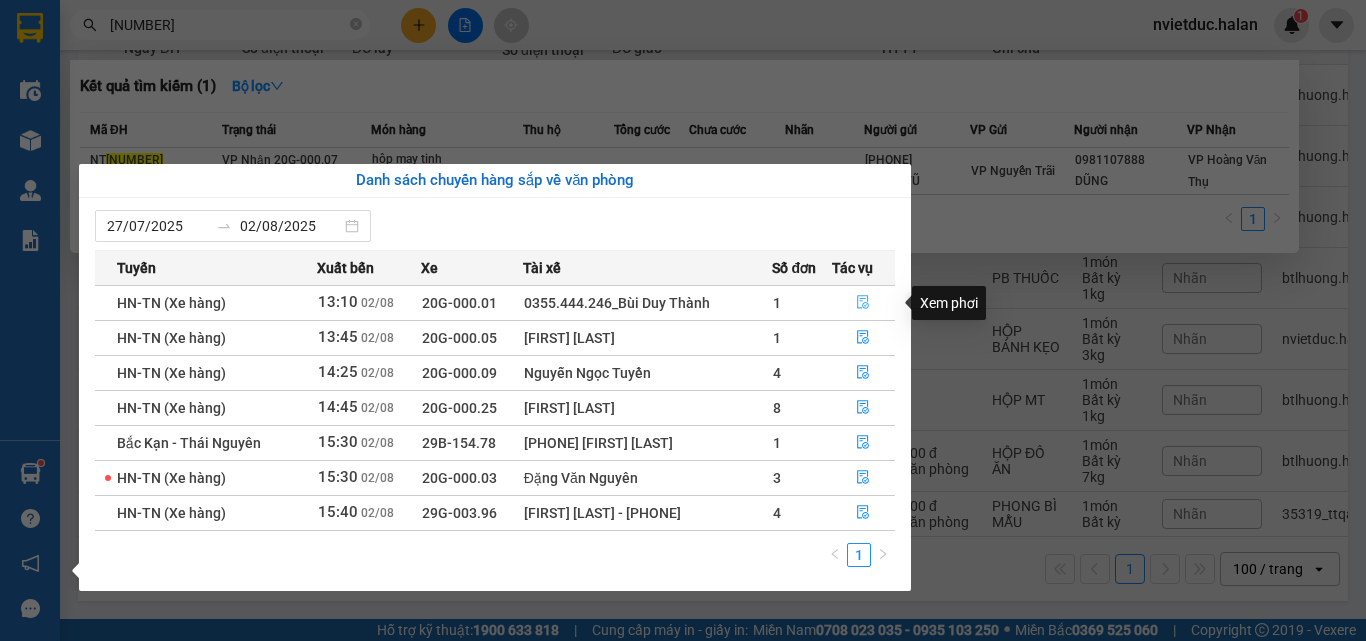 click at bounding box center (864, 303) 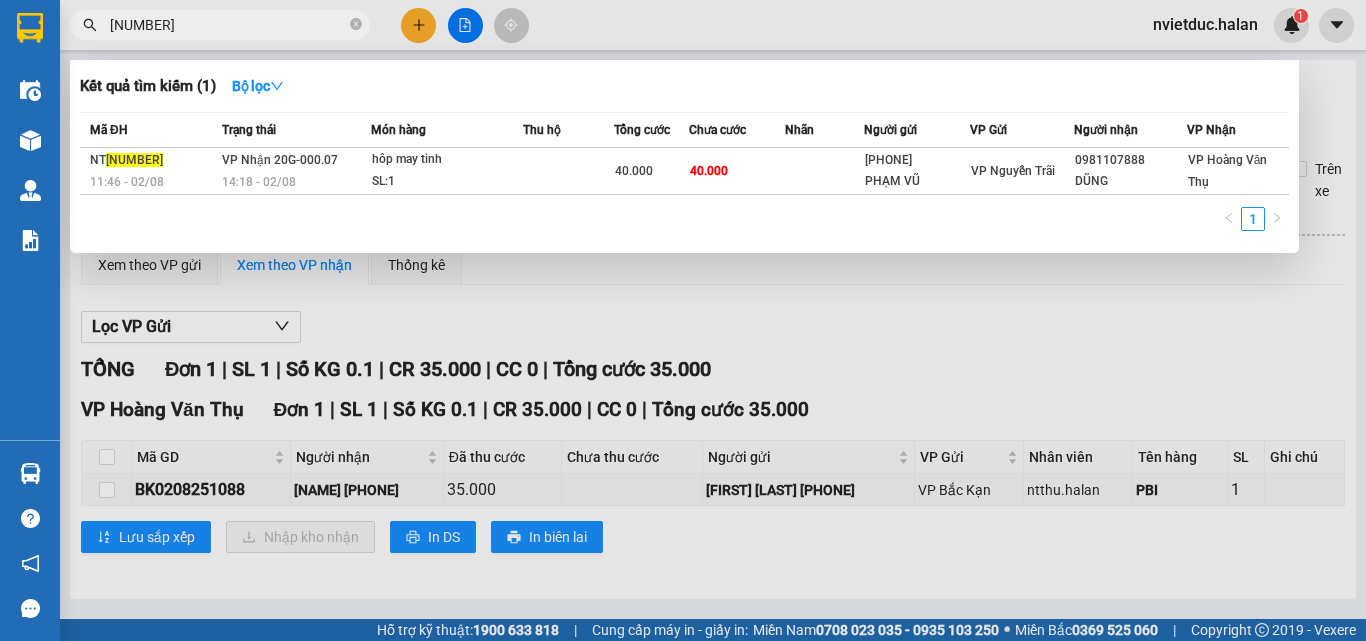 scroll, scrollTop: 0, scrollLeft: 0, axis: both 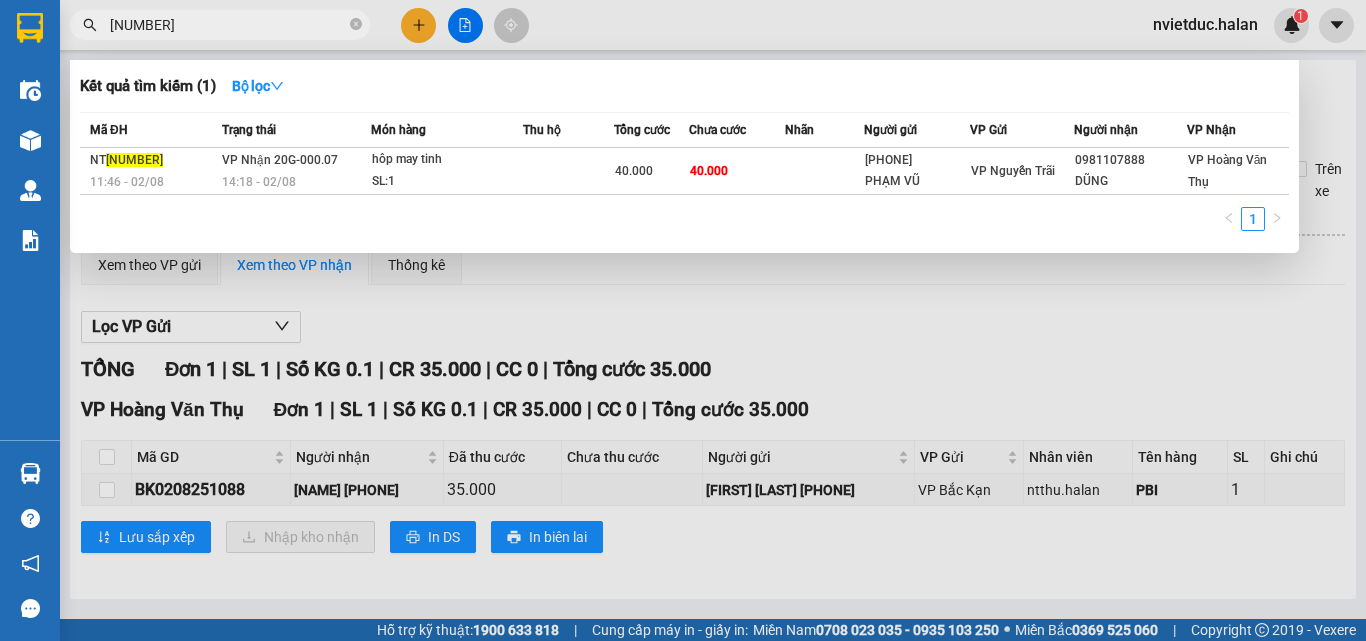 click at bounding box center (683, 320) 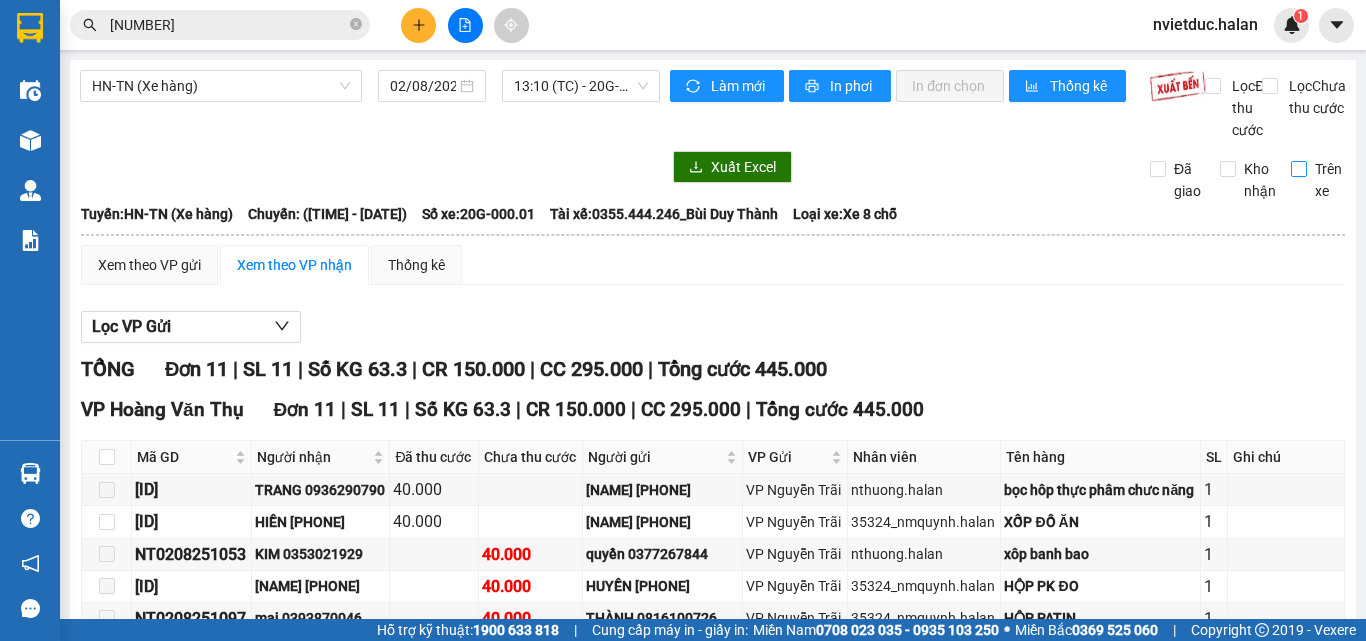click on "Trên xe" at bounding box center (1299, 169) 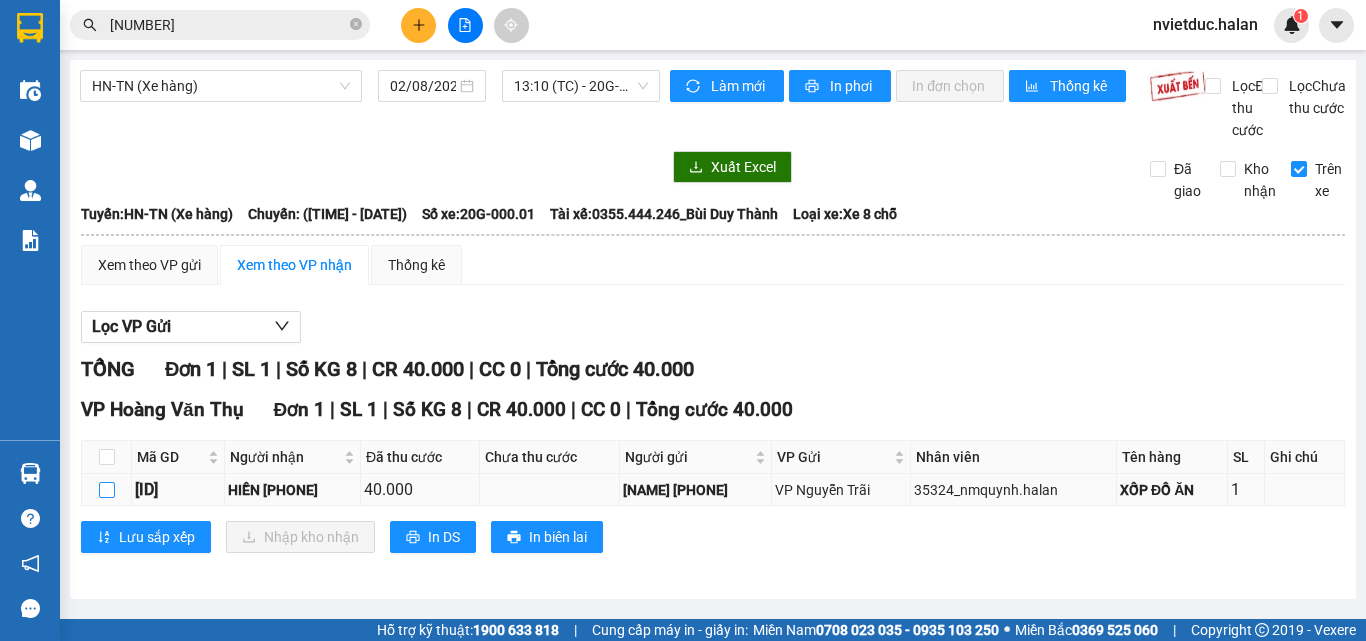 click at bounding box center (107, 490) 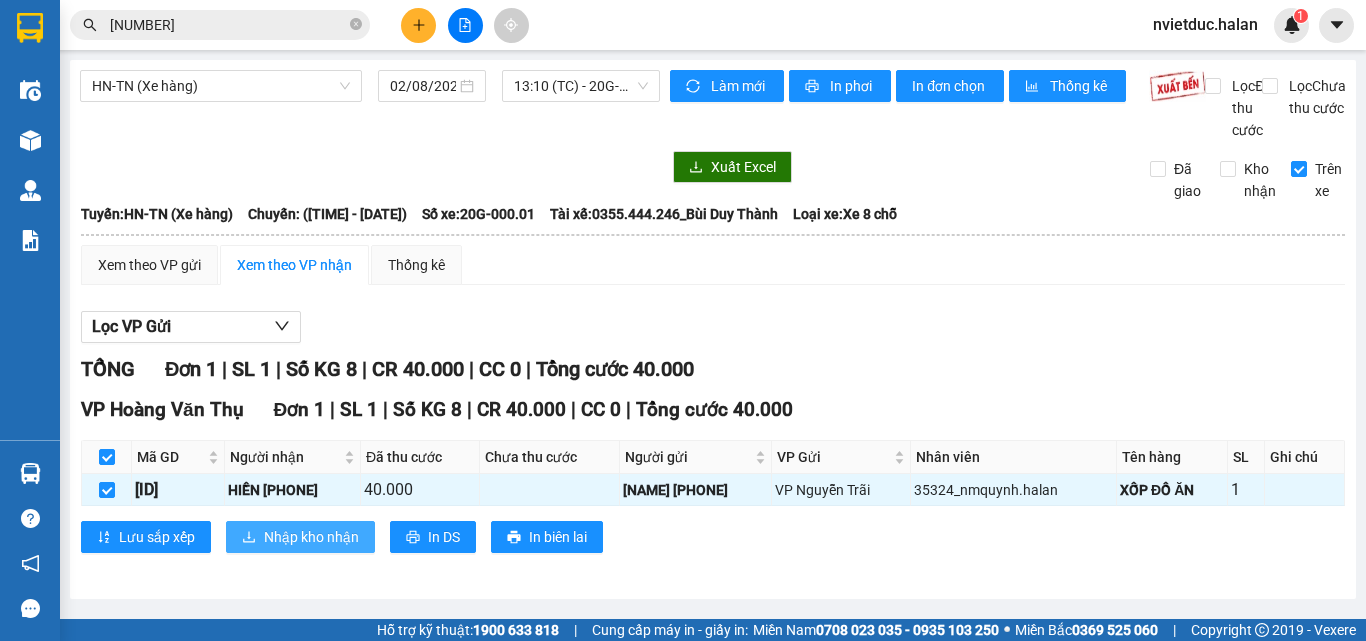 click on "Nhập kho nhận" at bounding box center (311, 537) 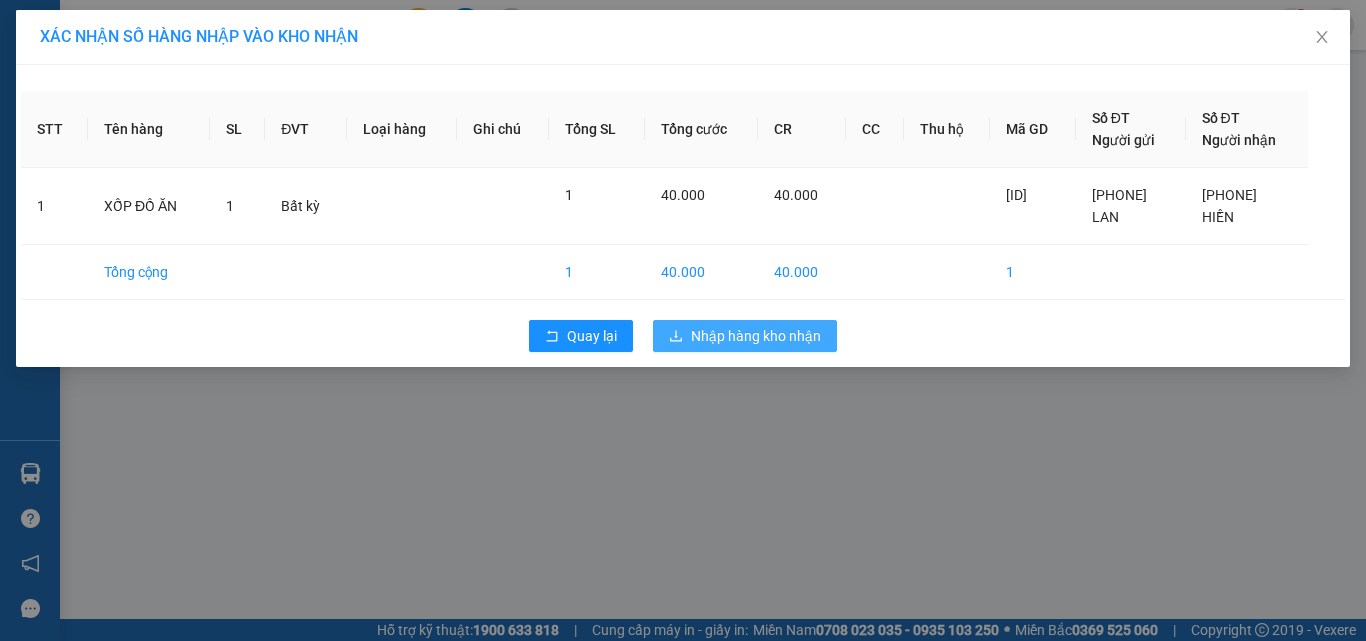 click on "Nhập hàng kho nhận" at bounding box center [756, 336] 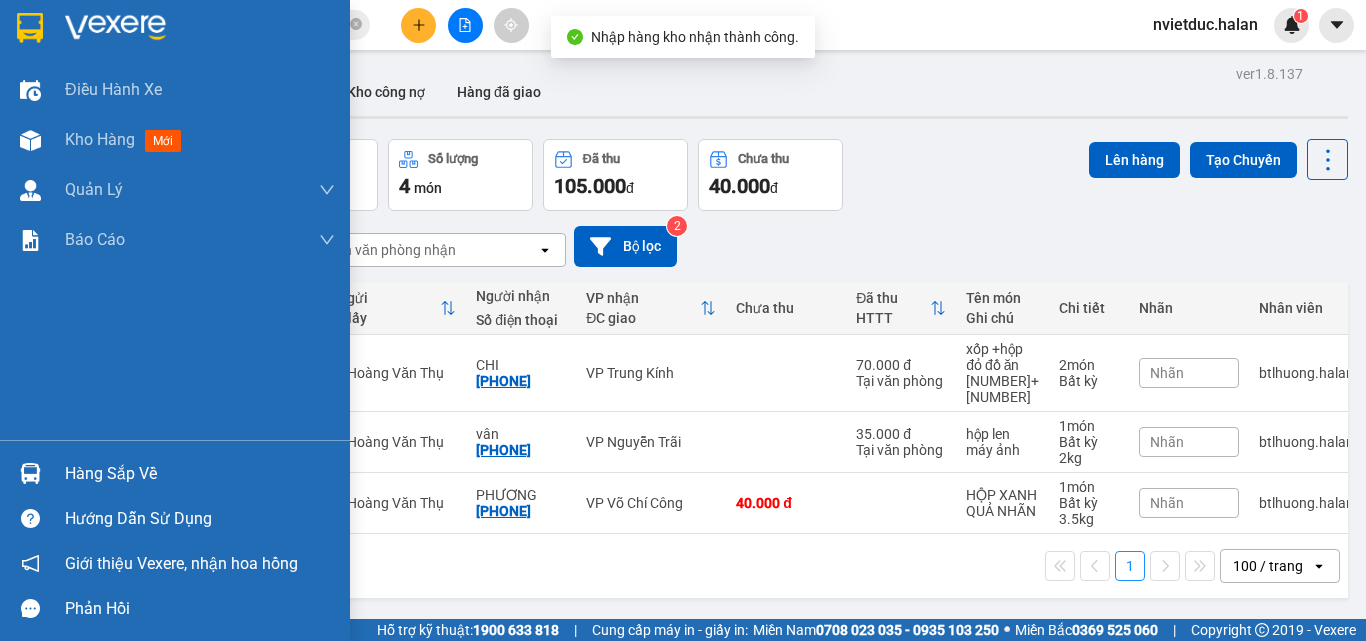 click at bounding box center [30, 473] 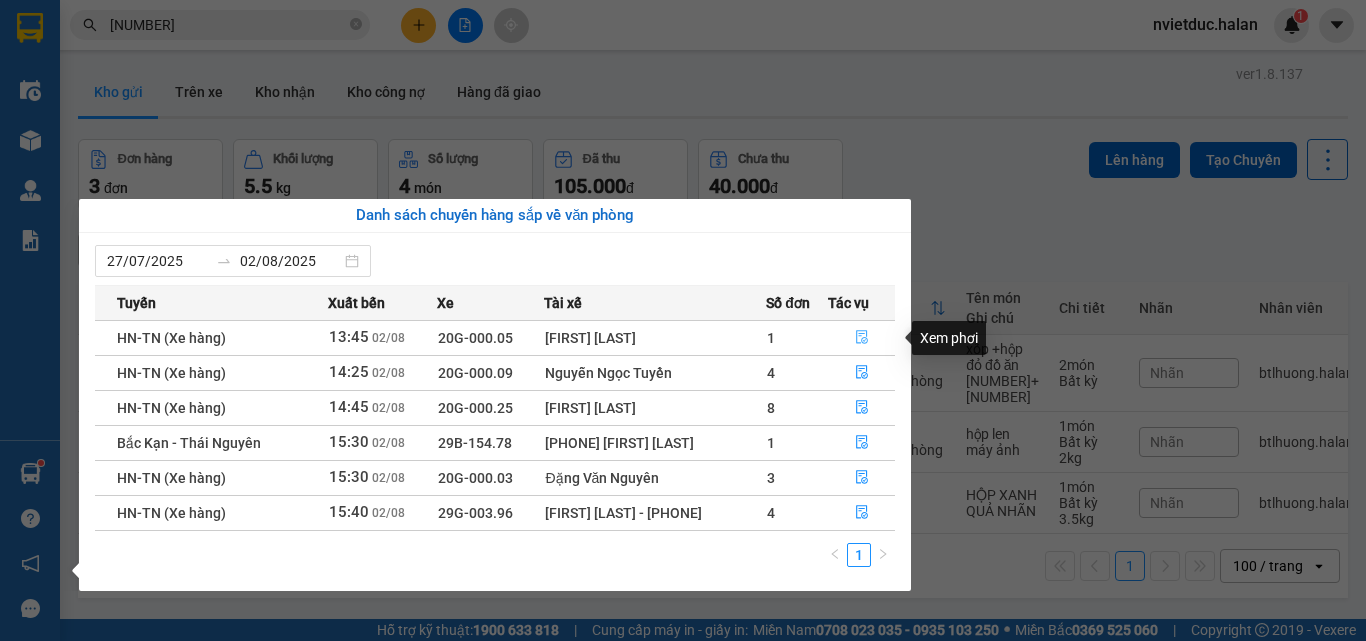 click 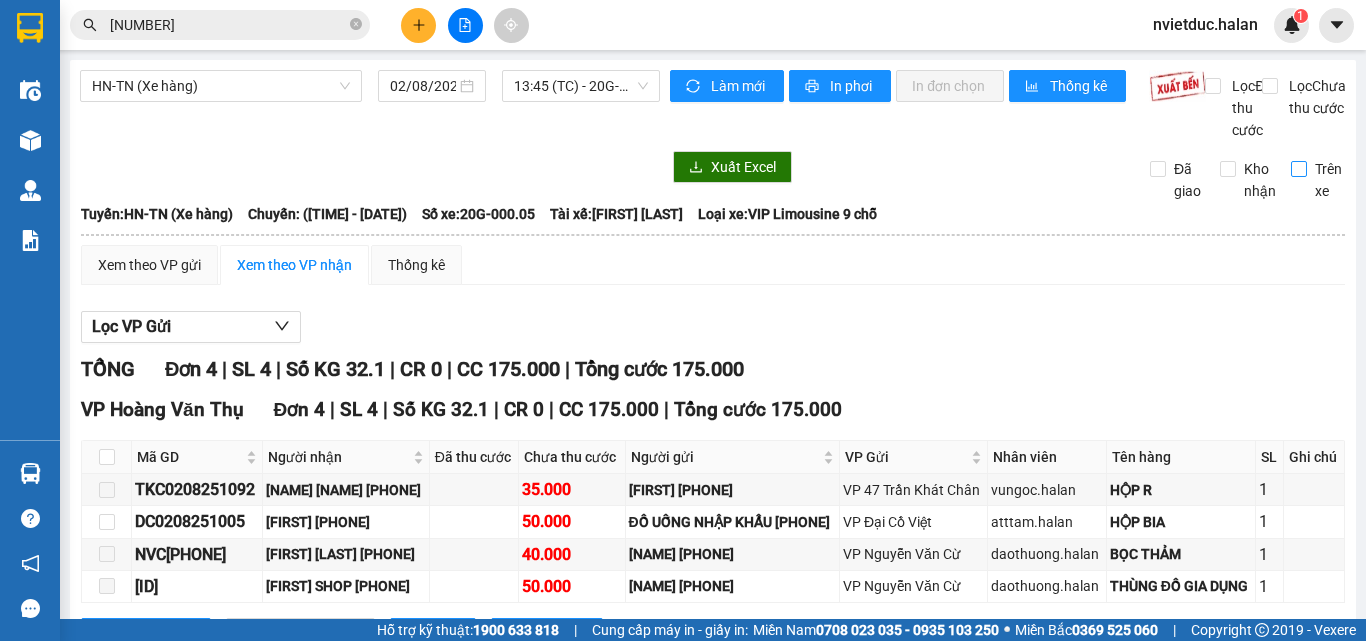 click on "Trên xe" at bounding box center (1320, 180) 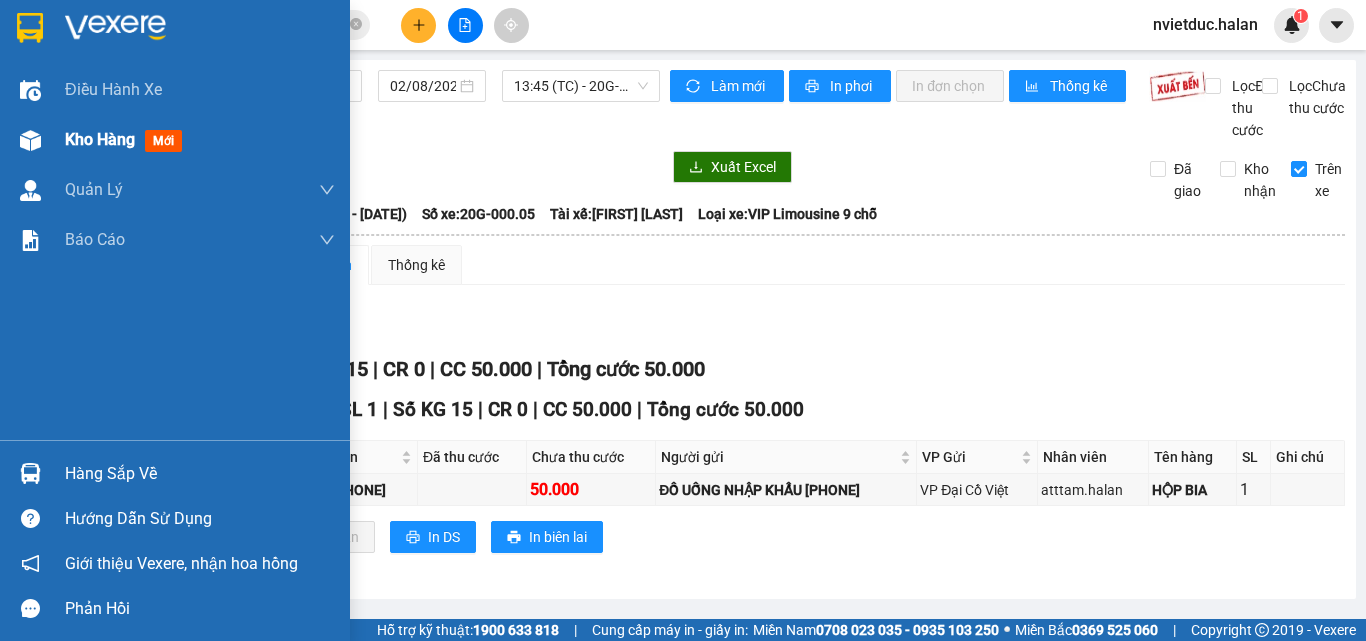 click on "Kho hàng mới" at bounding box center [175, 140] 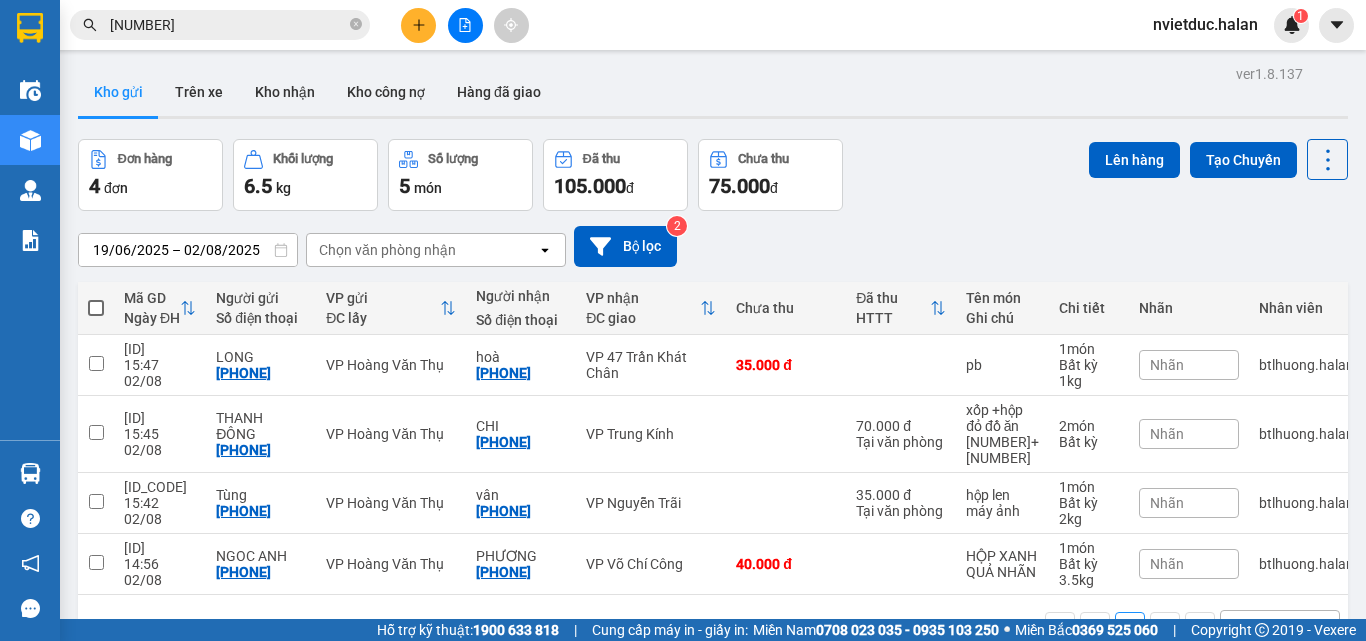 click on "19/06/2025 – 02/08/2025 Press the down arrow key to interact with the calendar and select a date. Press the escape button to close the calendar. Selected date range is from 19/06/2025 to 02/08/2025. Chọn văn phòng nhận open Bộ lọc 2" at bounding box center [713, 246] 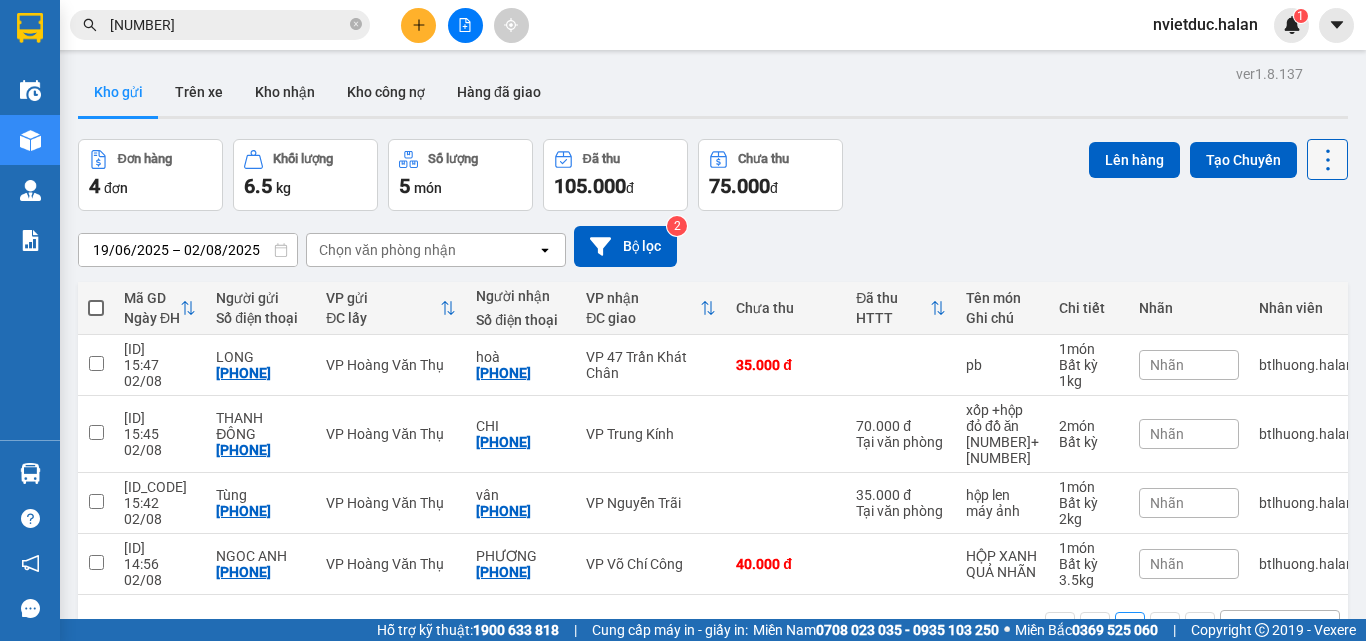 click at bounding box center (1327, 159) 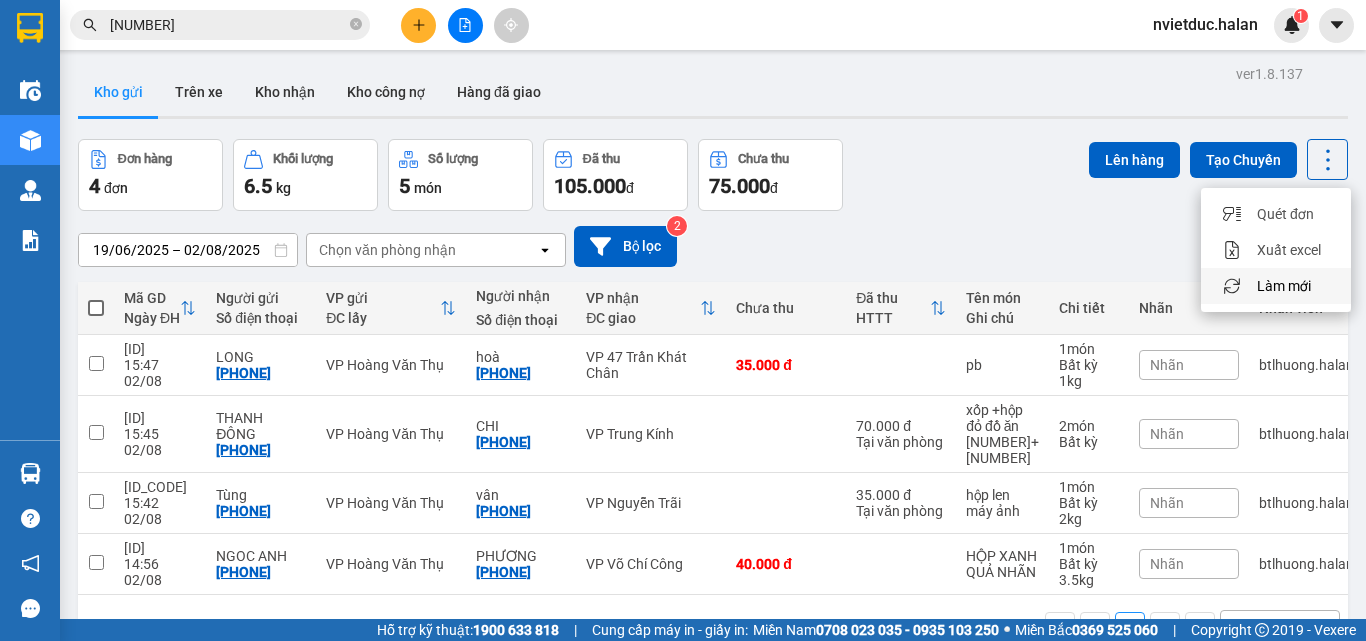click on "Làm mới" at bounding box center (1284, 286) 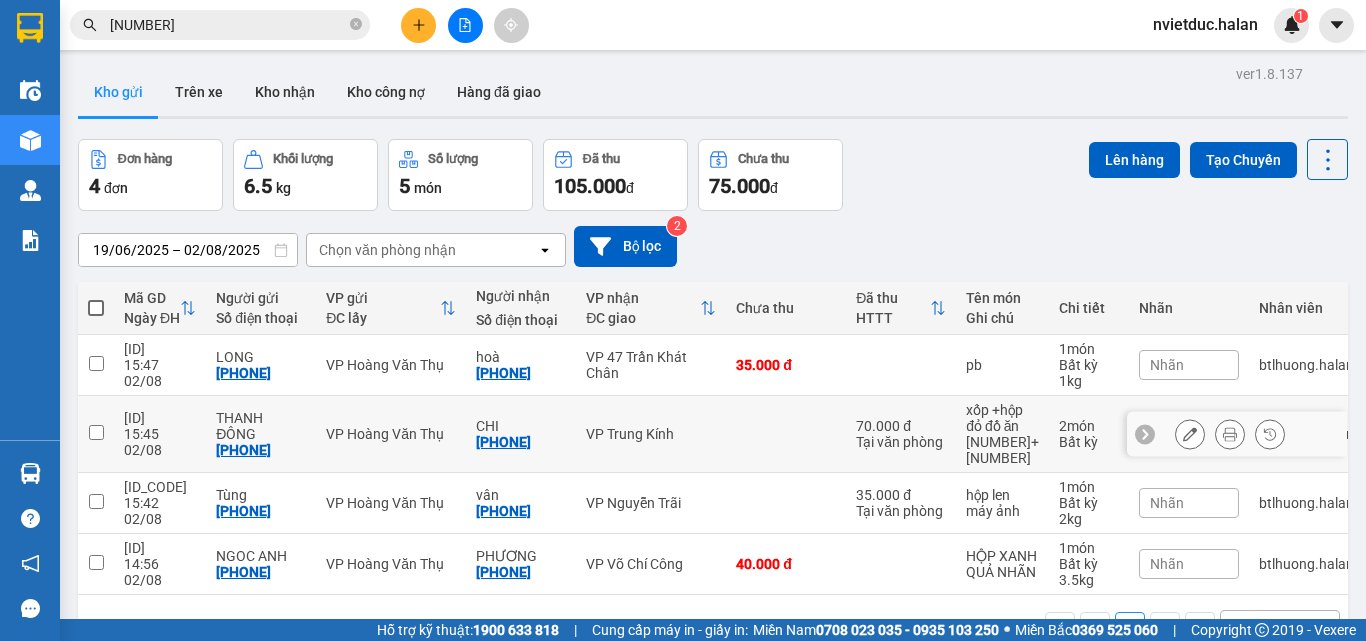 drag, startPoint x: 726, startPoint y: 436, endPoint x: 741, endPoint y: 482, distance: 48.38388 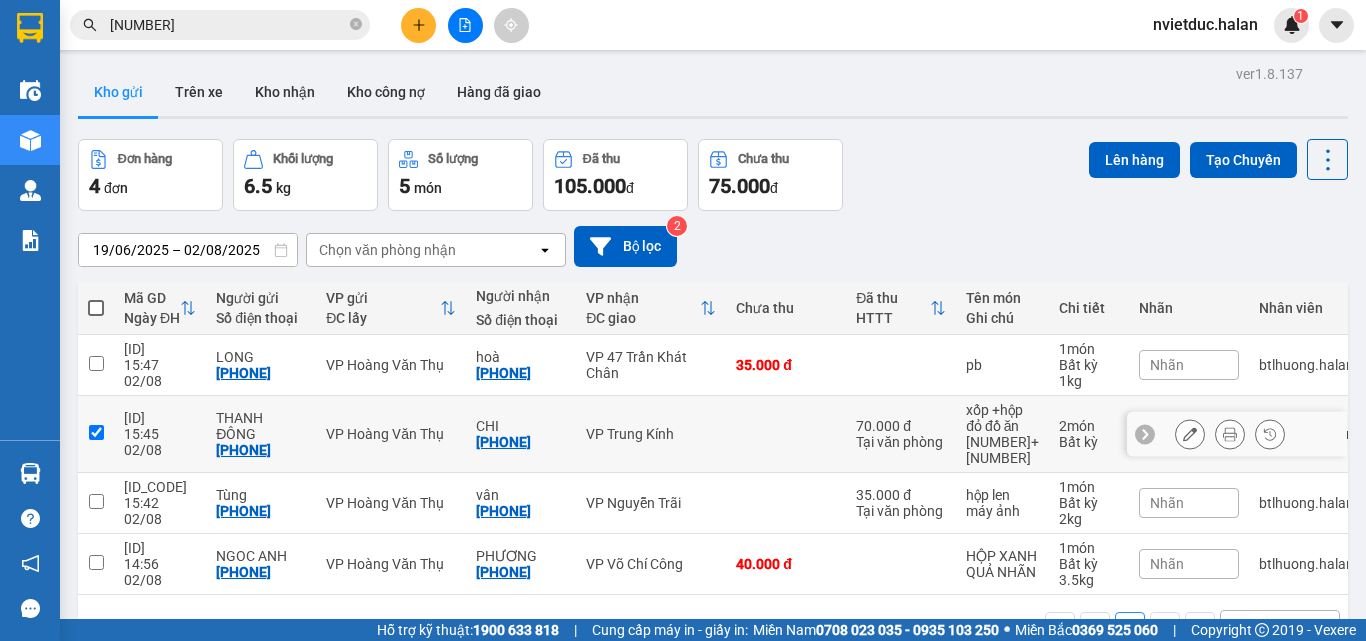 checkbox on "true" 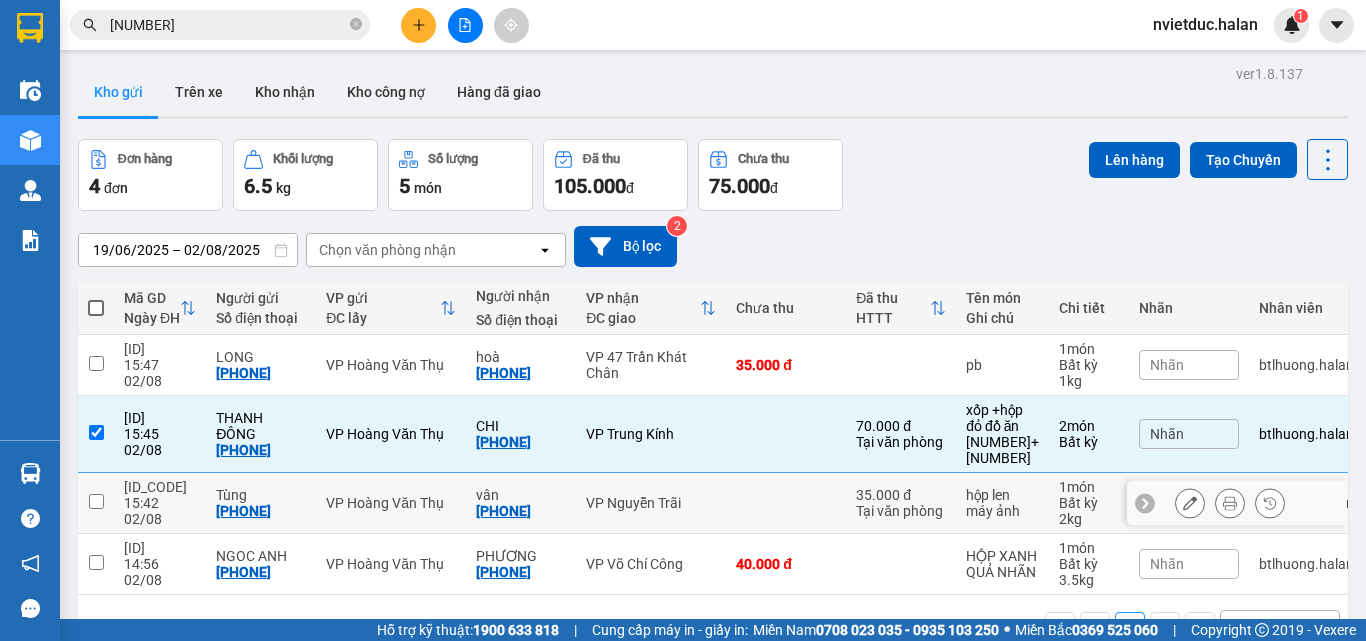 click at bounding box center [786, 503] 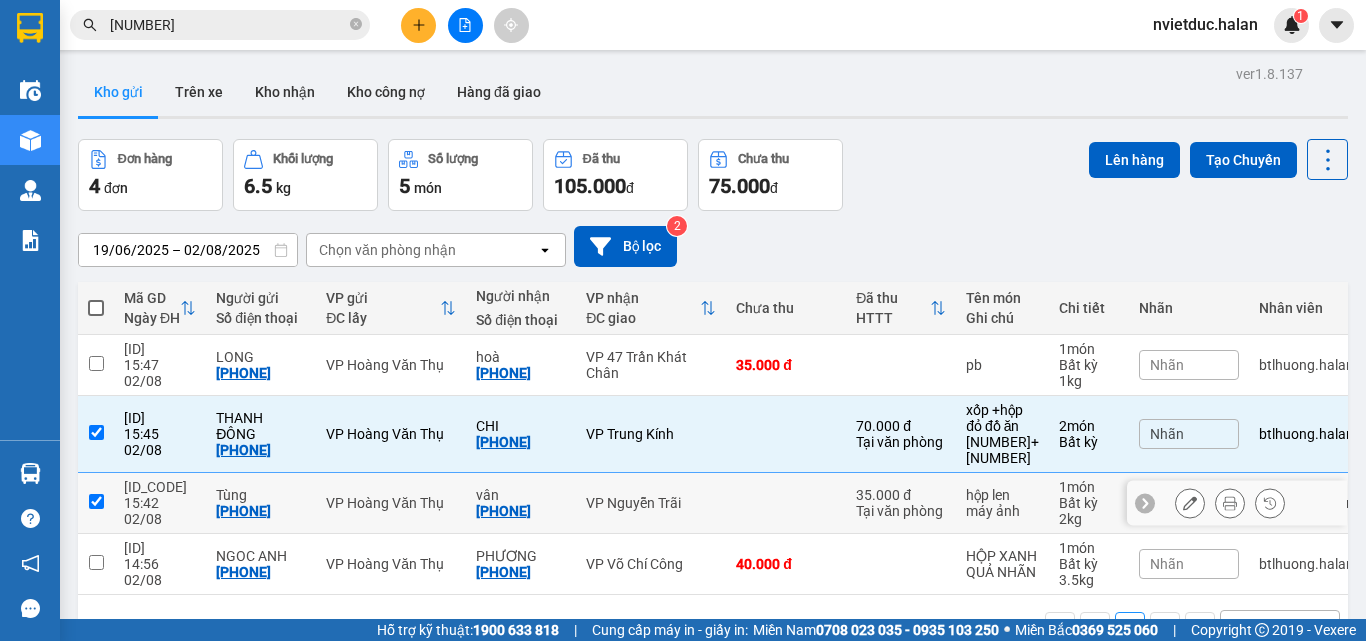 checkbox on "true" 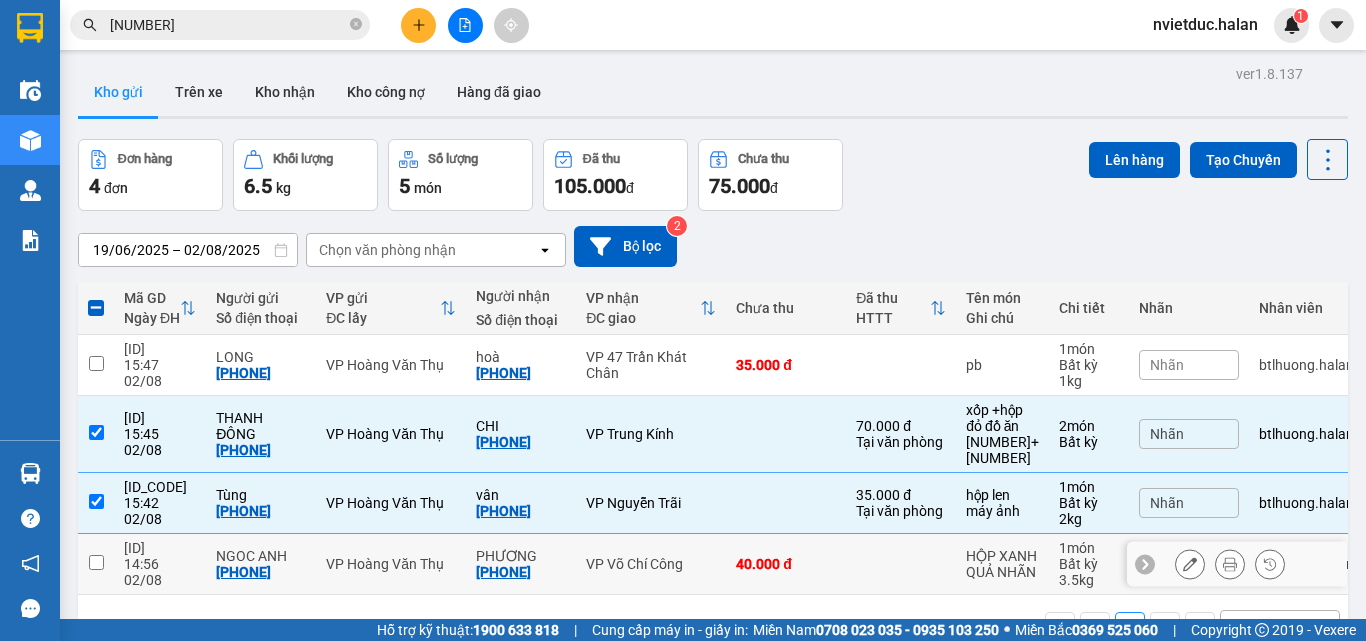 click on "40.000 đ" at bounding box center [786, 564] 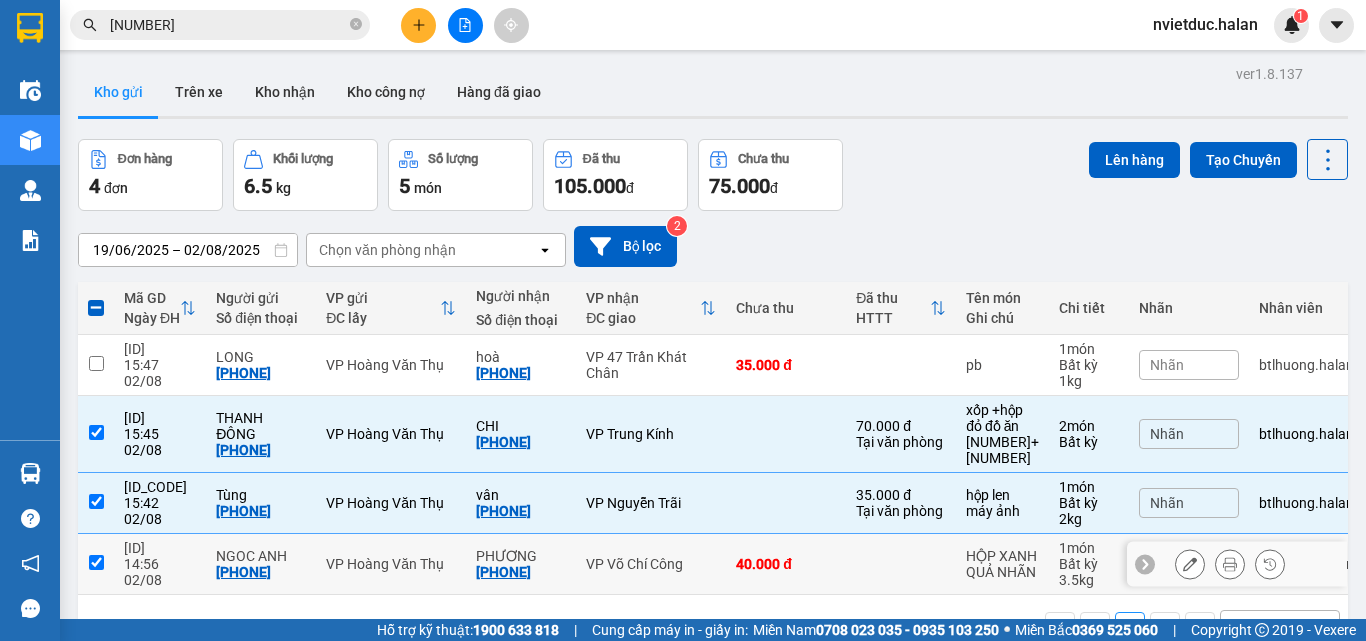 checkbox on "true" 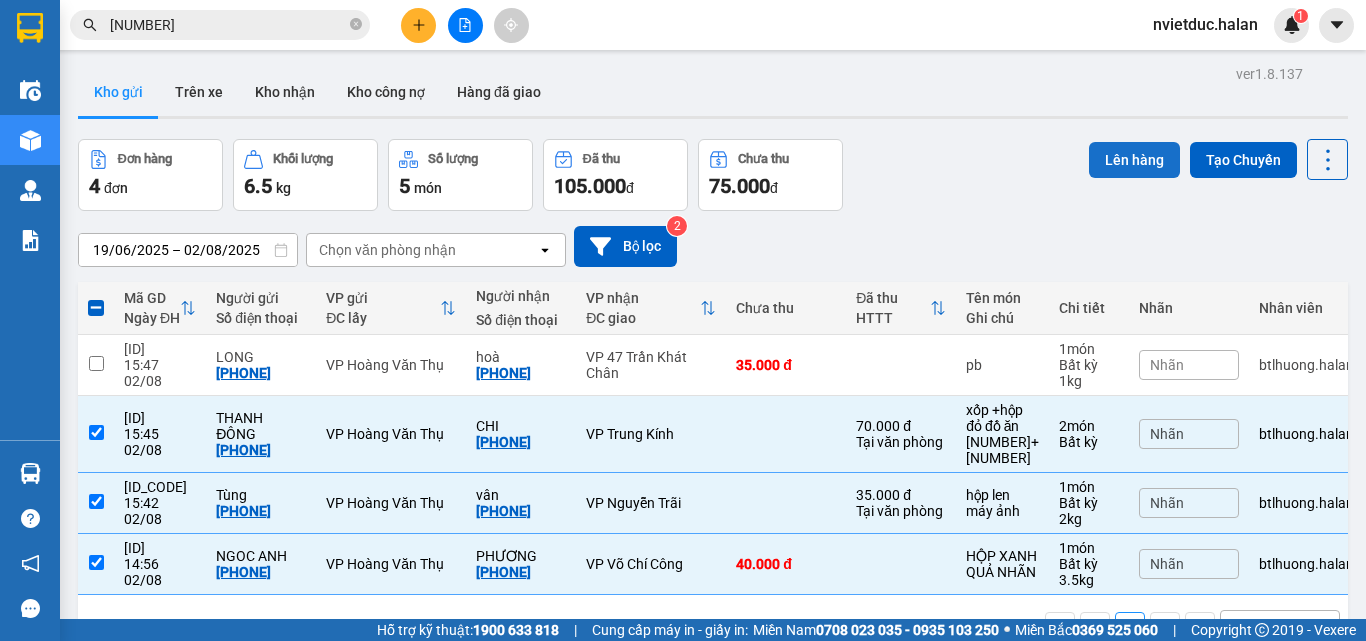 click on "Lên hàng" at bounding box center (1134, 160) 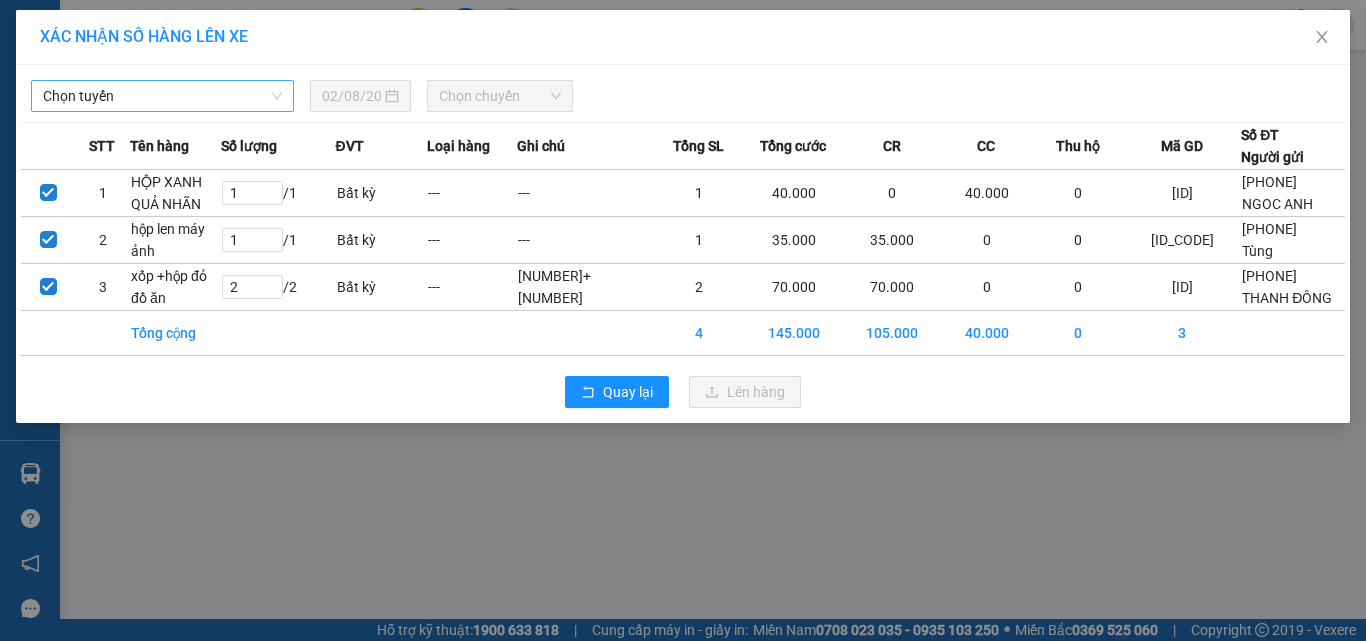 click on "Chọn tuyến" at bounding box center [162, 96] 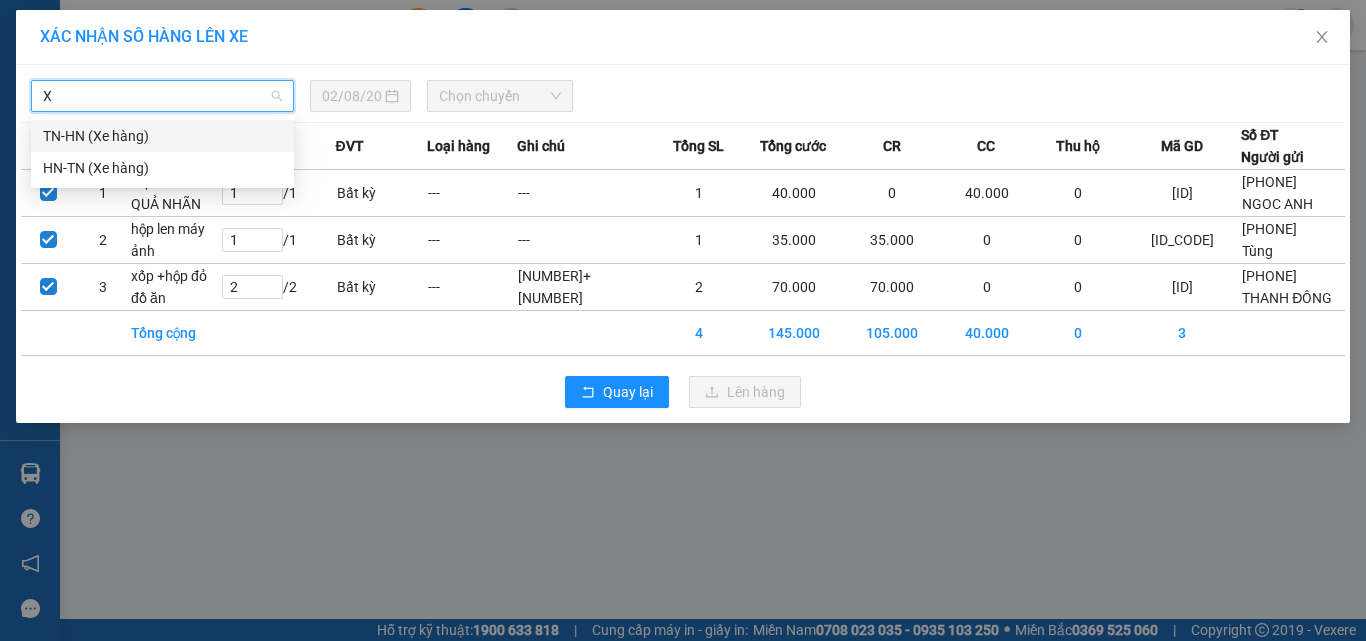 type on "XE" 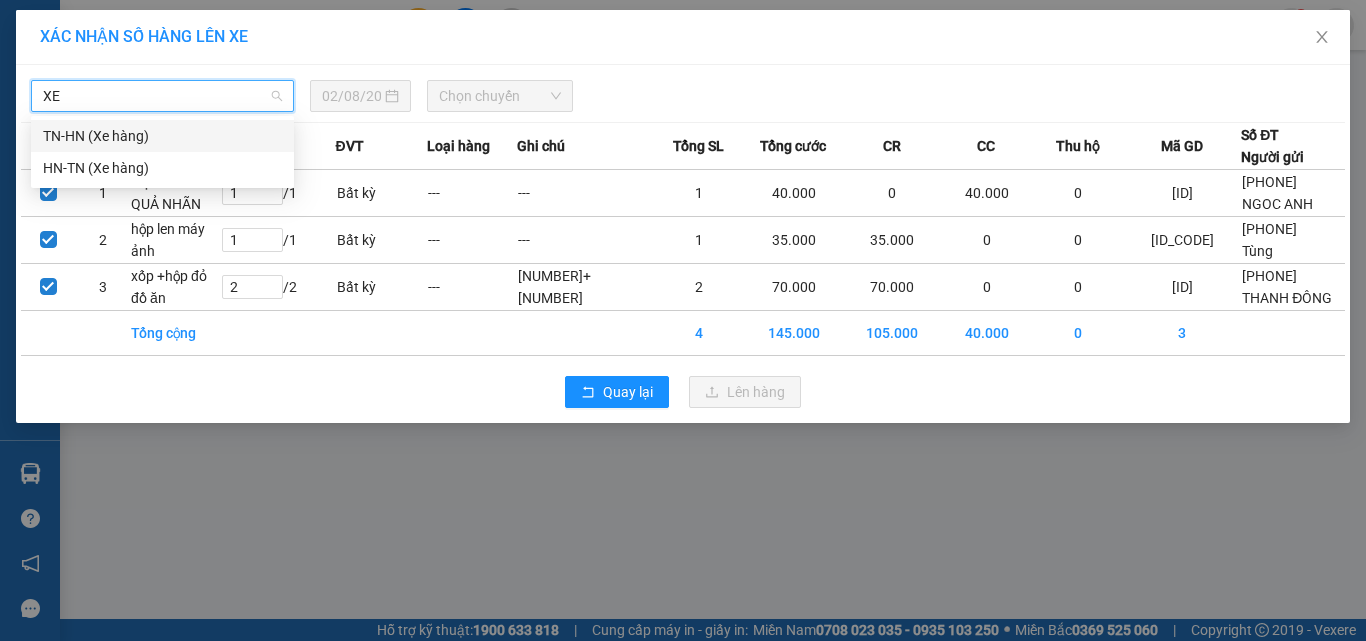 click on "TN-HN (Xe hàng)" at bounding box center [162, 136] 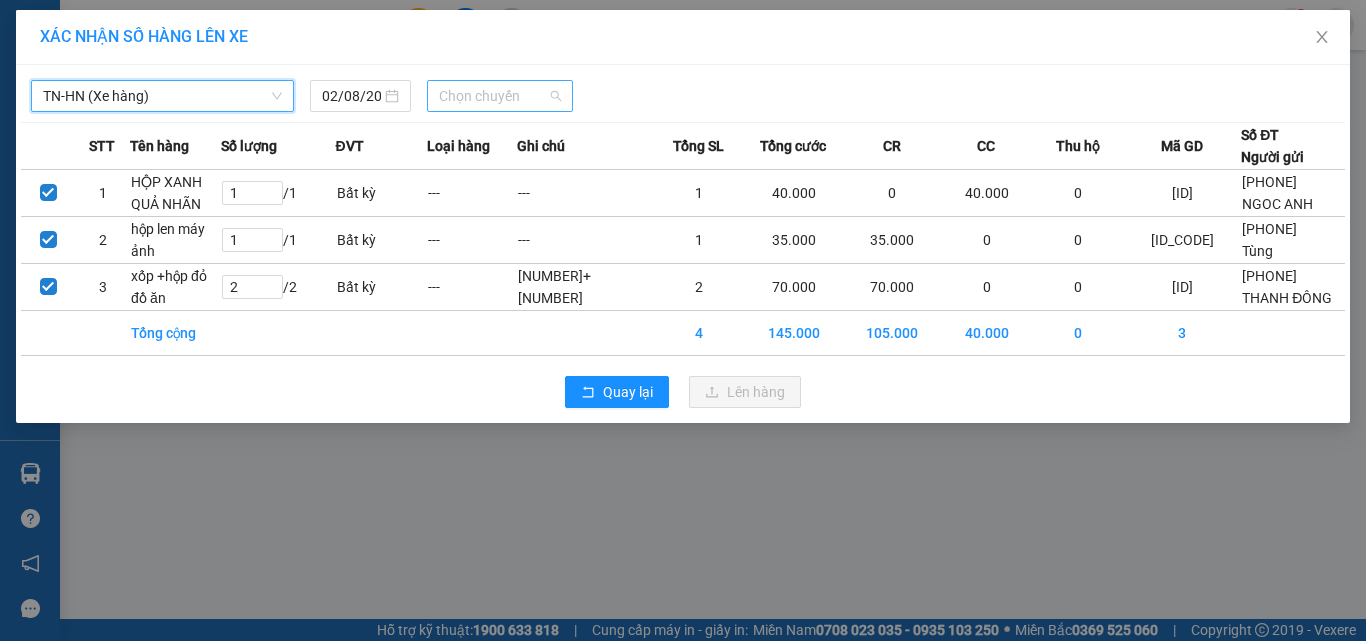 click on "Chọn chuyến" at bounding box center [500, 96] 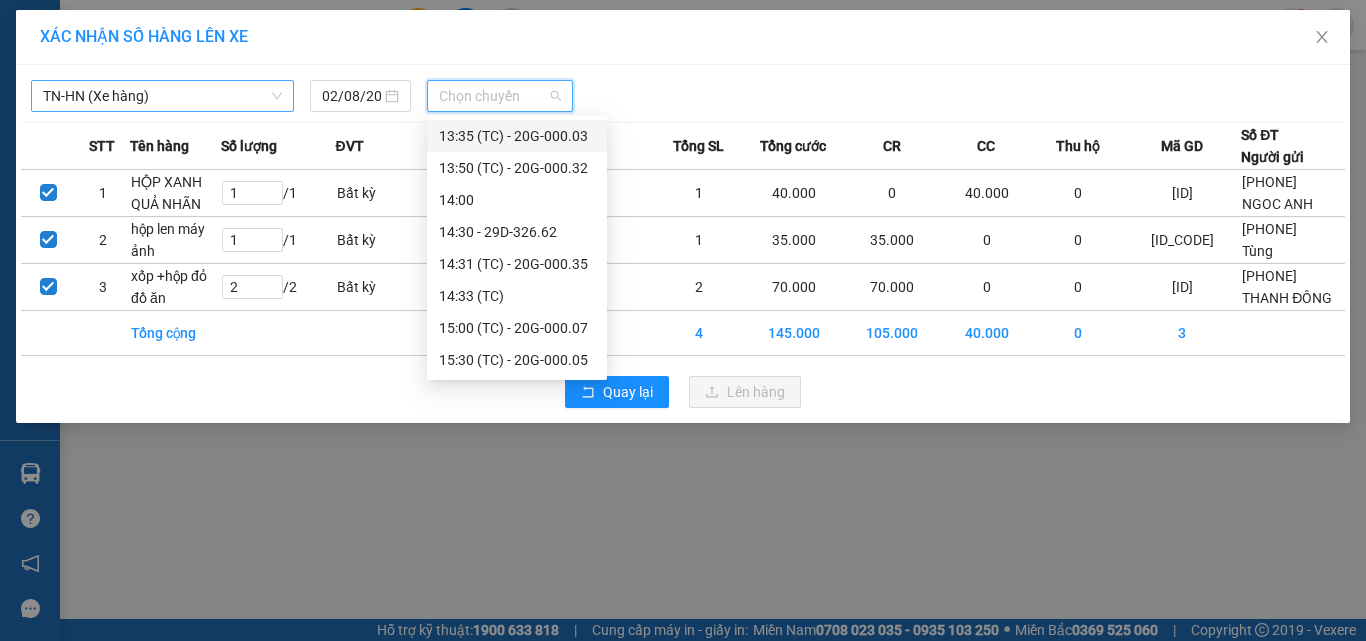 scroll, scrollTop: 896, scrollLeft: 0, axis: vertical 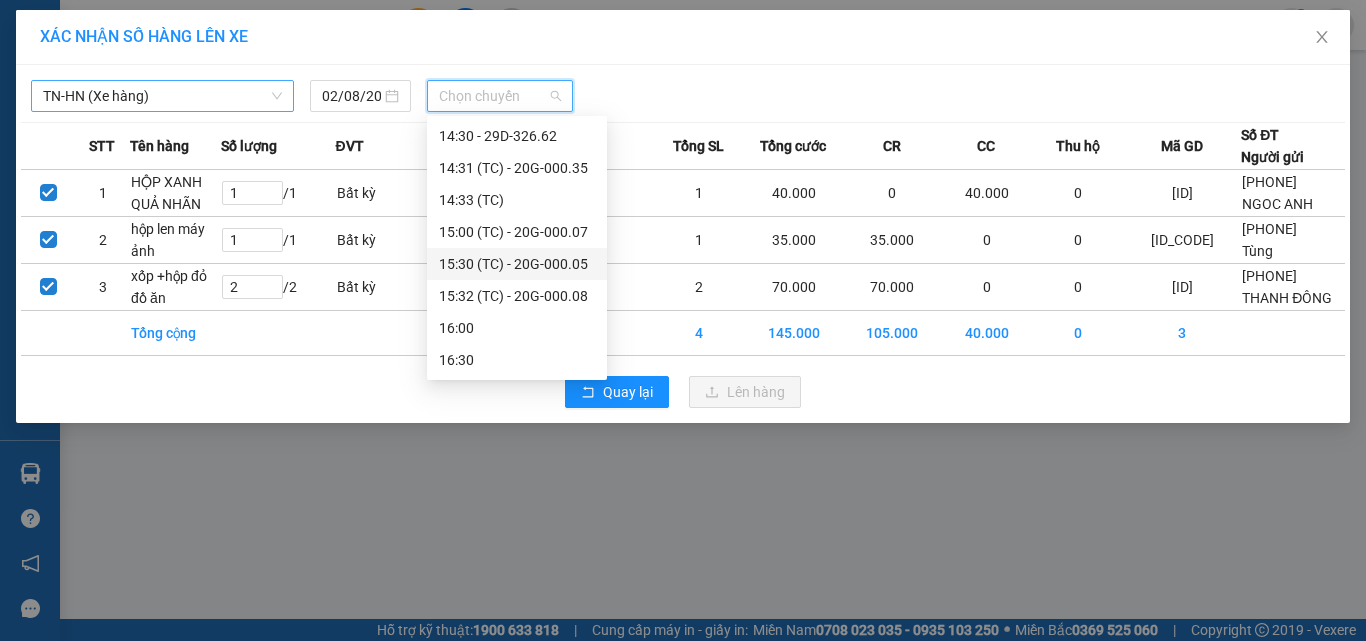 click on "15:30   (TC)   - 20G-000.05" at bounding box center (517, 264) 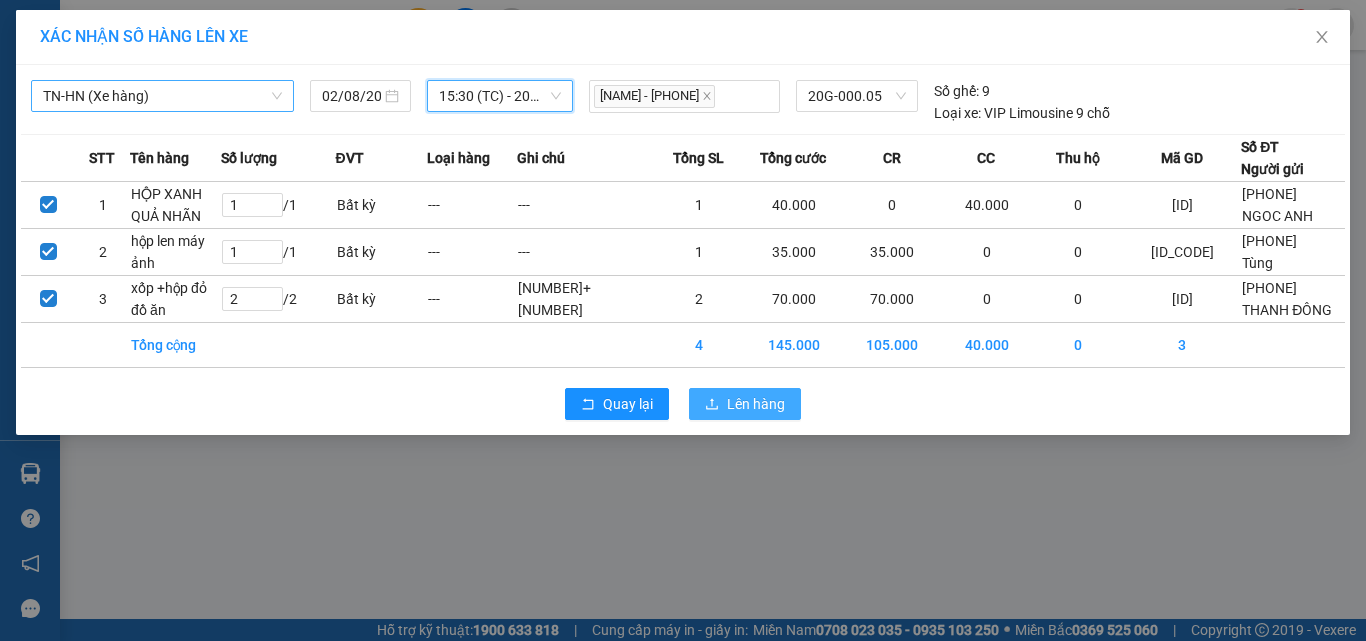click on "Lên hàng" at bounding box center (756, 404) 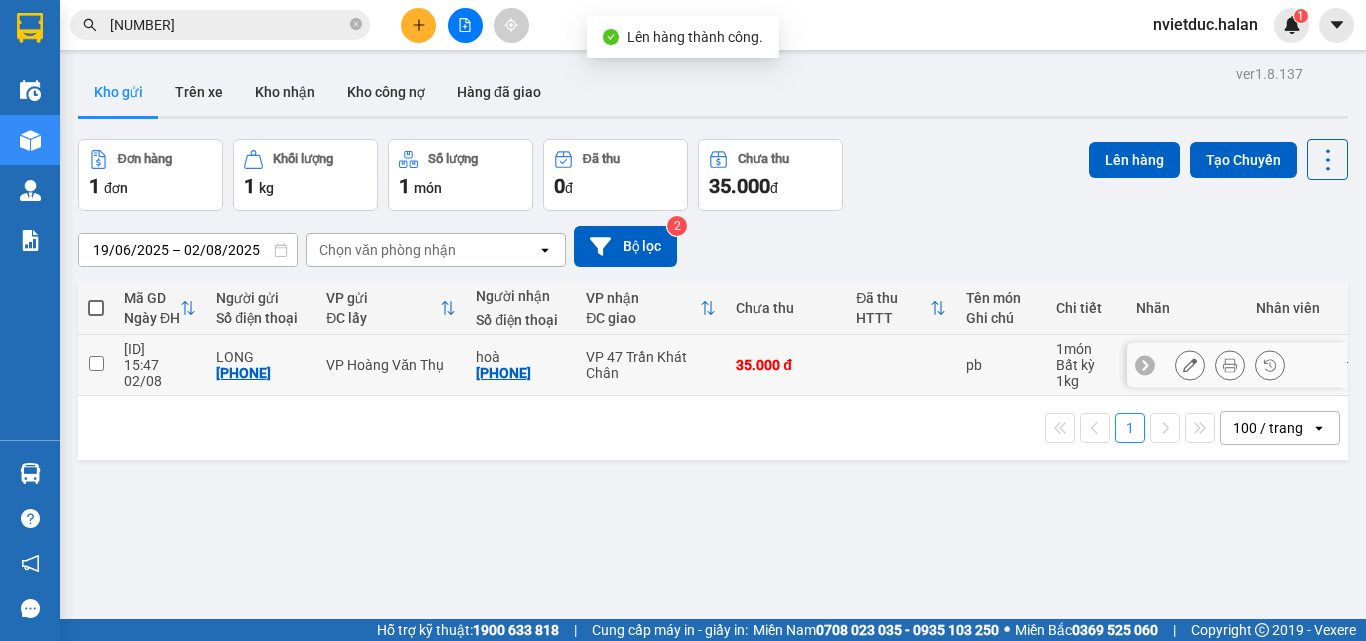 drag, startPoint x: 755, startPoint y: 366, endPoint x: 886, endPoint y: 320, distance: 138.84163 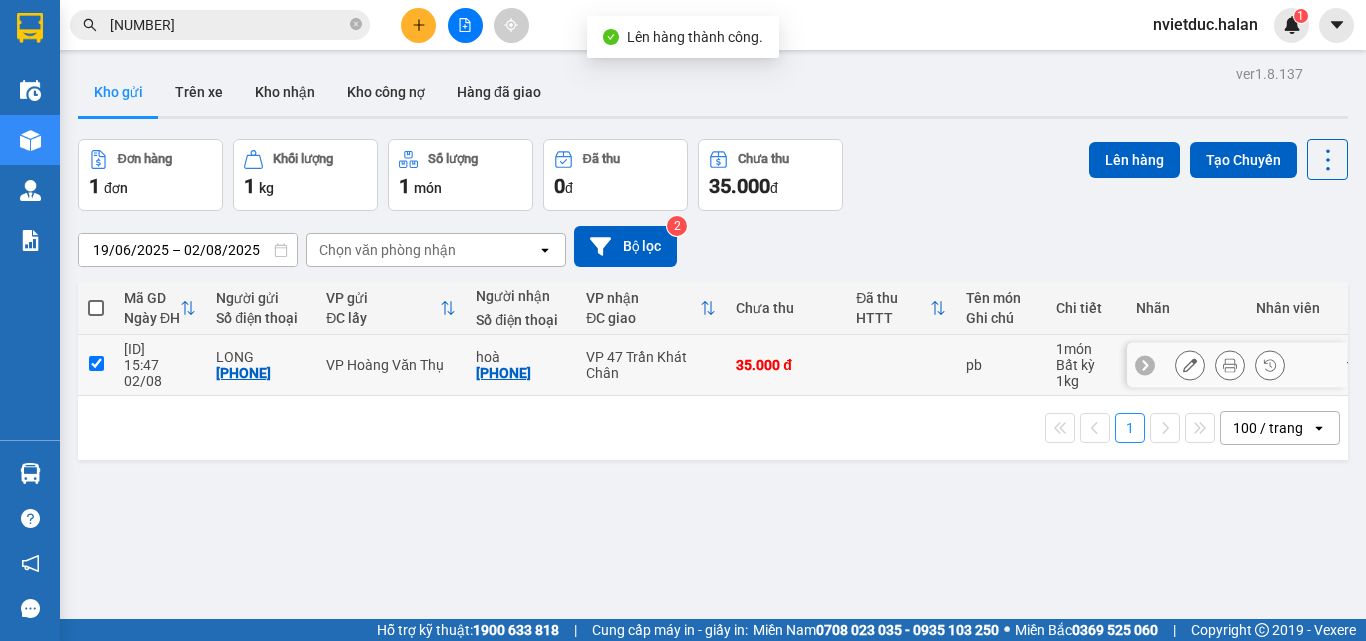 checkbox on "true" 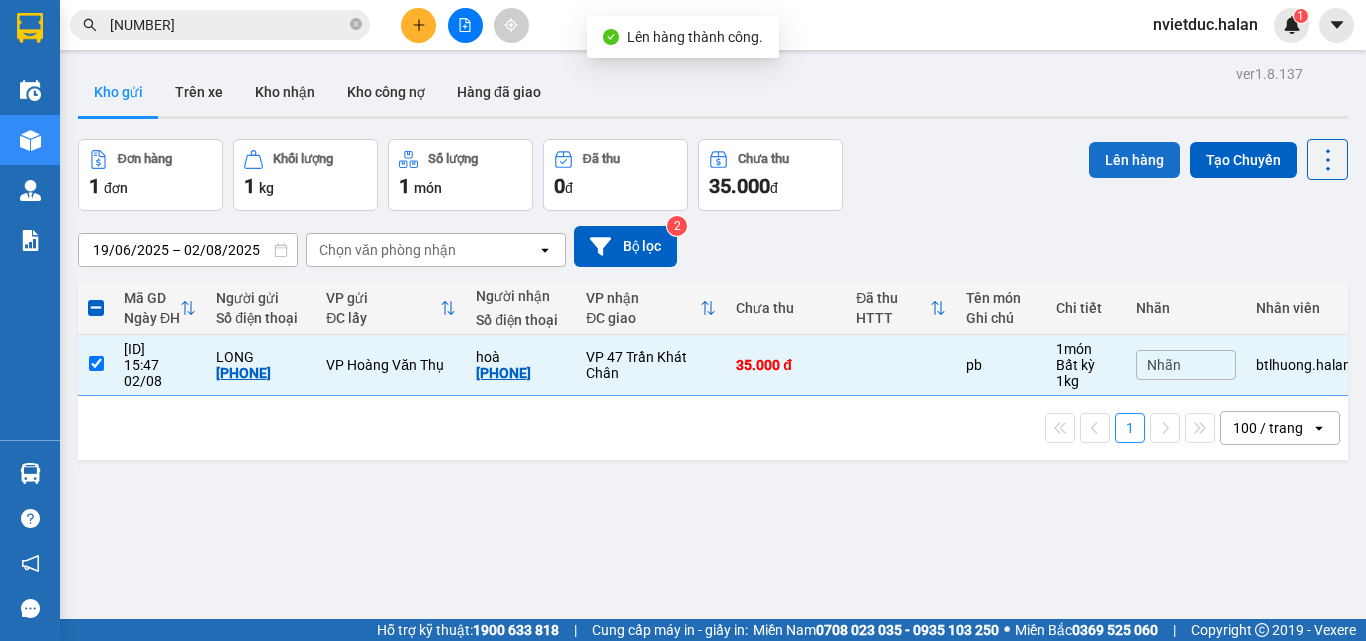 click on "Lên hàng" at bounding box center (1134, 160) 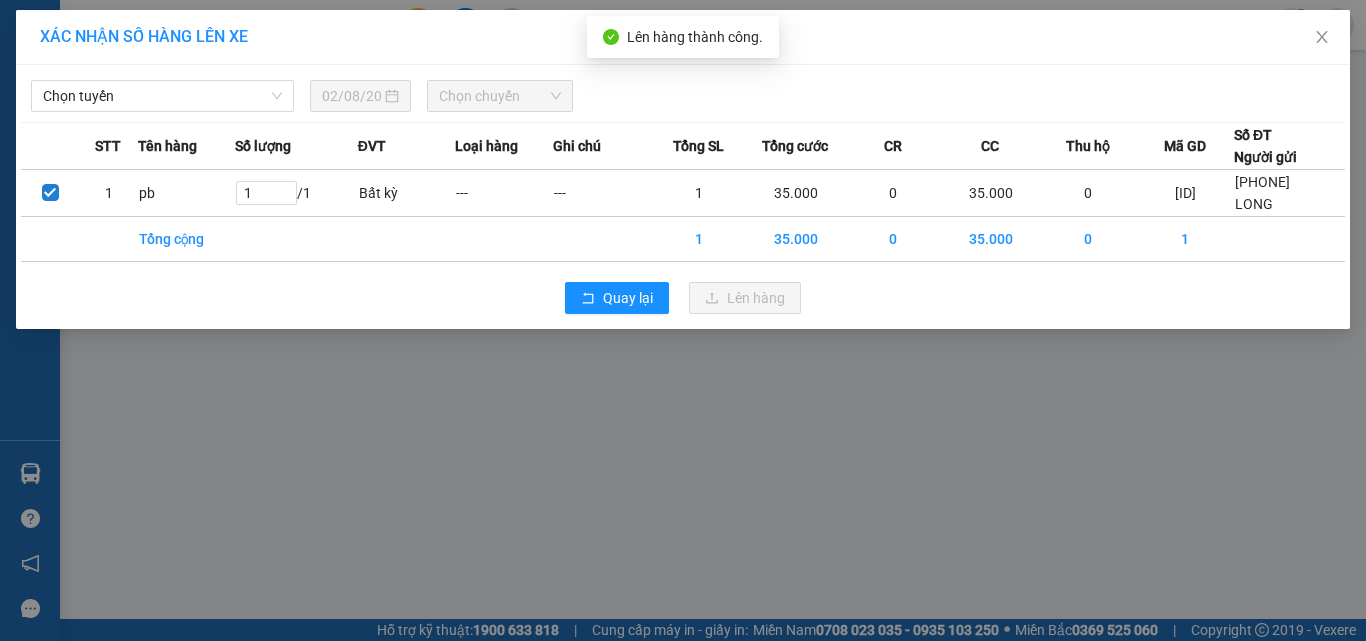 click on "XÁC NHẬN SỐ HÀNG LÊN XE" at bounding box center [683, 37] 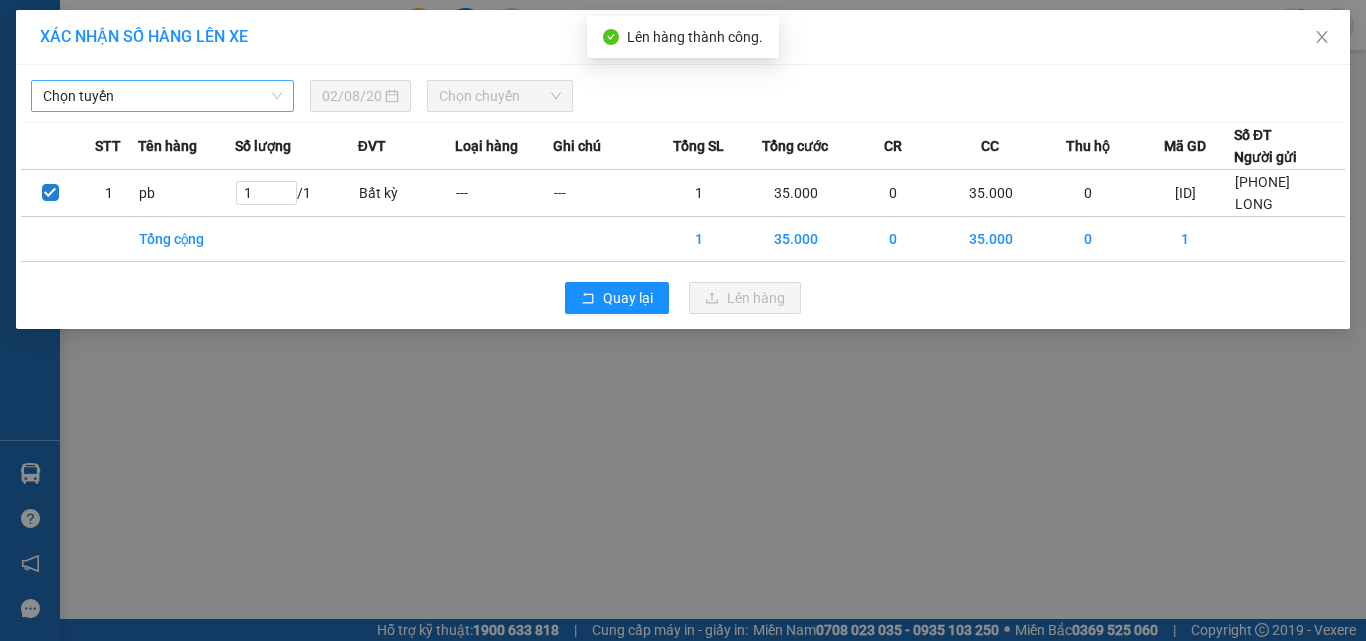 click on "Chọn tuyến" at bounding box center (162, 96) 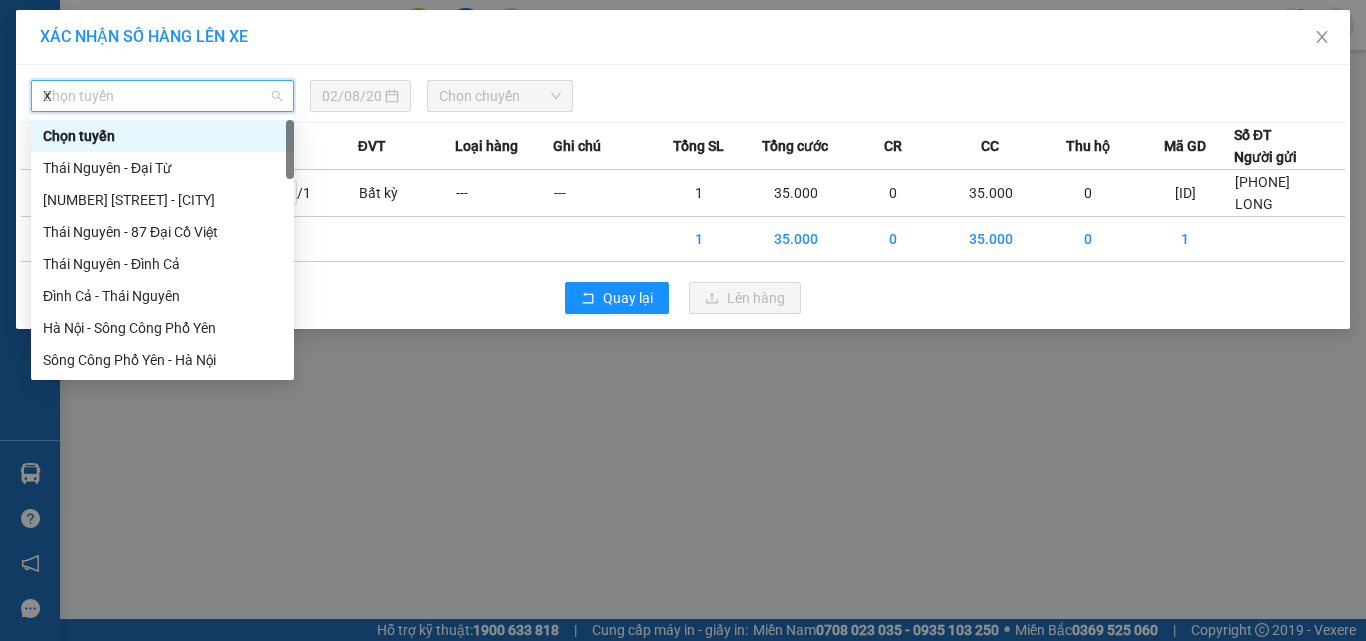 type on "XE" 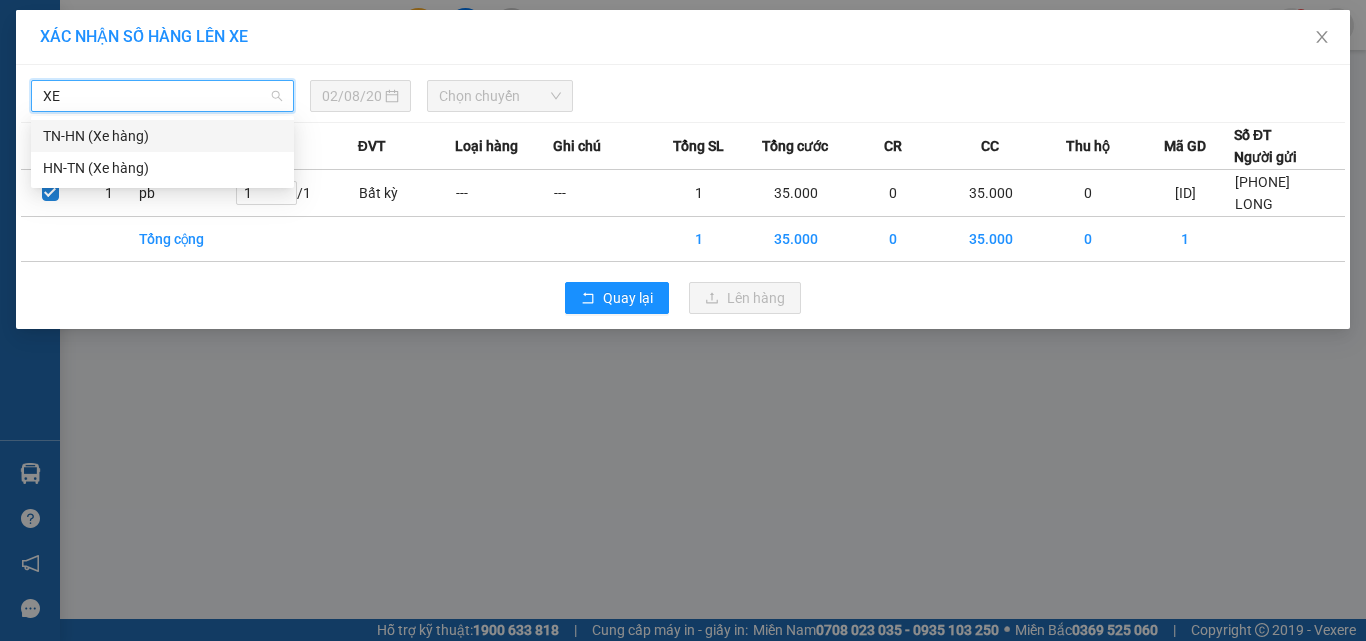 click on "TN-HN (Xe hàng)" at bounding box center [162, 136] 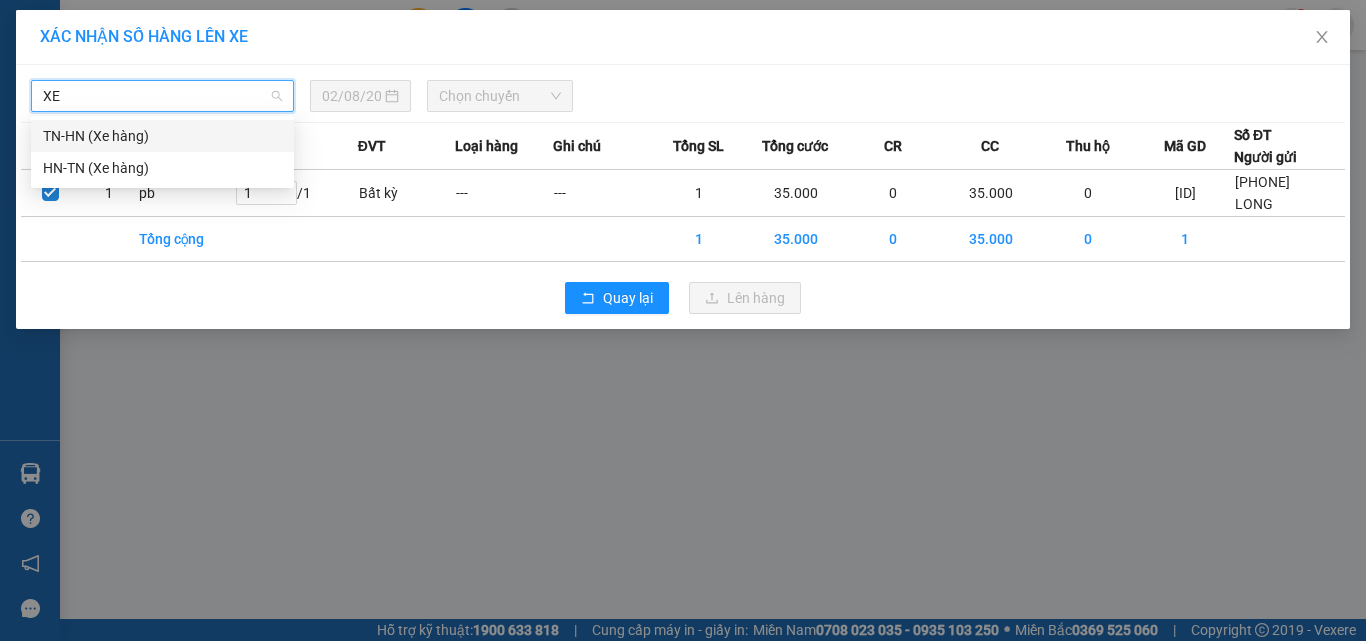 type 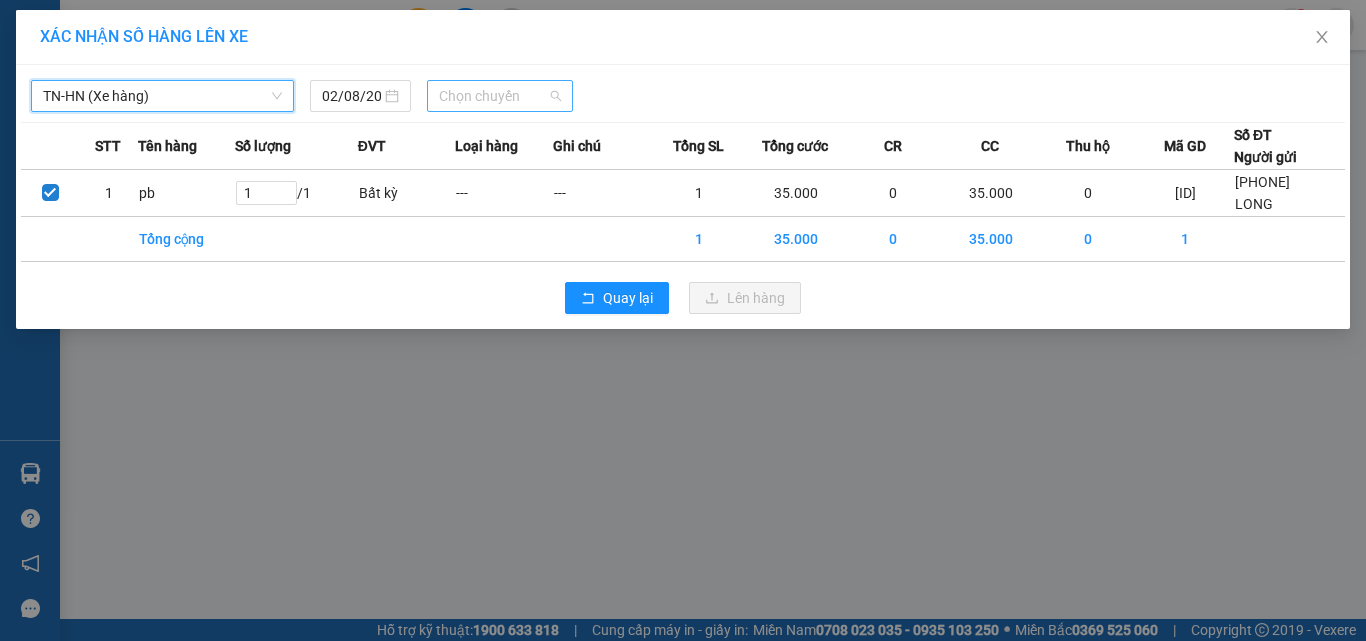 click on "Chọn chuyến" at bounding box center (500, 96) 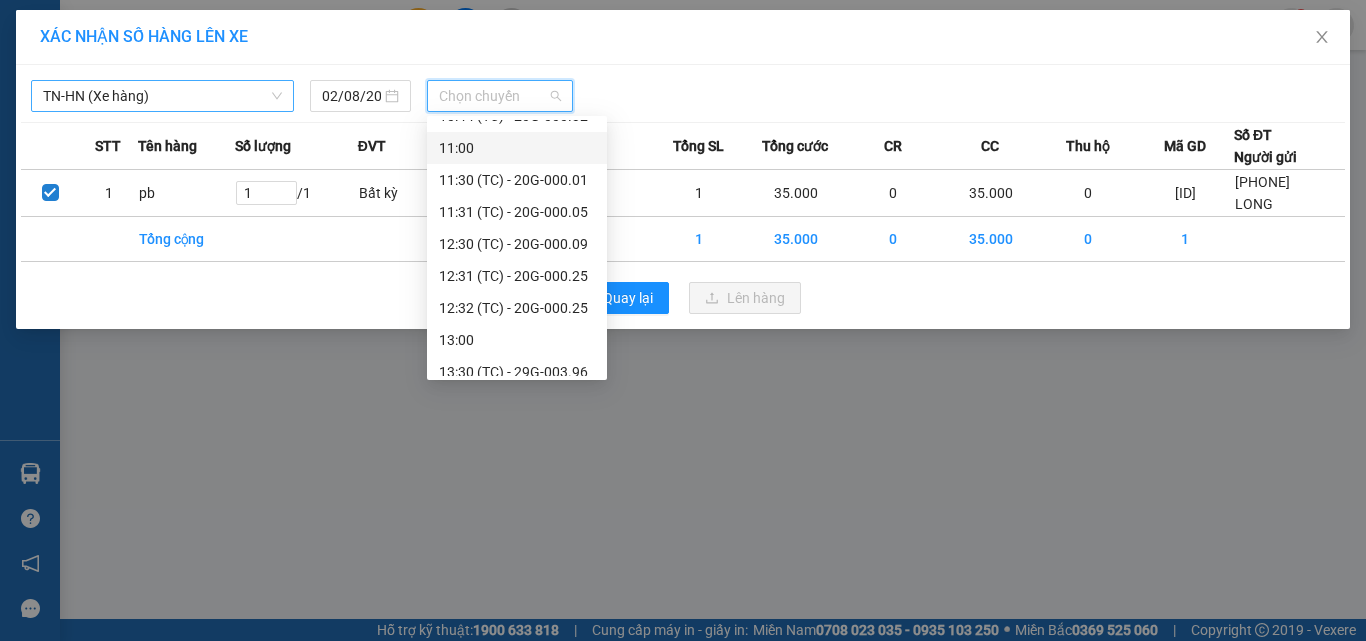scroll, scrollTop: 896, scrollLeft: 0, axis: vertical 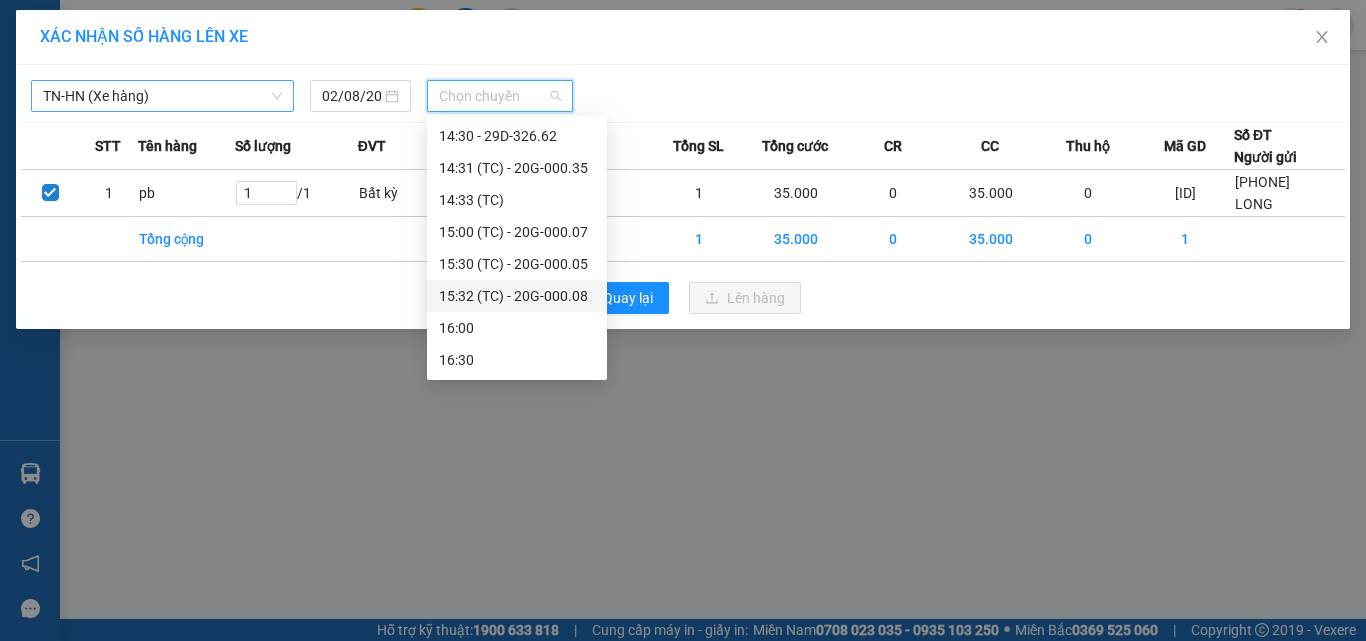 click on "15:32   (TC)   - 20G-000.08" at bounding box center (517, 296) 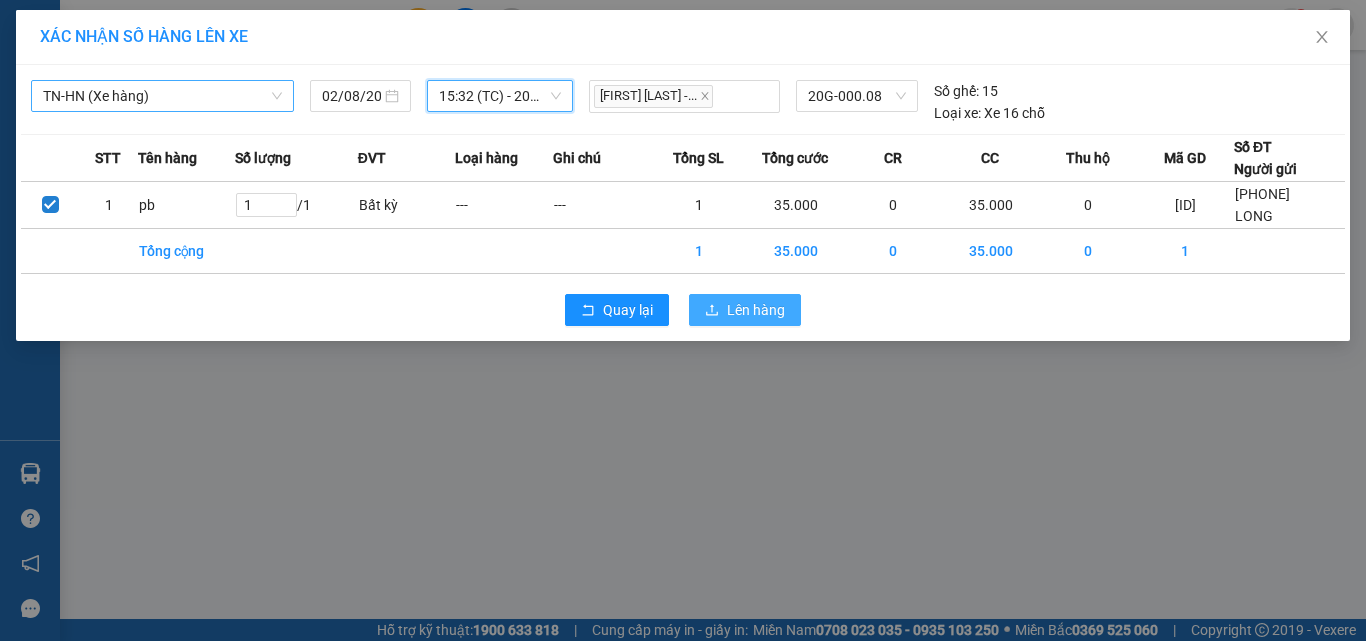 click on "Lên hàng" at bounding box center [756, 310] 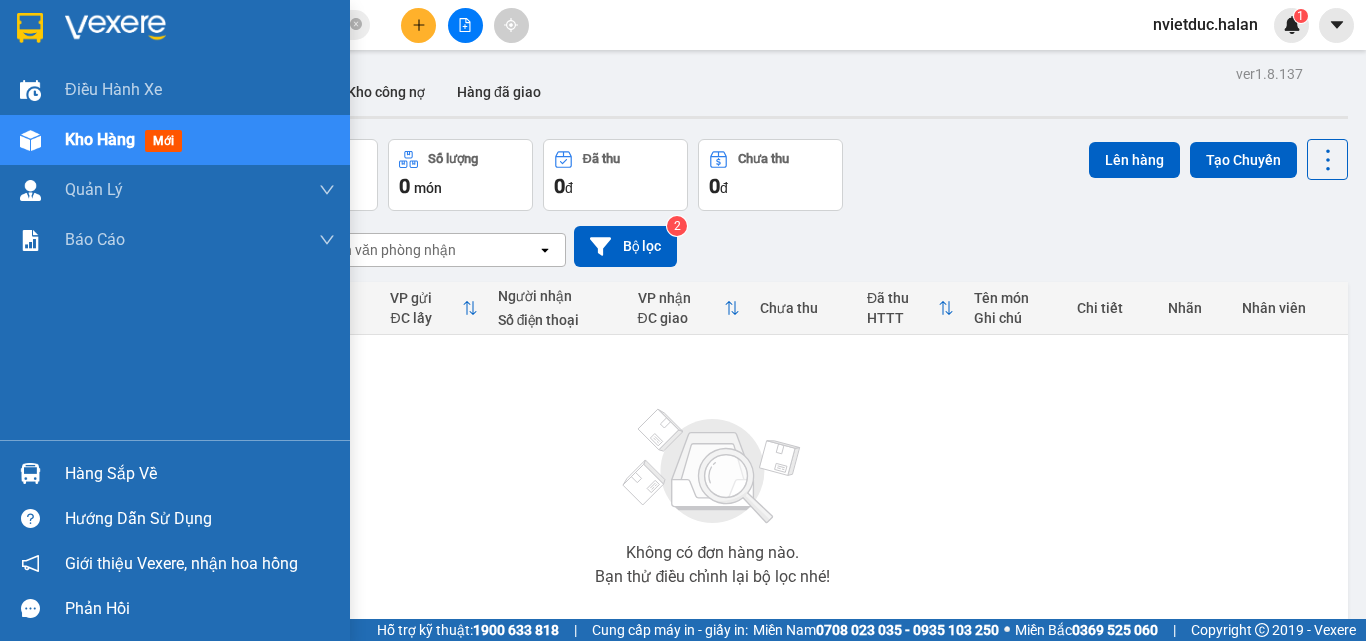 click at bounding box center [30, 473] 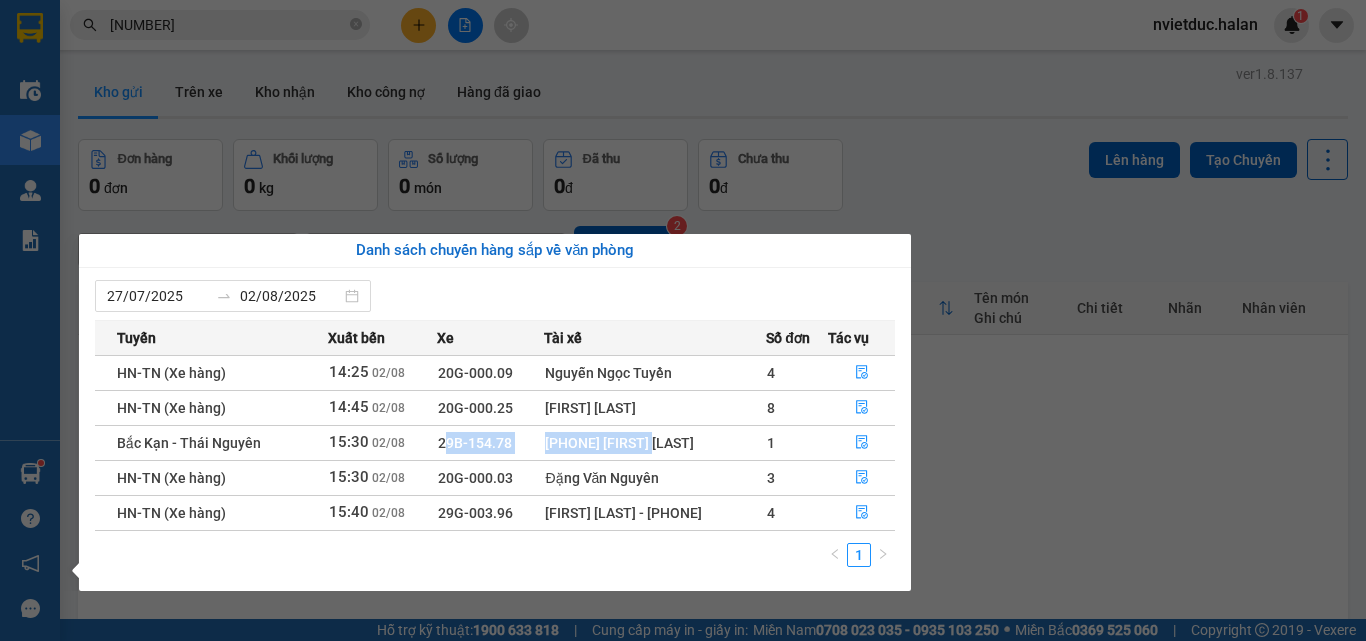 drag, startPoint x: 410, startPoint y: 441, endPoint x: 676, endPoint y: 428, distance: 266.31747 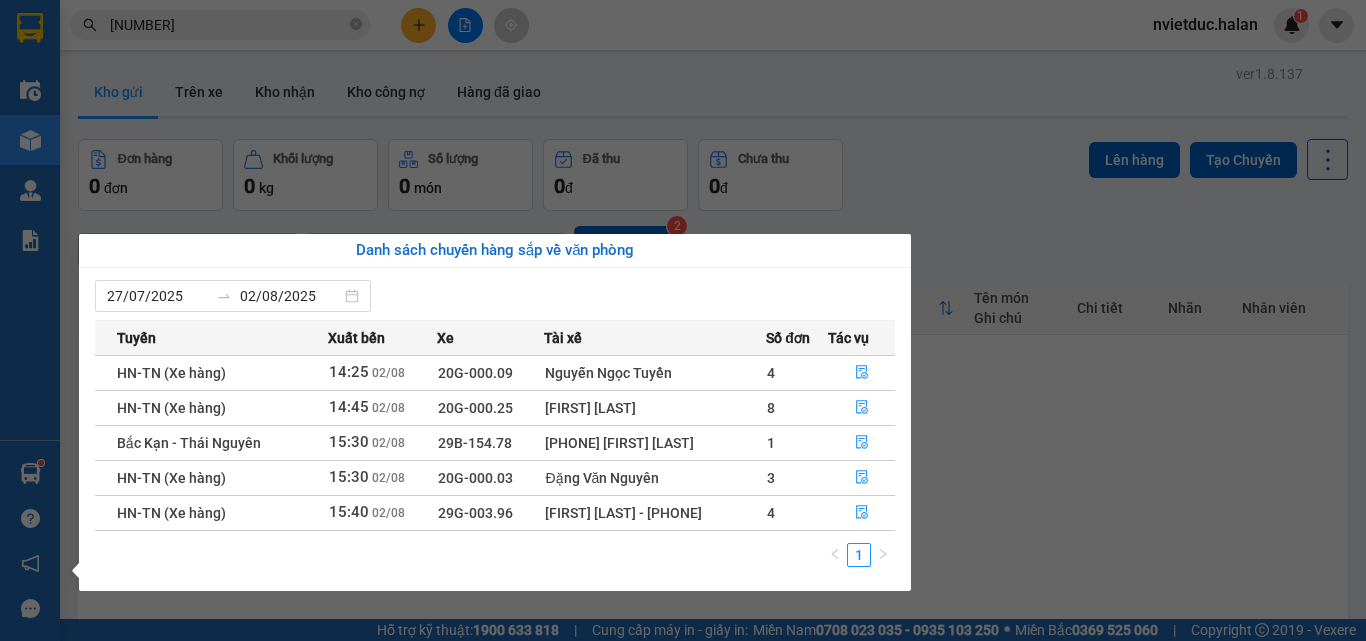 click on "Nguyễn Đức Bắc" at bounding box center [655, 407] 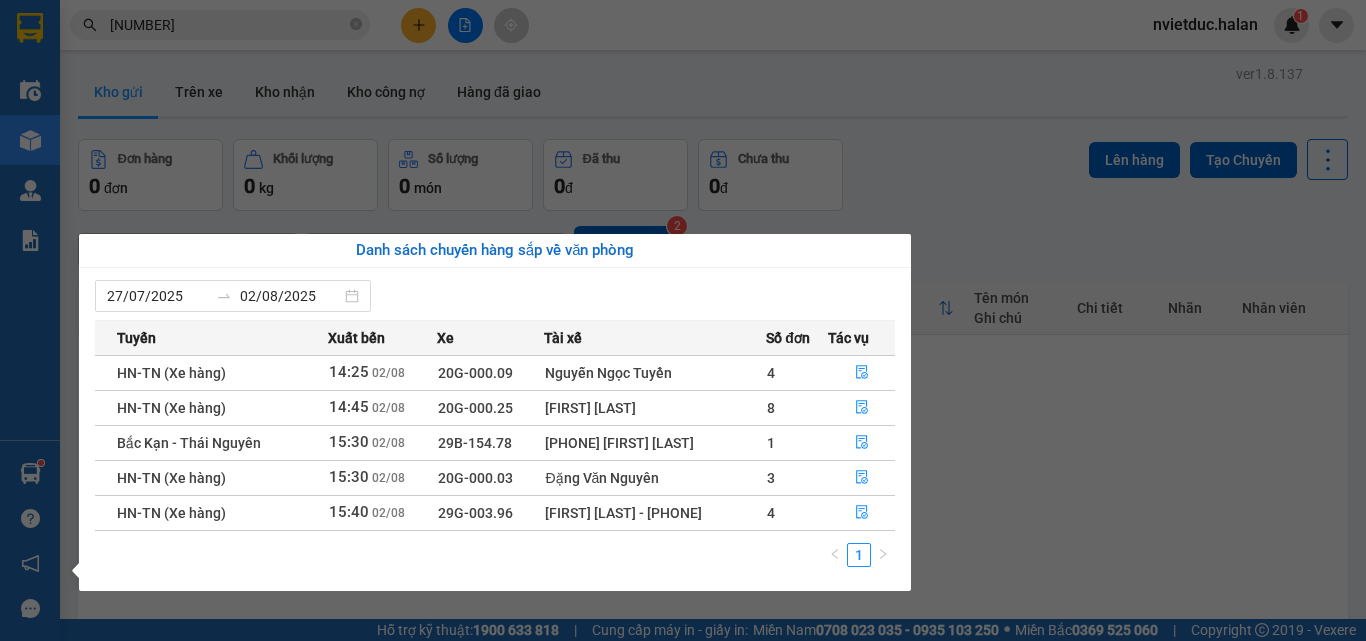 drag, startPoint x: 704, startPoint y: 444, endPoint x: 116, endPoint y: 442, distance: 588.0034 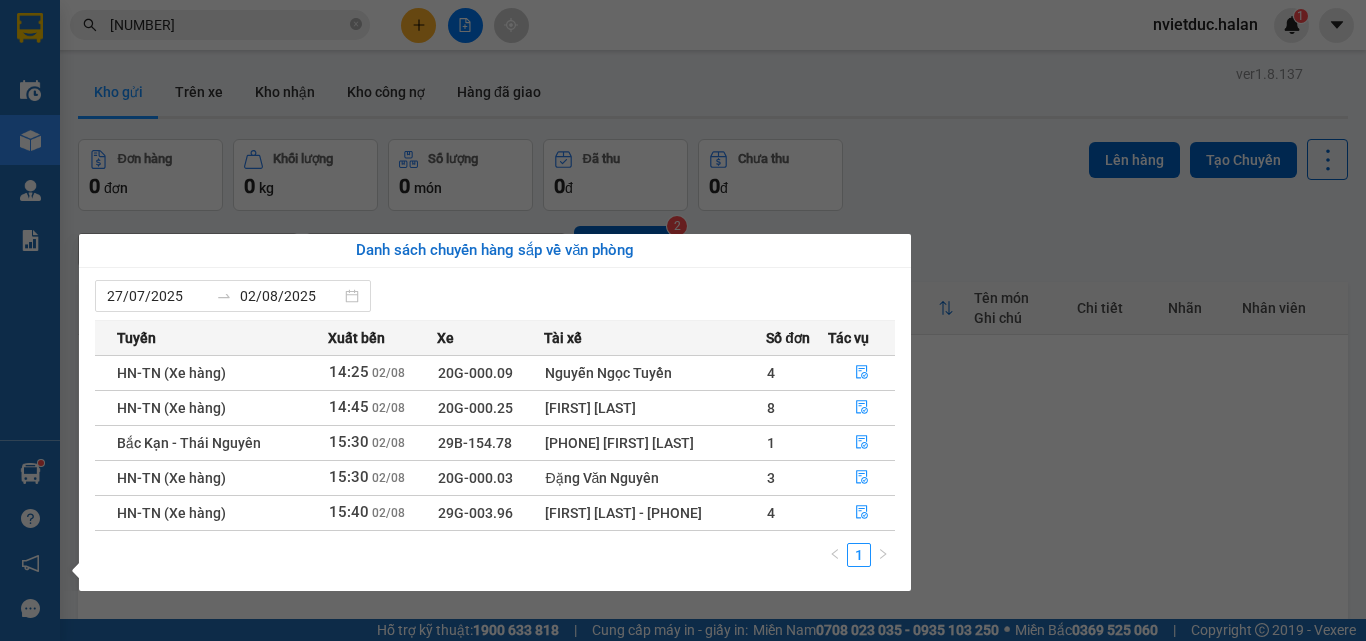 click on "Bắc Kạn - Thái Nguyên 15:30 02/08 29B-154.78  0867.853.468  Nguyễn Ngọc Dương 1" at bounding box center (495, 442) 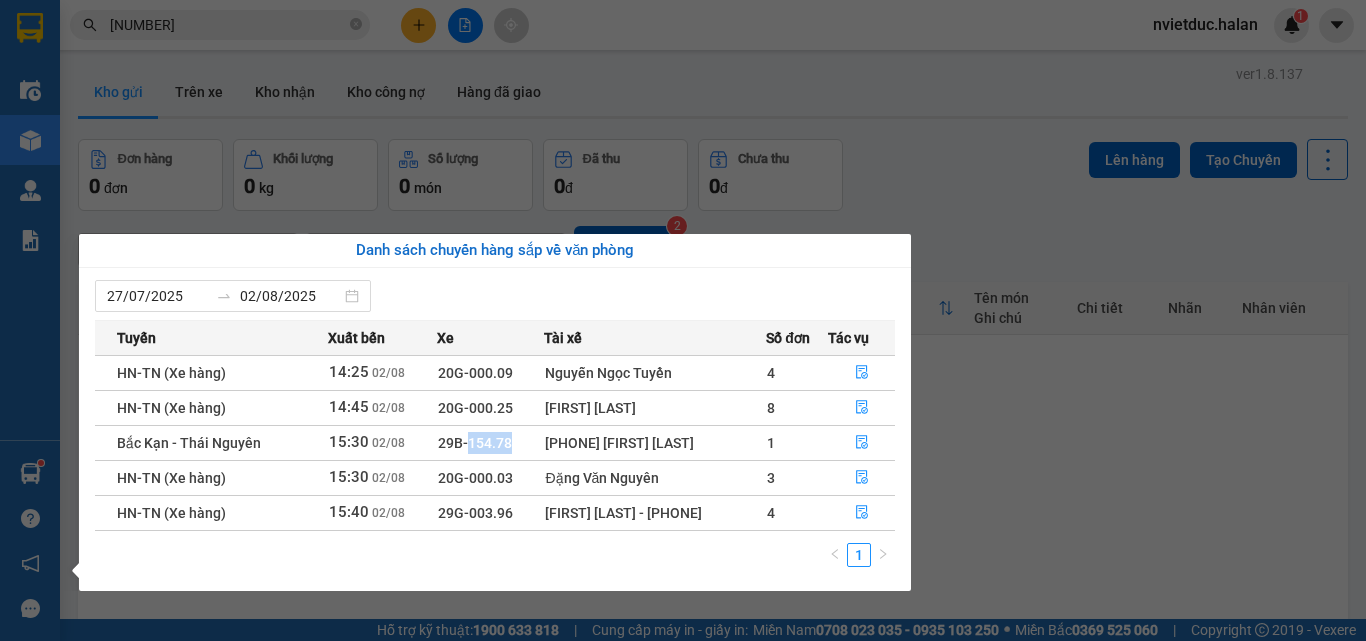click on "29B-154.78" at bounding box center (475, 443) 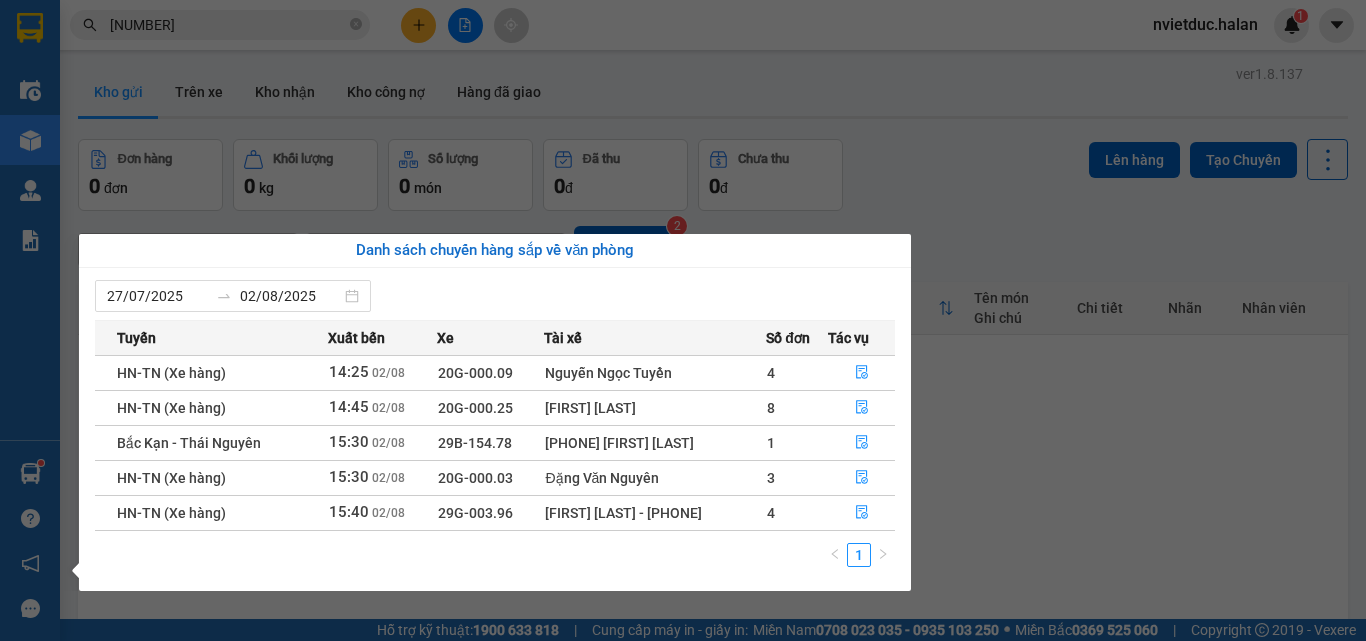 click on "Đặng Văn Nguyên" at bounding box center [655, 477] 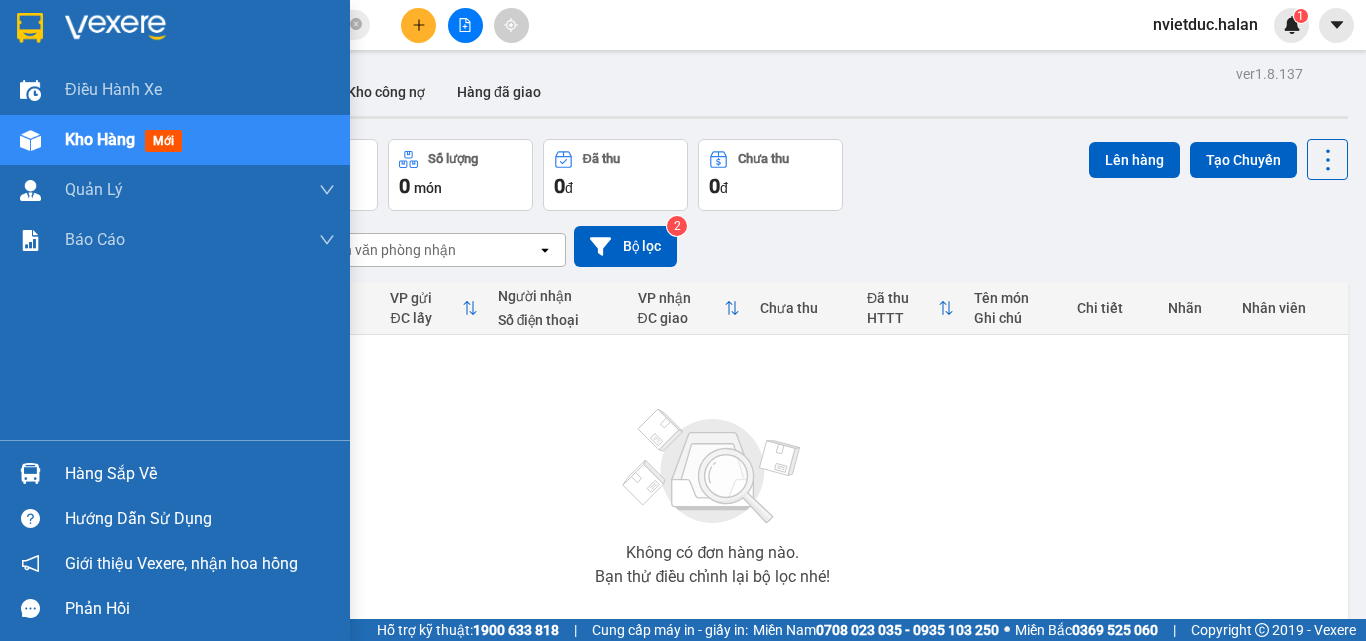 click on "Hàng sắp về" at bounding box center [175, 473] 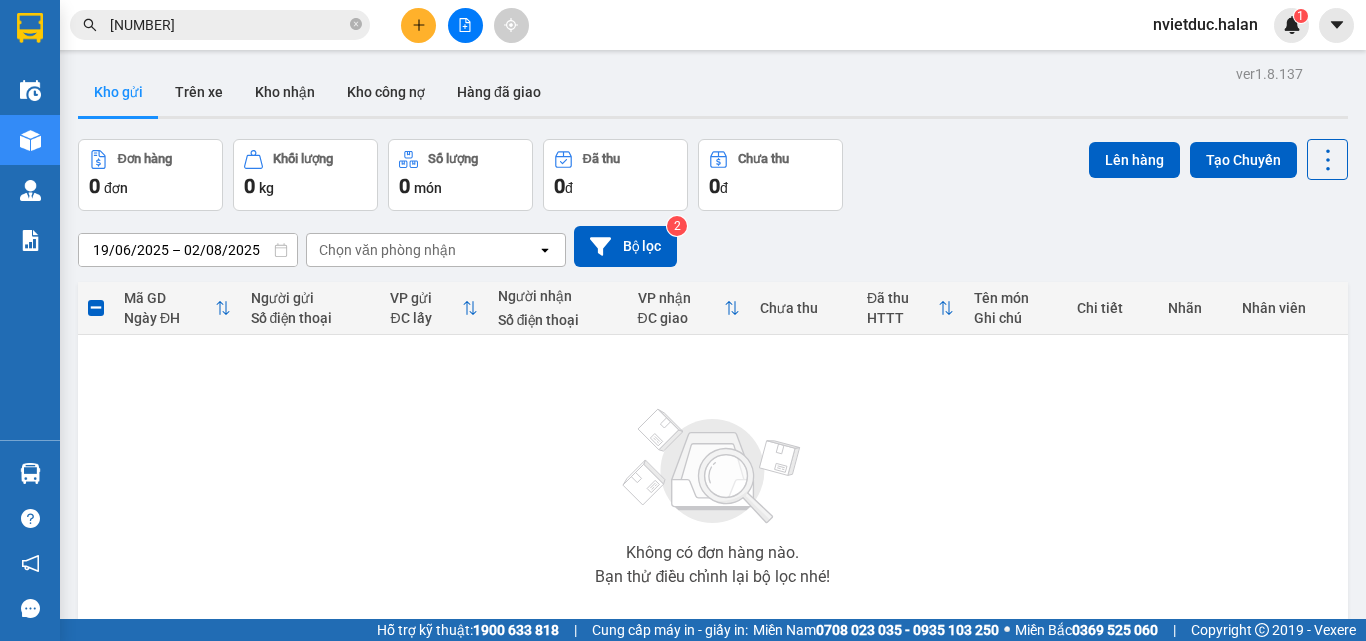 click on "Kết quả tìm kiếm ( 1 )  Bộ lọc  Mã ĐH Trạng thái Món hàng Thu hộ Tổng cước Chưa cước Nhãn Người gửi VP Gửi Người nhận VP Nhận NT 0208250861 11:46 - 02/08 VP Nhận   20G-000.07 14:18 - 02/08 hôp may tinh SL:  1 40.000 40.000 0369206666 PHẠM VŨ VP Nguyễn Trãi 0981107888 DŨNG  VP Hoàng Văn Thụ 1 0208250861 nvietduc.halan 1     Điều hành xe     Kho hàng mới     Quản Lý Quản lý chuyến Quản lý kiểm kho     Báo cáo 12. Thống kê đơn đối tác 2. Doanh thu thực tế theo từng văn phòng 4. Thống kê đơn hàng theo văn phòng Hàng sắp về Hướng dẫn sử dụng Giới thiệu Vexere, nhận hoa hồng Phản hồi Phần mềm hỗ trợ bạn tốt chứ? ver  1.8.137 Kho gửi Trên xe Kho nhận Kho công nợ Hàng đã giao Đơn hàng 0 đơn Khối lượng 0 kg Số lượng 0 món Đã thu 0  đ Chưa thu 0  đ Lên hàng Tạo Chuyến 19/06/2025 – 02/08/2025 Chọn văn phòng nhận open Bộ lọc 2 |" at bounding box center [683, 320] 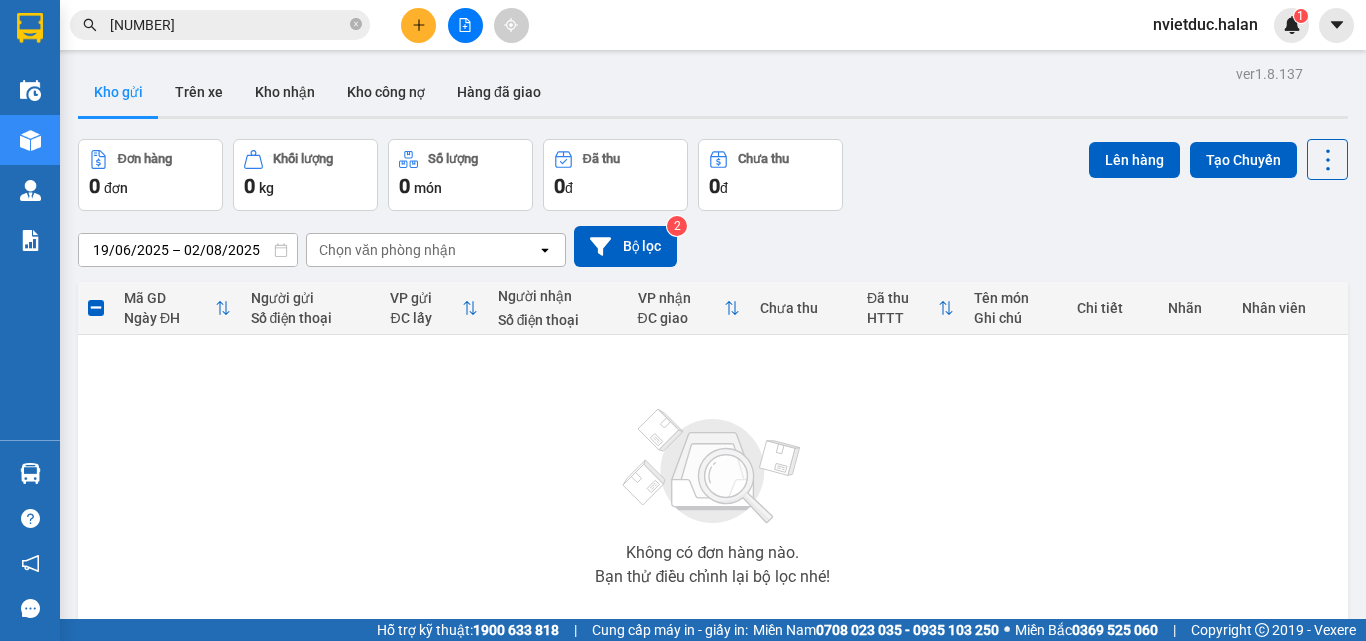 click on "0208250861" at bounding box center (228, 25) 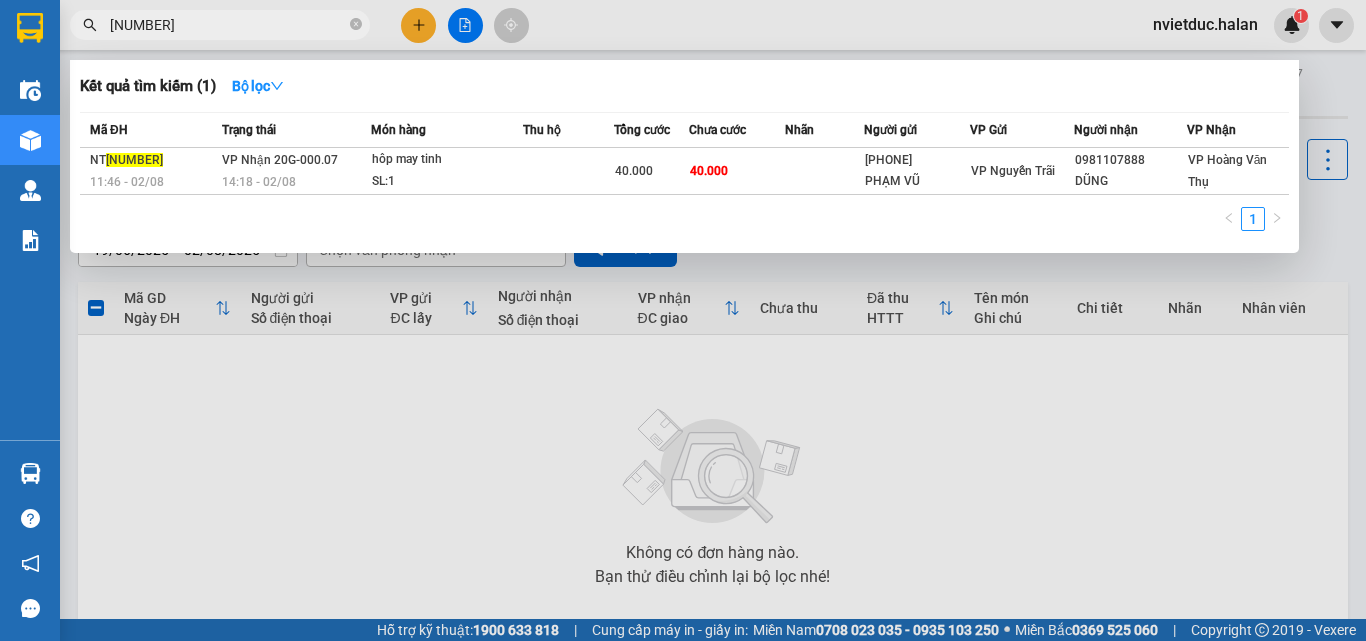 drag, startPoint x: 404, startPoint y: 11, endPoint x: 419, endPoint y: 19, distance: 17 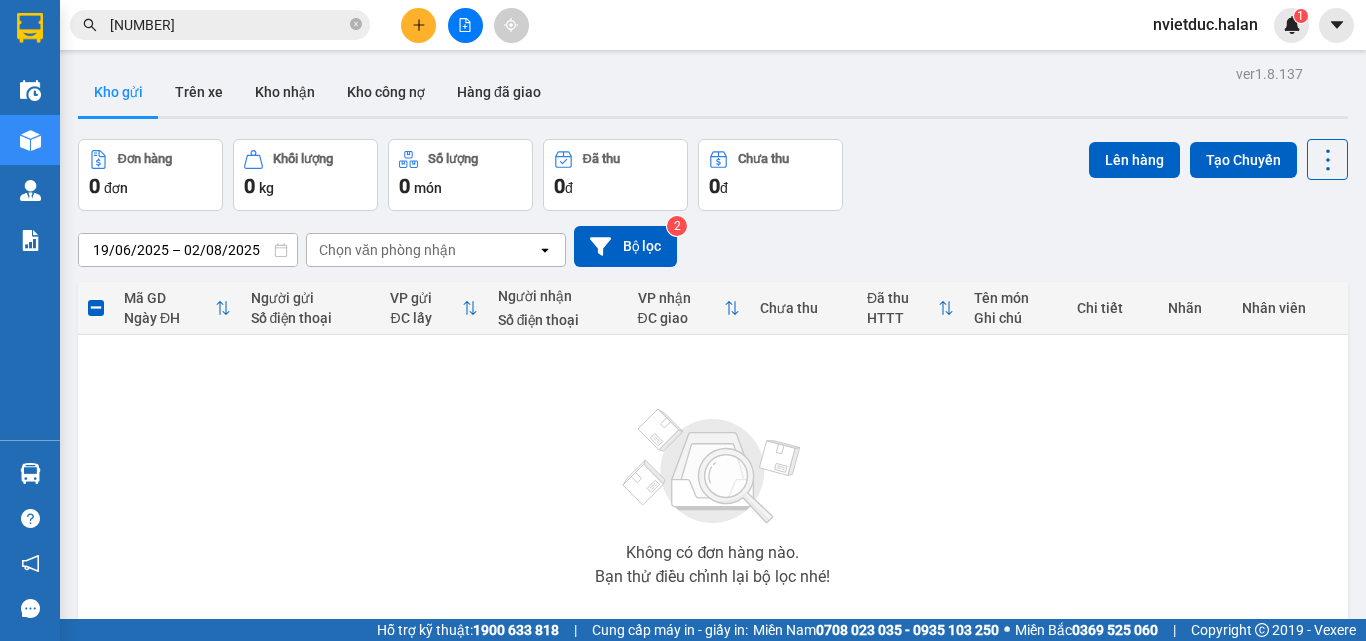 click 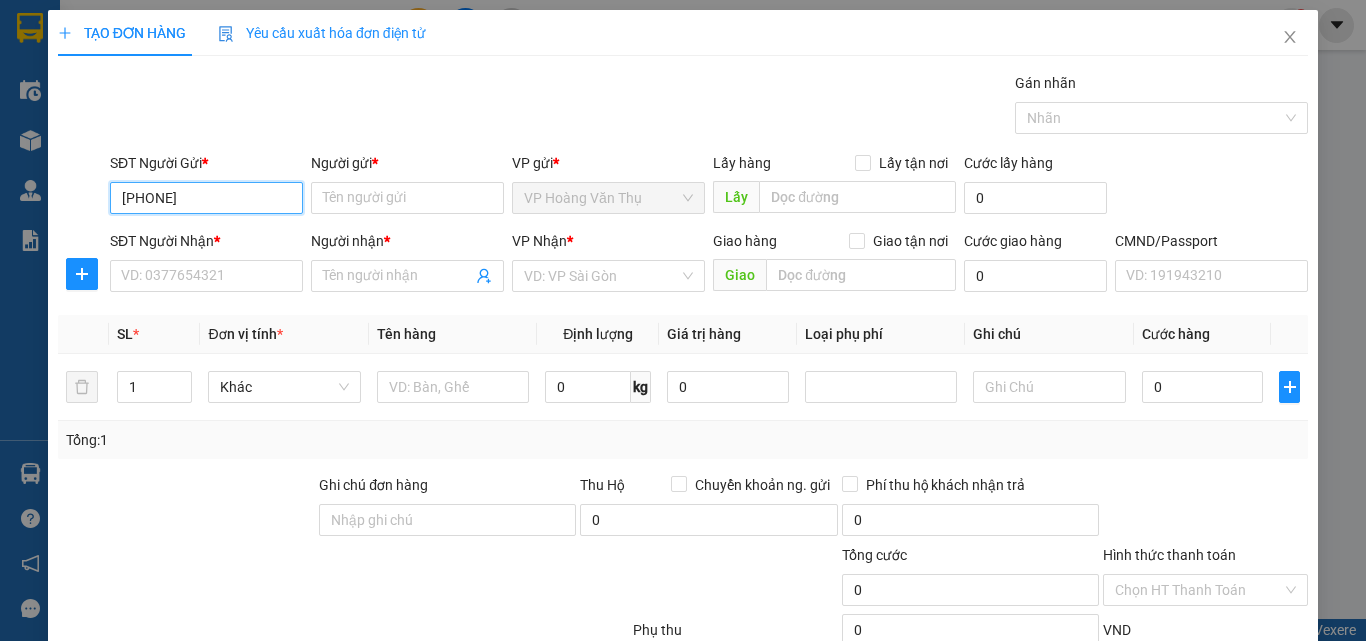 type on "0981985313" 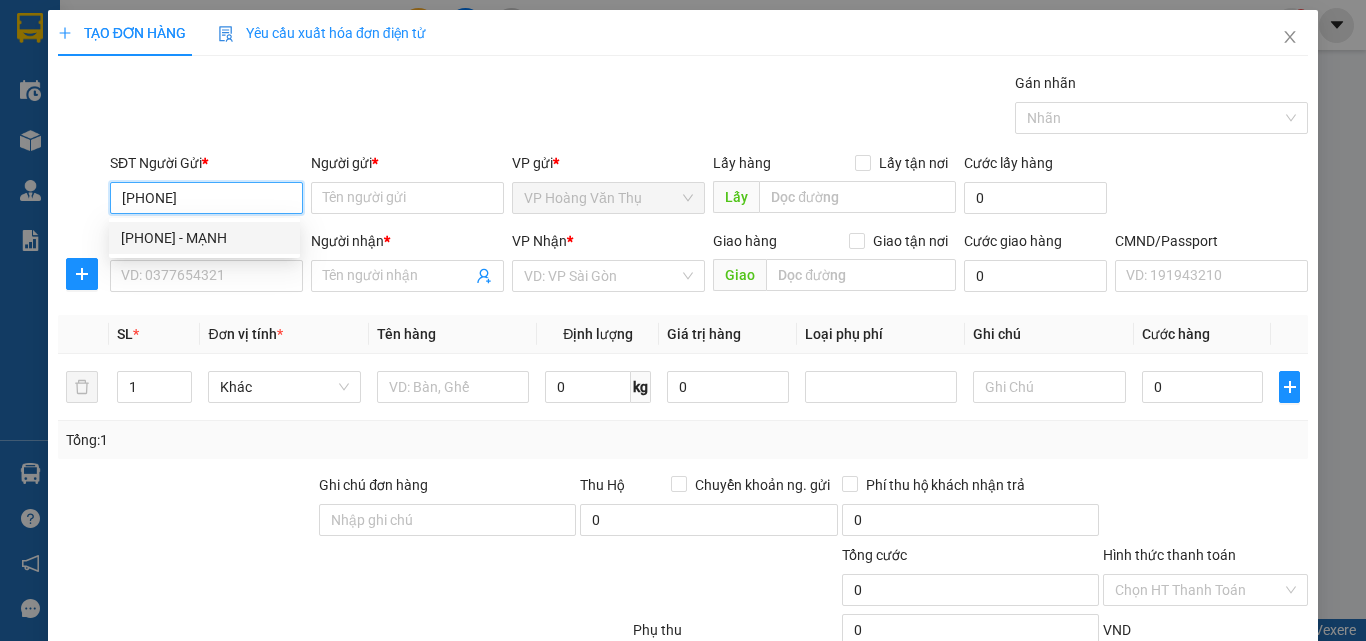 click on "0981985313 -  MẠNH" at bounding box center (204, 238) 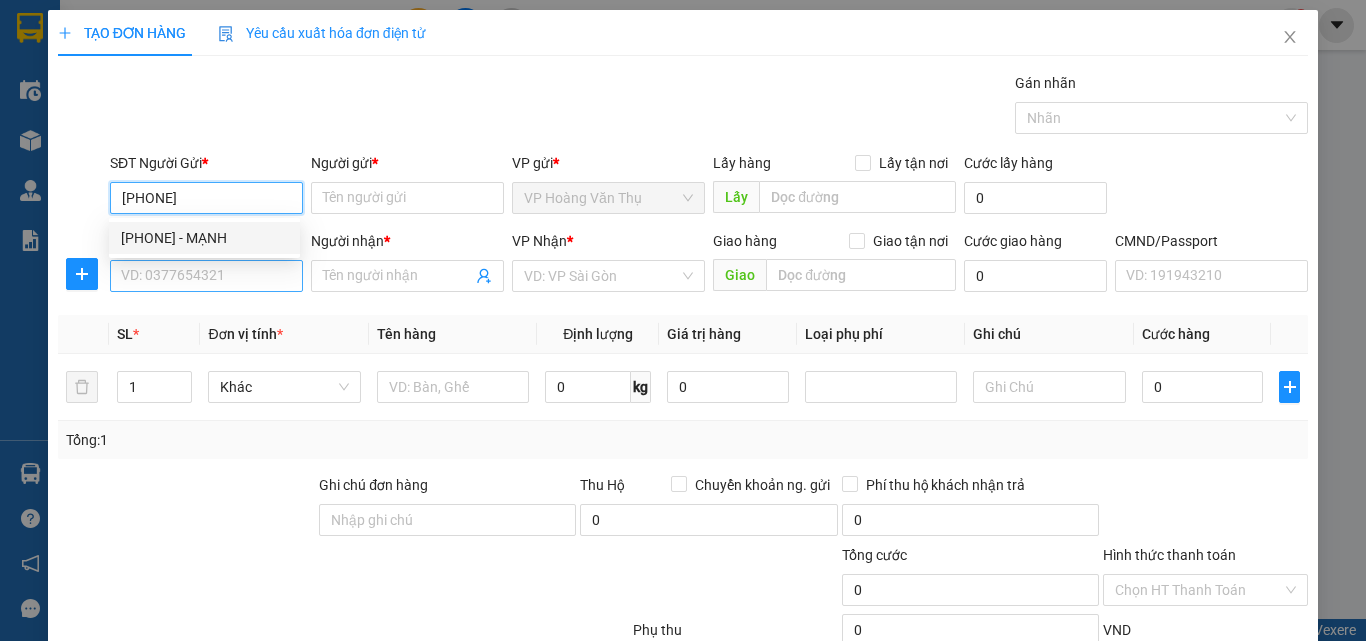 type on "MẠNH" 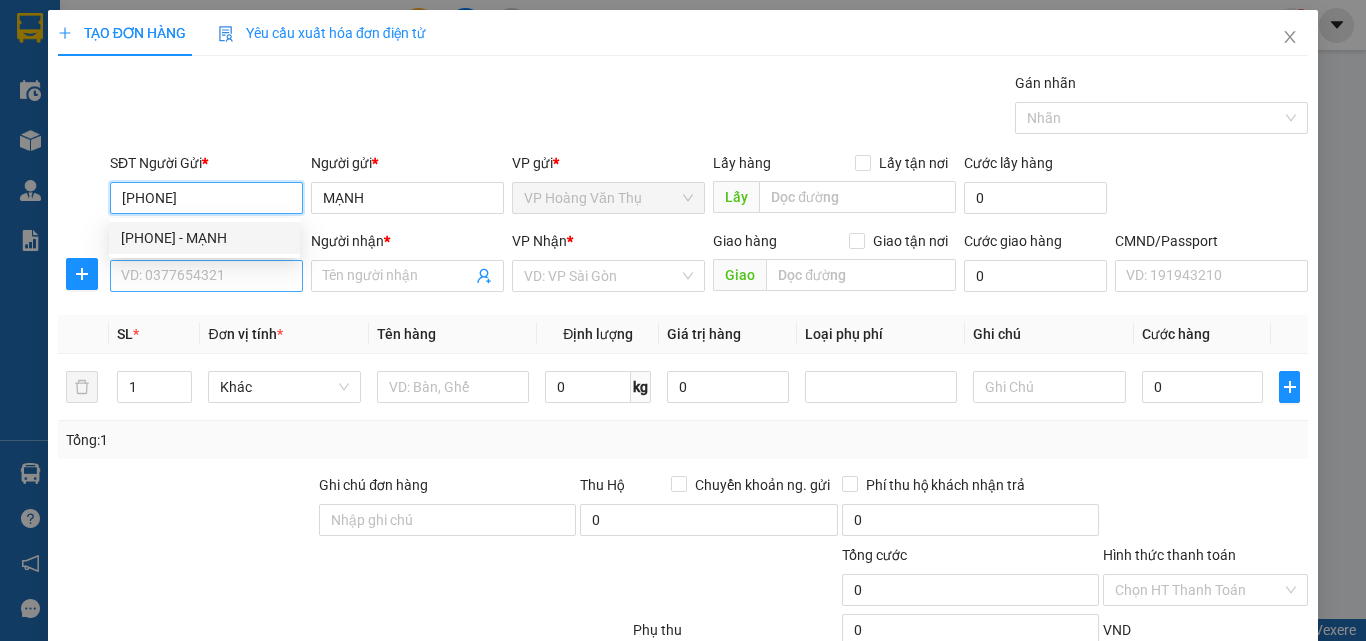 type on "0981985313" 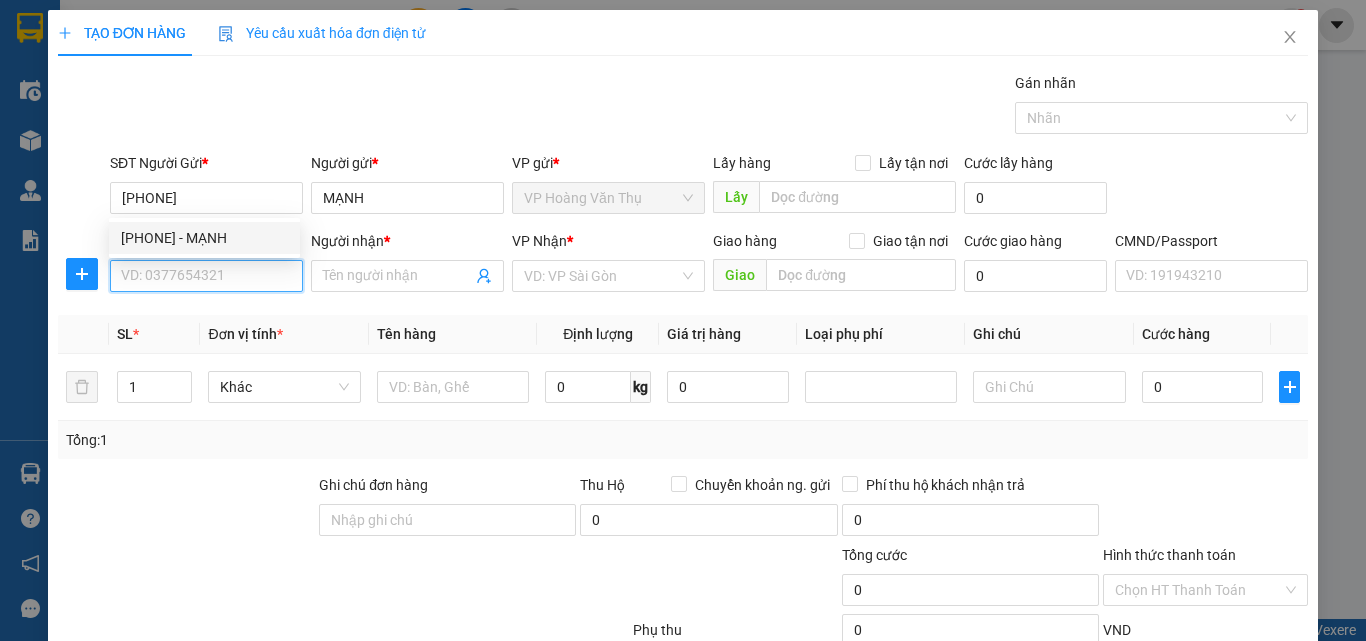 click on "SĐT Người Nhận  *" at bounding box center [206, 276] 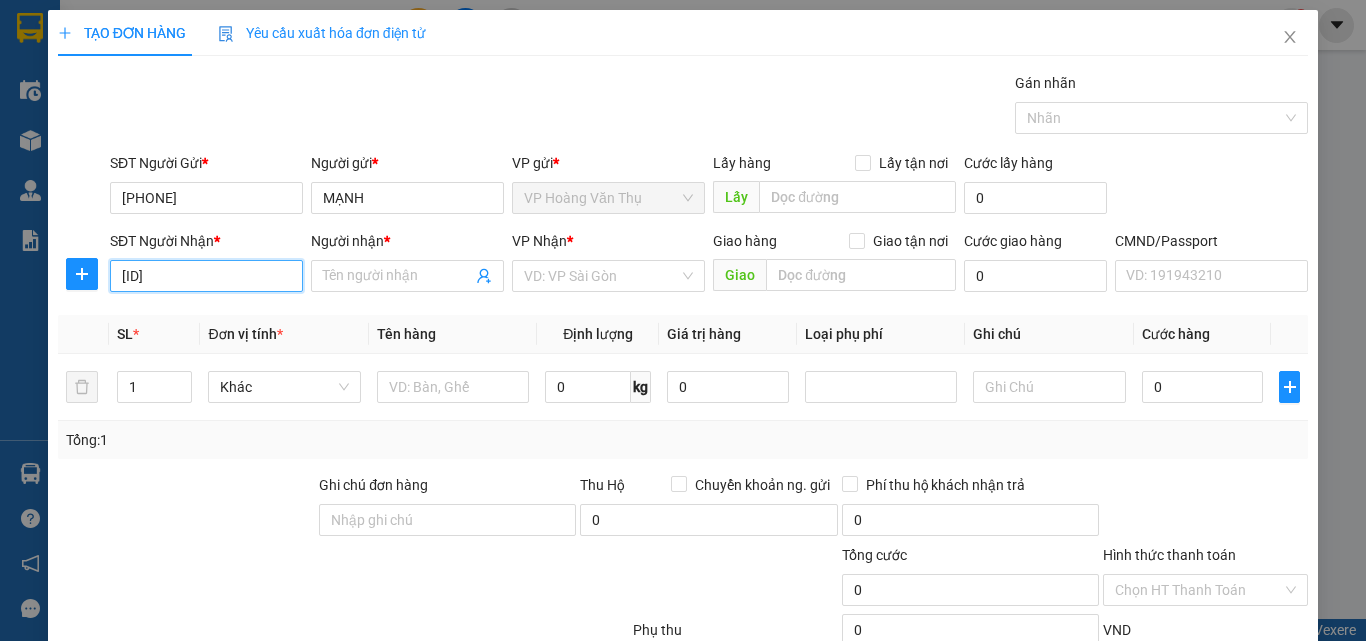 type on "0865053007" 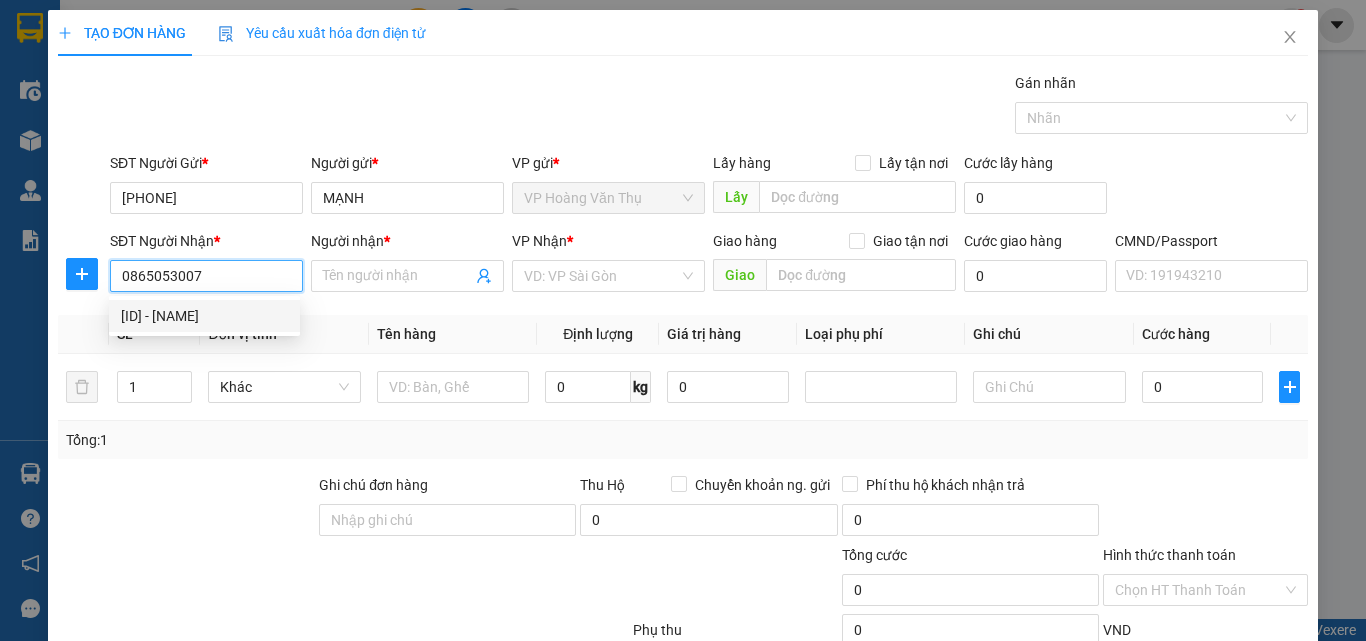 click on "0865053007 - BÌNH" at bounding box center [204, 316] 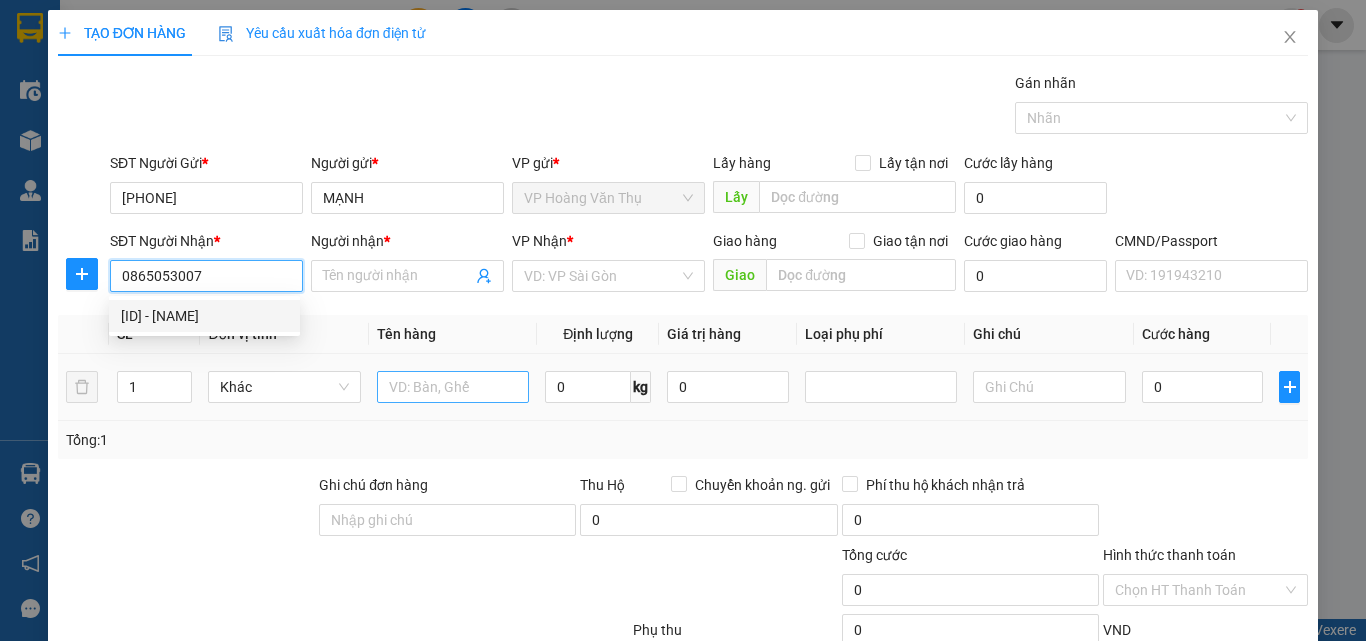type on "BÌNH" 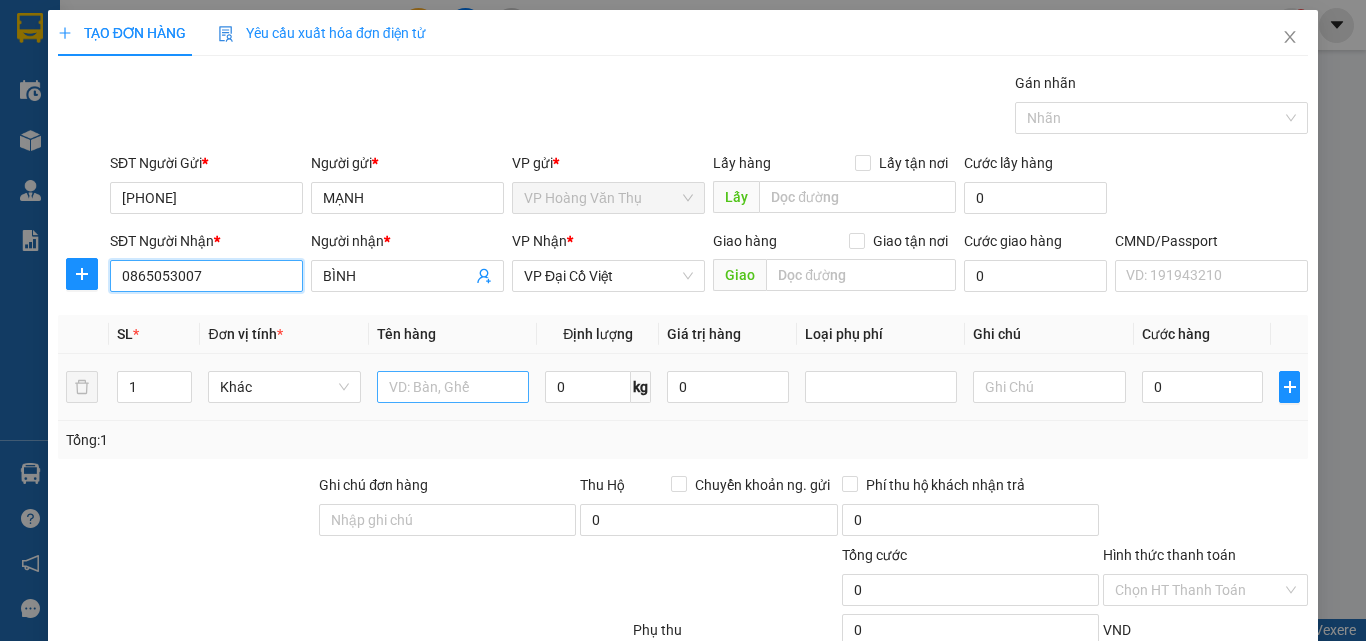 type on "0865053007" 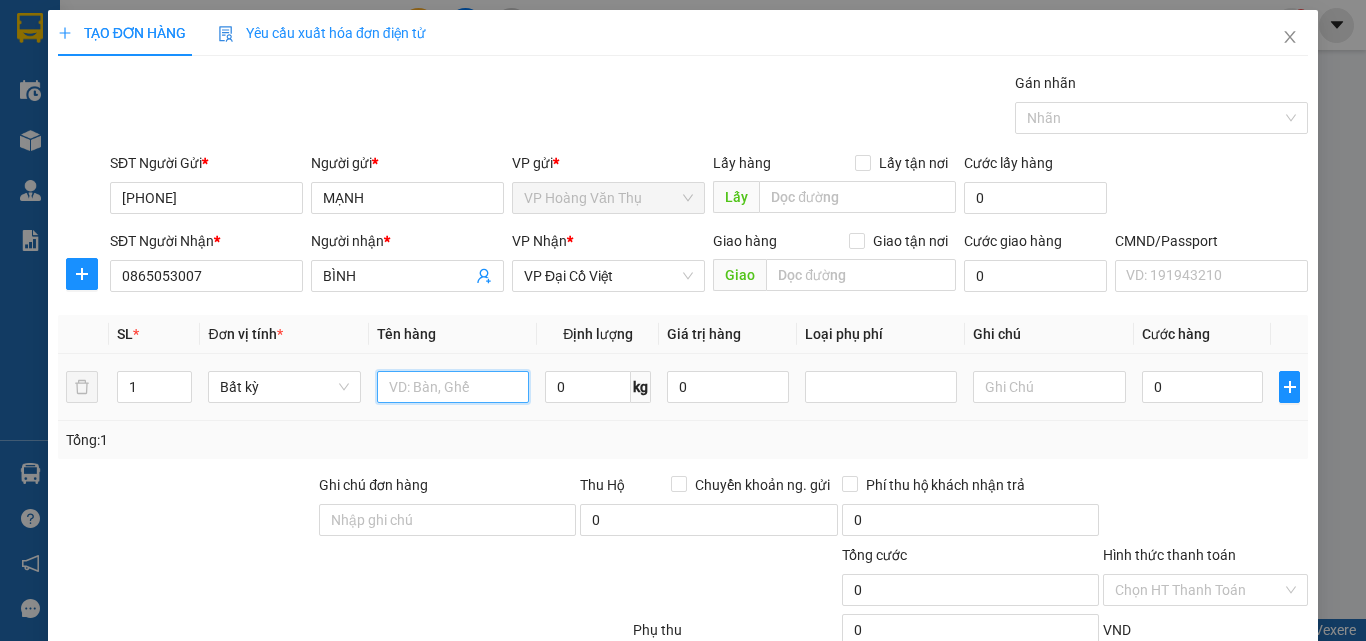 click at bounding box center [453, 387] 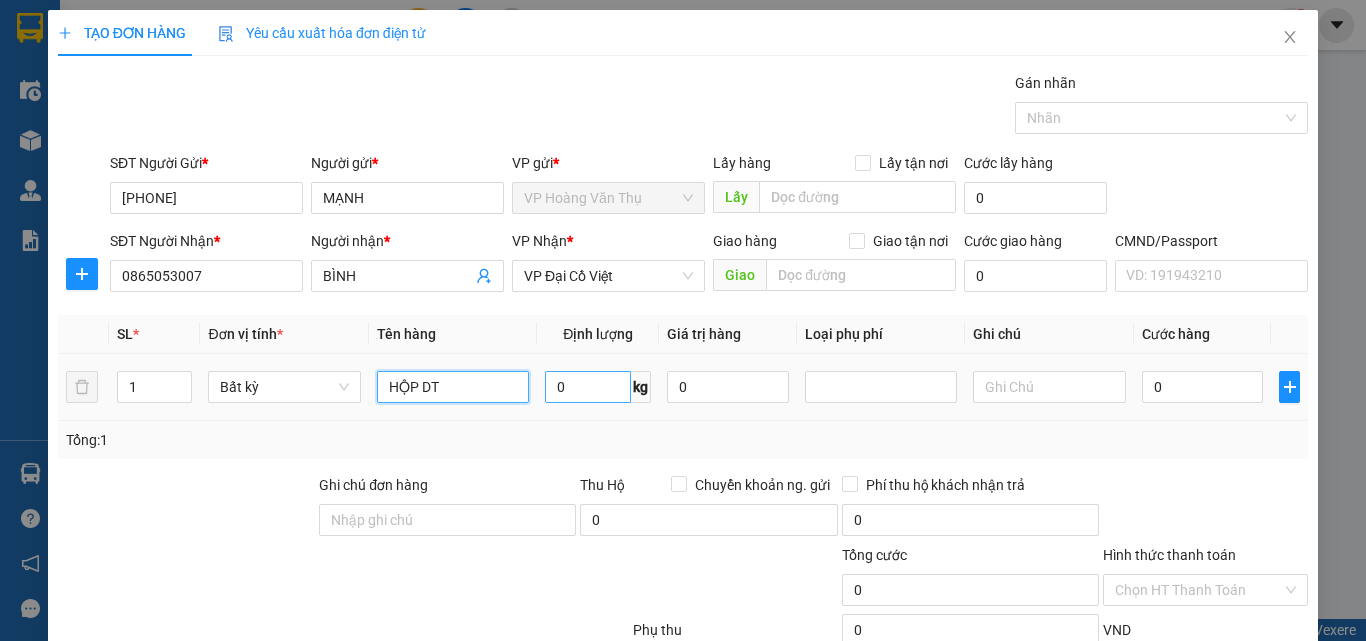 type on "HỘP DT" 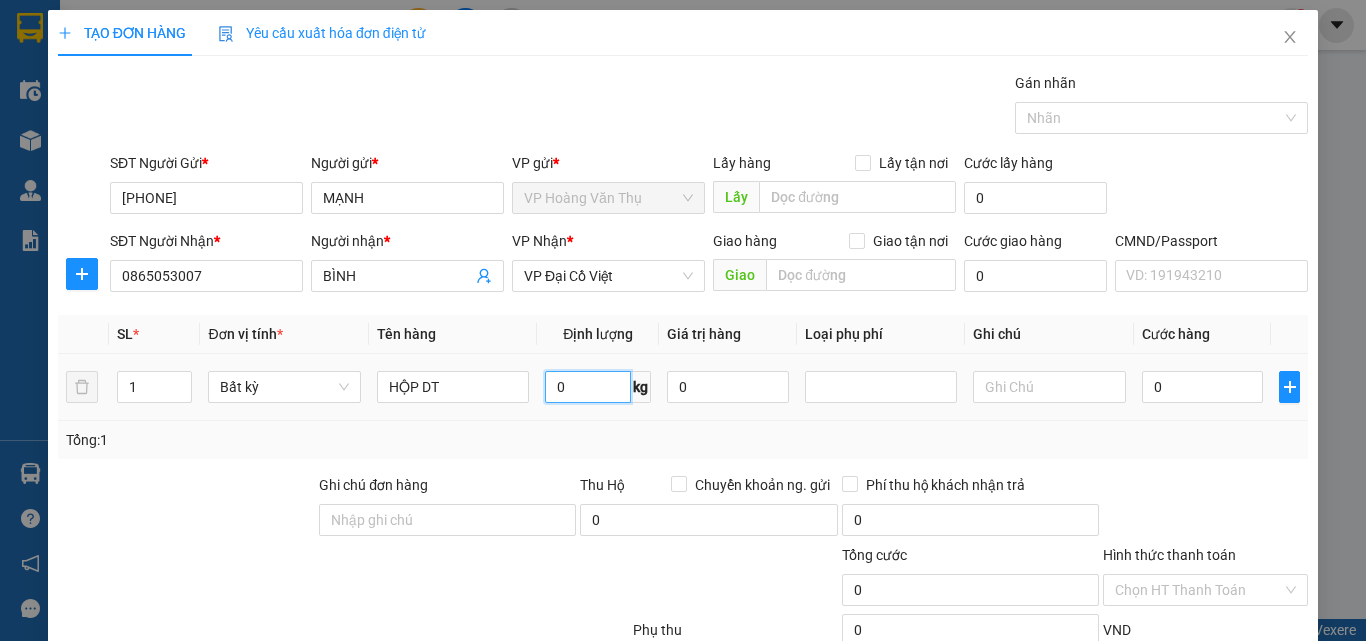 click on "0" at bounding box center [588, 387] 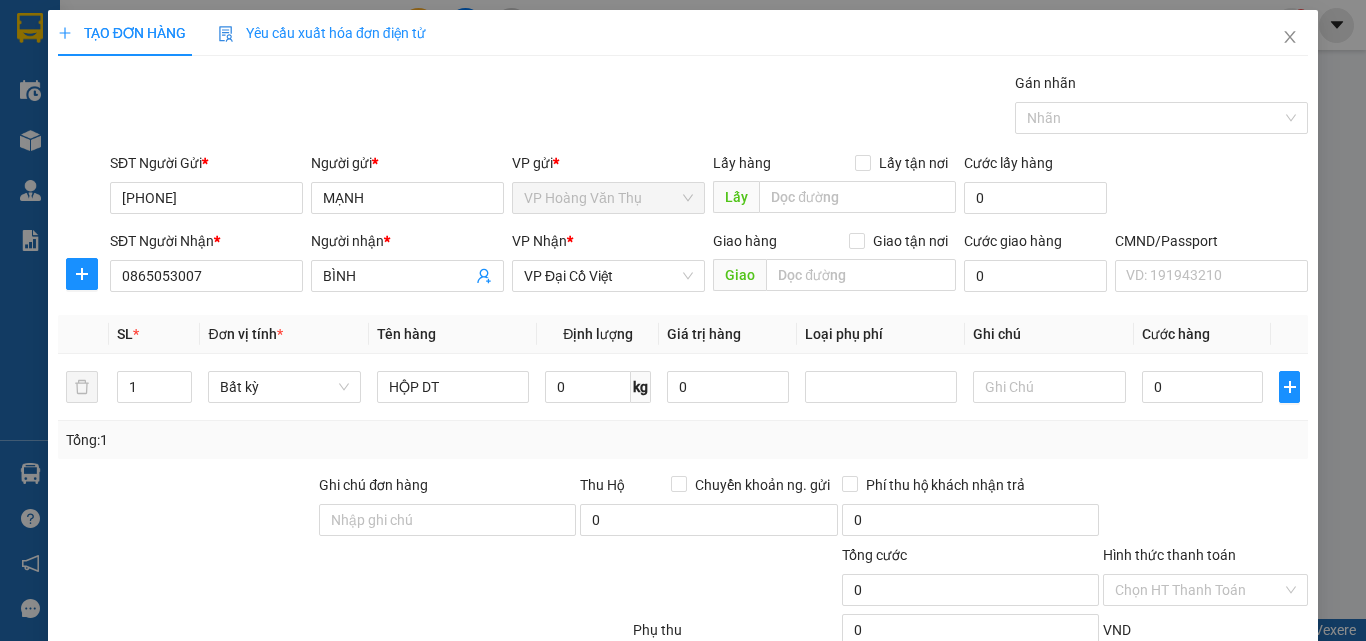 click on "Tổng:  1" at bounding box center (683, 440) 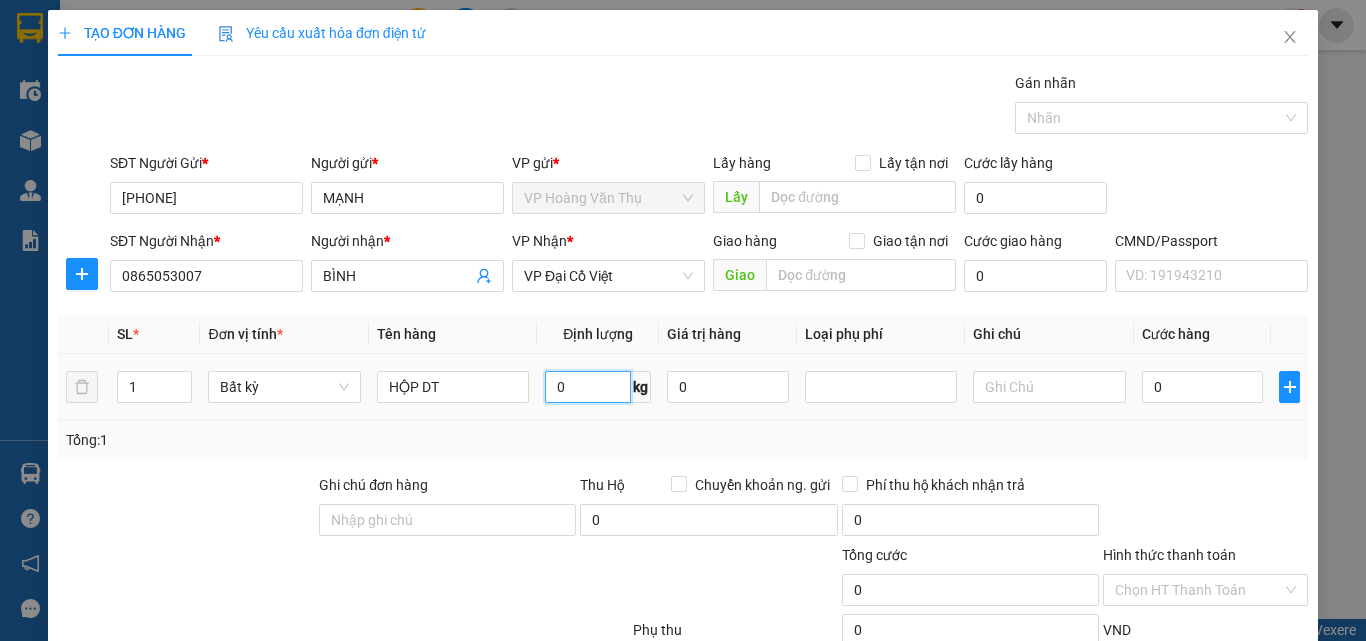 click on "0" at bounding box center (588, 387) 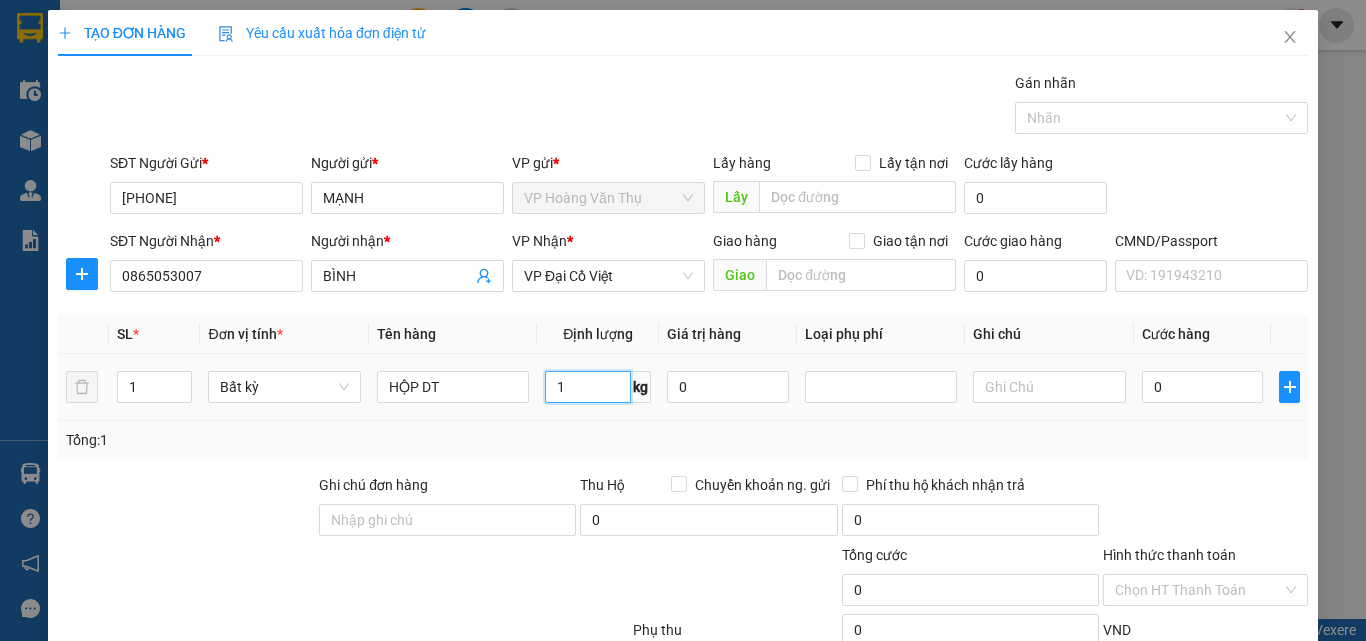 type on "1" 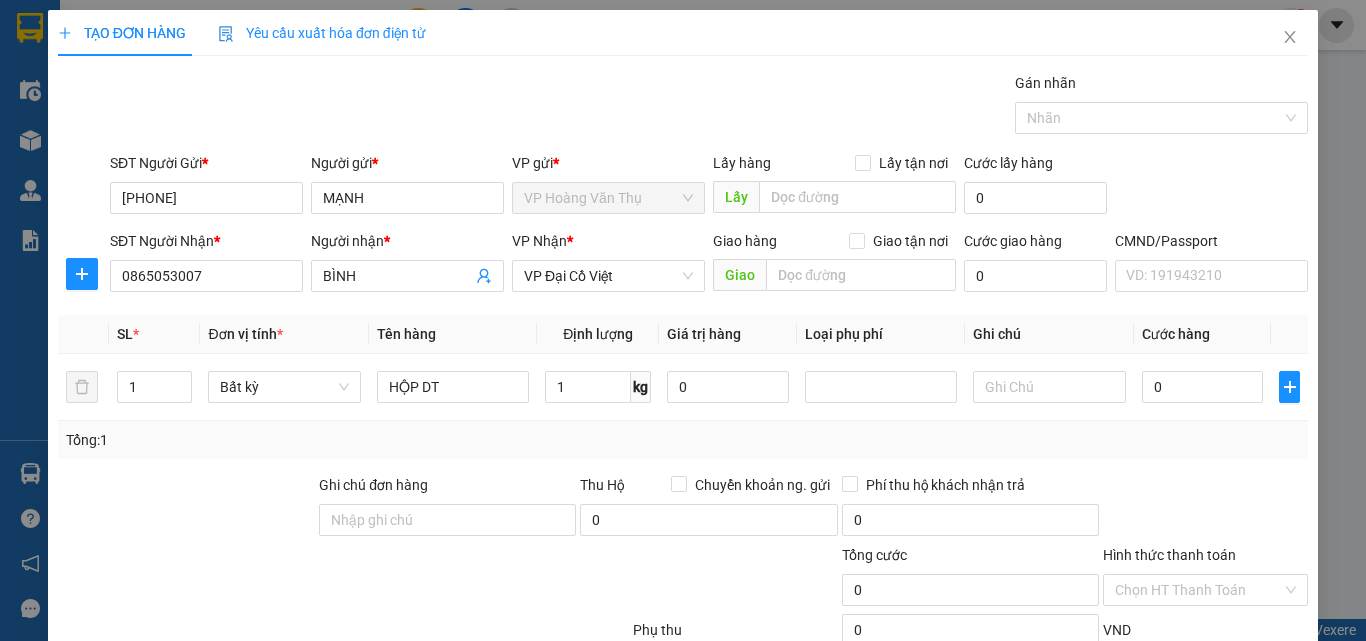 click on "Tổng:  1" at bounding box center [683, 440] 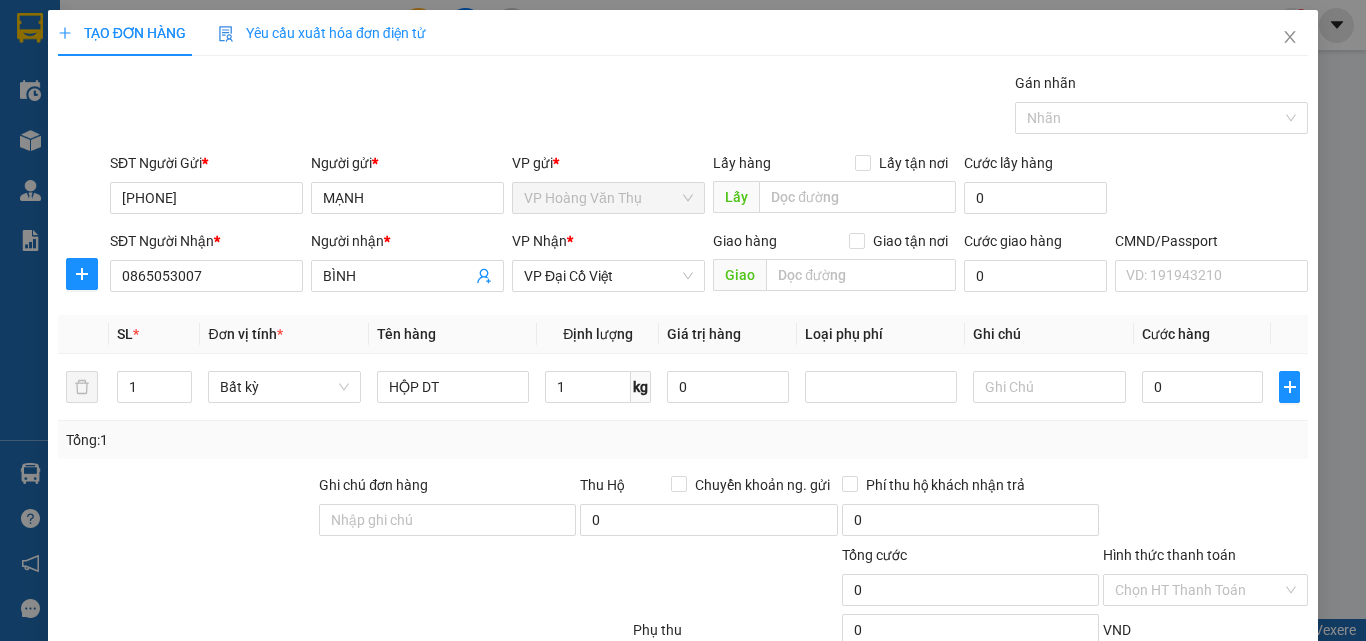 type on "35.000" 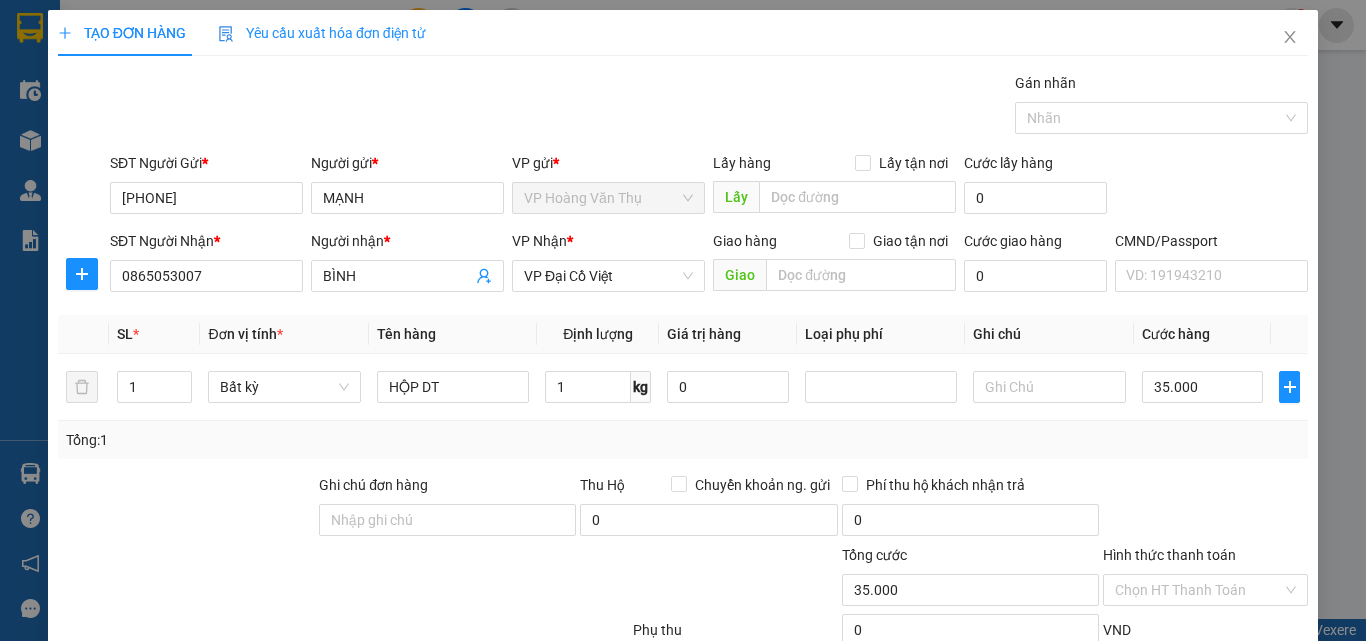 scroll, scrollTop: 139, scrollLeft: 0, axis: vertical 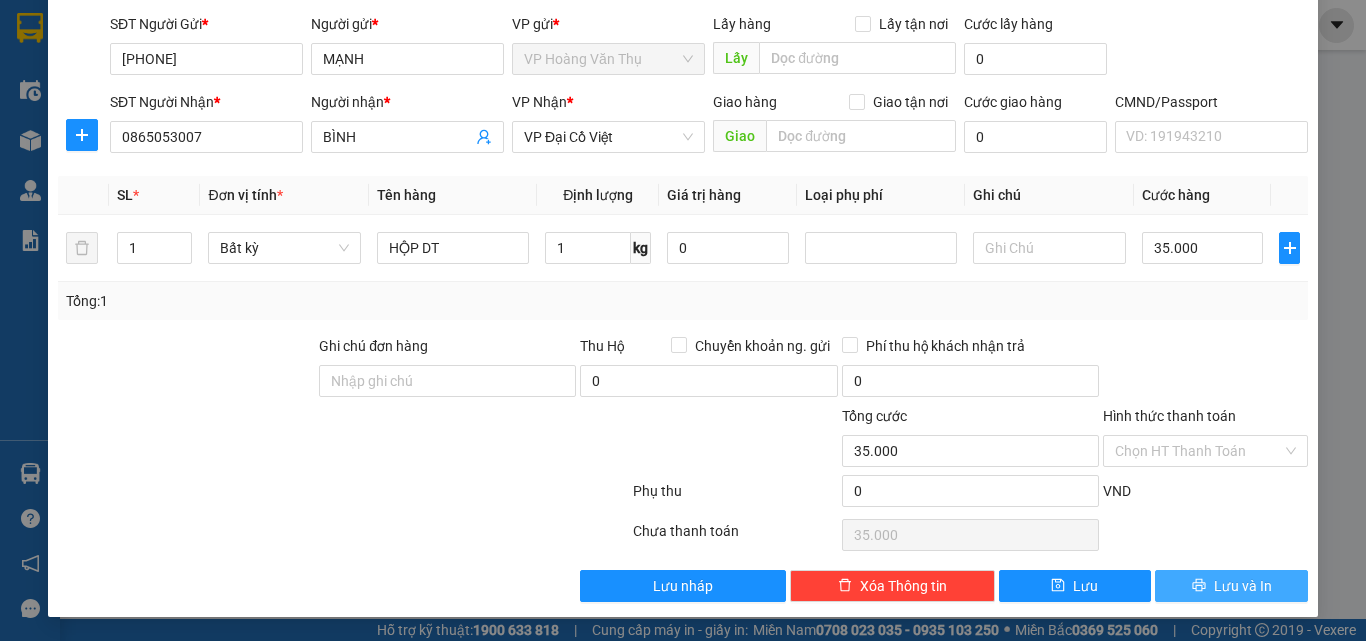 click on "Lưu và In" at bounding box center [1243, 586] 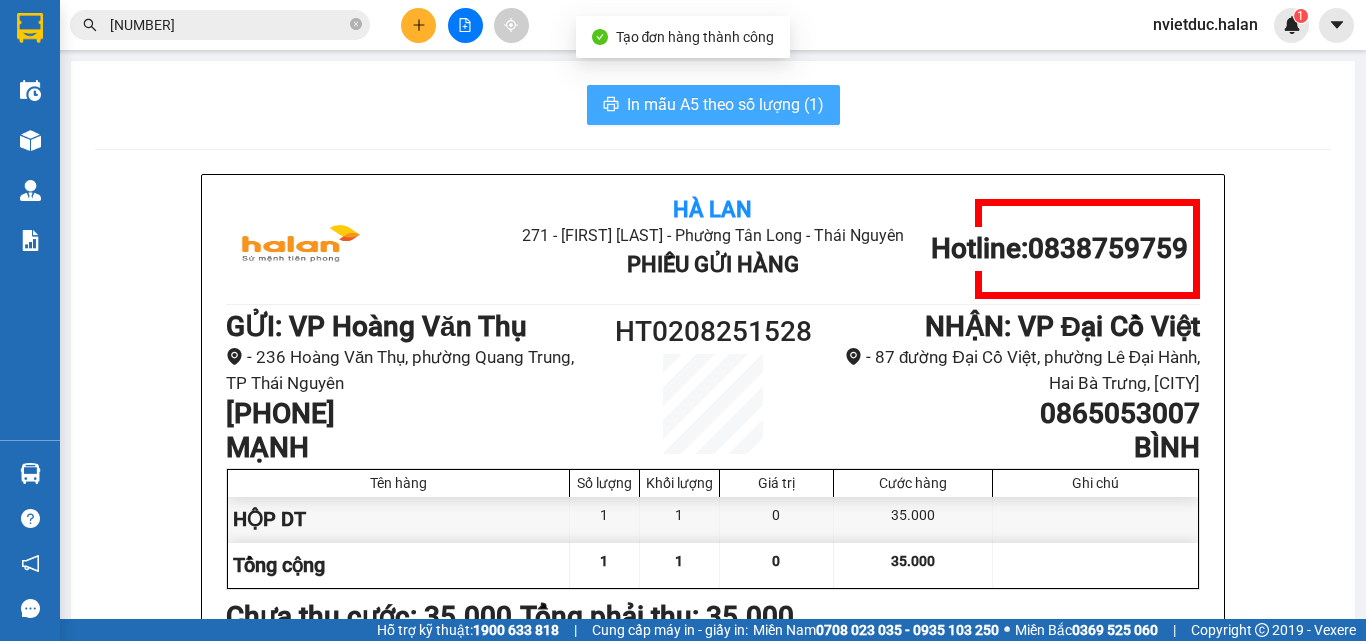 click on "In mẫu A5 theo số lượng
(1)" at bounding box center (713, 105) 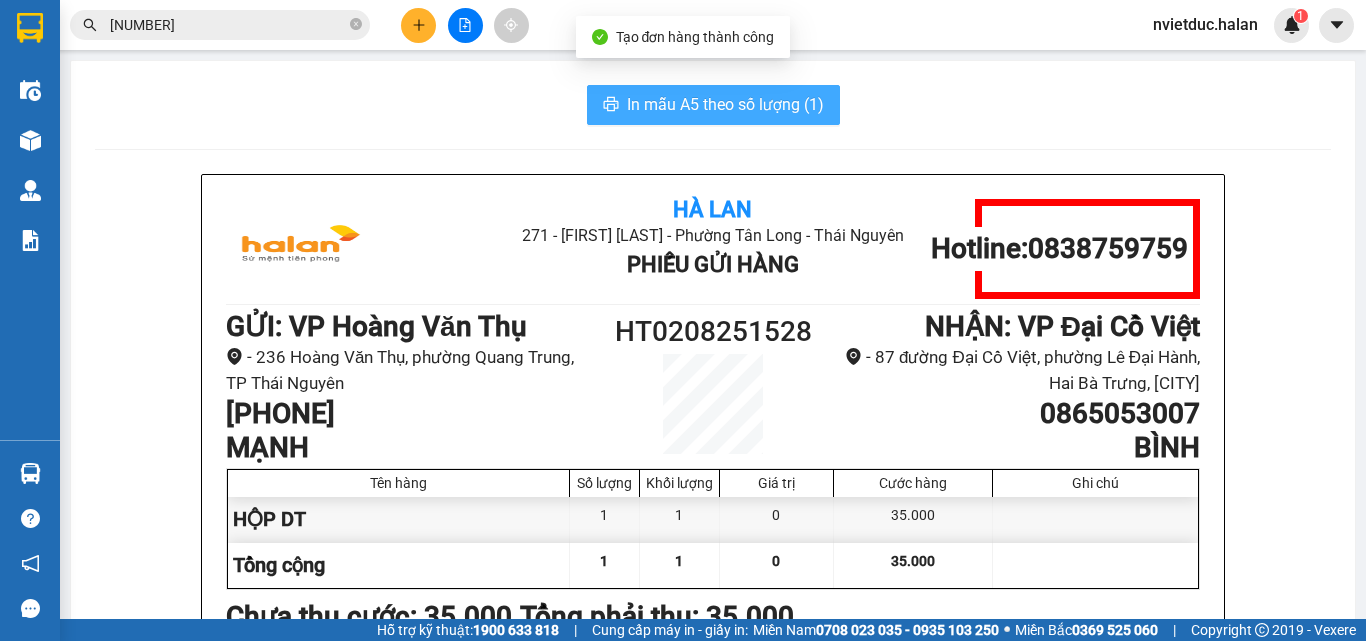 scroll, scrollTop: 0, scrollLeft: 0, axis: both 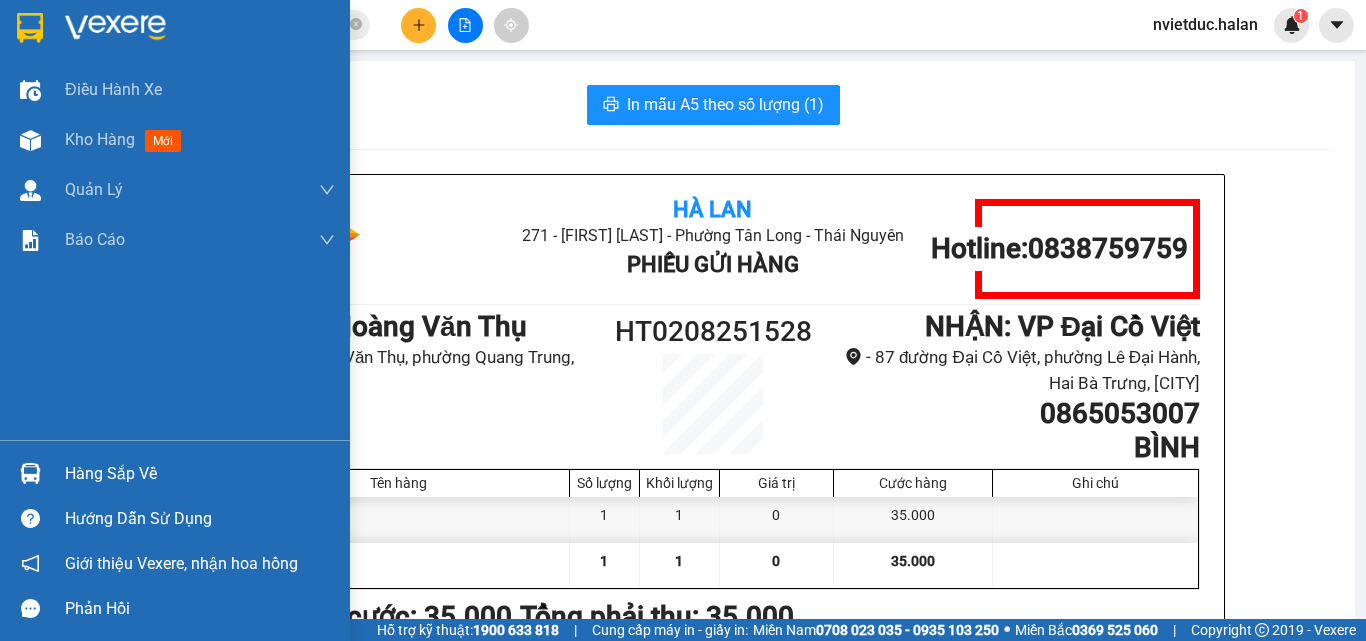 click at bounding box center (30, 473) 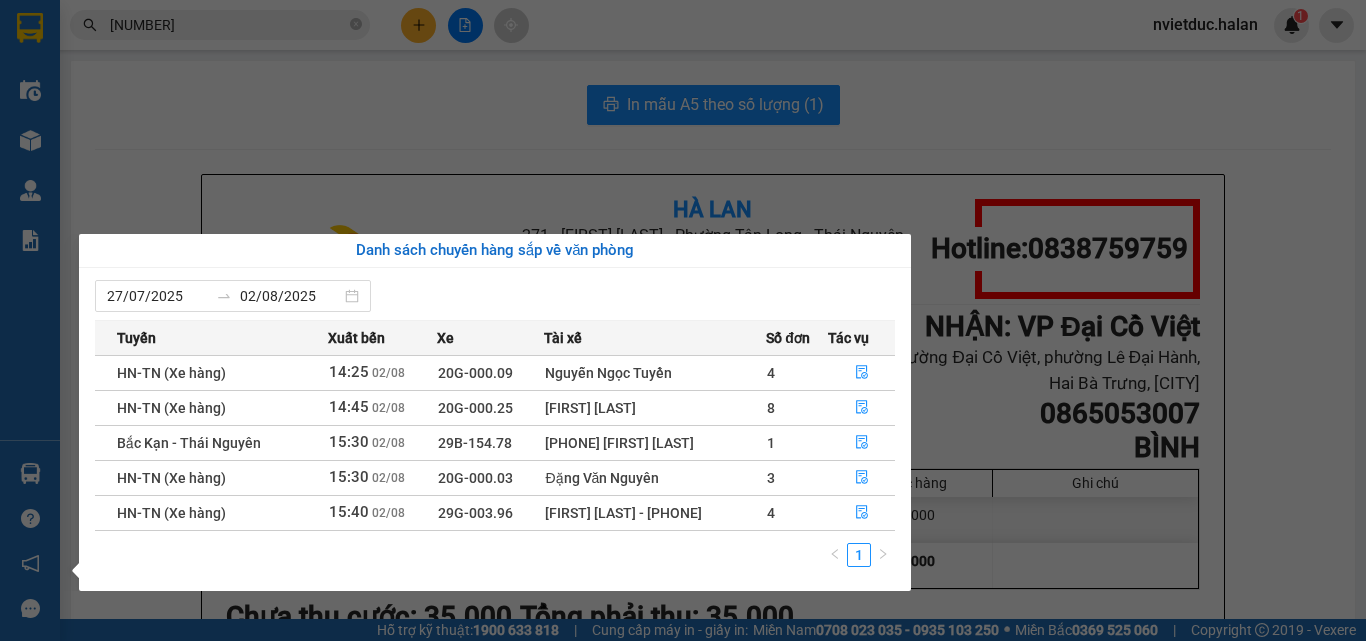 click on "Kết quả tìm kiếm ( 1 )  Bộ lọc  Mã ĐH Trạng thái Món hàng Thu hộ Tổng cước Chưa cước Nhãn Người gửi VP Gửi Người nhận VP Nhận NT 0208250861 11:46 - 02/08 VP Nhận   20G-000.07 14:18 - 02/08 hôp may tinh SL:  1 40.000 40.000 0369206666 PHẠM VŨ VP Nguyễn Trãi 0981107888 DŨNG  VP Hoàng Văn Thụ 1 0208250861 nvietduc.halan 1     Điều hành xe     Kho hàng mới     Quản Lý Quản lý chuyến Quản lý kiểm kho     Báo cáo 12. Thống kê đơn đối tác 2. Doanh thu thực tế theo từng văn phòng 4. Thống kê đơn hàng theo văn phòng Hàng sắp về Hướng dẫn sử dụng Giới thiệu Vexere, nhận hoa hồng Phản hồi Phần mềm hỗ trợ bạn tốt chứ?  In mẫu A5 theo số lượng
(1) Hà Lan 271 - Dương Tự Minh - Phường Tân Long - Thái Nguyên Phiếu Gửi Hàng Hotline:  0838759759 GỬI :   VP Hoàng Văn Thụ   - 236 Hoàng Văn Thụ, phường Quang Trung, TP Thái Nguyên 0981985313 :" at bounding box center [683, 320] 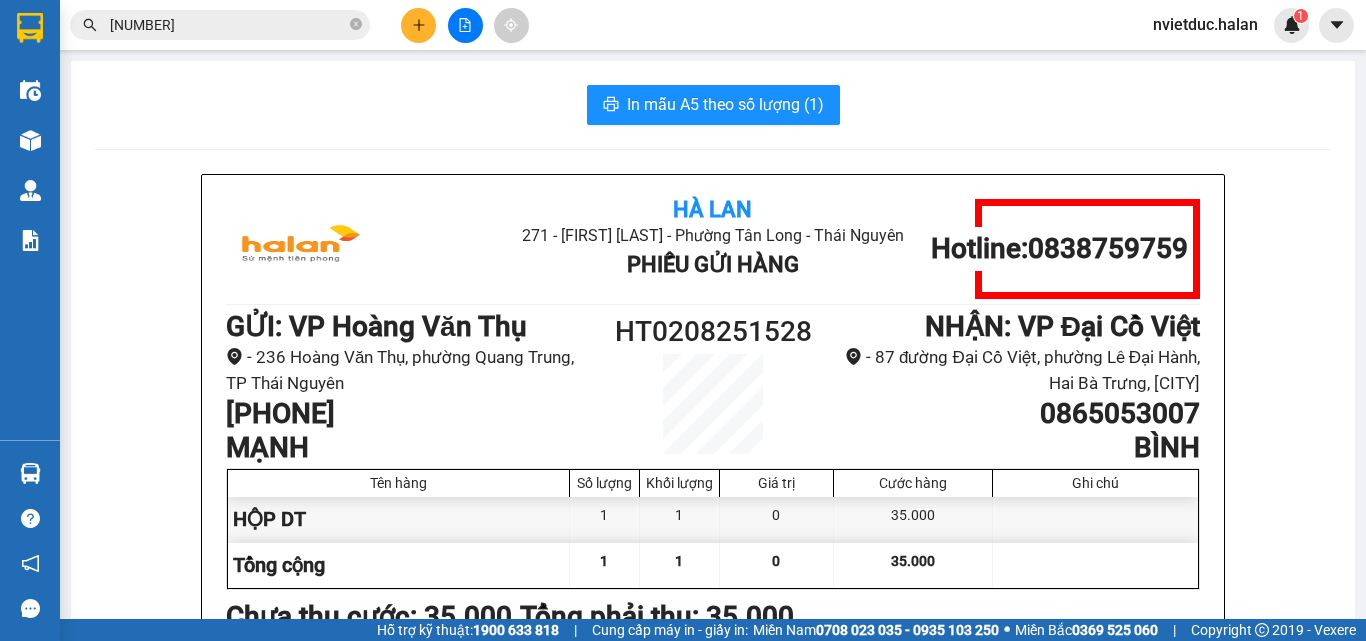 click 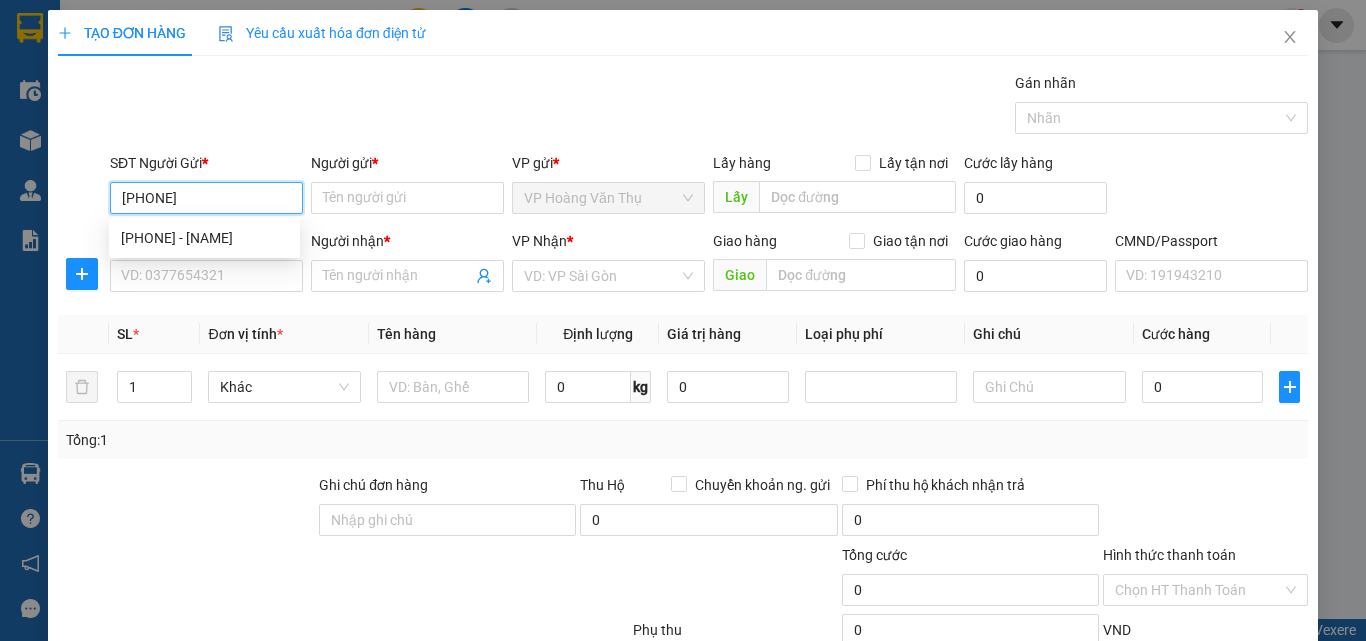 type on "[PHONE]" 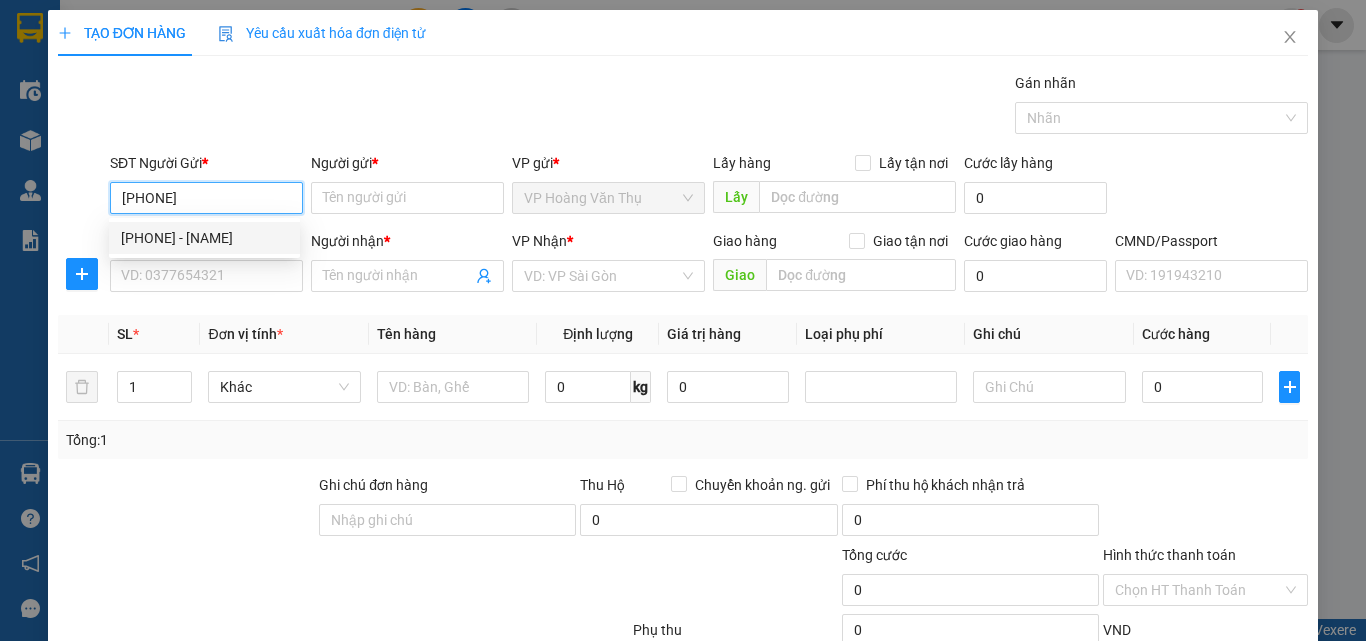 click on "0382822822 - TOÀN" at bounding box center (204, 238) 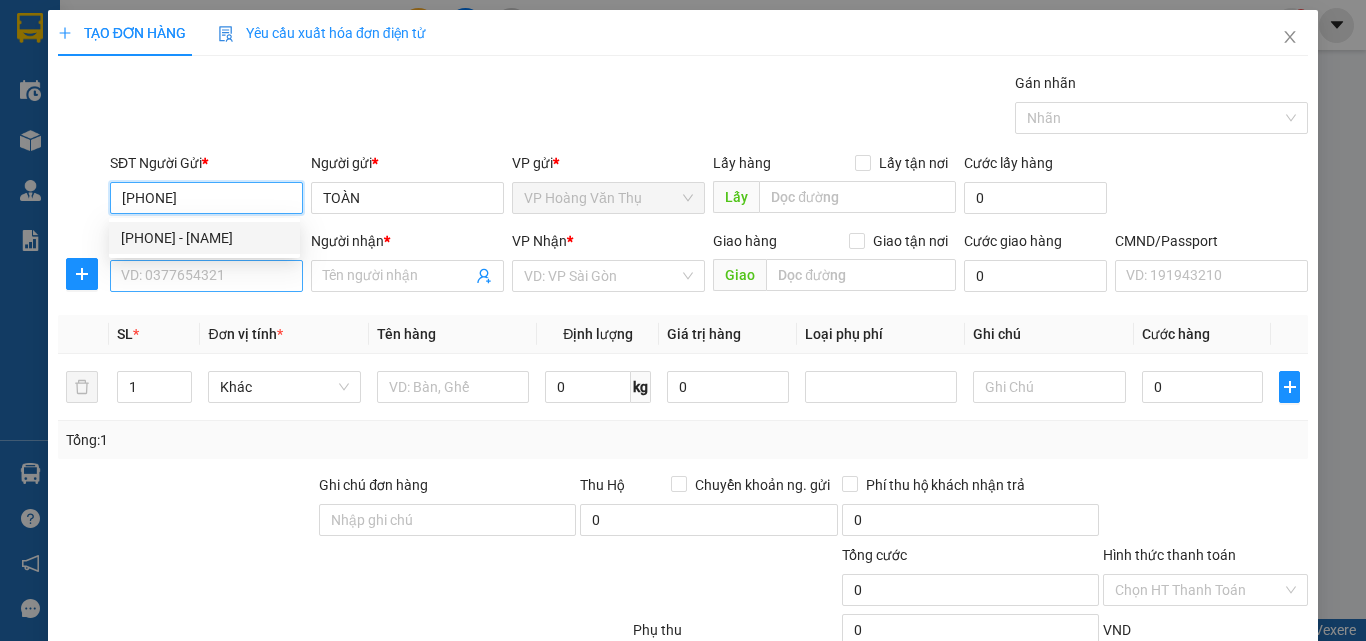 type on "[PHONE]" 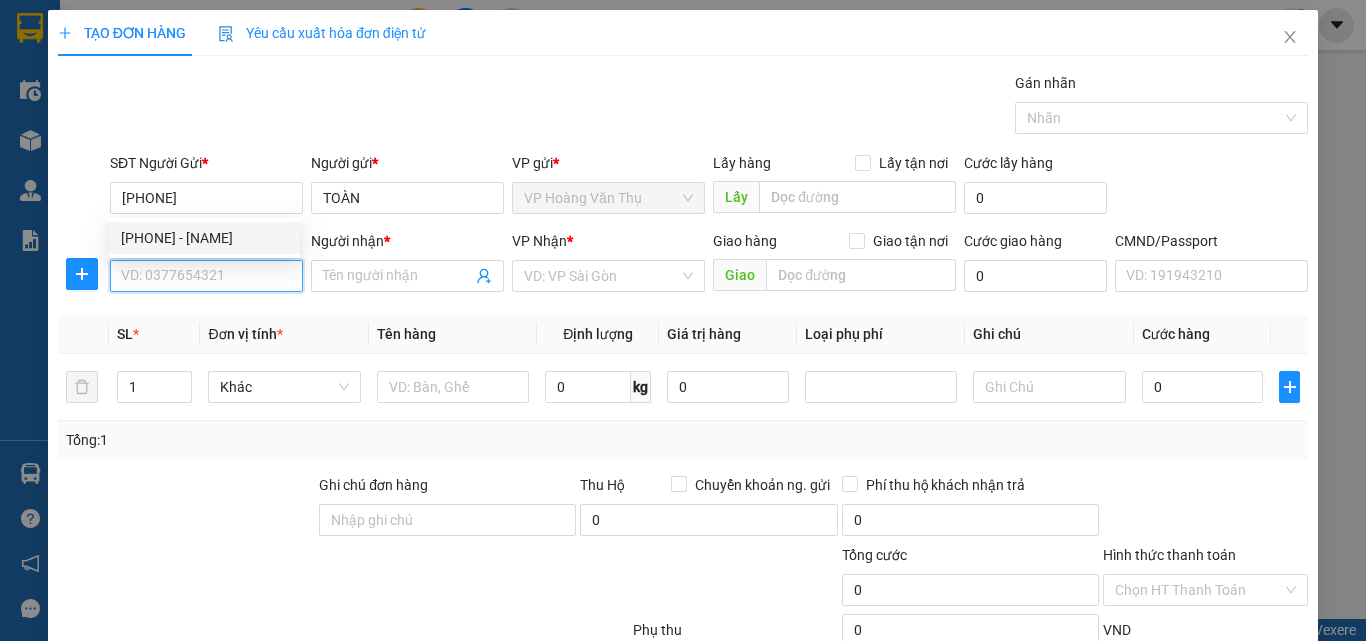 click on "SĐT Người Nhận  *" at bounding box center (206, 276) 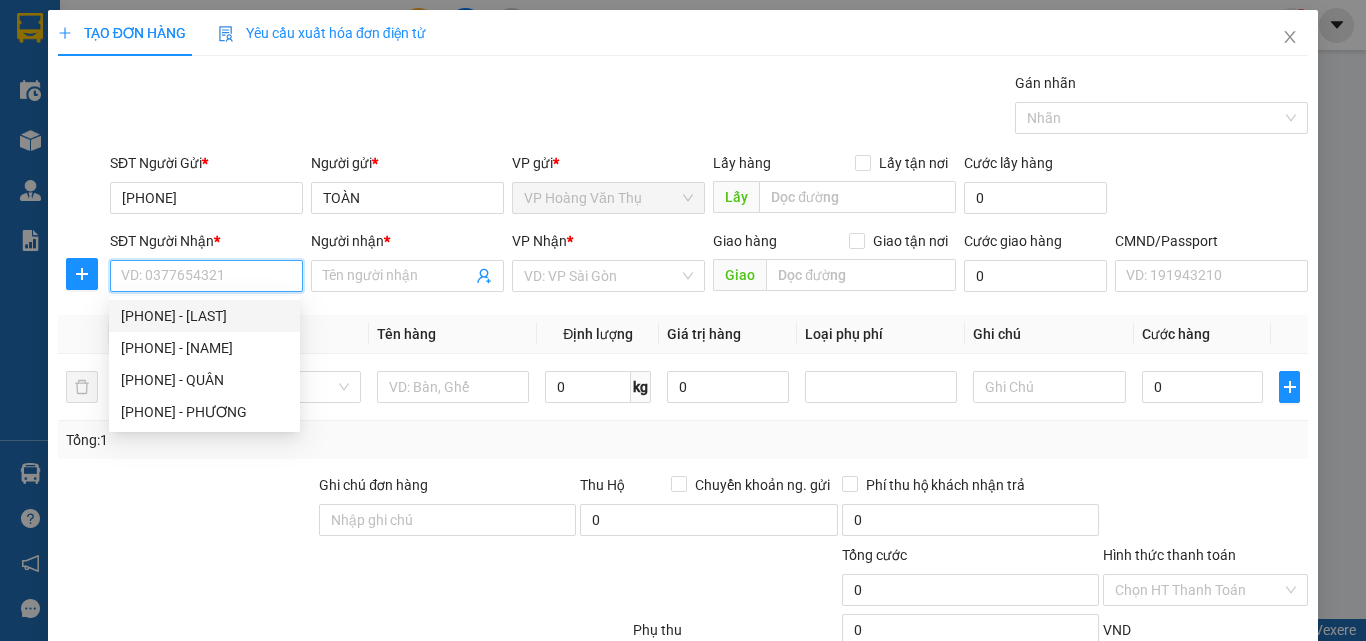 click on "0968529259 - PHƯƠNG" at bounding box center (204, 316) 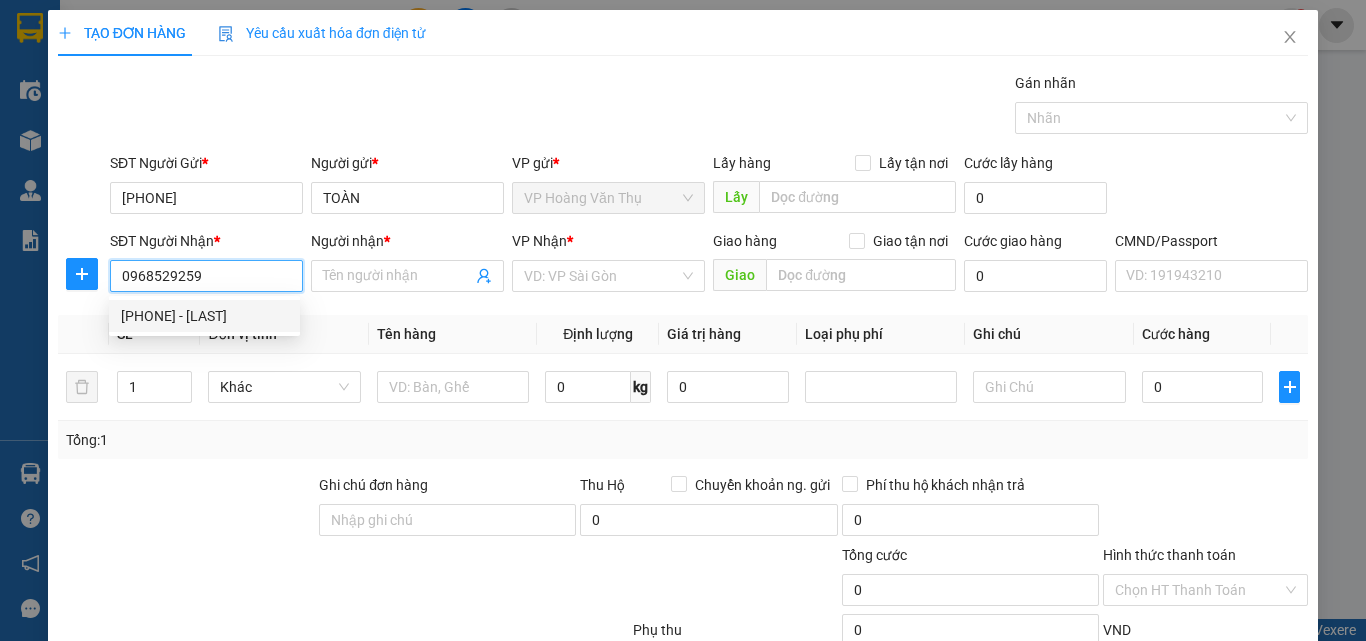 type on "PHƯƠNG" 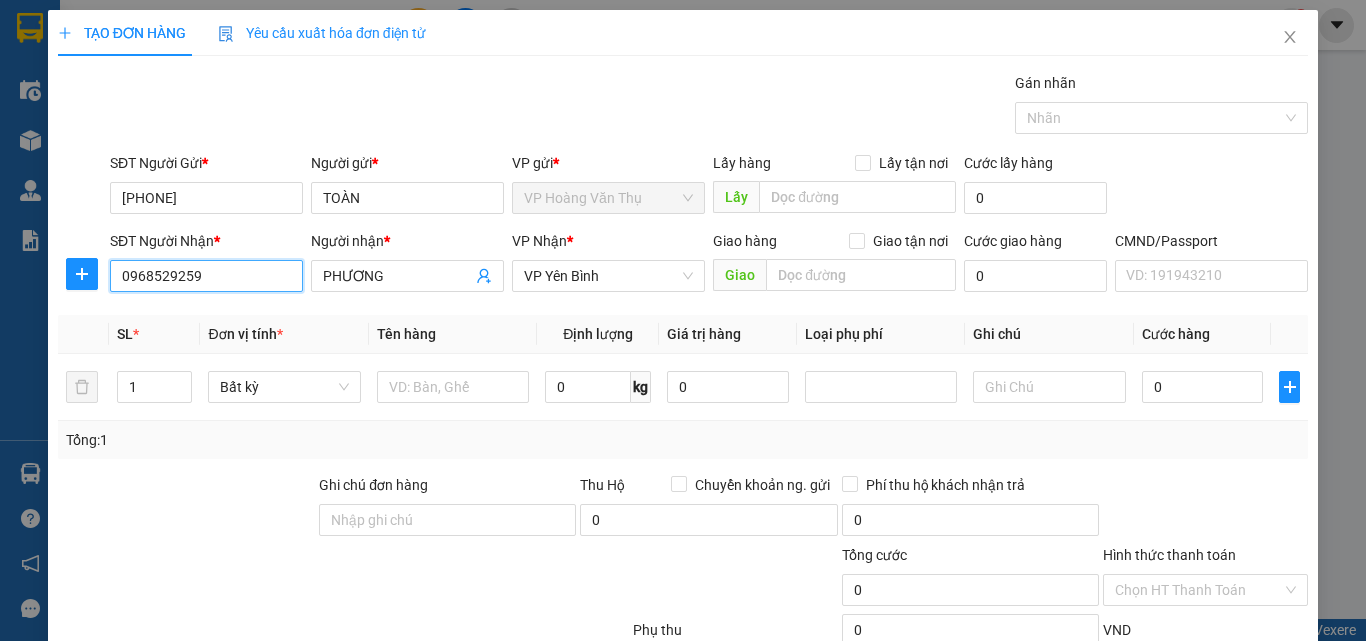 click on "0968529259" at bounding box center (206, 276) 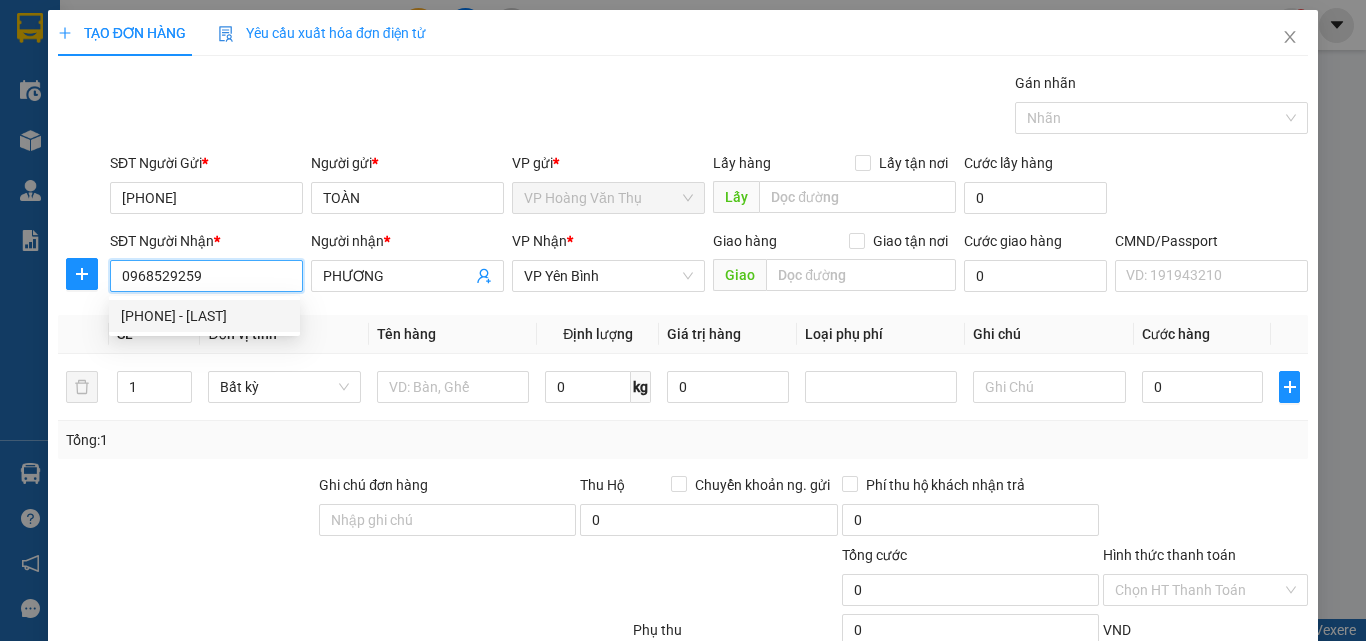 click on "0968529259 - PHƯƠNG" at bounding box center [204, 316] 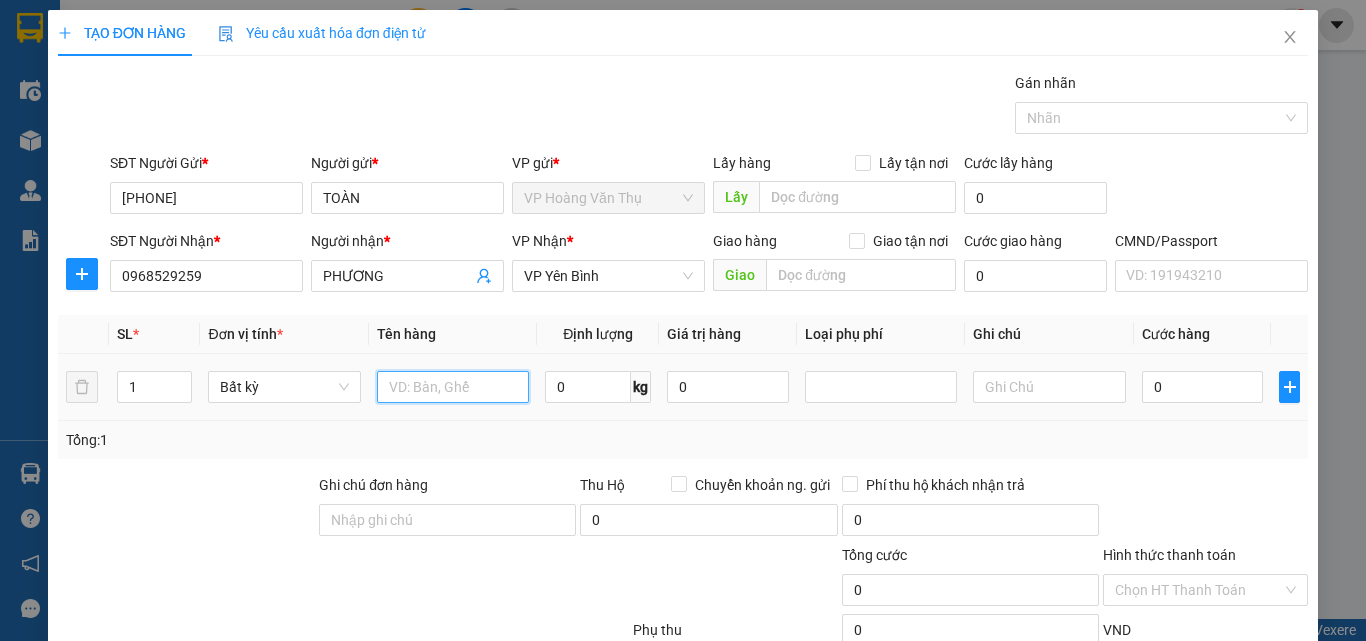 click at bounding box center [453, 387] 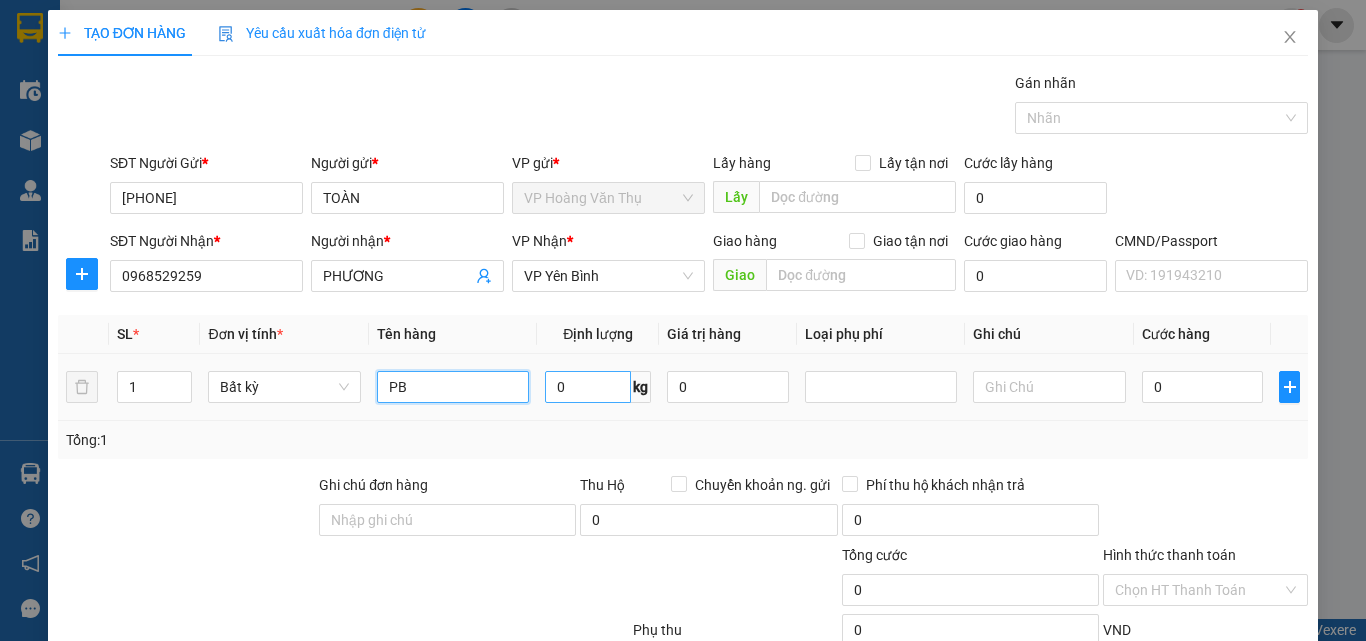type on "PB" 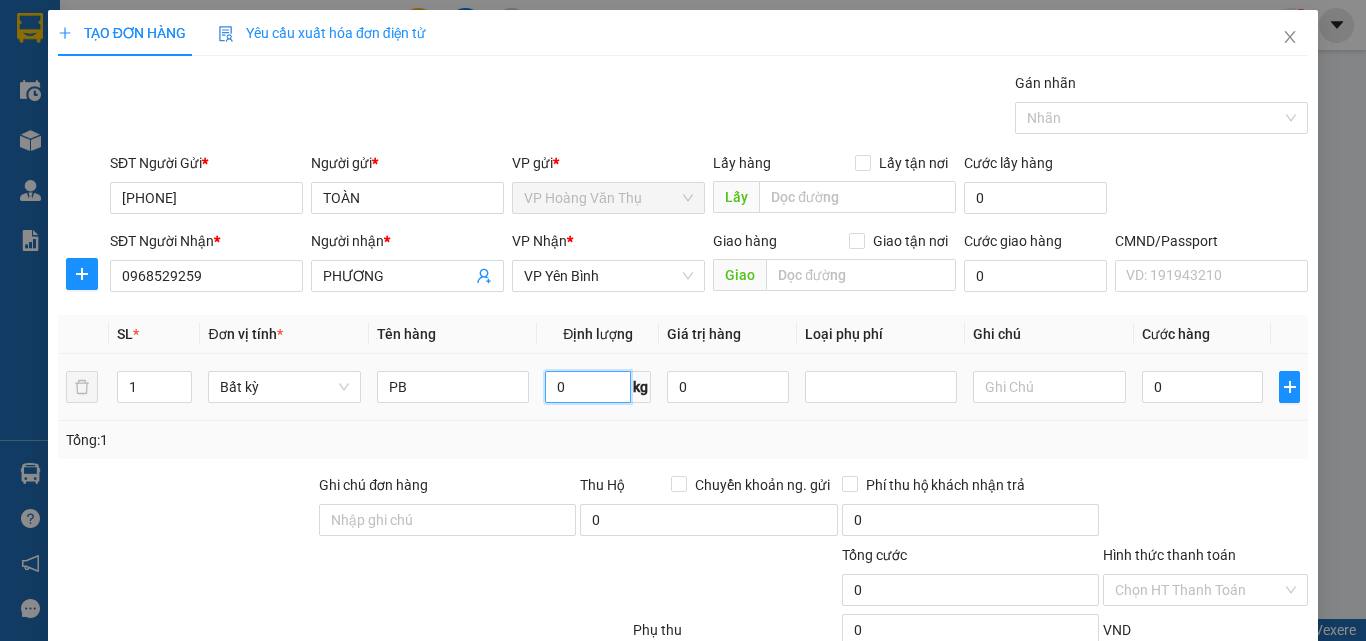 click on "0" at bounding box center (588, 387) 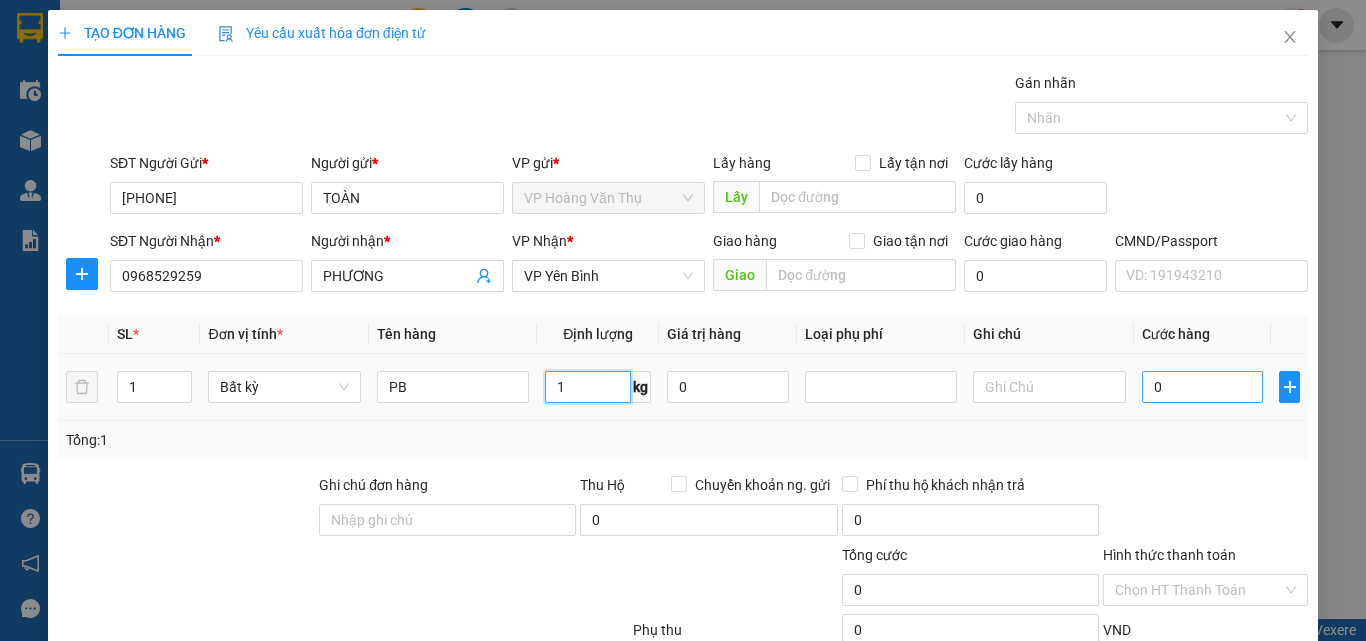 type on "1" 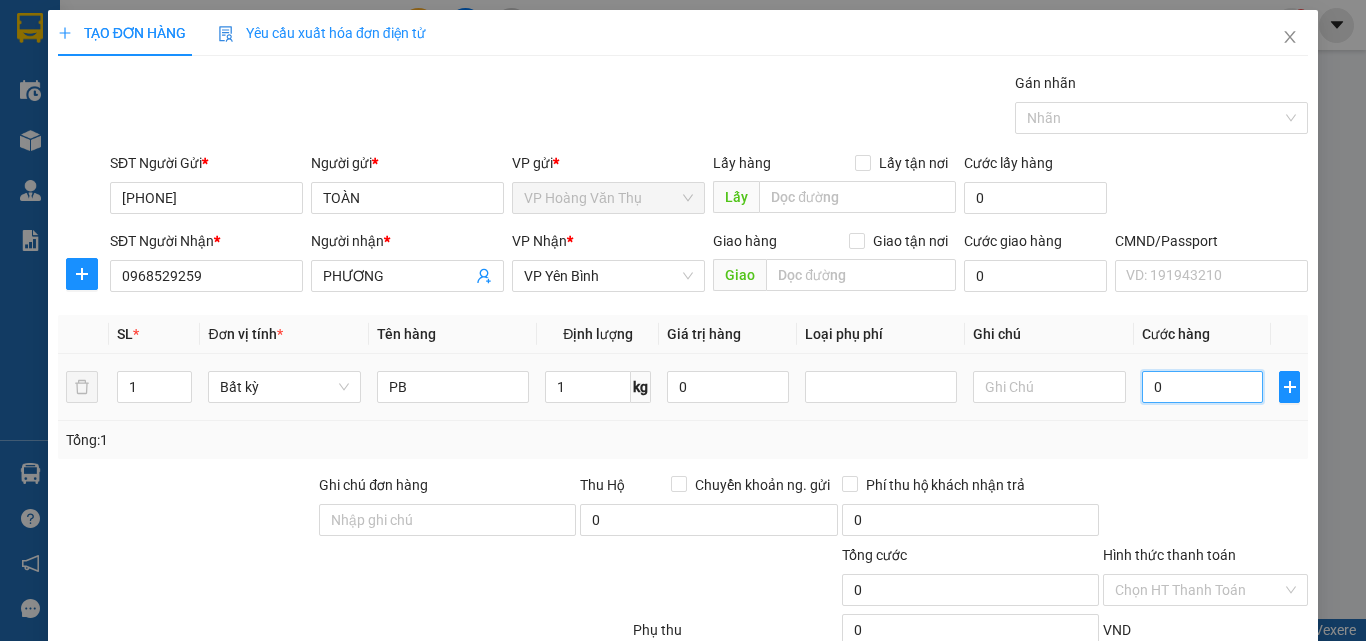 click on "0" at bounding box center [1203, 387] 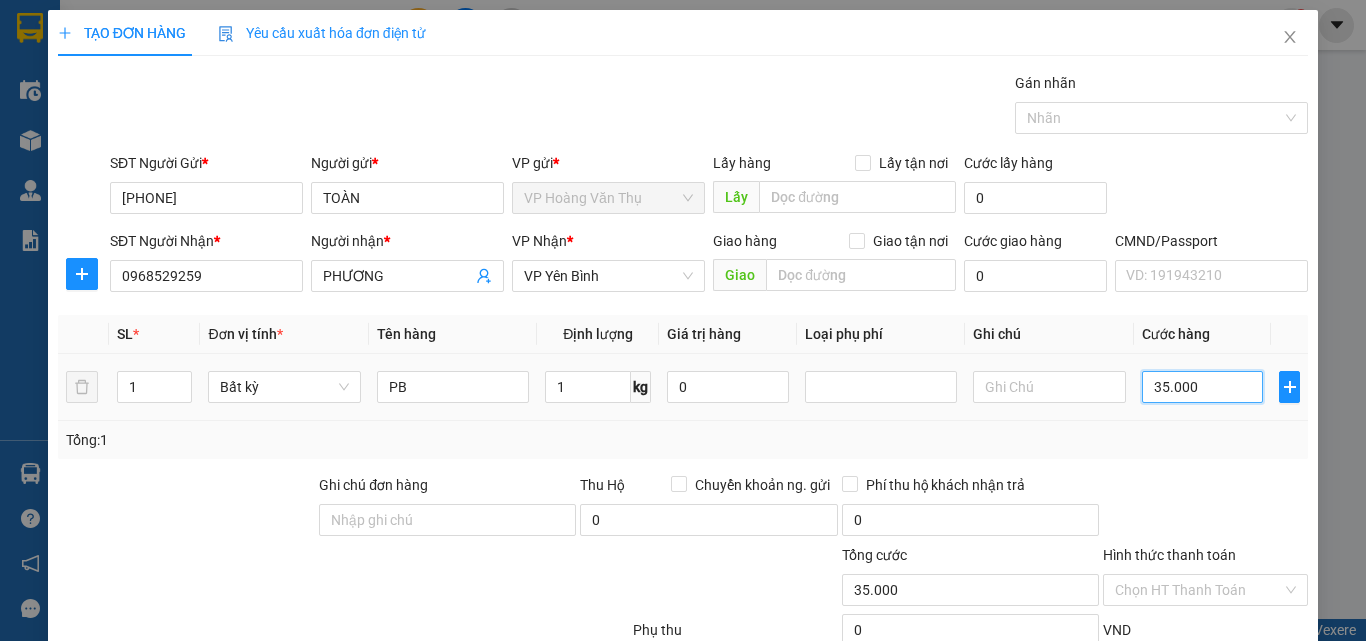 type on "350.002" 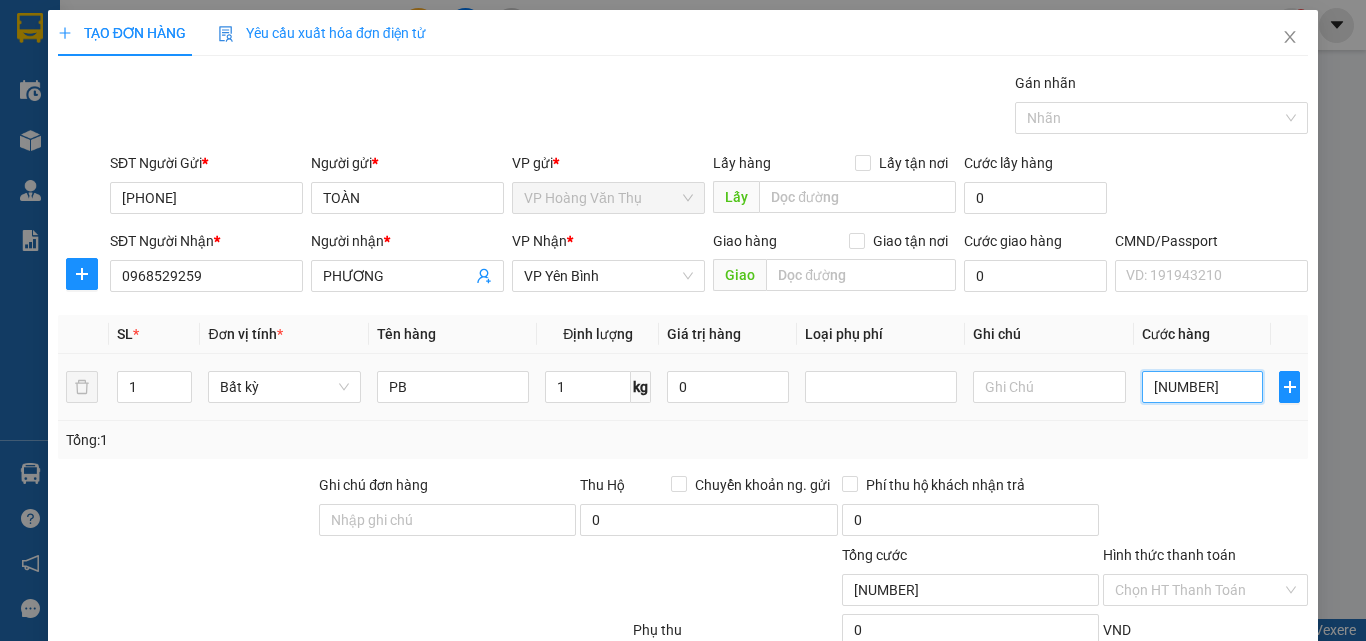 type on "3.500.020" 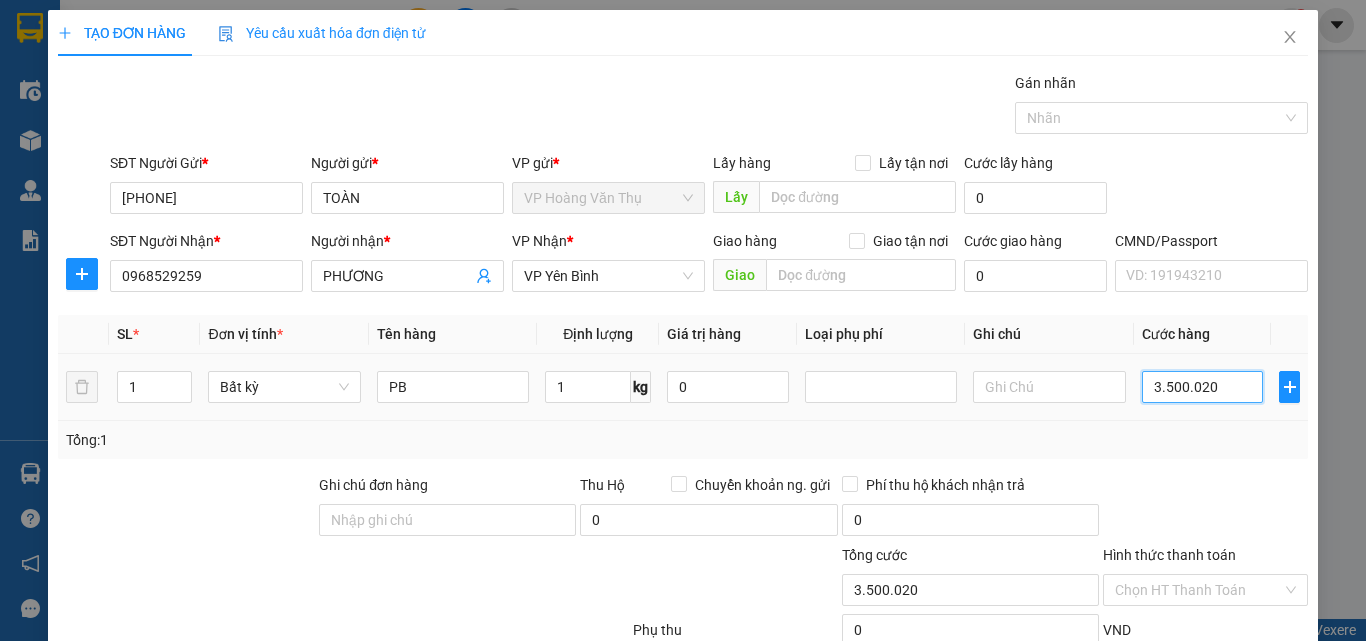 click on "3.500.020" at bounding box center [1203, 387] 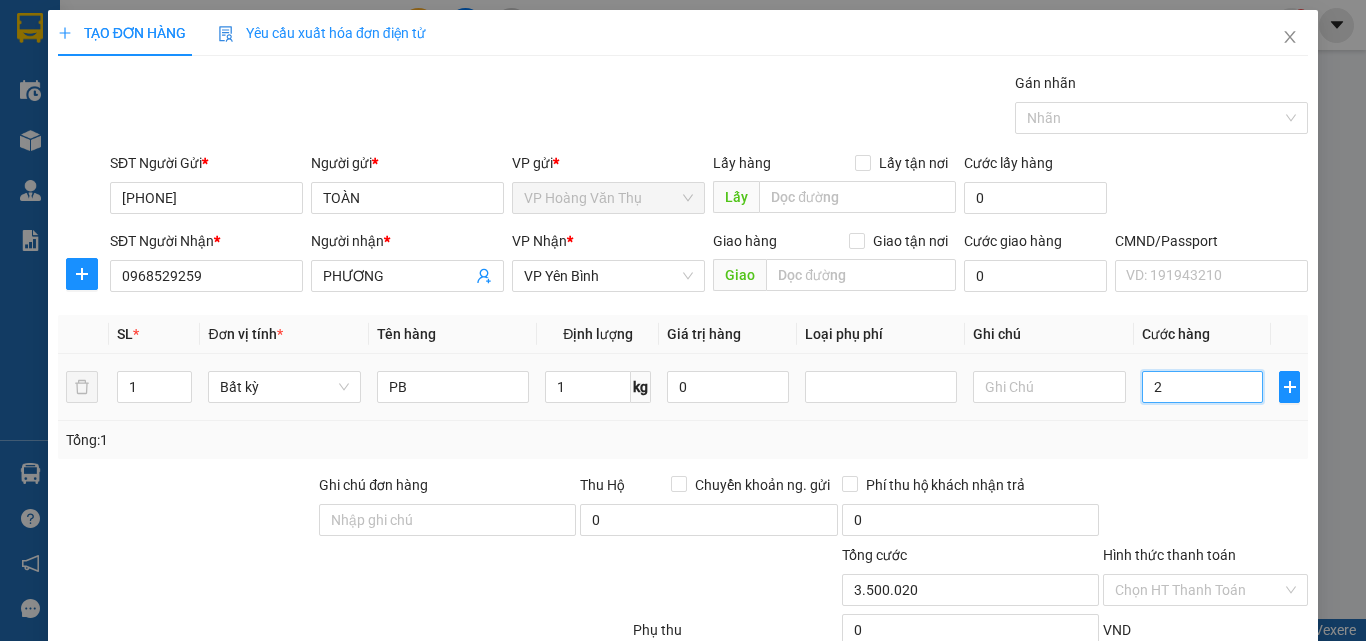 type on "2" 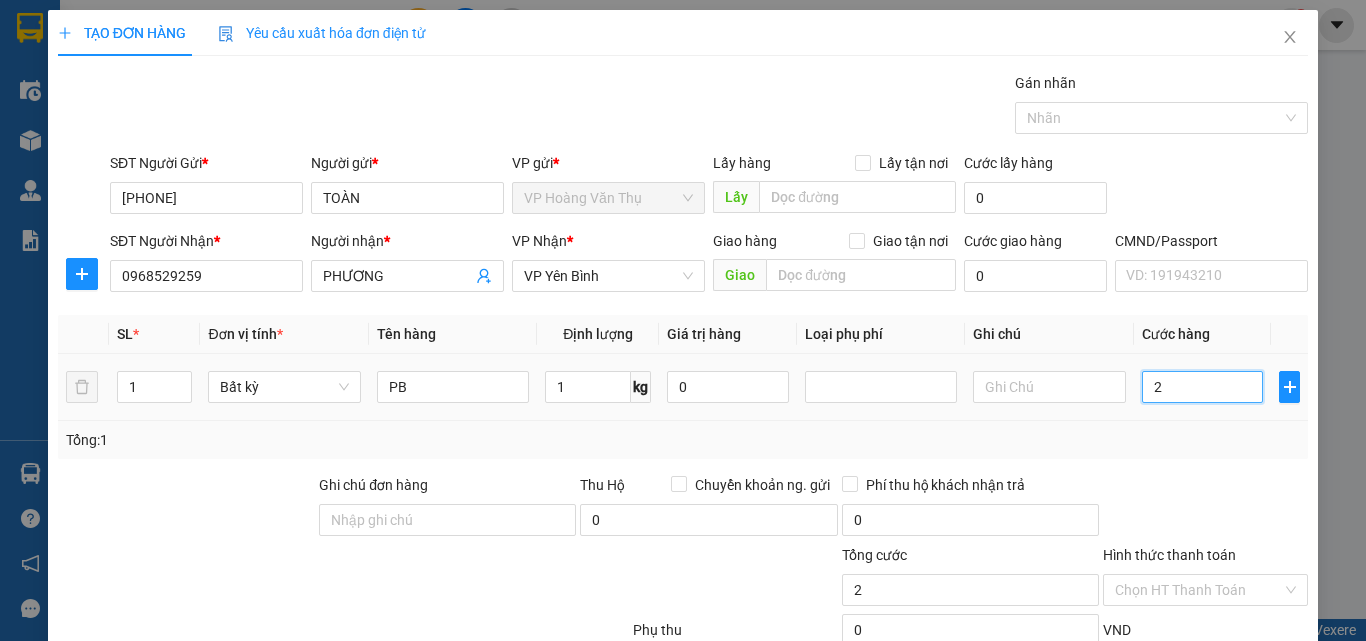 type on "20" 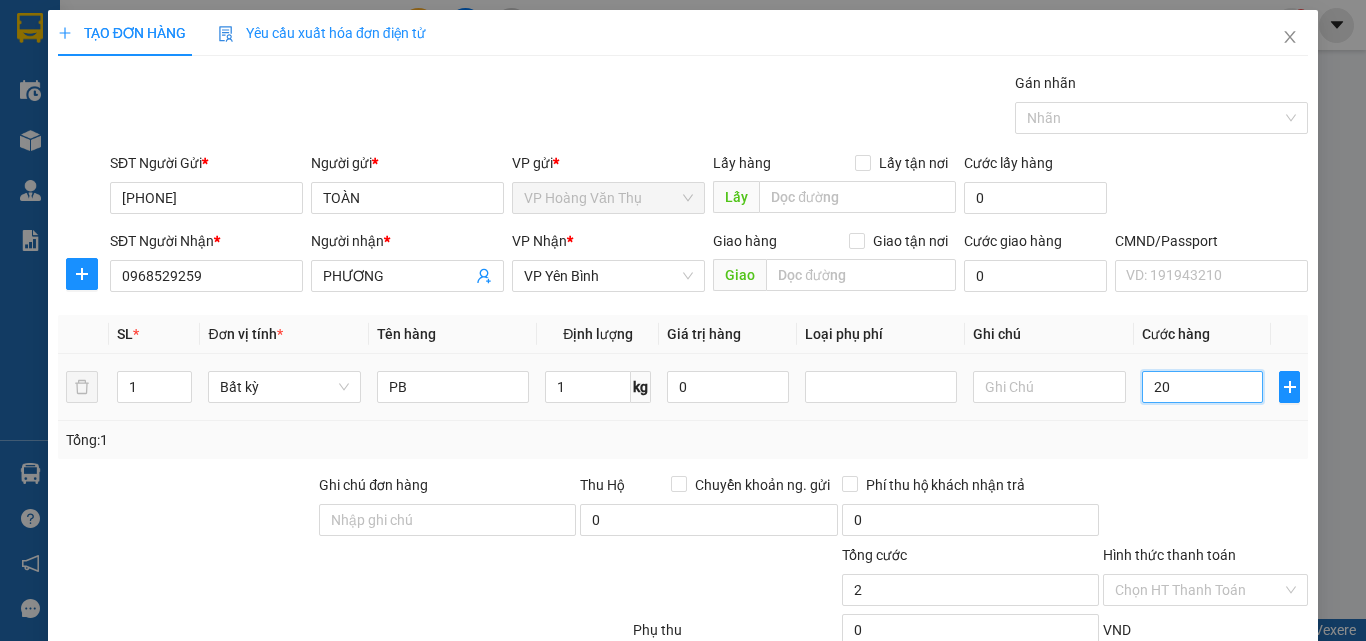 type on "20" 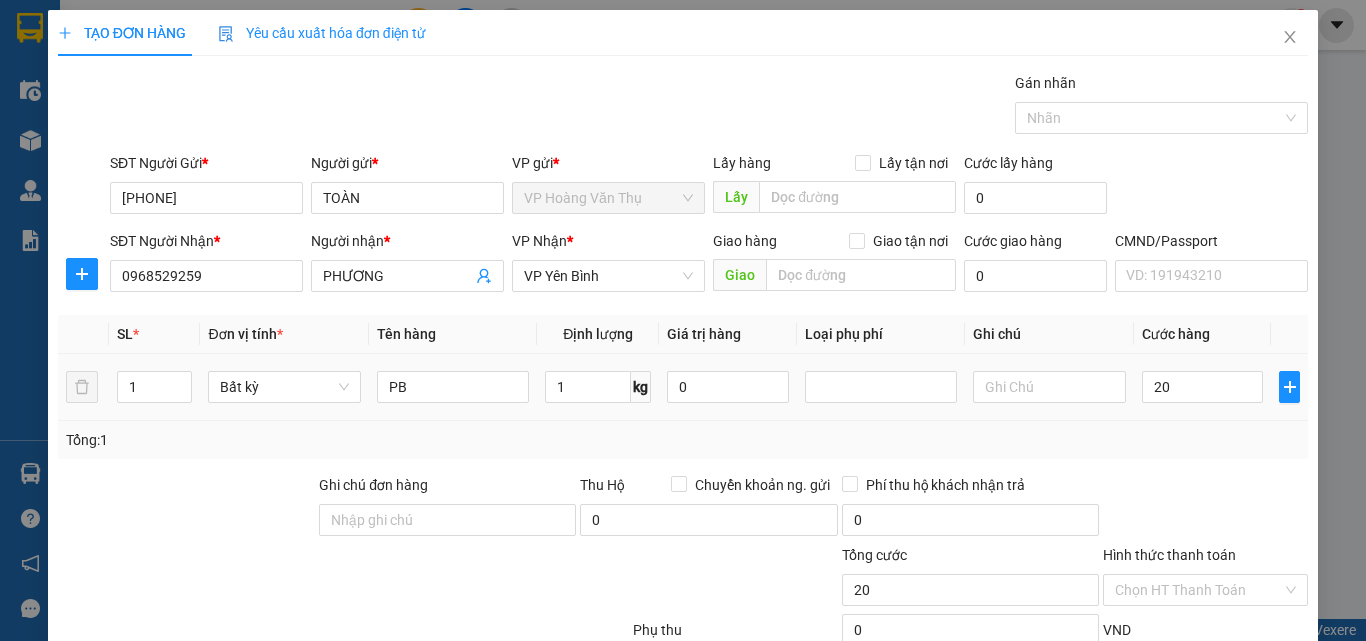 type on "20.000" 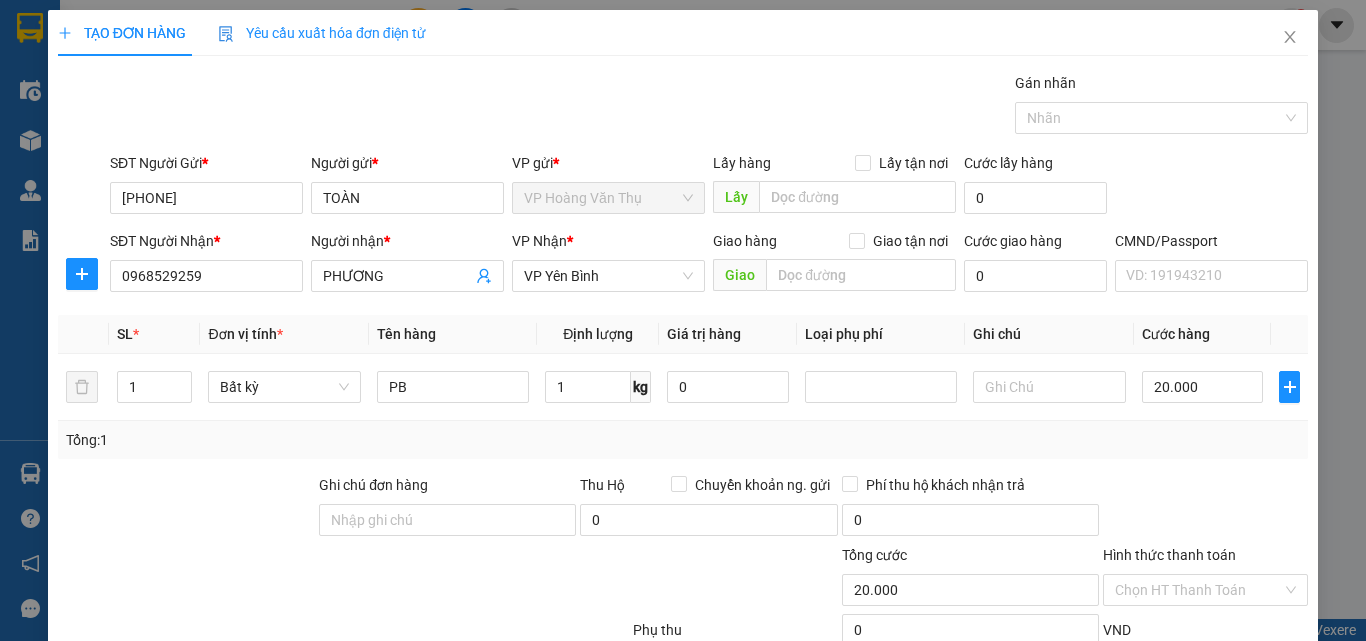 click on "Tổng:  1" at bounding box center [683, 440] 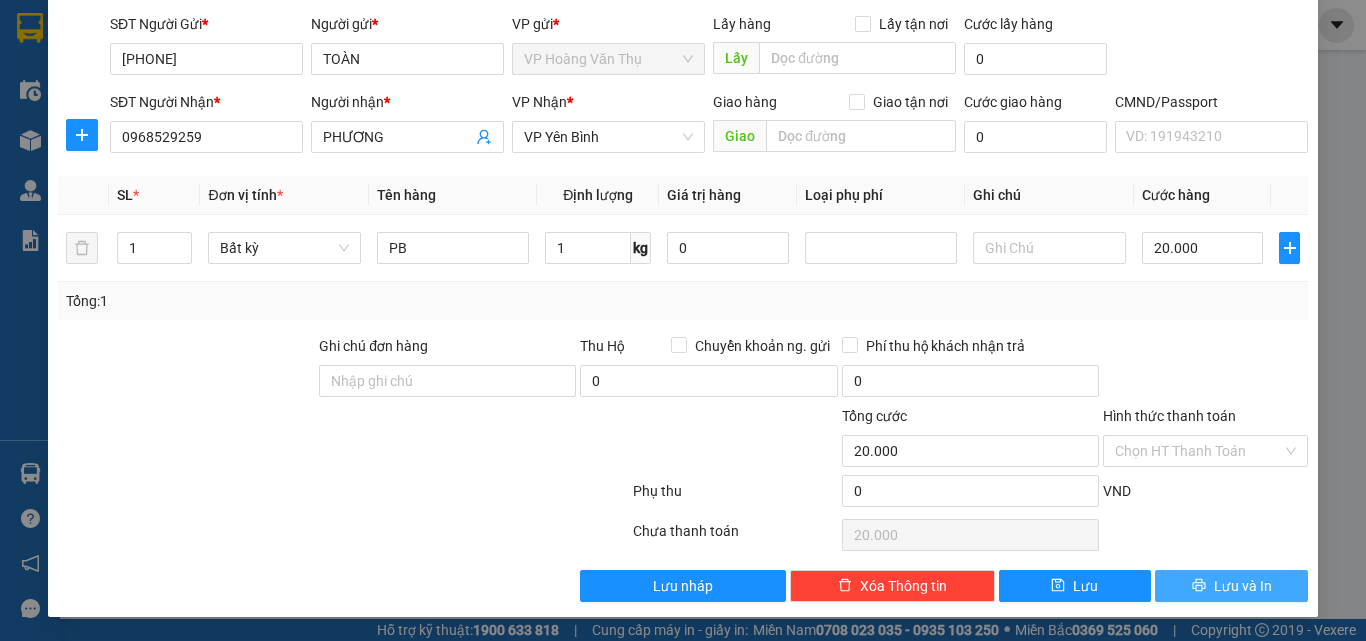 click on "Lưu và In" at bounding box center (1243, 586) 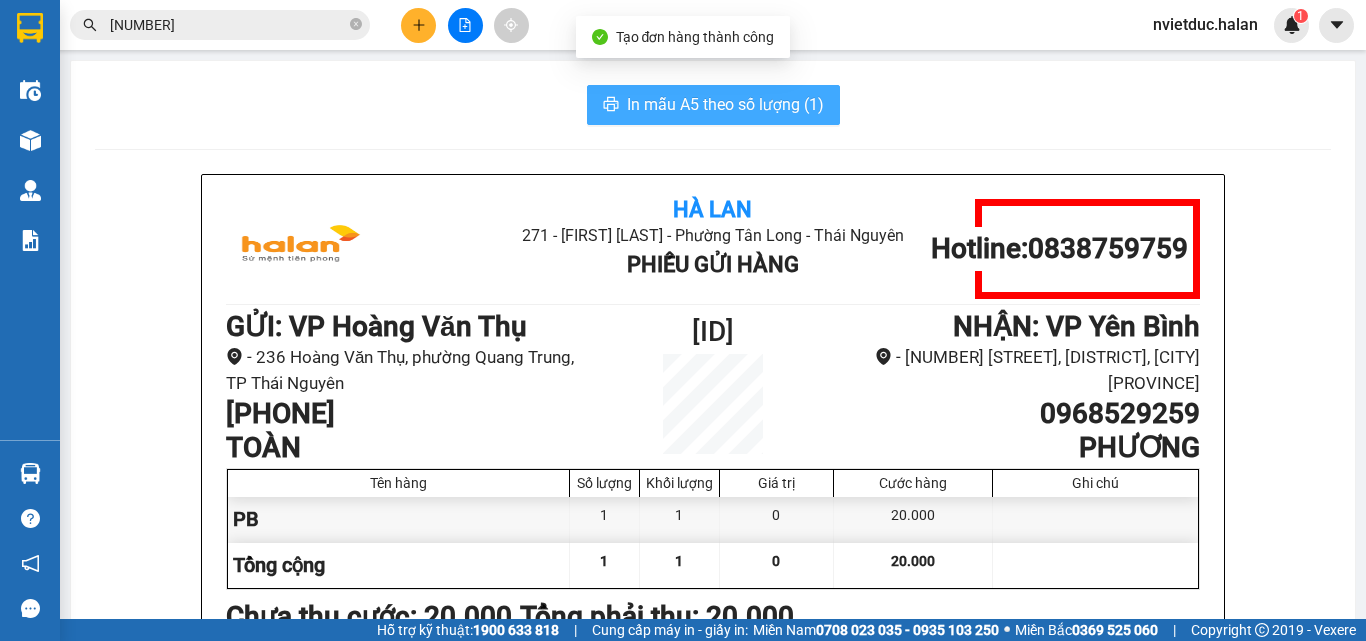click on "In mẫu A5 theo số lượng
(1)" at bounding box center (713, 105) 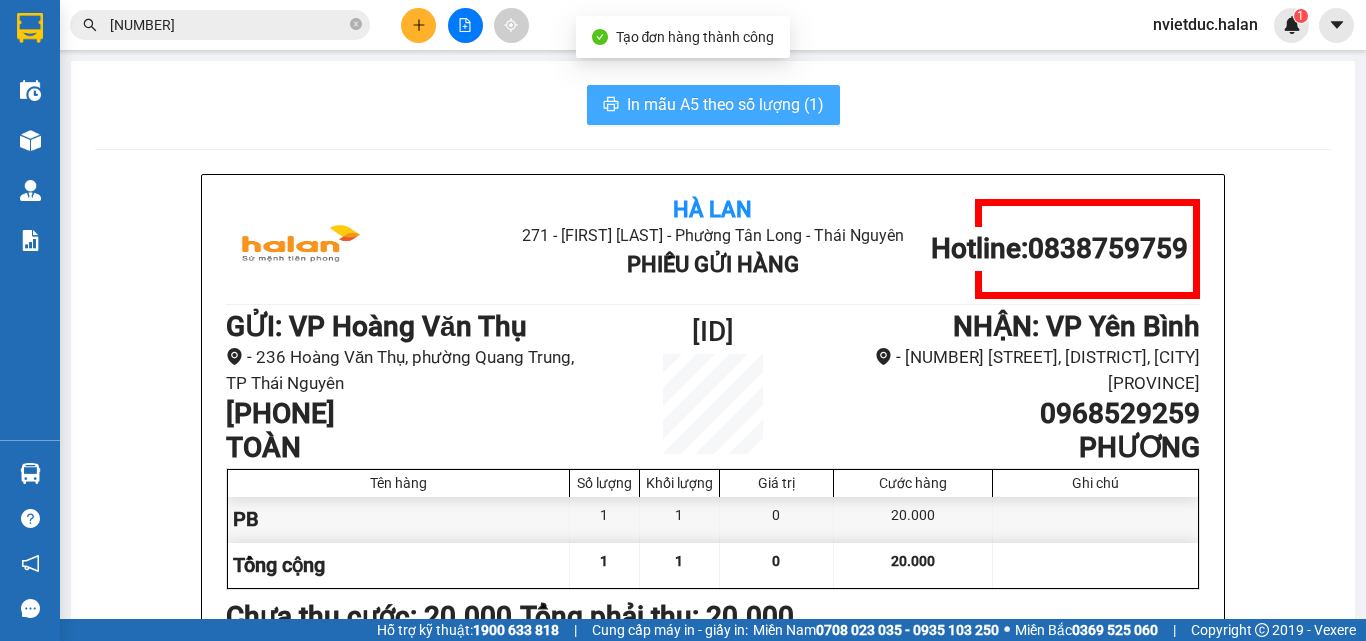 scroll, scrollTop: 0, scrollLeft: 0, axis: both 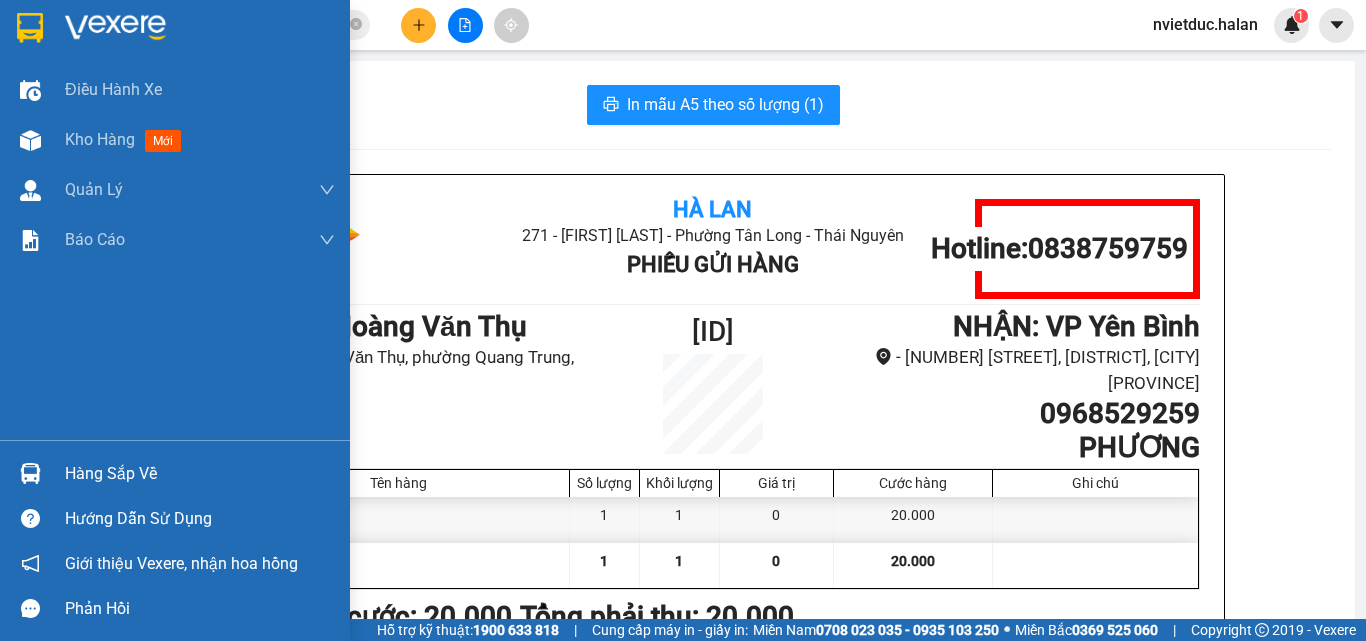 click on "Hàng sắp về" at bounding box center (200, 474) 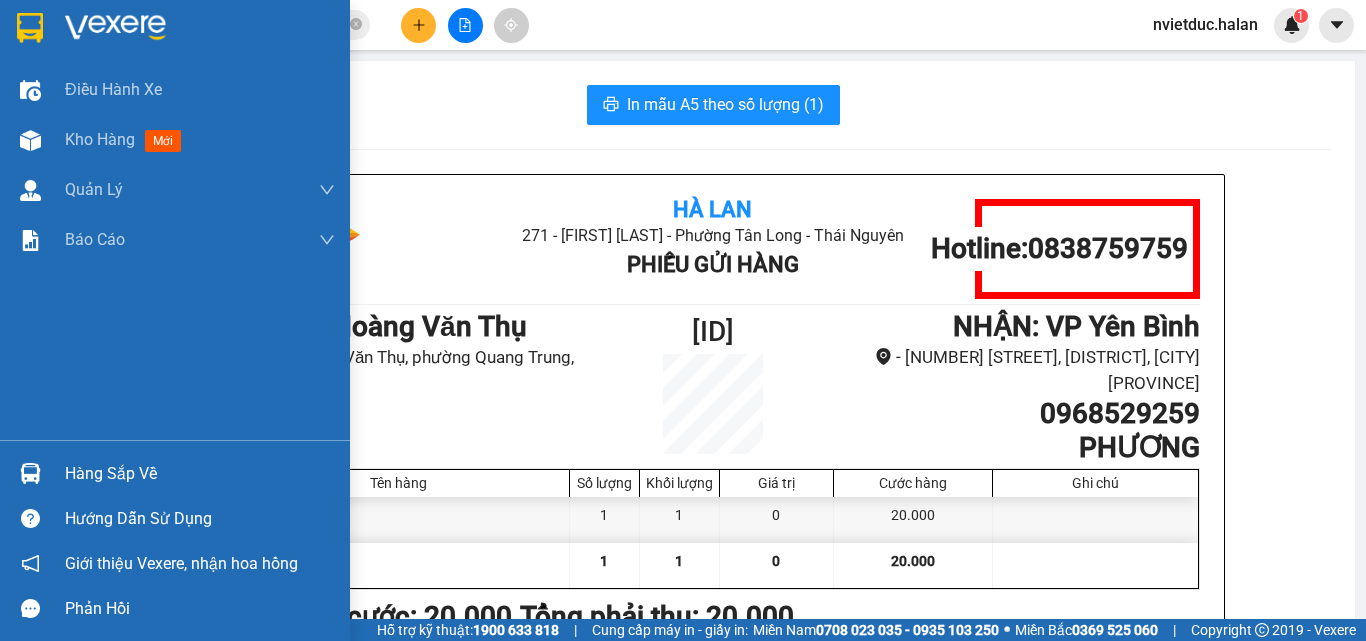 click on "Điều hành xe     Kho hàng mới     Quản Lý Quản lý chuyến Quản lý kiểm kho     Báo cáo 12. Thống kê đơn đối tác 2. Doanh thu thực tế theo từng văn phòng 4. Thống kê đơn hàng theo văn phòng Hàng sắp về Hướng dẫn sử dụng Giới thiệu Vexere, nhận hoa hồng Phản hồi Phần mềm hỗ trợ bạn tốt chứ?" at bounding box center [175, 320] 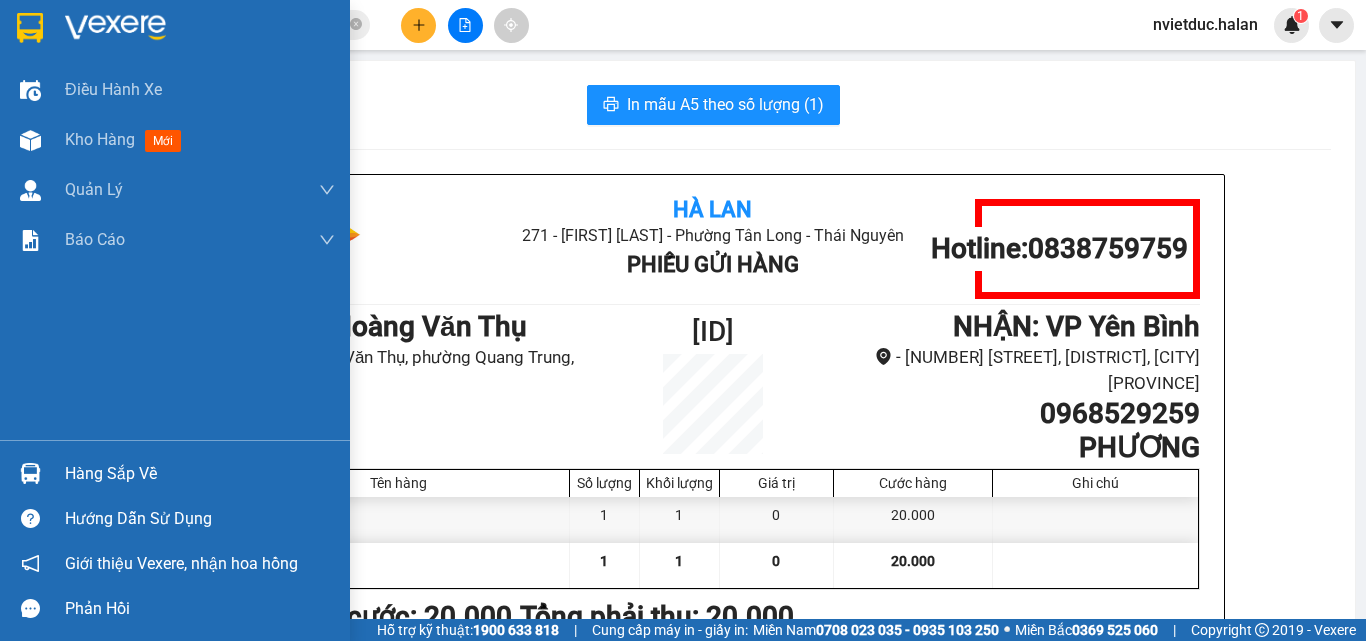 click at bounding box center [30, 473] 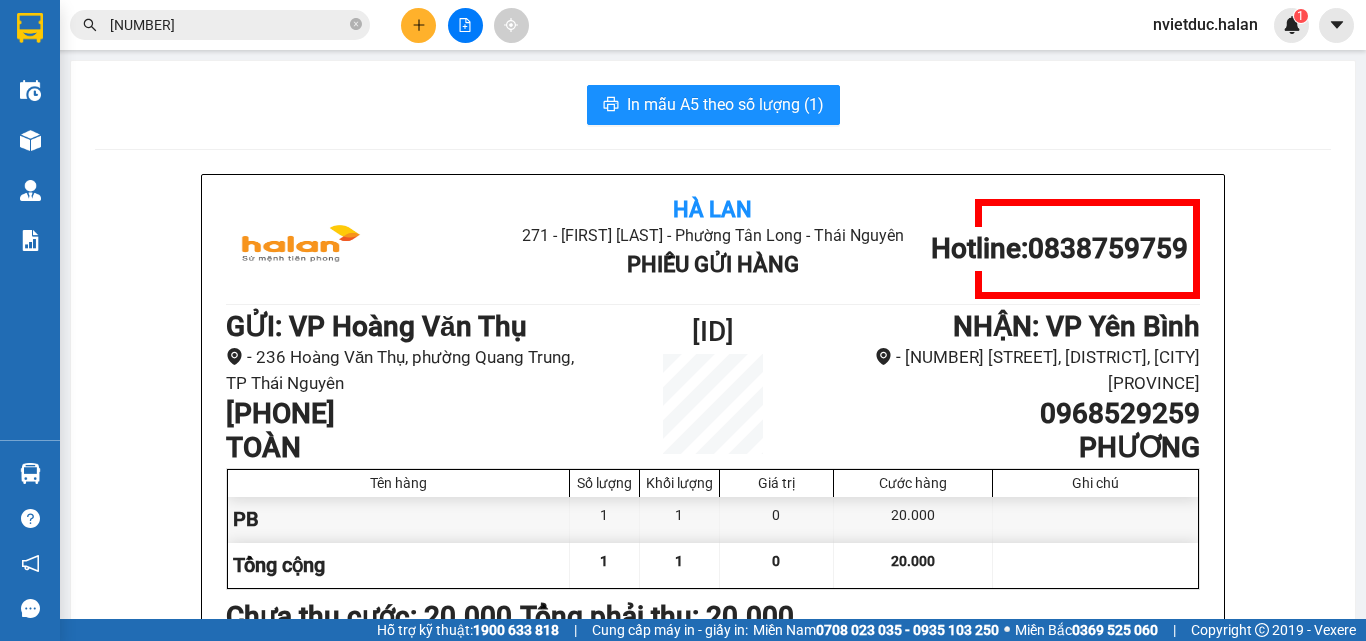 drag, startPoint x: 394, startPoint y: 42, endPoint x: 409, endPoint y: 29, distance: 19.849434 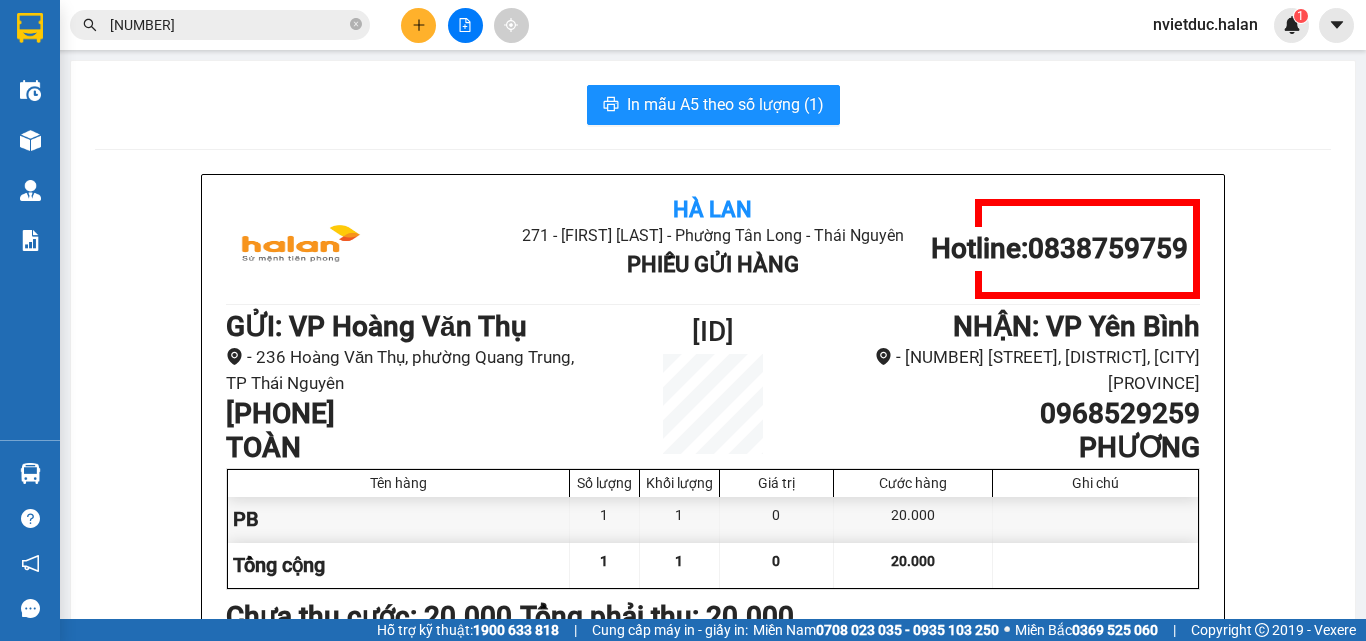 click at bounding box center [418, 25] 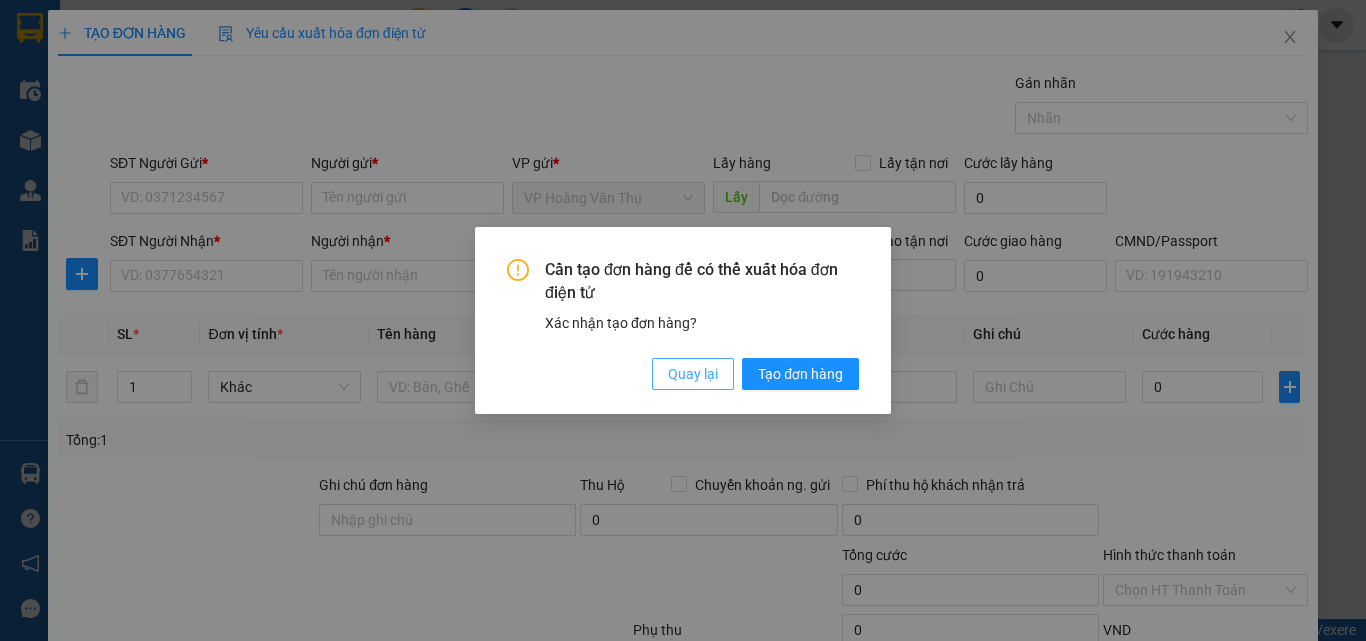 click on "Quay lại" at bounding box center [693, 374] 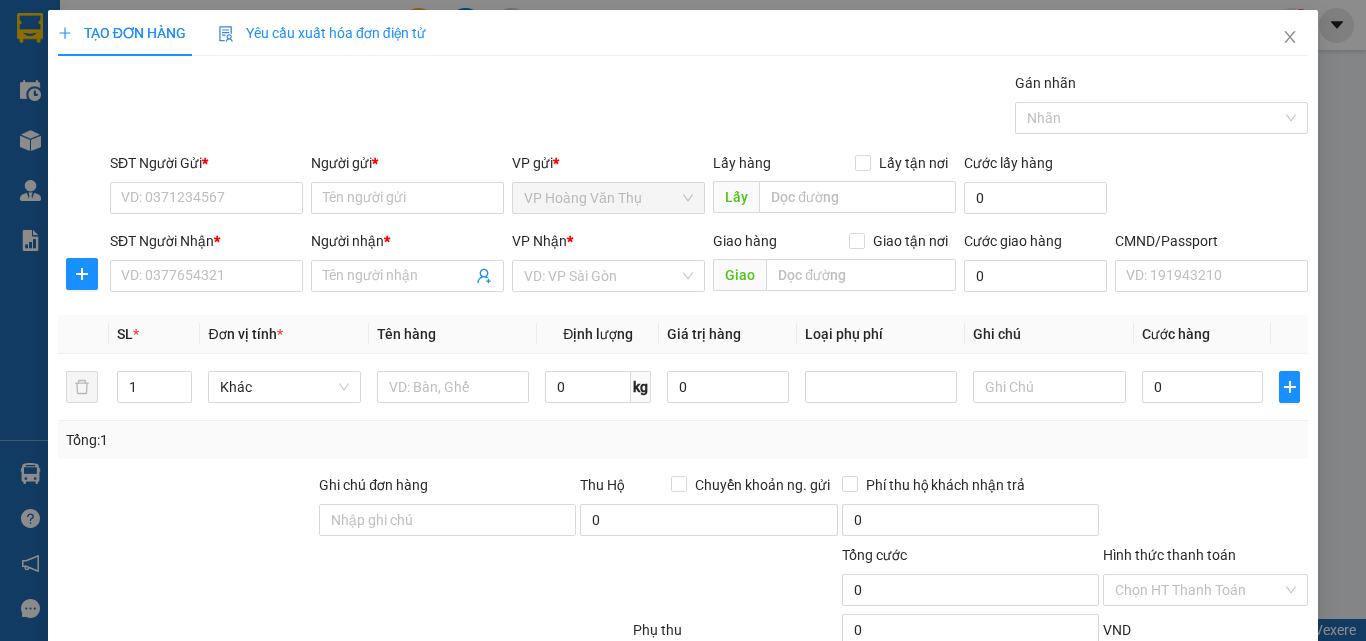 click on "SĐT Người Gửi  *" at bounding box center [206, 167] 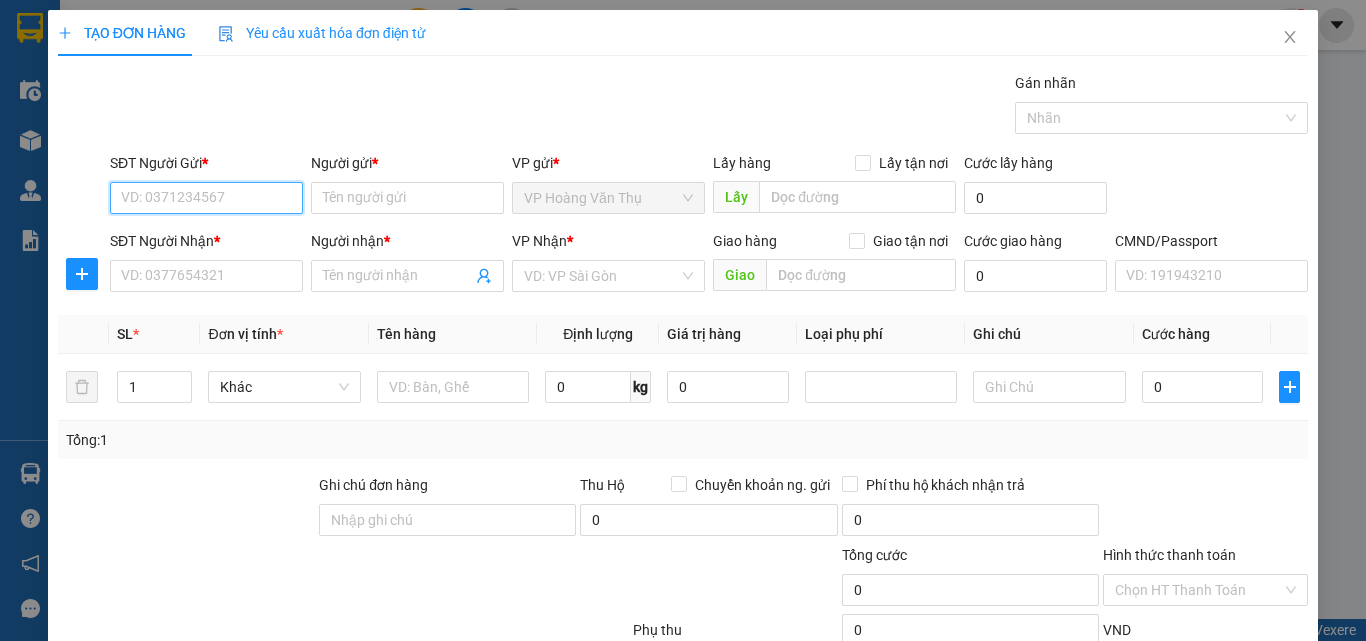 click on "SĐT Người Gửi  *" at bounding box center (206, 198) 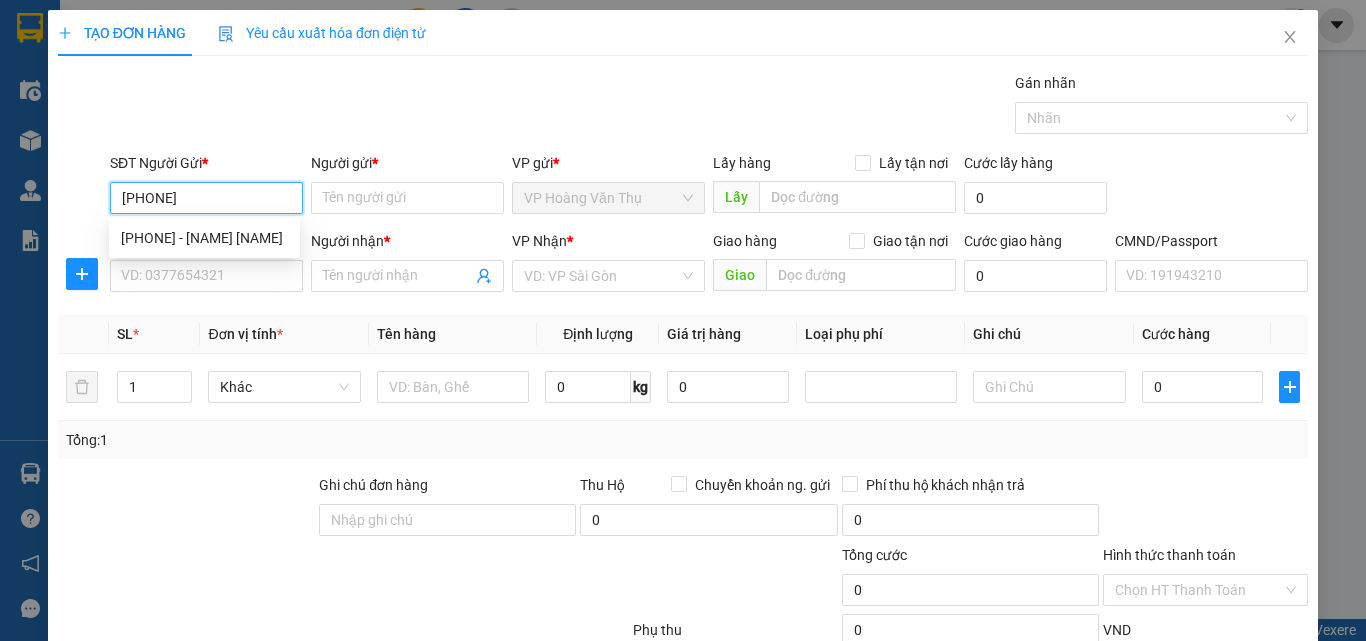 type on "[PHONE]" 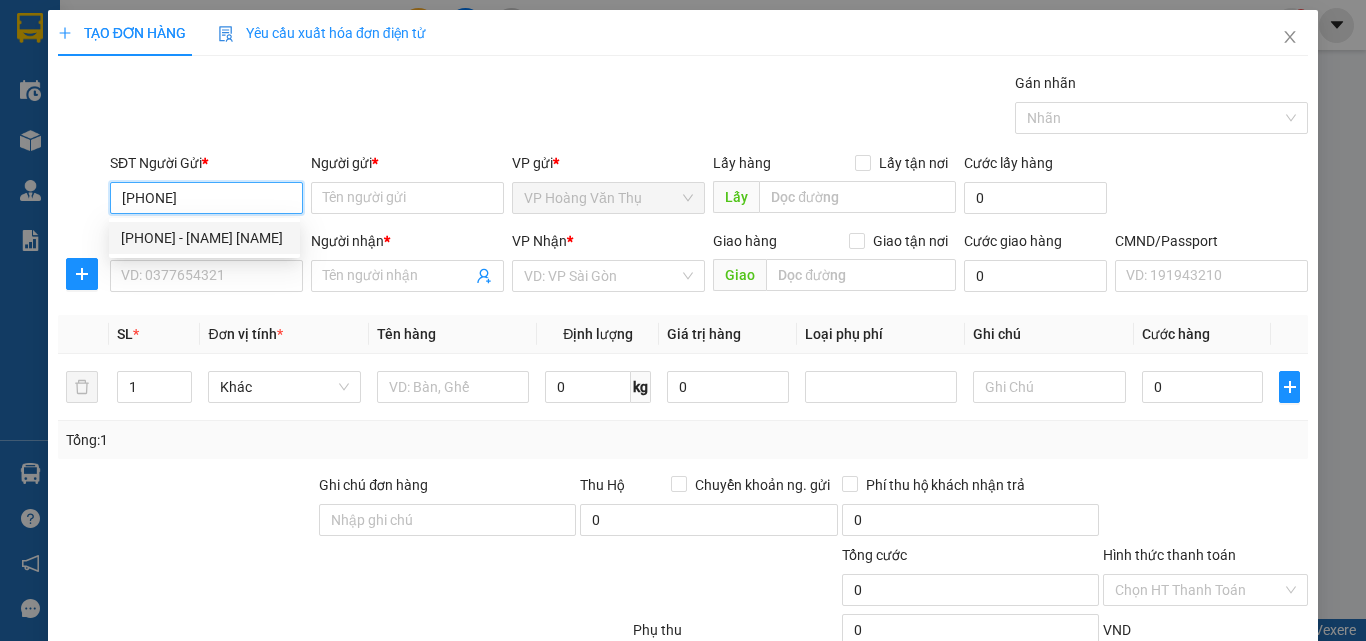click on "0344578999 - HIỀN LANH" at bounding box center [204, 238] 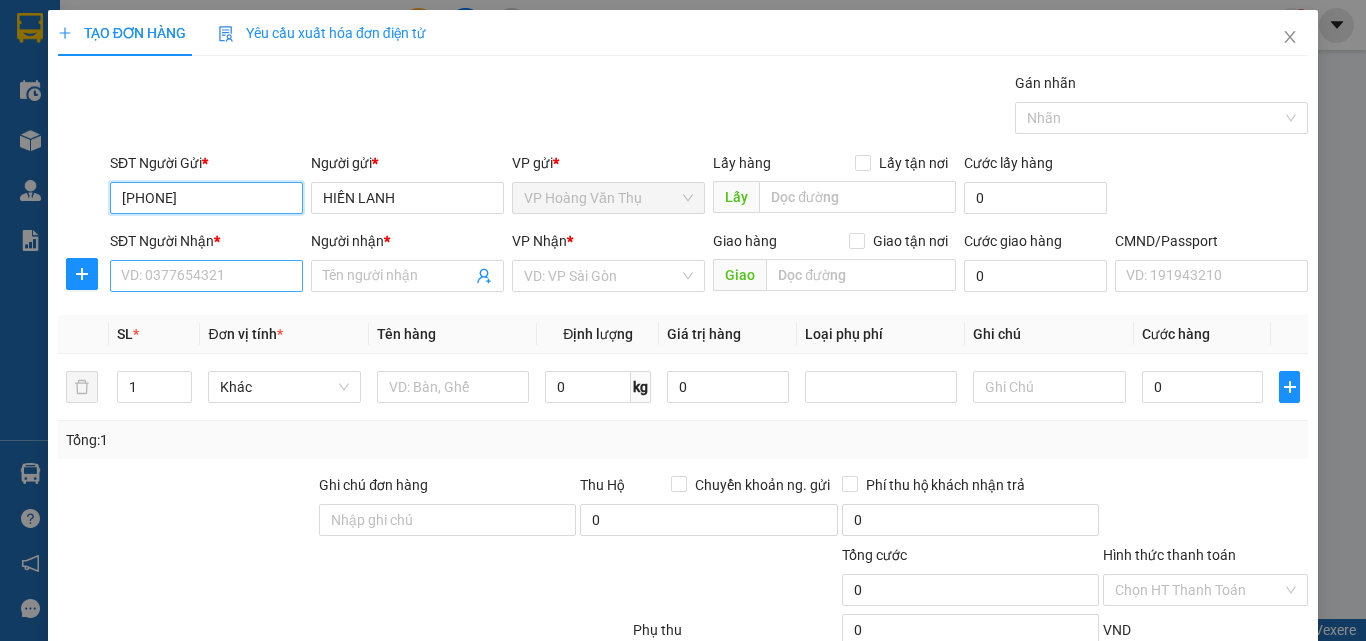 type on "[PHONE]" 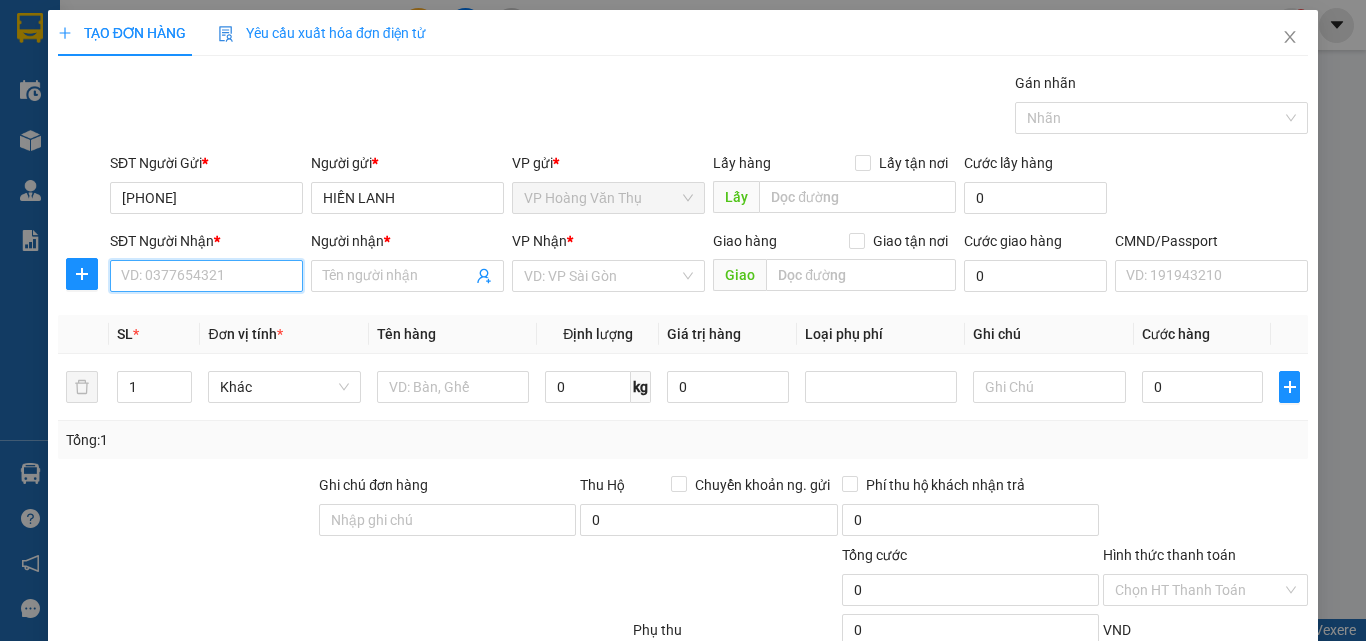 click on "SĐT Người Nhận  *" at bounding box center [206, 276] 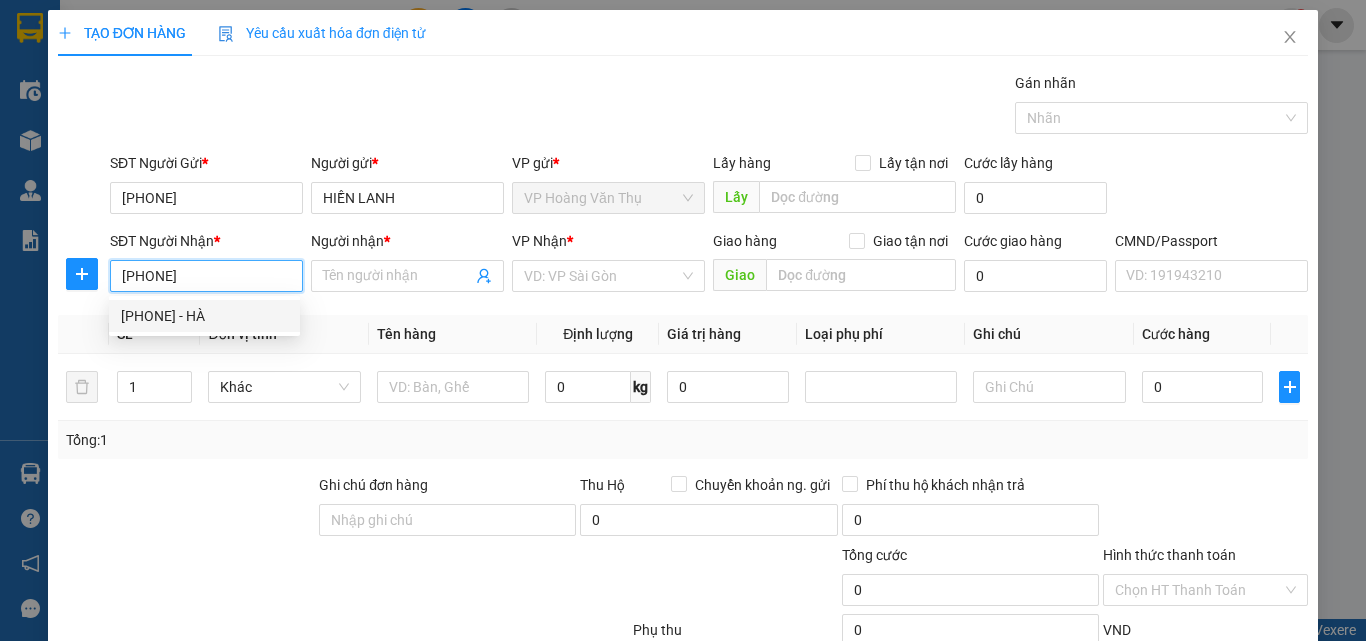 click on "0946076886 - HÀ" at bounding box center [204, 316] 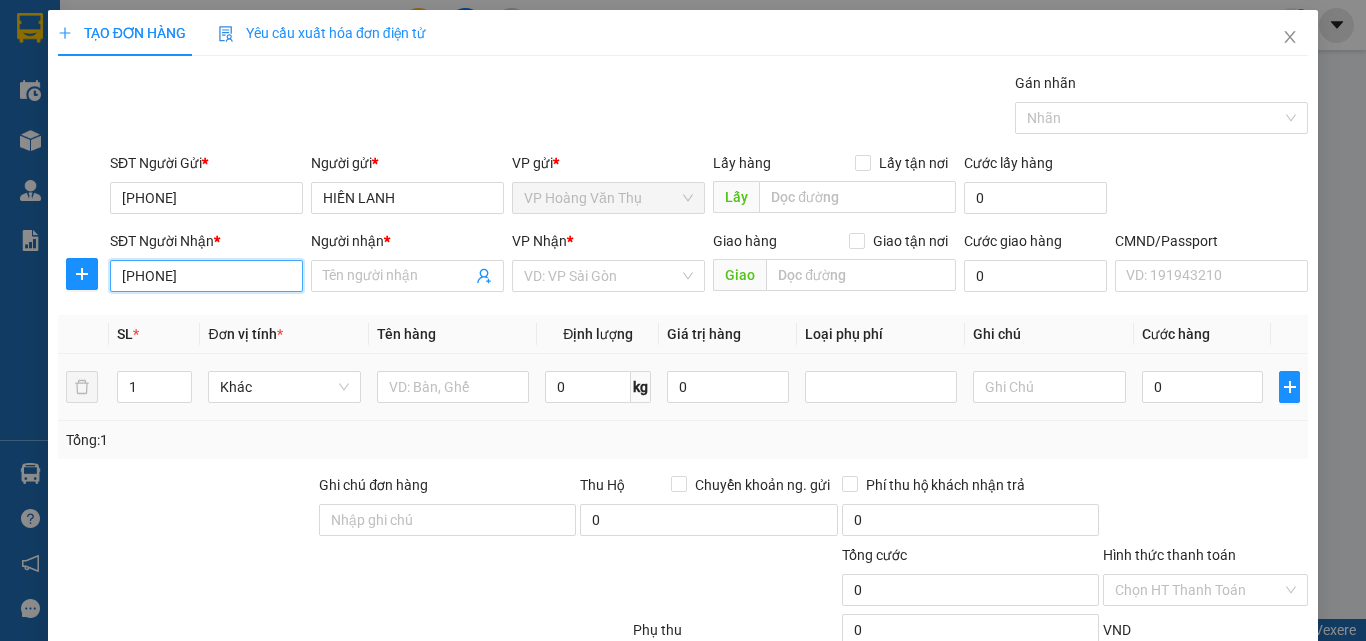 type on "[PHONE]" 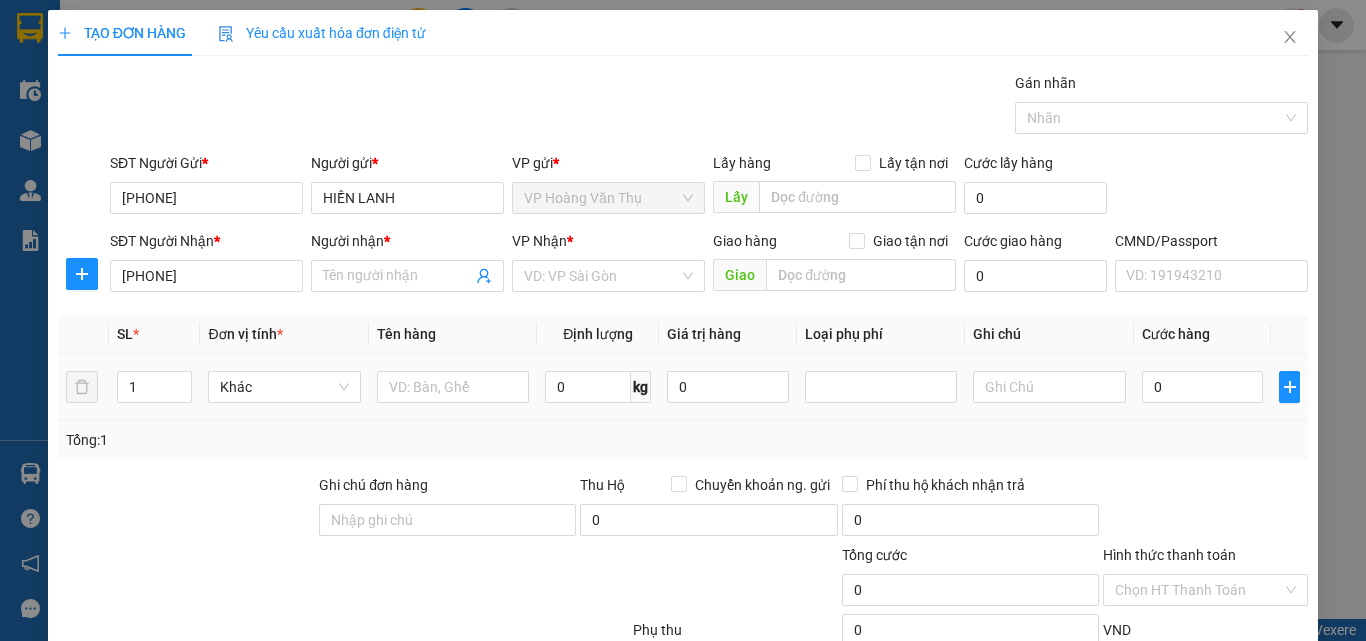 drag, startPoint x: 429, startPoint y: 407, endPoint x: 437, endPoint y: 400, distance: 10.630146 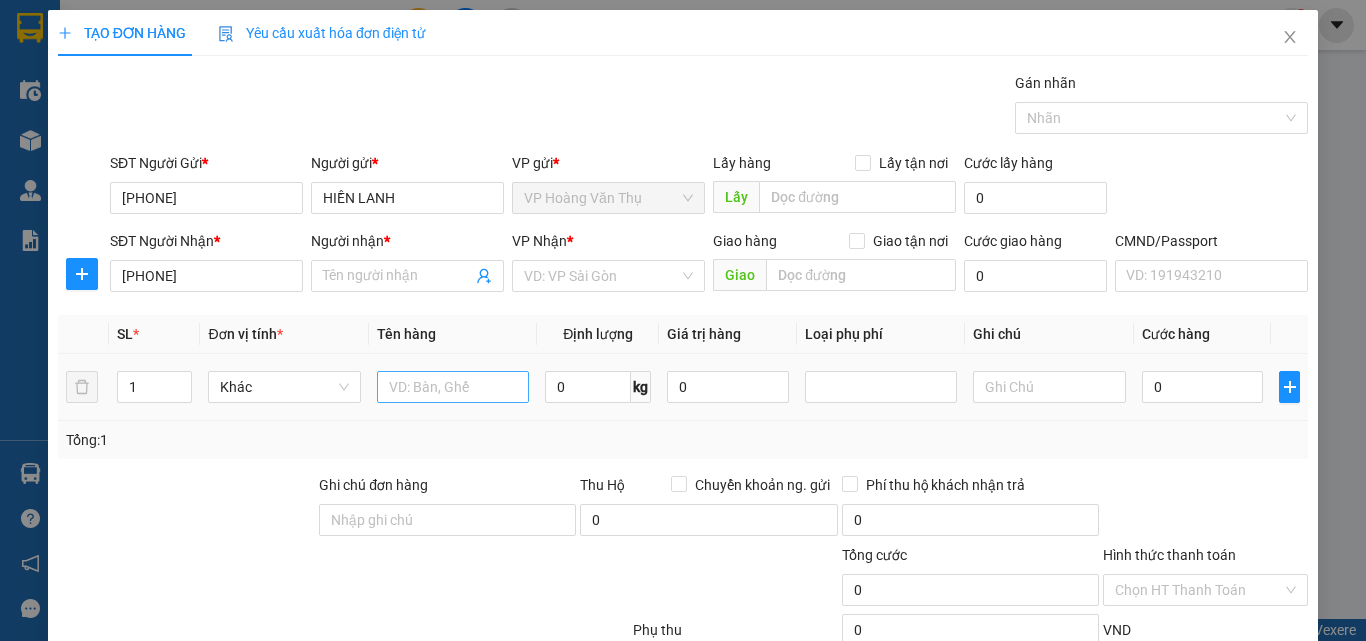 click at bounding box center (453, 387) 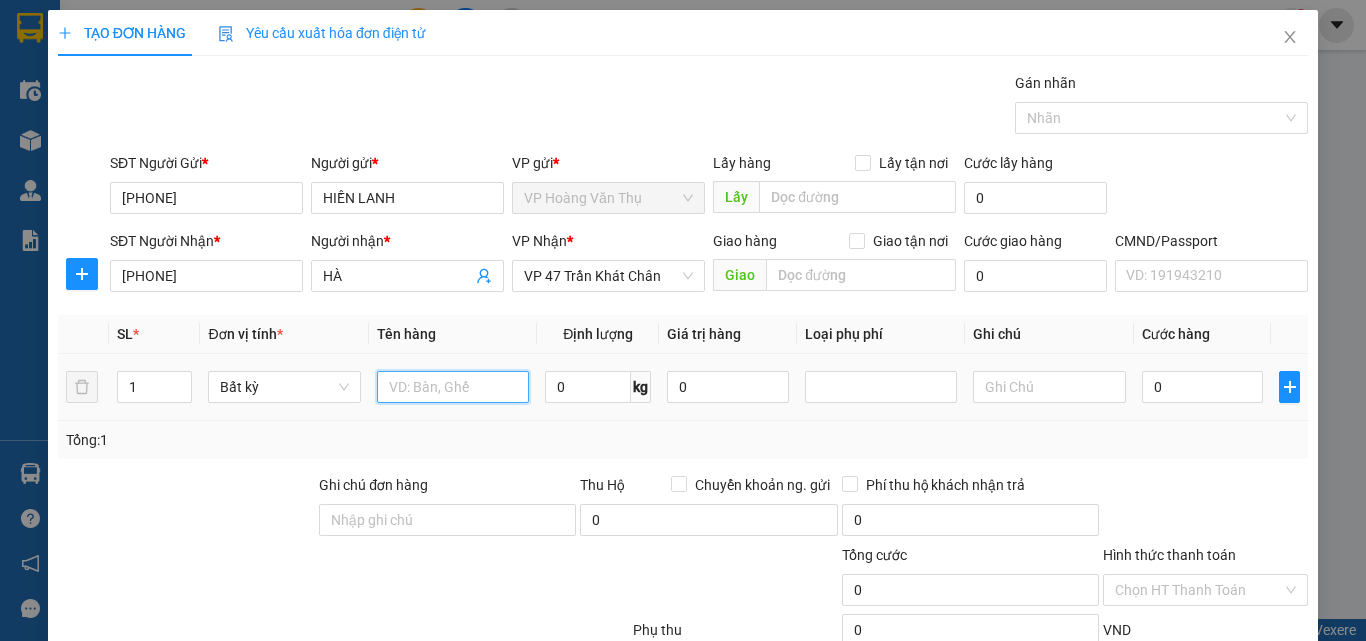 click at bounding box center (453, 387) 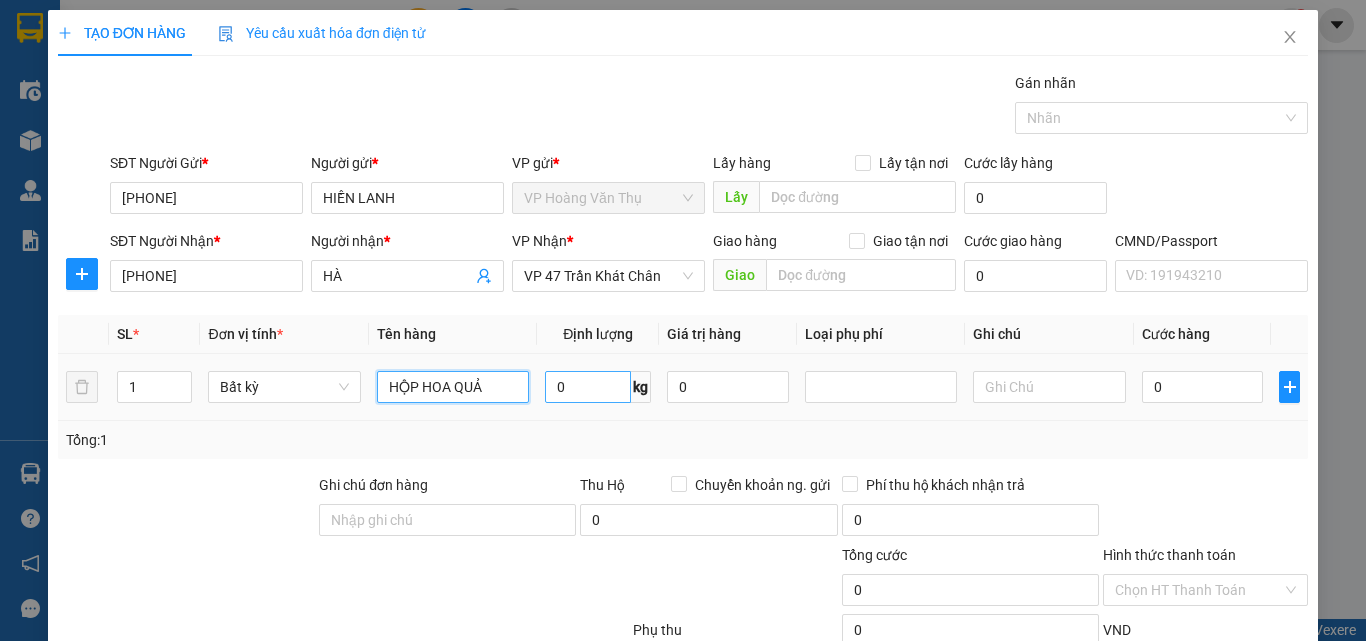 type on "HỘP HOA QUẢ" 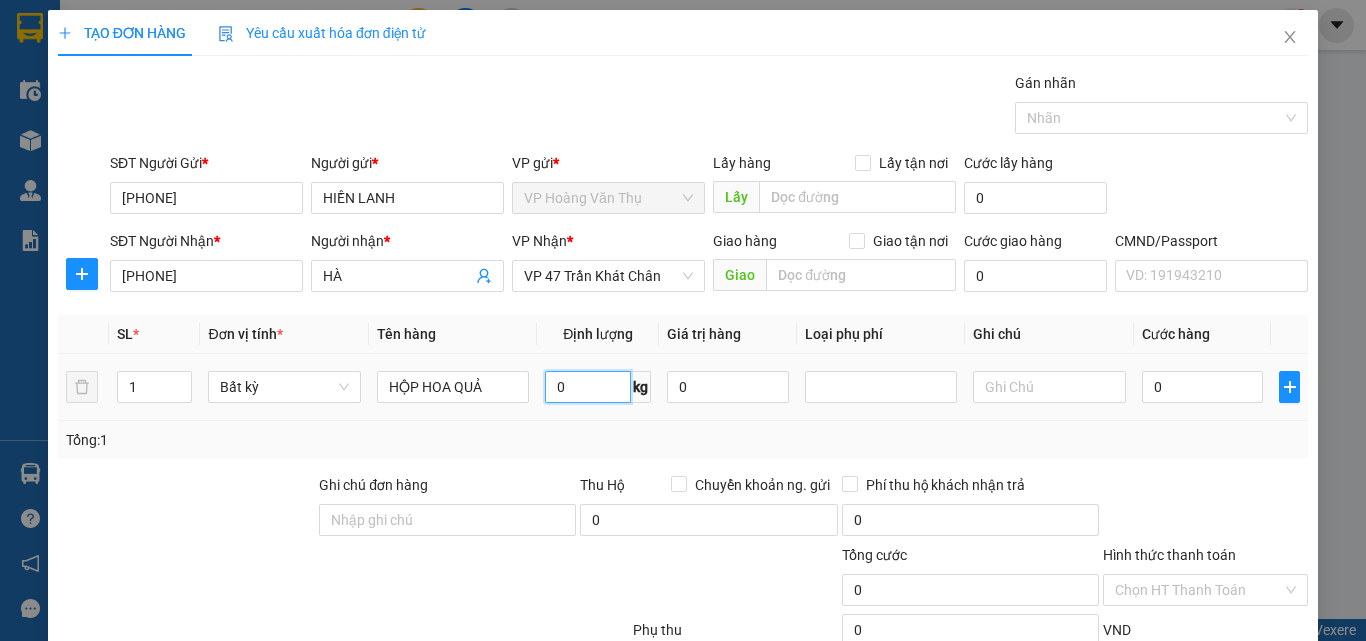 click on "0" at bounding box center (588, 387) 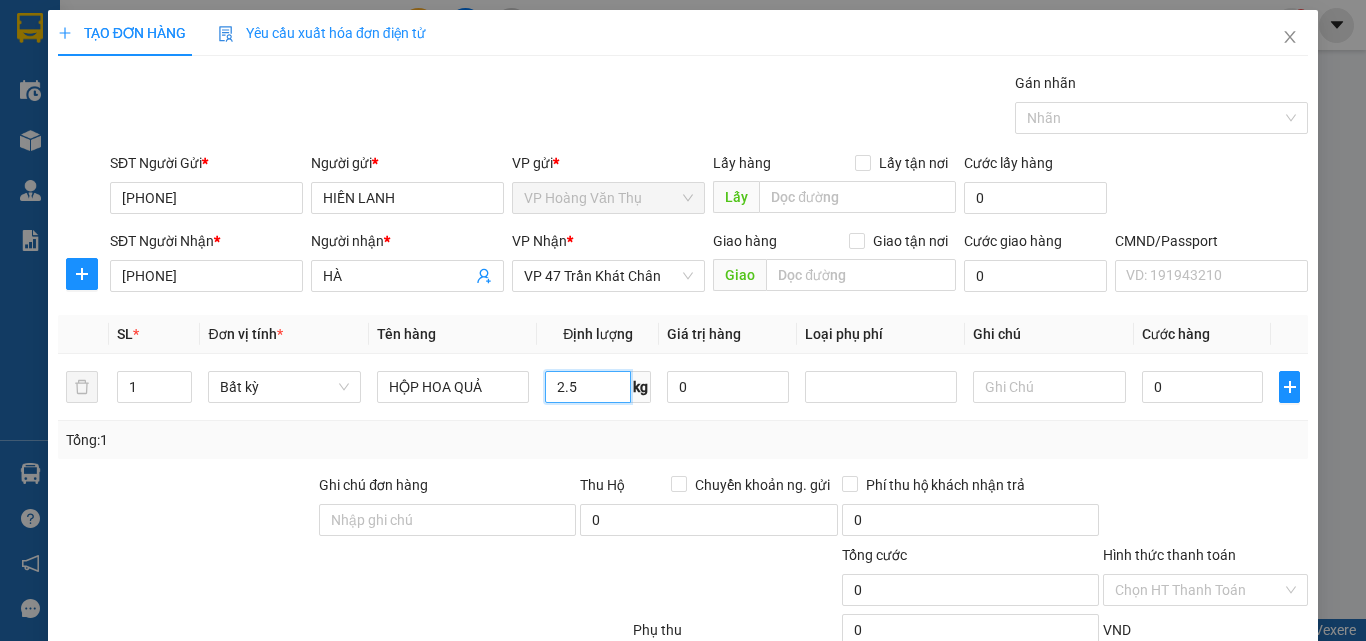 type on "2.5" 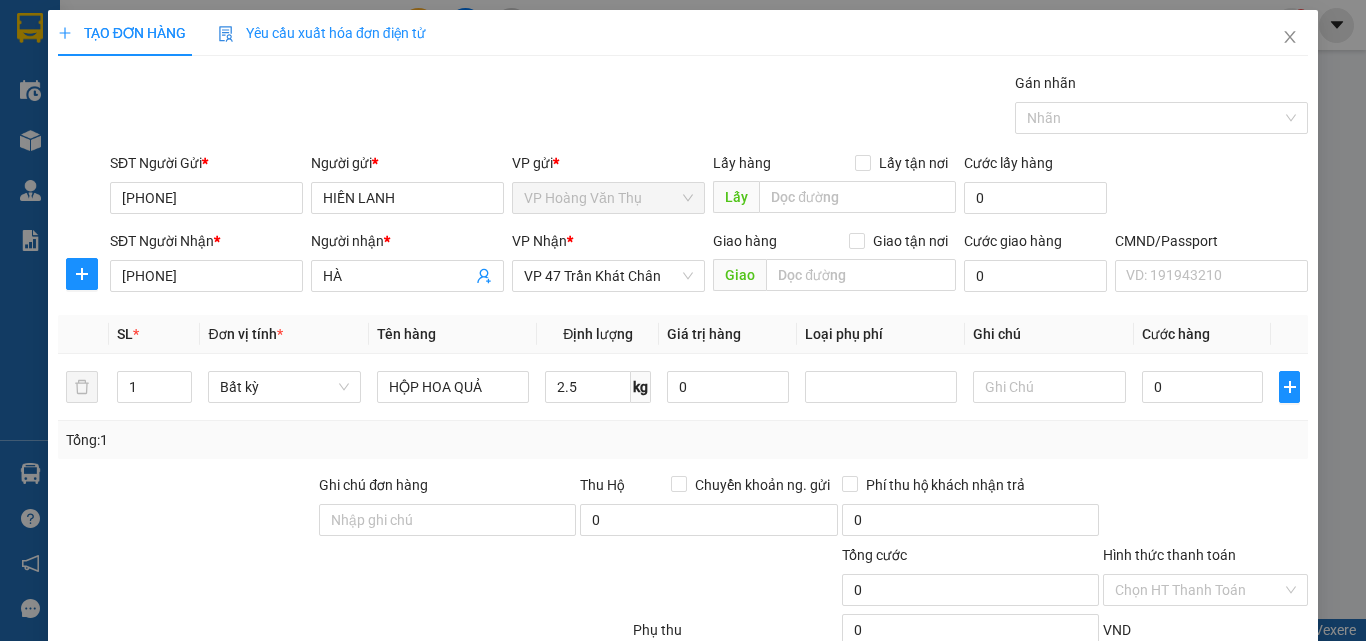 drag, startPoint x: 798, startPoint y: 439, endPoint x: 860, endPoint y: 436, distance: 62.072536 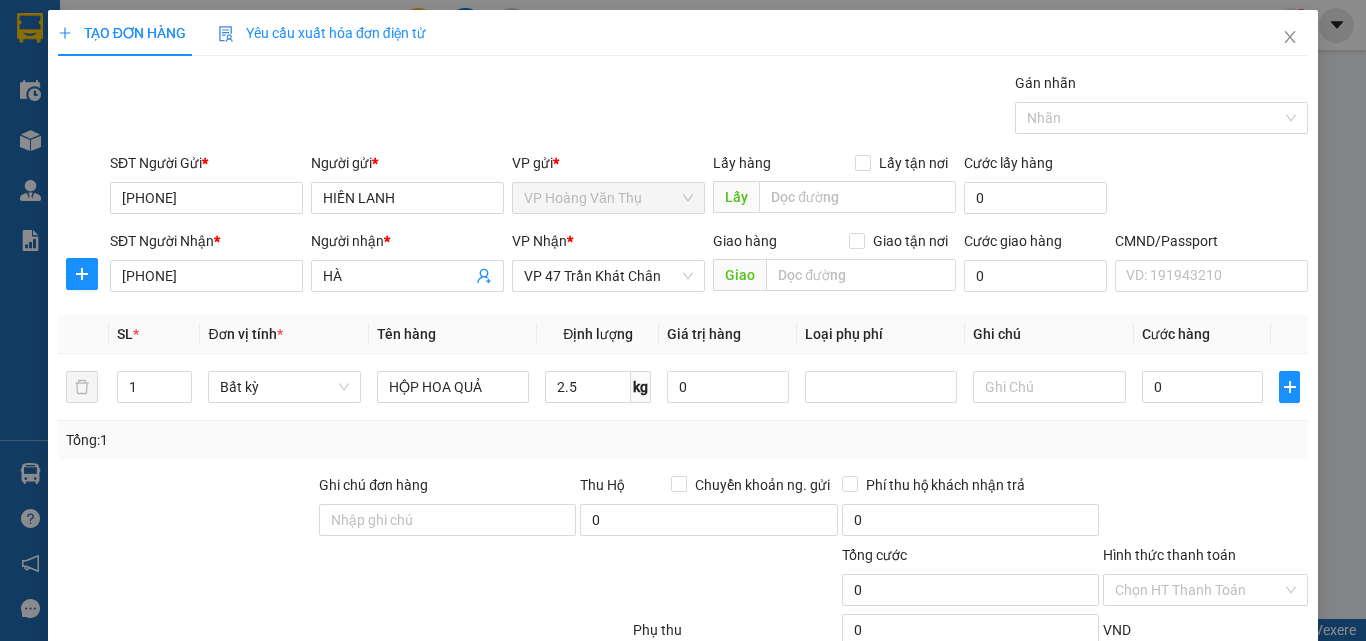 click on "Tổng:  1" at bounding box center (683, 440) 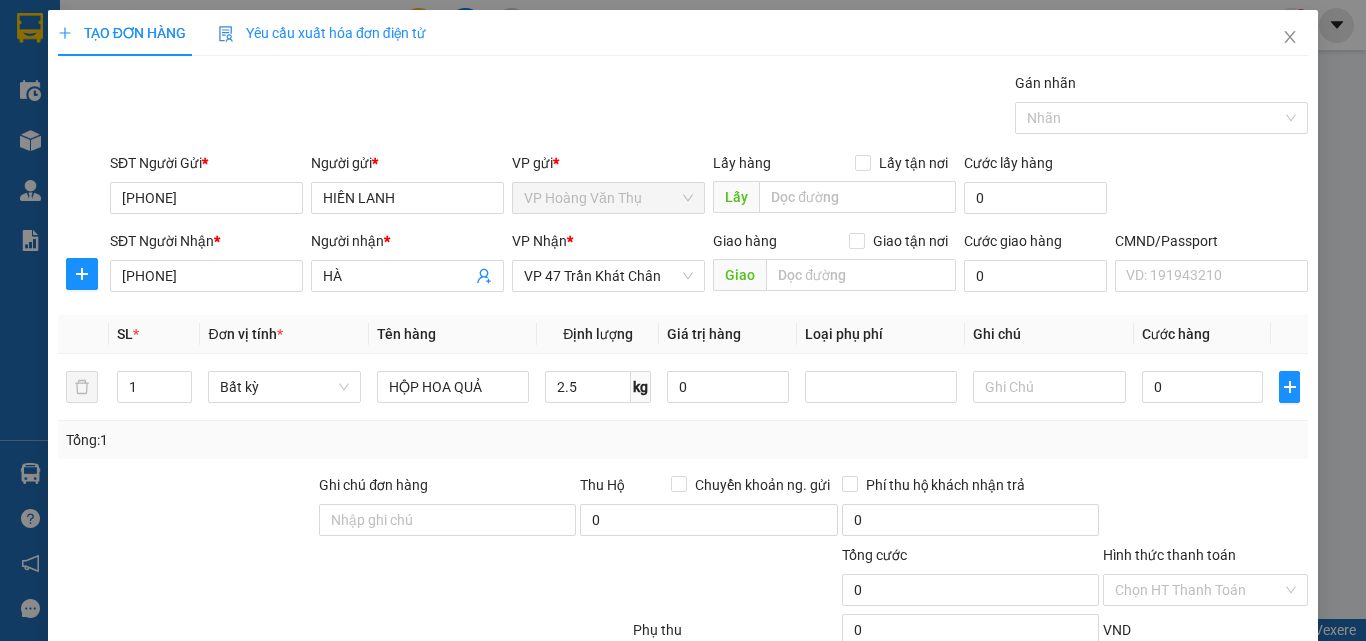 type on "40.000" 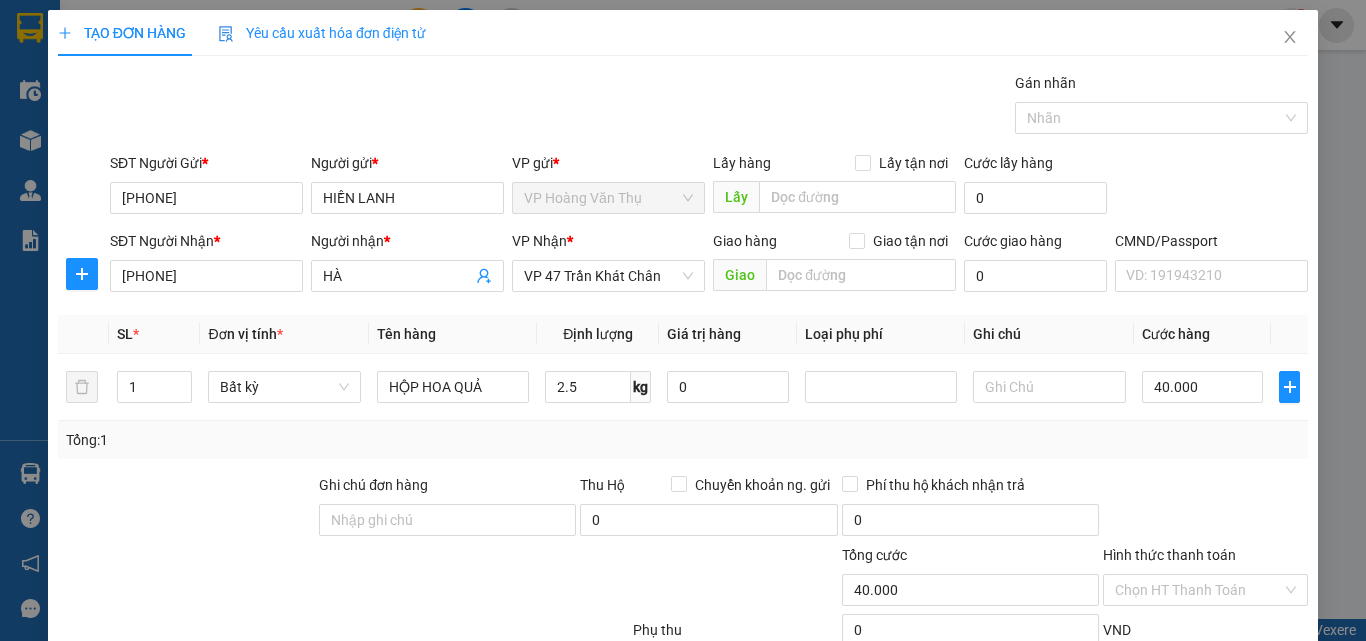 scroll, scrollTop: 139, scrollLeft: 0, axis: vertical 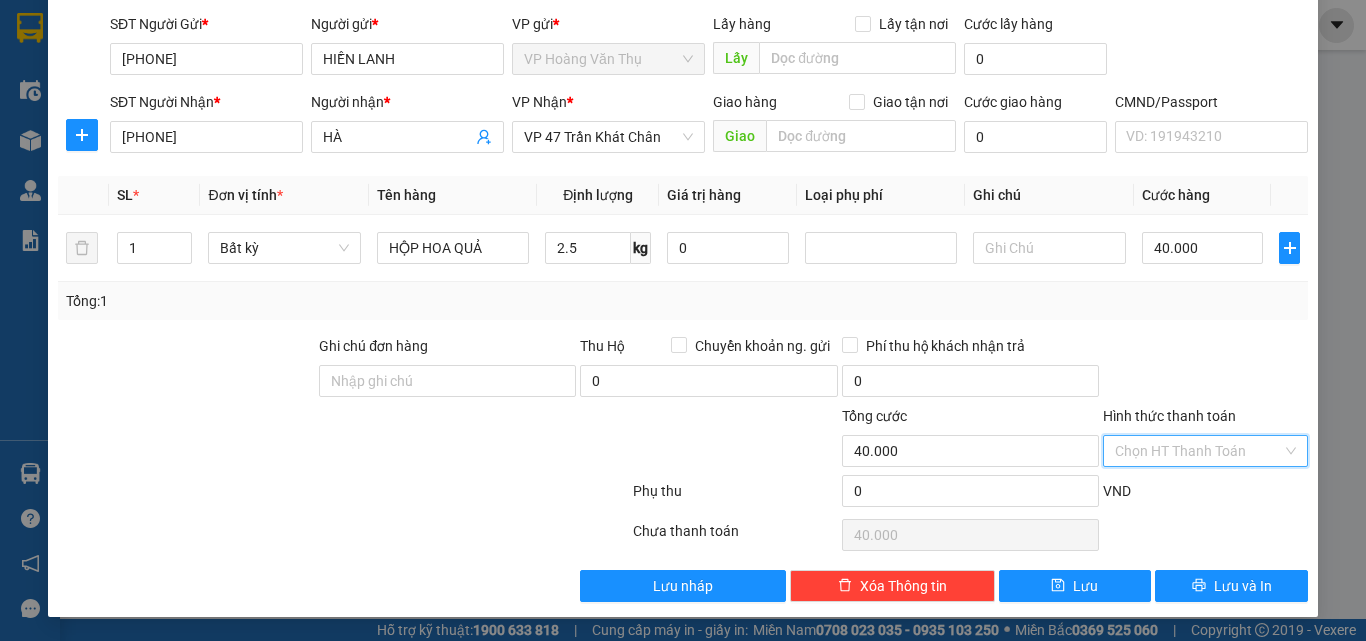 click on "Hình thức thanh toán" at bounding box center (1198, 451) 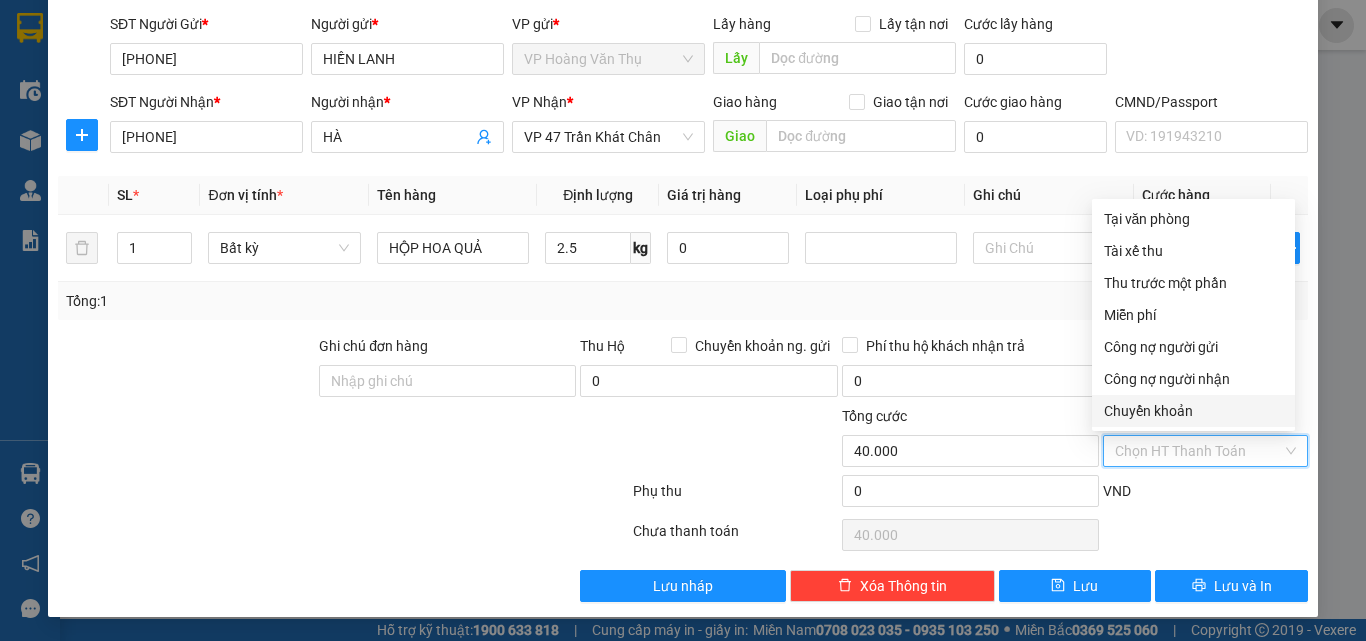 click on "Chọn HT Thanh Toán" at bounding box center [1205, 535] 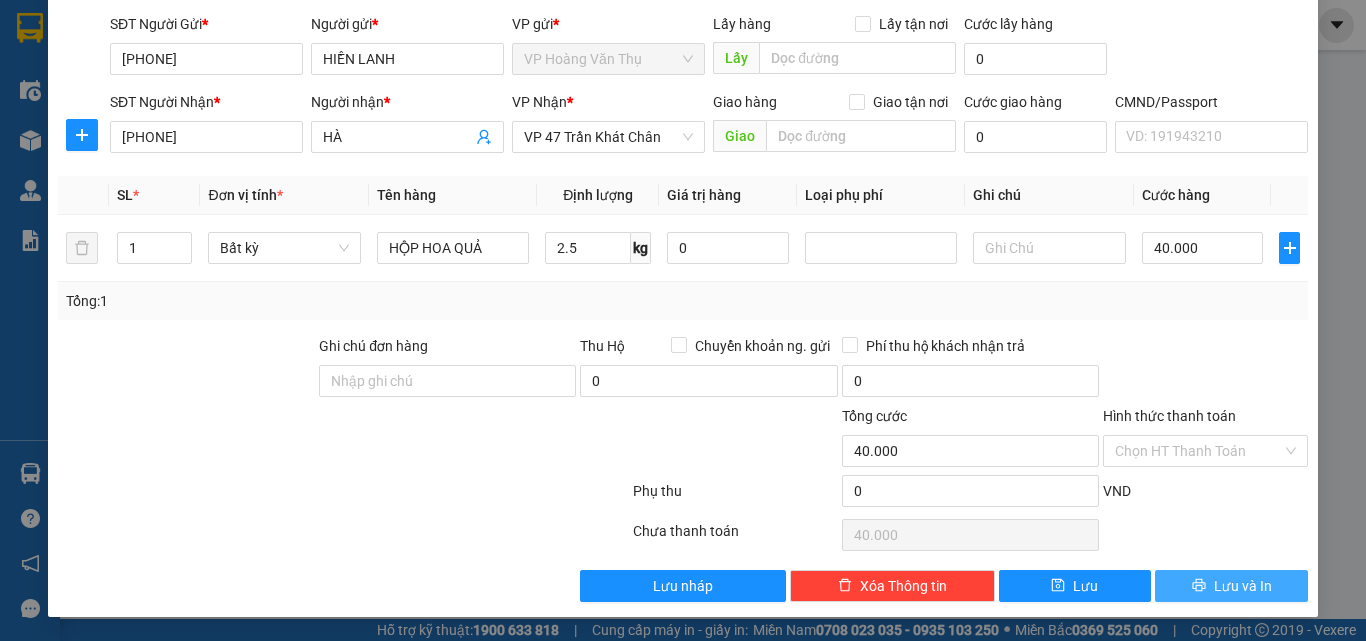 click on "Lưu và In" at bounding box center [1231, 586] 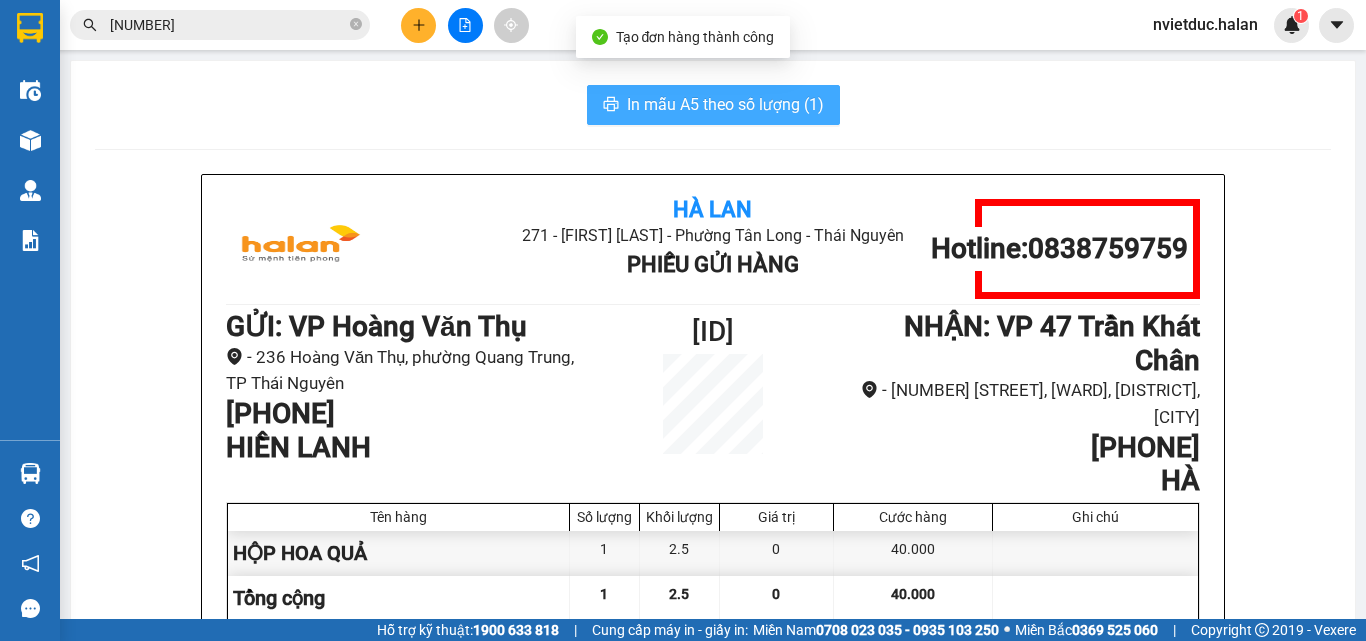 click on "In mẫu A5 theo số lượng
(1)" at bounding box center [725, 104] 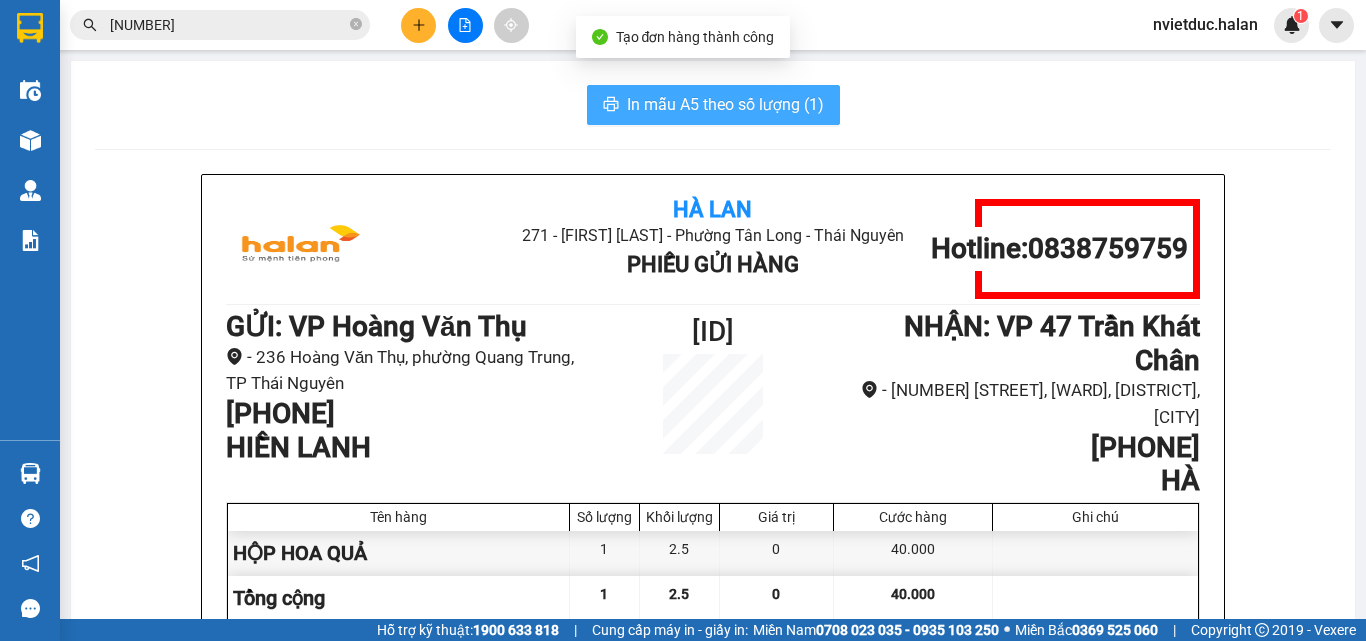 scroll, scrollTop: 0, scrollLeft: 0, axis: both 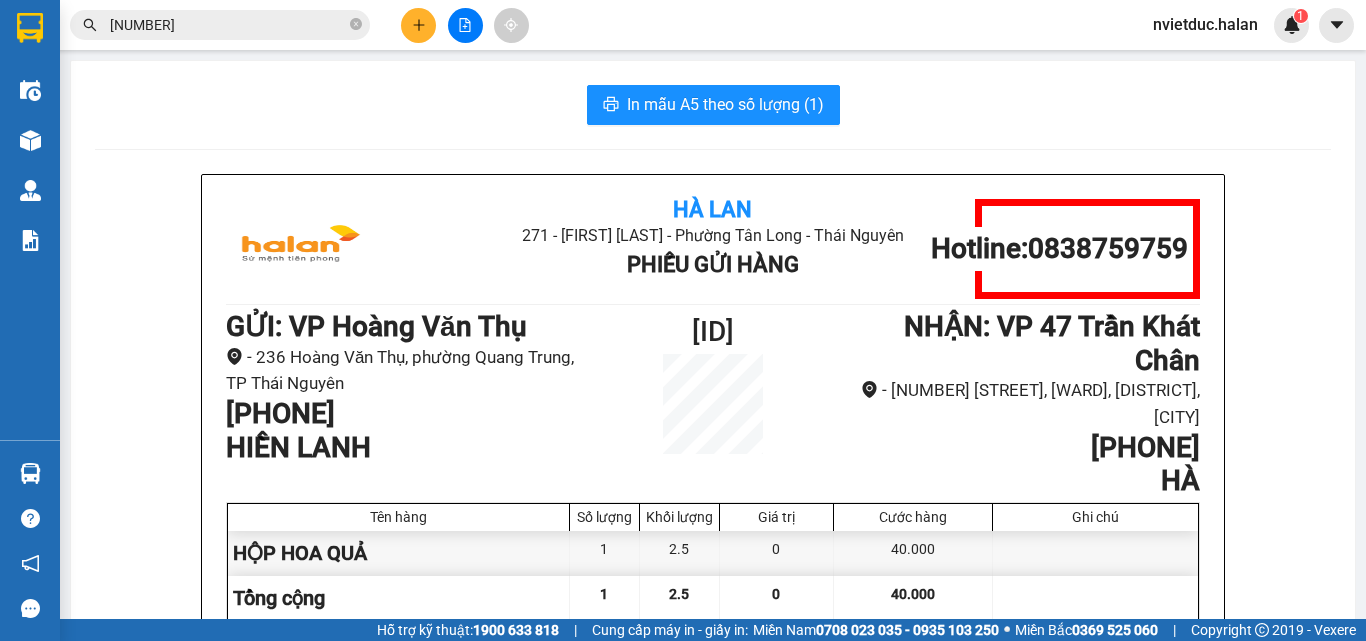 click on "[NUMBER] - [NAME], [DISTRICT], [CITY]" at bounding box center [712, 235] 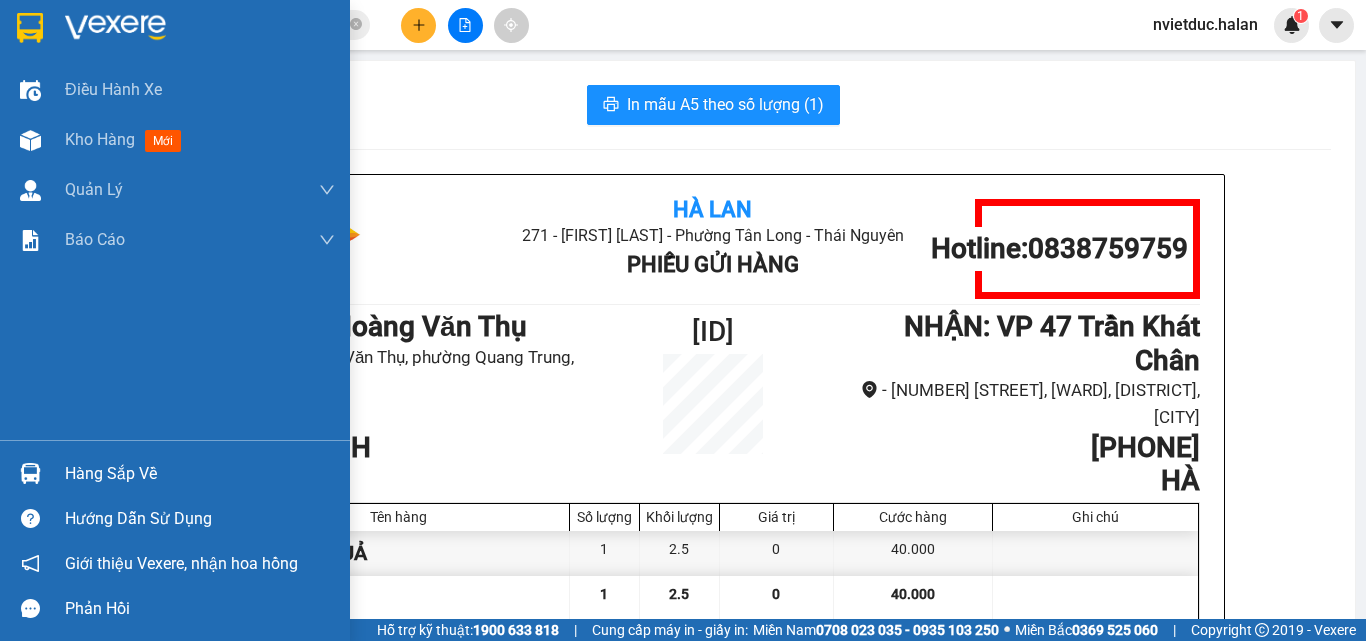 click at bounding box center (30, 473) 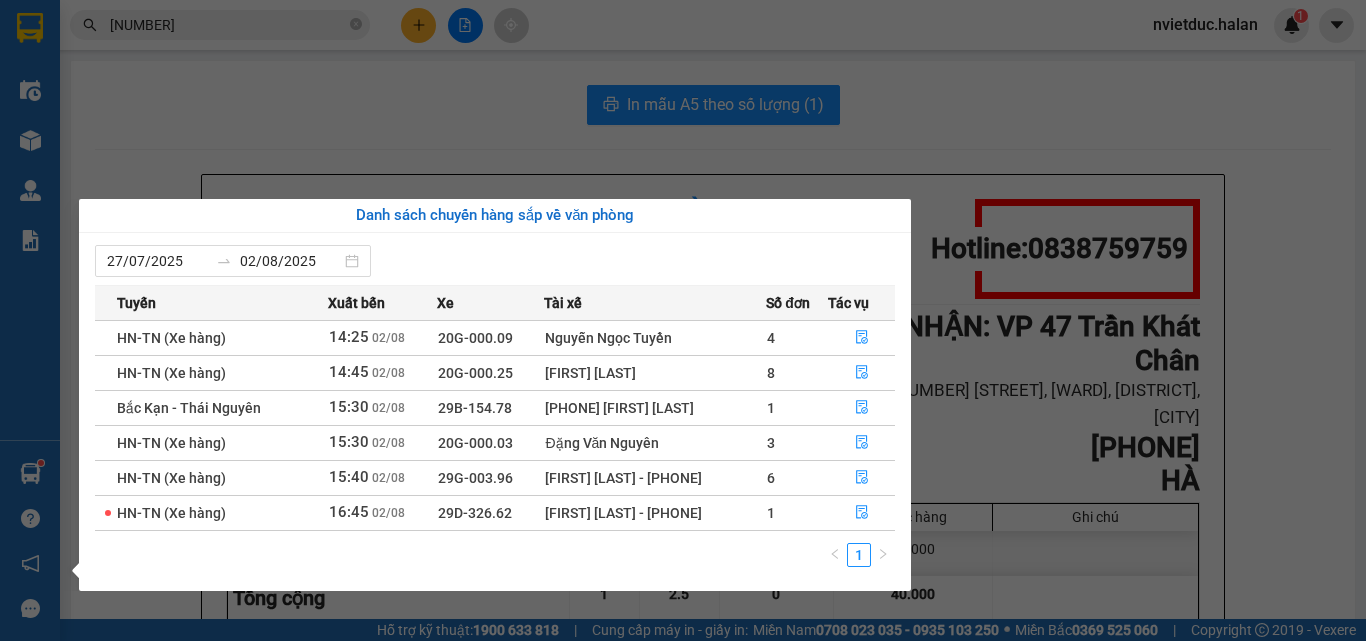 click on "Kết quả tìm kiếm ( 1 )  Bộ lọc  Mã ĐH Trạng thái Món hàng Thu hộ Tổng cước Chưa cước Nhãn Người gửi VP Gửi Người nhận VP Nhận NT 0208250861 11:46 - 02/08 VP Nhận   20G-000.07 14:18 - 02/08 hôp may tinh SL:  1 40.000 40.000 0369206666 PHẠM VŨ VP Nguyễn Trãi 0981107888 DŨNG  VP Hoàng Văn Thụ 1 0208250861 nvietduc.halan 1     Điều hành xe     Kho hàng mới     Quản Lý Quản lý chuyến Quản lý kiểm kho     Báo cáo 12. Thống kê đơn đối tác 2. Doanh thu thực tế theo từng văn phòng 4. Thống kê đơn hàng theo văn phòng Hàng sắp về Hướng dẫn sử dụng Giới thiệu Vexere, nhận hoa hồng Phản hồi Phần mềm hỗ trợ bạn tốt chứ?  In mẫu A5 theo số lượng
(1) Hà Lan 271 - Dương Tự Minh - Phường Tân Long - Thái Nguyên Phiếu Gửi Hàng Hotline:  0838759759 GỬI :   VP Hoàng Văn Thụ   - 236 Hoàng Văn Thụ, phường Quang Trung, TP Thái Nguyên 0344578999 :" at bounding box center (683, 320) 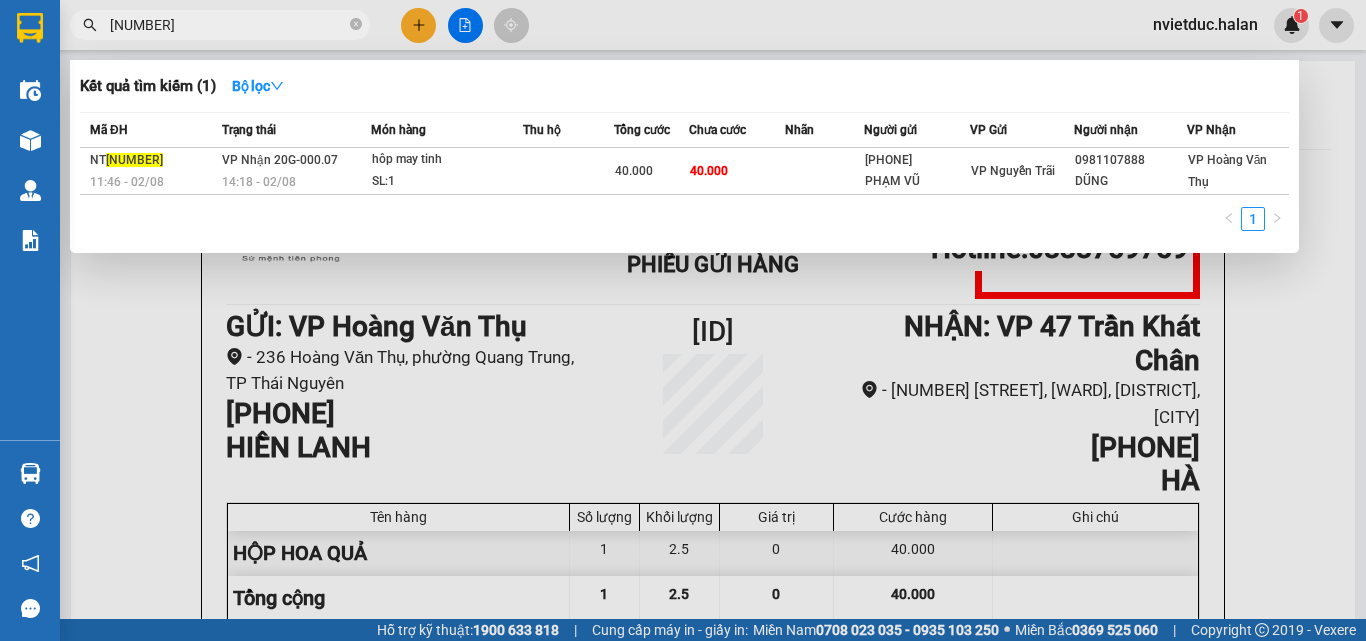click on "0208250861" at bounding box center [228, 25] 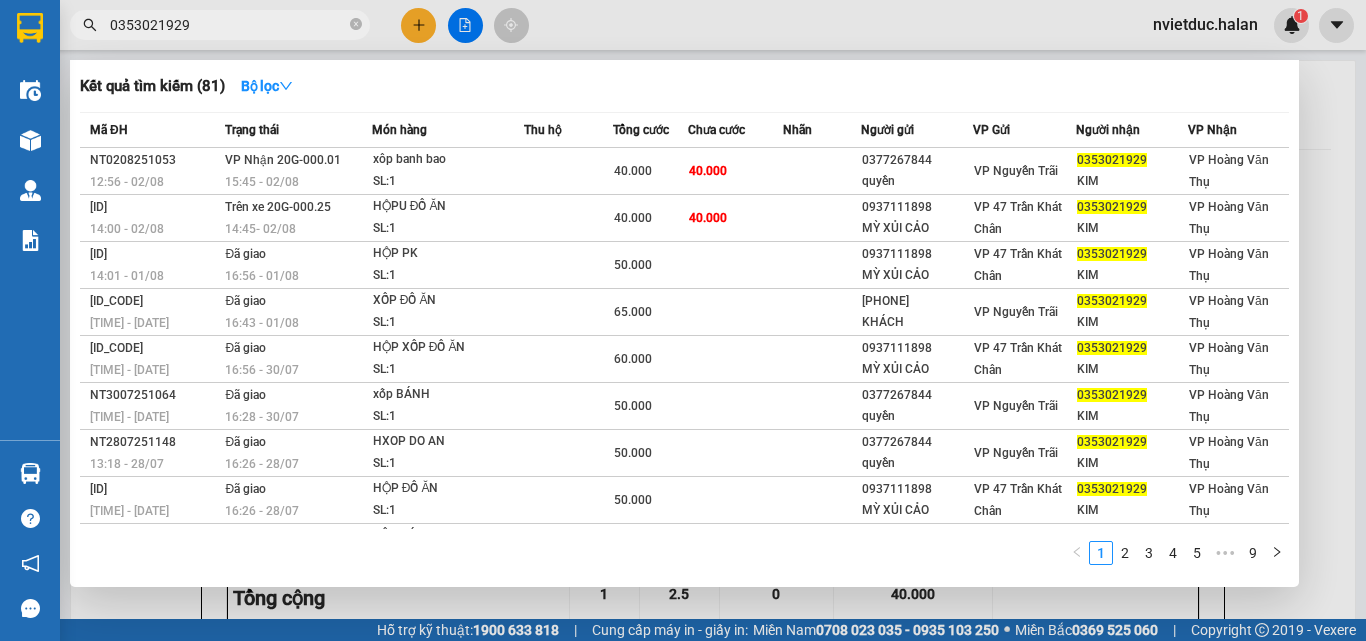 type on "0353021929" 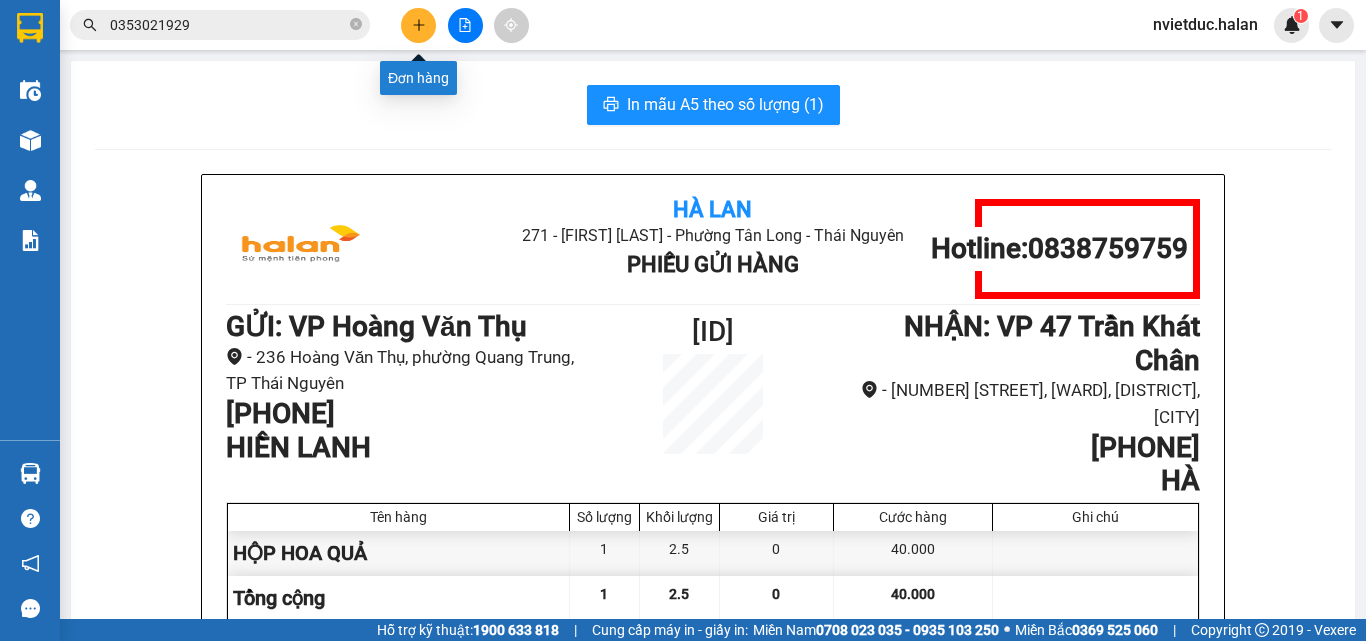click at bounding box center (418, 25) 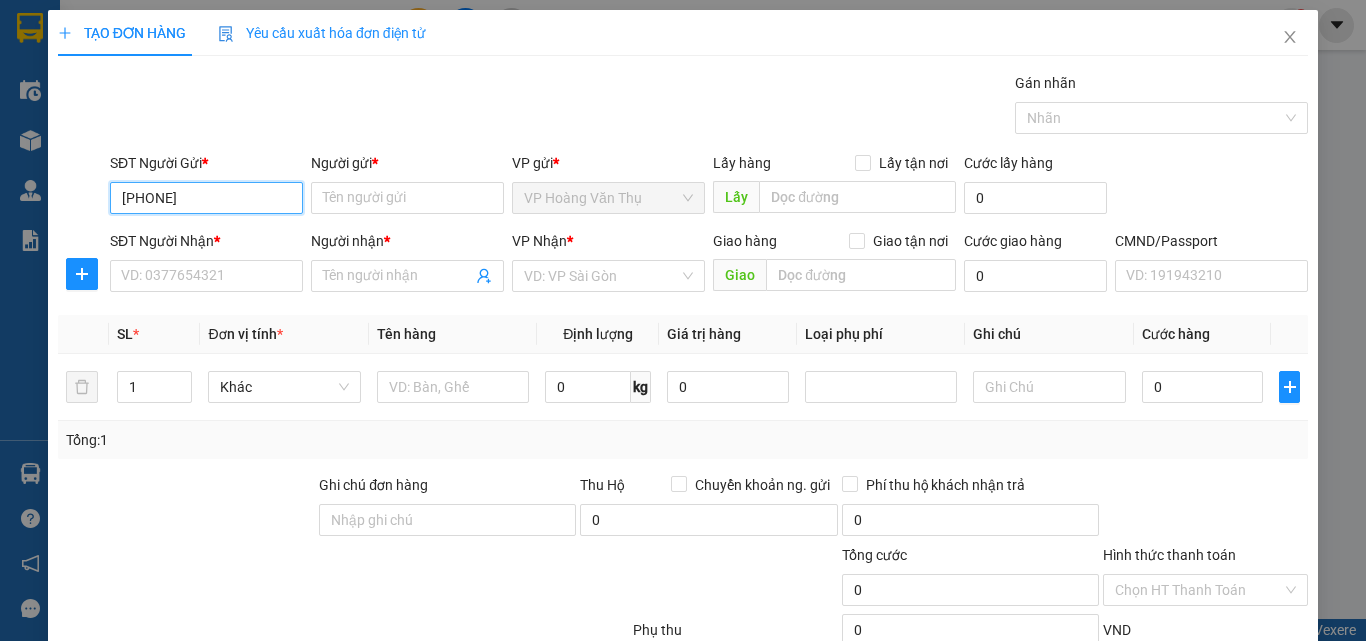 type on "0389107230" 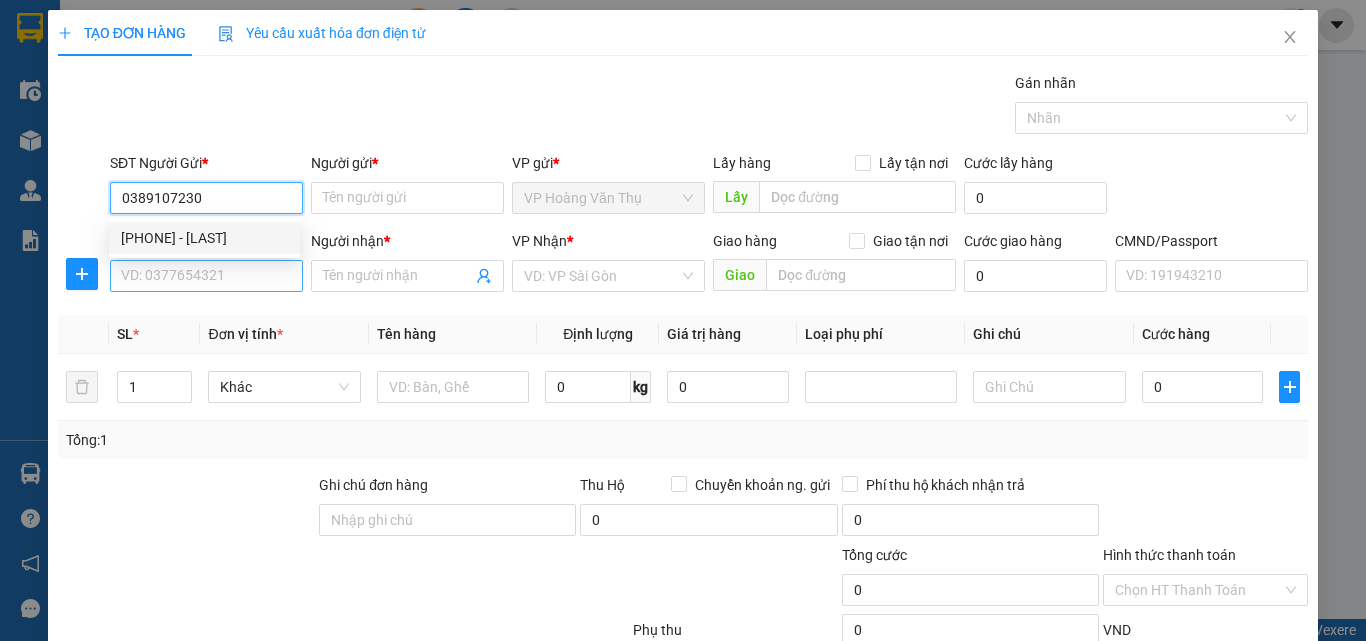 drag, startPoint x: 254, startPoint y: 240, endPoint x: 240, endPoint y: 266, distance: 29.529646 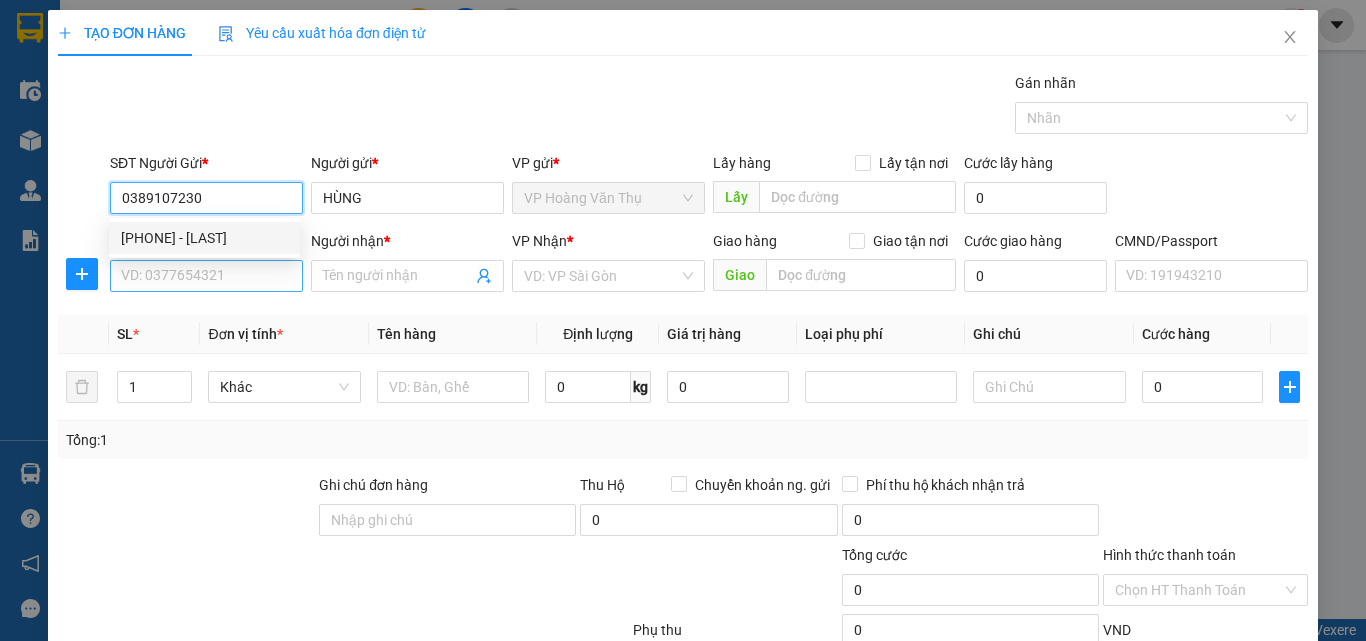 type on "0389107230" 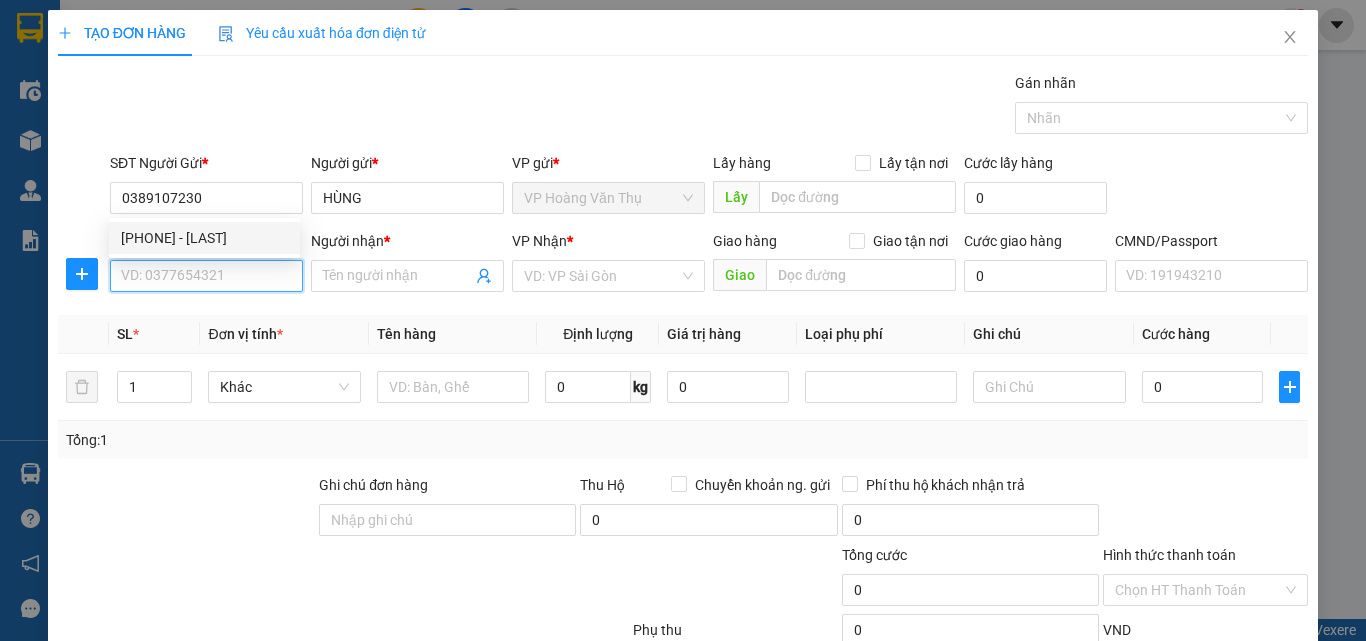click on "SĐT Người Nhận  *" at bounding box center [206, 276] 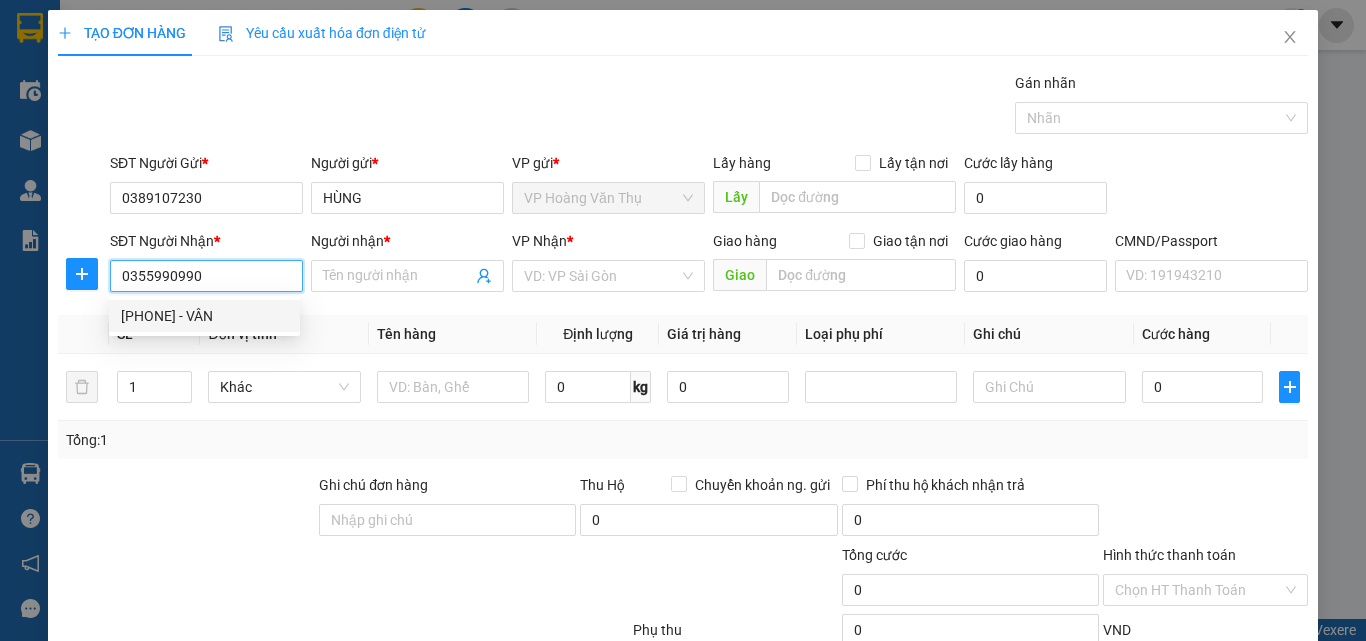 click on "0355990990 - VÂN" at bounding box center (204, 316) 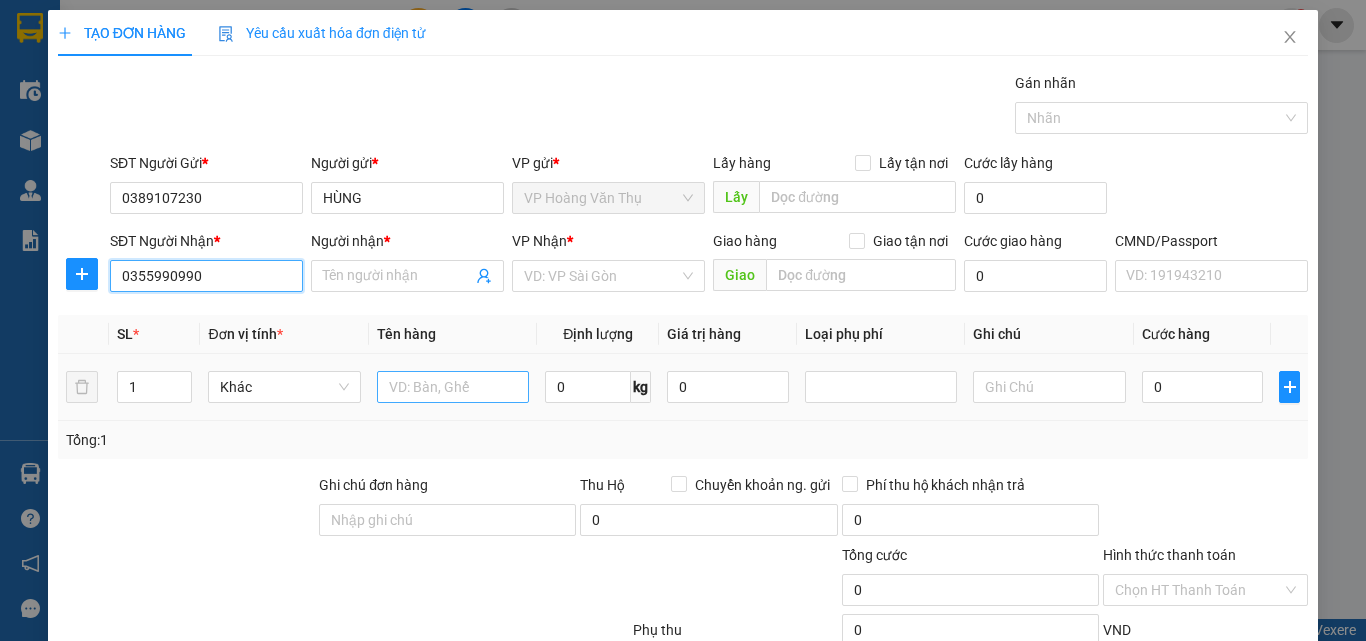 type on "0355990990" 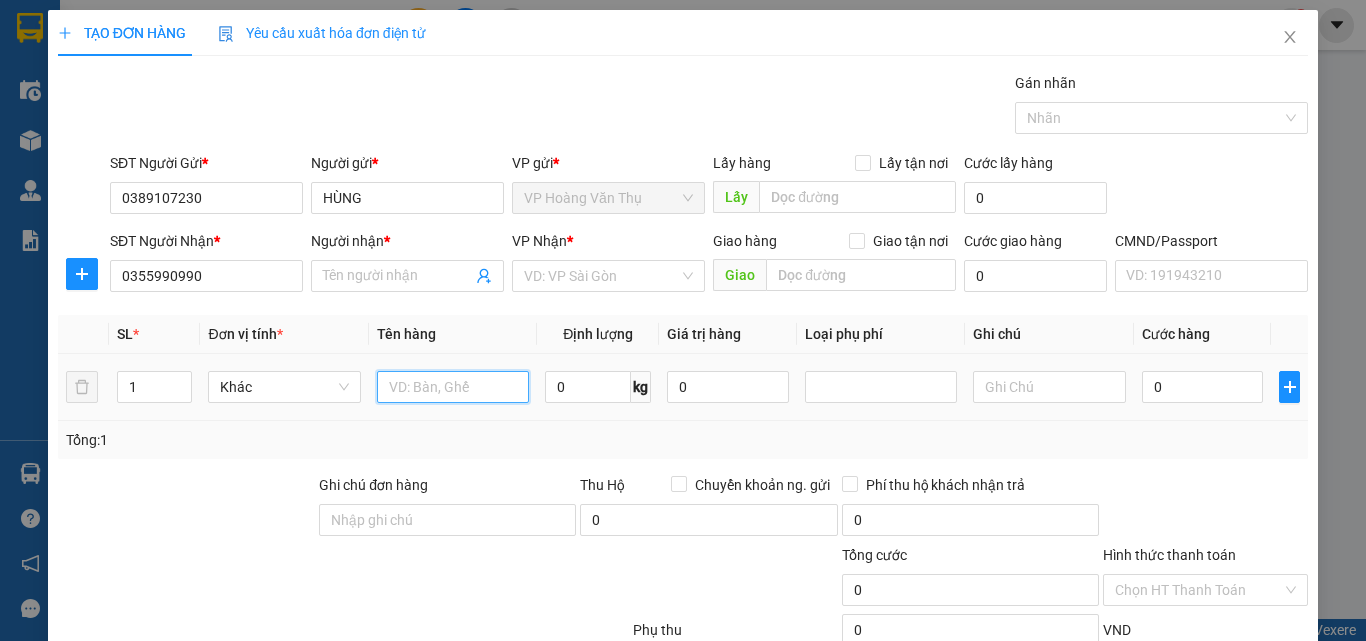 click at bounding box center (453, 387) 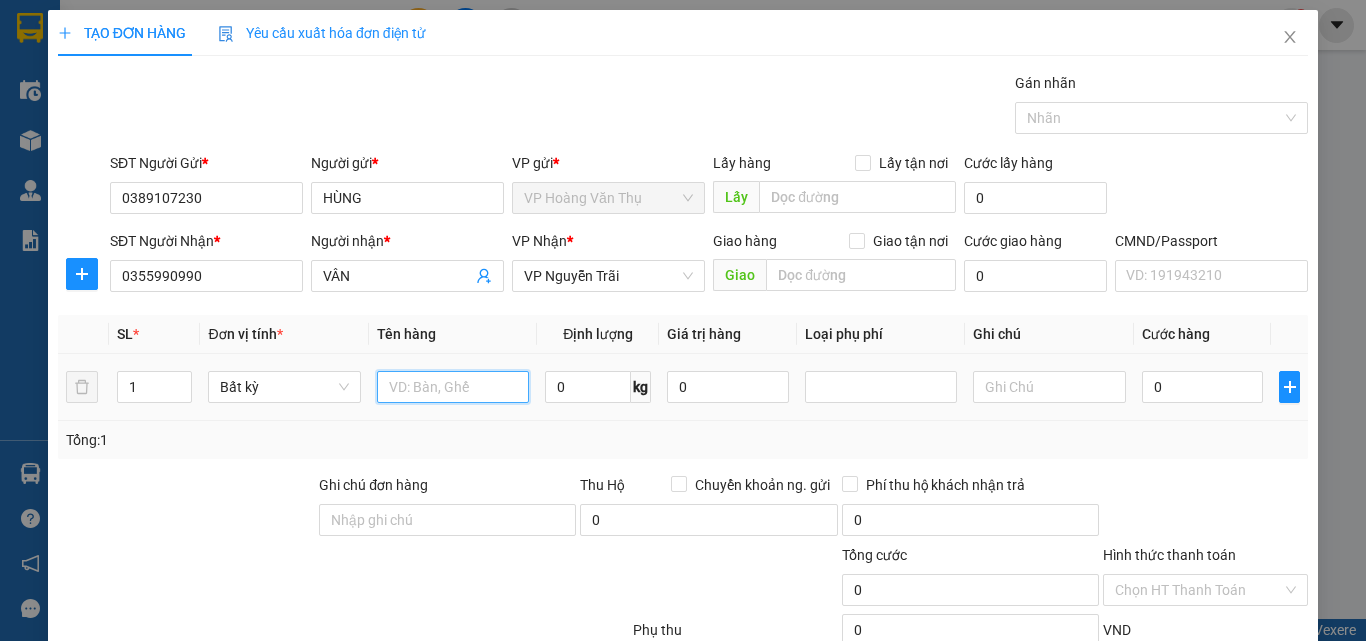 type on "G" 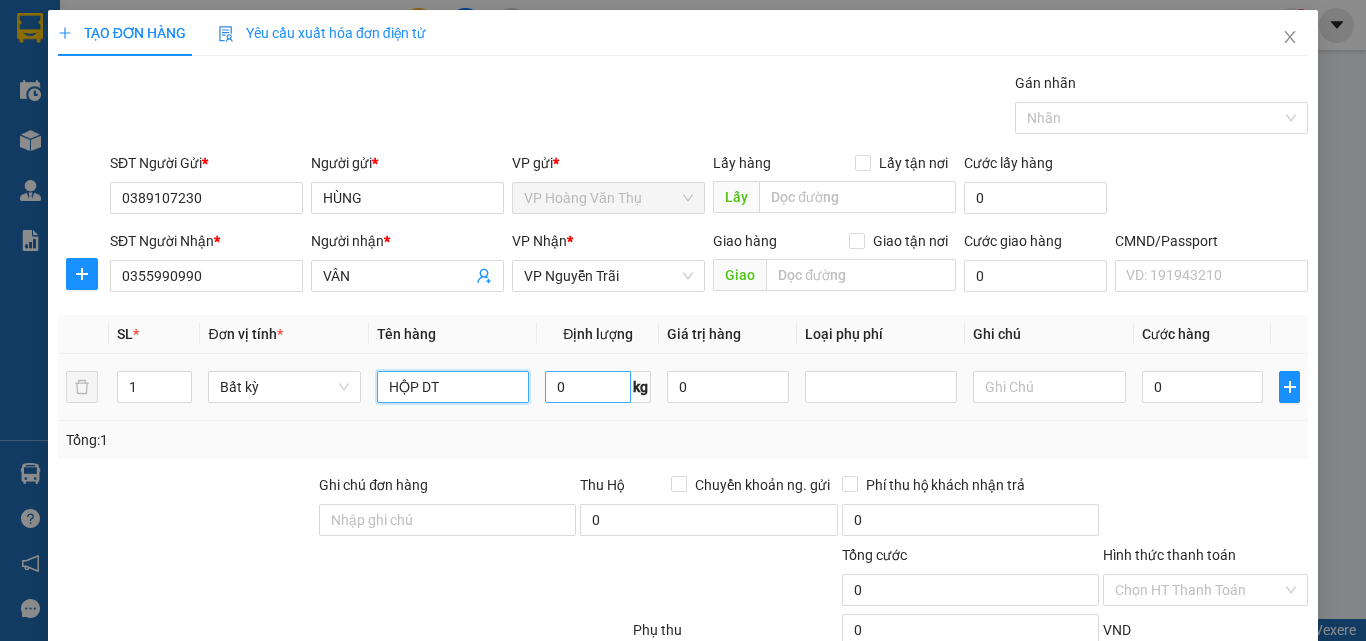 type on "HỘP DT" 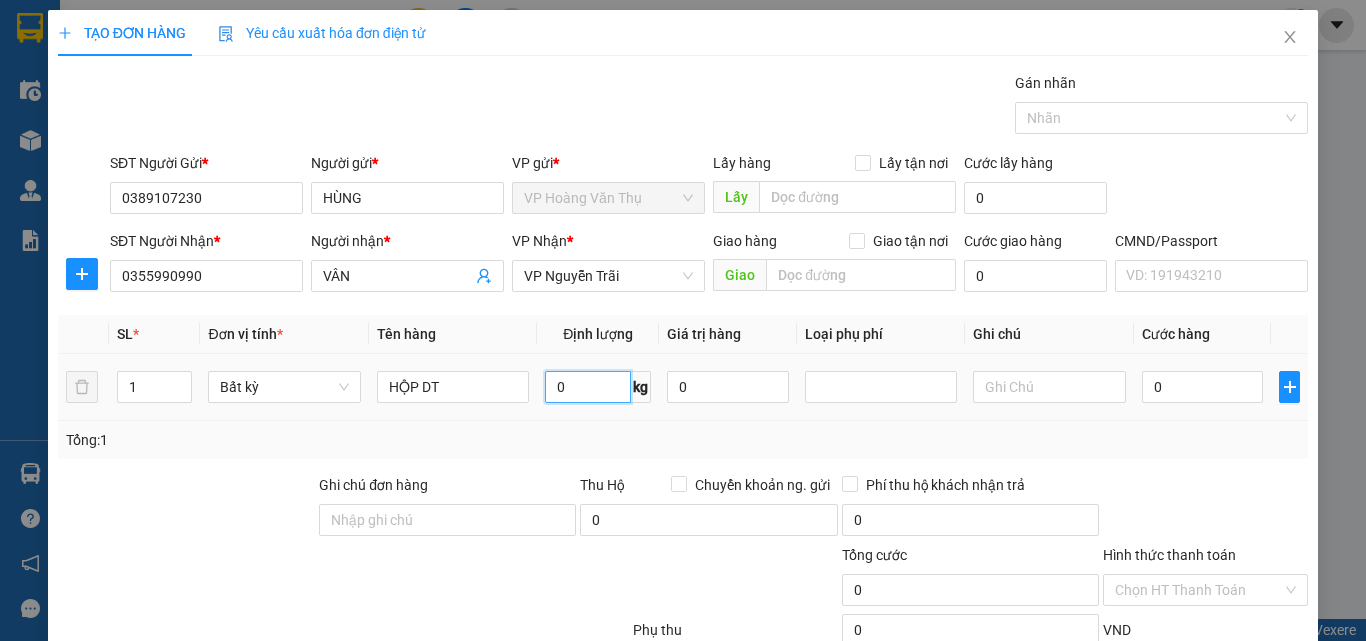 click on "0" at bounding box center (588, 387) 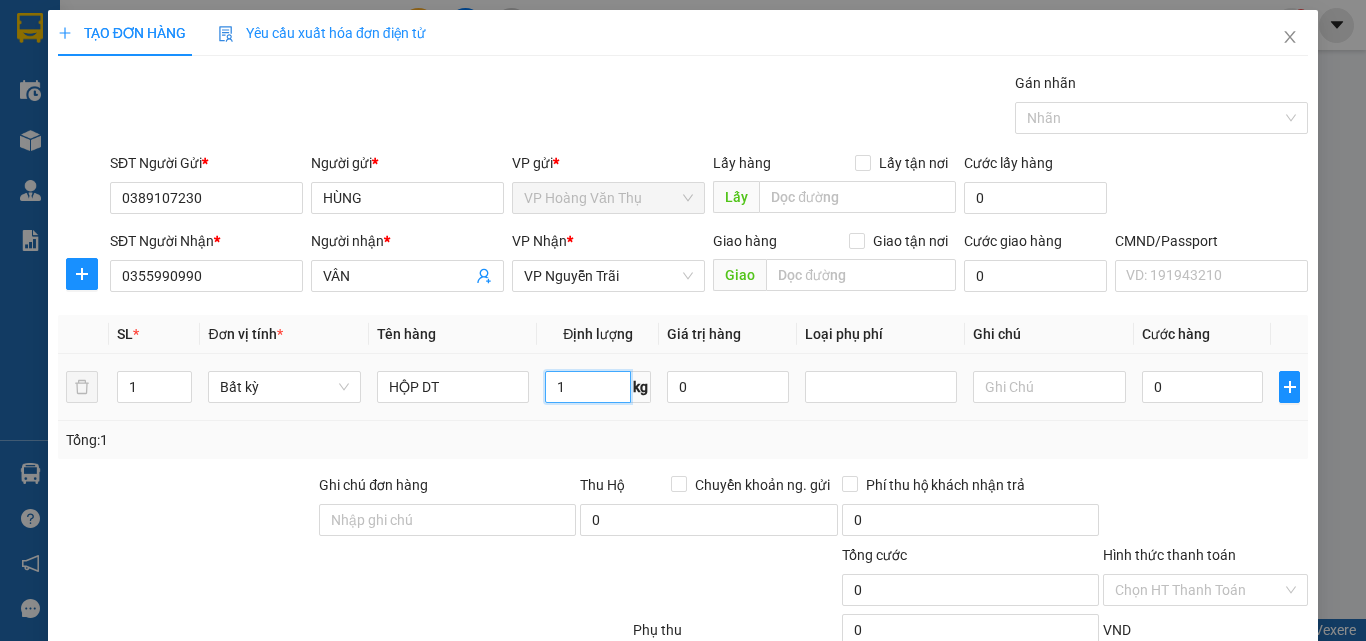 type on "1" 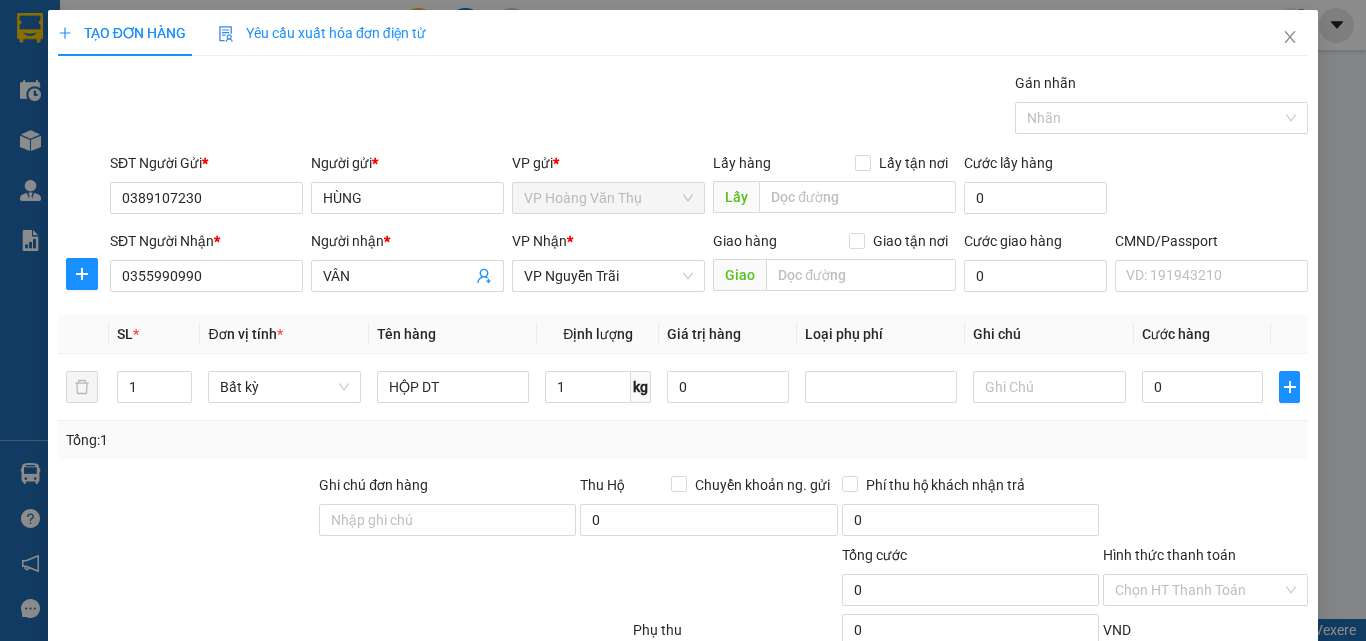 click on "Tổng:  1" at bounding box center (683, 440) 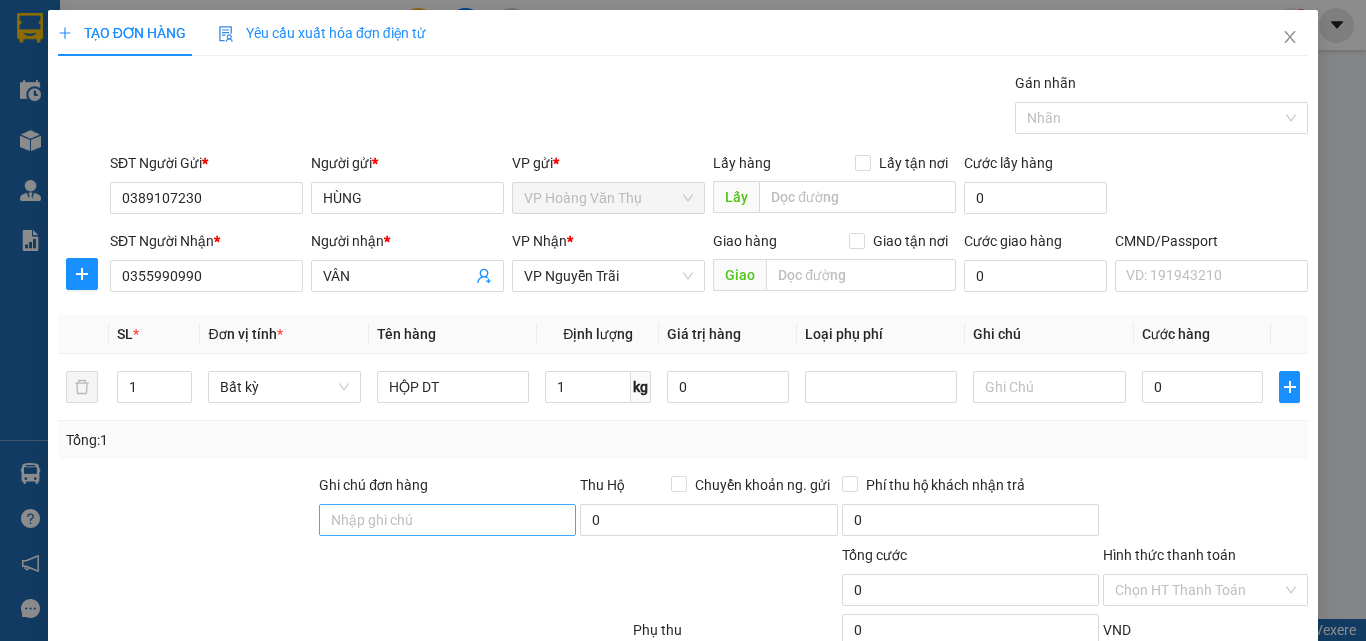 type on "35.000" 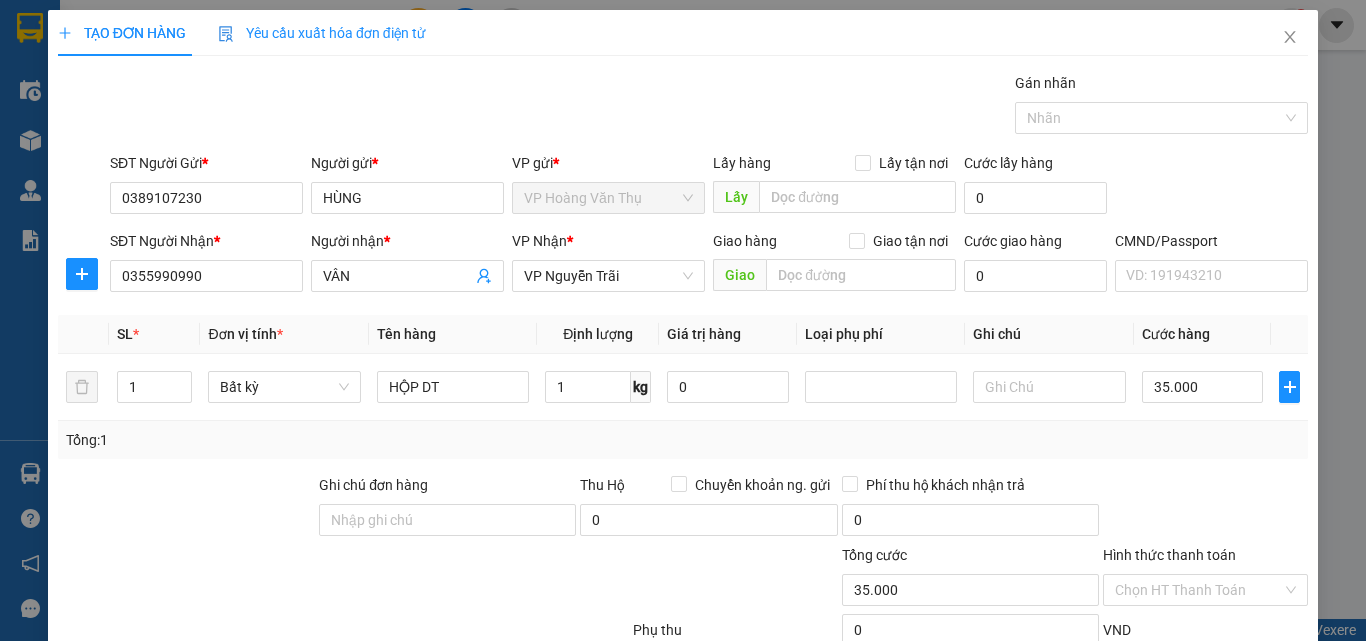scroll, scrollTop: 139, scrollLeft: 0, axis: vertical 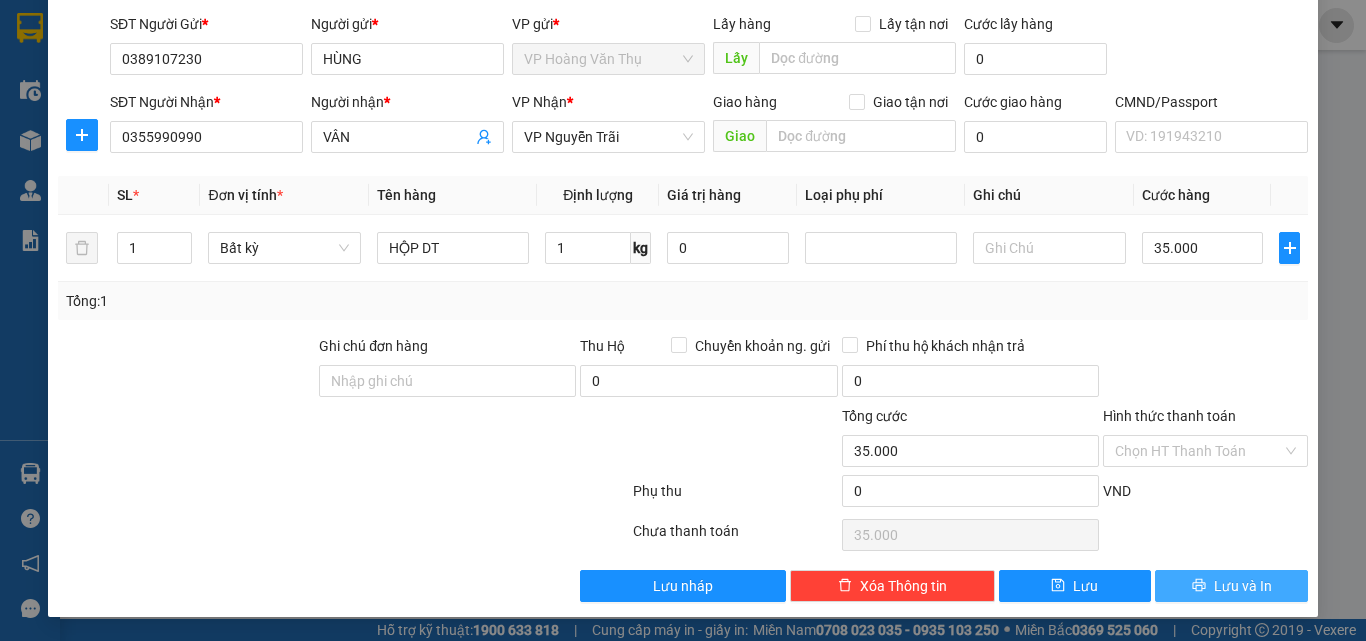 click on "Lưu và In" at bounding box center (1243, 586) 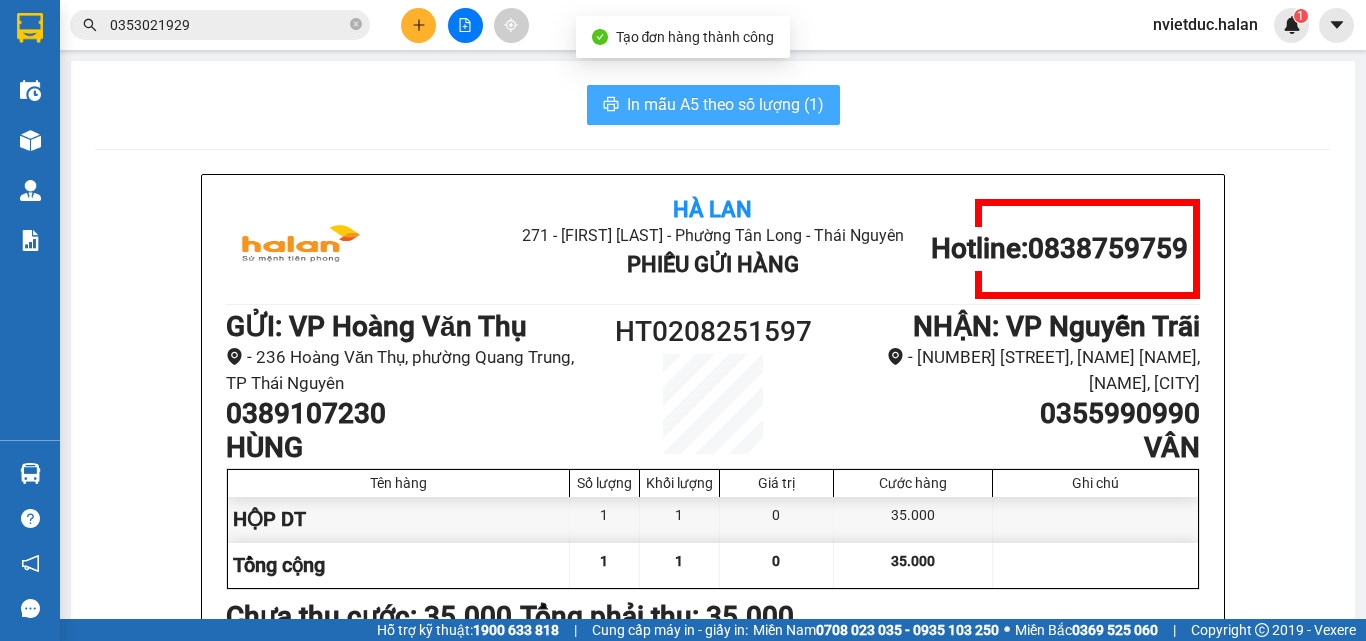 click on "In mẫu A5 theo số lượng
(1)" at bounding box center [725, 104] 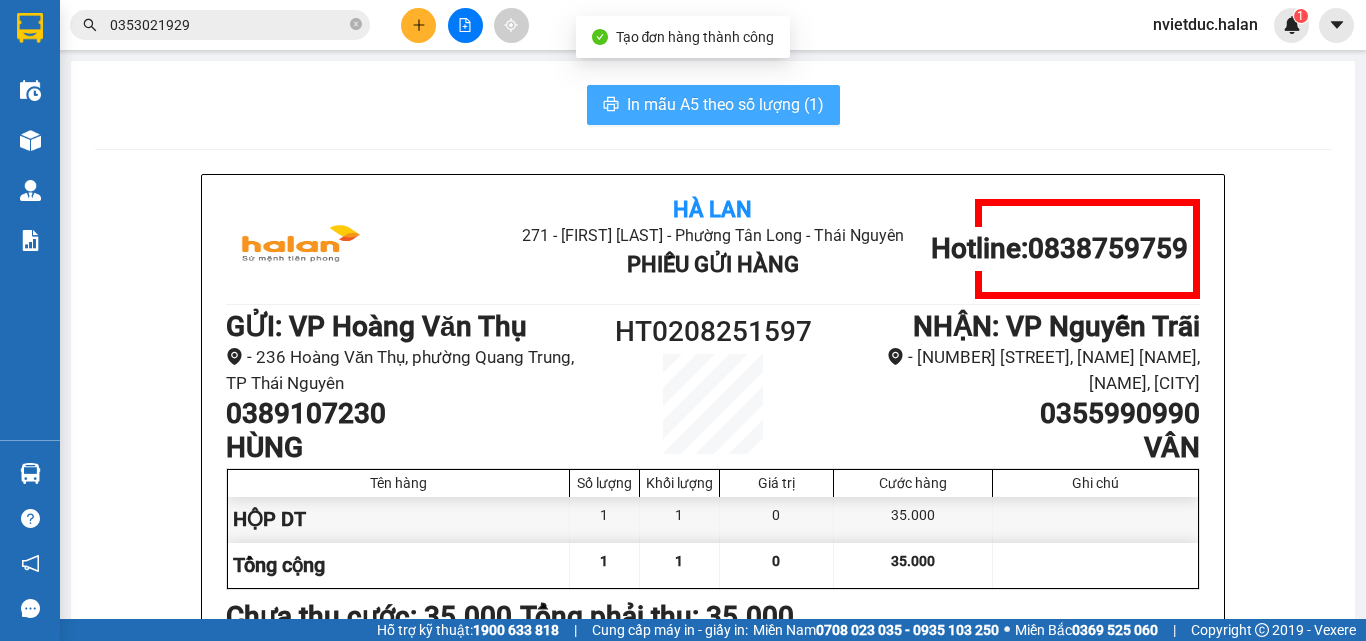 scroll, scrollTop: 0, scrollLeft: 0, axis: both 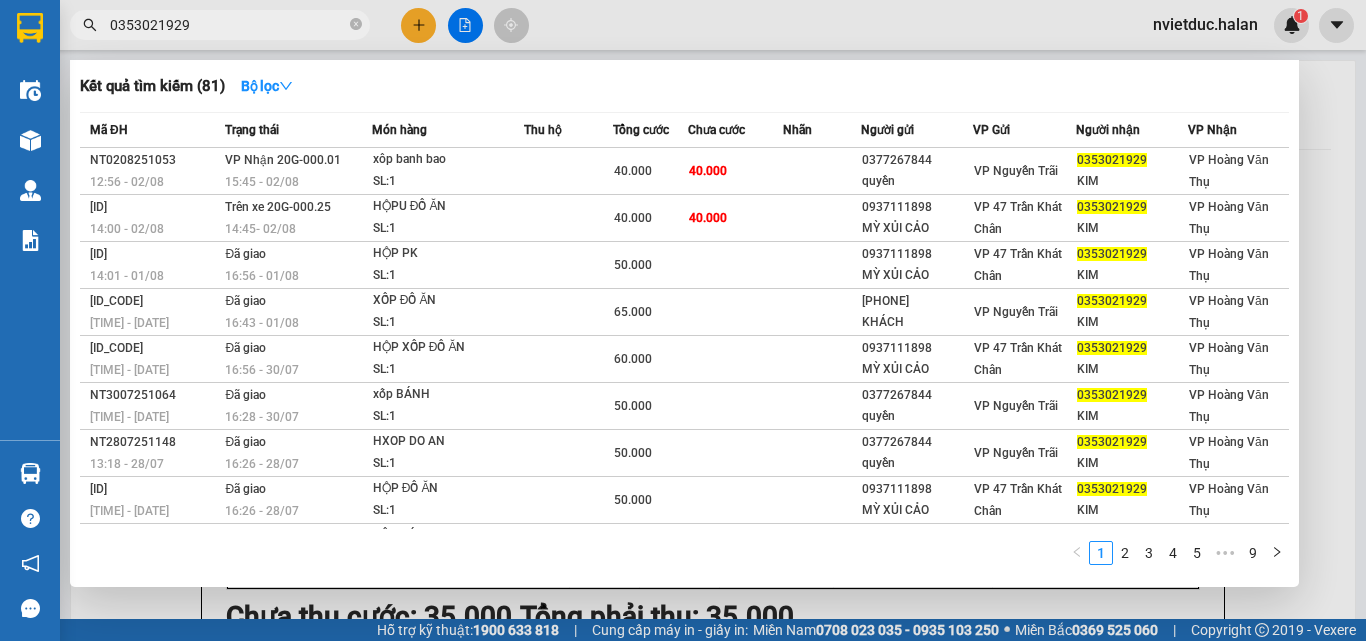 click on "0353021929" at bounding box center [220, 25] 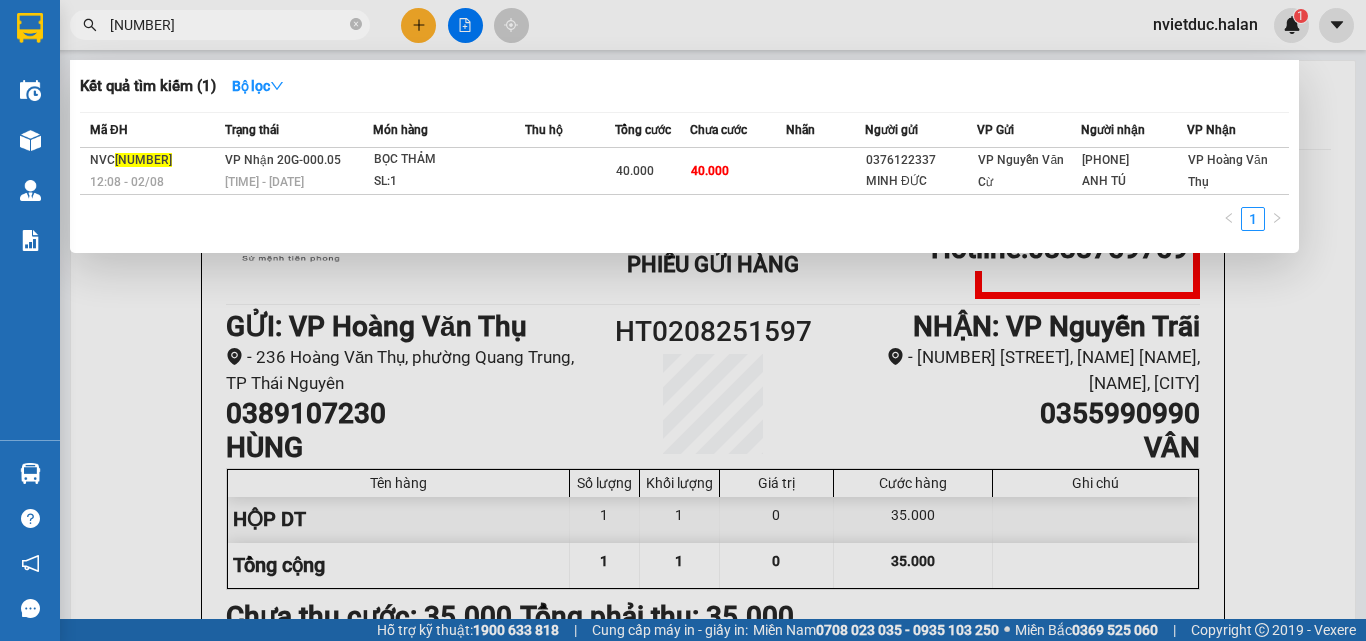 type on "0208250954" 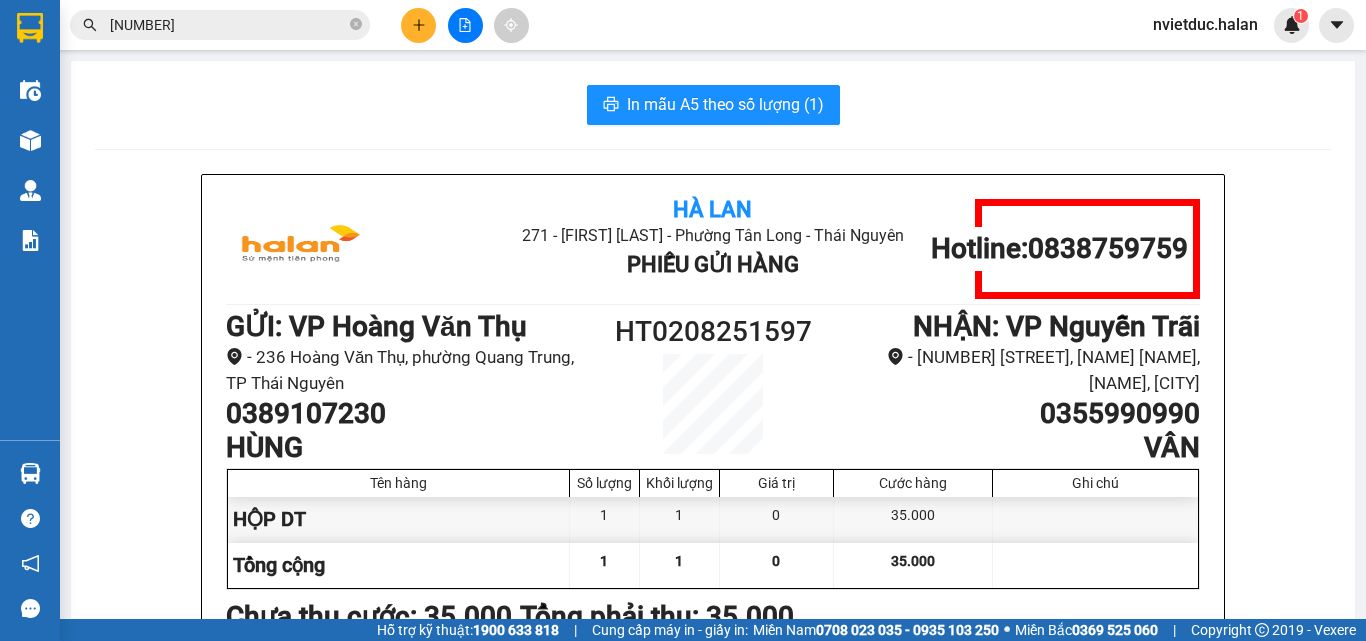 click at bounding box center (418, 25) 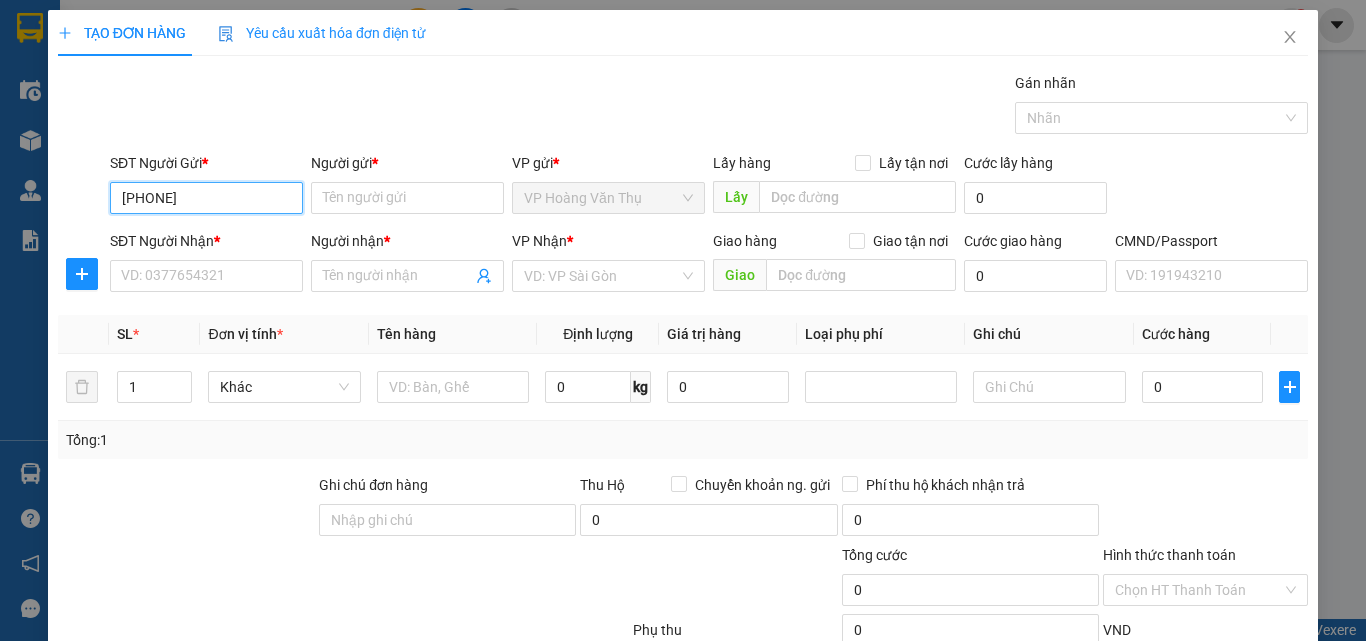 type on "0966866162" 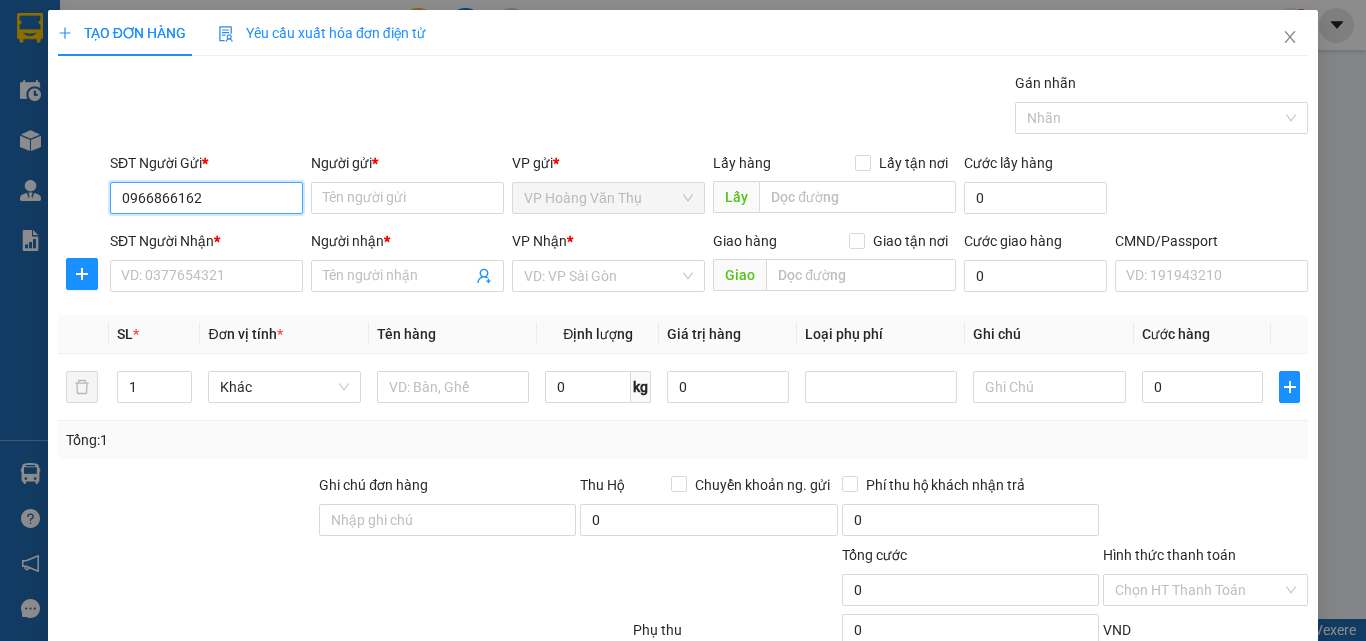 click on "0966866162 - an" at bounding box center [204, 238] 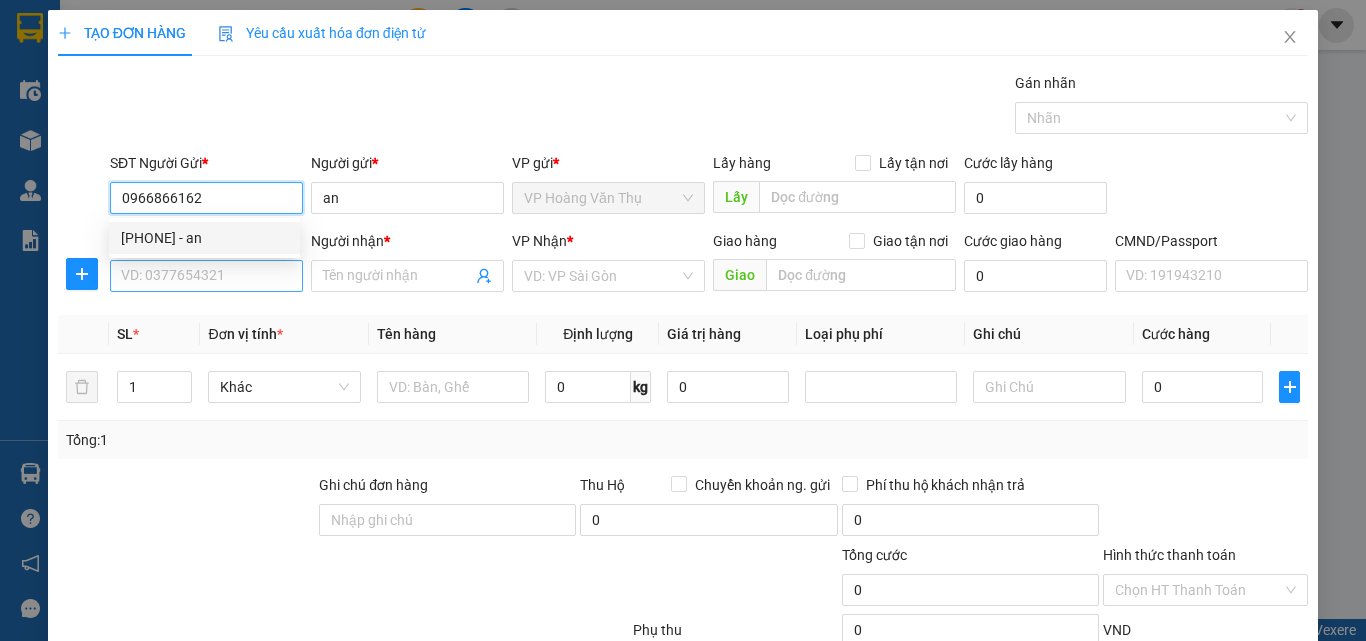 type on "0966866162" 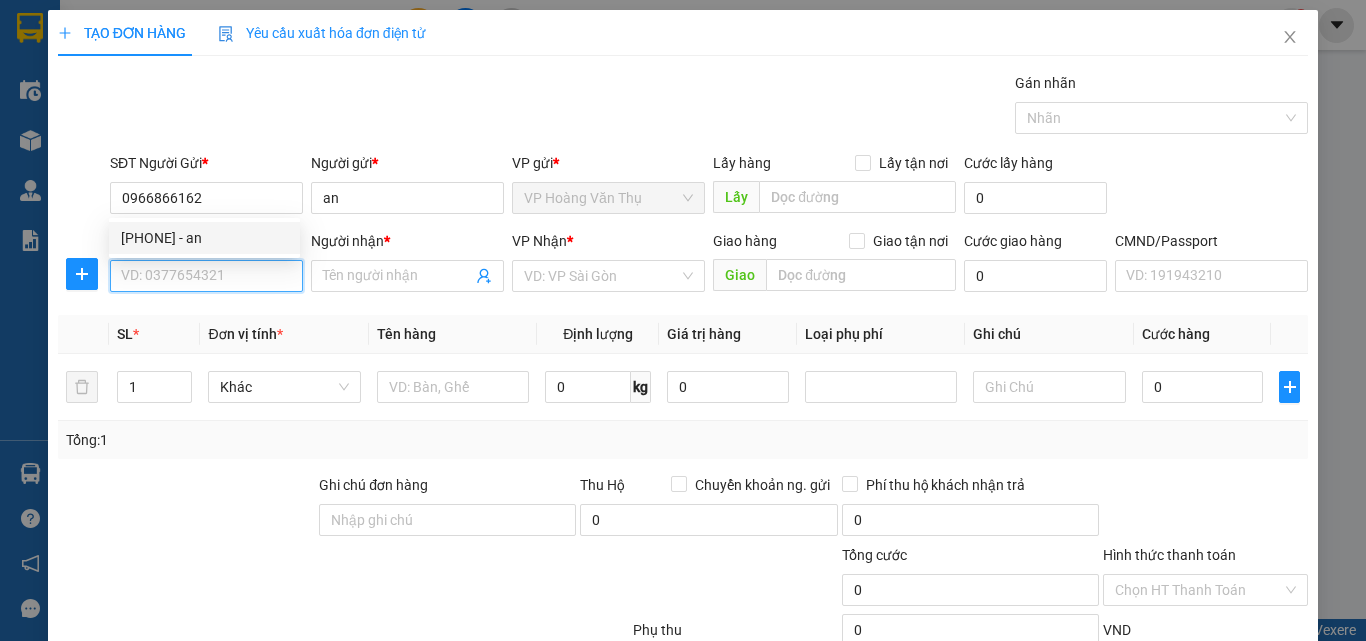click on "SĐT Người Nhận  *" at bounding box center [206, 276] 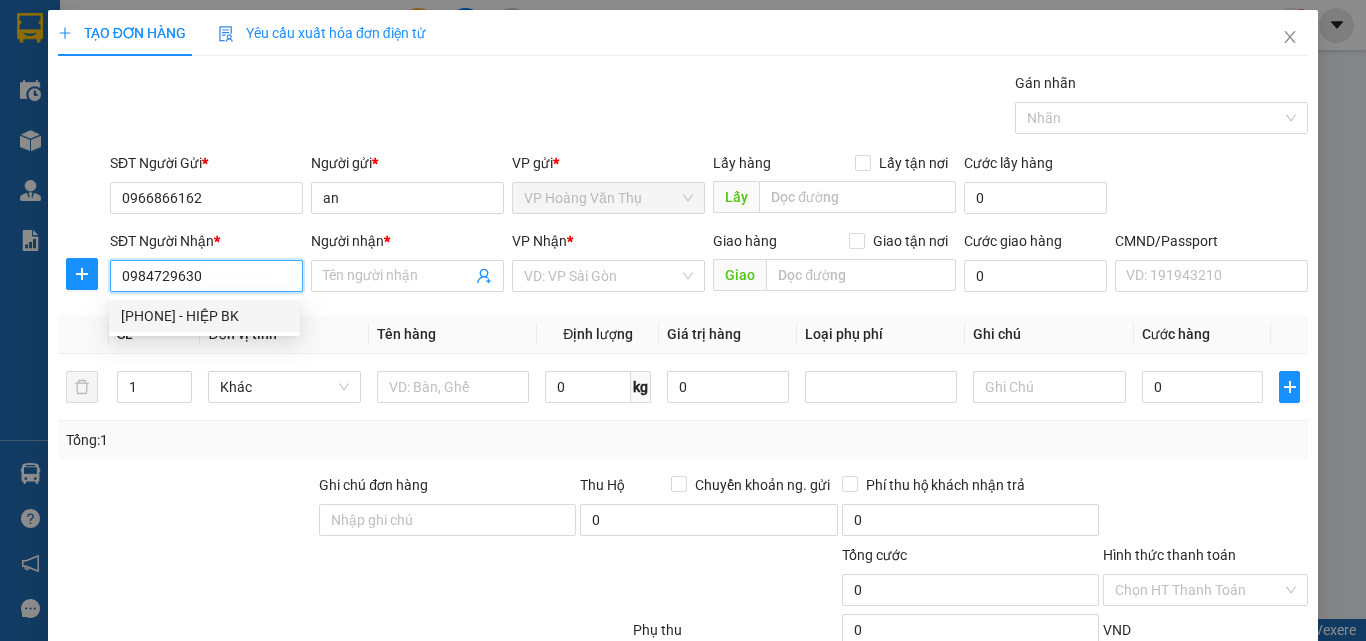 click on "0984729630 - HIỆP BK" at bounding box center (204, 316) 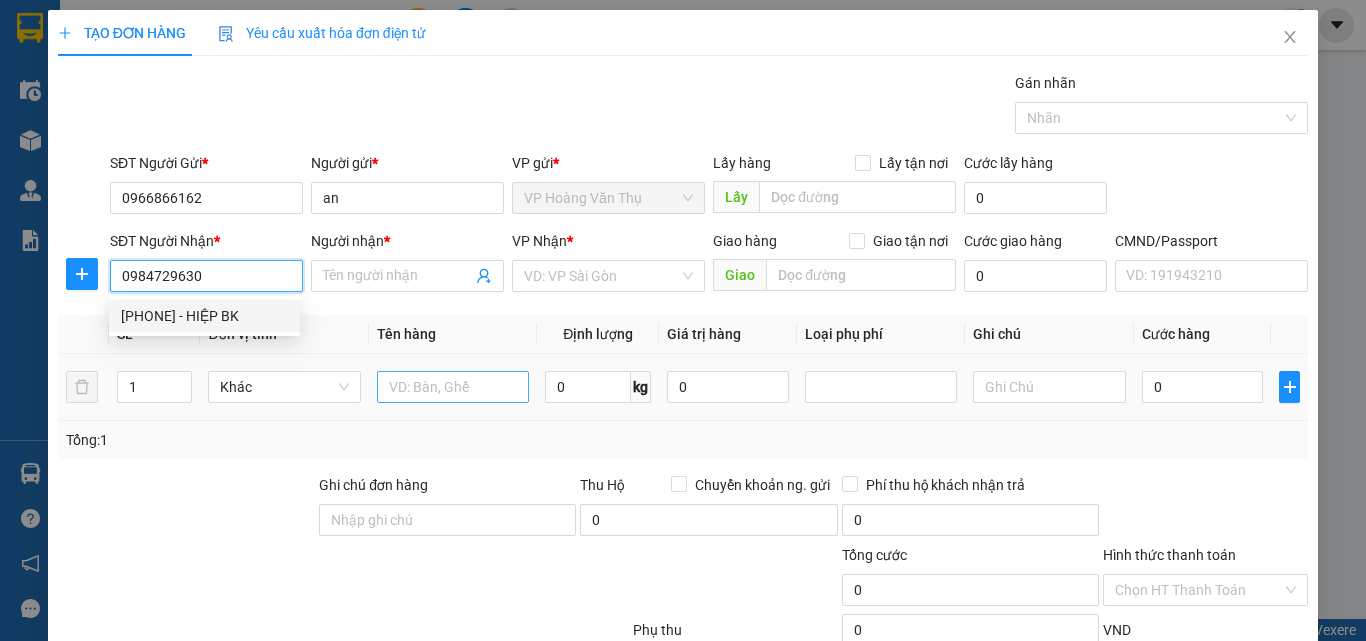 type on "0984729630" 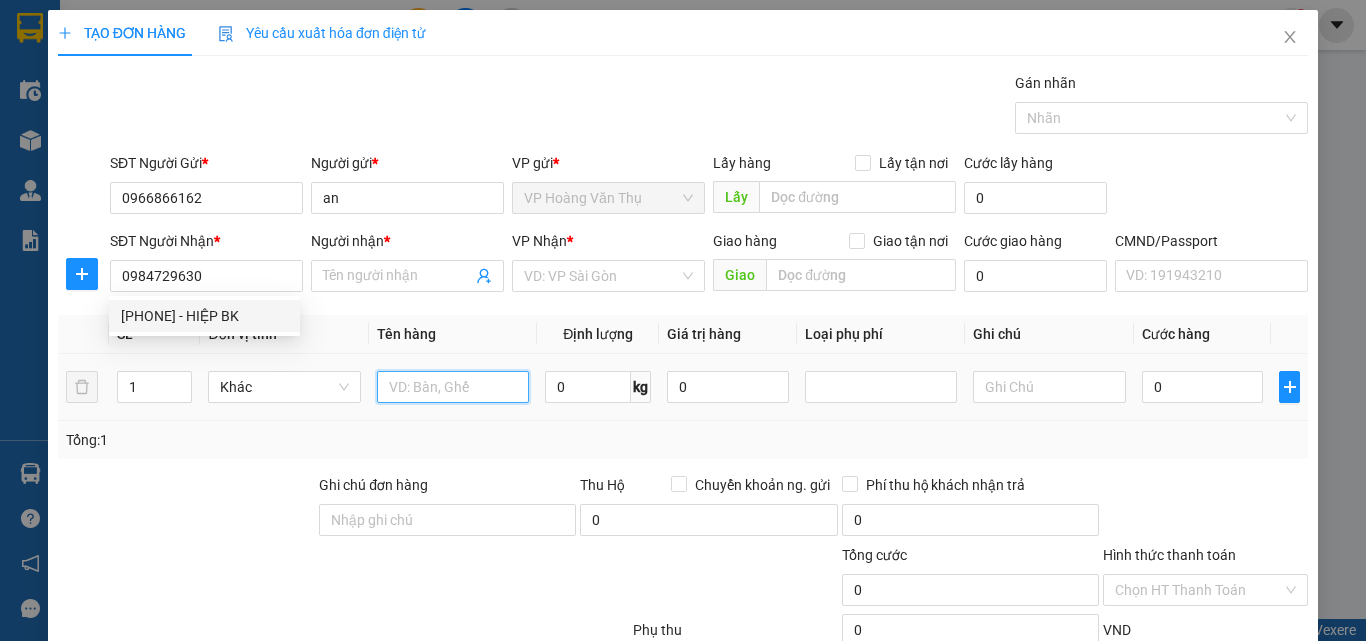 type on "HIỆP BK" 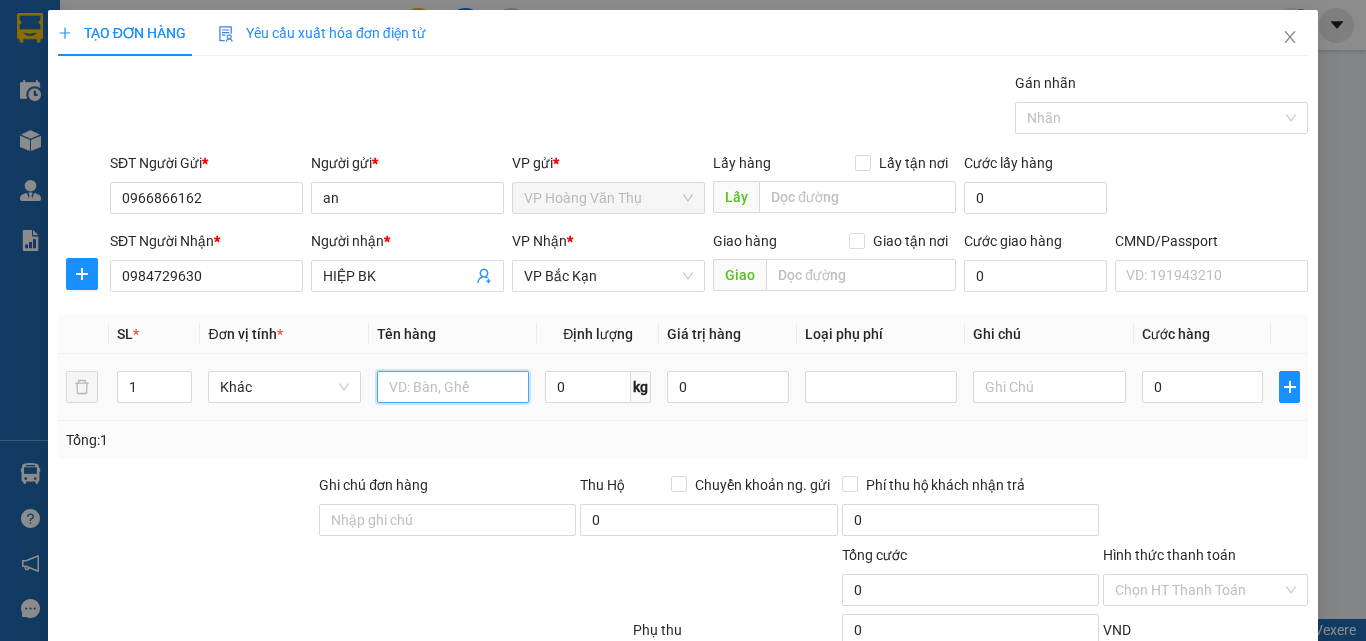 click at bounding box center (453, 387) 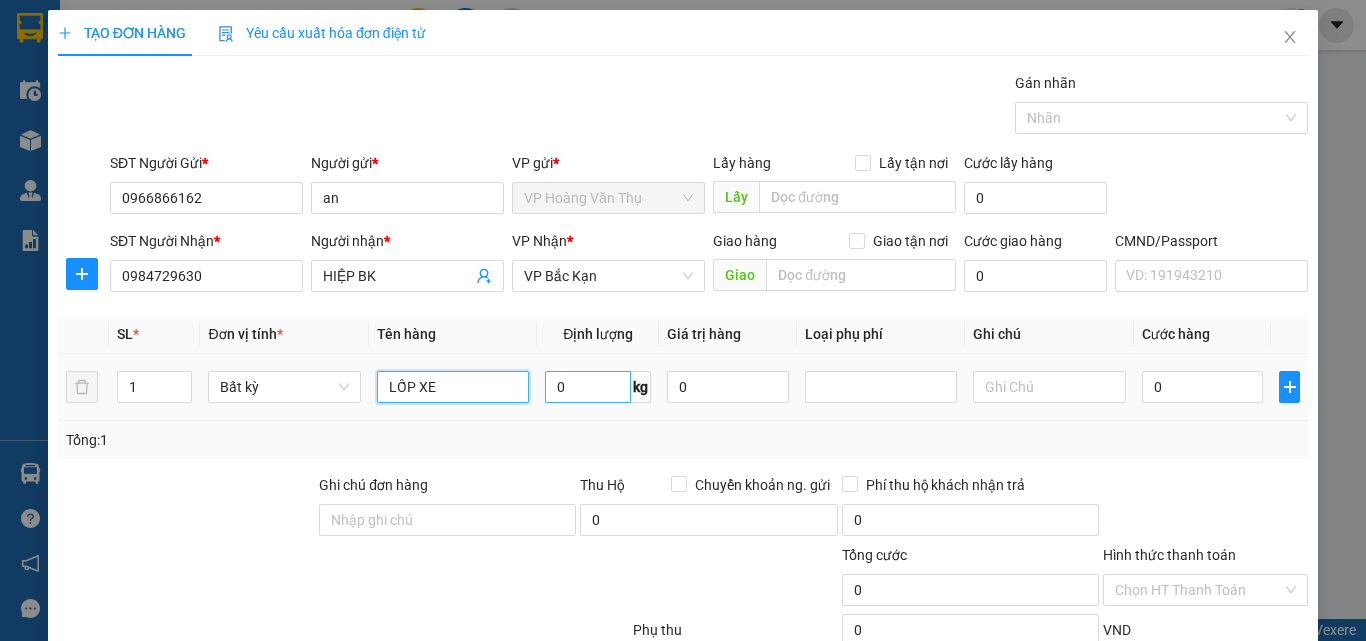 type on "LỐP XE" 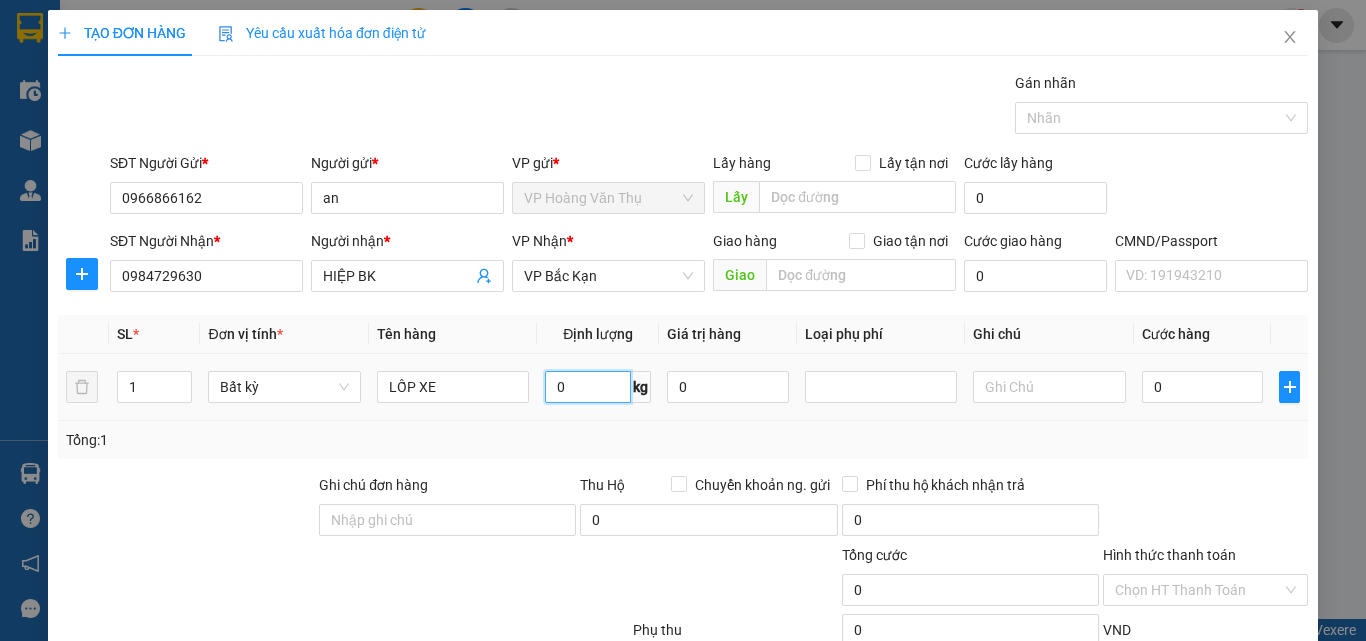 click on "0" at bounding box center (588, 387) 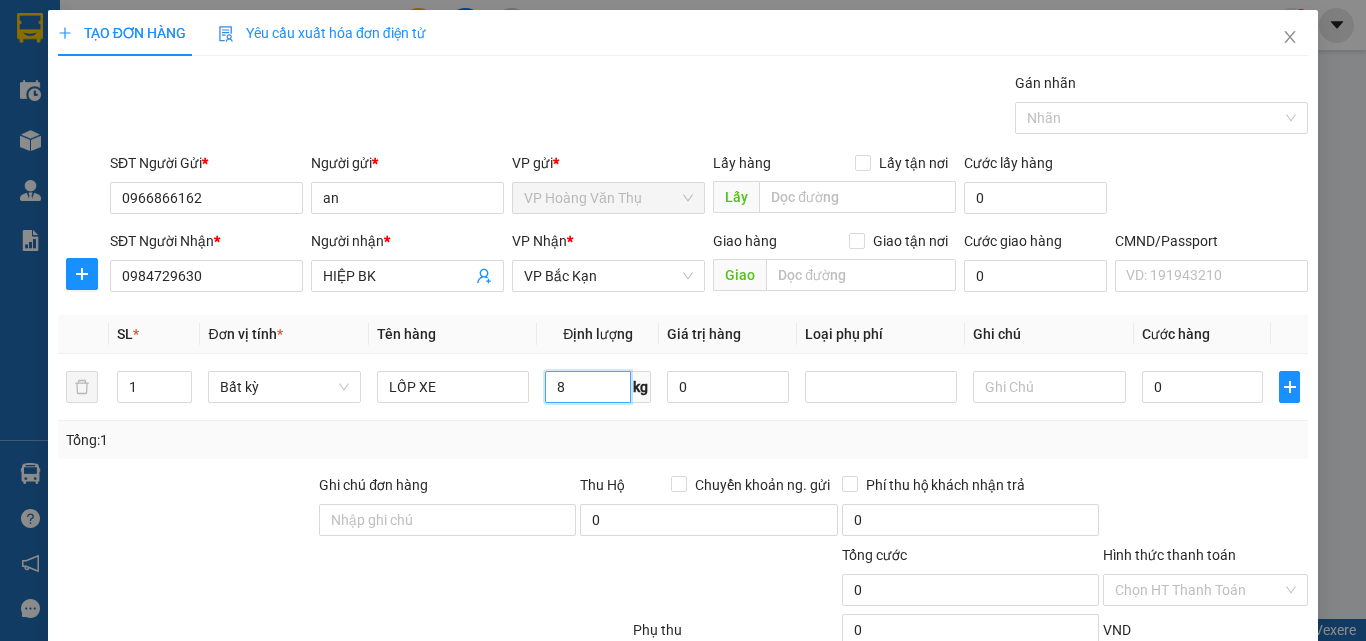 type on "8" 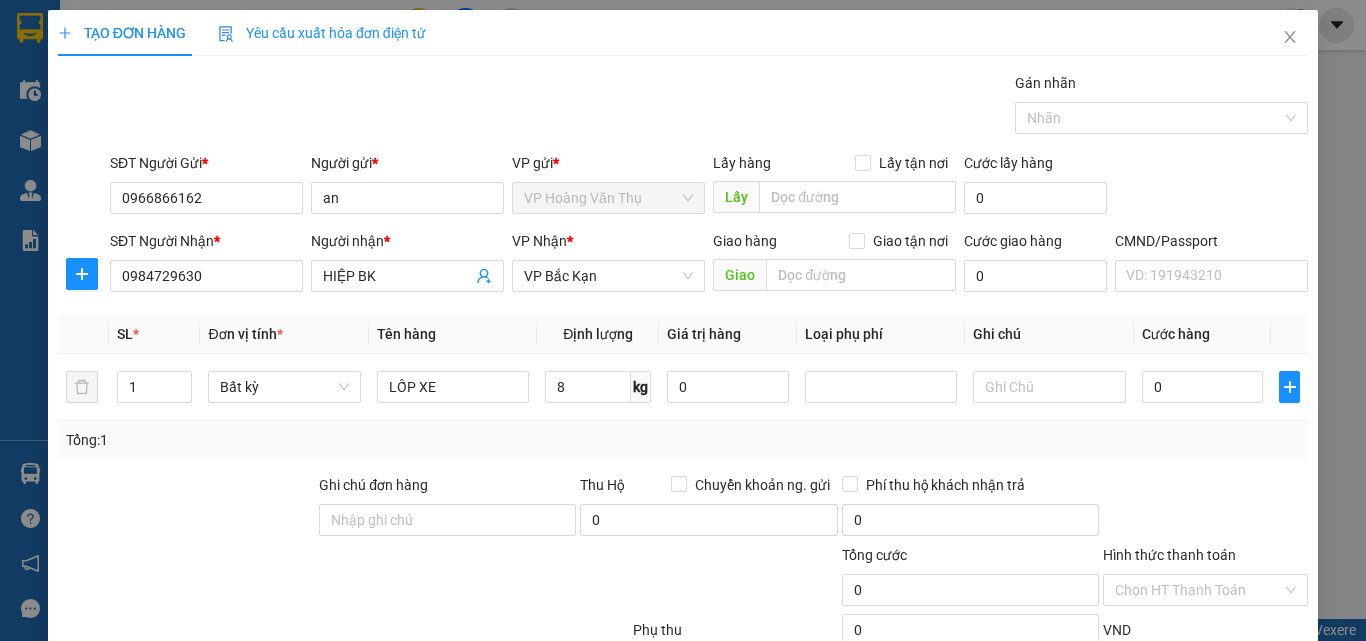 click on "Tổng:  1" at bounding box center (683, 440) 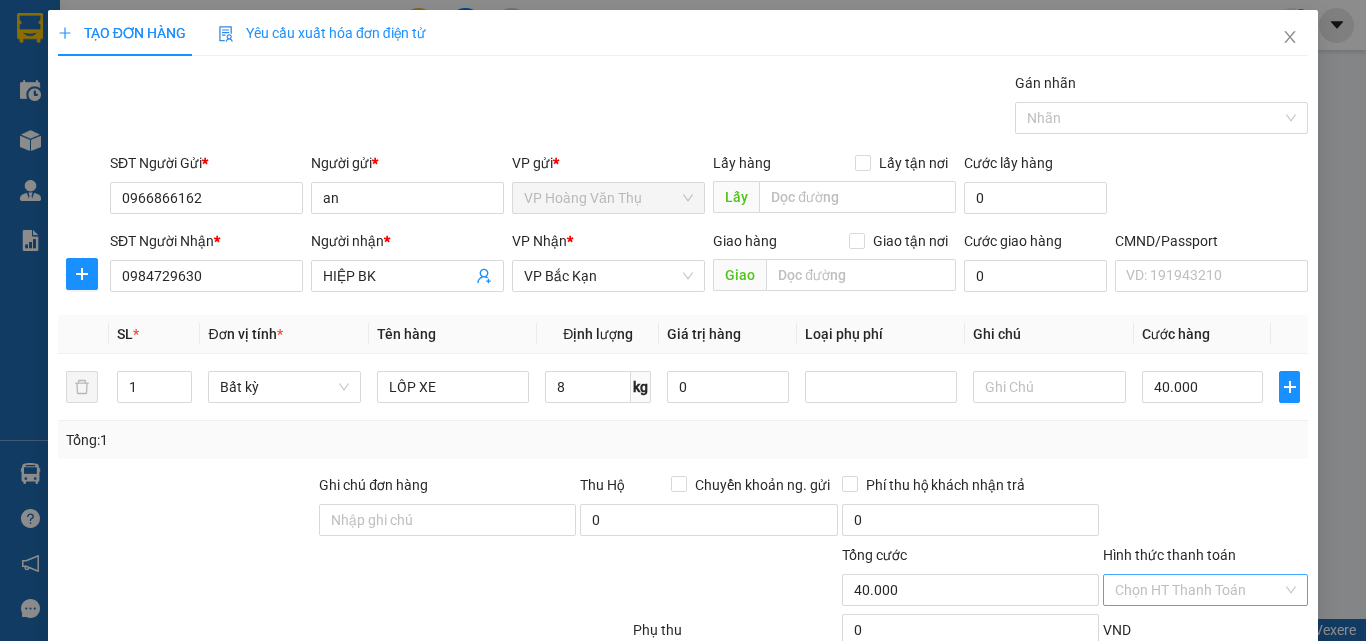 scroll, scrollTop: 139, scrollLeft: 0, axis: vertical 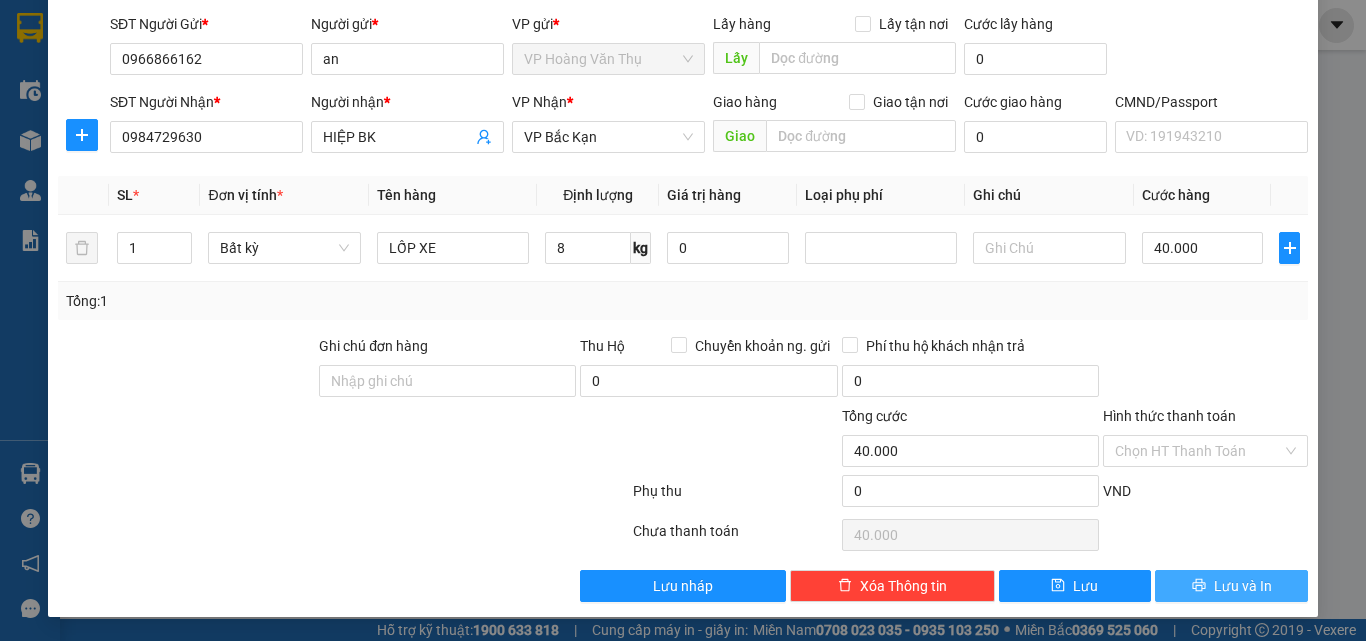 click on "Lưu và In" at bounding box center (1231, 586) 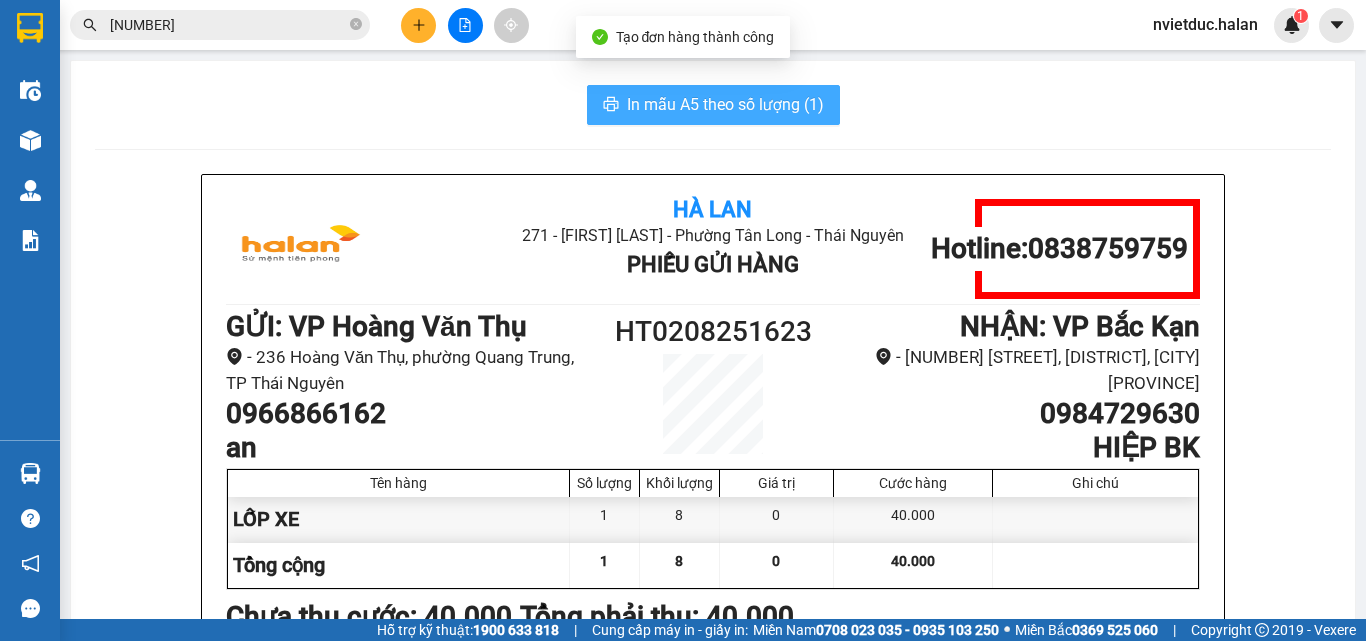 click on "In mẫu A5 theo số lượng
(1)" at bounding box center (725, 104) 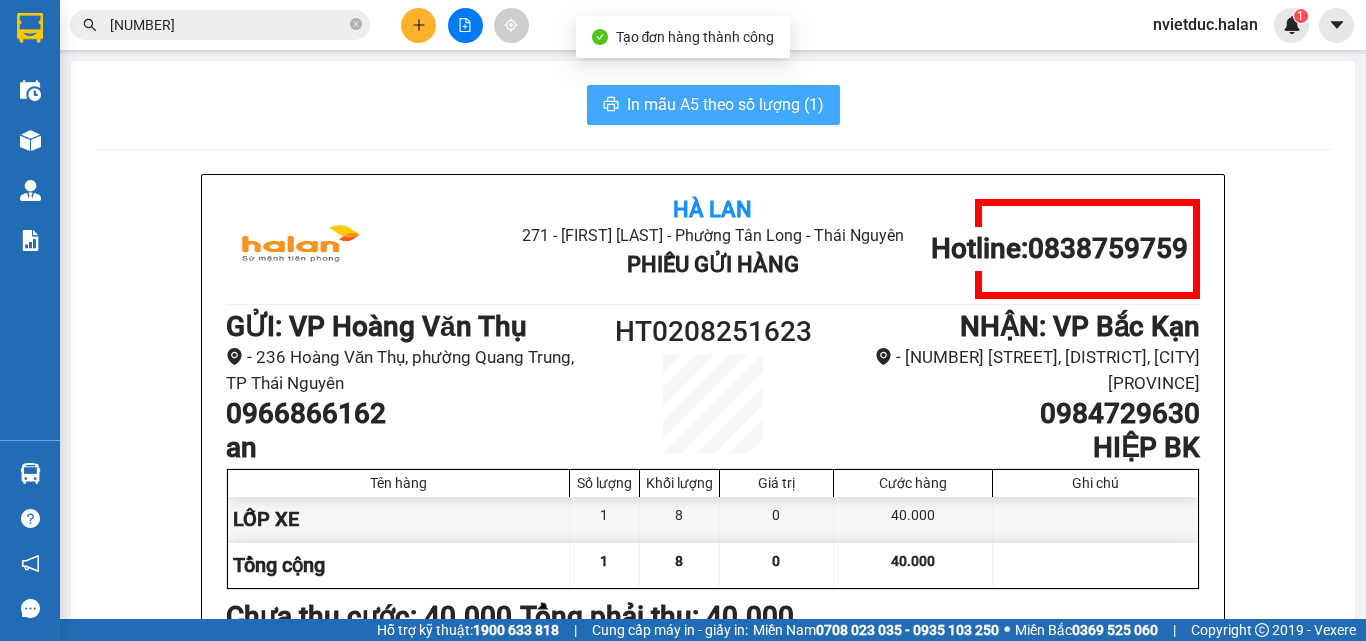 scroll, scrollTop: 0, scrollLeft: 0, axis: both 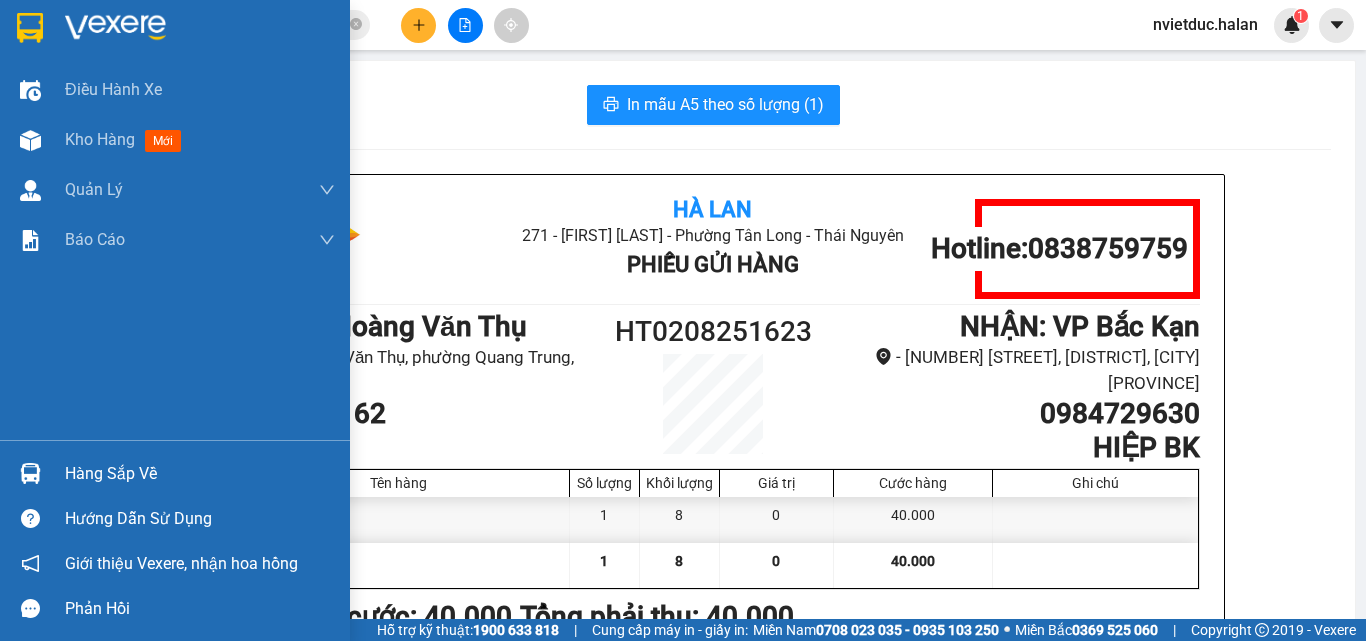 click on "Hàng sắp về" at bounding box center [175, 473] 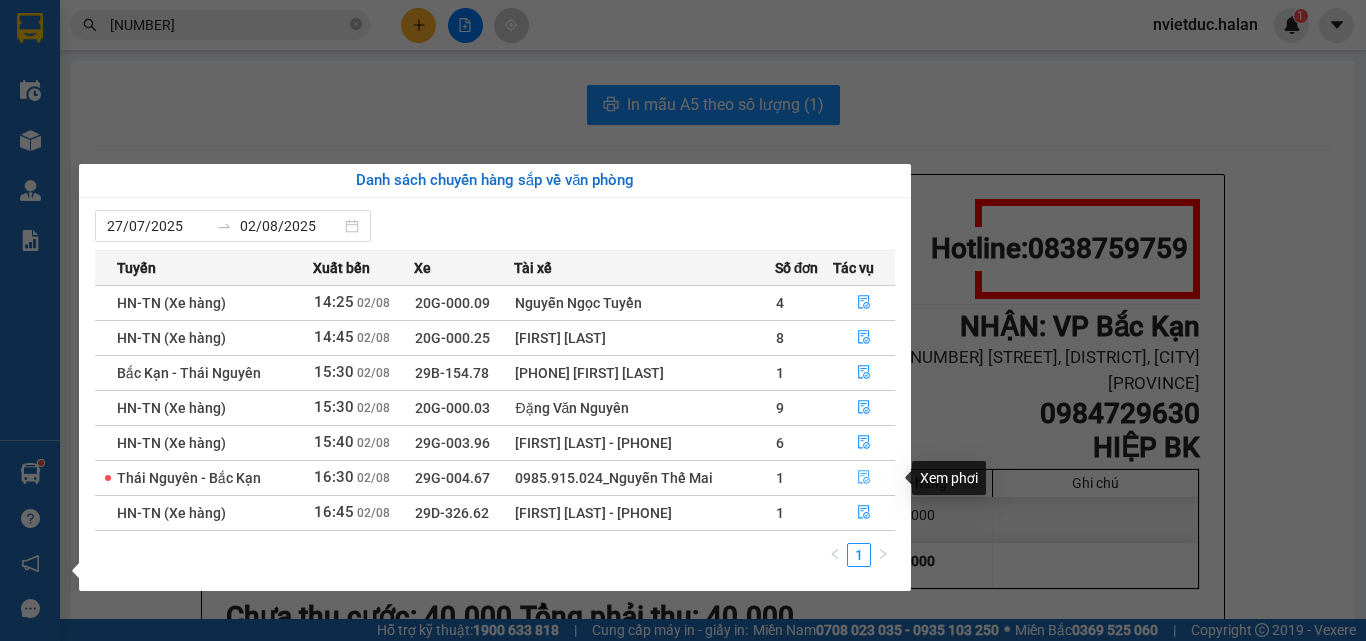 click 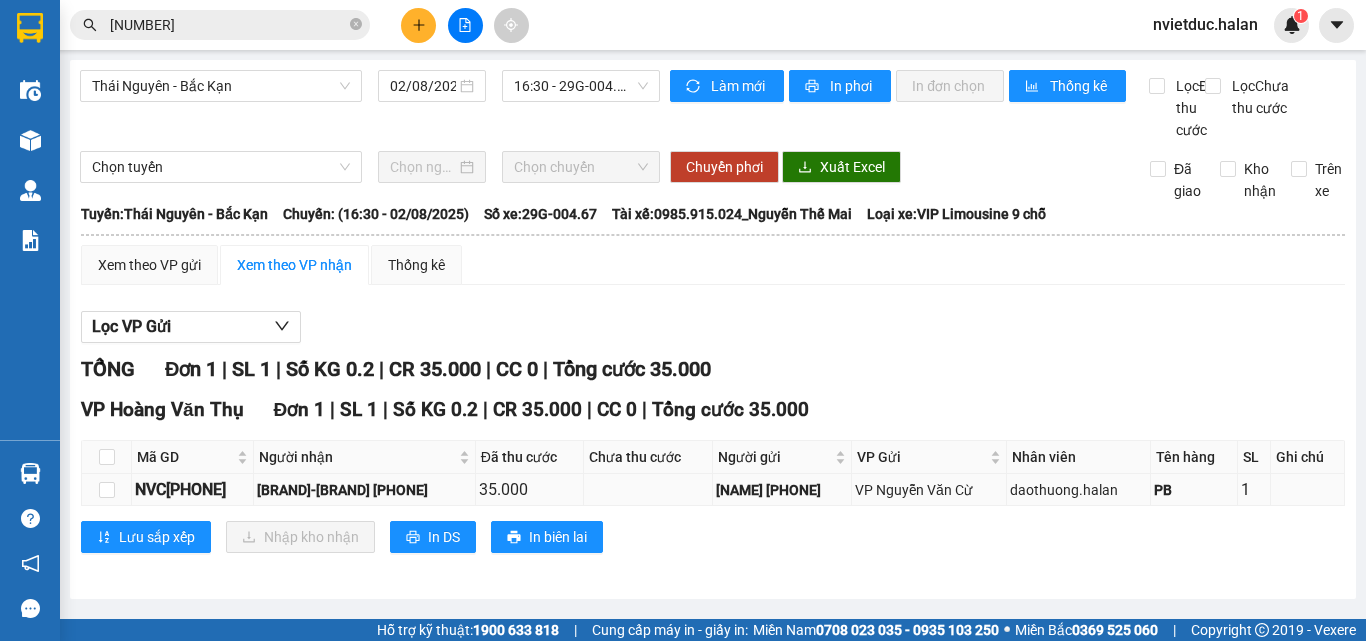 click on "NVC0208250493" at bounding box center (192, 489) 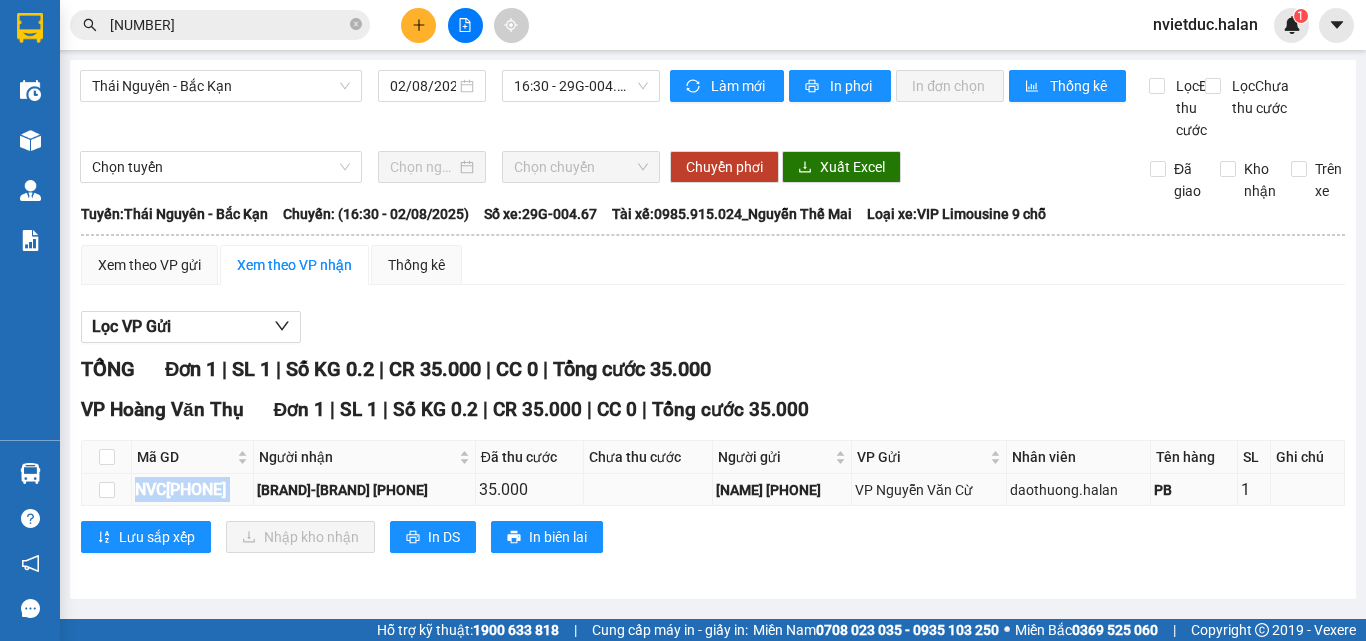 click on "NVC0208250493" at bounding box center (192, 489) 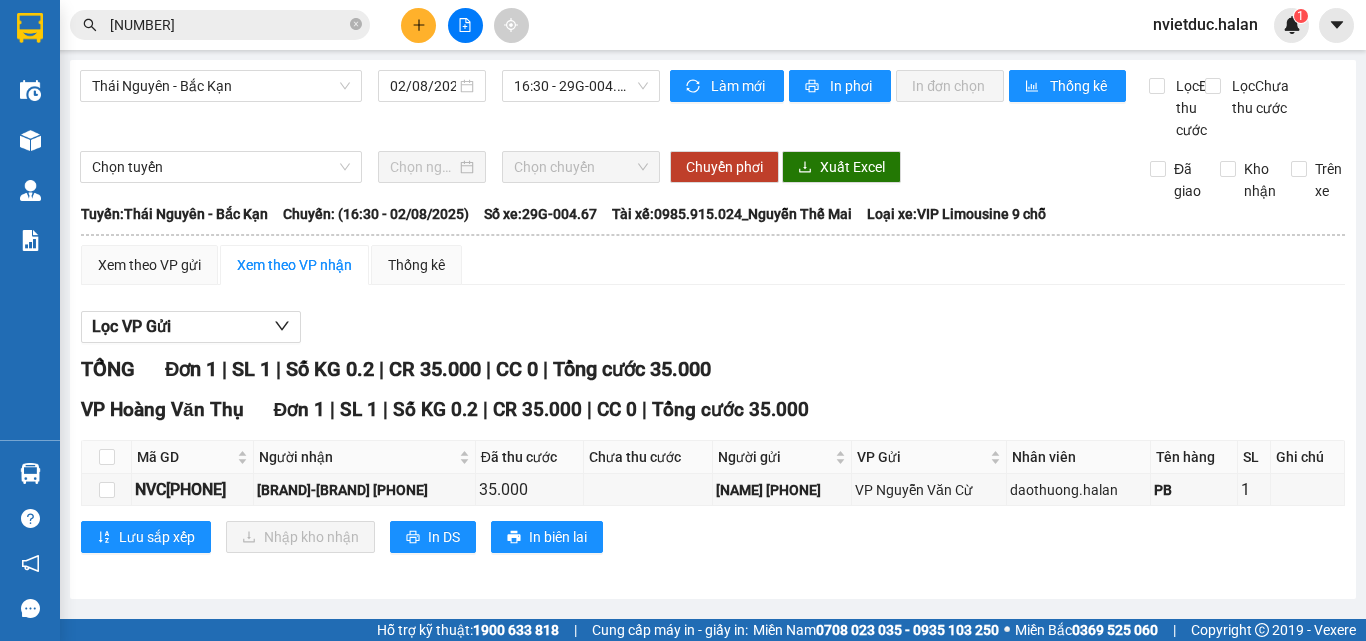 click on "Kết quả tìm kiếm ( 1 )  Bộ lọc  Mã ĐH Trạng thái Món hàng Thu hộ Tổng cước Chưa cước Nhãn Người gửi VP Gửi Người nhận VP Nhận NVC 0208250954 12:08 - 02/08 VP Nhận   20G-000.05 15:44 - 02/08 BỌC THẢM SL:  1 40.000 40.000 0376122337 MINH ĐỨC  VP Nguyễn Văn Cừ 0977408666 ANH TÚ  VP Hoàng Văn Thụ 1 0208250954" at bounding box center [195, 25] 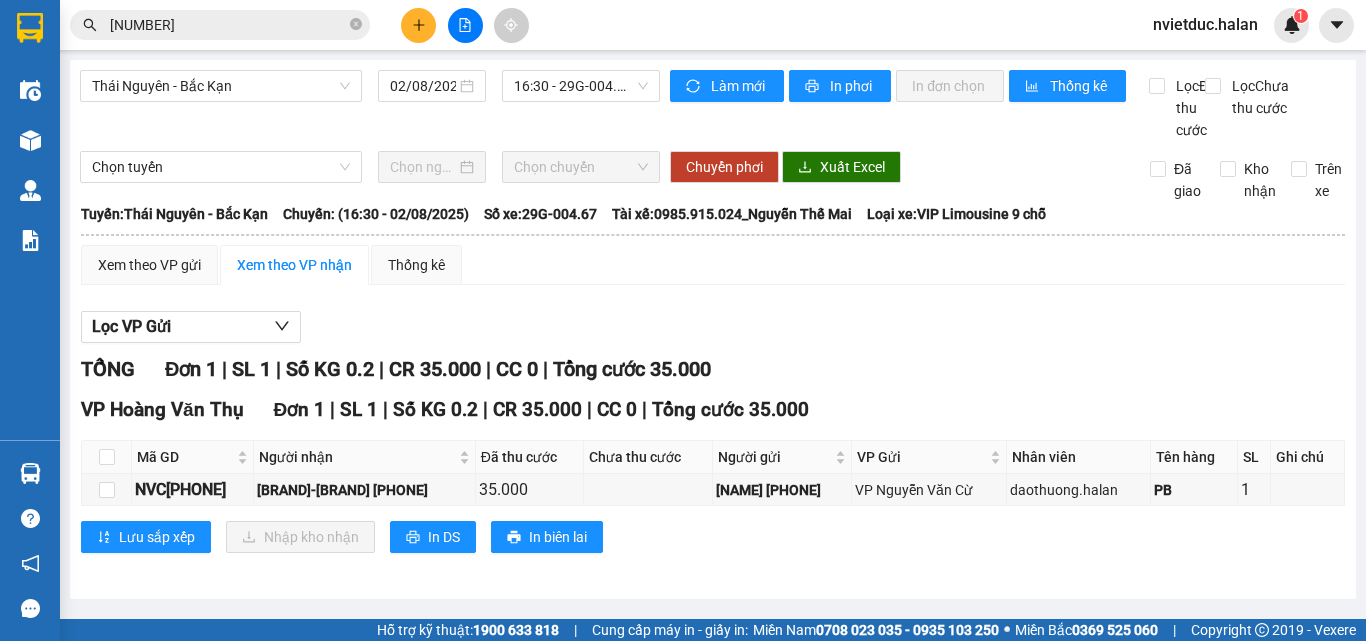 click on "0208250954" at bounding box center (228, 25) 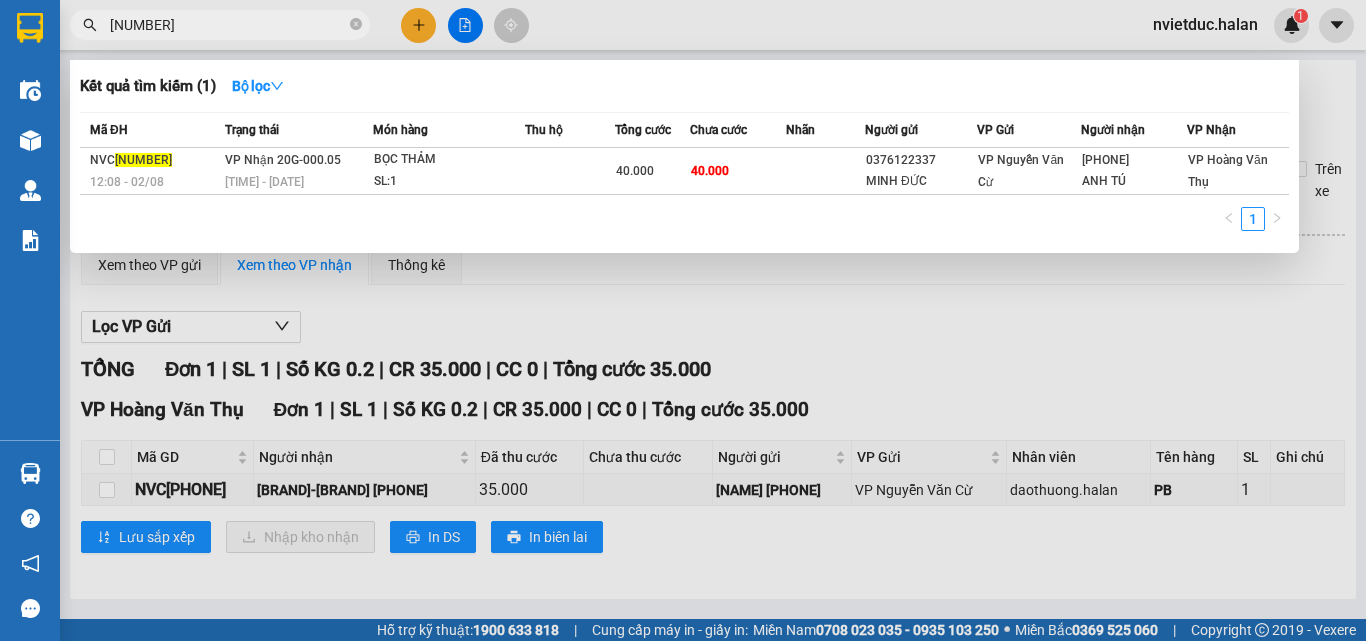 click on "0208250954" at bounding box center (228, 25) 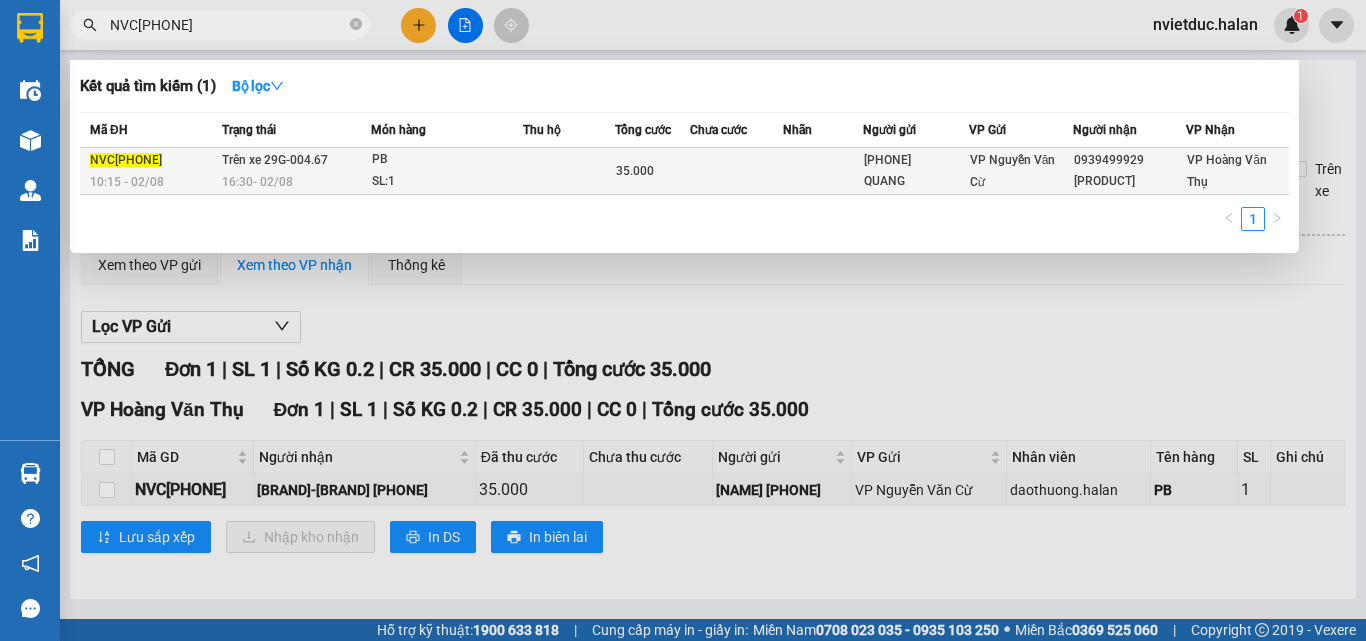 type on "NVC0208250493" 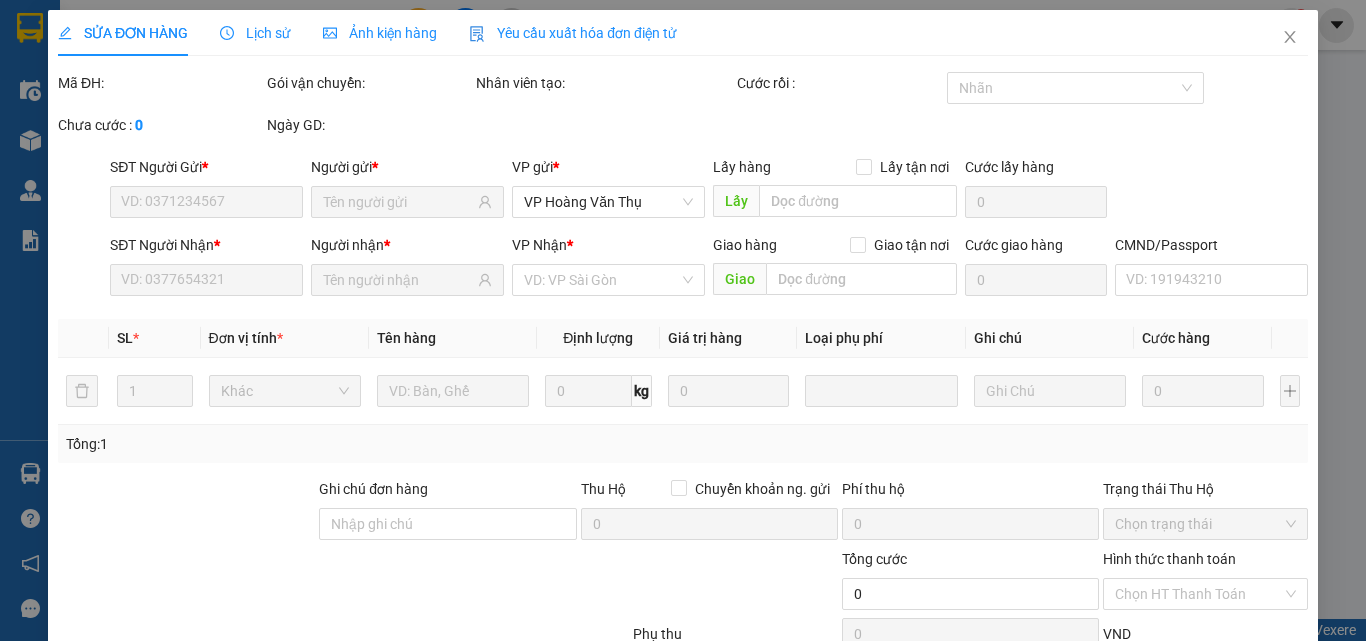 type on "0988087979" 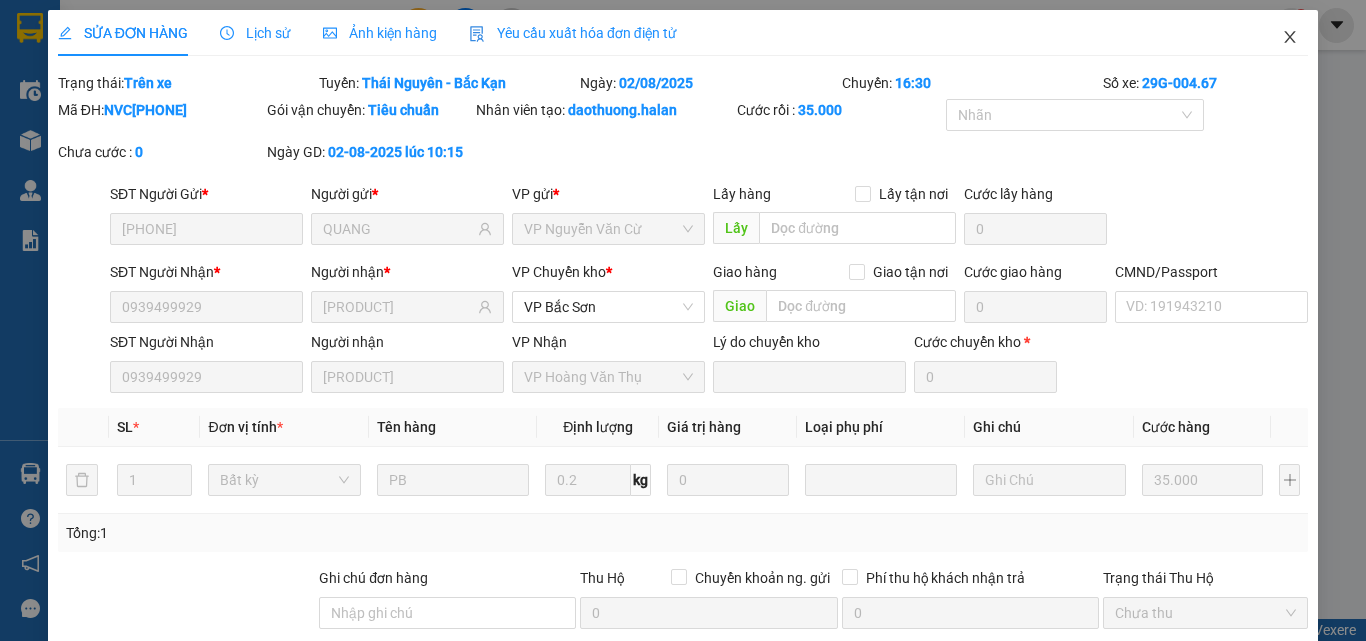 click 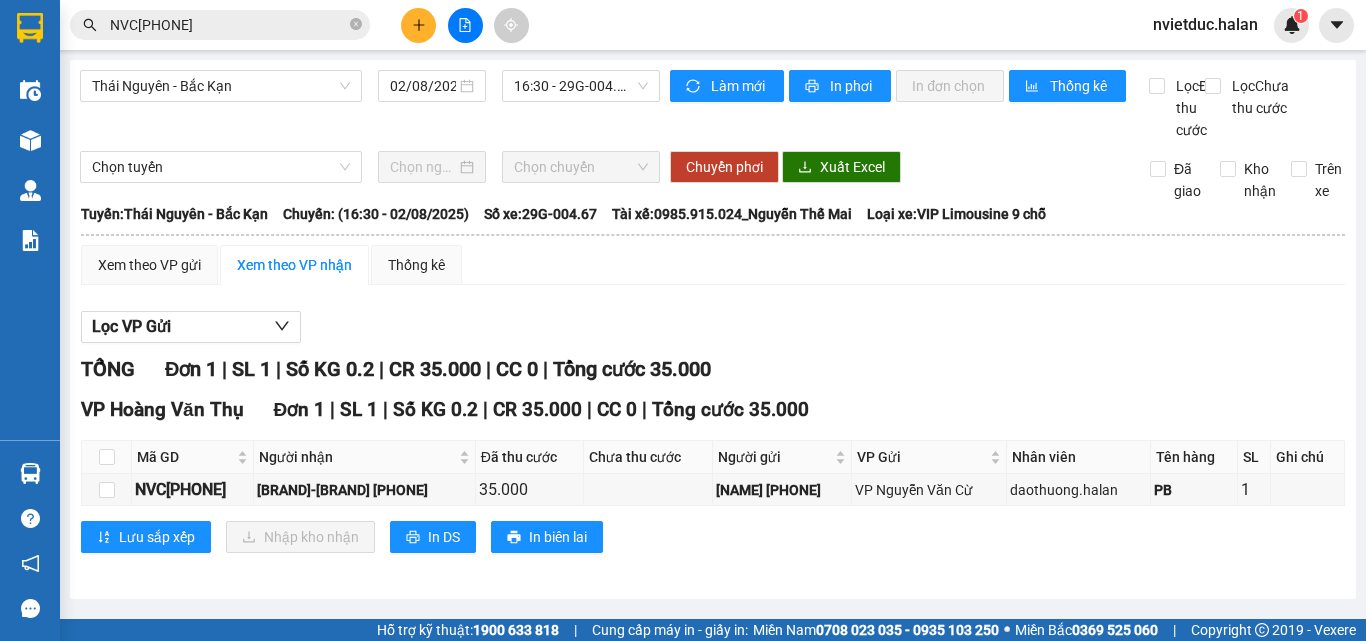 click on "NVC0208250493" at bounding box center (228, 25) 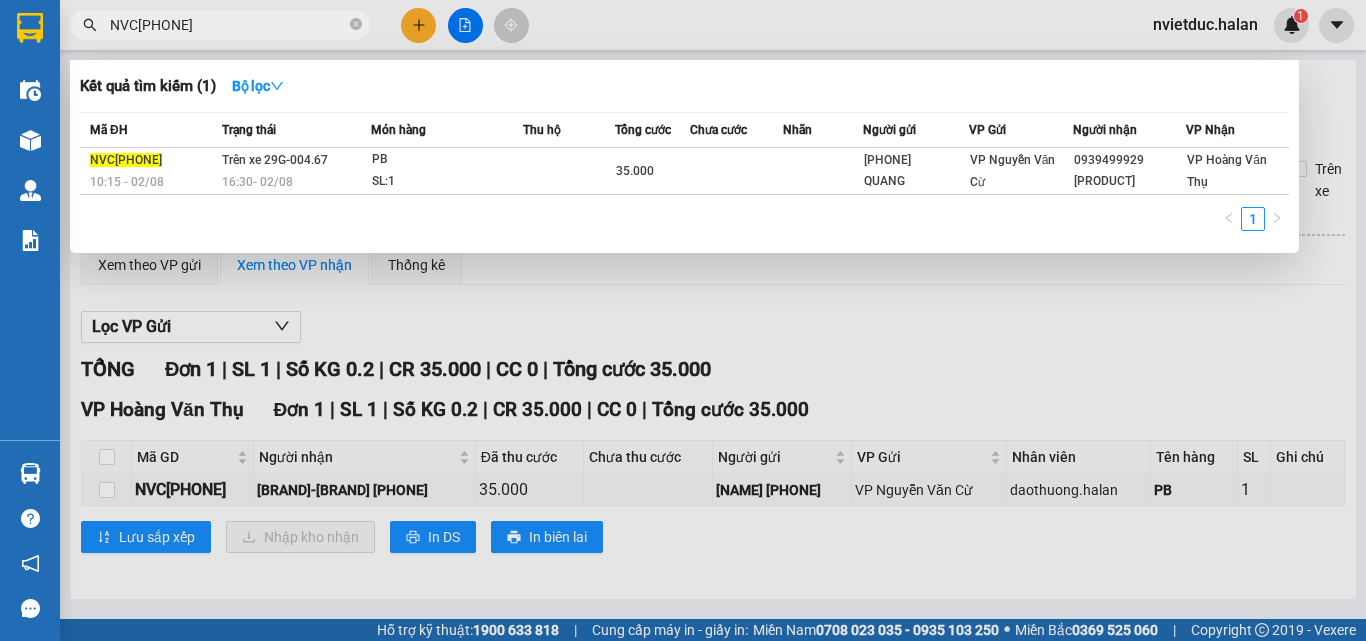 click on "NVC0208250493" at bounding box center [228, 25] 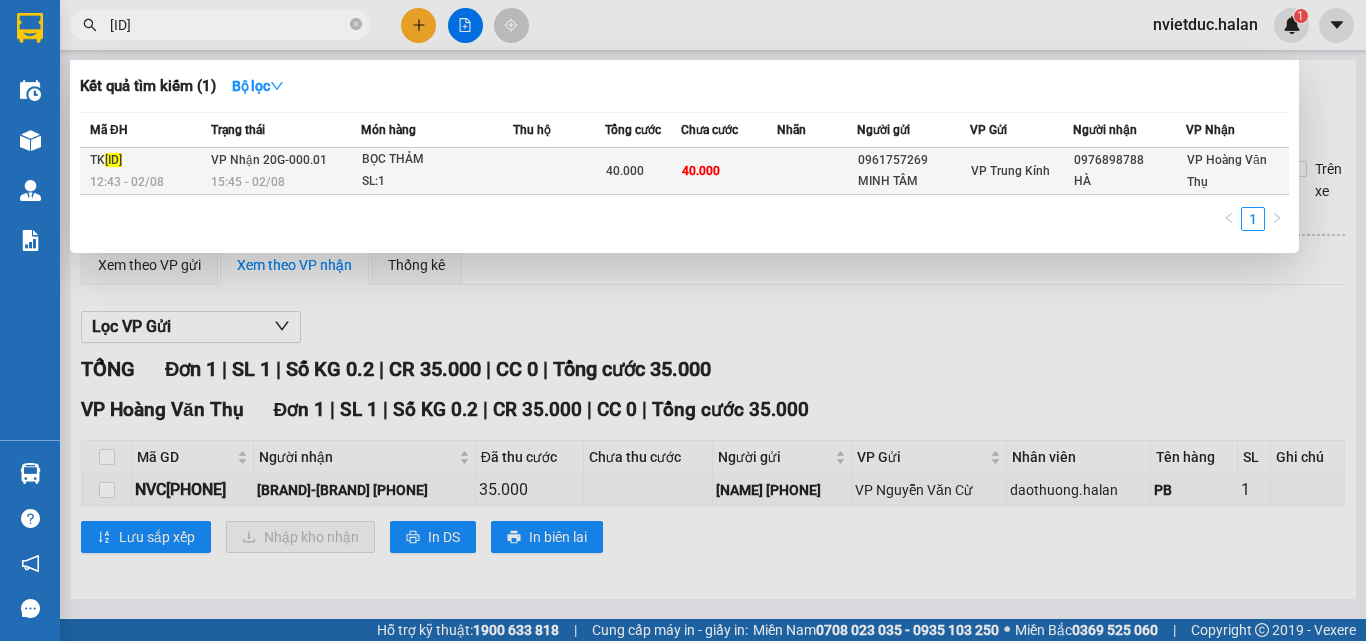 type on "0208251030" 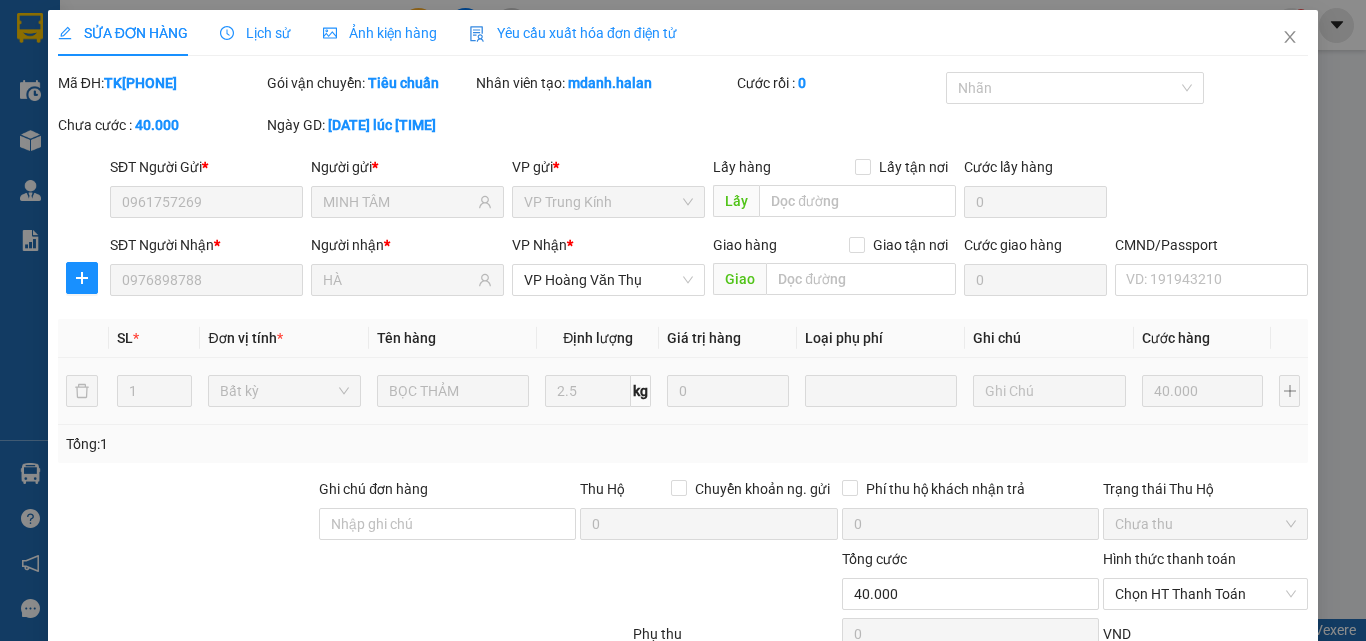 type on "0961757269" 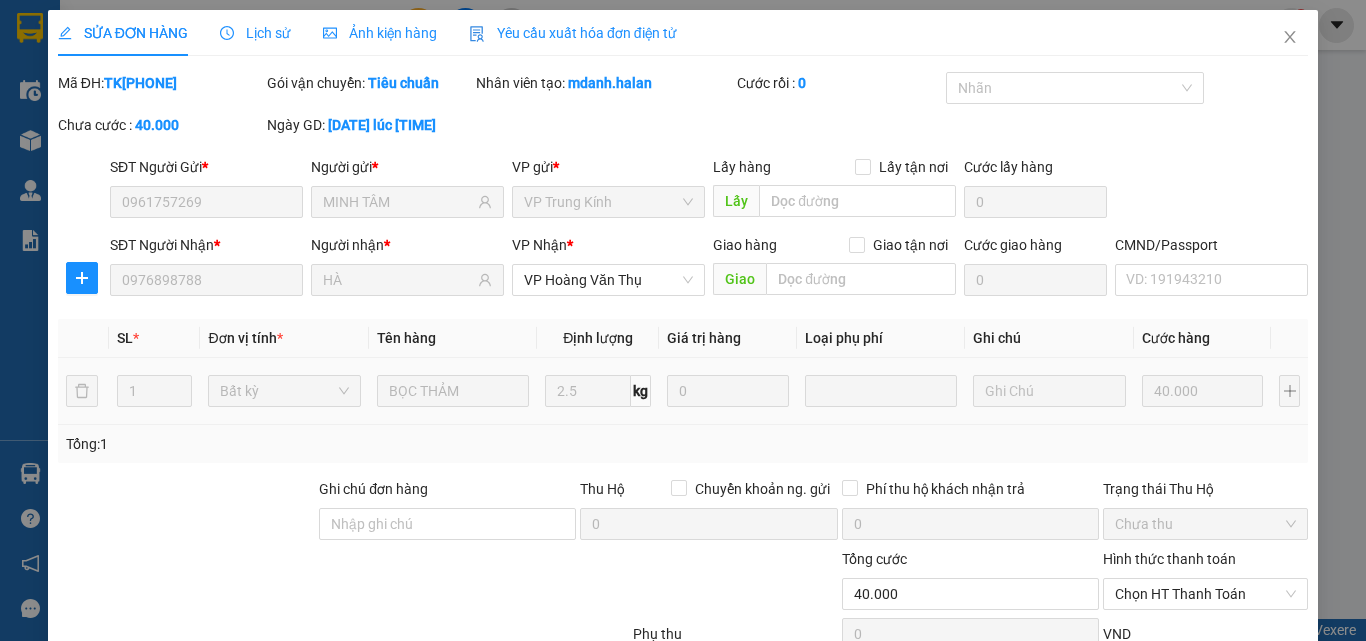 scroll, scrollTop: 138, scrollLeft: 0, axis: vertical 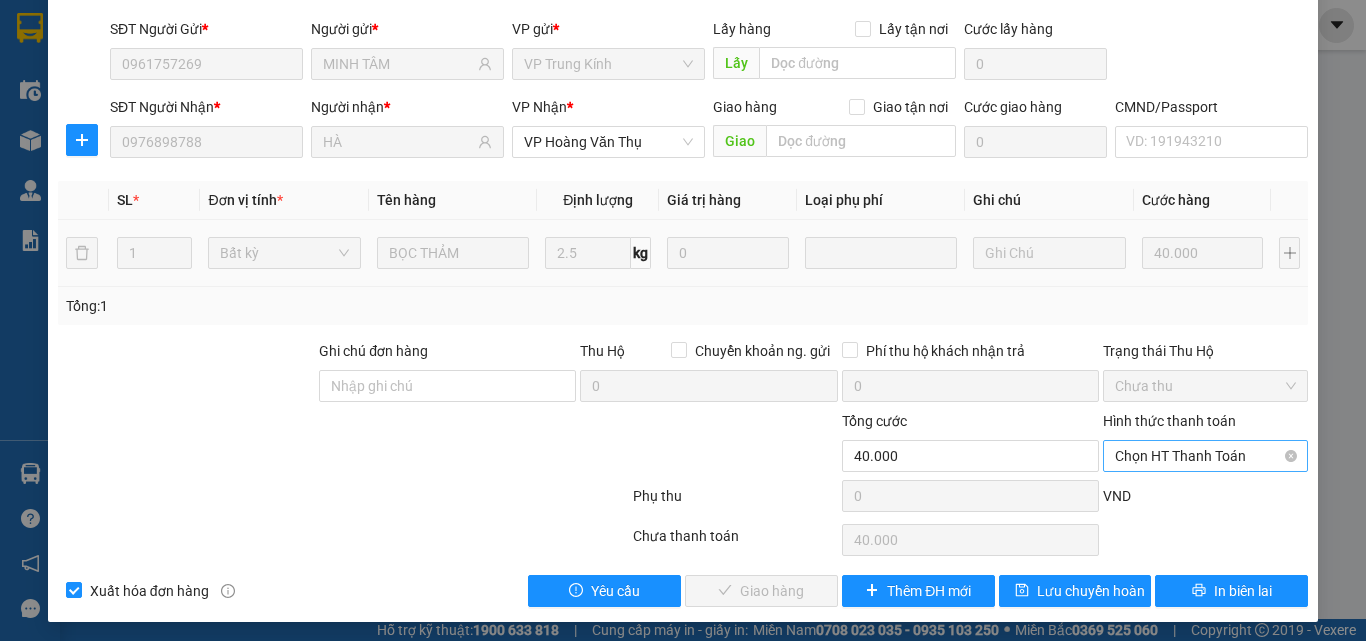 click on "Chọn HT Thanh Toán" at bounding box center [1205, 456] 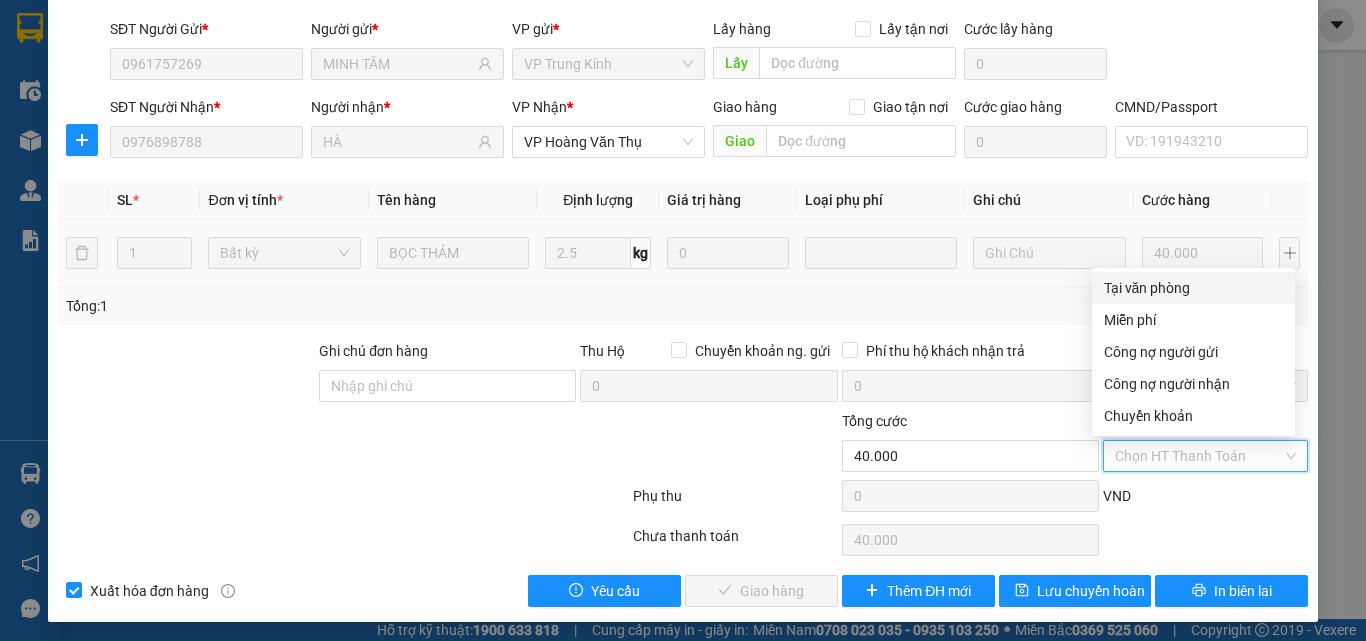 click on "Tại văn phòng" at bounding box center [1193, 288] 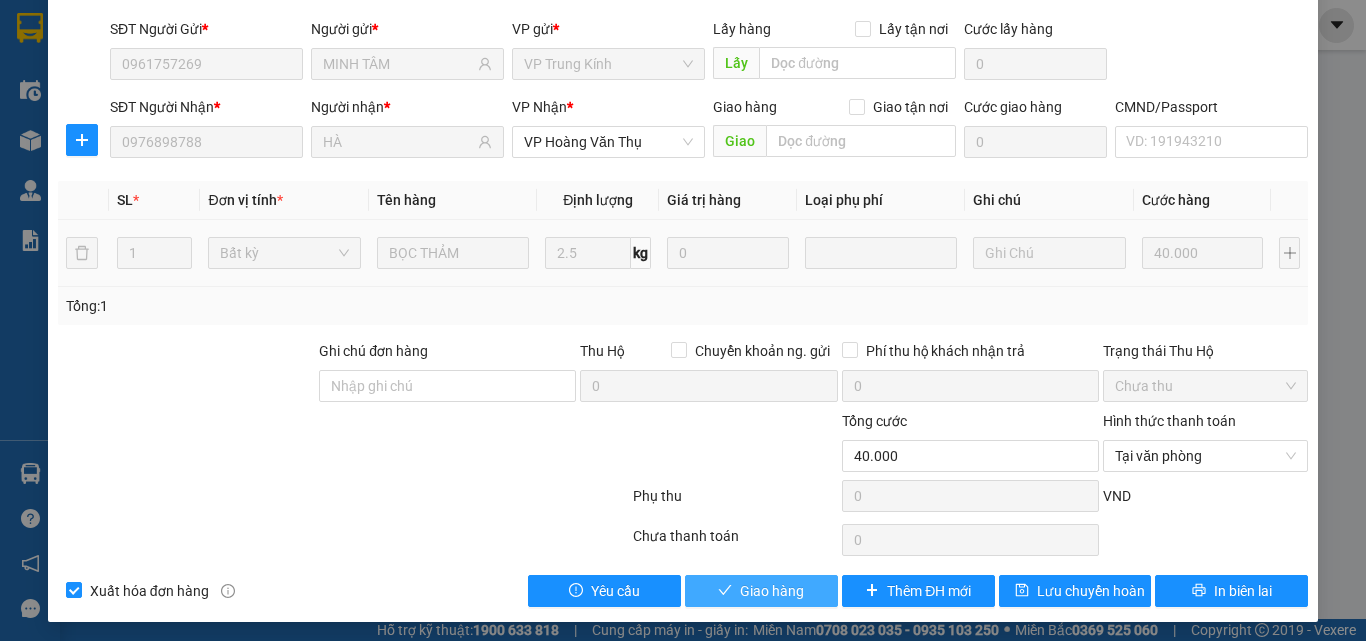 click on "Giao hàng" at bounding box center [772, 591] 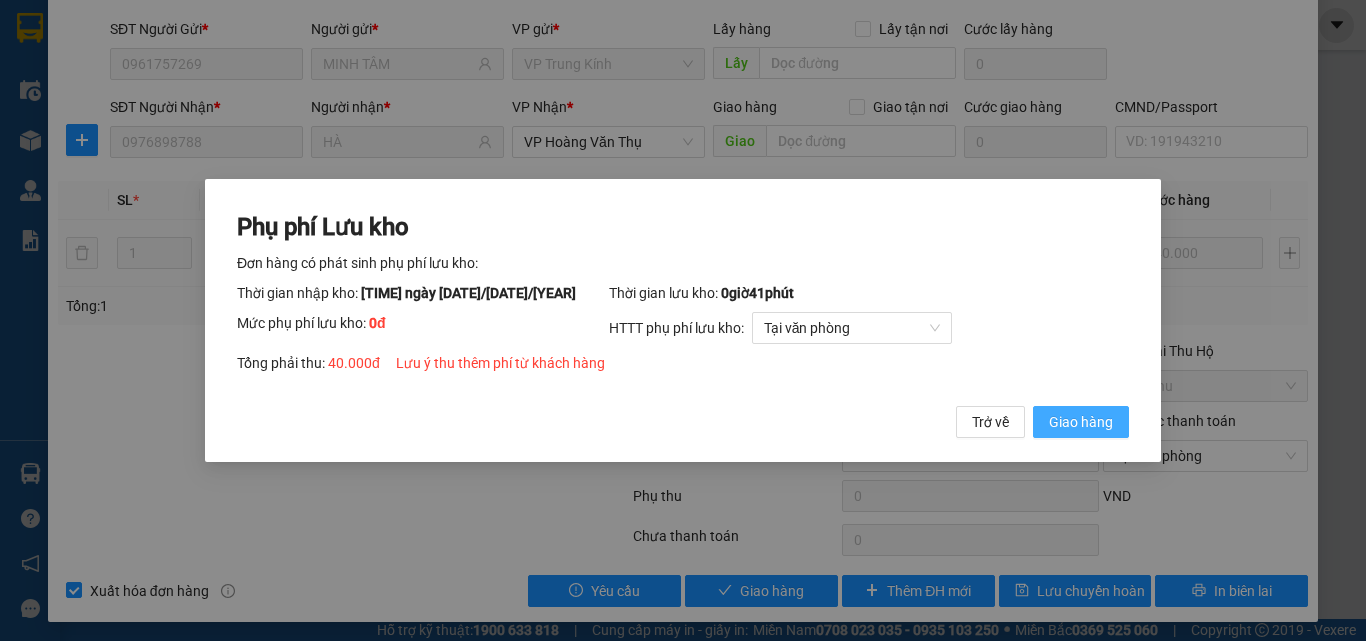 click on "Giao hàng" at bounding box center [1081, 422] 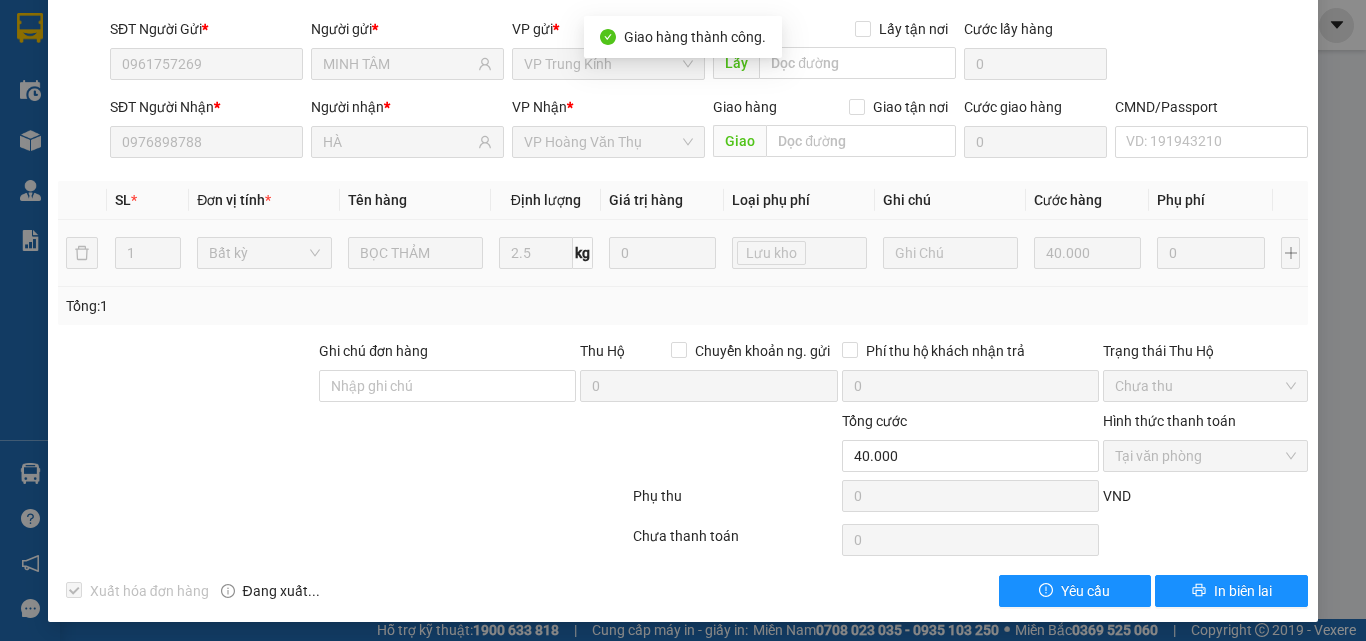 scroll, scrollTop: 0, scrollLeft: 0, axis: both 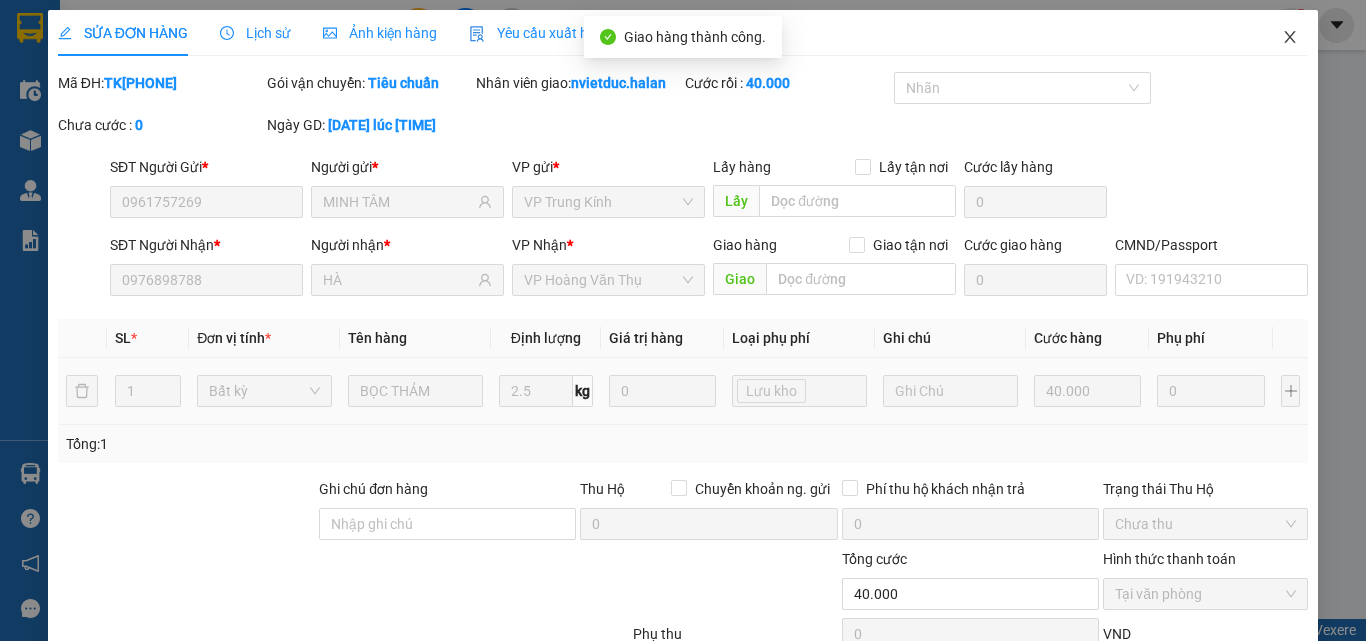 click at bounding box center (1290, 38) 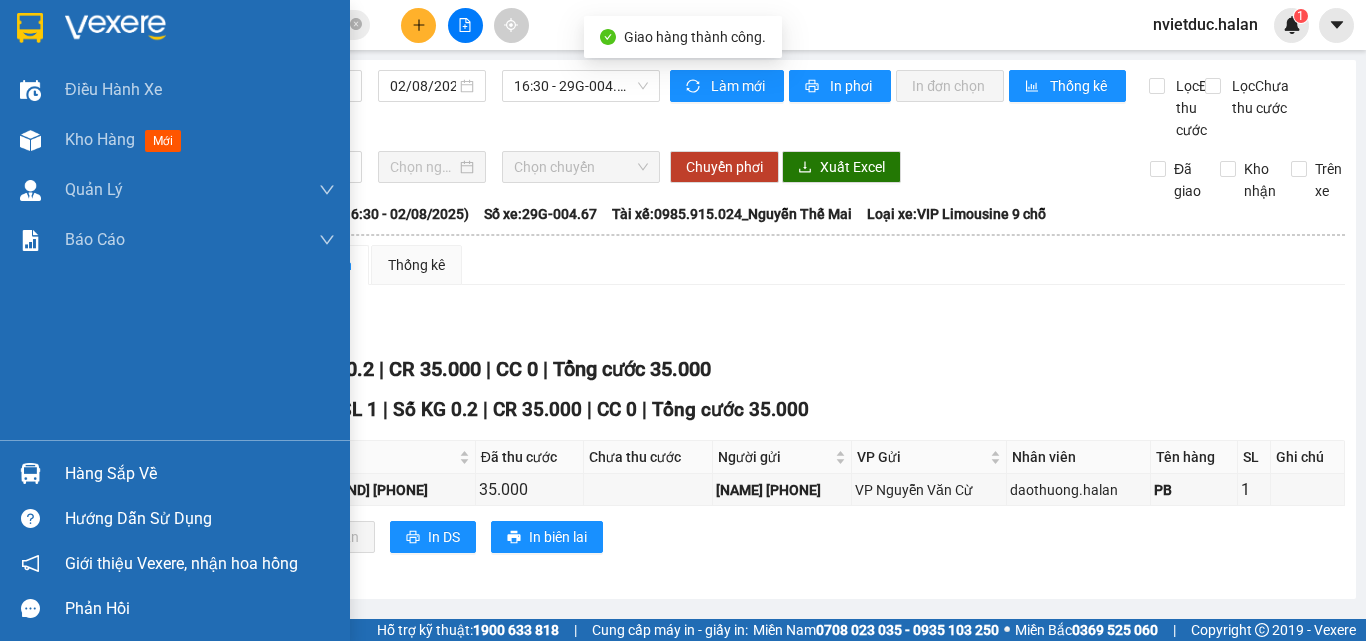 click at bounding box center (30, 473) 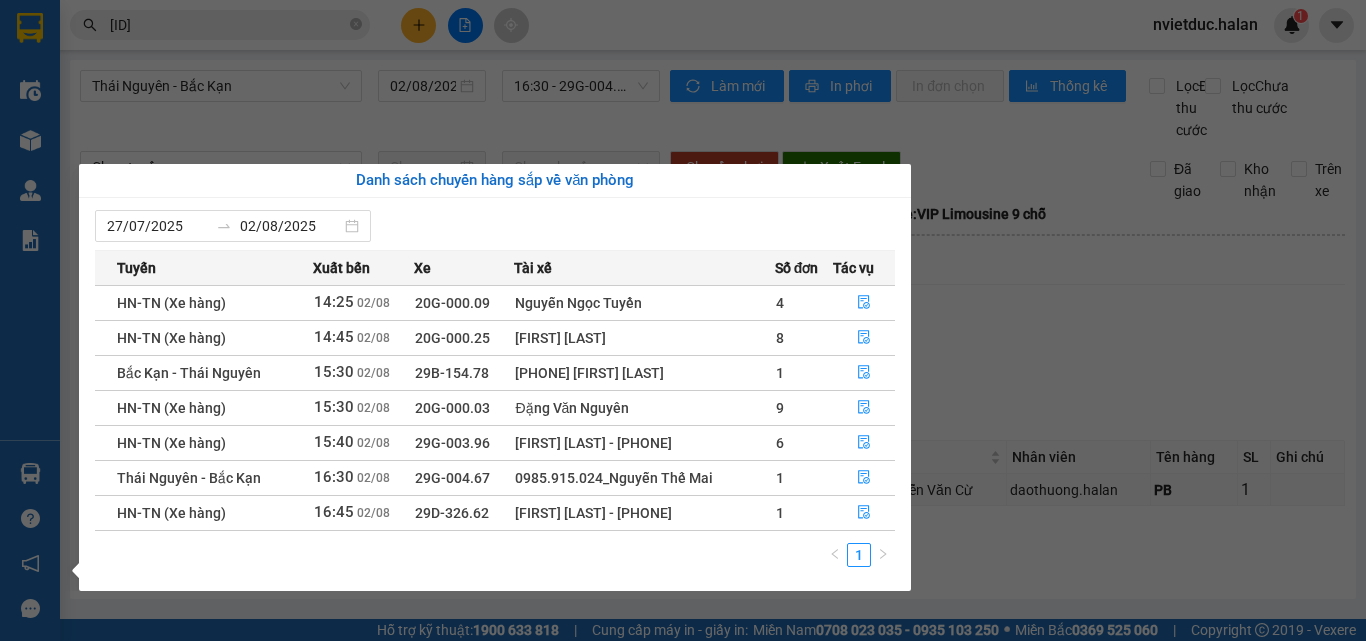 click on "Kết quả tìm kiếm ( 1 )  Bộ lọc  Mã ĐH Trạng thái Món hàng Thu hộ Tổng cước Chưa cước Nhãn Người gửi VP Gửi Người nhận VP Nhận TK 0208251030 12:43 - 02/08 VP Nhận   20G-000.01 15:45 - 02/08 BỌC THẢM SL:  1 40.000 40.000 0961757269 MINH TÂM VP Trung Kính 0976898788 HÀ VP Hoàng Văn Thụ 1 0208251030 nvietduc.halan 1     Điều hành xe     Kho hàng mới     Quản Lý Quản lý chuyến Quản lý kiểm kho     Báo cáo 12. Thống kê đơn đối tác 2. Doanh thu thực tế theo từng văn phòng 4. Thống kê đơn hàng theo văn phòng Hàng sắp về Hướng dẫn sử dụng Giới thiệu Vexere, nhận hoa hồng Phản hồi Phần mềm hỗ trợ bạn tốt chứ? Thái Nguyên - Bắc Kạn 02/08/2025 16:30     - 29G-004.67  Làm mới In phơi In đơn chọn Thống kê Lọc  Đã thu cước Lọc  Chưa thu cước Chọn tuyến Chọn chuyến Chuyển phơi Xuất Excel Đã giao Kho nhận Trên xe Hà Lan   02083737373" at bounding box center [683, 320] 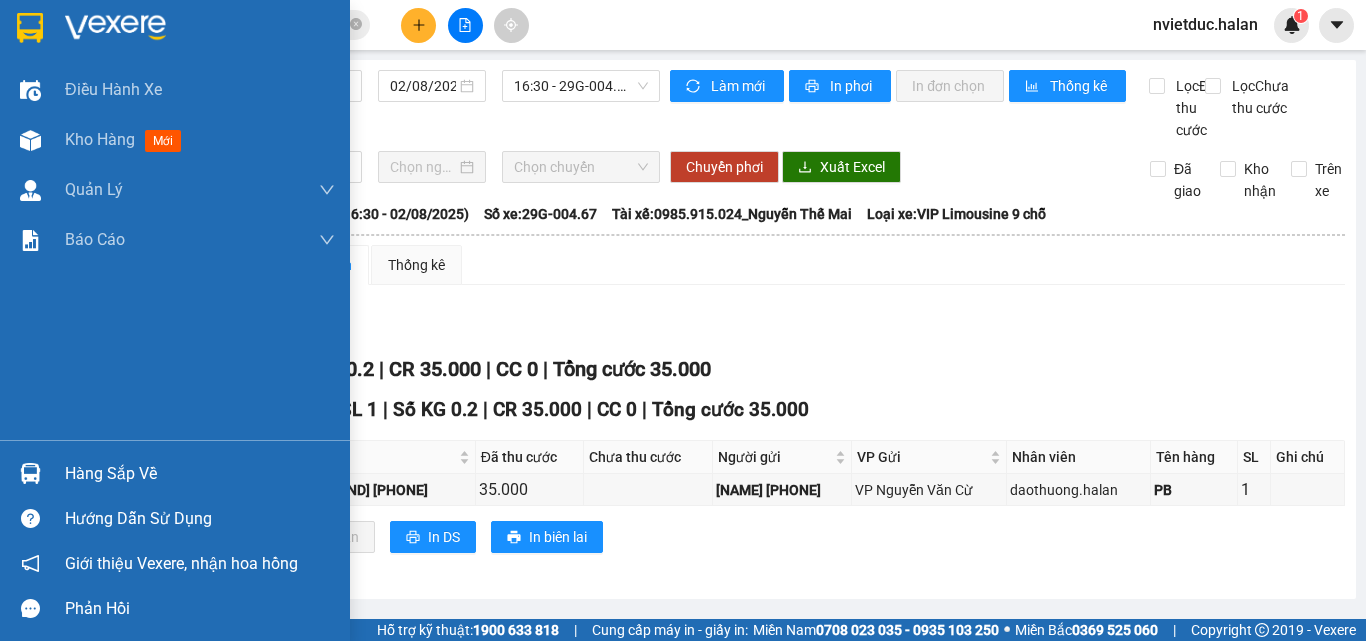 click at bounding box center (30, 473) 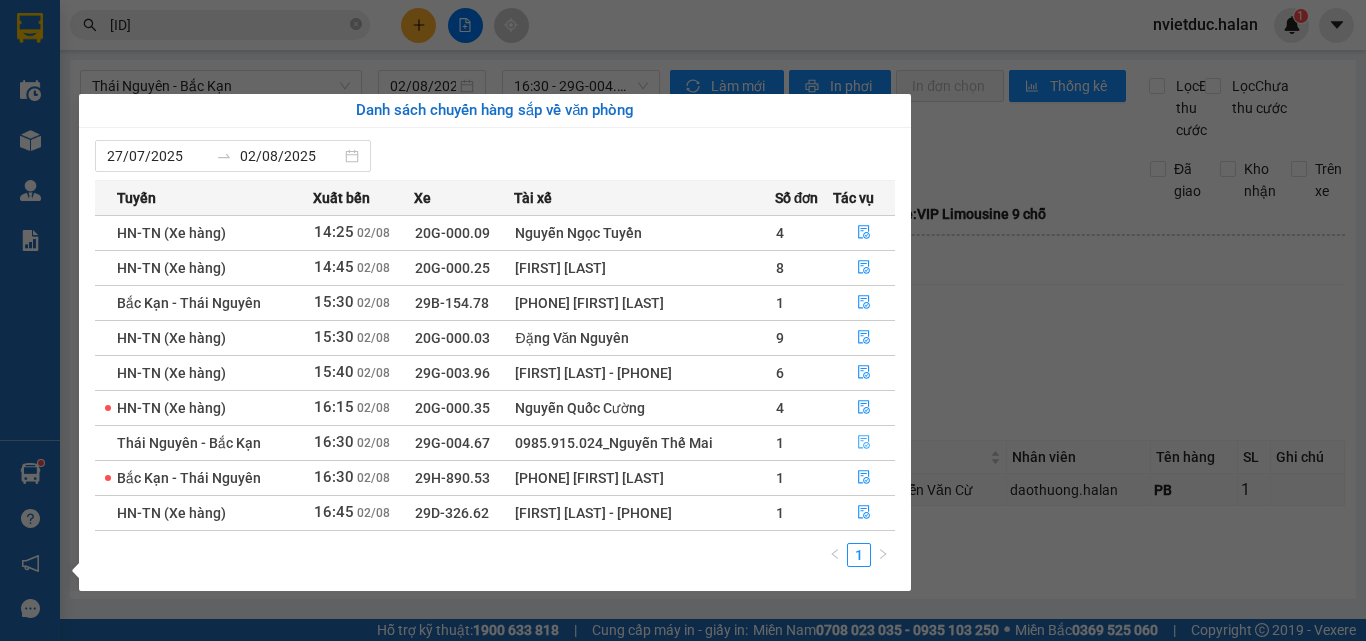 click 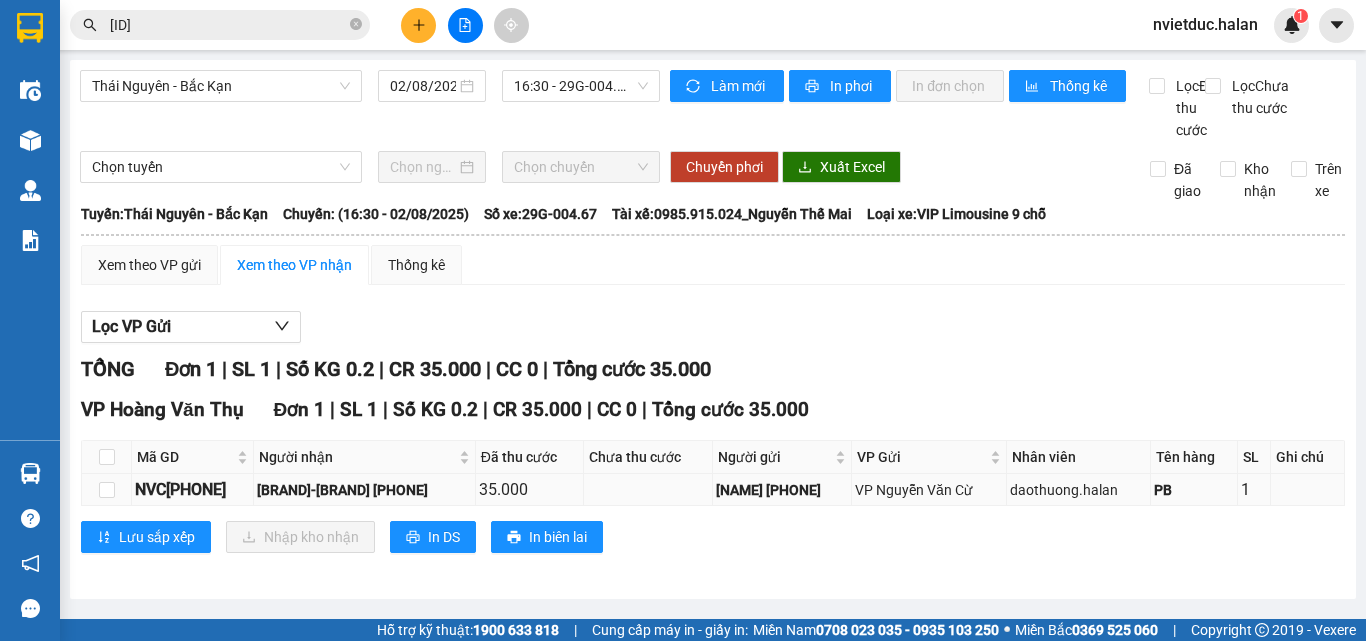 click on "NVC0208250493" at bounding box center (192, 489) 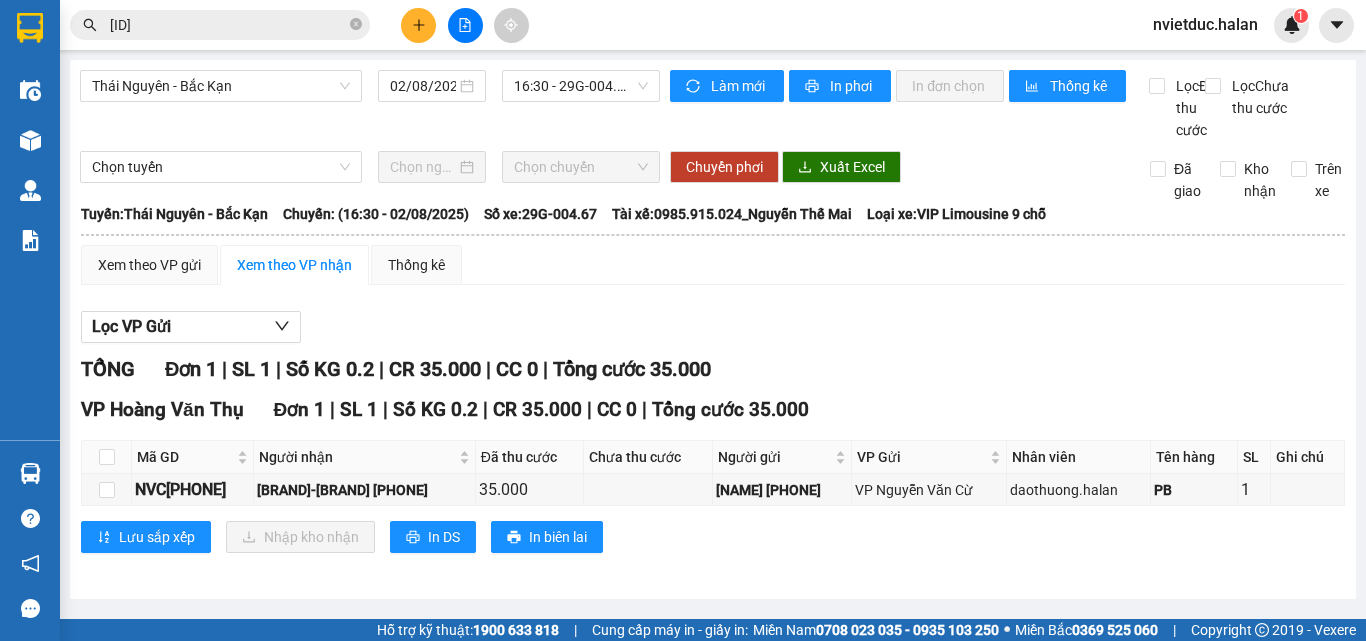 click on "Kết quả tìm kiếm ( 1 )  Bộ lọc  Mã ĐH Trạng thái Món hàng Thu hộ Tổng cước Chưa cước Nhãn Người gửi VP Gửi Người nhận VP Nhận TK 0208251030 12:43 - 02/08 VP Nhận   20G-000.01 15:45 - 02/08 BỌC THẢM SL:  1 40.000 40.000 0961757269 MINH TÂM VP Trung Kính 0976898788 HÀ VP Hoàng Văn Thụ 1 0208251030" at bounding box center [195, 25] 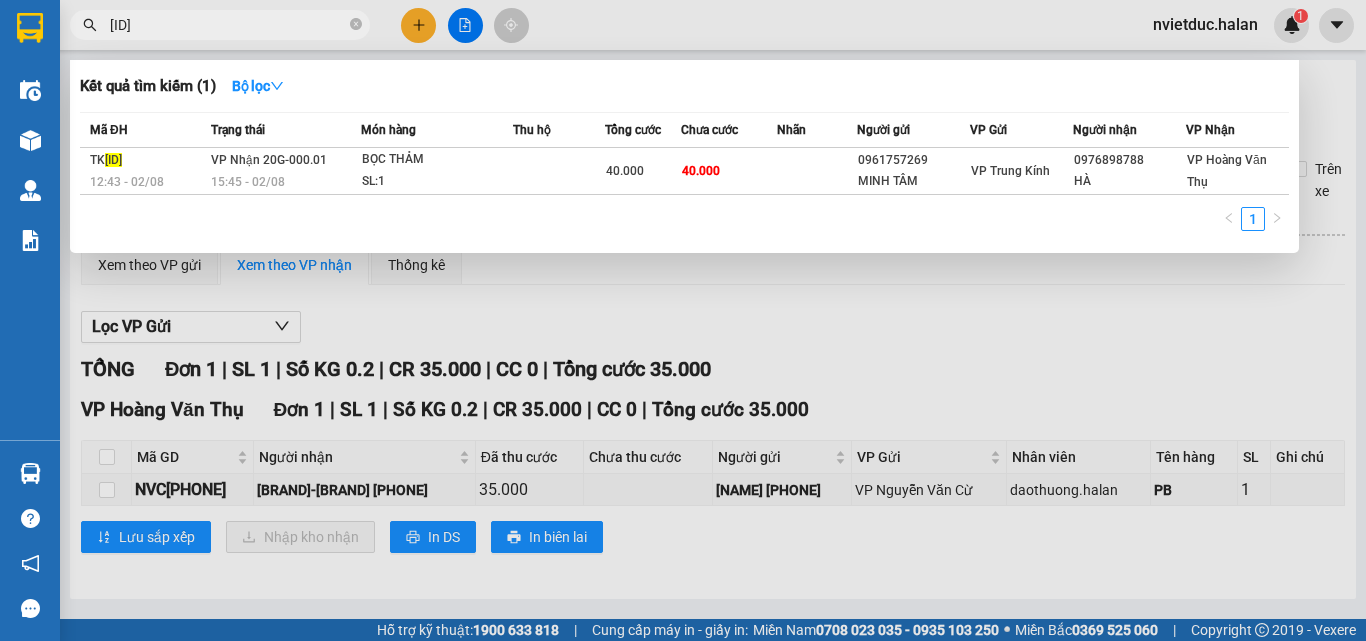 click on "0208251030" at bounding box center [228, 25] 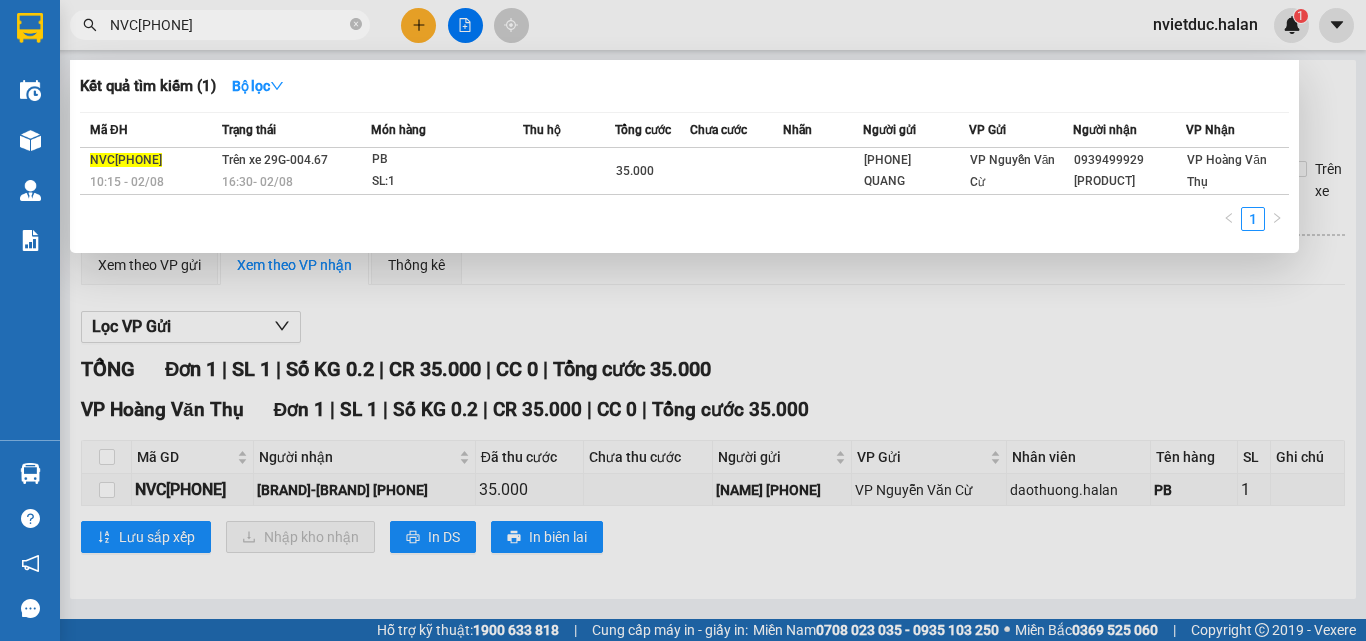 click at bounding box center (683, 320) 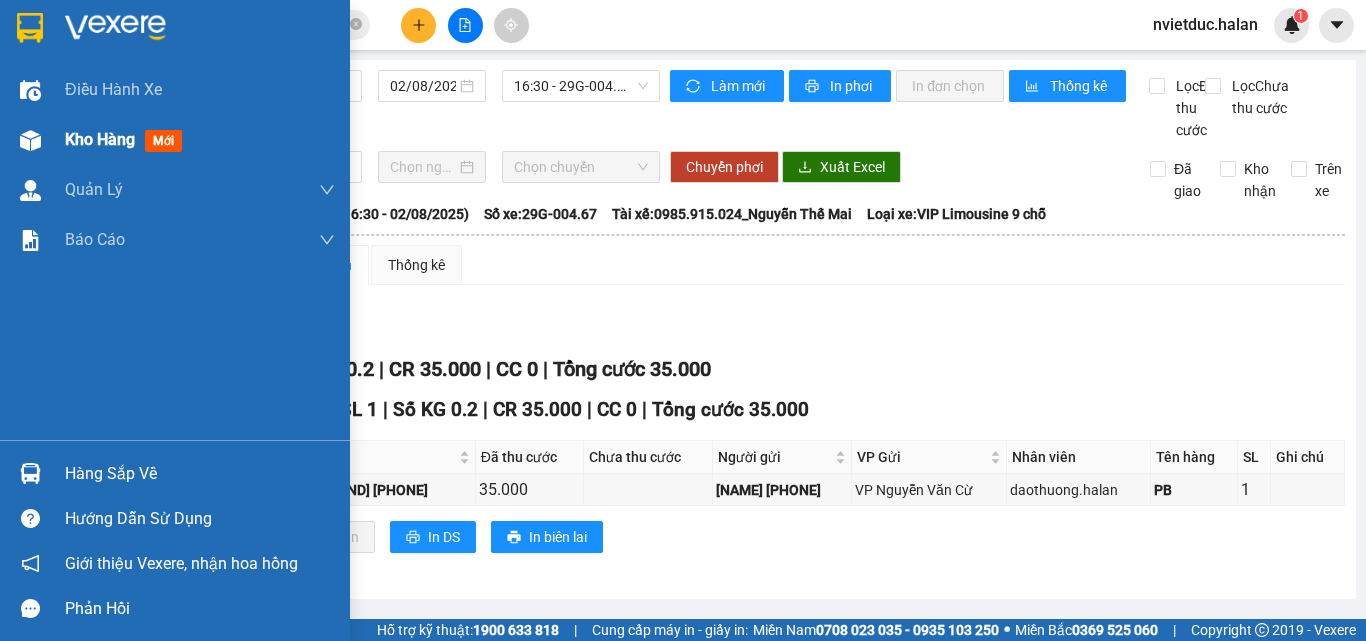 click at bounding box center [30, 140] 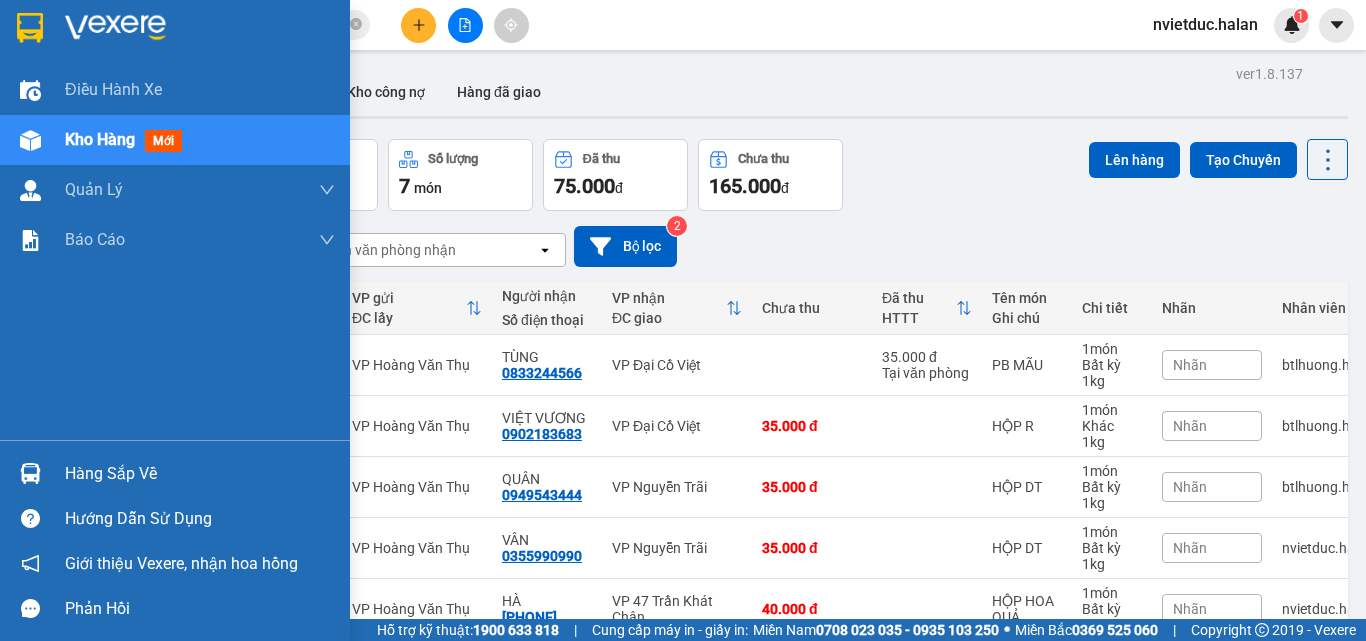 click on "Hàng sắp về" at bounding box center [200, 474] 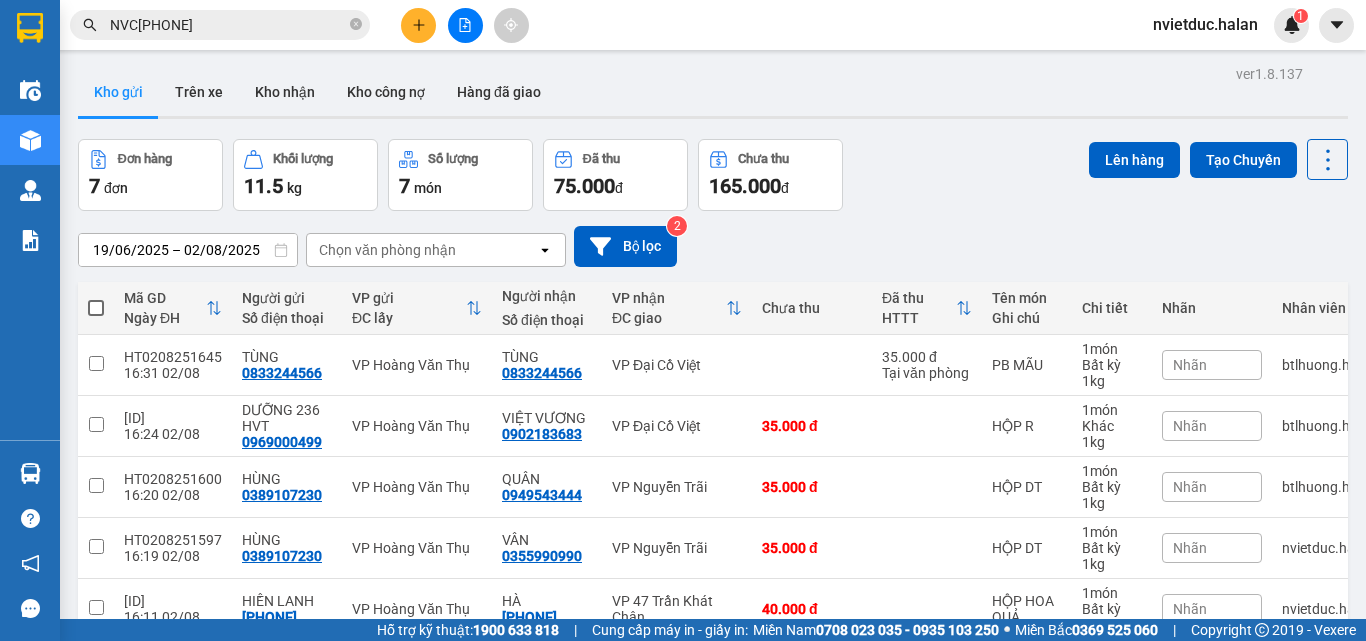 click on "Kết quả tìm kiếm ( 1 )  Bộ lọc  Mã ĐH Trạng thái Món hàng Thu hộ Tổng cước Chưa cước Nhãn Người gửi VP Gửi Người nhận VP Nhận NVC0208250493 10:15 - 02/08 Trên xe   29G-004.67 16:30  -   02/08 PB SL:  1 35.000 0988087979 QUANG VP Nguyễn Văn Cừ 0939499929 KM SAO VIỆT-AUTO236 VP Hoàng Văn Thụ 1 NVC0208250493 nvietduc.halan 1     Điều hành xe     Kho hàng mới     Quản Lý Quản lý chuyến Quản lý kiểm kho     Báo cáo 12. Thống kê đơn đối tác 2. Doanh thu thực tế theo từng văn phòng 4. Thống kê đơn hàng theo văn phòng Hàng sắp về Hướng dẫn sử dụng Giới thiệu Vexere, nhận hoa hồng Phản hồi Phần mềm hỗ trợ bạn tốt chứ? ver  1.8.137 Kho gửi Trên xe Kho nhận Kho công nợ Hàng đã giao Đơn hàng 7 đơn Khối lượng 11.5 kg Số lượng 7 món Đã thu 75.000  đ Chưa thu 165.000  đ Lên hàng Tạo Chuyến 19/06/2025 – 02/08/2025 Chọn văn phòng nhận open" at bounding box center (683, 320) 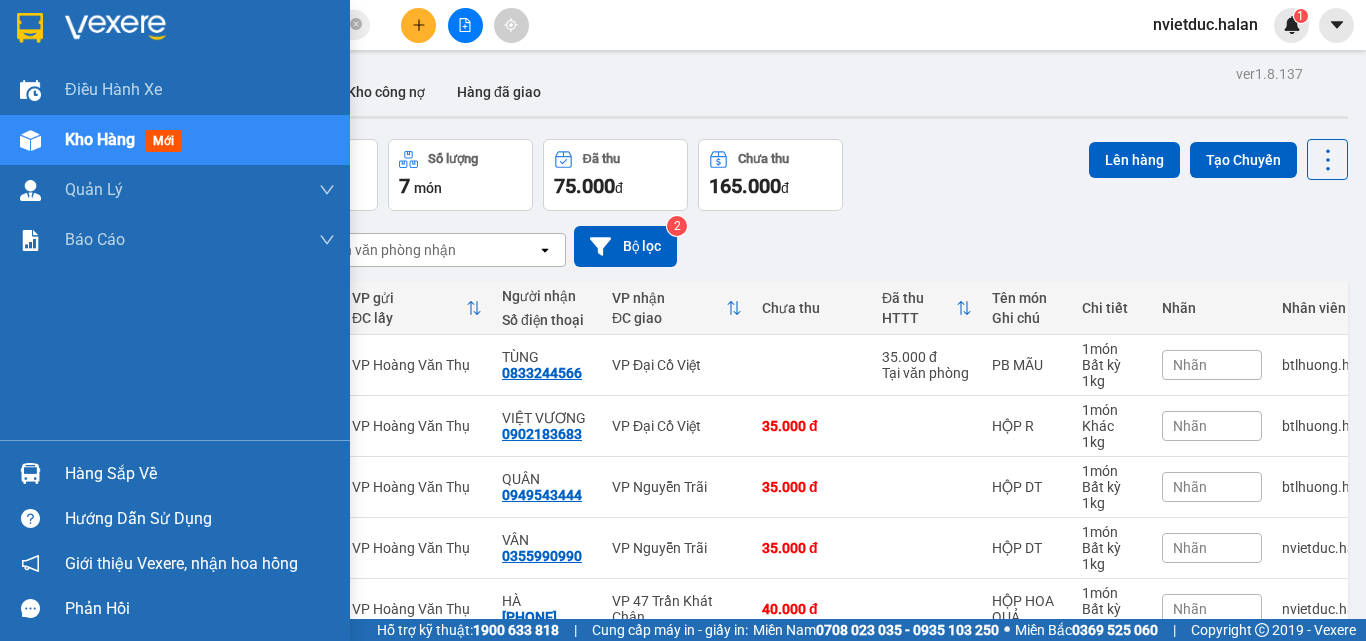 click at bounding box center (30, 473) 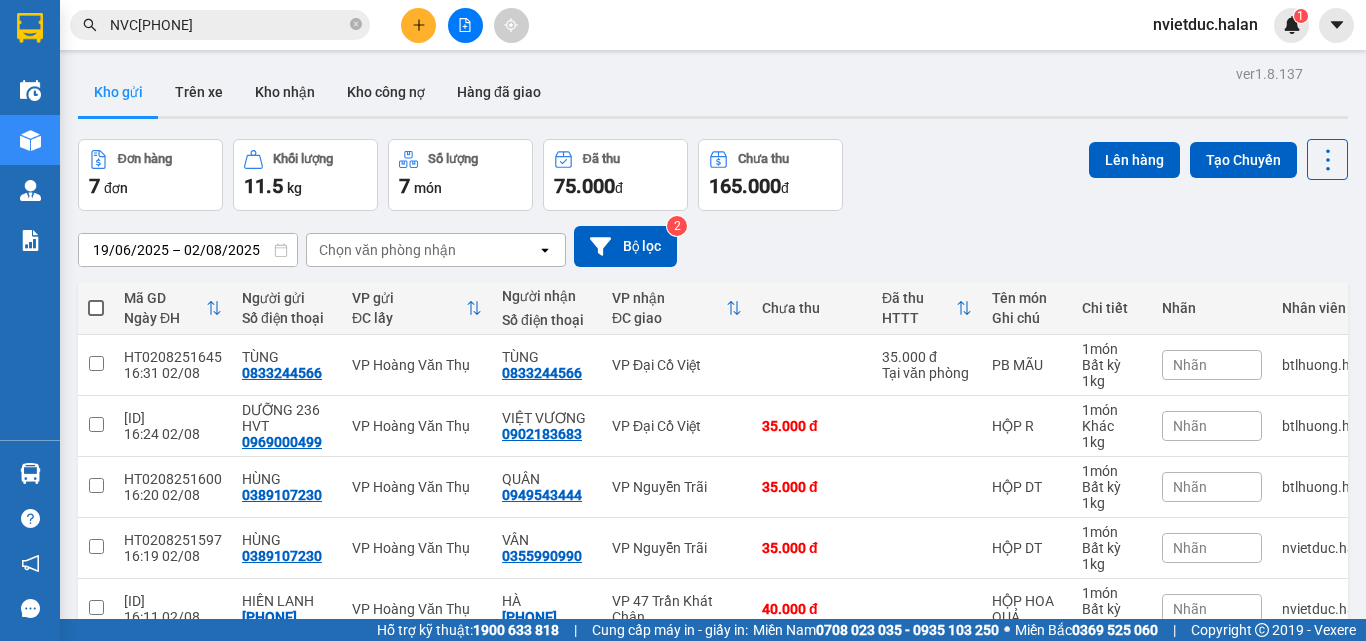 click on "Kết quả tìm kiếm ( 1 )  Bộ lọc  Mã ĐH Trạng thái Món hàng Thu hộ Tổng cước Chưa cước Nhãn Người gửi VP Gửi Người nhận VP Nhận NVC0208250493 10:15 - 02/08 Trên xe   29G-004.67 16:30  -   02/08 PB SL:  1 35.000 0988087979 QUANG VP Nguyễn Văn Cừ 0939499929 KM SAO VIỆT-AUTO236 VP Hoàng Văn Thụ 1 NVC0208250493 nvietduc.halan 1     Điều hành xe     Kho hàng mới     Quản Lý Quản lý chuyến Quản lý kiểm kho     Báo cáo 12. Thống kê đơn đối tác 2. Doanh thu thực tế theo từng văn phòng 4. Thống kê đơn hàng theo văn phòng Hàng sắp về Hướng dẫn sử dụng Giới thiệu Vexere, nhận hoa hồng Phản hồi Phần mềm hỗ trợ bạn tốt chứ? ver  1.8.137 Kho gửi Trên xe Kho nhận Kho công nợ Hàng đã giao Đơn hàng 7 đơn Khối lượng 11.5 kg Số lượng 7 món Đã thu 75.000  đ Chưa thu 165.000  đ Lên hàng Tạo Chuyến 19/06/2025 – 02/08/2025 Chọn văn phòng nhận open" at bounding box center [683, 320] 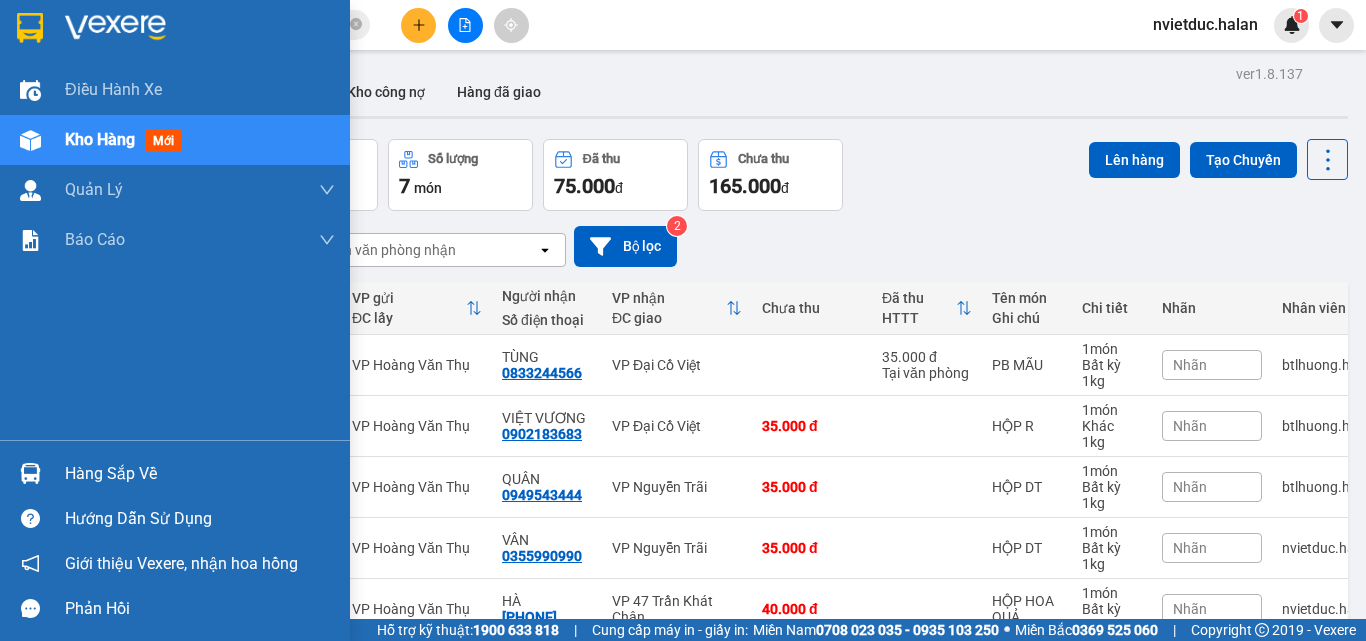click at bounding box center (30, 473) 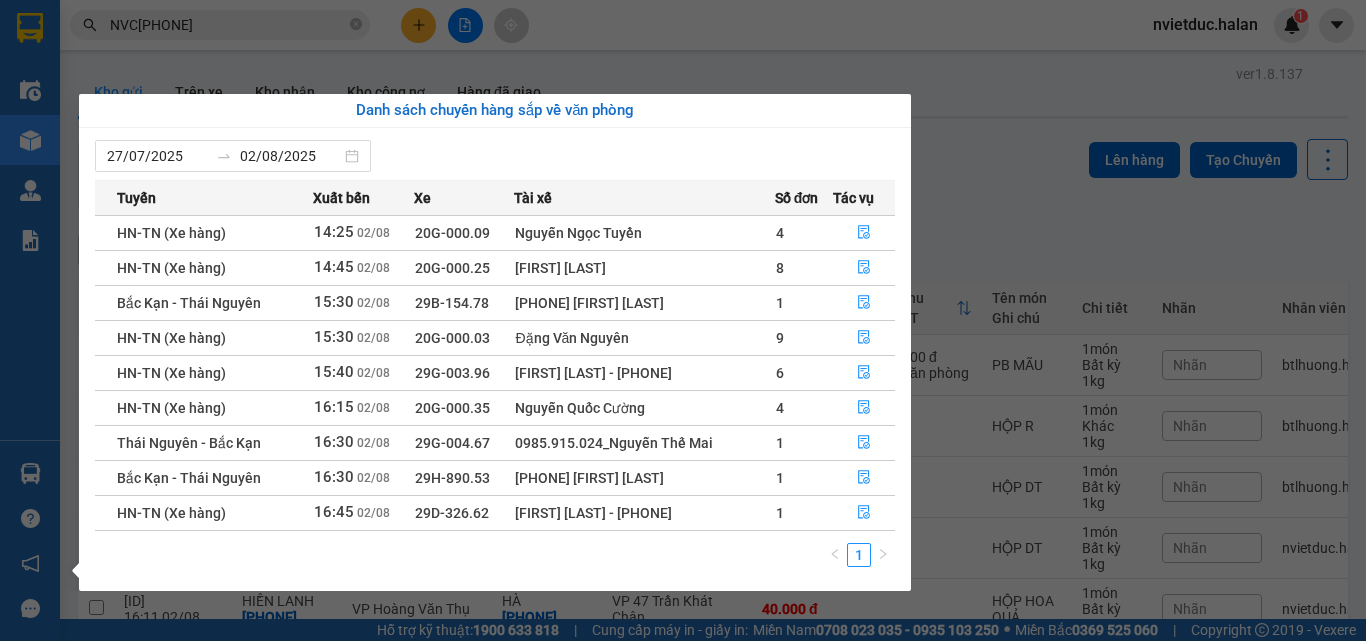 click on "Kết quả tìm kiếm ( 1 )  Bộ lọc  Mã ĐH Trạng thái Món hàng Thu hộ Tổng cước Chưa cước Nhãn Người gửi VP Gửi Người nhận VP Nhận NVC0208250493 10:15 - 02/08 Trên xe   29G-004.67 16:30  -   02/08 PB SL:  1 35.000 0988087979 QUANG VP Nguyễn Văn Cừ 0939499929 KM SAO VIỆT-AUTO236 VP Hoàng Văn Thụ 1 NVC0208250493 nvietduc.halan 1     Điều hành xe     Kho hàng mới     Quản Lý Quản lý chuyến Quản lý kiểm kho     Báo cáo 12. Thống kê đơn đối tác 2. Doanh thu thực tế theo từng văn phòng 4. Thống kê đơn hàng theo văn phòng Hàng sắp về Hướng dẫn sử dụng Giới thiệu Vexere, nhận hoa hồng Phản hồi Phần mềm hỗ trợ bạn tốt chứ? ver  1.8.137 Kho gửi Trên xe Kho nhận Kho công nợ Hàng đã giao Đơn hàng 7 đơn Khối lượng 11.5 kg Số lượng 7 món Đã thu 75.000  đ Chưa thu 165.000  đ Lên hàng Tạo Chuyến 19/06/2025 – 02/08/2025 Chọn văn phòng nhận open" at bounding box center [683, 320] 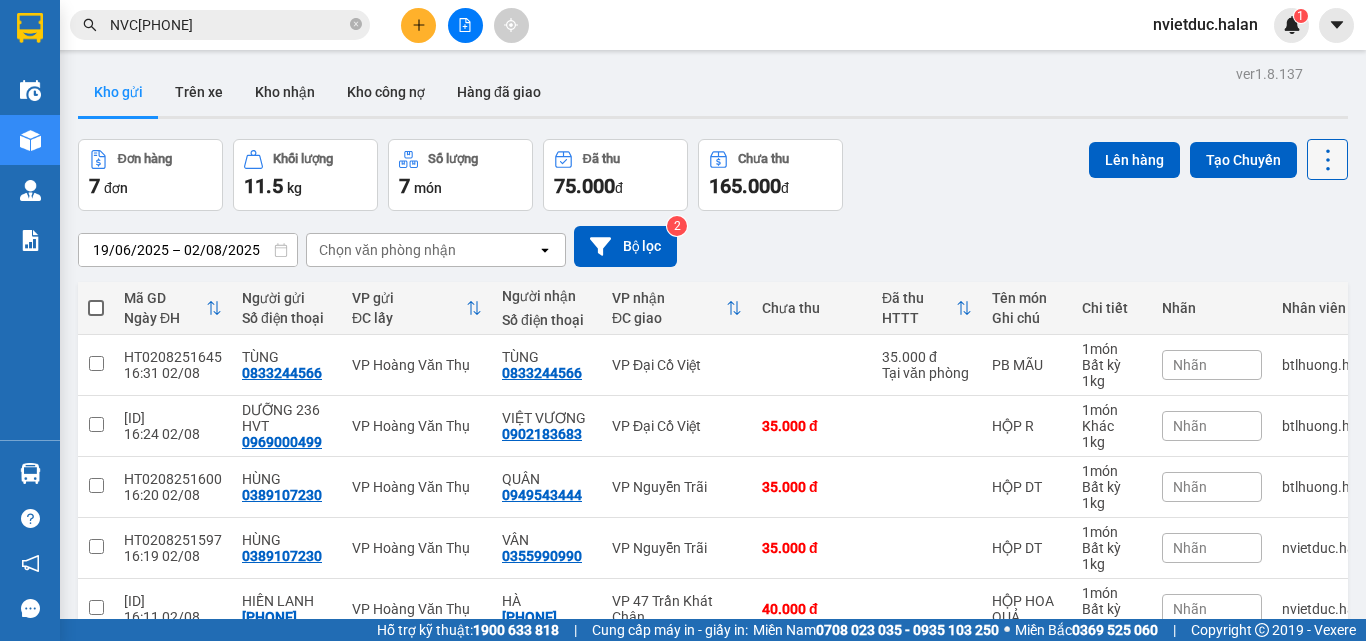 click 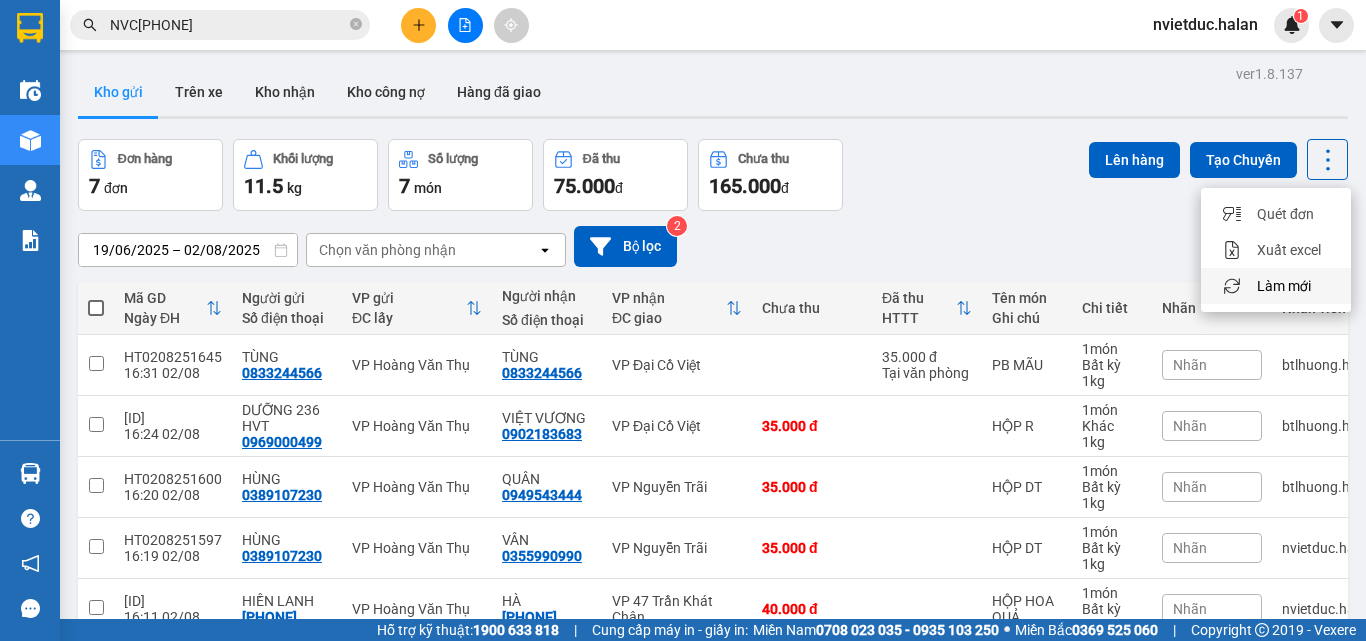 click on "Làm mới" at bounding box center (1284, 286) 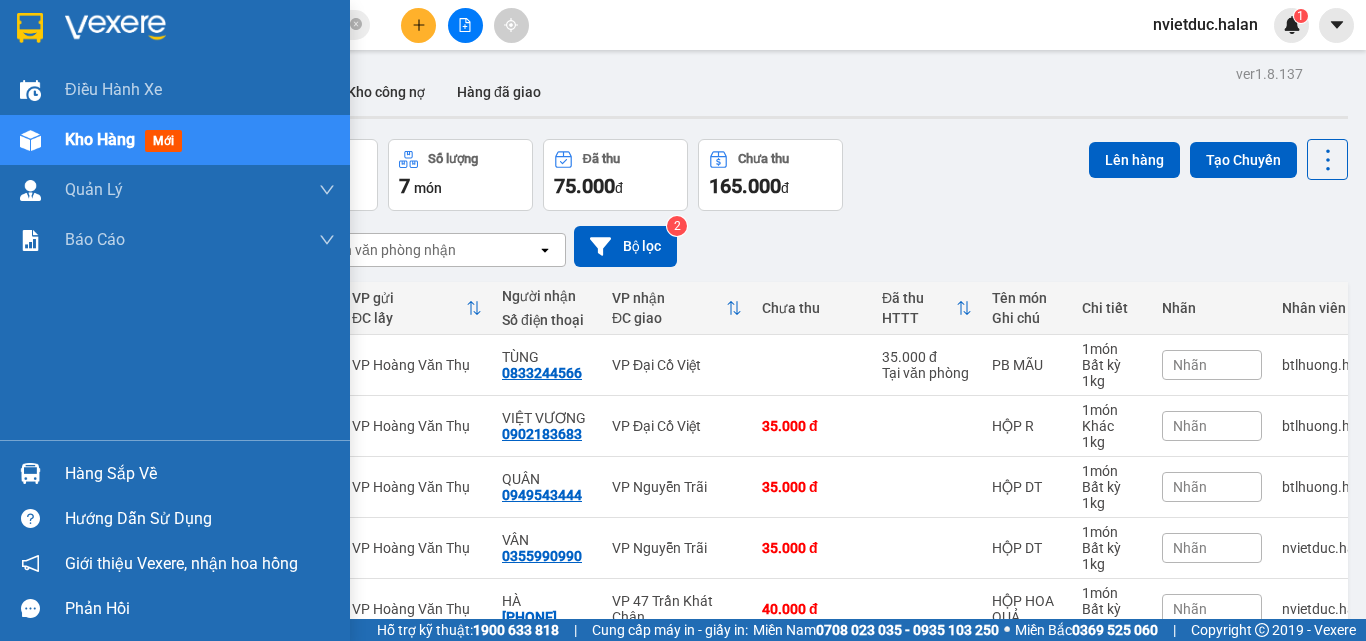 click on "Hàng sắp về" at bounding box center [175, 473] 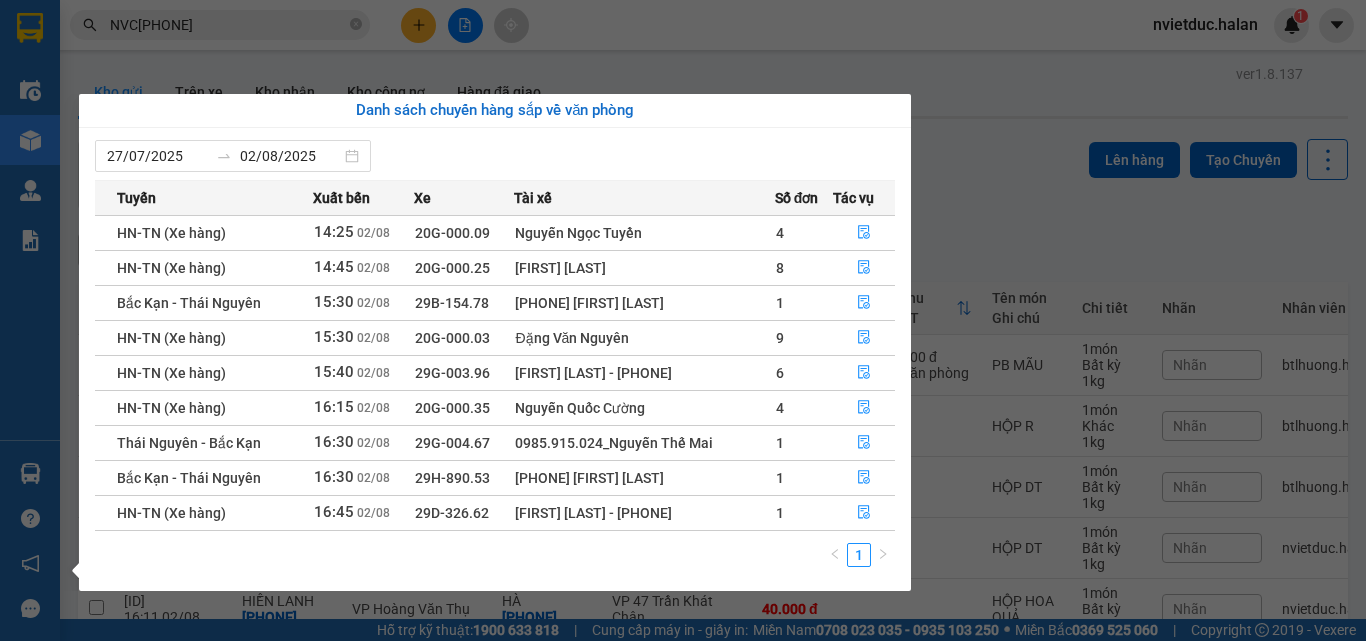 click on "Kết quả tìm kiếm ( 1 )  Bộ lọc  Mã ĐH Trạng thái Món hàng Thu hộ Tổng cước Chưa cước Nhãn Người gửi VP Gửi Người nhận VP Nhận NVC0208250493 10:15 - 02/08 Trên xe   29G-004.67 16:30  -   02/08 PB SL:  1 35.000 0988087979 QUANG VP Nguyễn Văn Cừ 0939499929 KM SAO VIỆT-AUTO236 VP Hoàng Văn Thụ 1 NVC0208250493 nvietduc.halan 1     Điều hành xe     Kho hàng mới     Quản Lý Quản lý chuyến Quản lý kiểm kho     Báo cáo 12. Thống kê đơn đối tác 2. Doanh thu thực tế theo từng văn phòng 4. Thống kê đơn hàng theo văn phòng Hàng sắp về Hướng dẫn sử dụng Giới thiệu Vexere, nhận hoa hồng Phản hồi Phần mềm hỗ trợ bạn tốt chứ? ver  1.8.137 Kho gửi Trên xe Kho nhận Kho công nợ Hàng đã giao Đơn hàng 7 đơn Khối lượng 11.5 kg Số lượng 7 món Đã thu 75.000  đ Chưa thu 165.000  đ Lên hàng Tạo Chuyến 19/06/2025 – 02/08/2025 Chọn văn phòng nhận open" at bounding box center [683, 320] 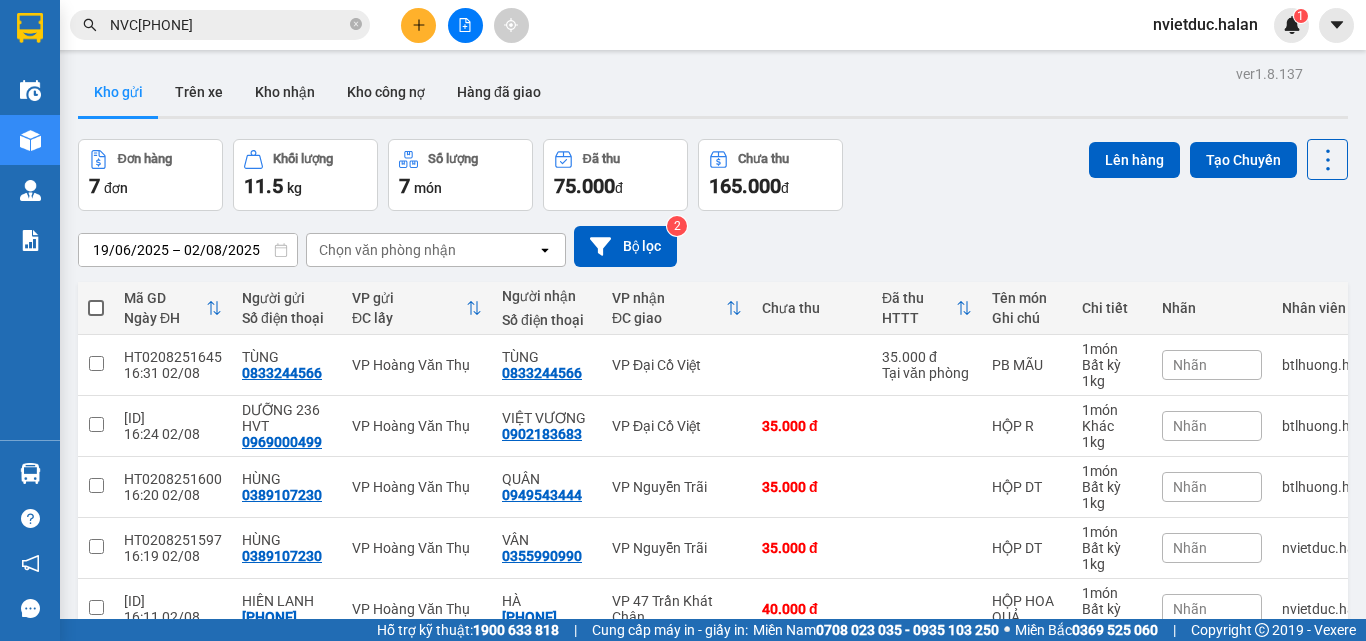 click on "NVC0208250493" at bounding box center [228, 25] 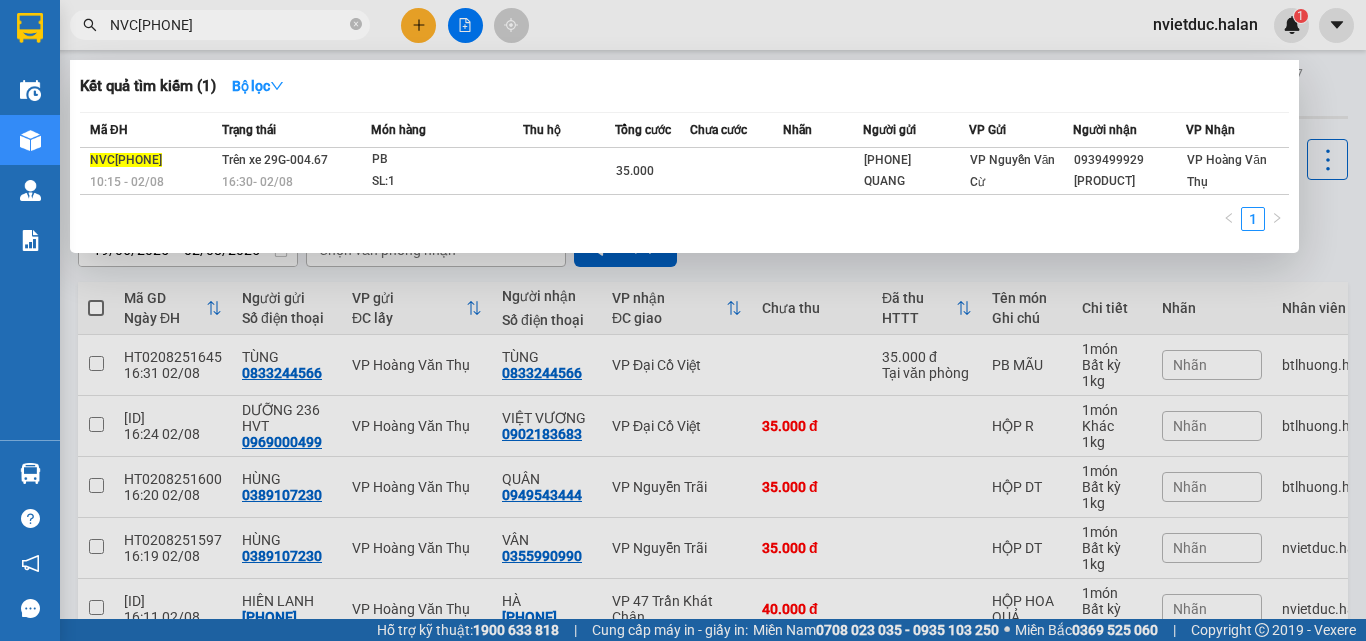 click on "NVC0208250493" at bounding box center (228, 25) 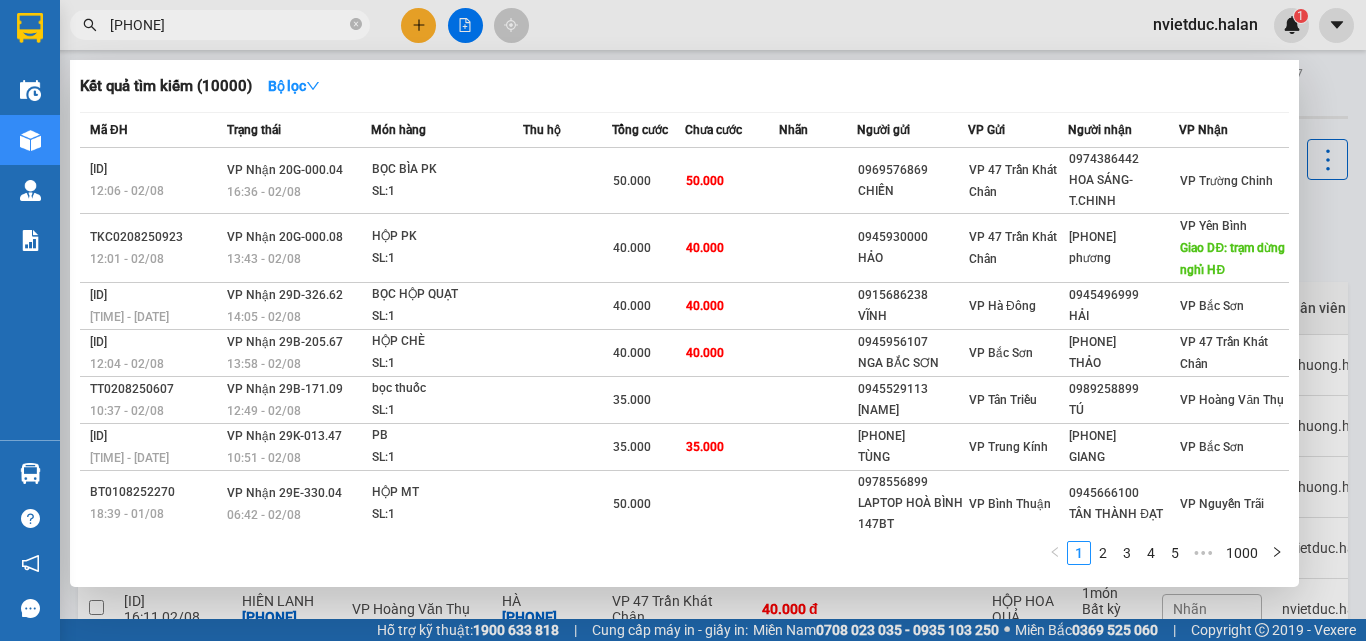 type on "0945029202" 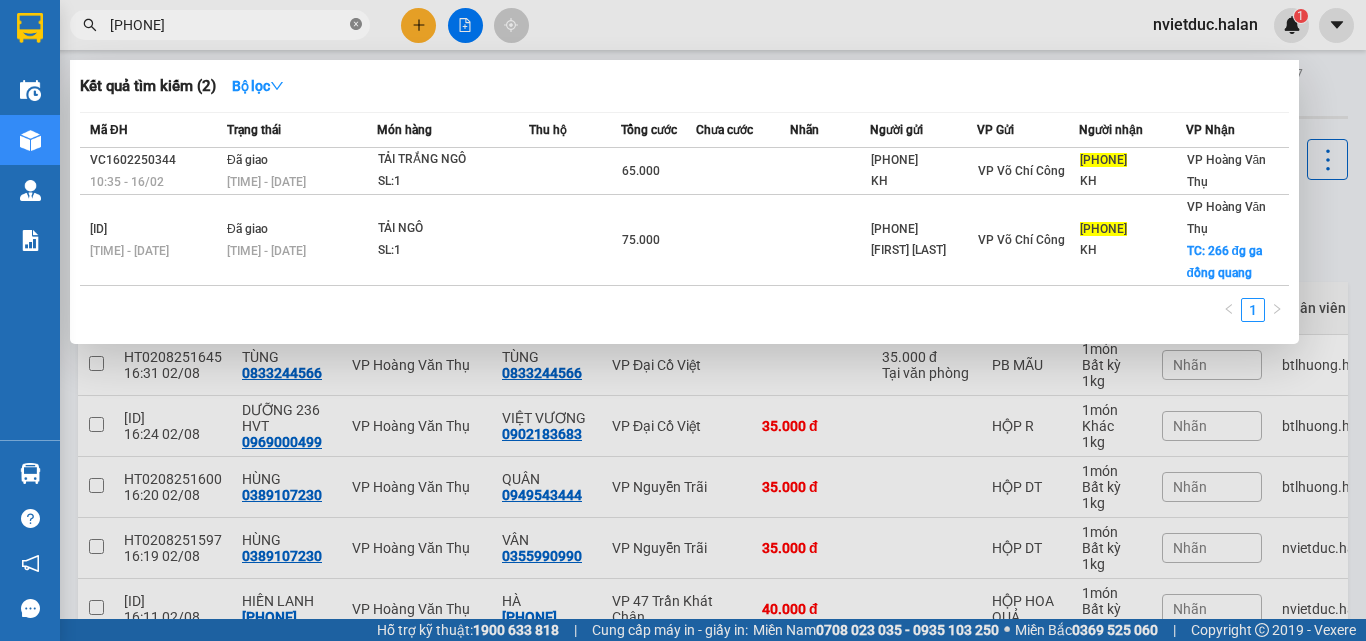 click 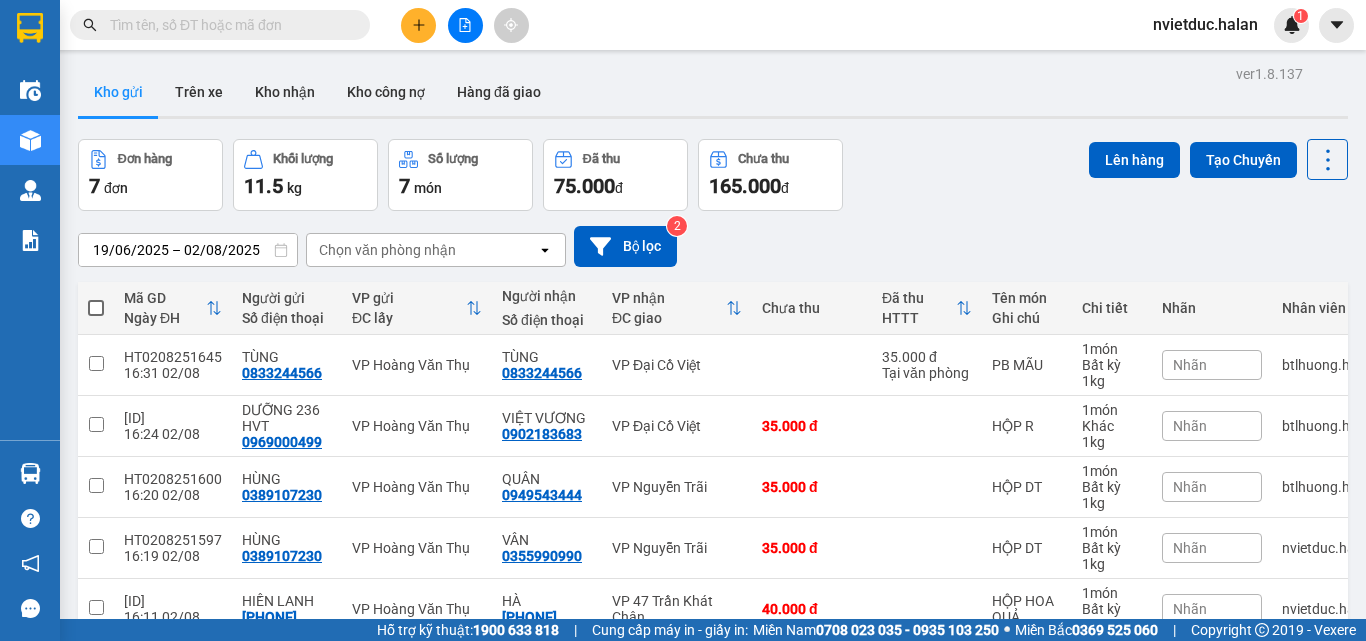 click at bounding box center [228, 25] 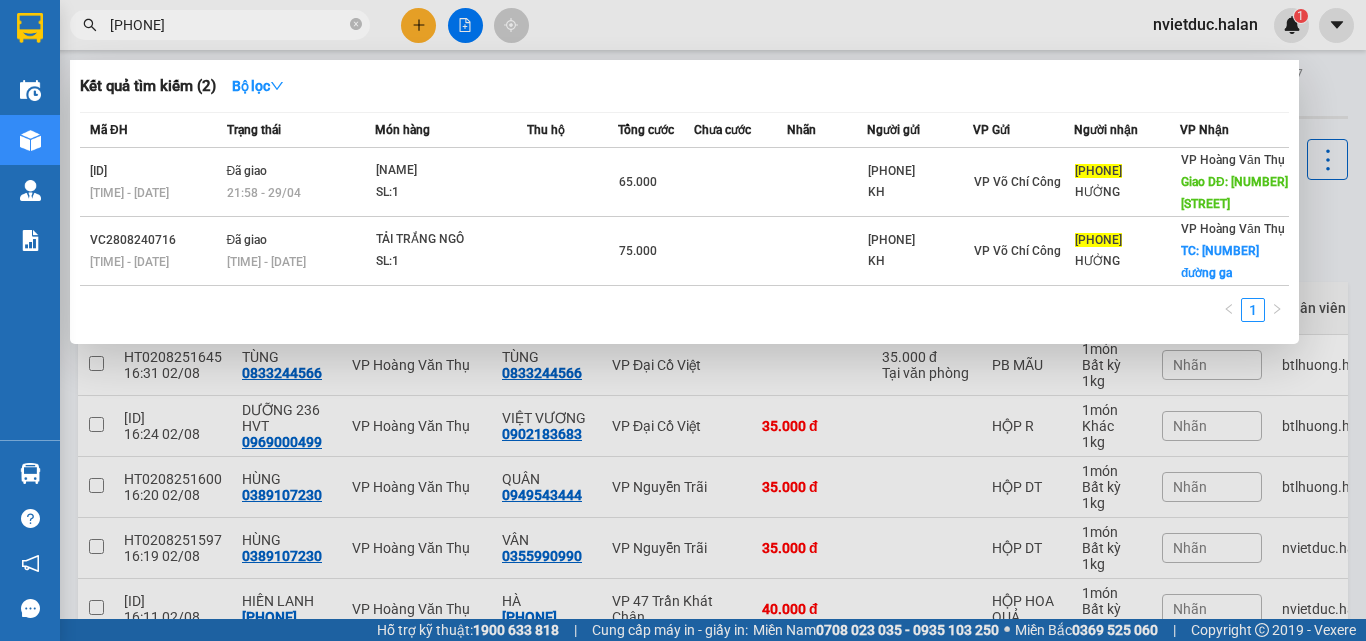 click on "0382919665" at bounding box center [228, 25] 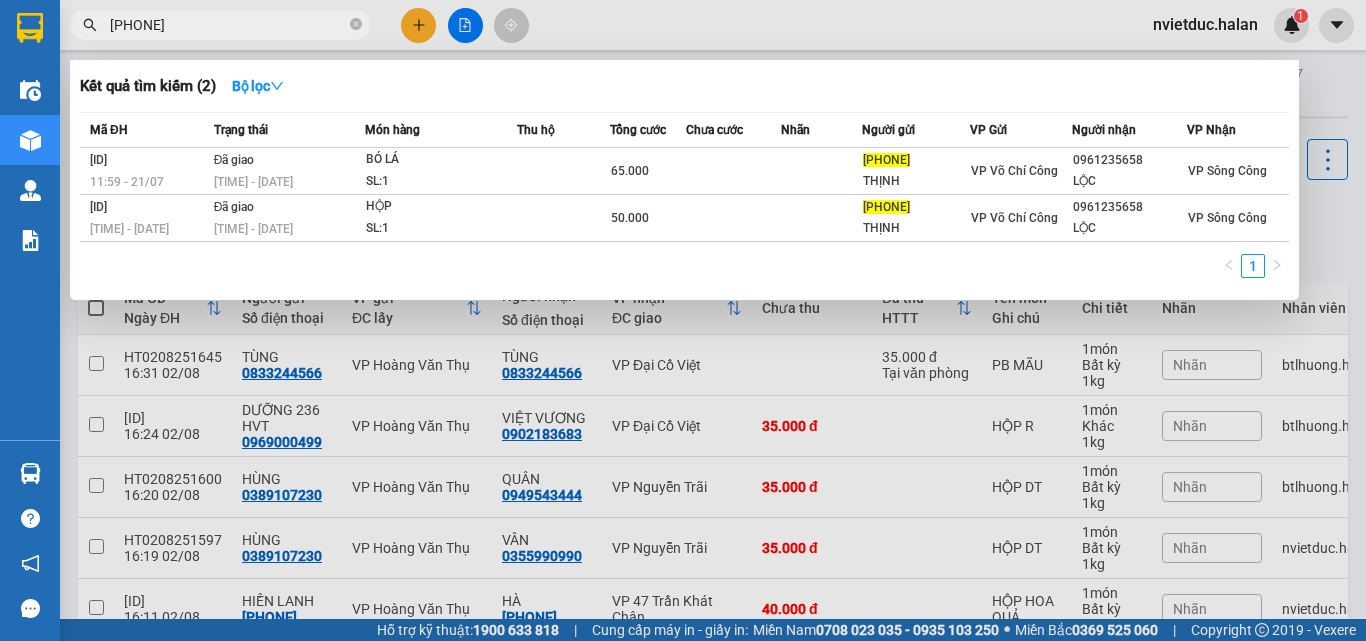 click on "0912129968" at bounding box center (228, 25) 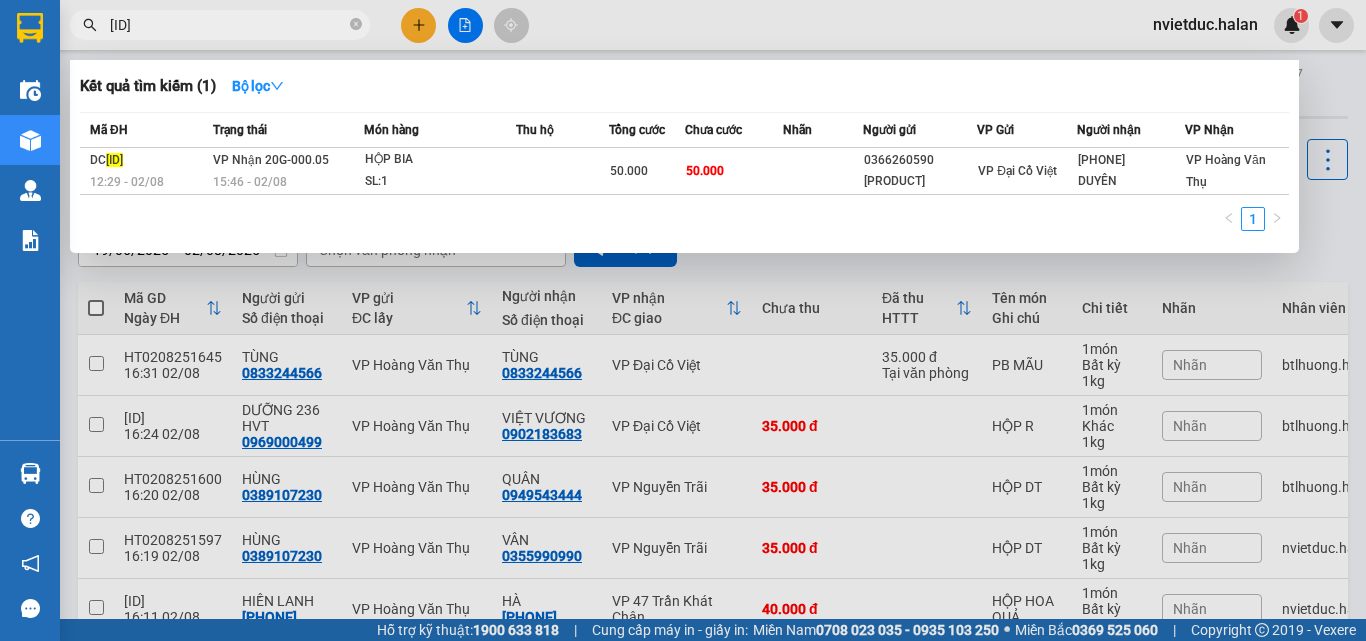 click on "0208251005" at bounding box center (228, 25) 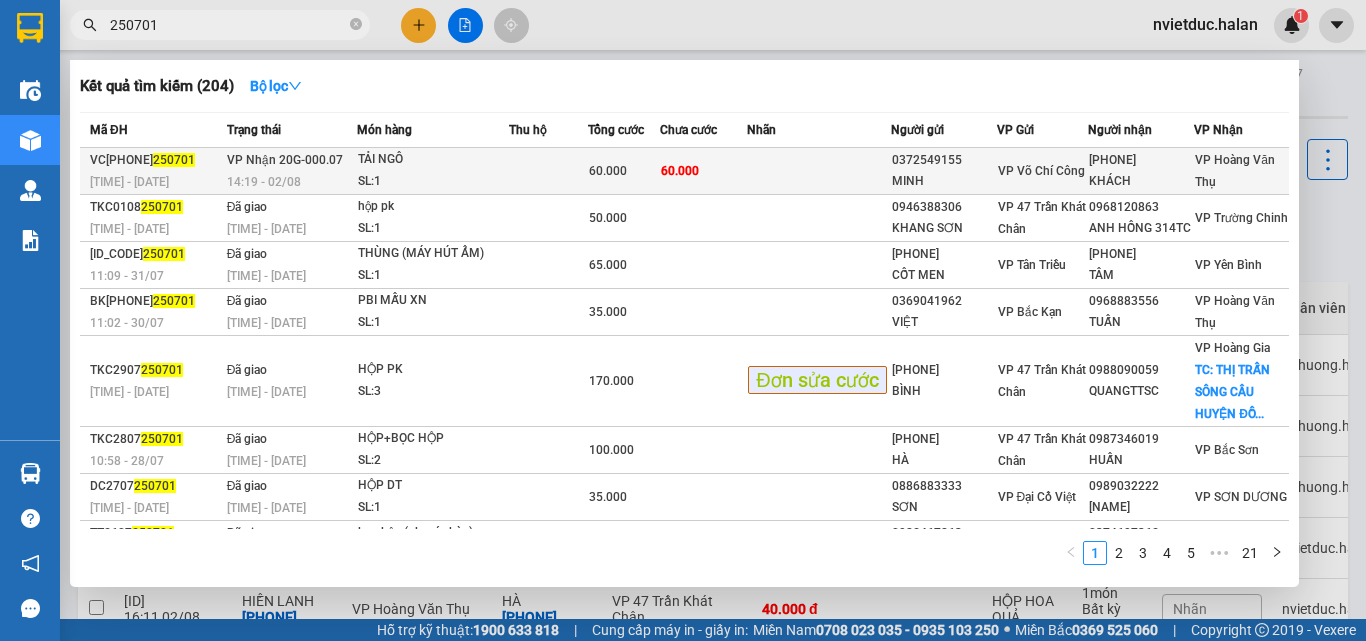 type on "250701" 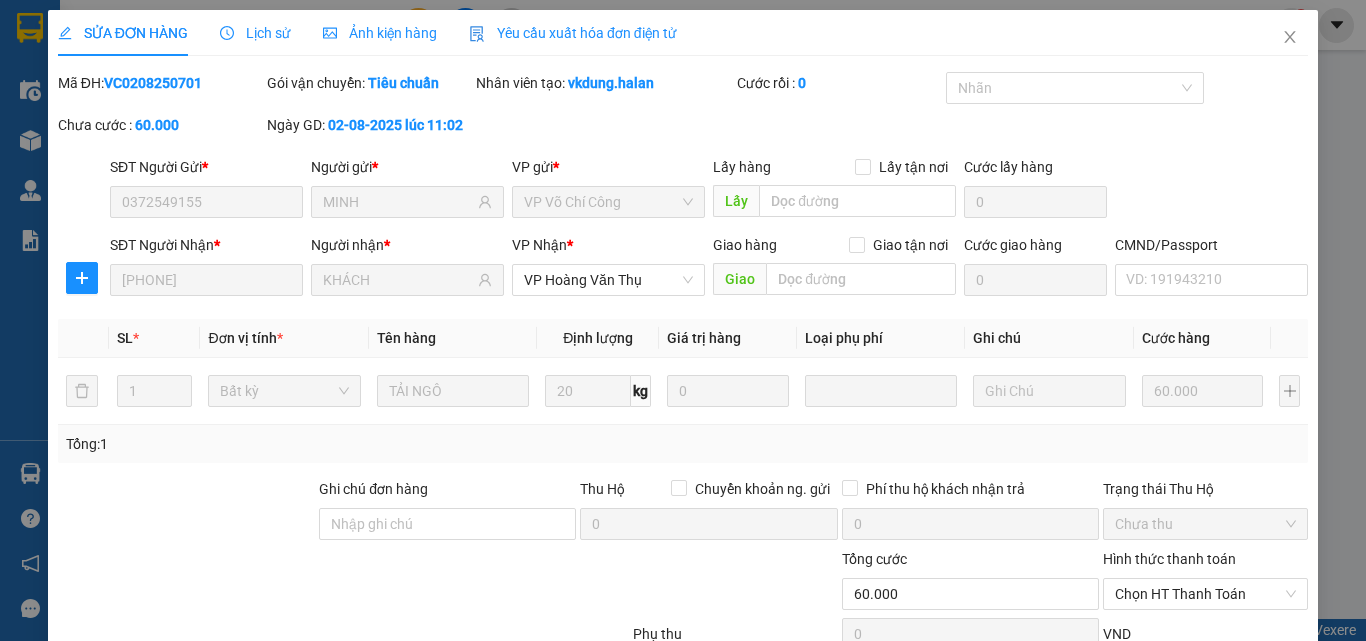 type on "0372549155" 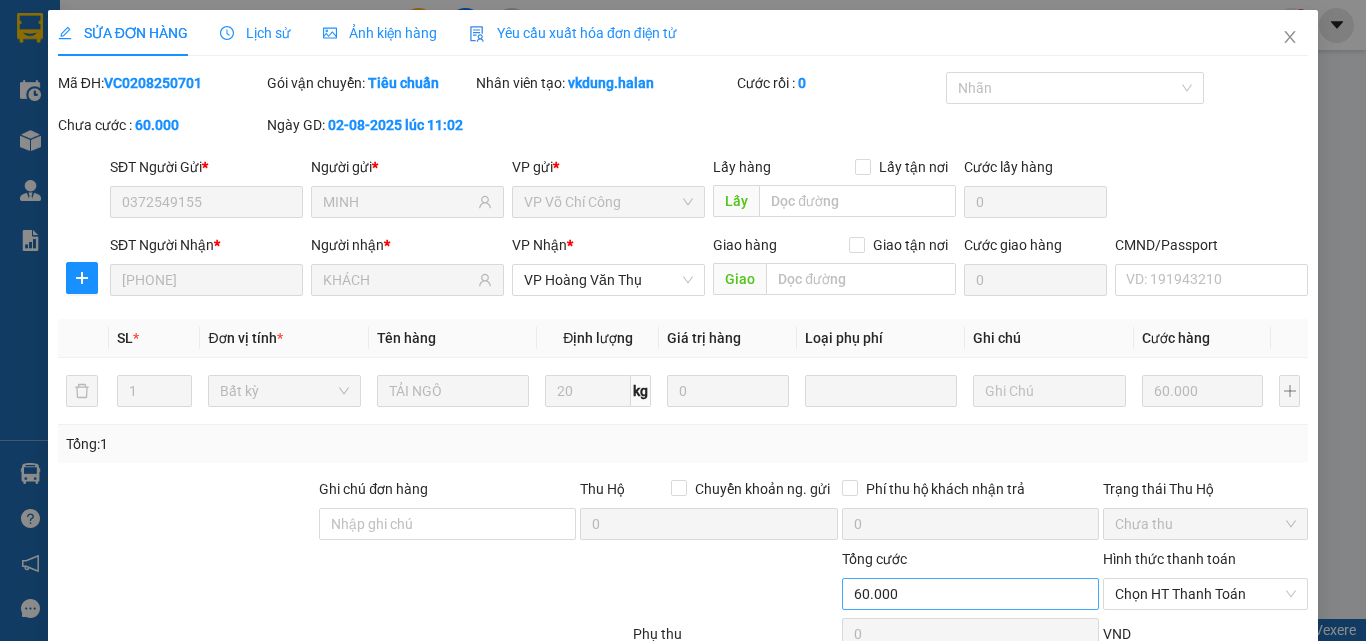 scroll, scrollTop: 143, scrollLeft: 0, axis: vertical 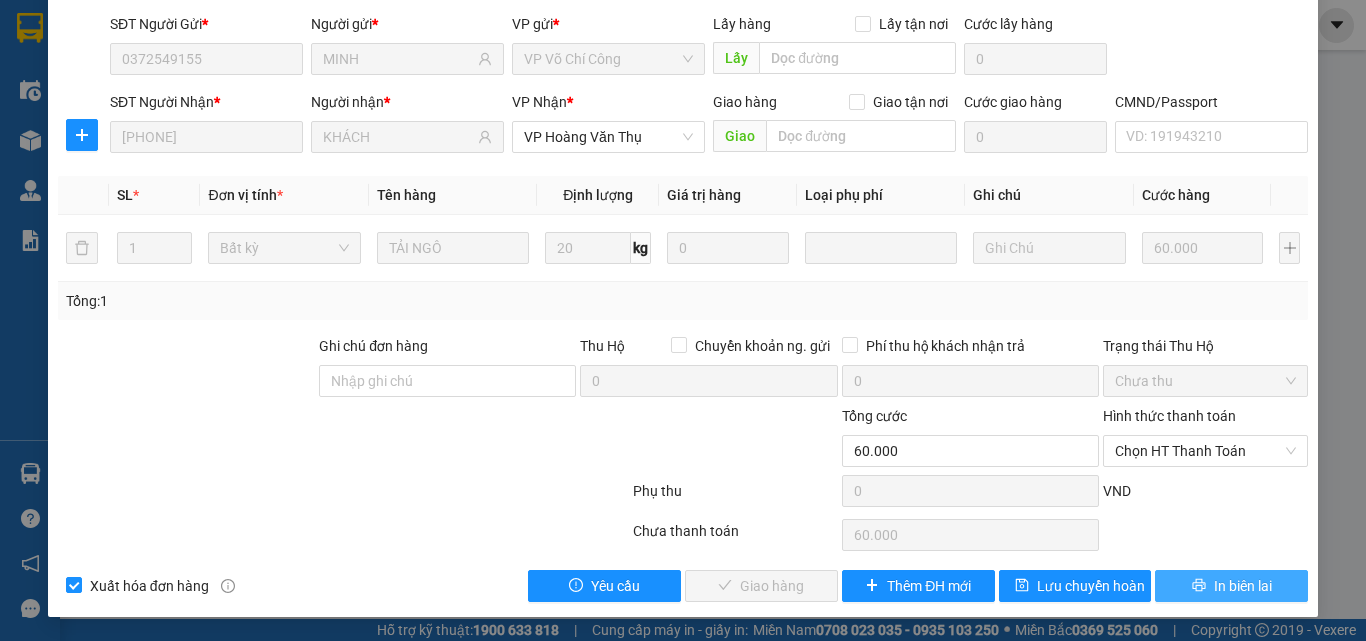 click on "In biên lai" at bounding box center (1243, 586) 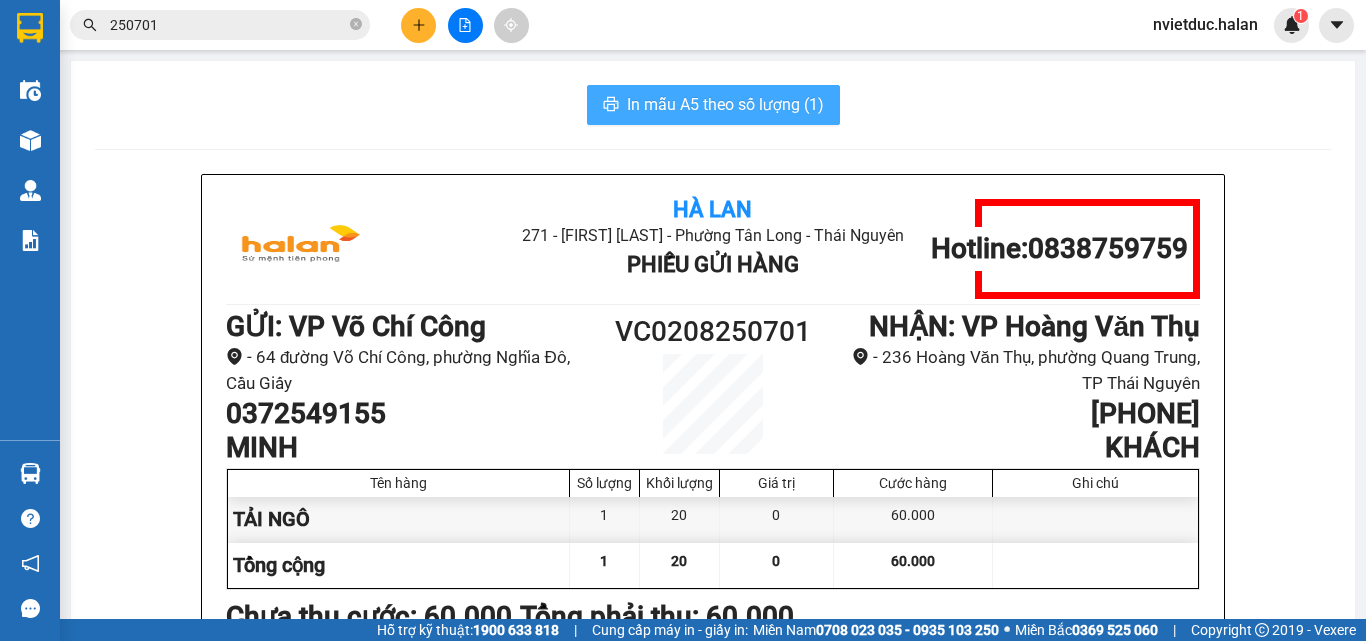 click on "In mẫu A5 theo số lượng
(1)" at bounding box center (725, 104) 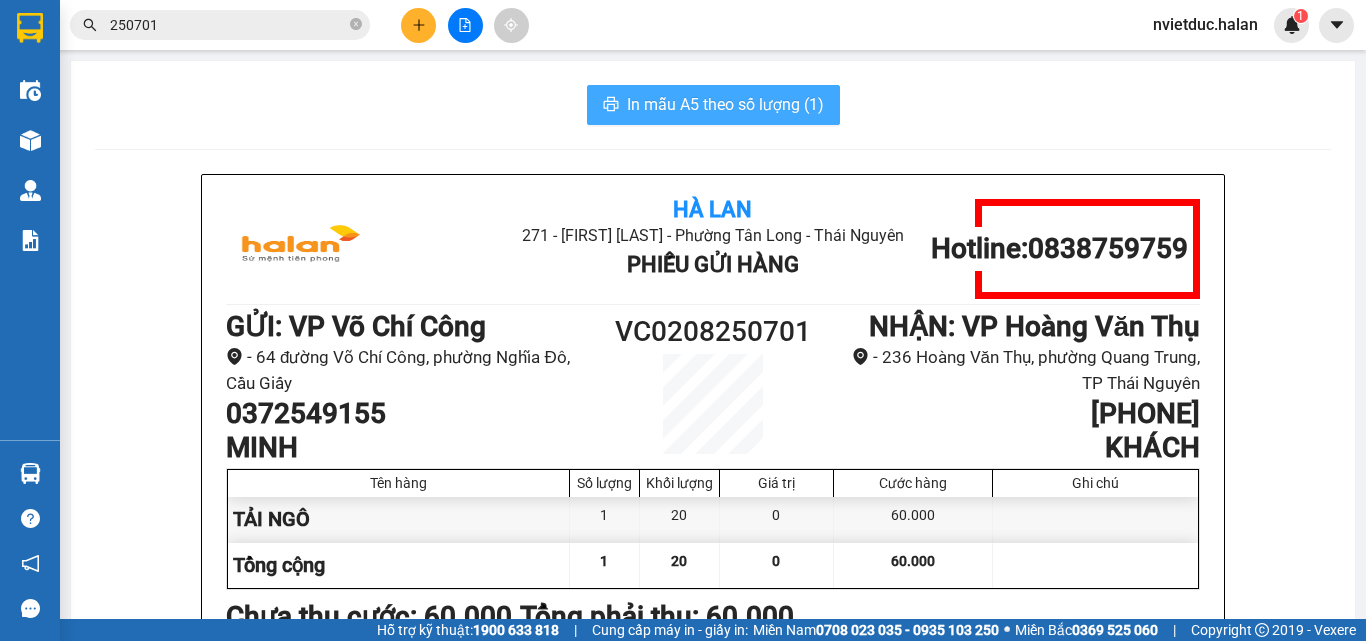 scroll, scrollTop: 0, scrollLeft: 0, axis: both 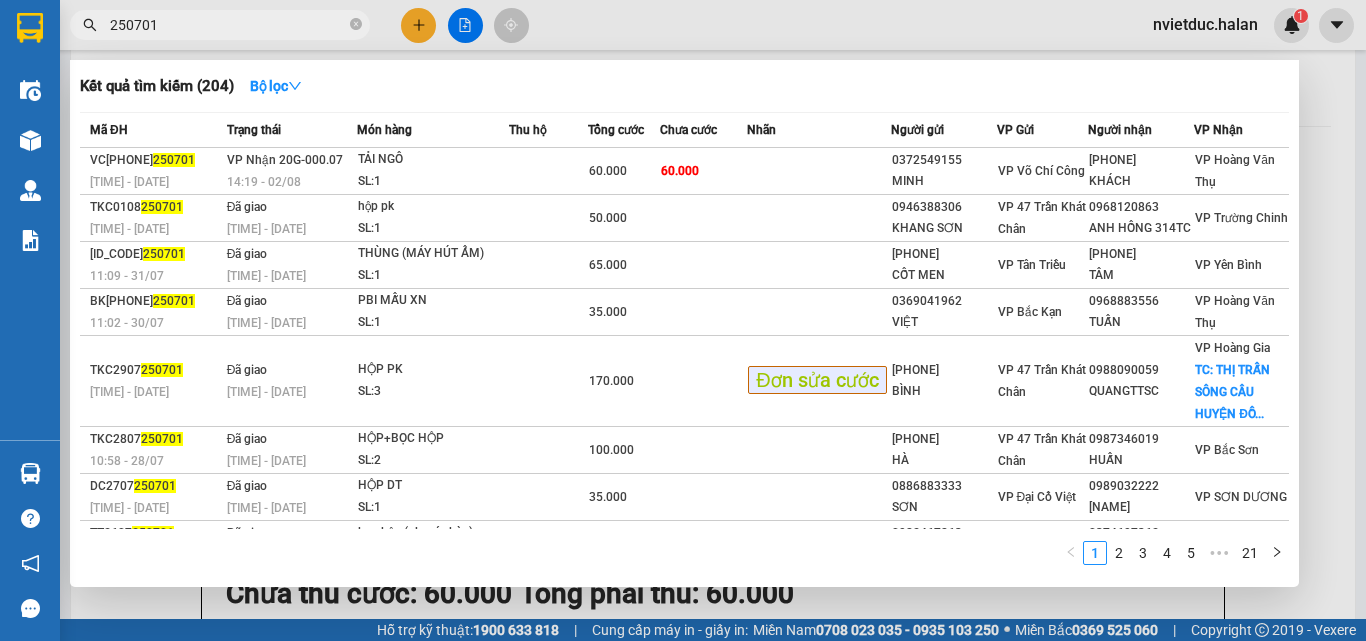 click on "250701" at bounding box center (228, 25) 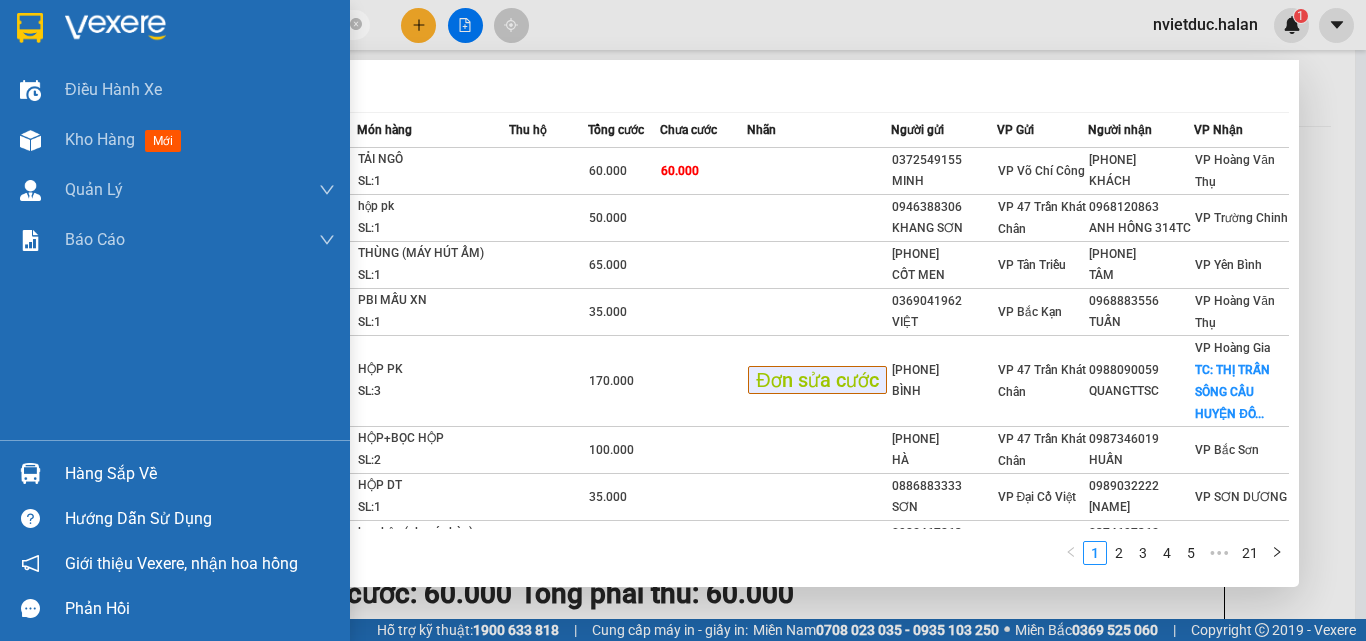 click on "Hàng sắp về" at bounding box center [175, 473] 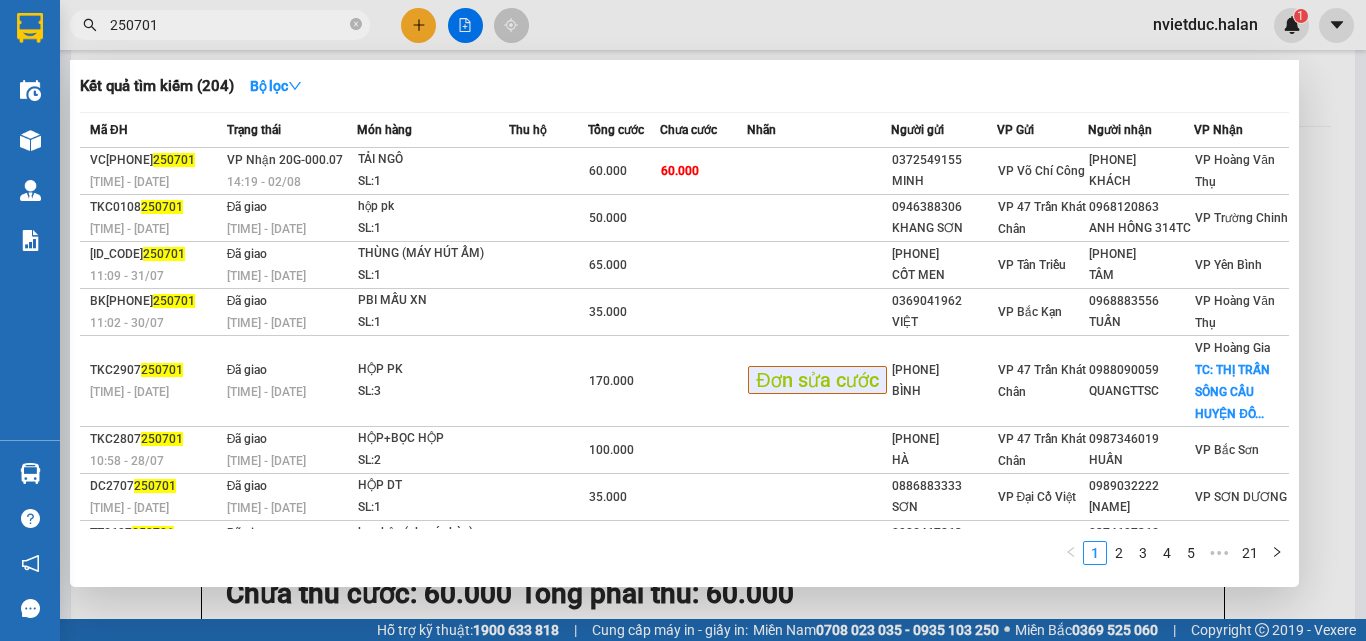 click on "Kết quả tìm kiếm ( 204 )  Bộ lọc  Mã ĐH Trạng thái Món hàng Thu hộ Tổng cước Chưa cước Nhãn Người gửi VP Gửi Người nhận VP Nhận VC0208 250701 11:02 - 02/08 VP Nhận   20G-000.07 14:19 - 02/08 TẢI NGÔ SL:  1 60.000 60.000 0372549155 MINH VP Võ Chí Công 0349574306 KHÁCH  VP Hoàng Văn Thụ TKC0108 250701 11:09 - 01/08 Đã giao   16:36 - 01/08 hộp pk SL:  1 50.000 0946388306 KHANG SƠN VP 47 Trần Khát Chân 0968120863 ANH HỒNG 314TC VP Trường Chinh TT3107 250701 11:09 - 31/07 Đã giao   13:34 - 31/07 THÙNG (MÁY HÚT ẨM) SL:  1 65.000 0969079331 CỐT MEN VP Tân Triều 0982290191 TÂM VP Yên Bình BK3007 250701 11:02 - 30/07 Đã giao   13:20 - 30/07 PBI MẪU XN SL:  1 35.000 0369041962 VIỆT VP Bắc Kạn 0968883556 TUẤN VP Hoàng Văn Thụ TKC2907 250701 10:52 - 29/07 Đã giao   13:38 - 29/07 HỘP  PK SL:  3 170.000 Đơn sửa cước 0962588056 BÌNH VP 47 Trần Khát Chân 0988090059 QUANGTTSC VP Hoàng Gia TKC2807 250701   2" at bounding box center [683, 320] 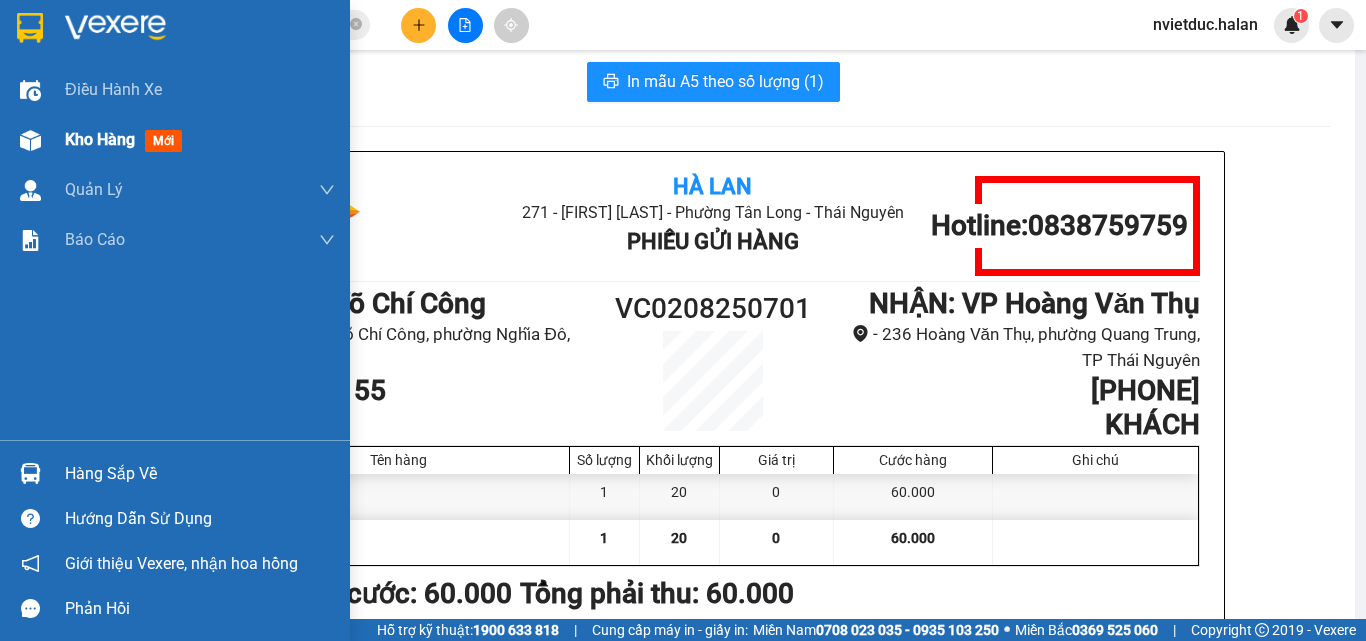 click at bounding box center (30, 140) 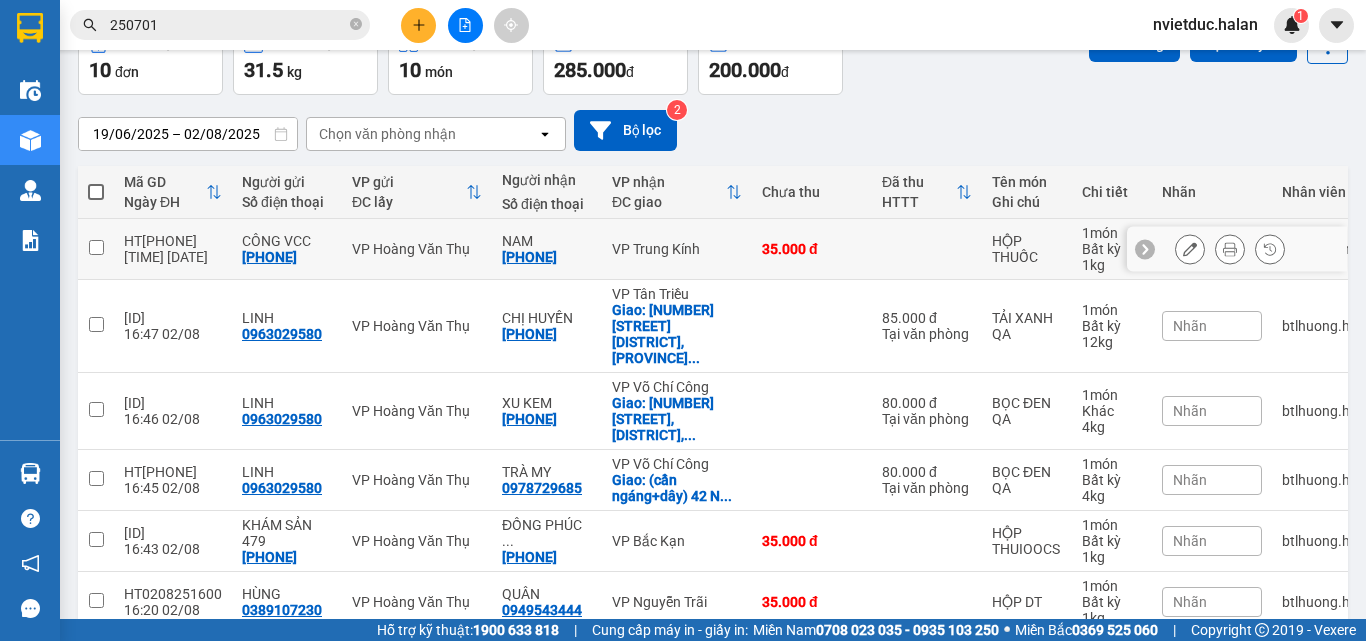 scroll, scrollTop: 0, scrollLeft: 0, axis: both 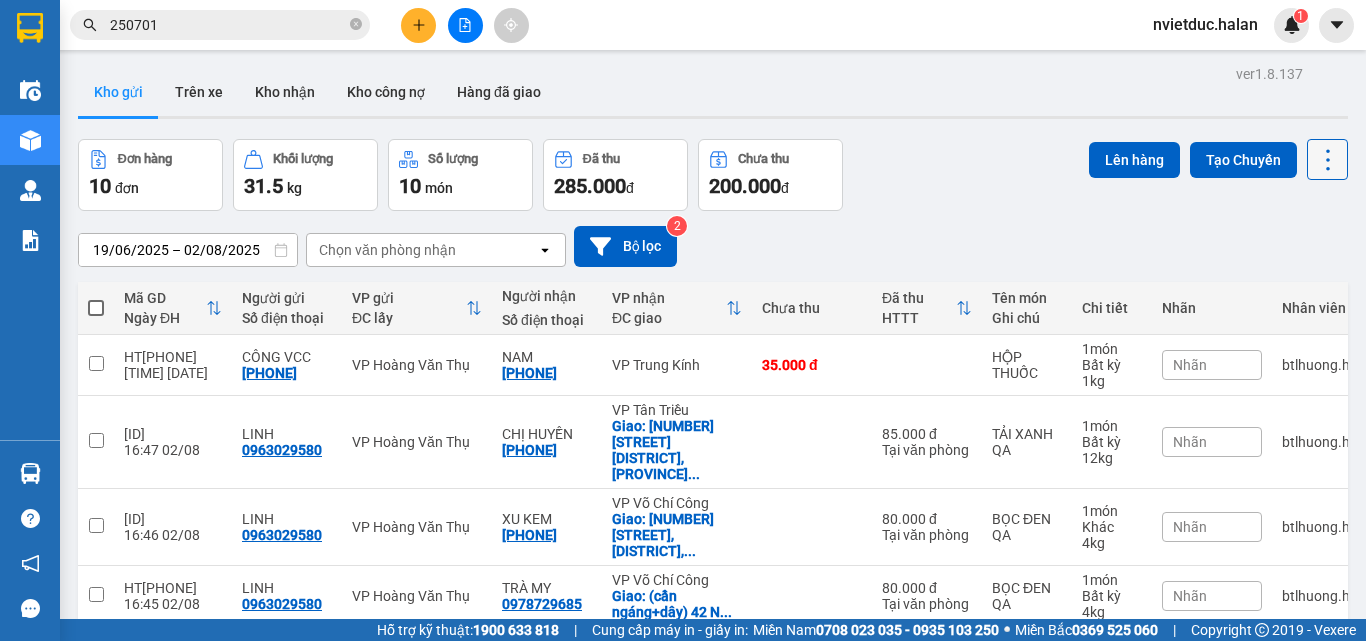 click 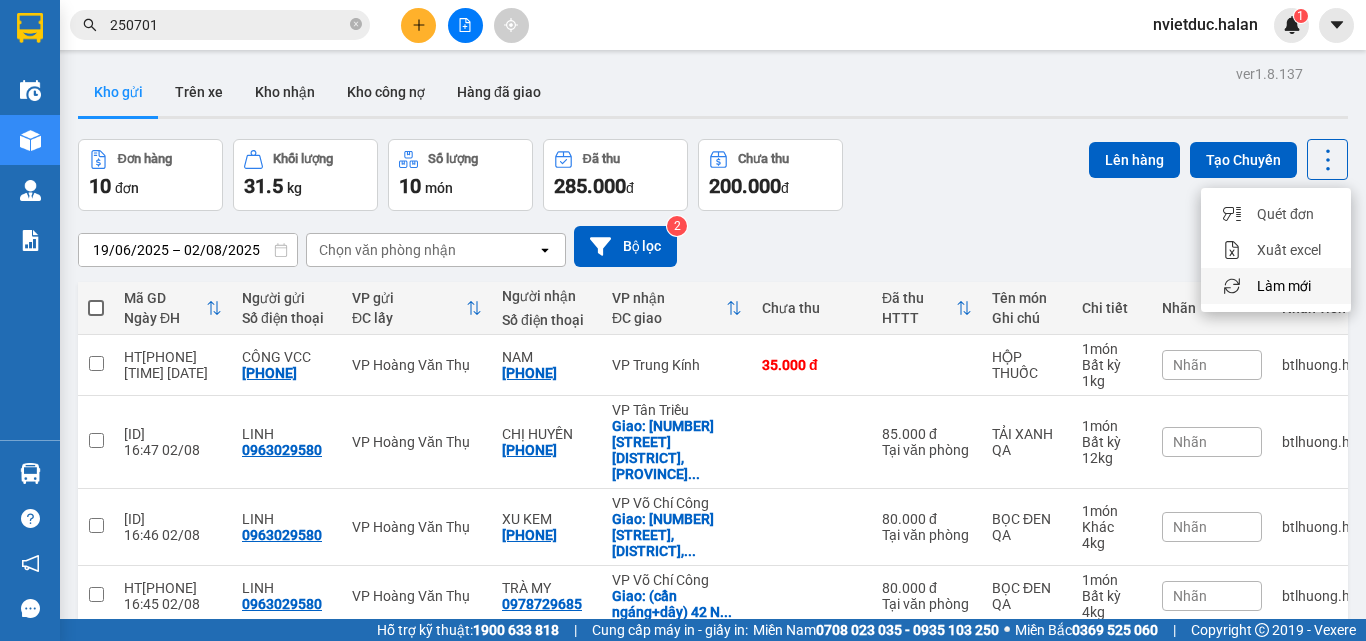 click on "Làm mới" at bounding box center [1284, 286] 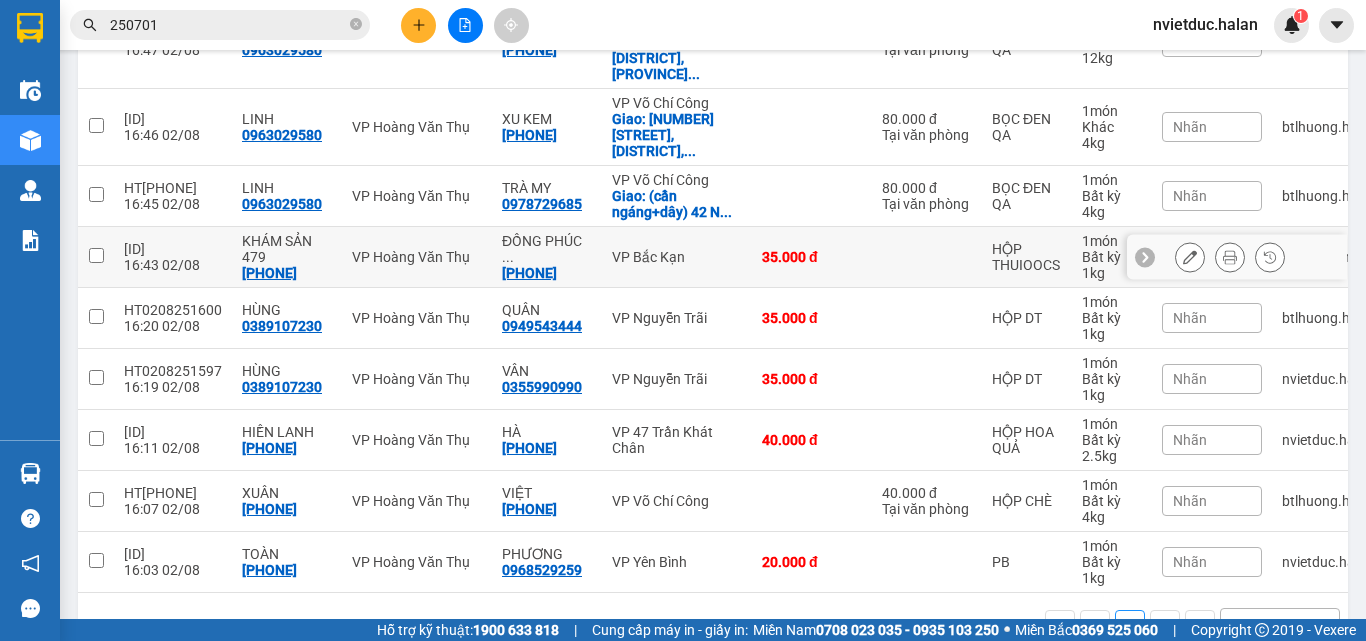 scroll, scrollTop: 416, scrollLeft: 0, axis: vertical 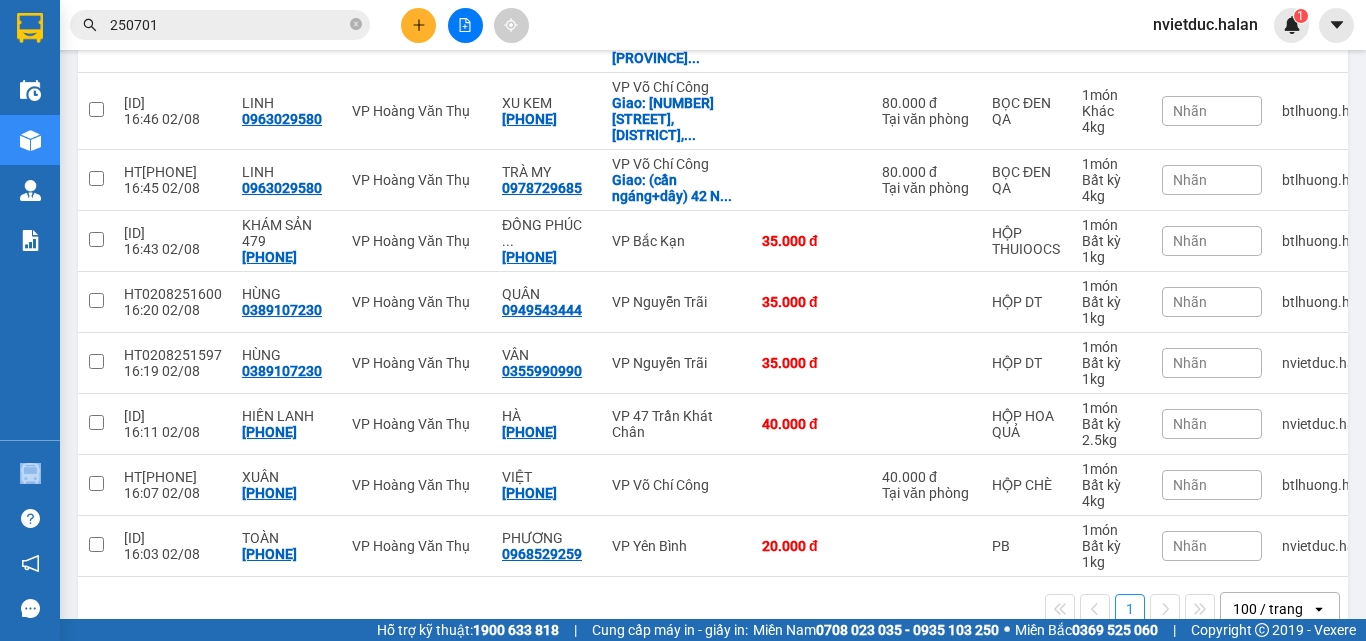 click on "Kết quả tìm kiếm ( 204 )  Bộ lọc  Mã ĐH Trạng thái Món hàng Thu hộ Tổng cước Chưa cước Nhãn Người gửi VP Gửi Người nhận VP Nhận VC0208 250701 11:02 - 02/08 VP Nhận   20G-000.07 14:19 - 02/08 TẢI NGÔ SL:  1 60.000 60.000 0372549155 MINH VP Võ Chí Công 0349574306 KHÁCH  VP Hoàng Văn Thụ TKC0108 250701 11:09 - 01/08 Đã giao   16:36 - 01/08 hộp pk SL:  1 50.000 0946388306 KHANG SƠN VP 47 Trần Khát Chân 0968120863 ANH HỒNG 314TC VP Trường Chinh TT3107 250701 11:09 - 31/07 Đã giao   13:34 - 31/07 THÙNG (MÁY HÚT ẨM) SL:  1 65.000 0969079331 CỐT MEN VP Tân Triều 0982290191 TÂM VP Yên Bình BK3007 250701 11:02 - 30/07 Đã giao   13:20 - 30/07 PBI MẪU XN SL:  1 35.000 0369041962 VIỆT VP Bắc Kạn 0968883556 TUẤN VP Hoàng Văn Thụ TKC2907 250701 10:52 - 29/07 Đã giao   13:38 - 29/07 HỘP  PK SL:  3 170.000 Đơn sửa cước 0962588056 BÌNH VP 47 Trần Khát Chân 0988090059 QUANGTTSC VP Hoàng Gia TKC2807 250701   2" at bounding box center [683, 320] 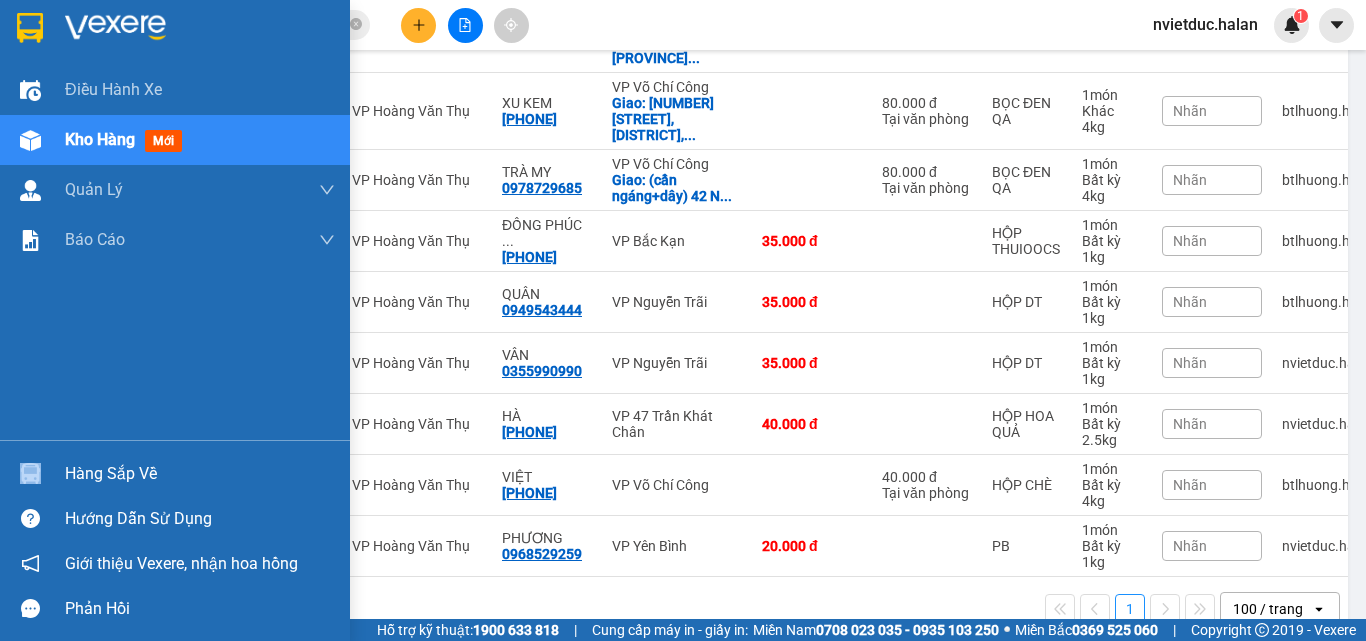 drag, startPoint x: 58, startPoint y: 478, endPoint x: 75, endPoint y: 494, distance: 23.345236 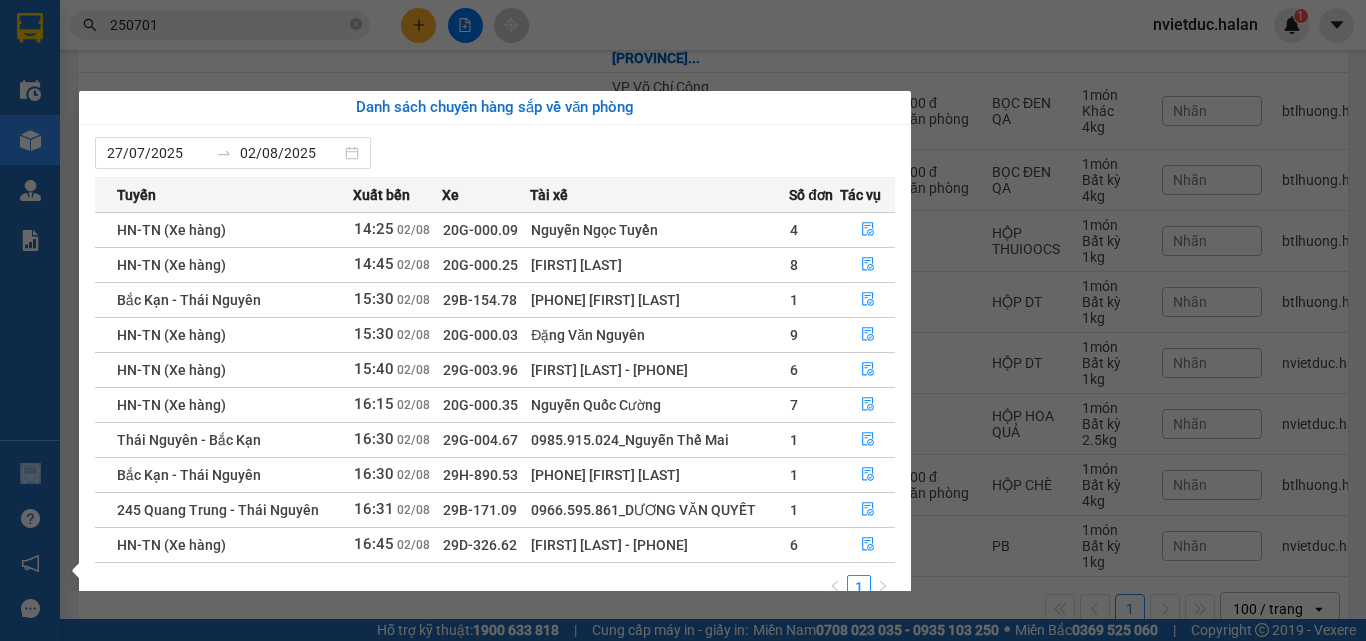 scroll, scrollTop: 32, scrollLeft: 0, axis: vertical 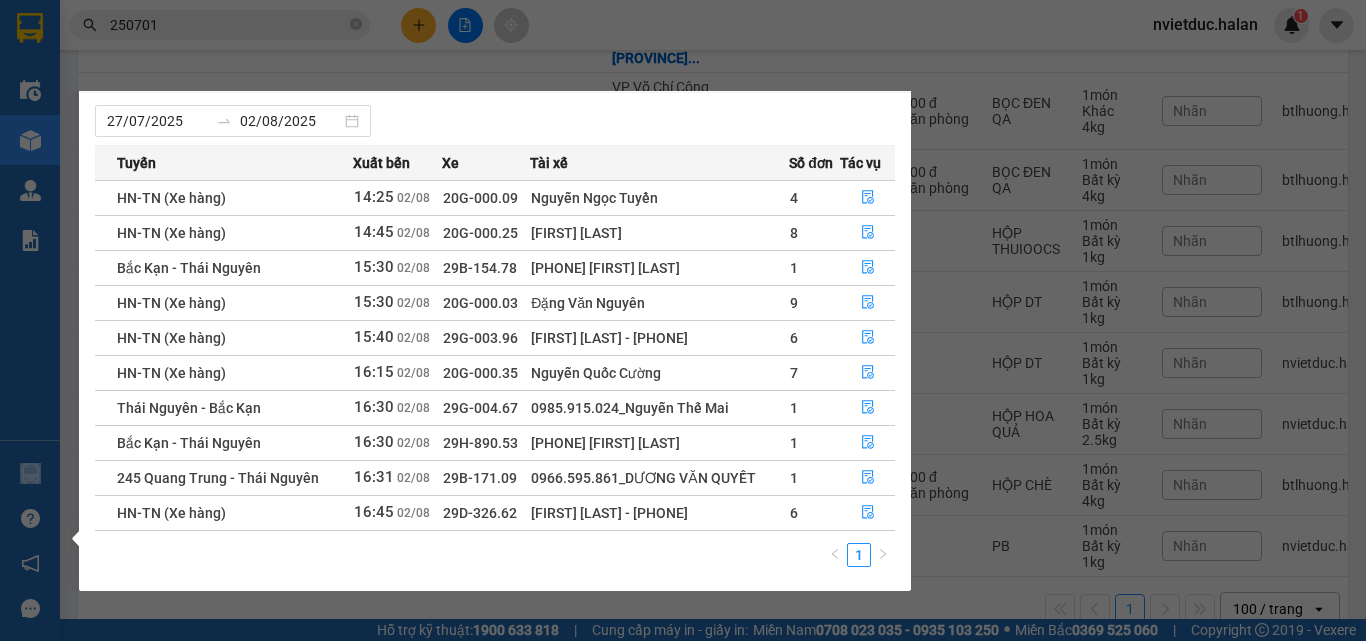 click on "Kết quả tìm kiếm ( 204 )  Bộ lọc  Mã ĐH Trạng thái Món hàng Thu hộ Tổng cước Chưa cước Nhãn Người gửi VP Gửi Người nhận VP Nhận VC0208 250701 11:02 - 02/08 VP Nhận   20G-000.07 14:19 - 02/08 TẢI NGÔ SL:  1 60.000 60.000 0372549155 MINH VP Võ Chí Công 0349574306 KHÁCH  VP Hoàng Văn Thụ TKC0108 250701 11:09 - 01/08 Đã giao   16:36 - 01/08 hộp pk SL:  1 50.000 0946388306 KHANG SƠN VP 47 Trần Khát Chân 0968120863 ANH HỒNG 314TC VP Trường Chinh TT3107 250701 11:09 - 31/07 Đã giao   13:34 - 31/07 THÙNG (MÁY HÚT ẨM) SL:  1 65.000 0969079331 CỐT MEN VP Tân Triều 0982290191 TÂM VP Yên Bình BK3007 250701 11:02 - 30/07 Đã giao   13:20 - 30/07 PBI MẪU XN SL:  1 35.000 0369041962 VIỆT VP Bắc Kạn 0968883556 TUẤN VP Hoàng Văn Thụ TKC2907 250701 10:52 - 29/07 Đã giao   13:38 - 29/07 HỘP  PK SL:  3 170.000 Đơn sửa cước 0962588056 BÌNH VP 47 Trần Khát Chân 0988090059 QUANGTTSC VP Hoàng Gia TKC2807 250701   2" at bounding box center [683, 320] 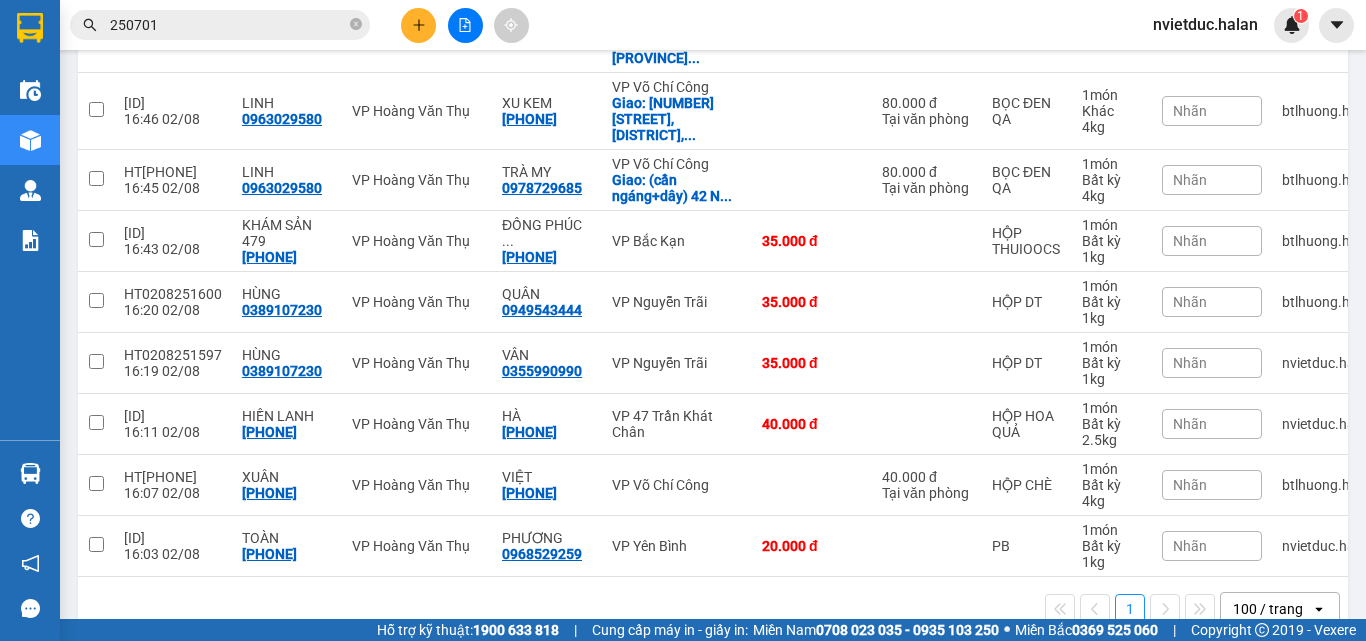 click on "250701" at bounding box center (228, 25) 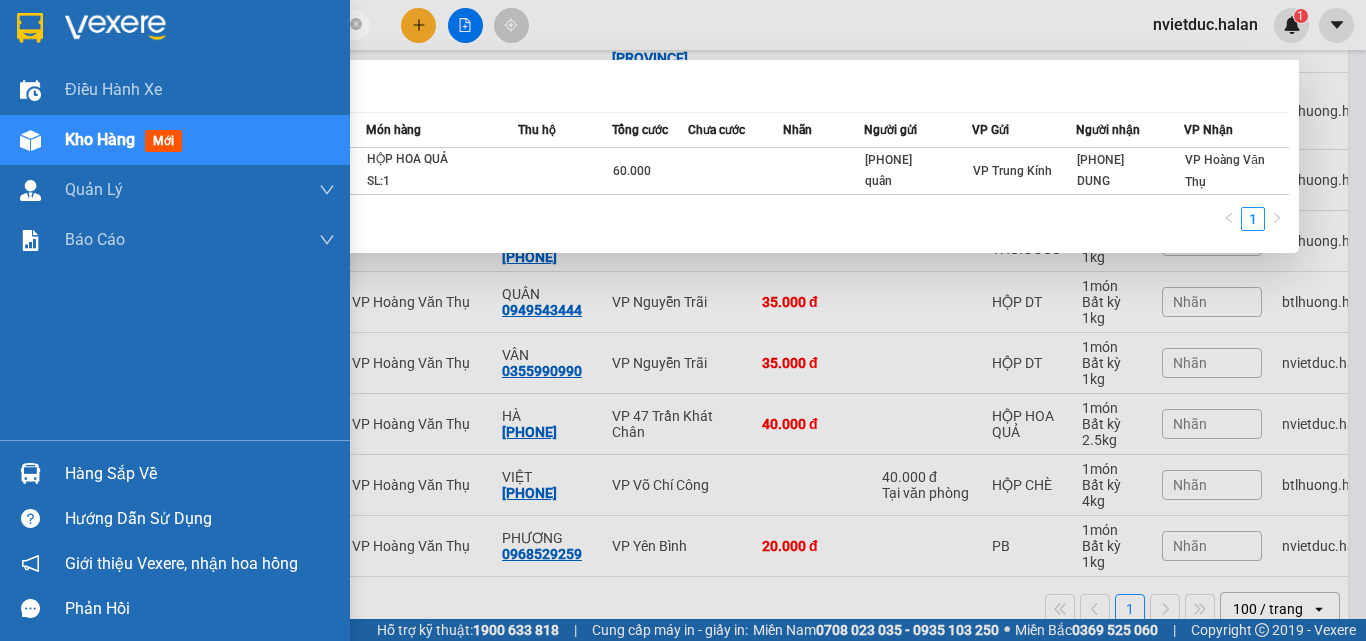type on "0208250107" 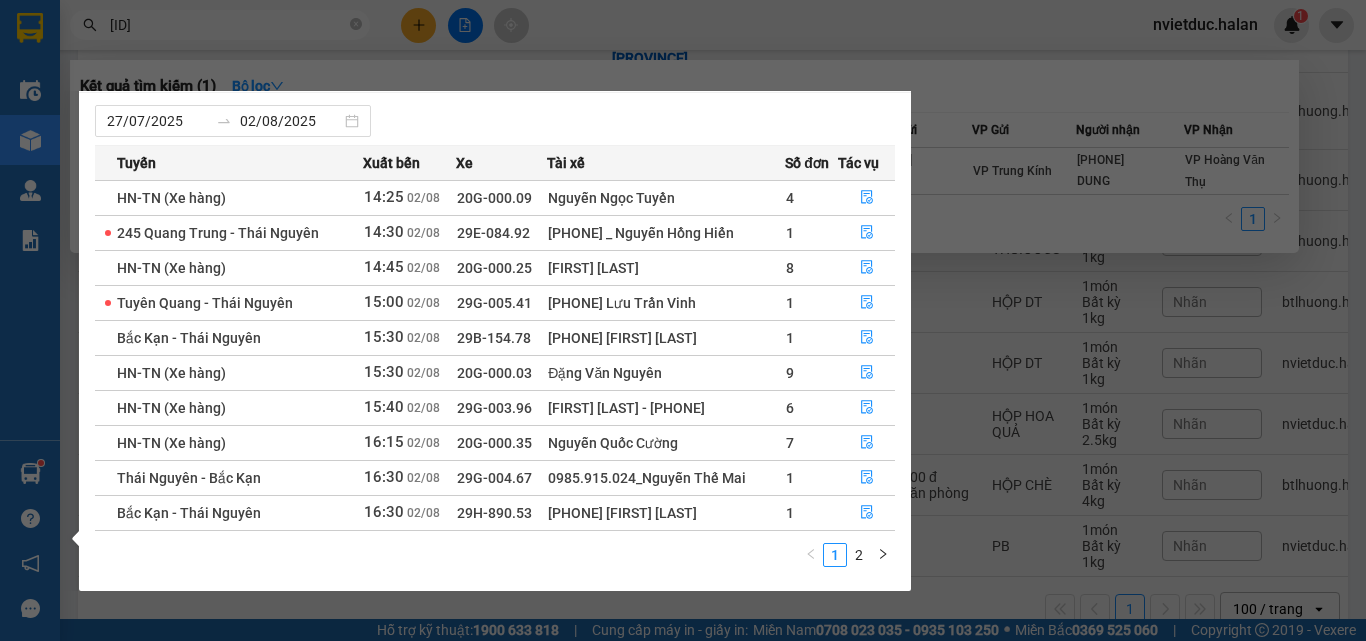 click on "Kết quả tìm kiếm ( 1 )  Bộ lọc  Mã ĐH Trạng thái Món hàng Thu hộ Tổng cước Chưa cước Nhãn Người gửi VP Gửi Người nhận VP Nhận TK 0208250107 08:00 - 02/08 VP Nhận   20G-000.01 10:44 - 02/08 HỘP HOA QUẢ SL:  1 60.000 0963489853 quân VP Trung Kính 0966851790 DUNG VP Hoàng Văn Thụ 1 0208250107 nvietduc.halan 1     Điều hành xe     Kho hàng mới     Quản Lý Quản lý chuyến Quản lý kiểm kho     Báo cáo 12. Thống kê đơn đối tác 2. Doanh thu thực tế theo từng văn phòng 4. Thống kê đơn hàng theo văn phòng Hàng sắp về Hướng dẫn sử dụng Giới thiệu Vexere, nhận hoa hồng Phản hồi Phần mềm hỗ trợ bạn tốt chứ? ver  1.8.137 Kho gửi Trên xe Kho nhận Kho công nợ Hàng đã giao Đơn hàng 10 đơn Khối lượng 31.5 kg Số lượng 10 món Đã thu 285.000  đ Chưa thu 200.000  đ Lên hàng Tạo Chuyến 19/06/2025 – 02/08/2025 Chọn văn phòng nhận open Bộ lọc 2" at bounding box center (683, 320) 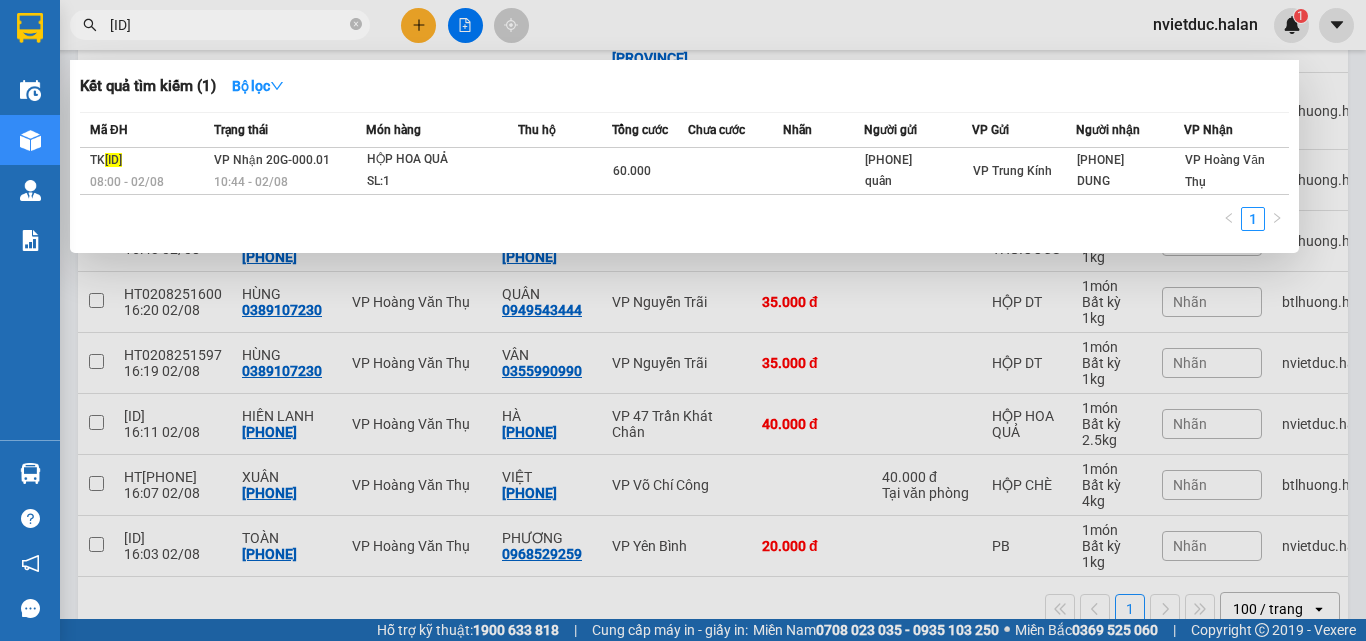 click at bounding box center [683, 320] 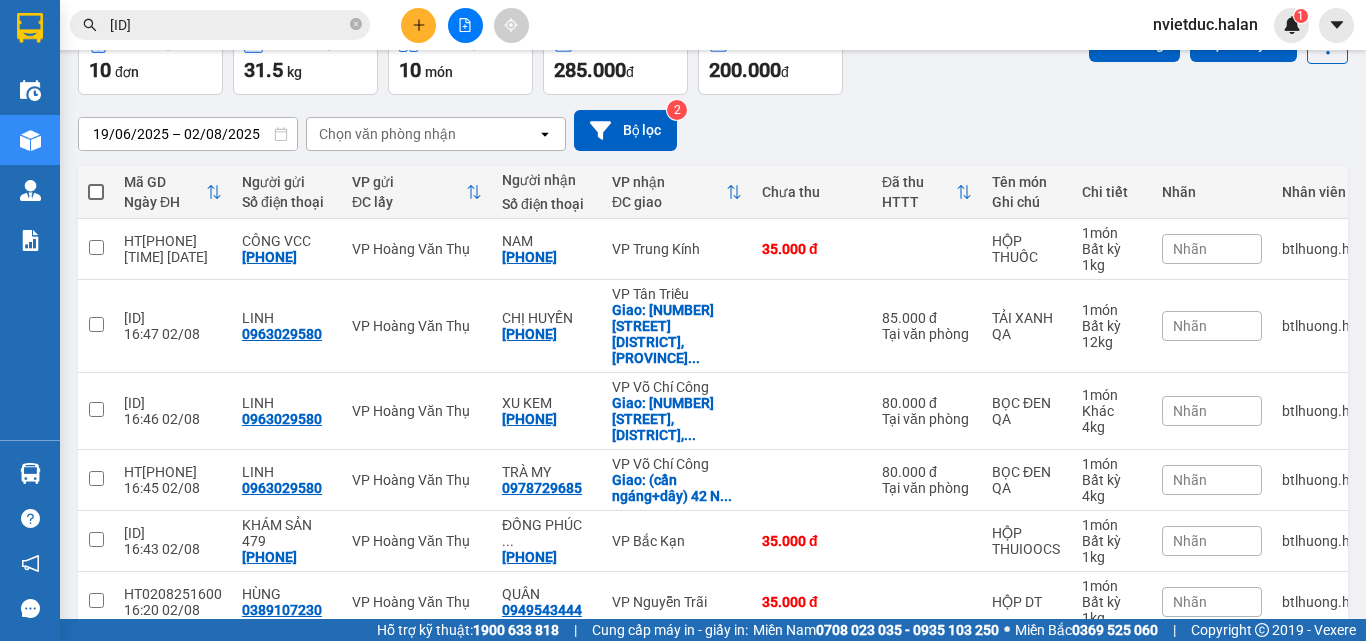 scroll, scrollTop: 0, scrollLeft: 0, axis: both 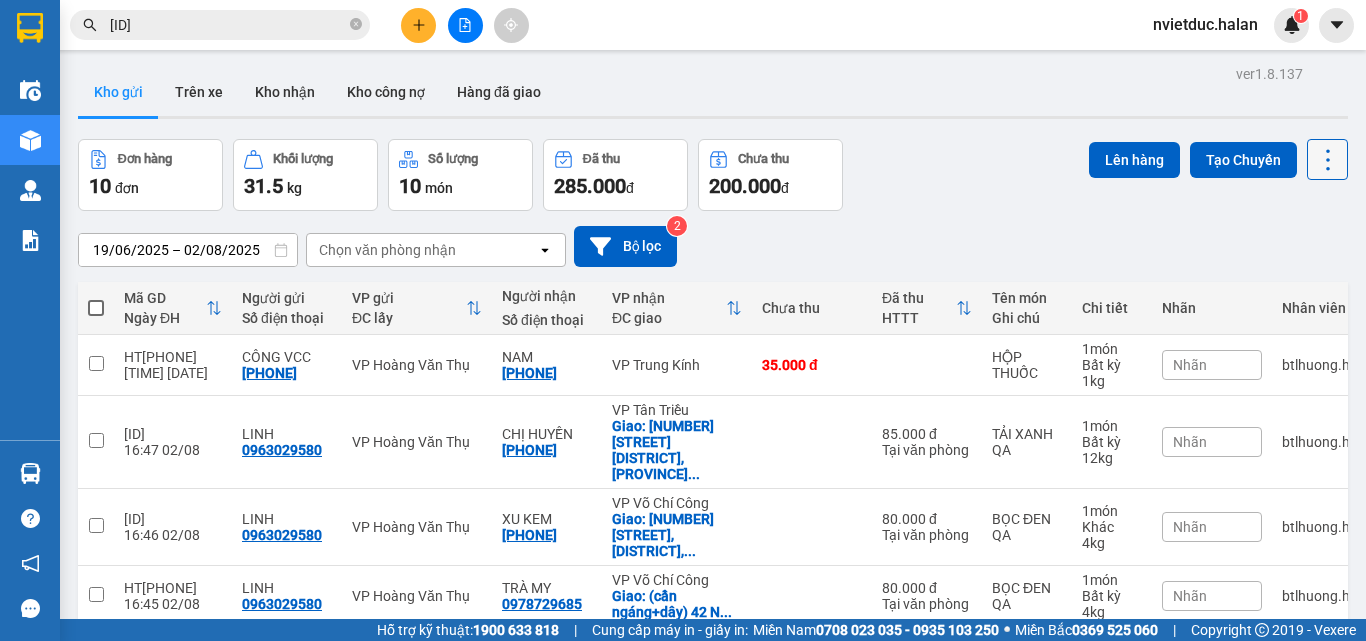click 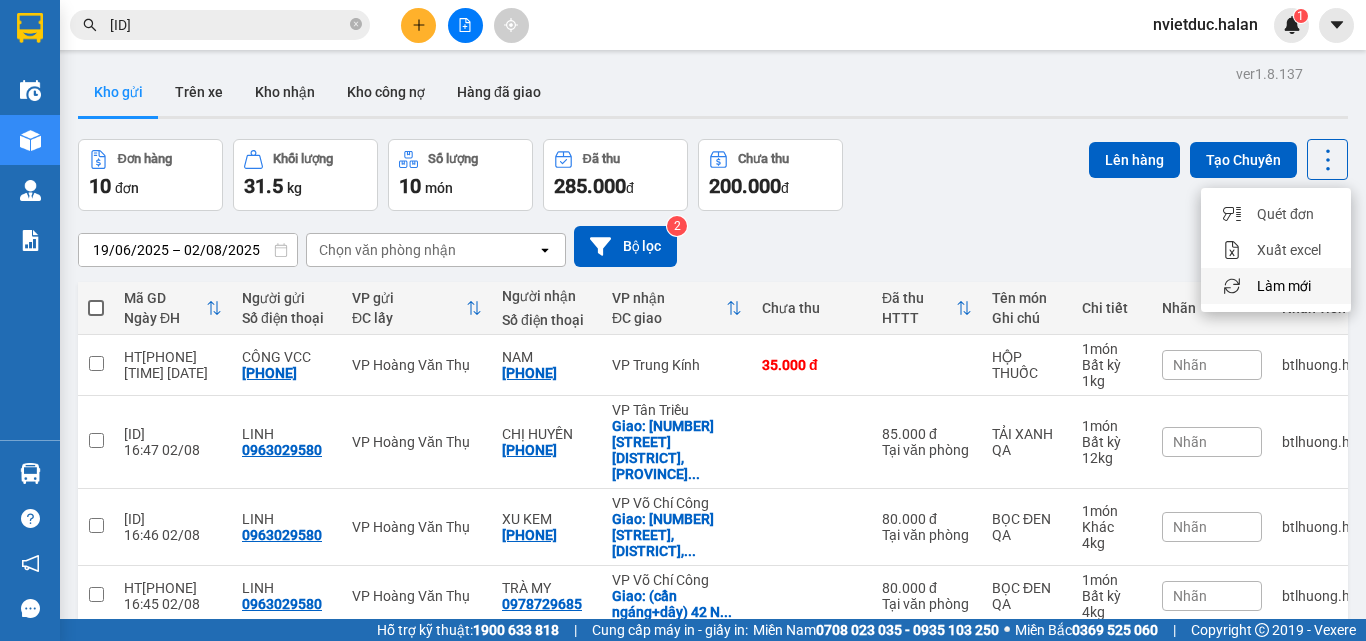 click on "Làm mới" at bounding box center (1284, 286) 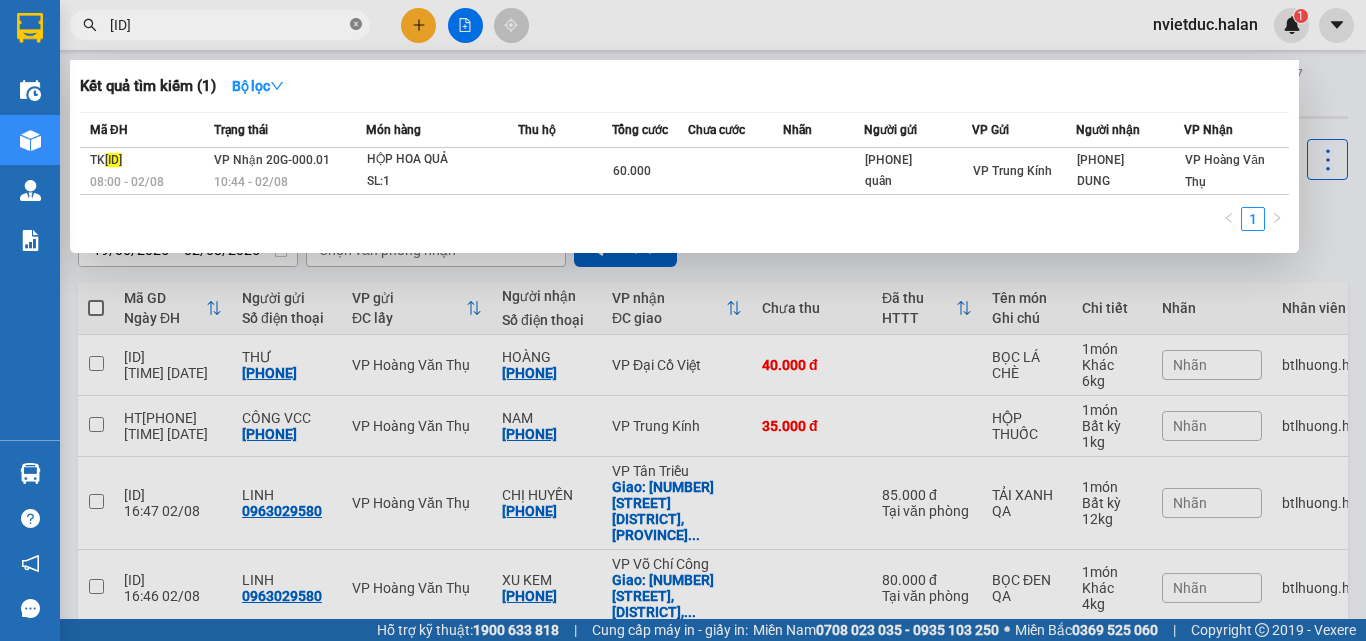 click 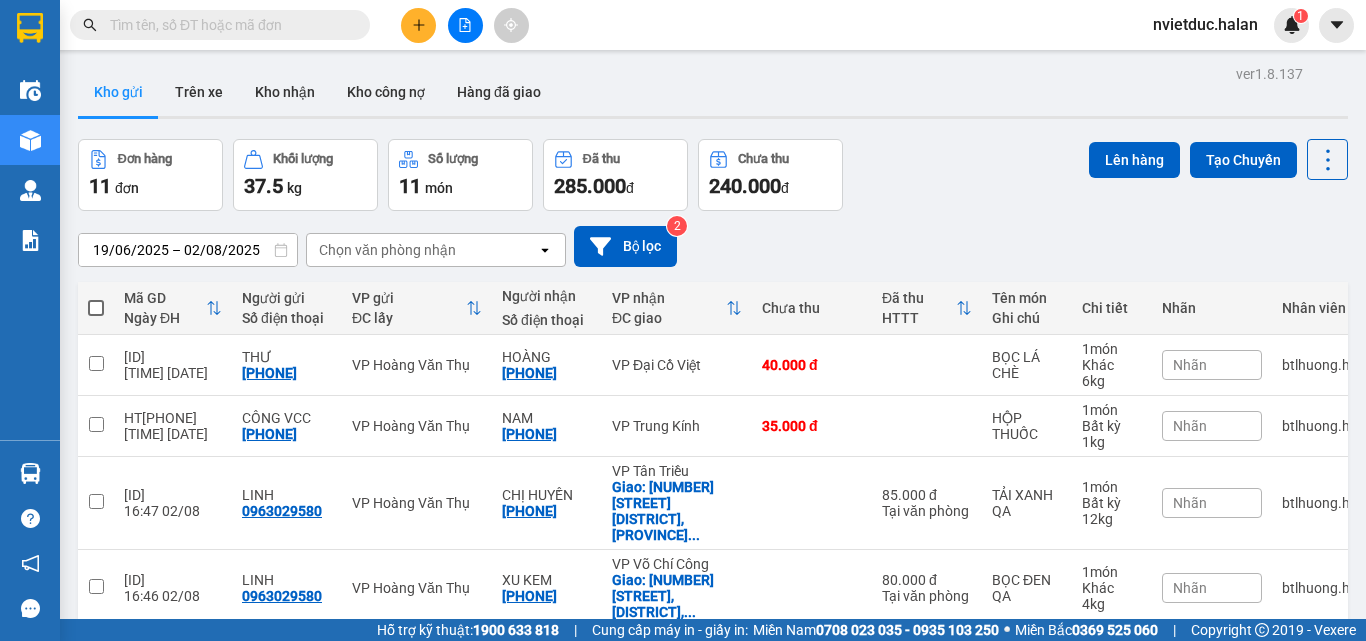 click at bounding box center [228, 25] 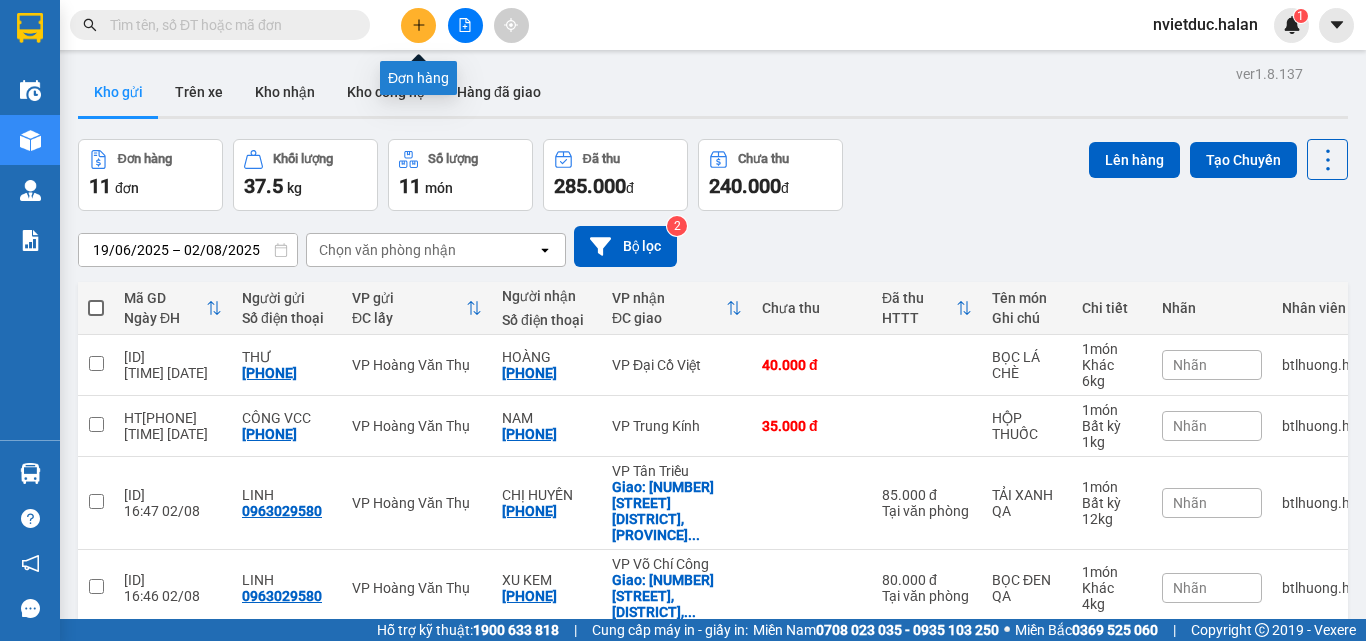 click 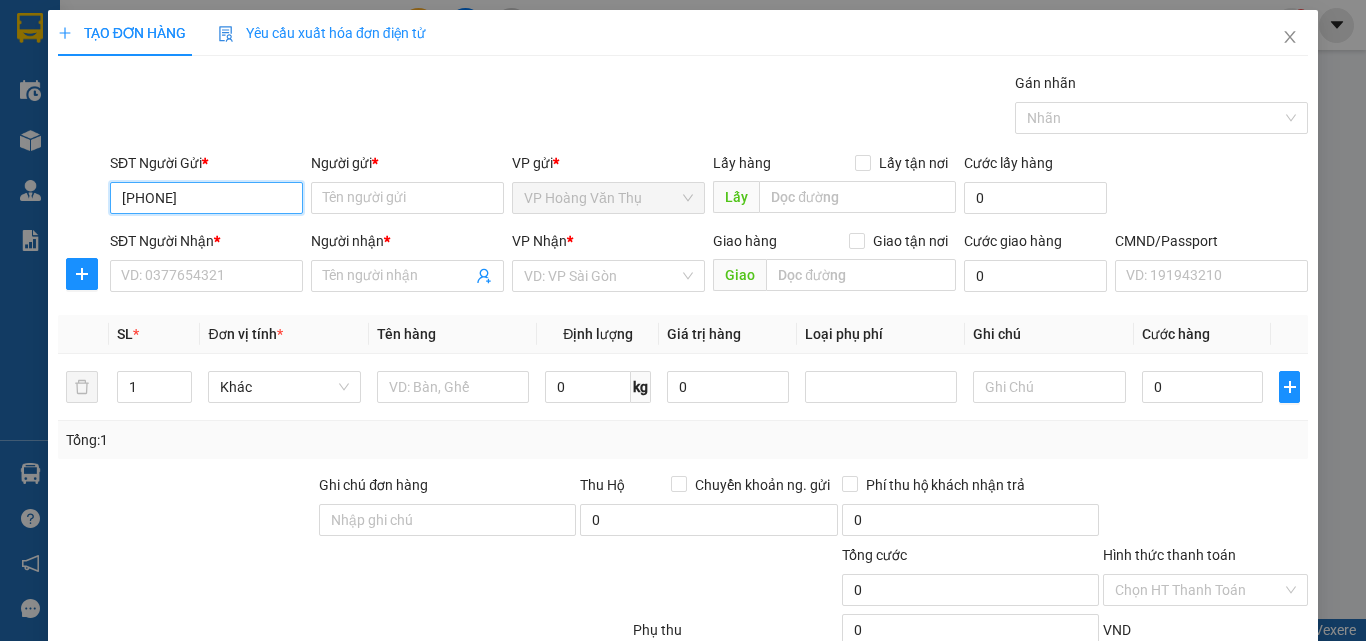 type on "[PHONE]" 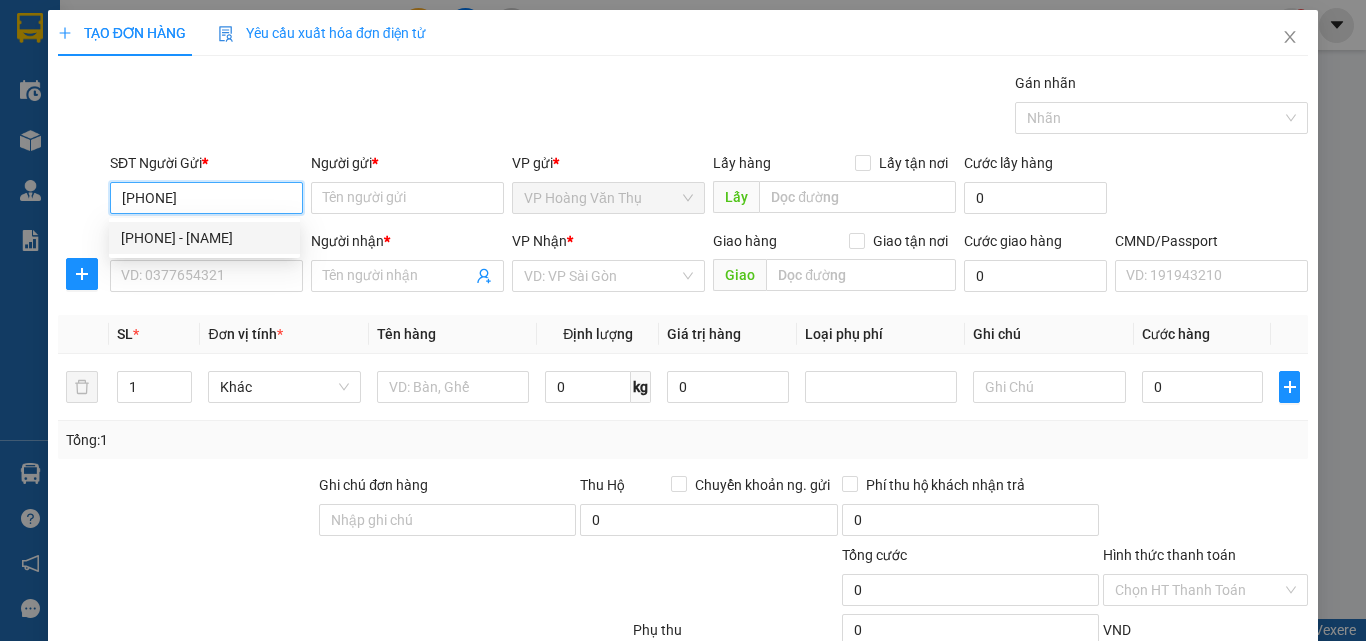 drag, startPoint x: 256, startPoint y: 235, endPoint x: 253, endPoint y: 249, distance: 14.3178215 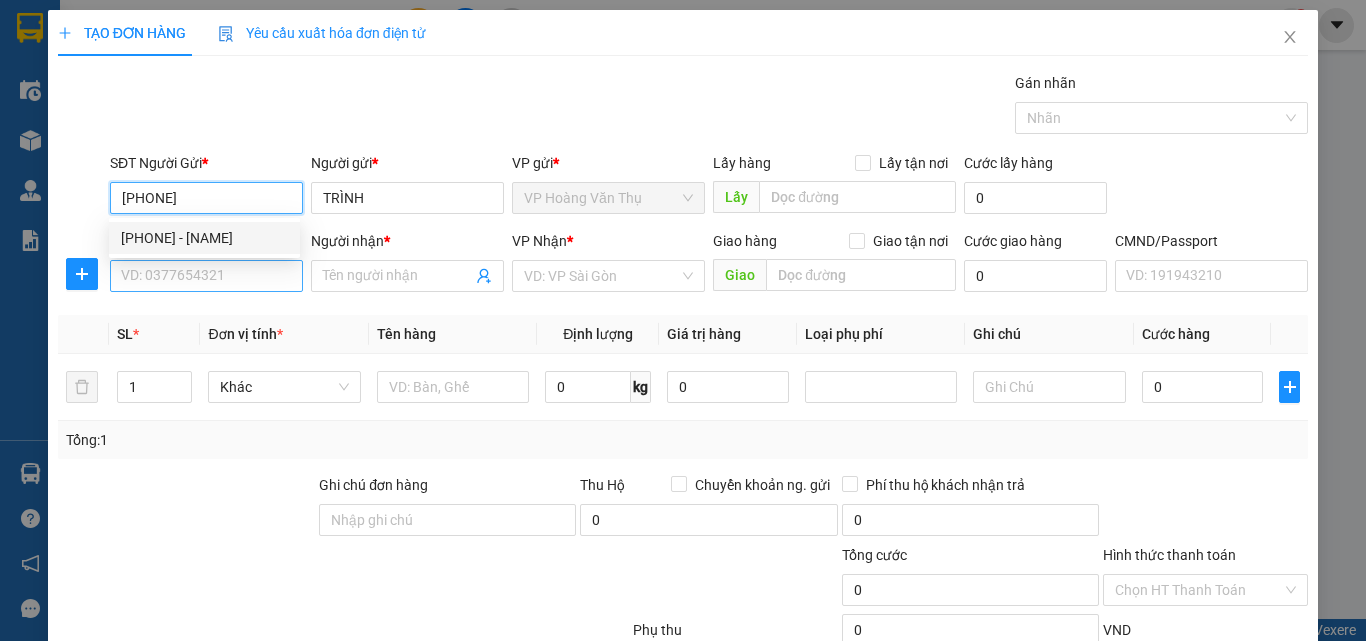 type on "[PHONE]" 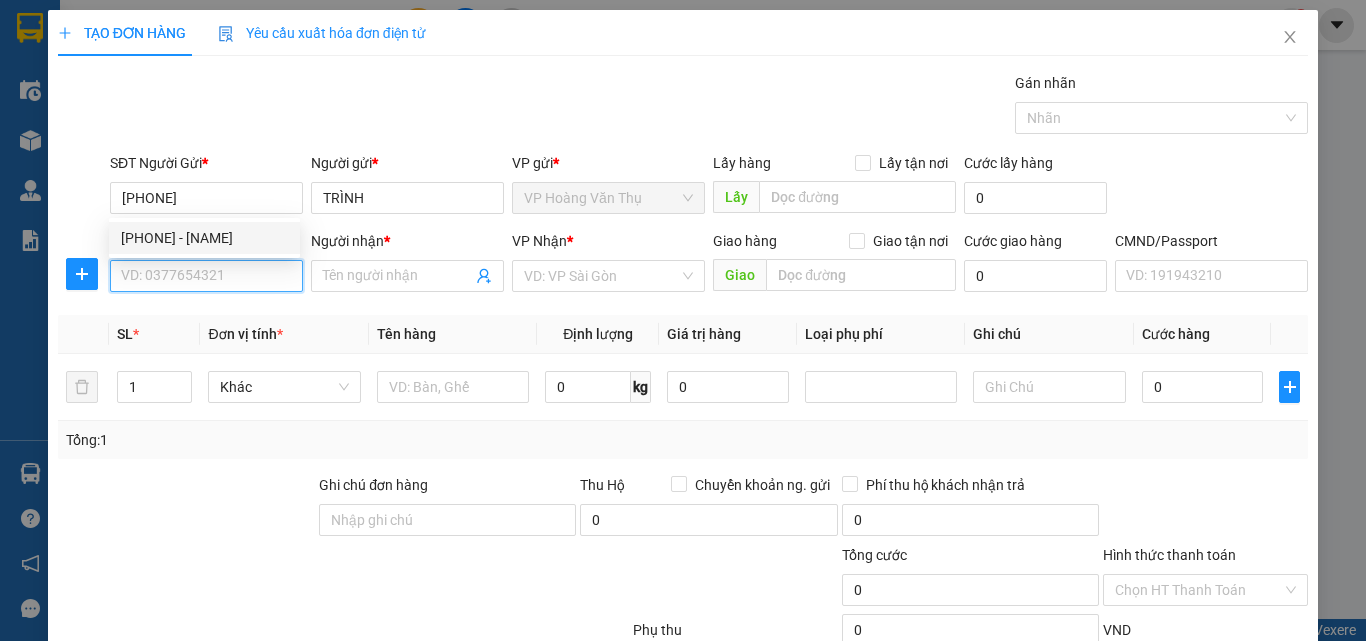 click on "SĐT Người Nhận  *" at bounding box center [206, 276] 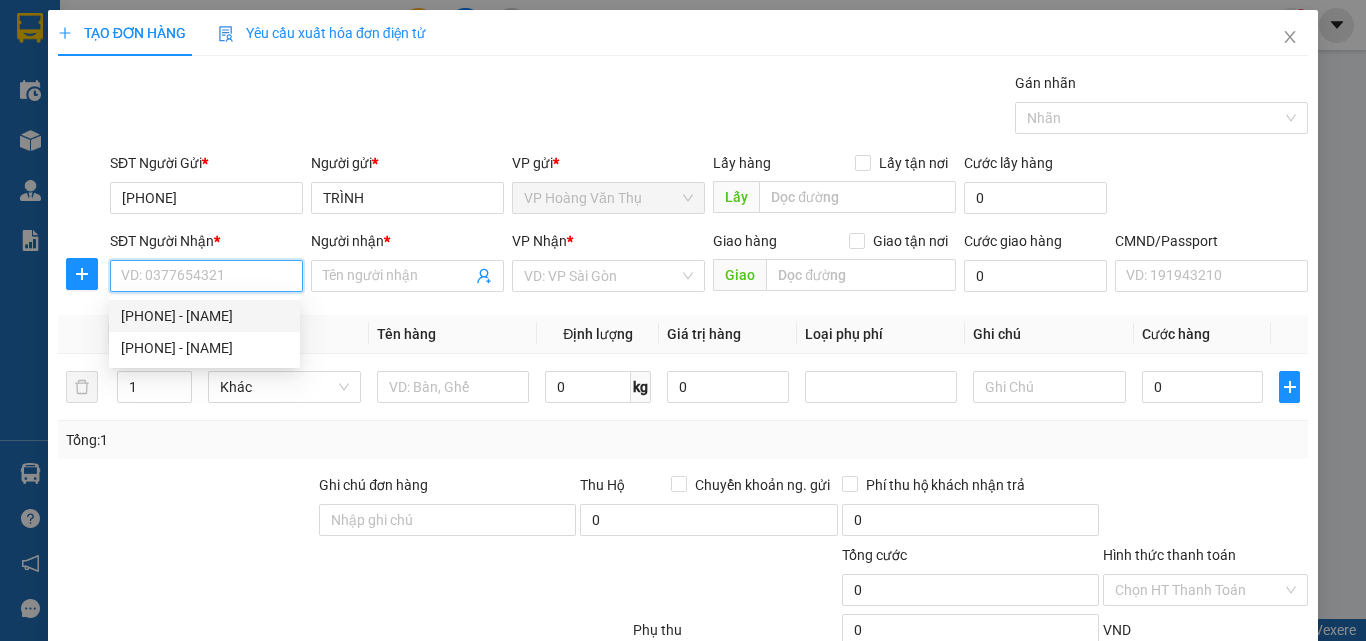 click on "SĐT Người Nhận  *" at bounding box center (206, 276) 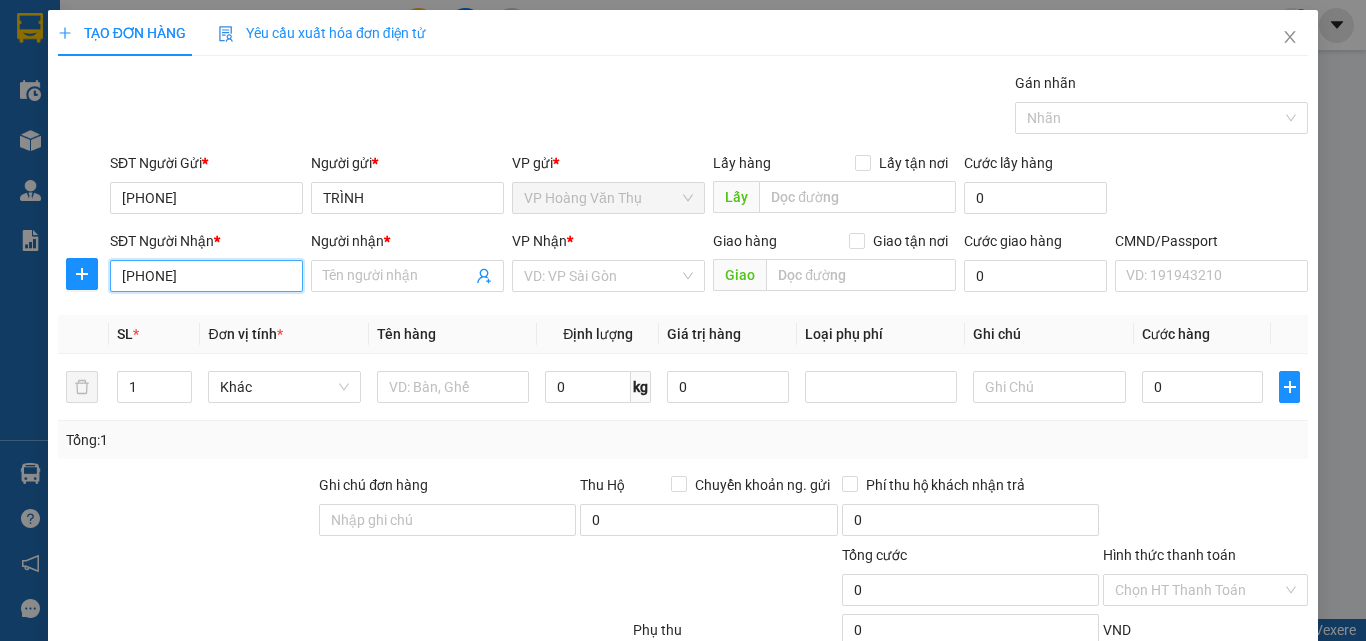 type on "0912641347" 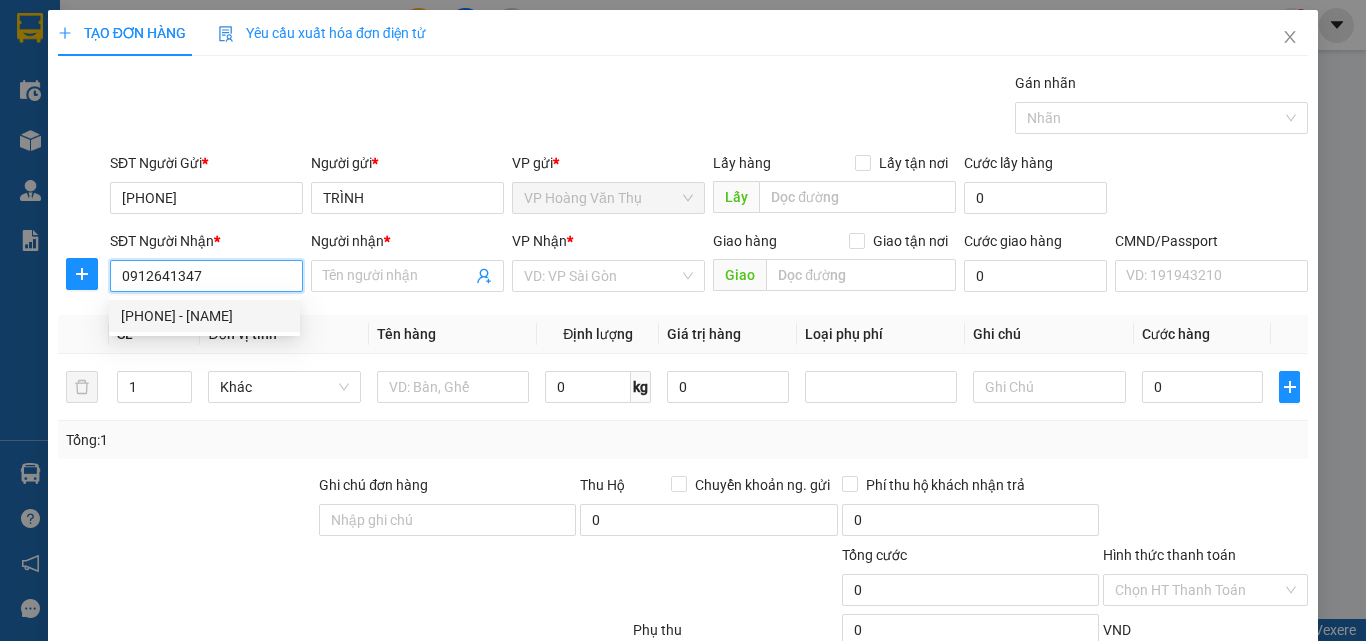 click on "[PHONE] - [NAME]" at bounding box center (204, 316) 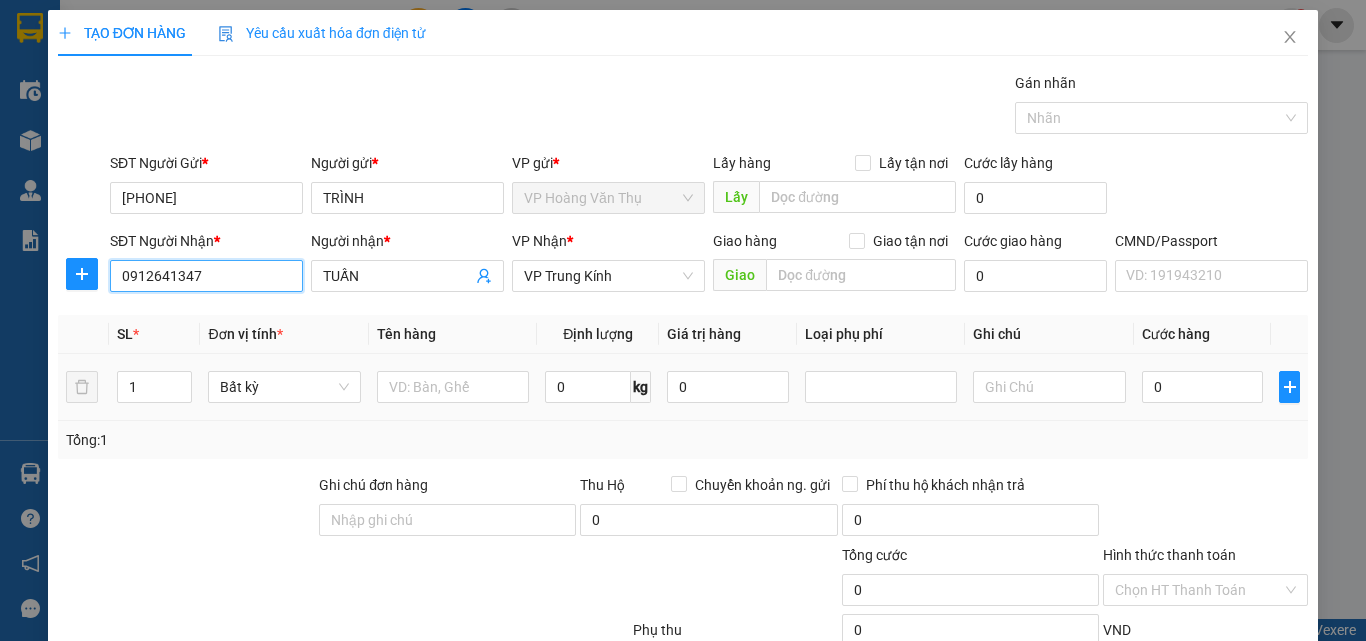 type on "0912641347" 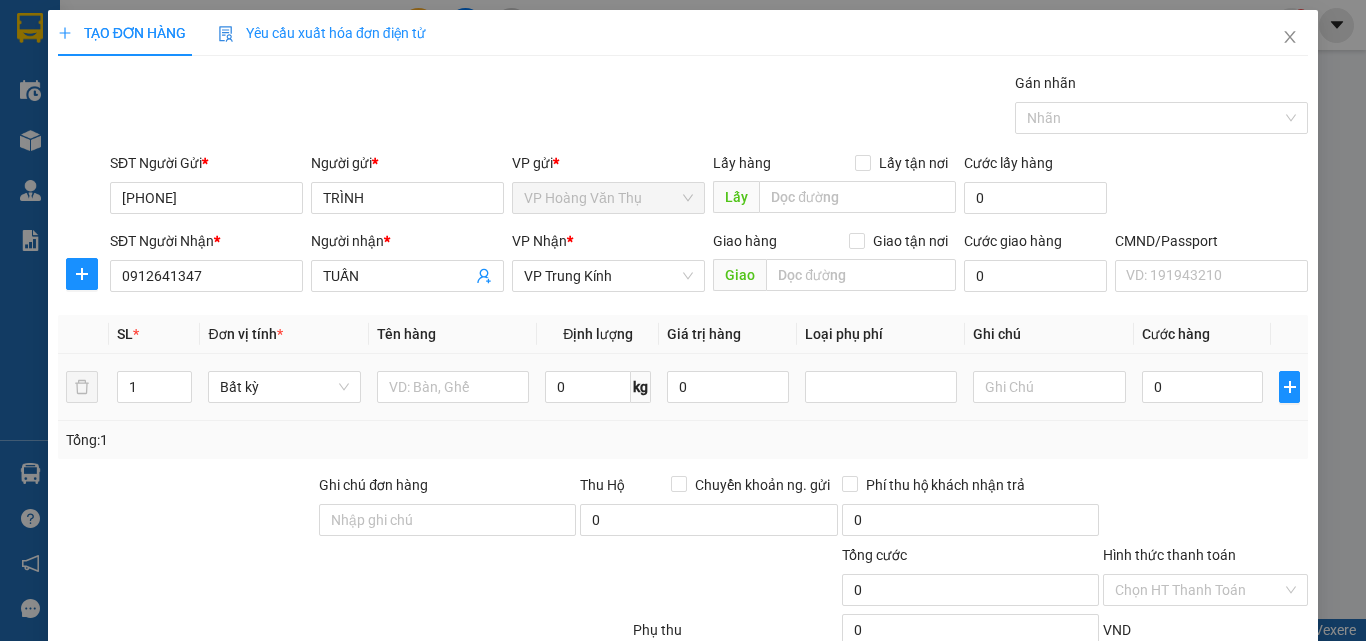 click at bounding box center [453, 387] 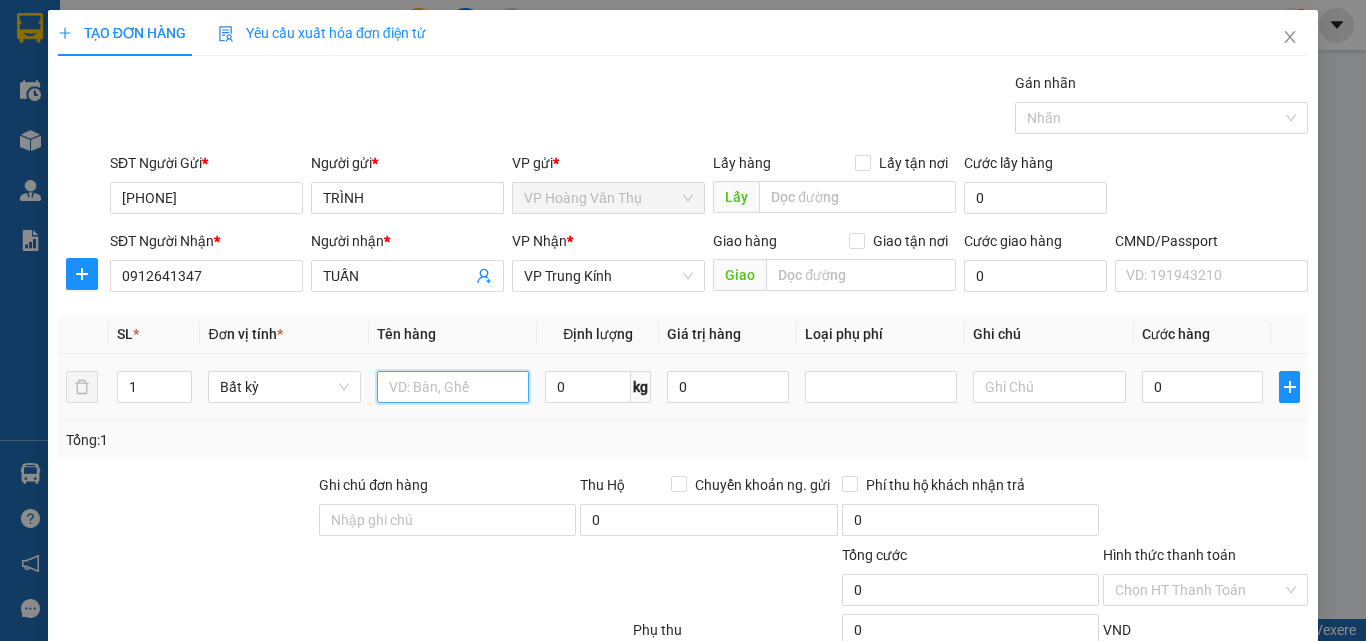 click at bounding box center [453, 387] 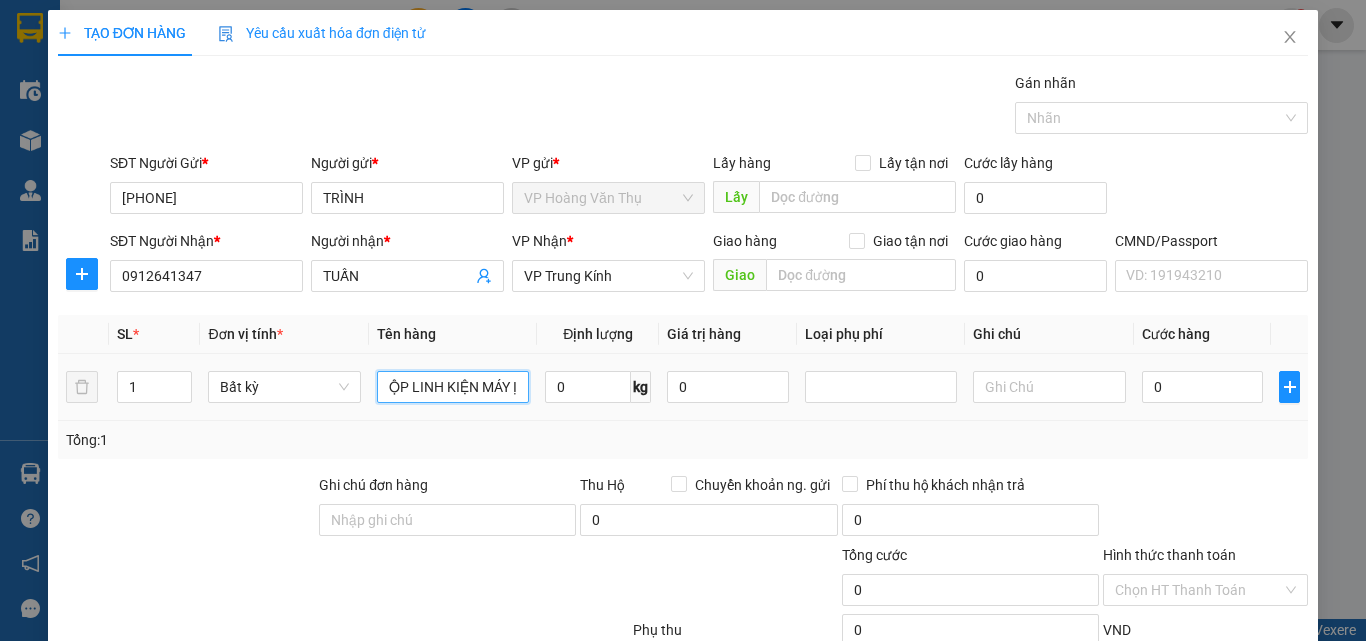 scroll, scrollTop: 0, scrollLeft: 51, axis: horizontal 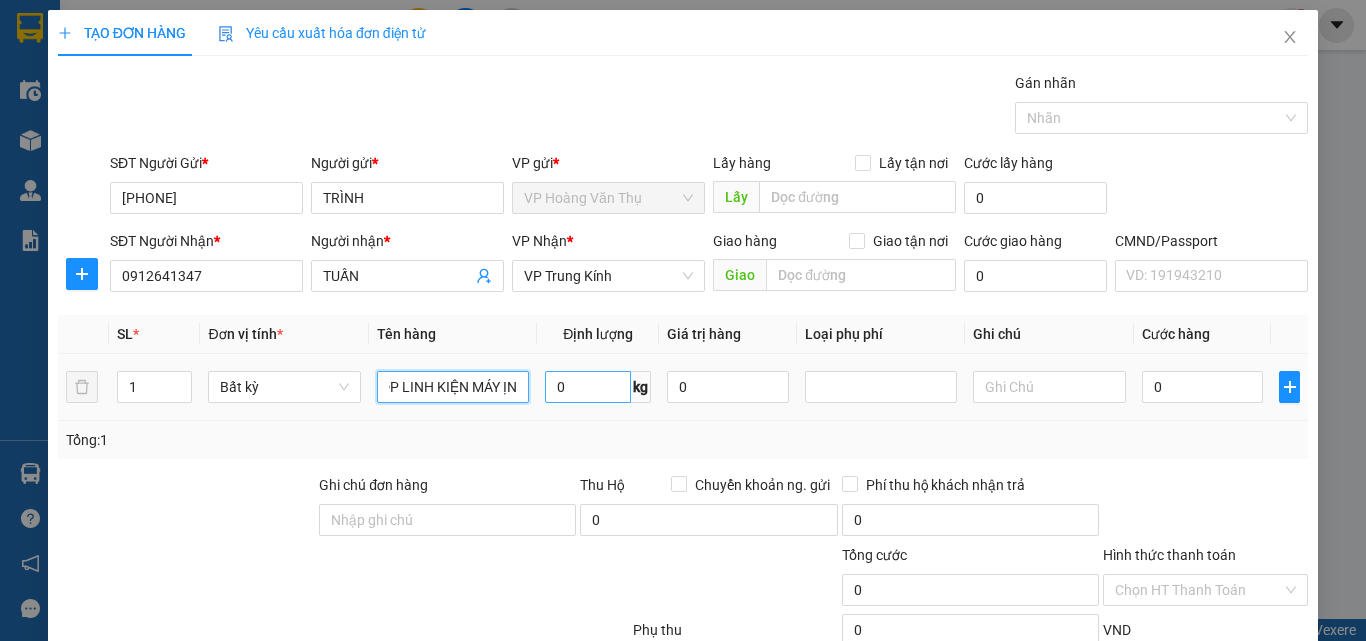 type on "BỌC HỘP LINH KIỆN MÁY ỊN" 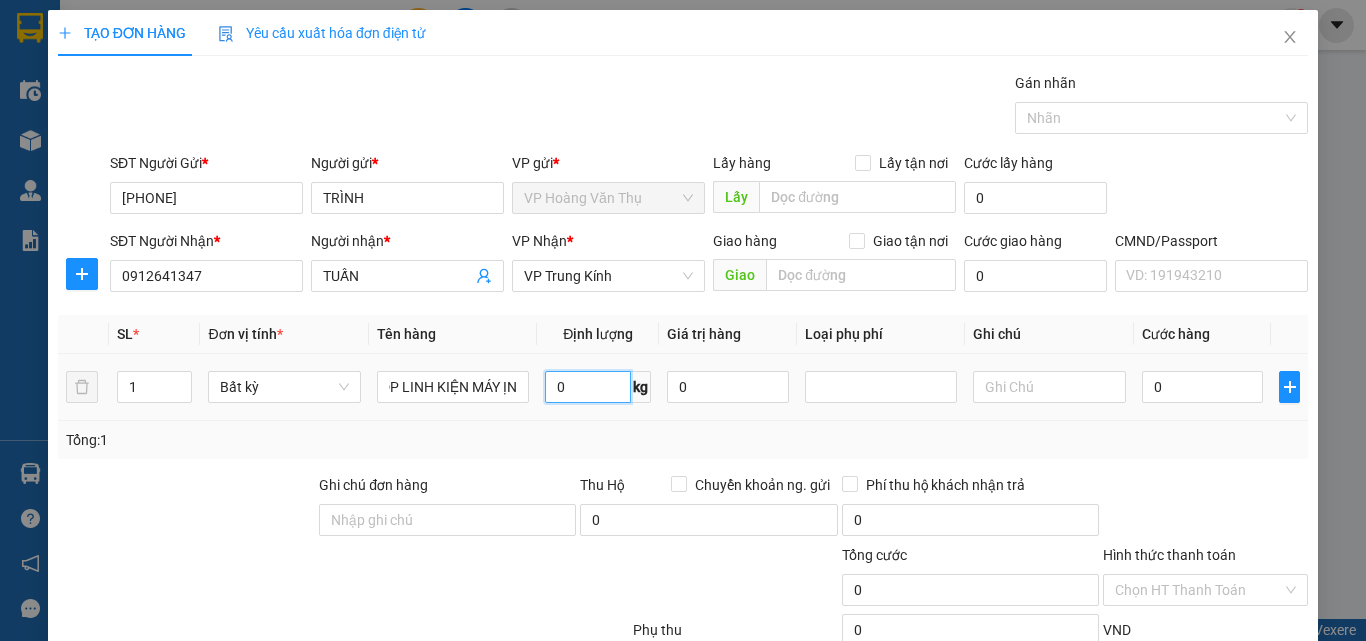 click on "0" at bounding box center (588, 387) 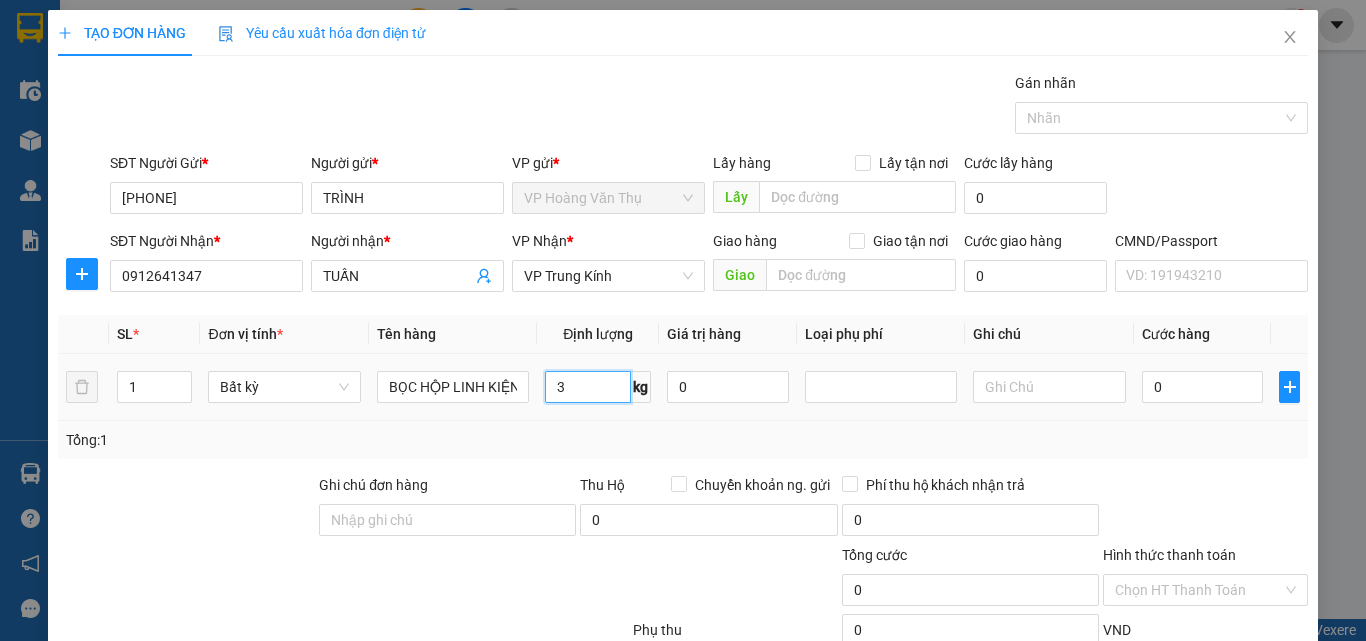 type on "3" 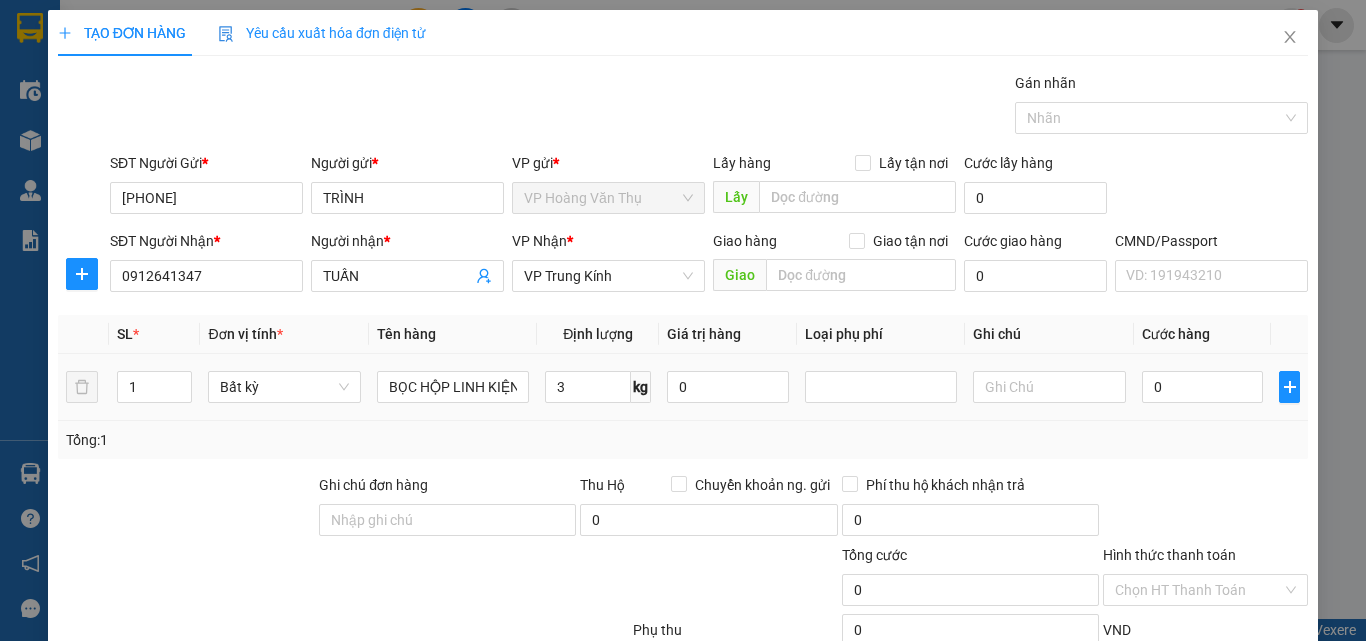 click on "3 kg" at bounding box center [598, 387] 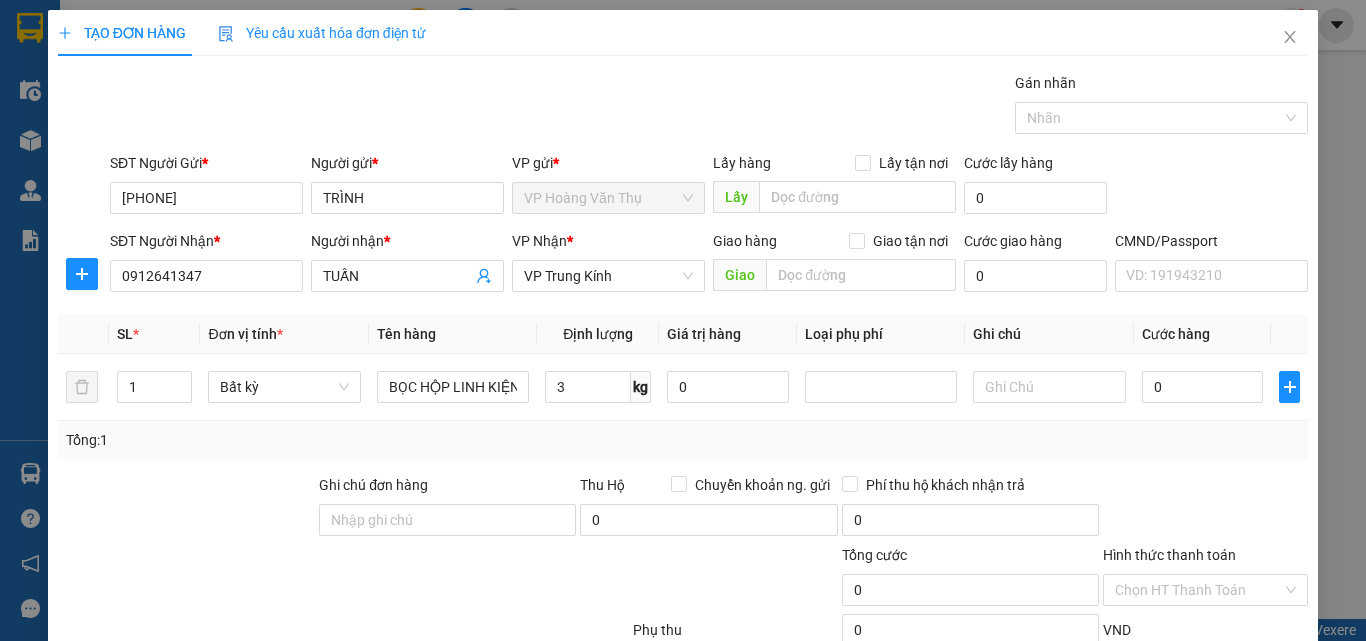type on "40.000" 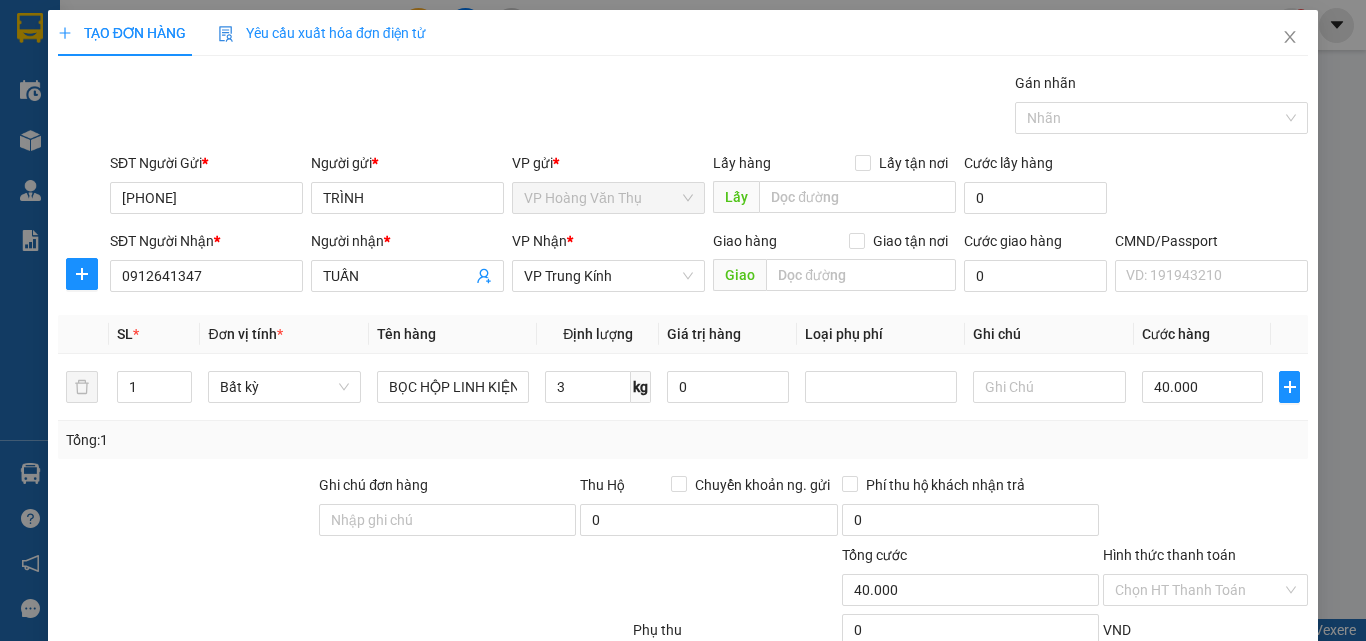 scroll, scrollTop: 139, scrollLeft: 0, axis: vertical 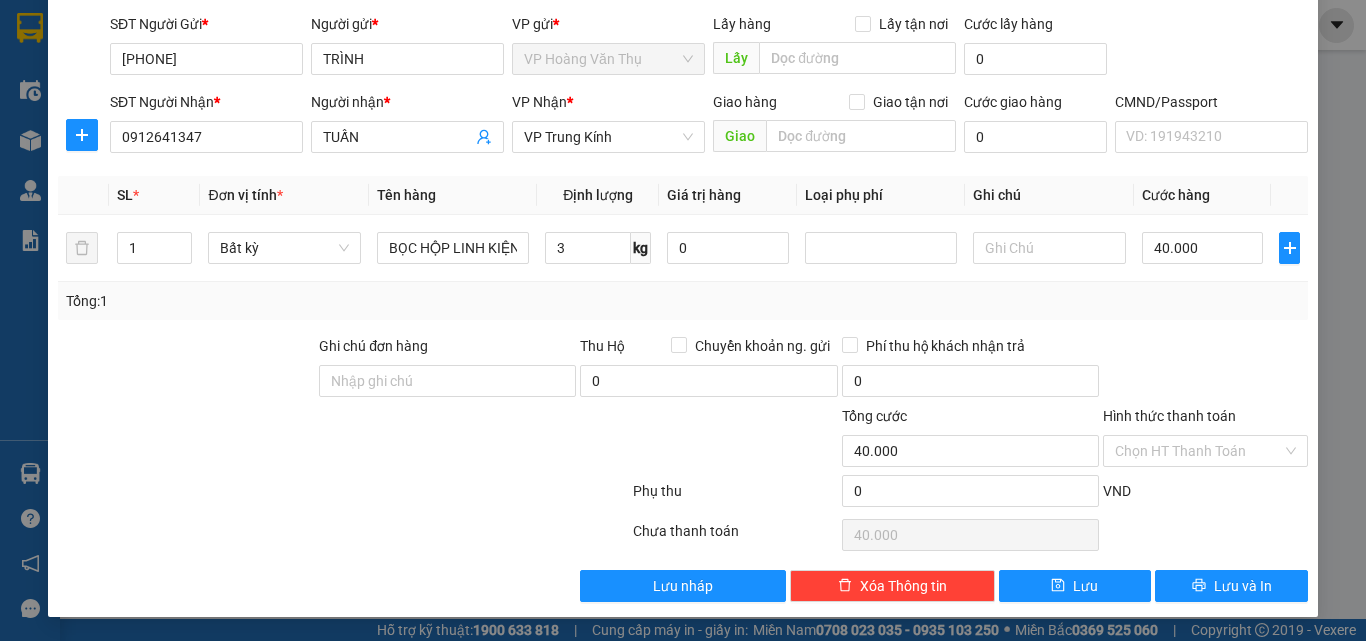 click on "TẠO ĐƠN HÀNG Yêu cầu xuất hóa đơn điện tử Transit Pickup Surcharge Ids Transit Deliver Surcharge Ids Transit Deliver Surcharge Transit Deliver Surcharge Gói vận chuyển  * Tiêu chuẩn Gán nhãn   Nhãn SĐT Người Gửi  * 0964820333 Người gửi  * TRÌNH VP gửi  * VP Hoàng Văn Thụ Lấy hàng Lấy tận nơi Lấy Cước lấy hàng 0 SĐT Người Nhận  * 0912641347 Người nhận  * TUẤN VP Nhận  * VP Trung Kính Giao hàng Giao tận nơi Giao Cước giao hàng 0 CMND/Passport VD: 191943210 SL  * Đơn vị tính  * Tên hàng  Định lượng Giá trị hàng Loại phụ phí Ghi chú Cước hàng                     1 Bất kỳ BỌC HỘP LINH KIỆN MÁY ỊN 3 kg 0   40.000 Tổng:  1 Ghi chú đơn hàng Thu Hộ Chuyển khoản ng. gửi 0 Phí thu hộ khách nhận trả 0 Tổng cước 40.000 Hình thức thanh toán Chọn HT Thanh Toán Phụ thu 0 VND Số tiền thu trước 0 Chưa thanh toán 40.000 Chọn HT Thanh Toán" at bounding box center [683, 244] 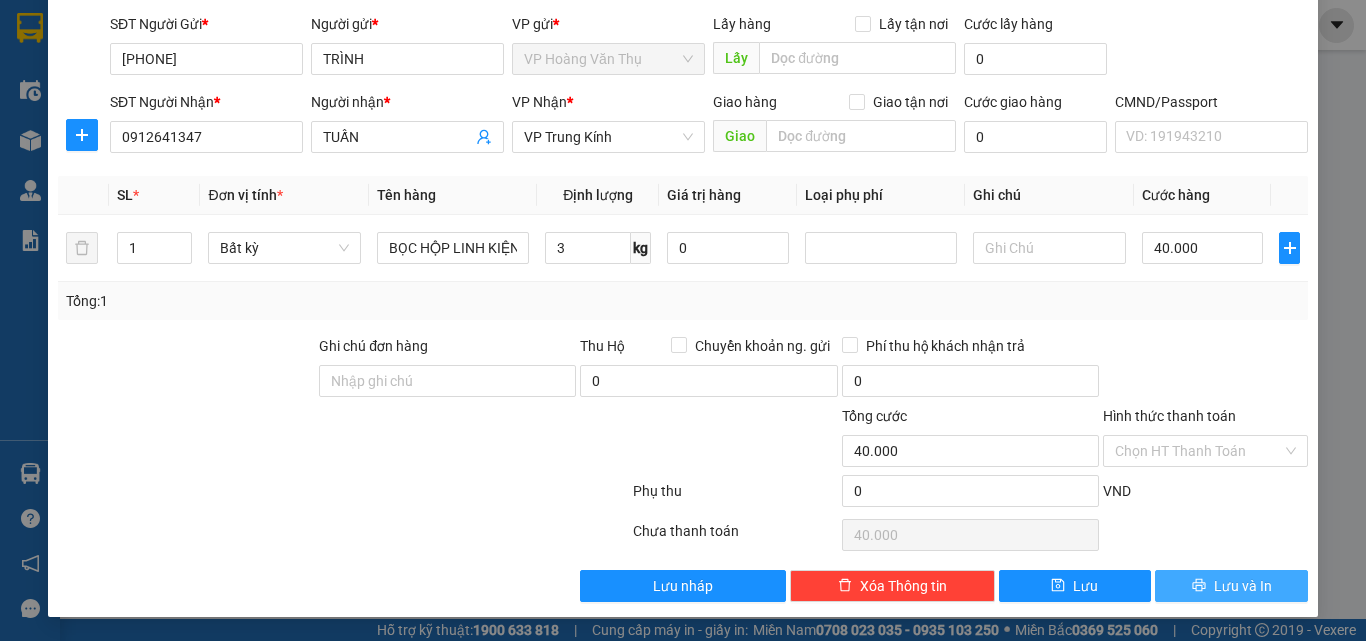 click on "Lưu và In" at bounding box center (1231, 586) 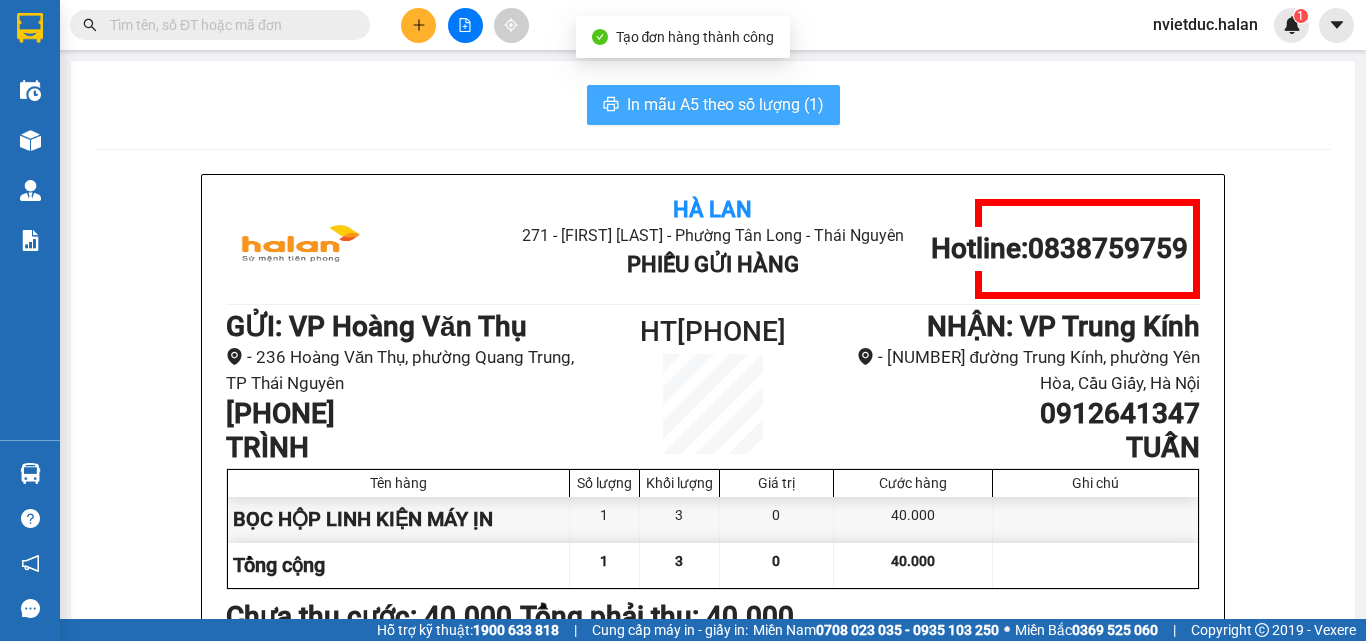 click on "In mẫu A5 theo số lượng
(1)" at bounding box center (725, 104) 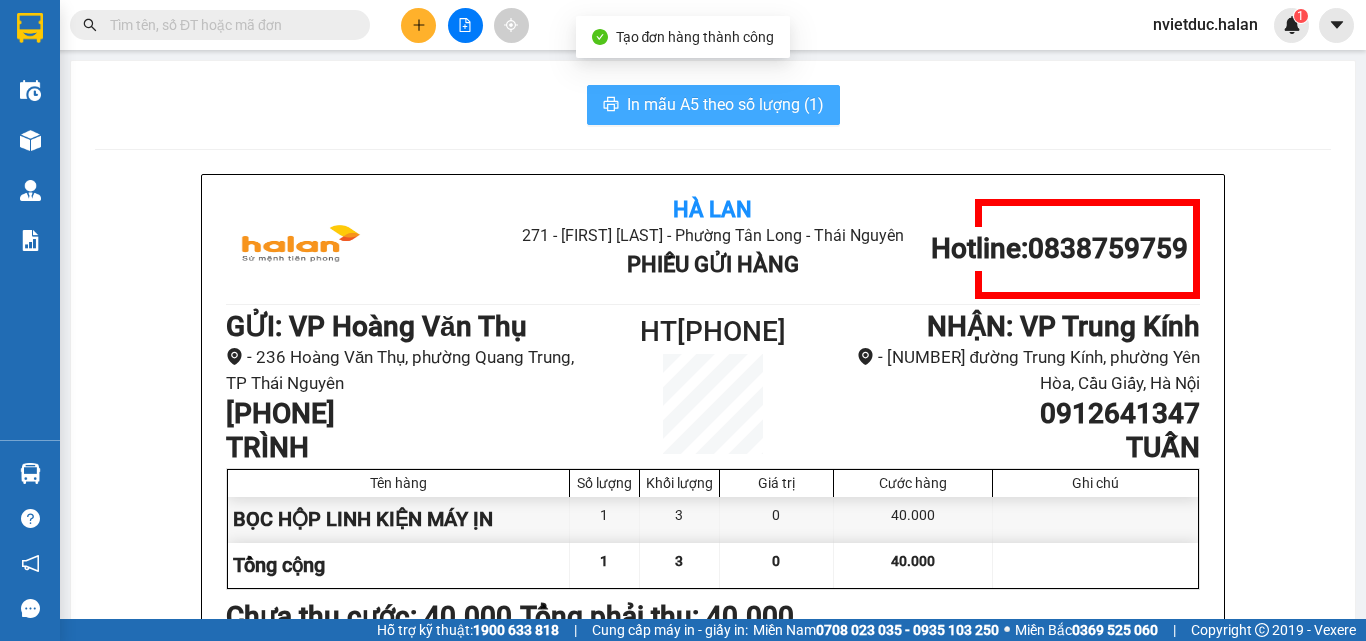 scroll, scrollTop: 0, scrollLeft: 0, axis: both 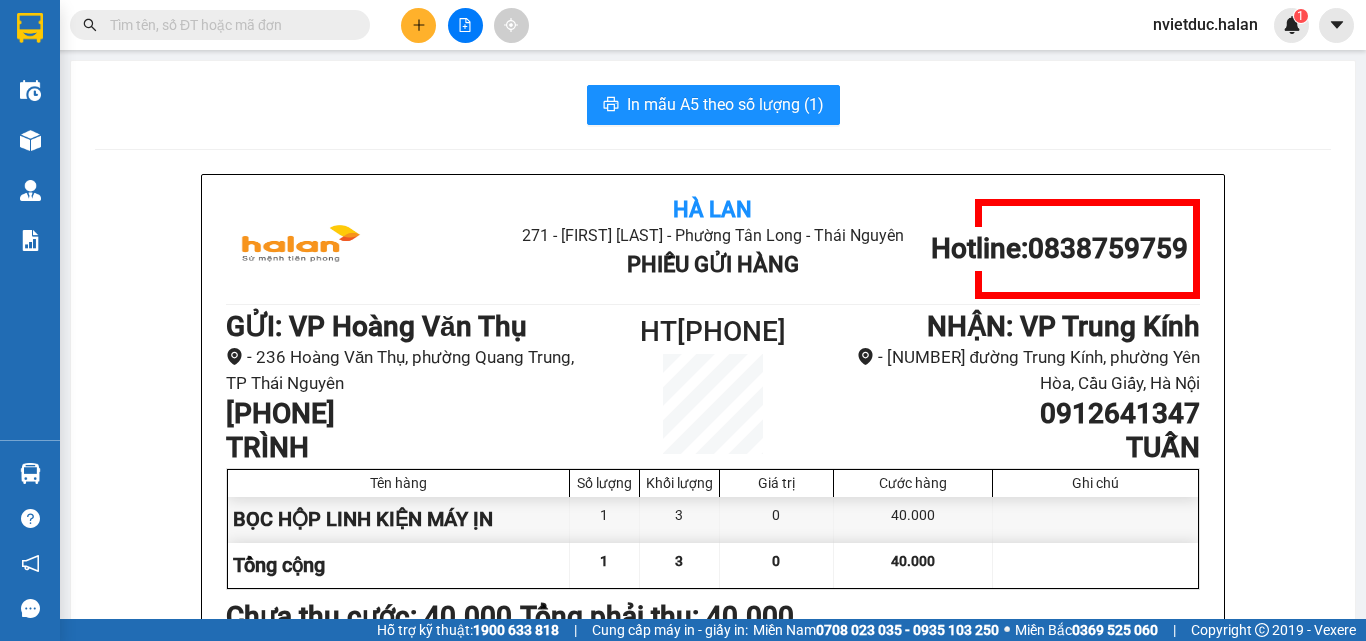 click at bounding box center [228, 25] 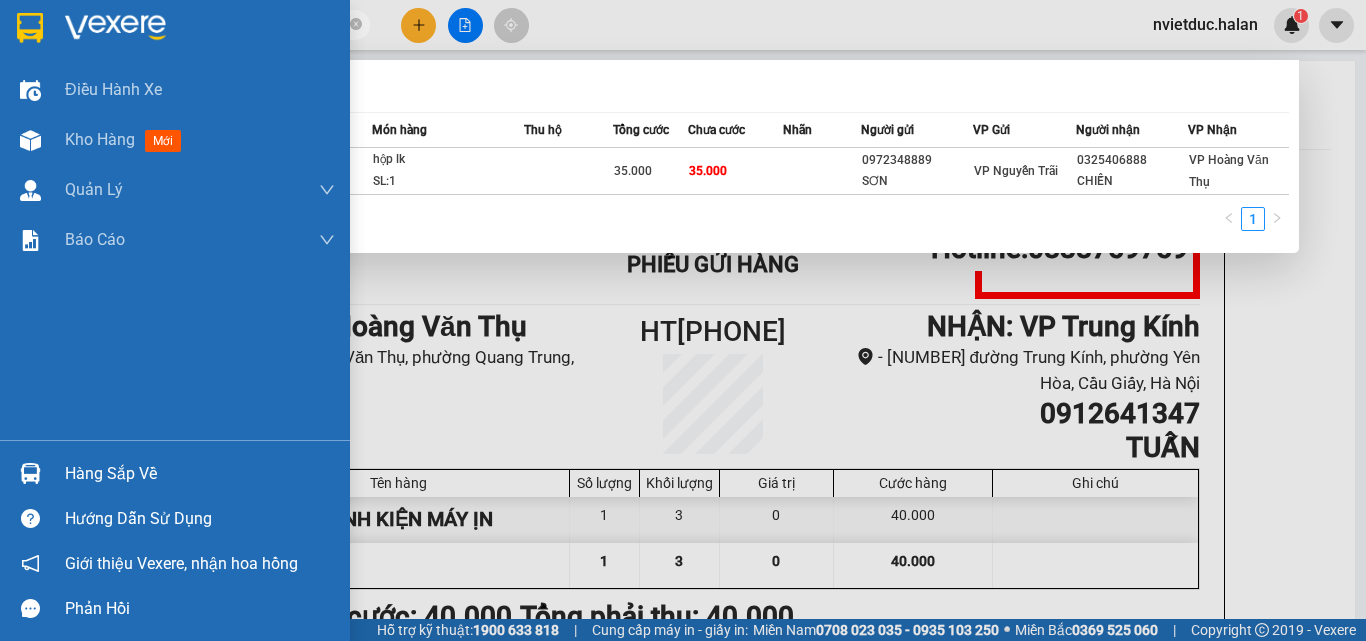 click on "Hàng sắp về" at bounding box center [200, 474] 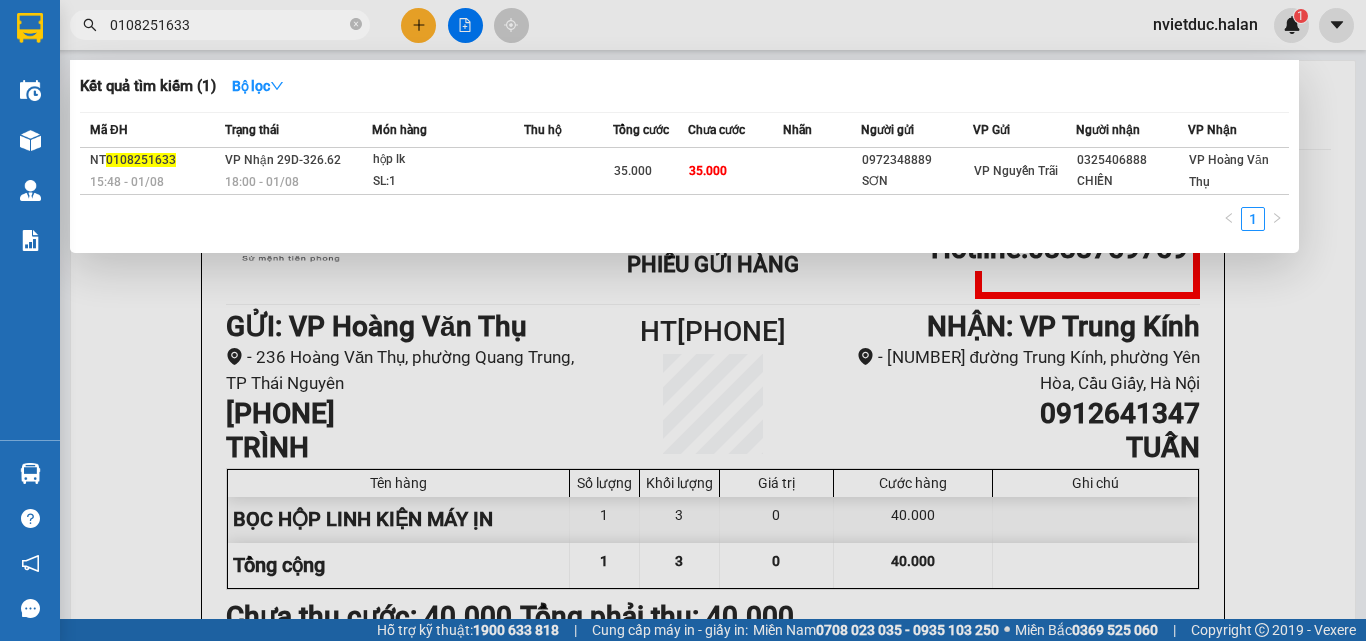 drag, startPoint x: 1275, startPoint y: 299, endPoint x: 41, endPoint y: 140, distance: 1244.2013 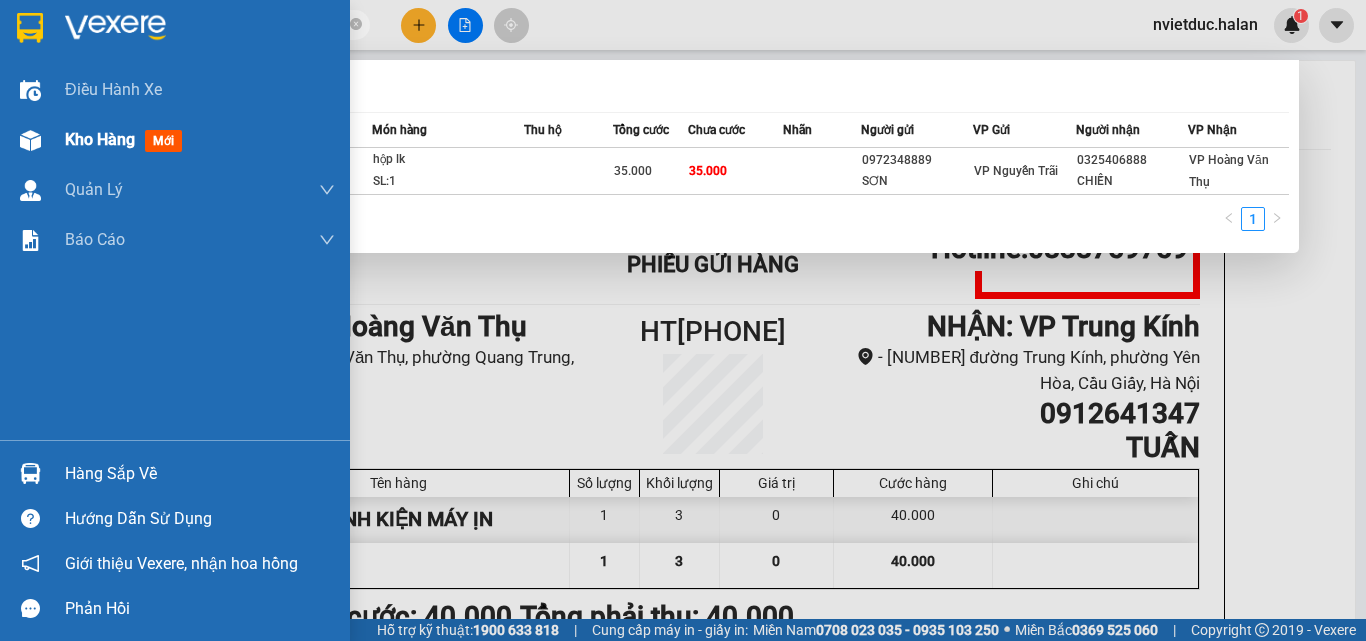 click on "Kho hàng mới" at bounding box center (175, 140) 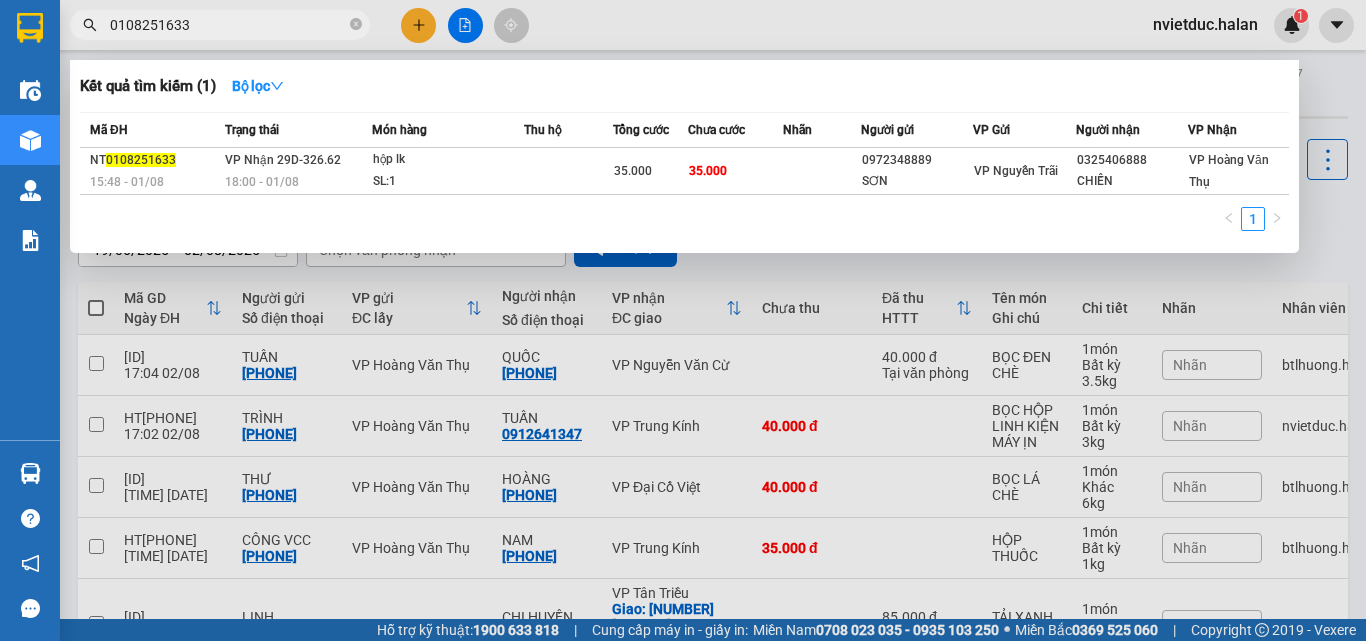 click at bounding box center (683, 320) 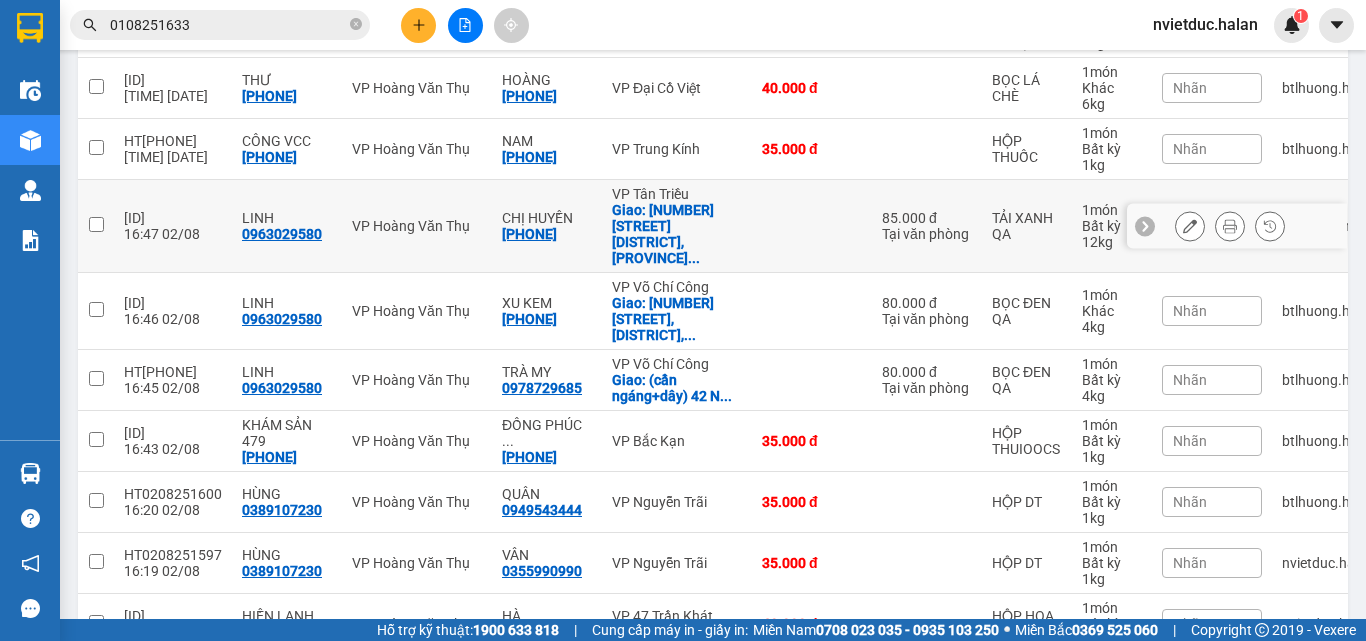 scroll, scrollTop: 199, scrollLeft: 0, axis: vertical 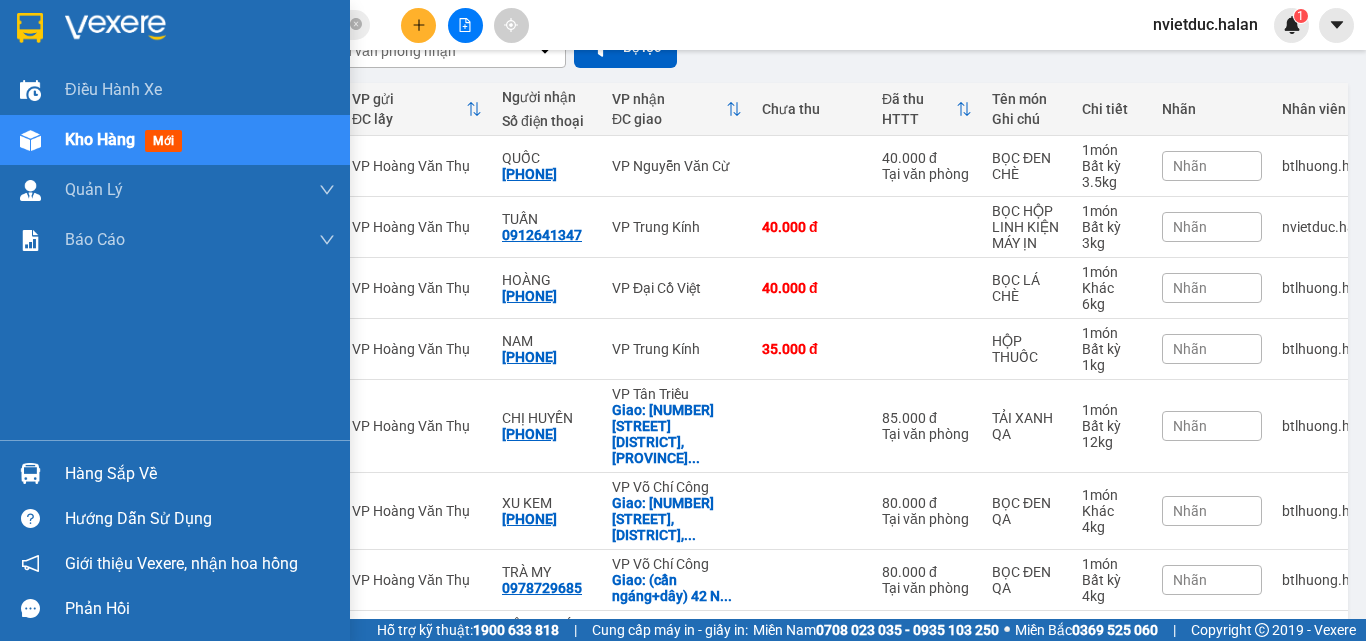 drag, startPoint x: 26, startPoint y: 498, endPoint x: 36, endPoint y: 486, distance: 15.6205 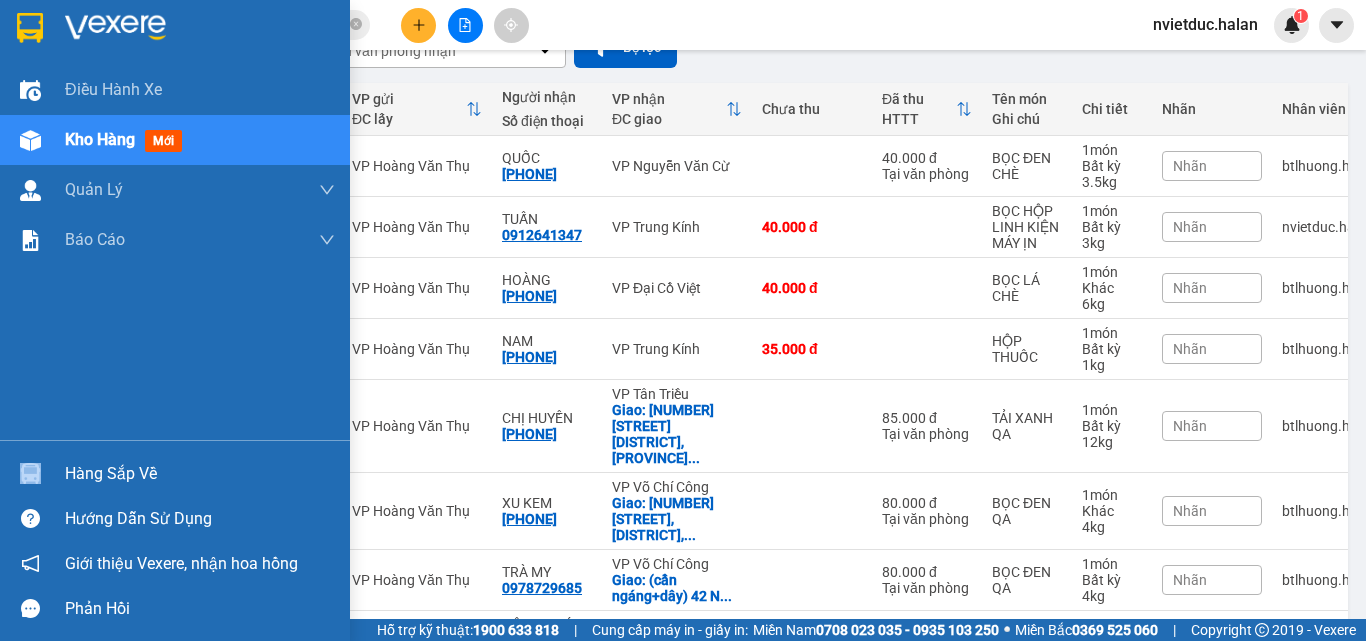 click at bounding box center (30, 473) 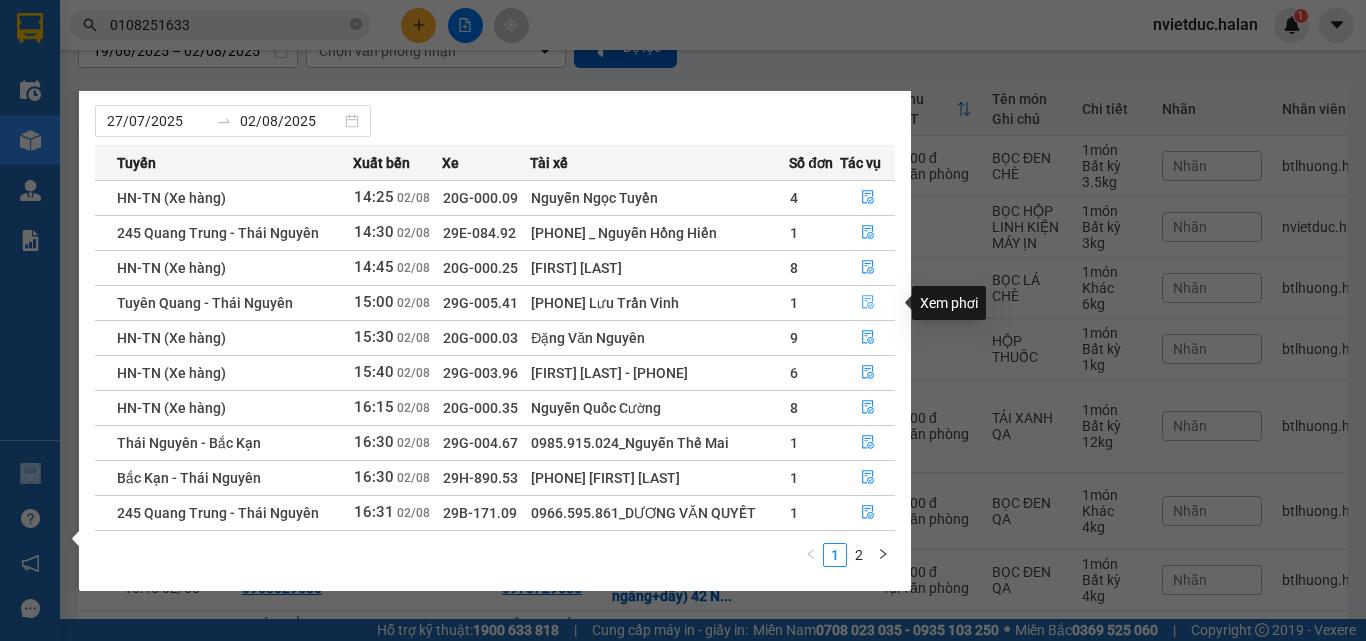 click at bounding box center (867, 303) 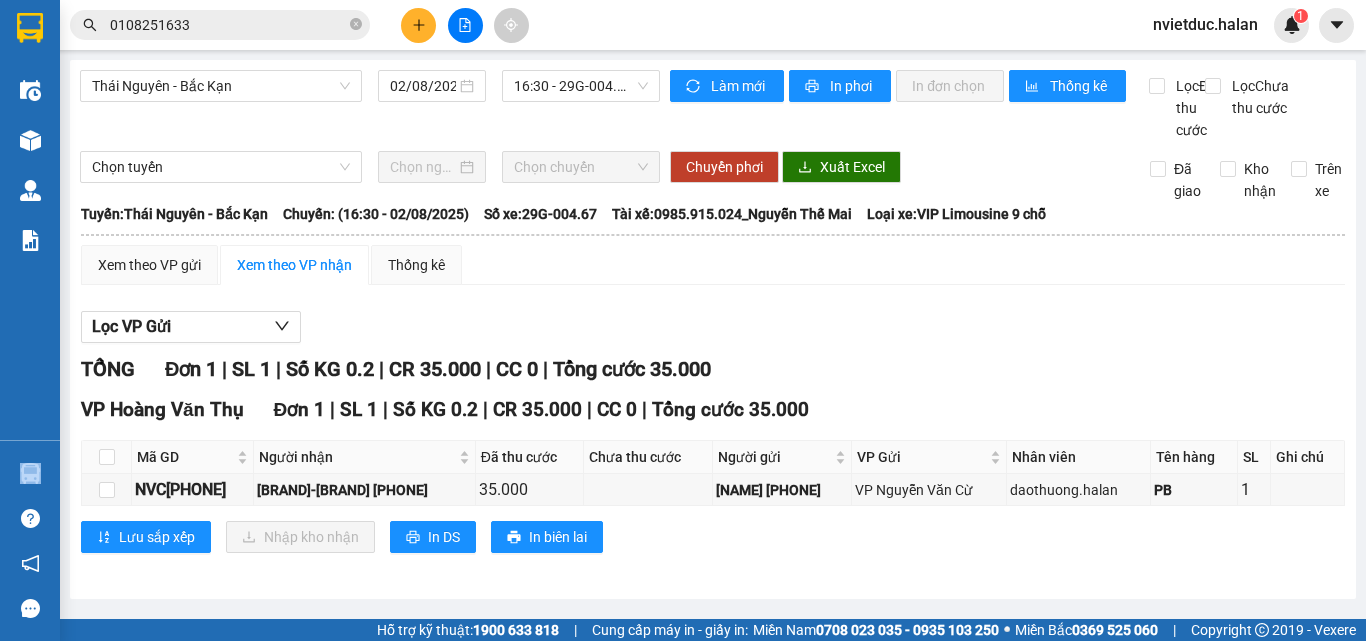 scroll, scrollTop: 0, scrollLeft: 0, axis: both 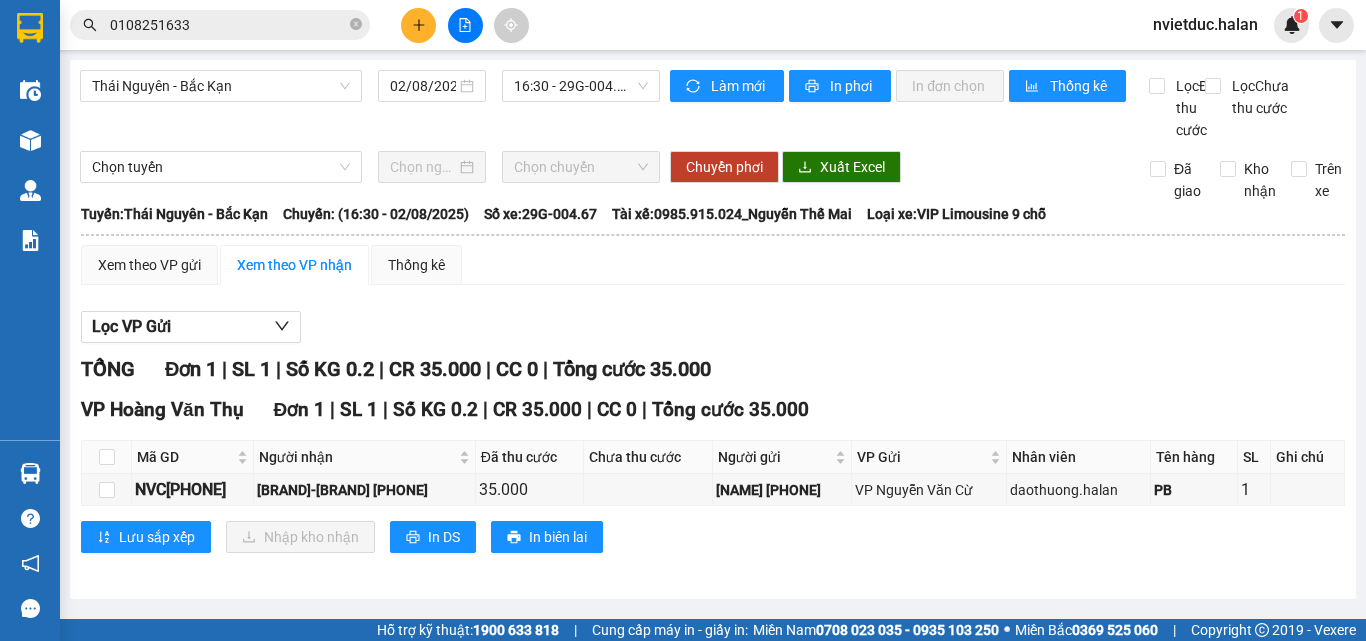 click on "Xem theo VP gửi Xem theo VP nhận Thống kê" at bounding box center [713, 265] 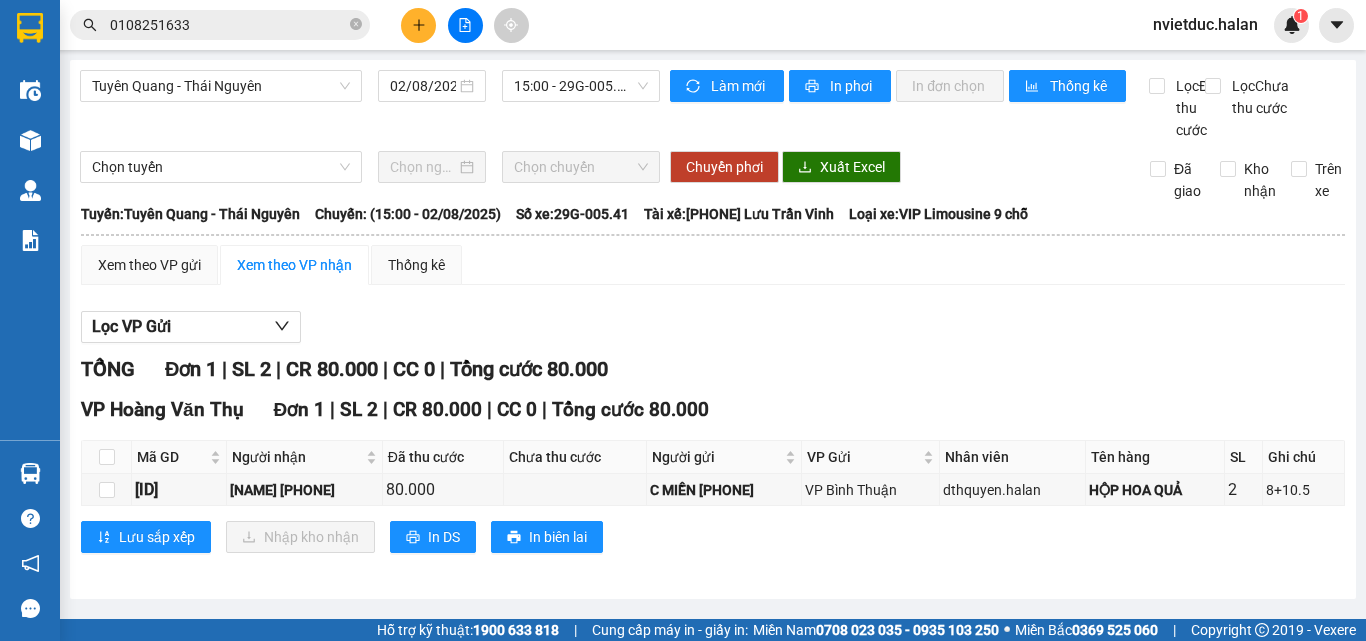 scroll, scrollTop: 12, scrollLeft: 0, axis: vertical 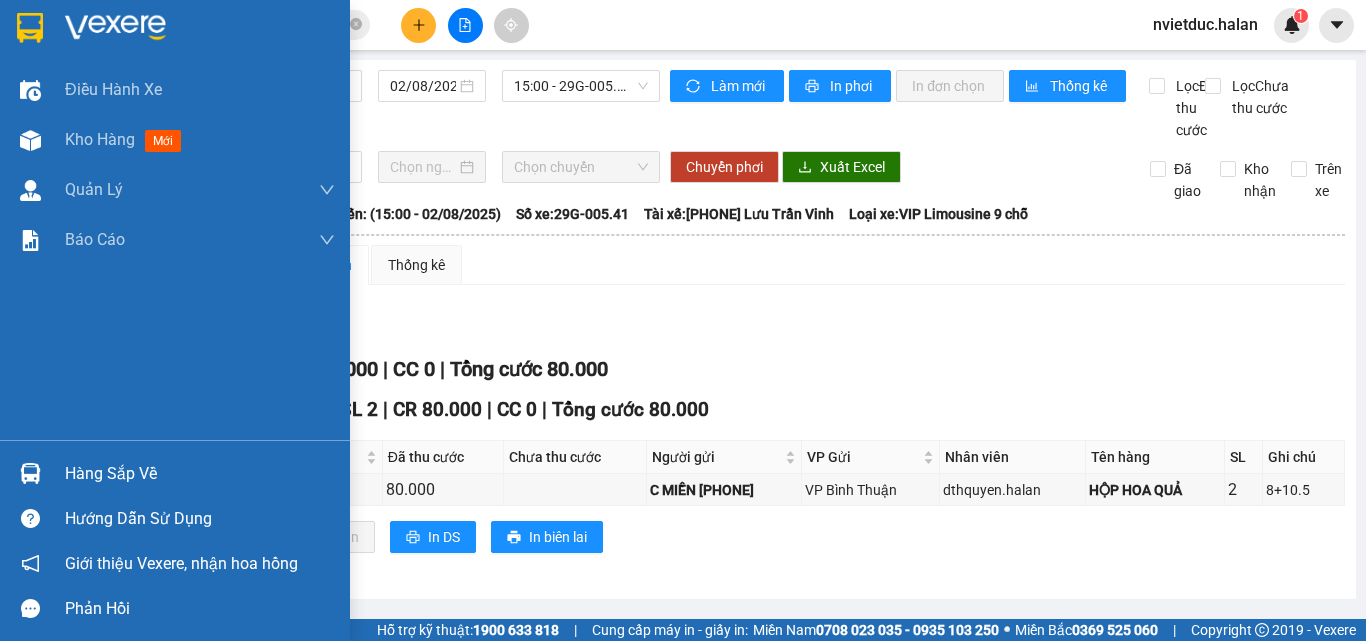 click on "Hàng sắp về Hướng dẫn sử dụng Giới thiệu Vexere, nhận hoa hồng Phản hồi" at bounding box center (175, 535) 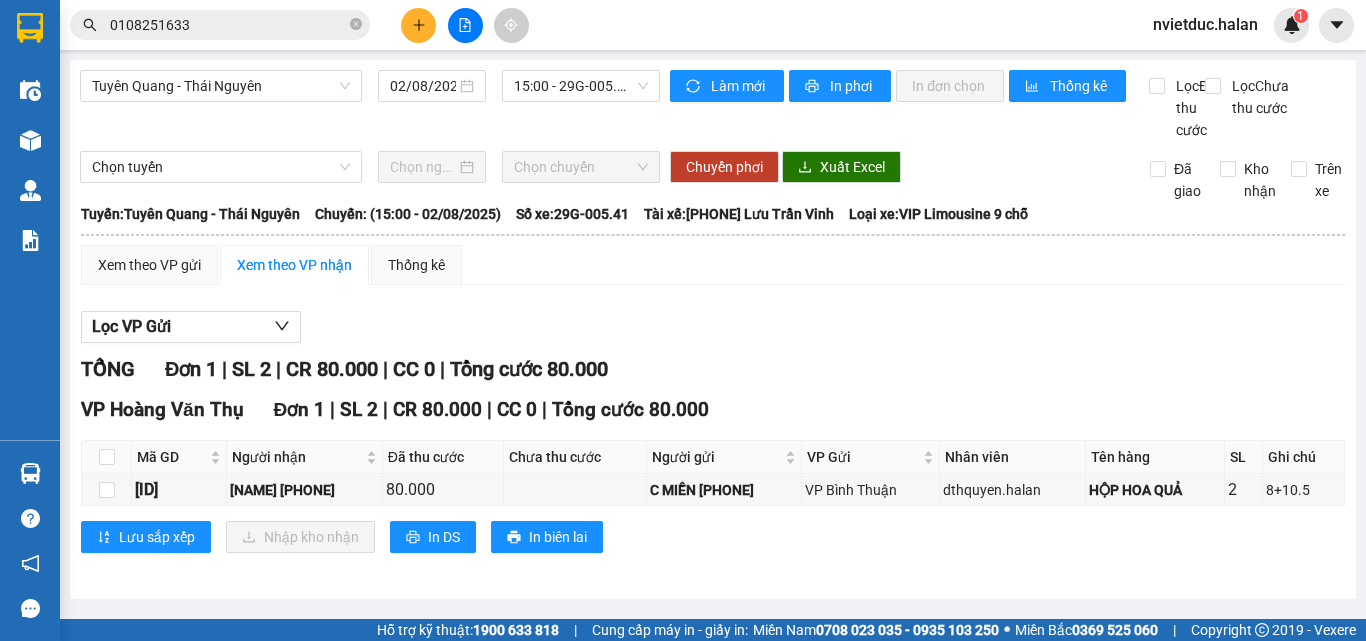 click on "Kết quả tìm kiếm ( 1 )  Bộ lọc  Mã ĐH Trạng thái Món hàng Thu hộ Tổng cước Chưa cước Nhãn Người gửi VP Gửi Người nhận VP Nhận NT 0108251633 15:48 - 01/08 VP Nhận   29D-326.62 18:00 - 01/08 hộp lk SL:  1 35.000 35.000 0972348889 SƠN  VP Nguyễn Trãi 0325406888 CHIẾN  VP Hoàng Văn Thụ 1 0108251633 nvietduc.halan 1     Điều hành xe     Kho hàng mới     Quản Lý Quản lý chuyến Quản lý kiểm kho     Báo cáo 12. Thống kê đơn đối tác 2. Doanh thu thực tế theo từng văn phòng 4. Thống kê đơn hàng theo văn phòng Hàng sắp về Hướng dẫn sử dụng Giới thiệu Vexere, nhận hoa hồng Phản hồi Phần mềm hỗ trợ bạn tốt chứ? Tuyên Quang - Thái Nguyên 02/08/2025 15:00     - 29G-005.41  Làm mới In phơi In đơn chọn Thống kê Lọc  Đã thu cước Lọc  Chưa thu cước Chọn tuyến Chọn chuyến Chuyển phơi Xuất Excel Đã giao Kho nhận Trên xe Hà Lan   02083737373" at bounding box center [683, 320] 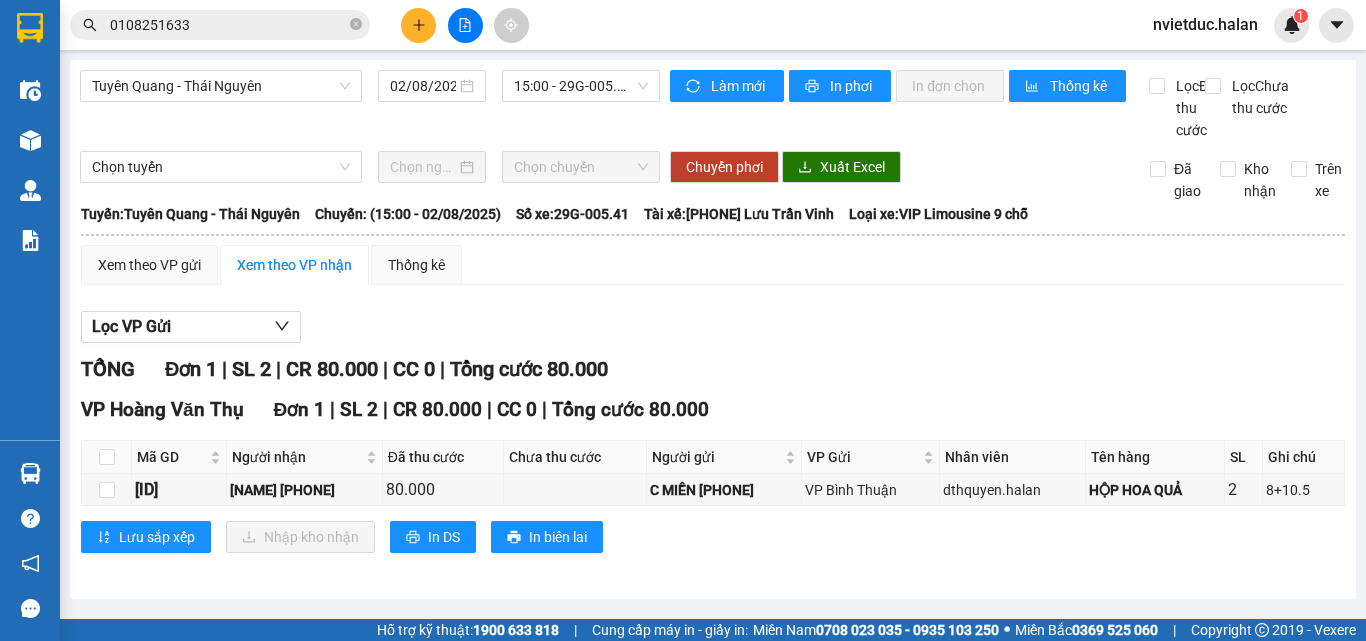 click on "0108251633" at bounding box center [228, 25] 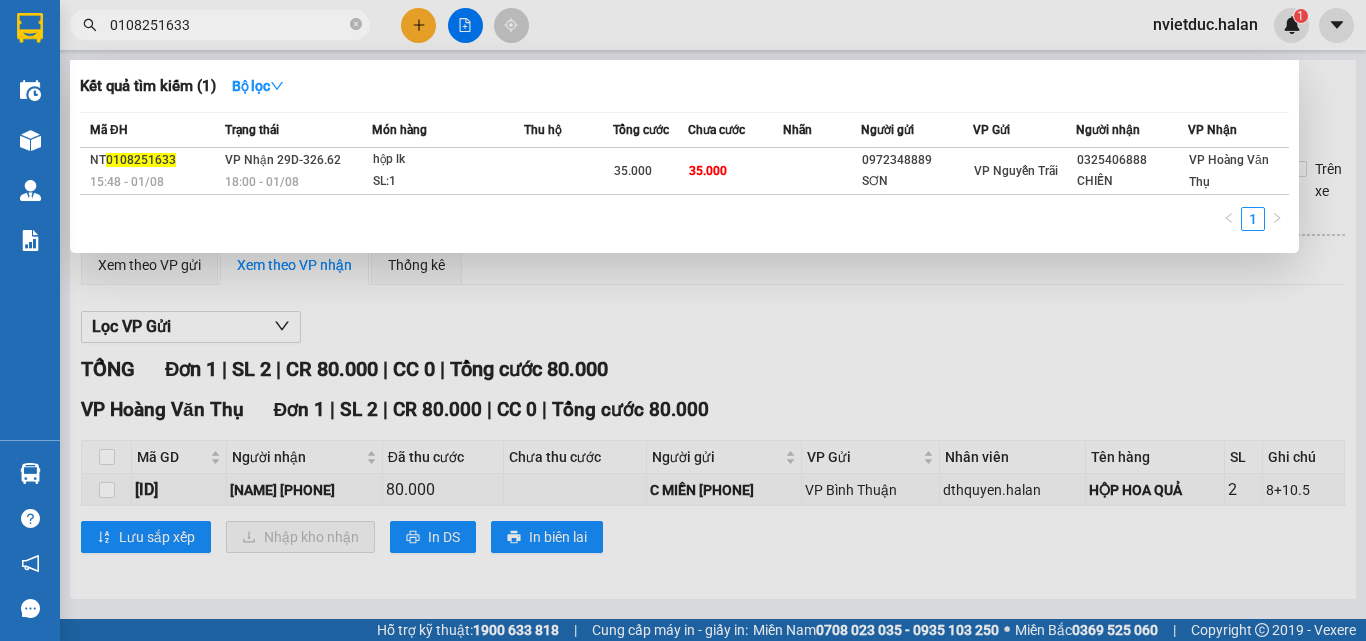 click on "0108251633" at bounding box center [228, 25] 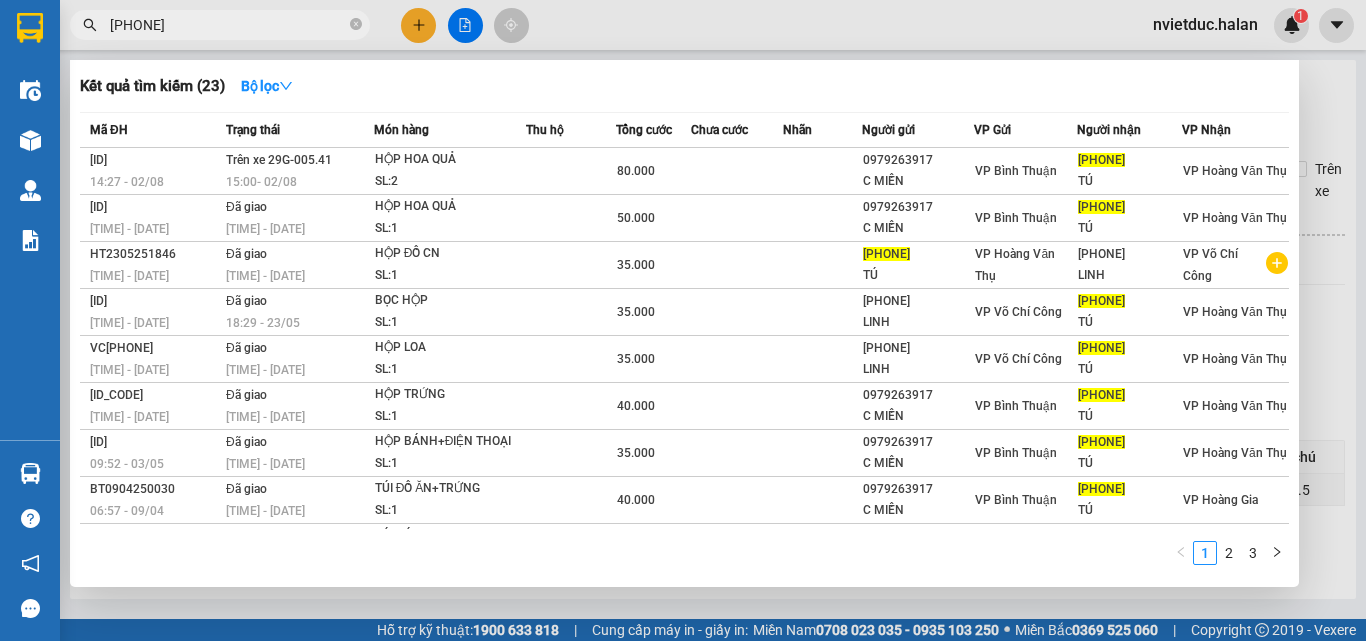 type on "0348334652" 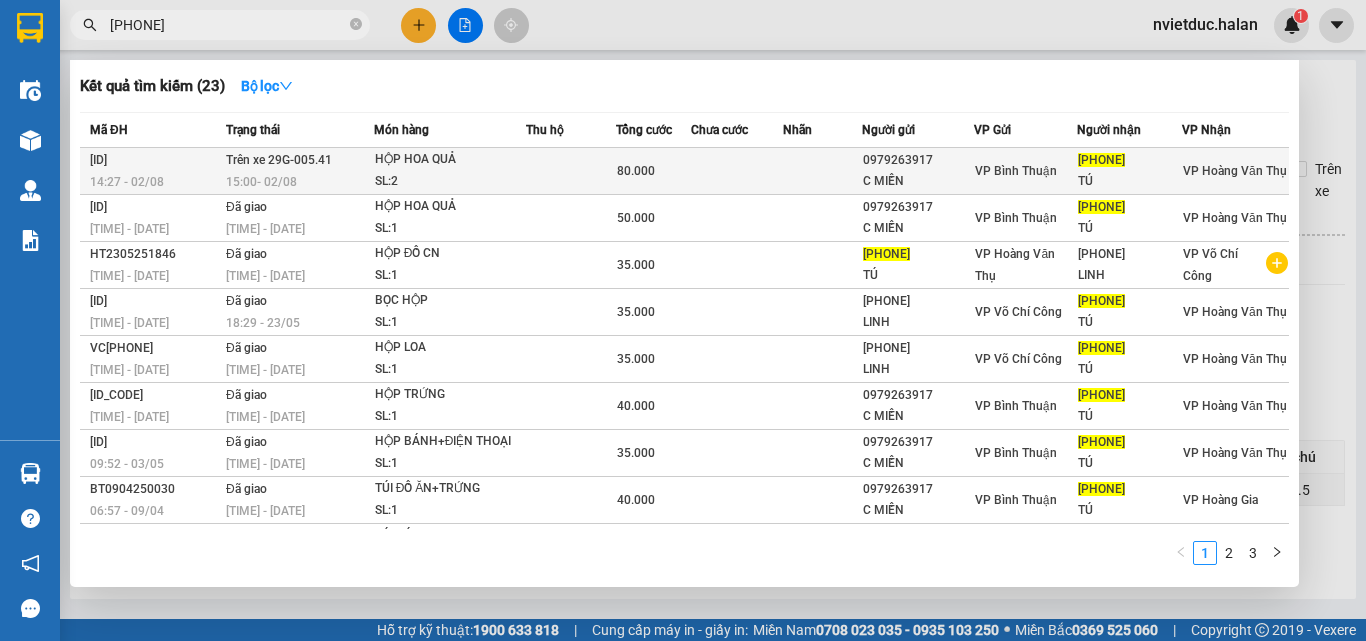 click at bounding box center [737, 171] 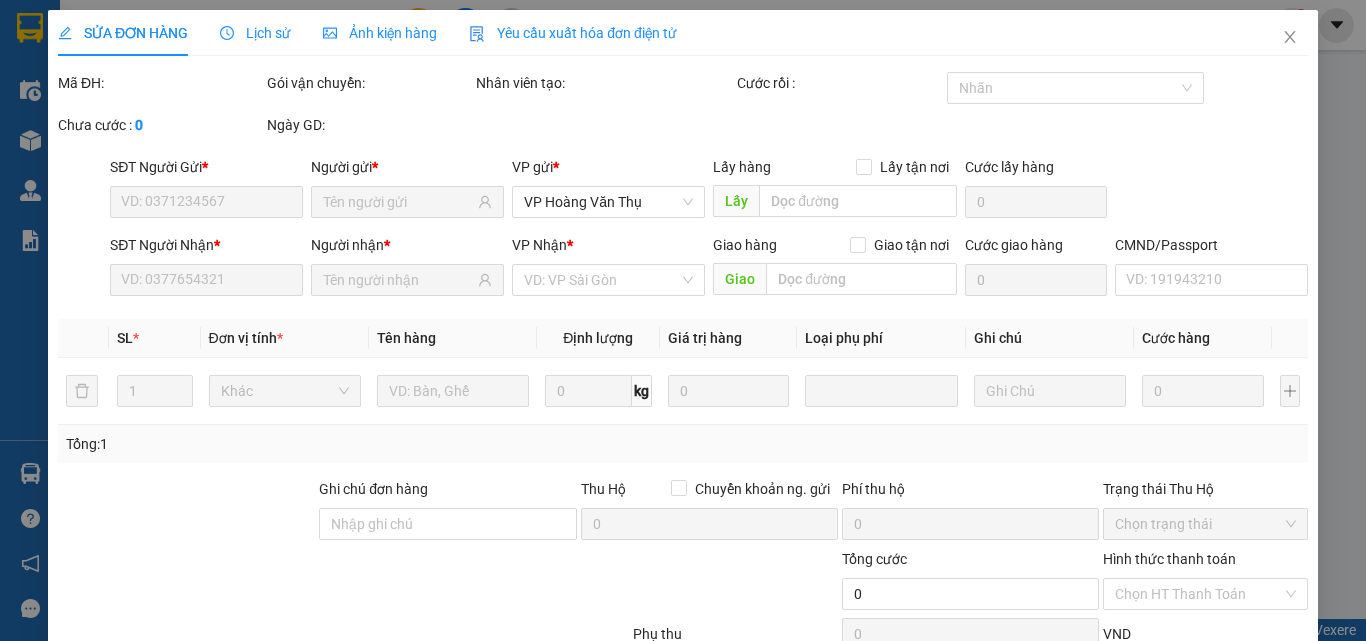 scroll, scrollTop: 0, scrollLeft: 0, axis: both 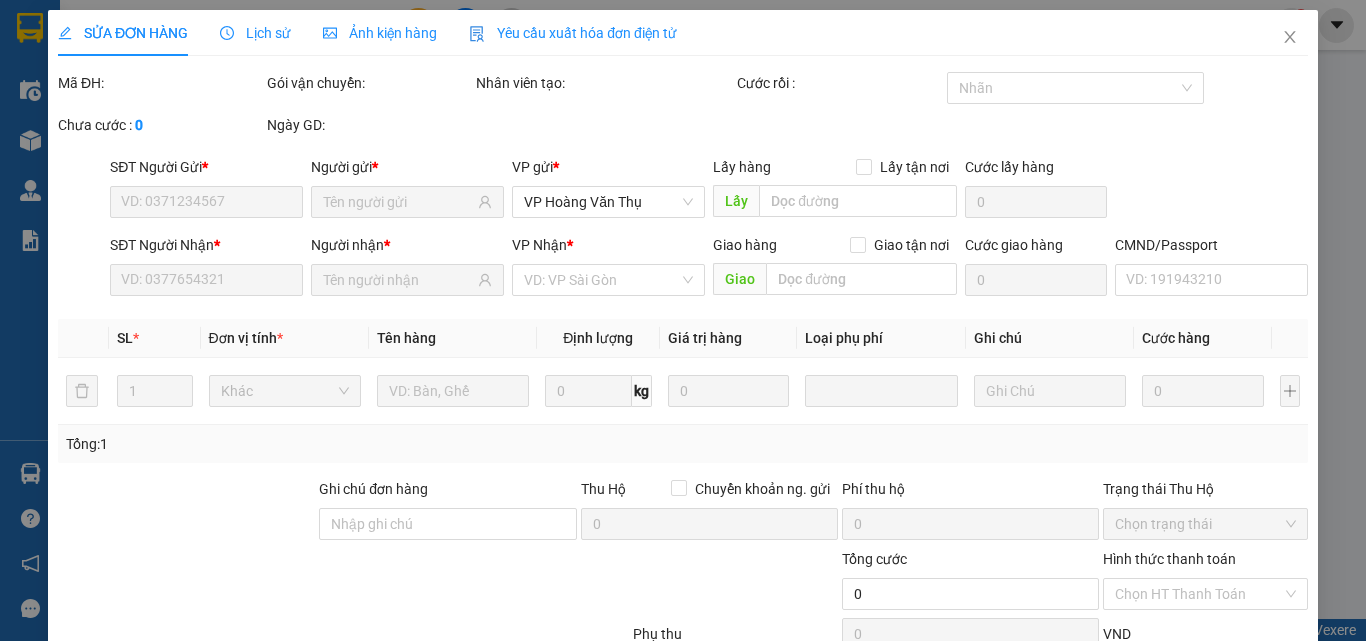 type on "0979263917" 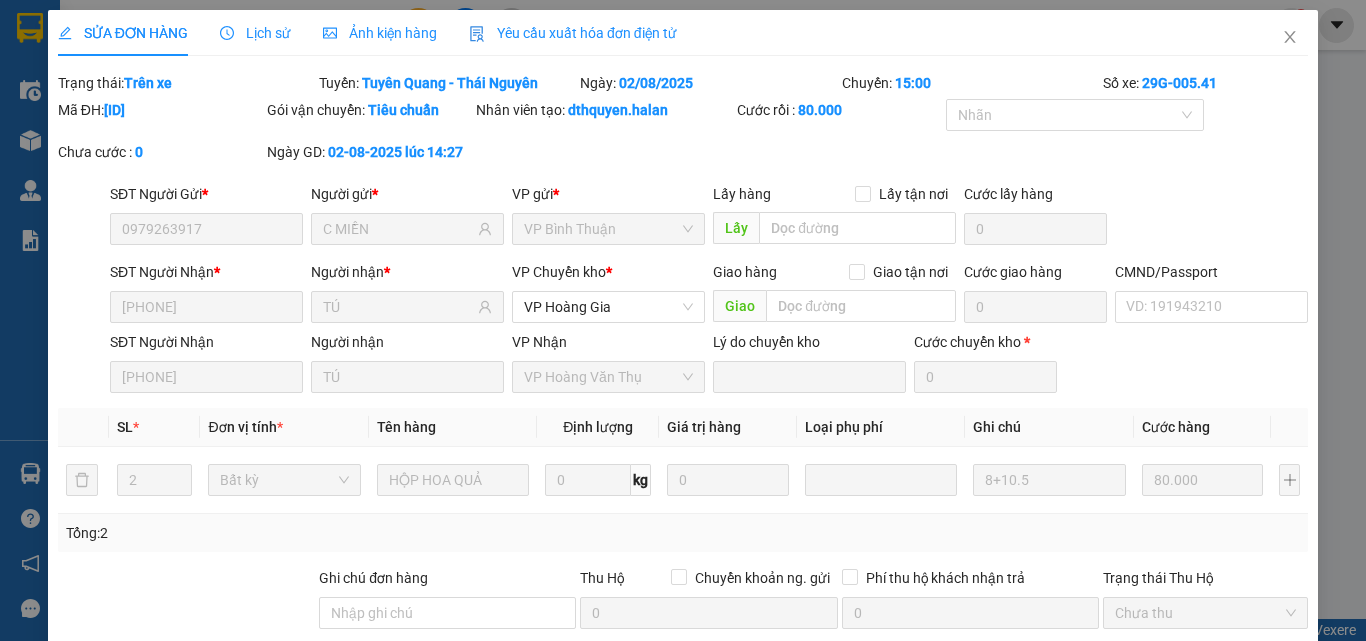 scroll, scrollTop: 200, scrollLeft: 0, axis: vertical 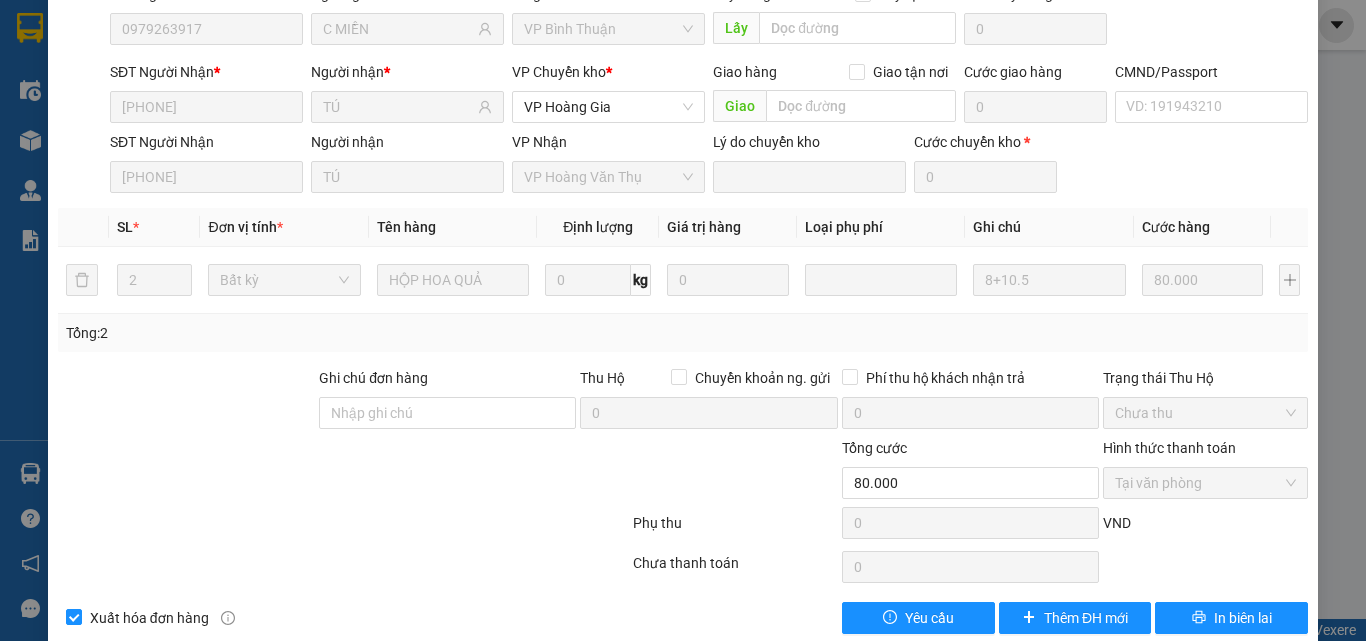 click on "Tổng:  2" at bounding box center (683, 333) 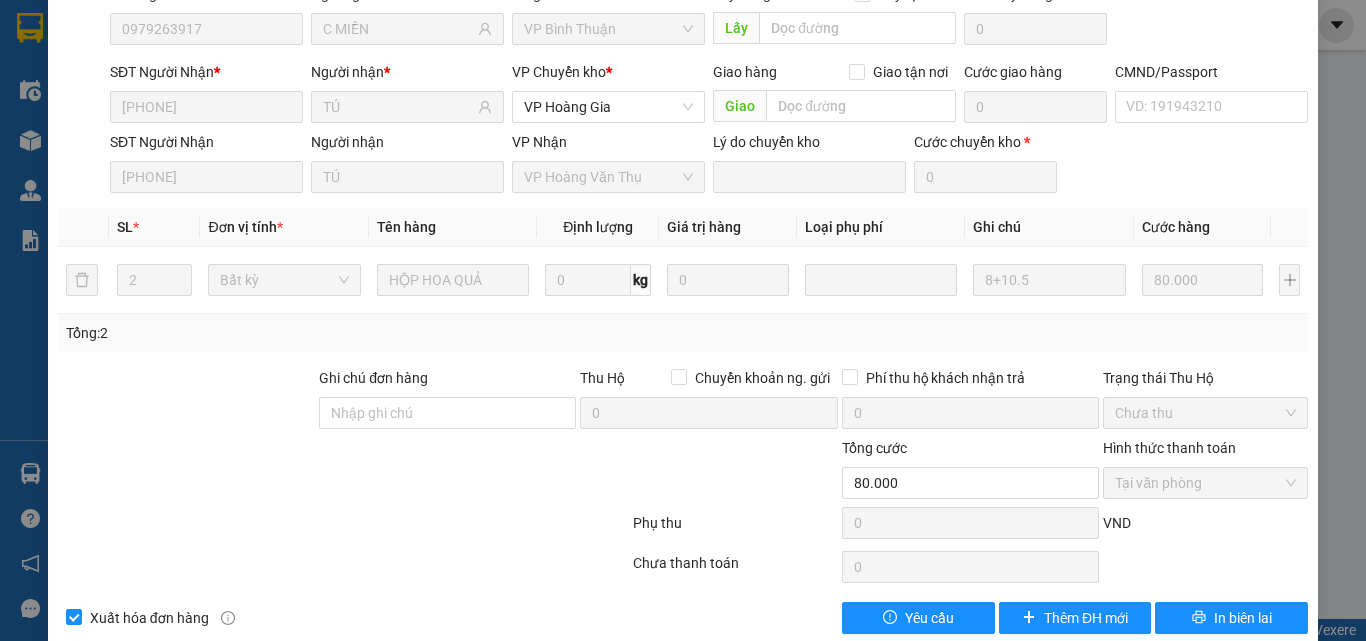 scroll, scrollTop: 0, scrollLeft: 0, axis: both 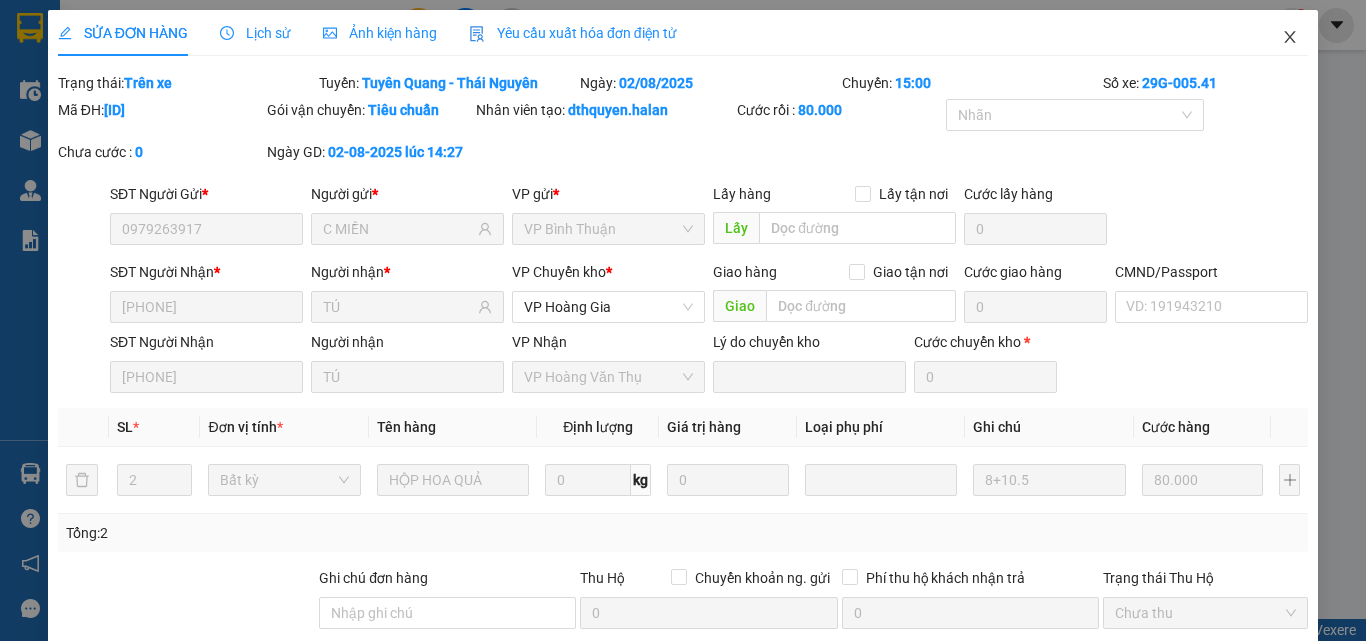 click at bounding box center [1290, 38] 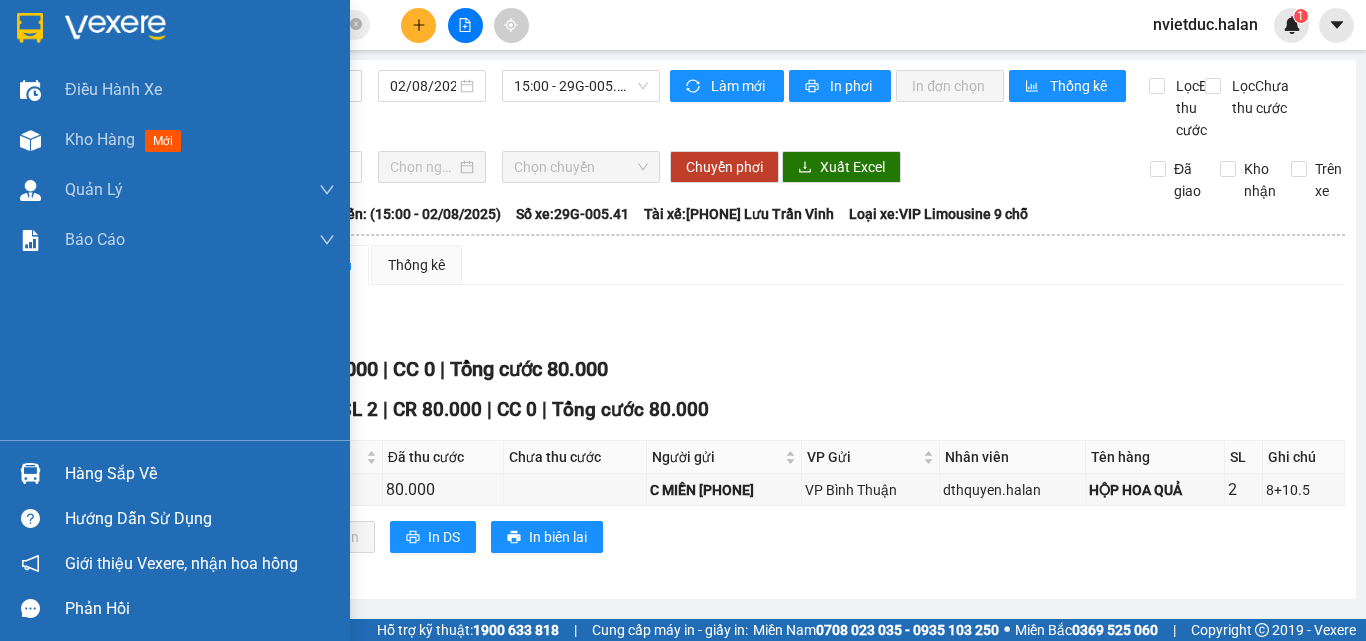 click at bounding box center (30, 473) 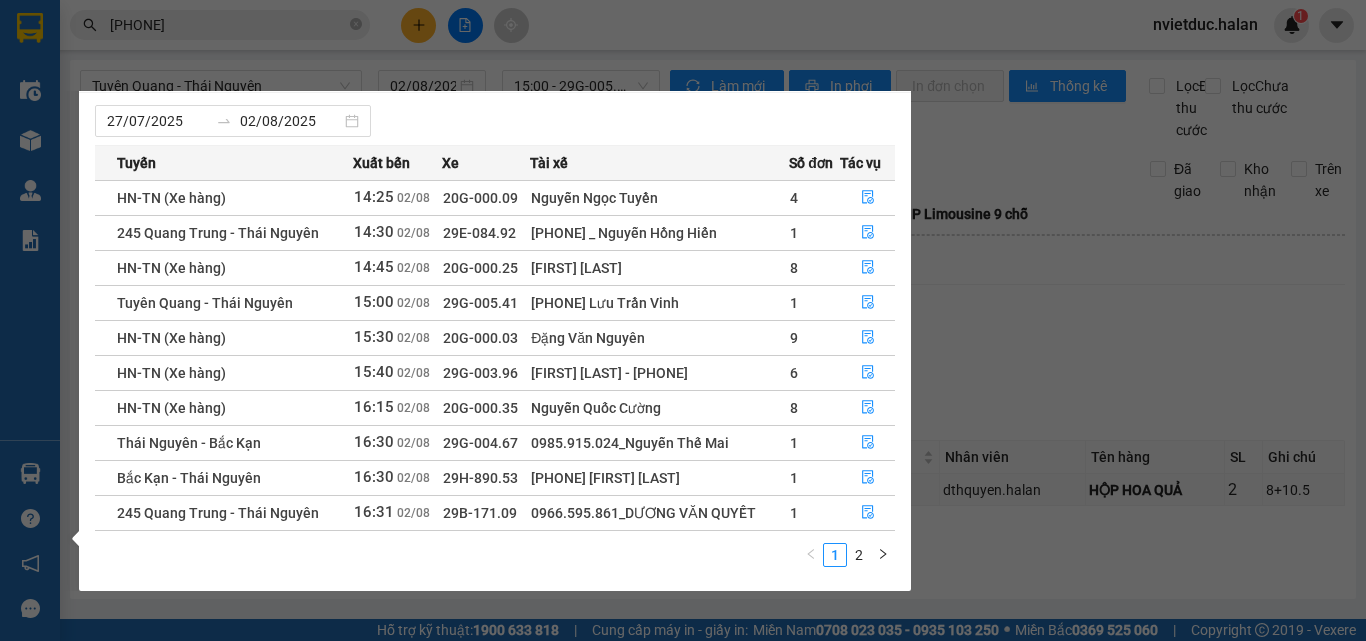 click on "Kết quả tìm kiếm ( 23 )  Bộ lọc  Mã ĐH Trạng thái Món hàng Thu hộ Tổng cước Chưa cước Nhãn Người gửi VP Gửi Người nhận VP Nhận BT0208251214 14:27 - 02/08 Trên xe   29G-005.41 15:00  -   02/08 HỘP HOA QUẢ SL:  2 80.000 0979263917 C MIỀN VP Bình Thuận 0348334652 TÚ VP Hoàng Văn Thụ BT1206251438 15:01 - 12/06 Đã giao   21:40 - 13/06 HỘP HOA QUẢ SL:  1 50.000 0979263917 C MIỀN VP Bình Thuận 0348334652 TÚ VP Hoàng Văn Thụ HT2305251846 17:27 - 23/05 Đã giao   16:53 - 24/05 HỘP ĐỒ CN SL:  1 35.000 0348334652 TÚ VP Hoàng Văn Thụ 0977795853 LINH VP Võ Chí Công VC2305251030 13:36 - 23/05 Đã giao   18:29 - 23/05 BỌC HỘP SL:  1 35.000 0977795853 LINH VP Võ Chí Công 0348334652 TÚ VP Hoàng Văn Thụ VC2205251116 12:55 - 22/05 Đã giao   18:49 - 22/05 HỘP LOA SL:  1 35.000 0977795853 LINH VP Võ Chí Công 0348334652 TÚ VP Hoàng Văn Thụ BT1305251219 13:45 - 13/05 Đã giao   21:23 - 13/05 HỘP TRỨNG SL:  1 40.000" at bounding box center [683, 320] 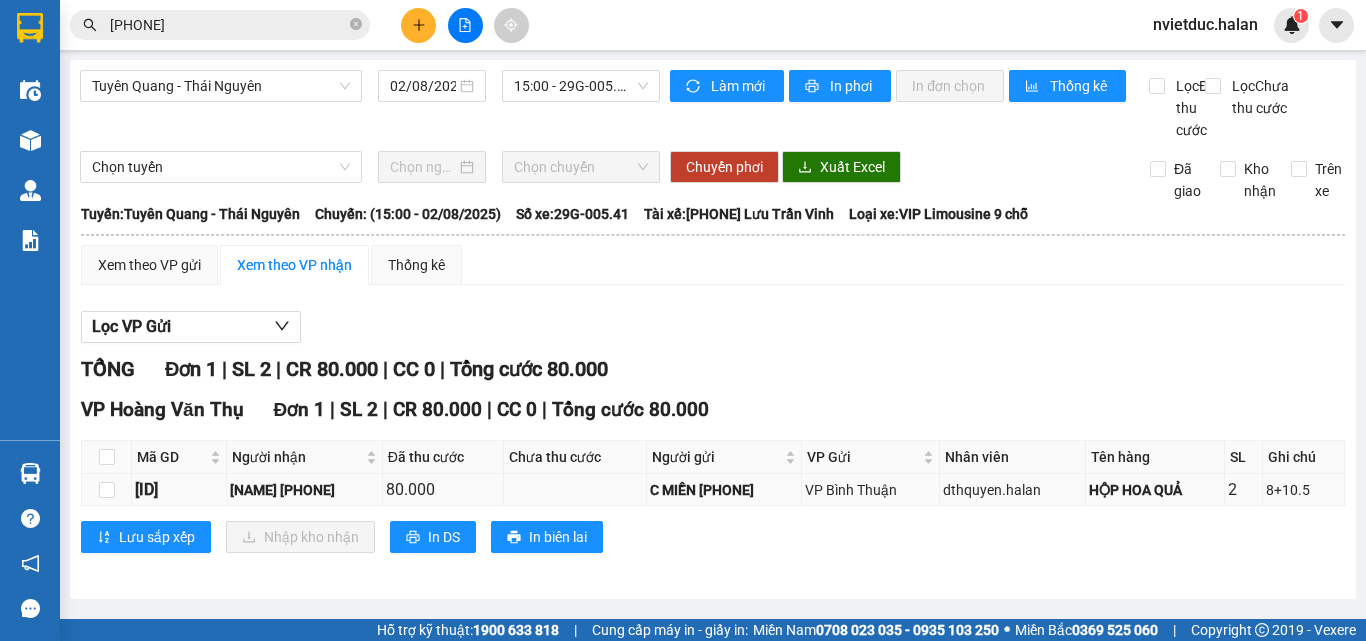 click at bounding box center [107, 490] 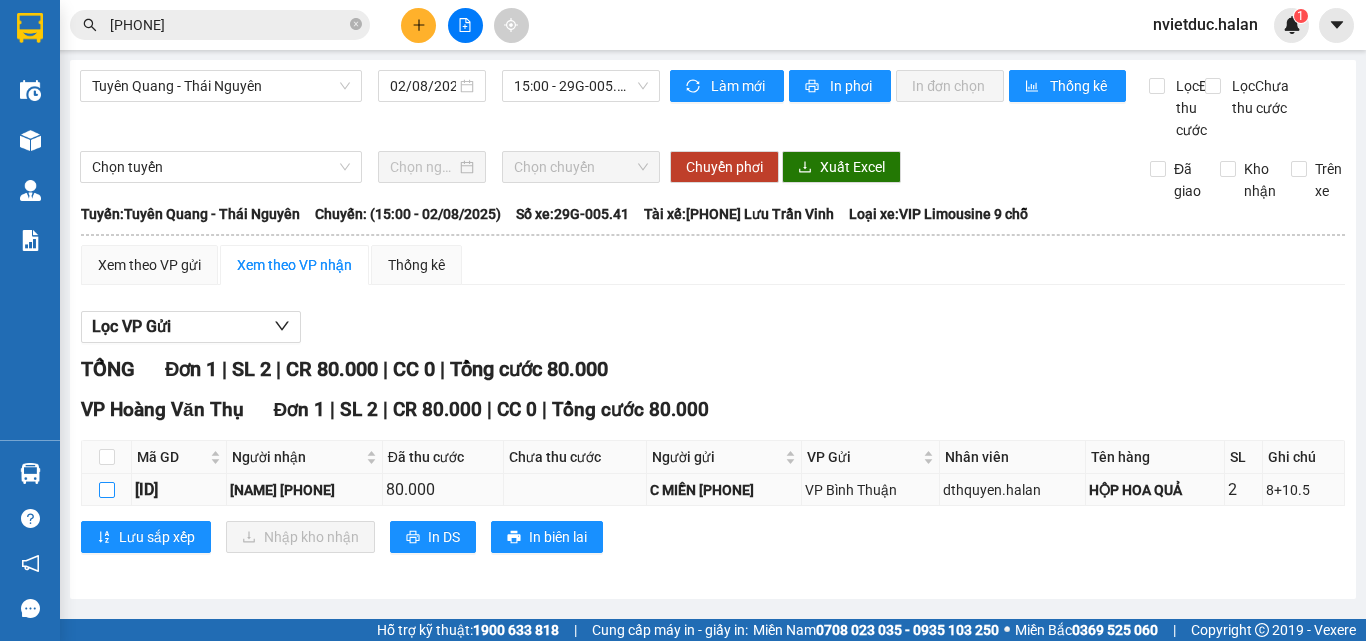 click at bounding box center (107, 490) 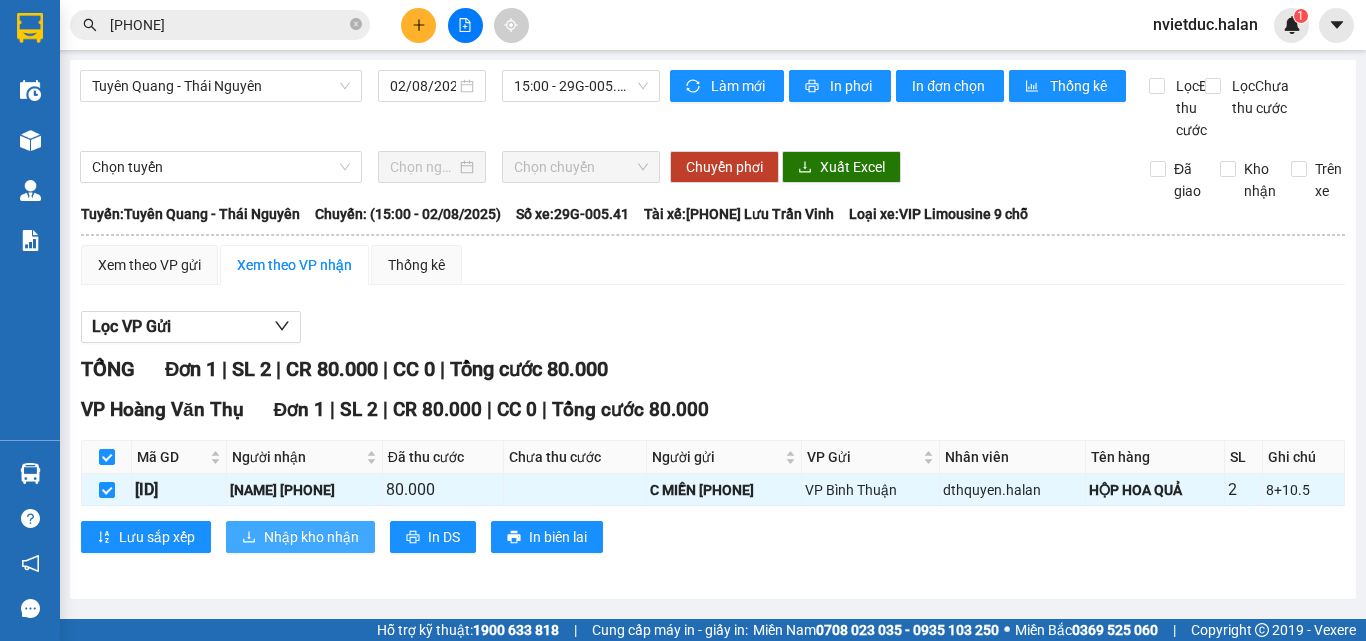 click on "Nhập kho nhận" at bounding box center (311, 537) 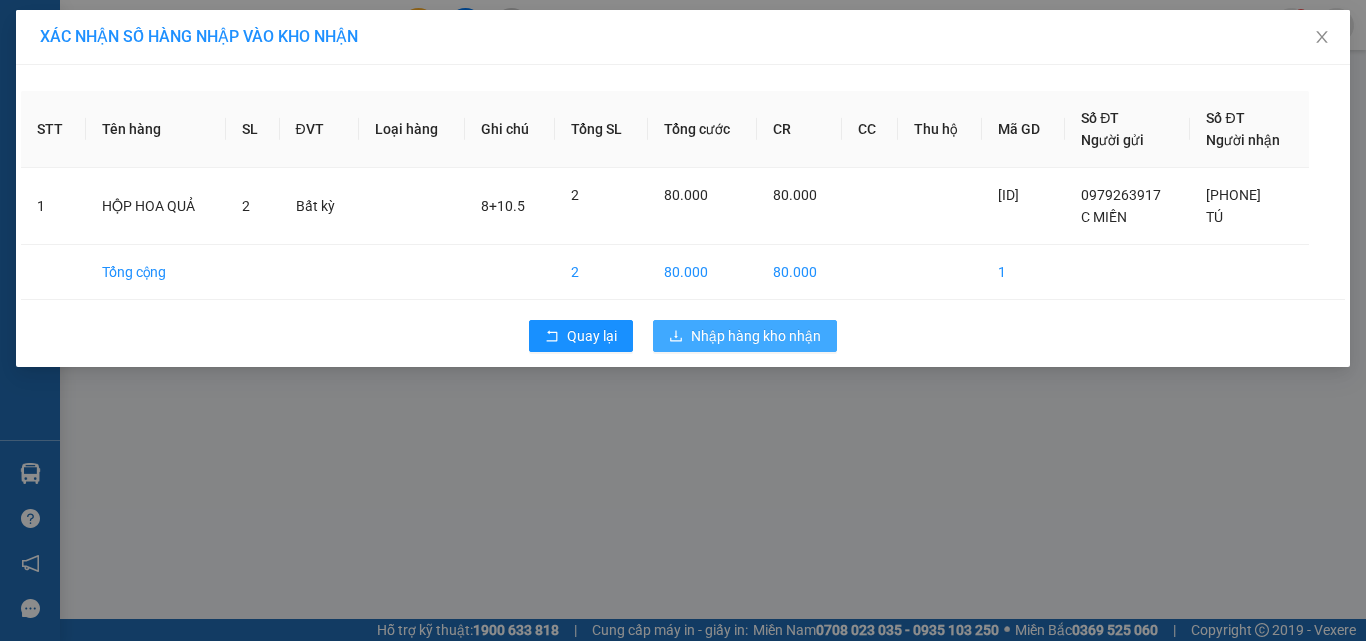 click on "Nhập hàng kho nhận" at bounding box center (756, 336) 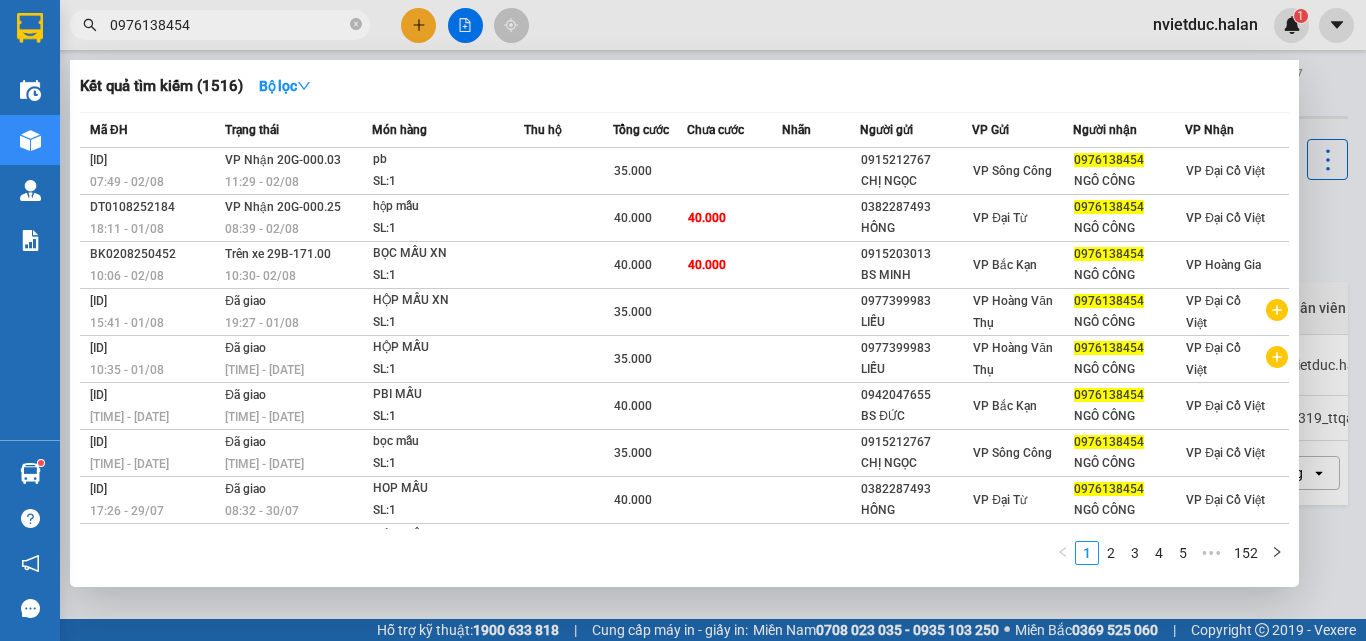 click on "0976138454" at bounding box center (228, 25) 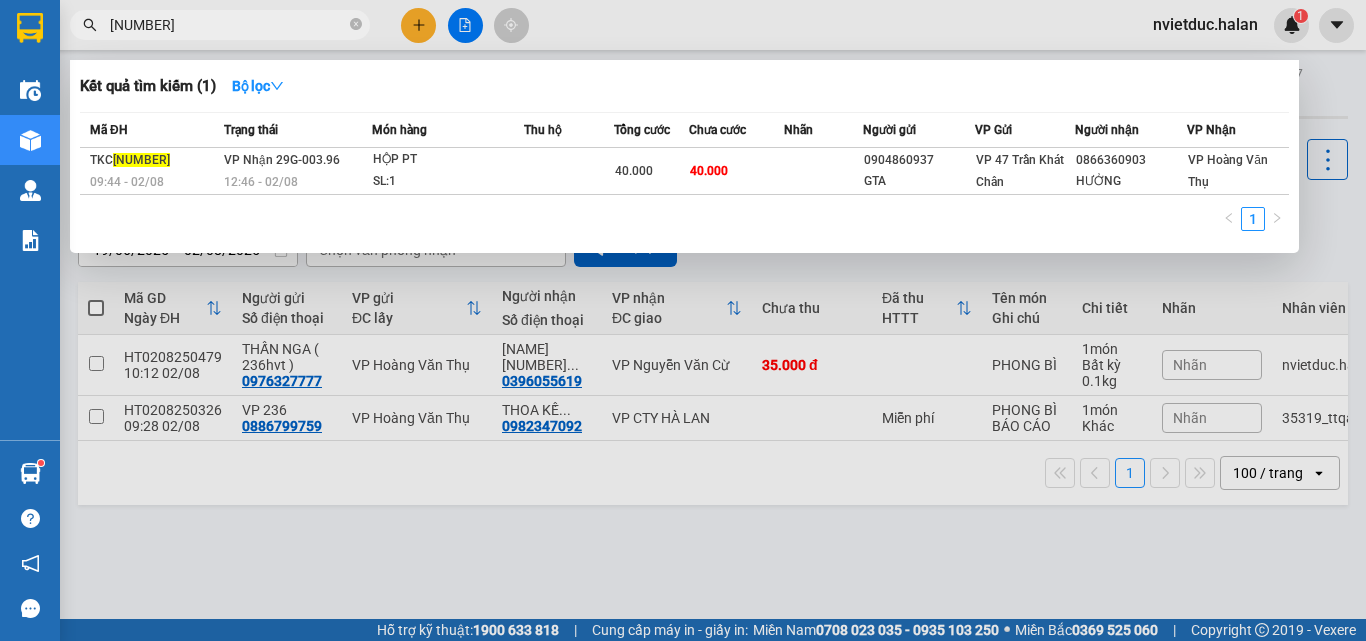 type on "0208250373" 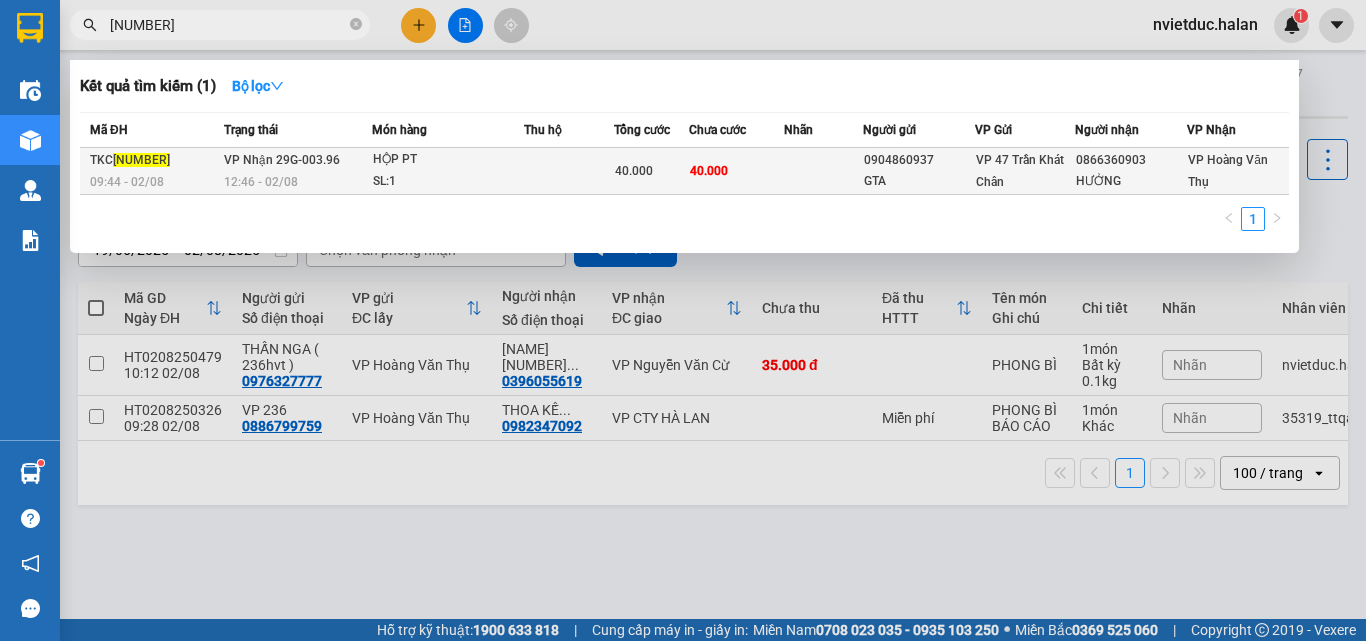 click at bounding box center (569, 171) 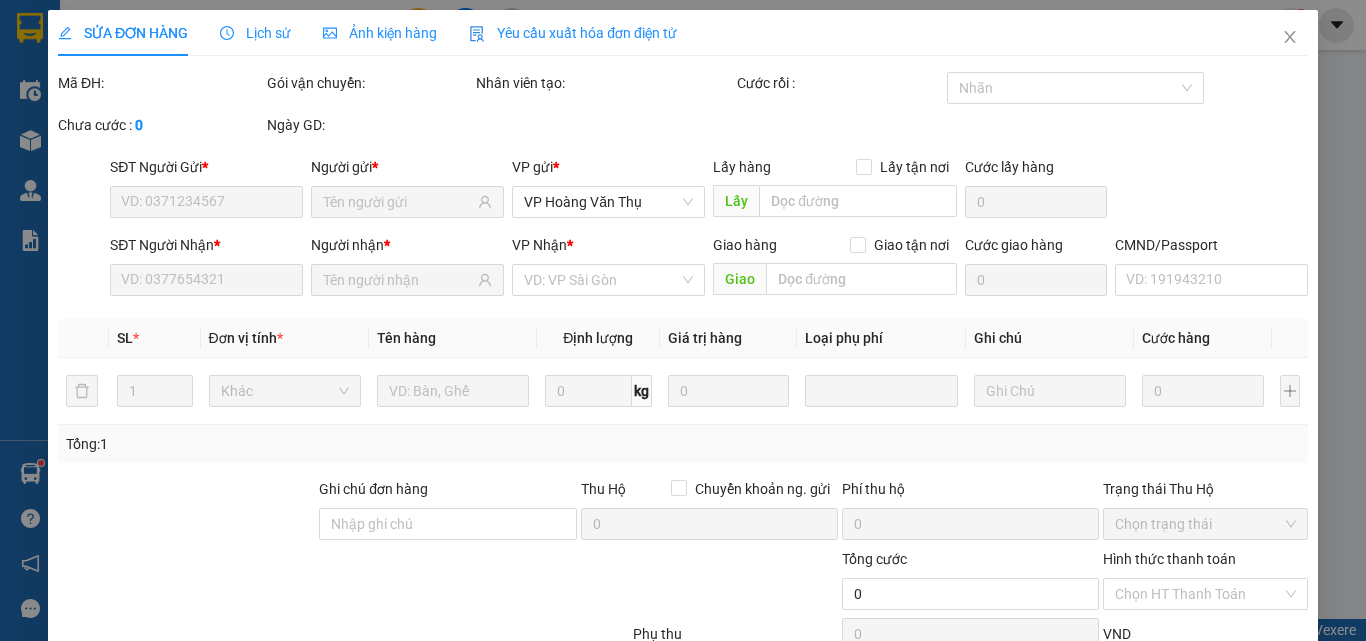type on "0904860937" 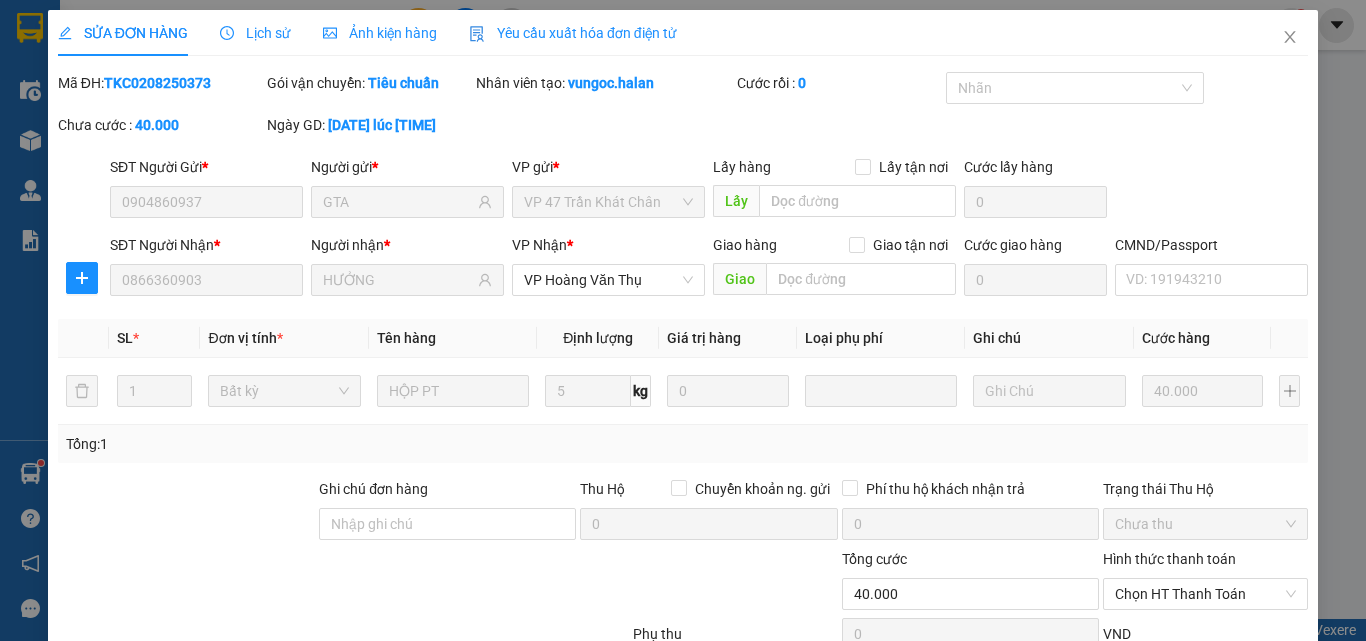 scroll, scrollTop: 133, scrollLeft: 0, axis: vertical 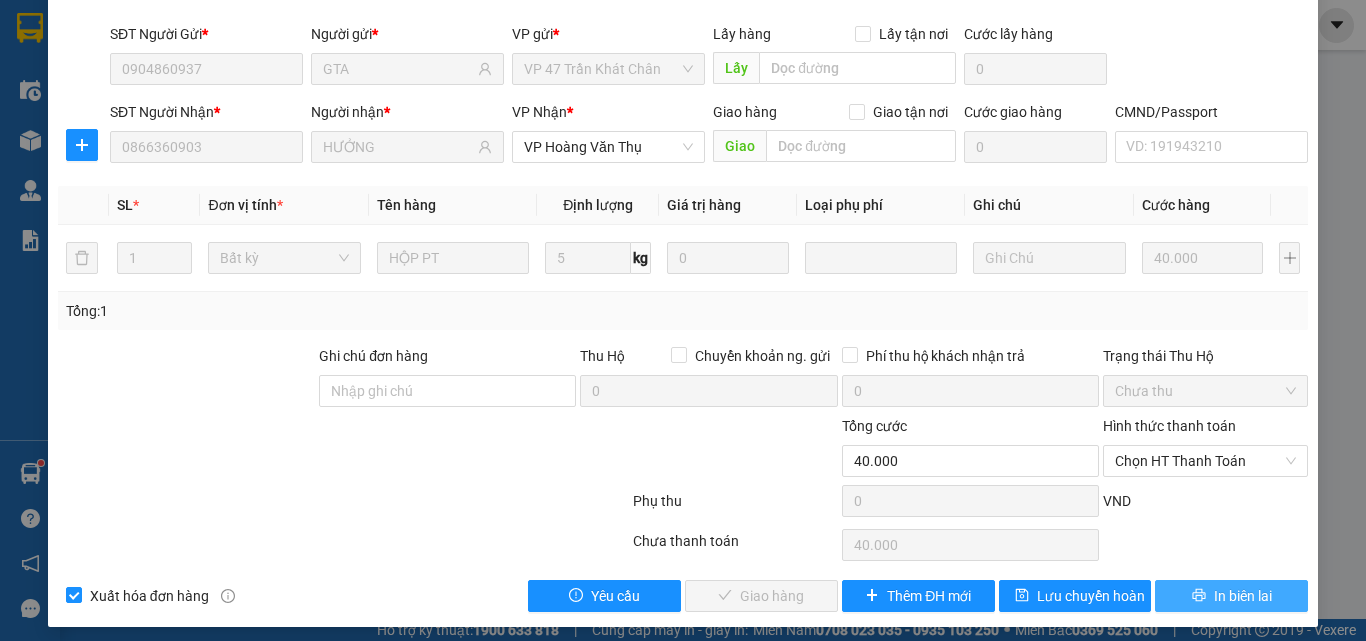 click on "In biên lai" at bounding box center (1243, 596) 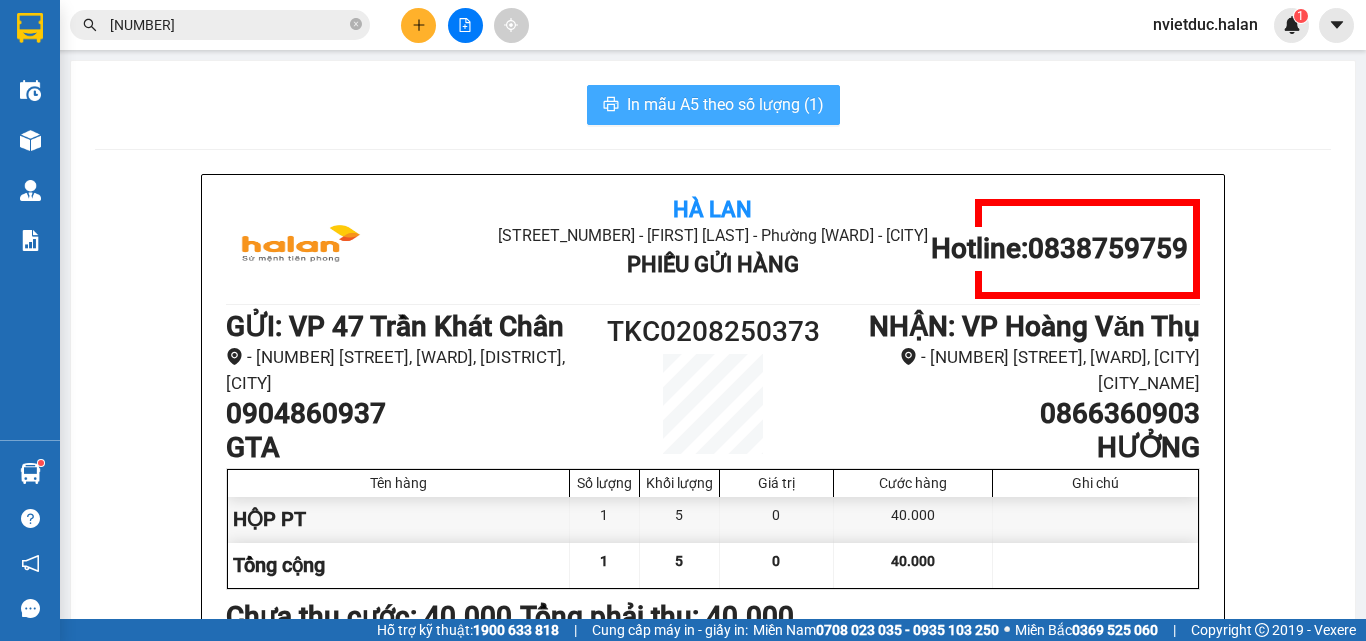 click on "In mẫu A5 theo số lượng
(1)" at bounding box center (713, 105) 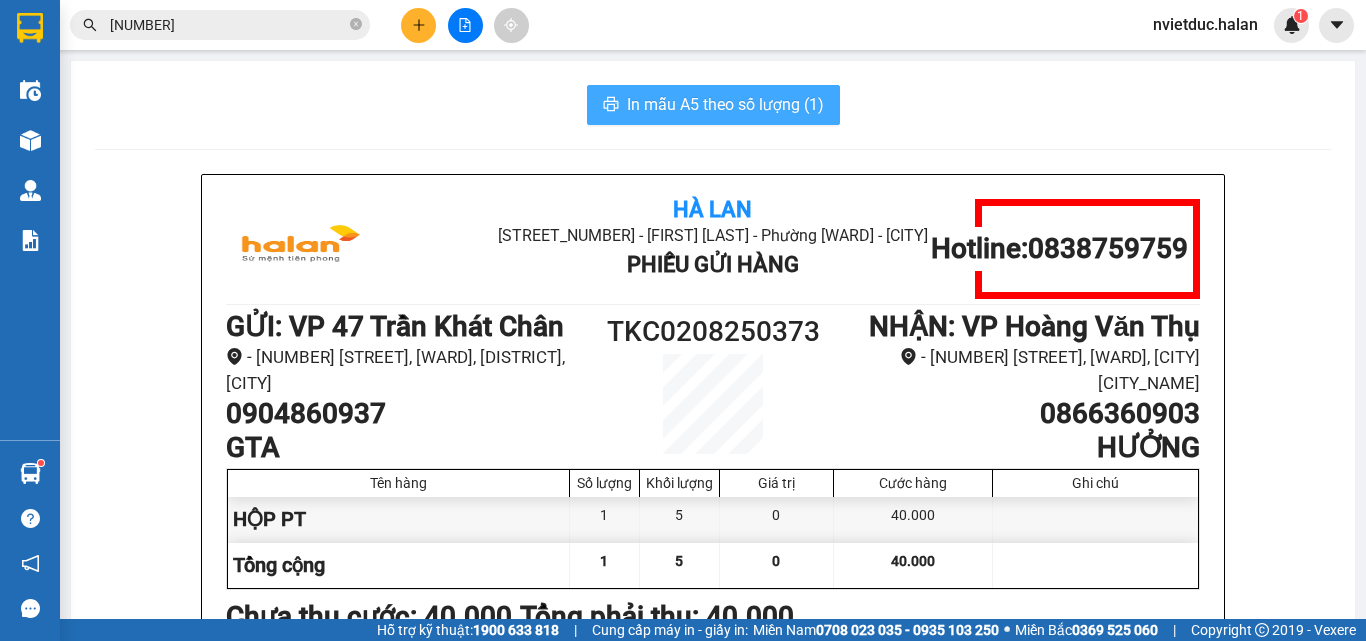 scroll, scrollTop: 0, scrollLeft: 0, axis: both 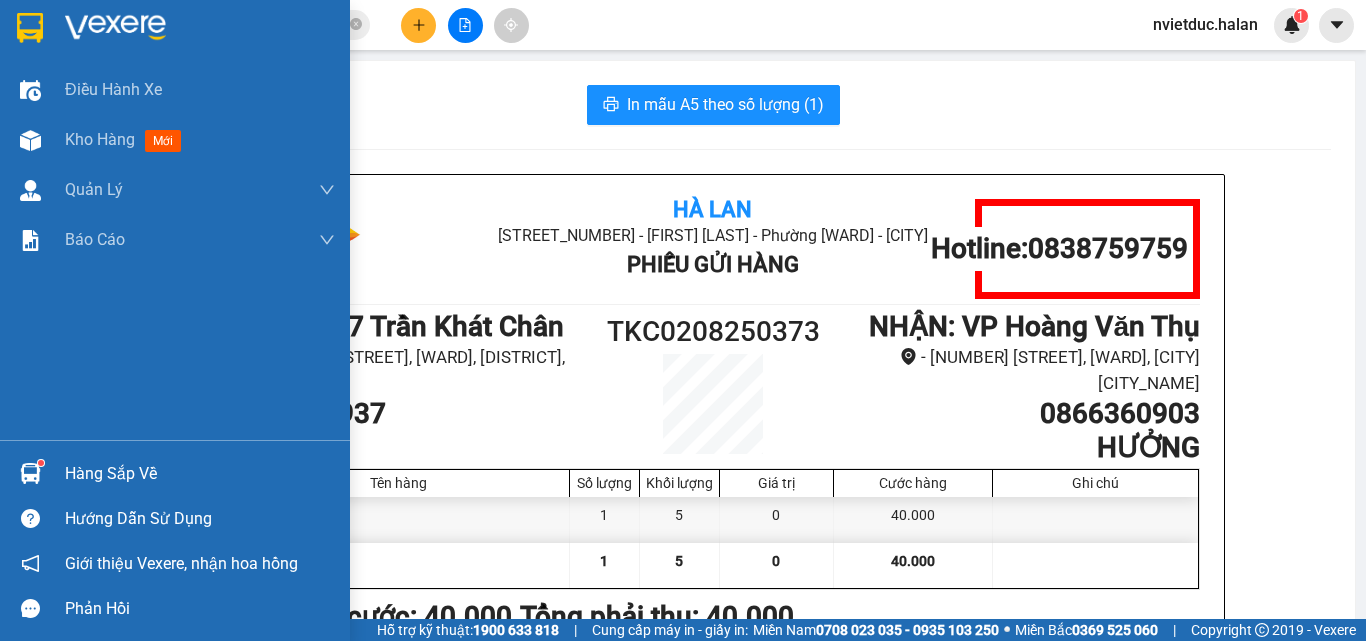 click on "Hàng sắp về" at bounding box center (175, 473) 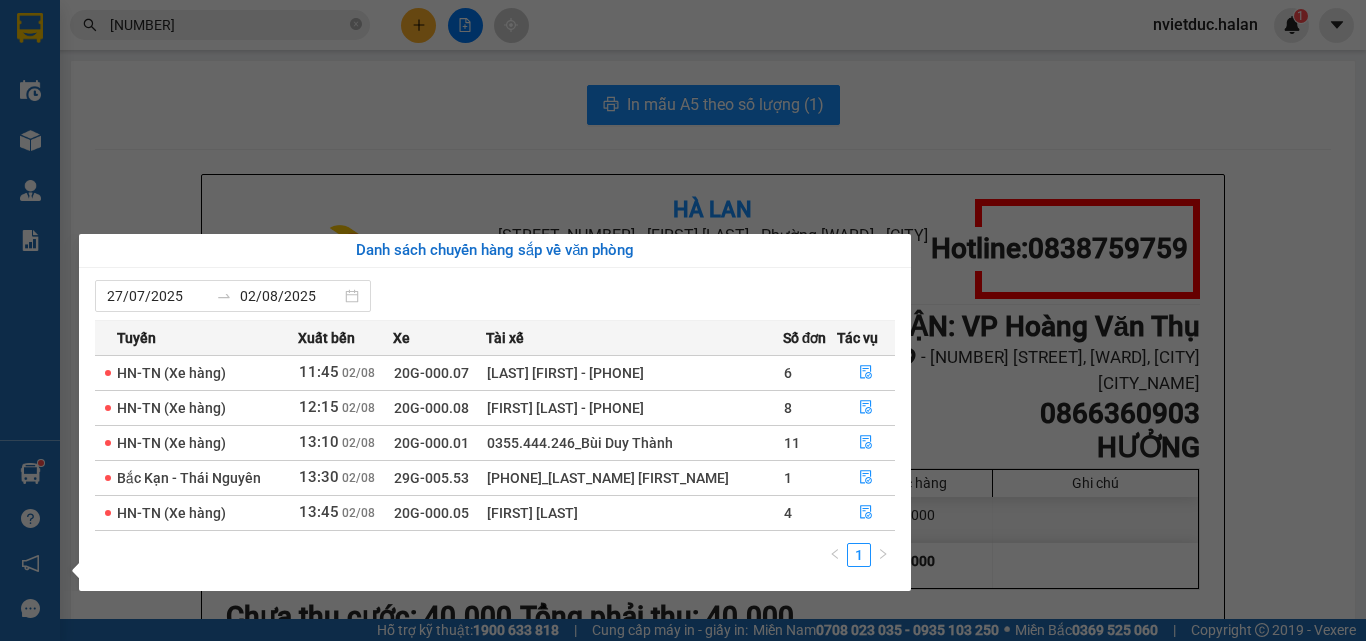 click on "Lâm Đức Hưởng - 0565639333" at bounding box center (634, 373) 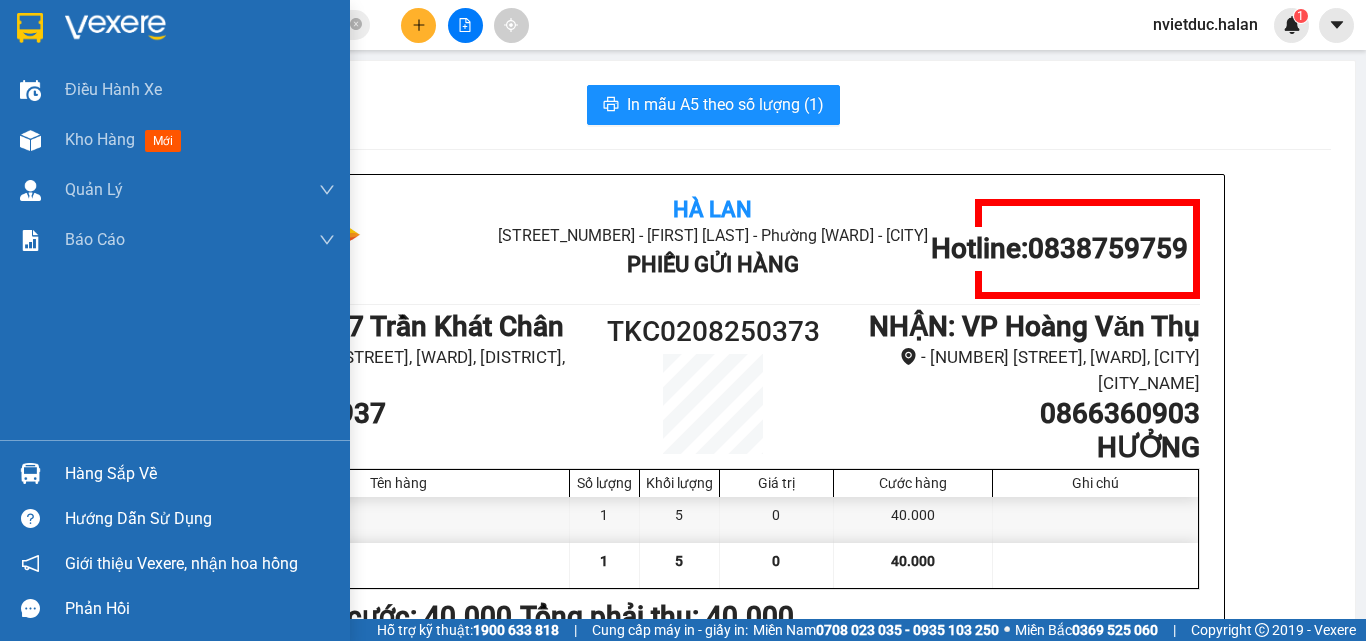 click on "Hàng sắp về" at bounding box center (200, 474) 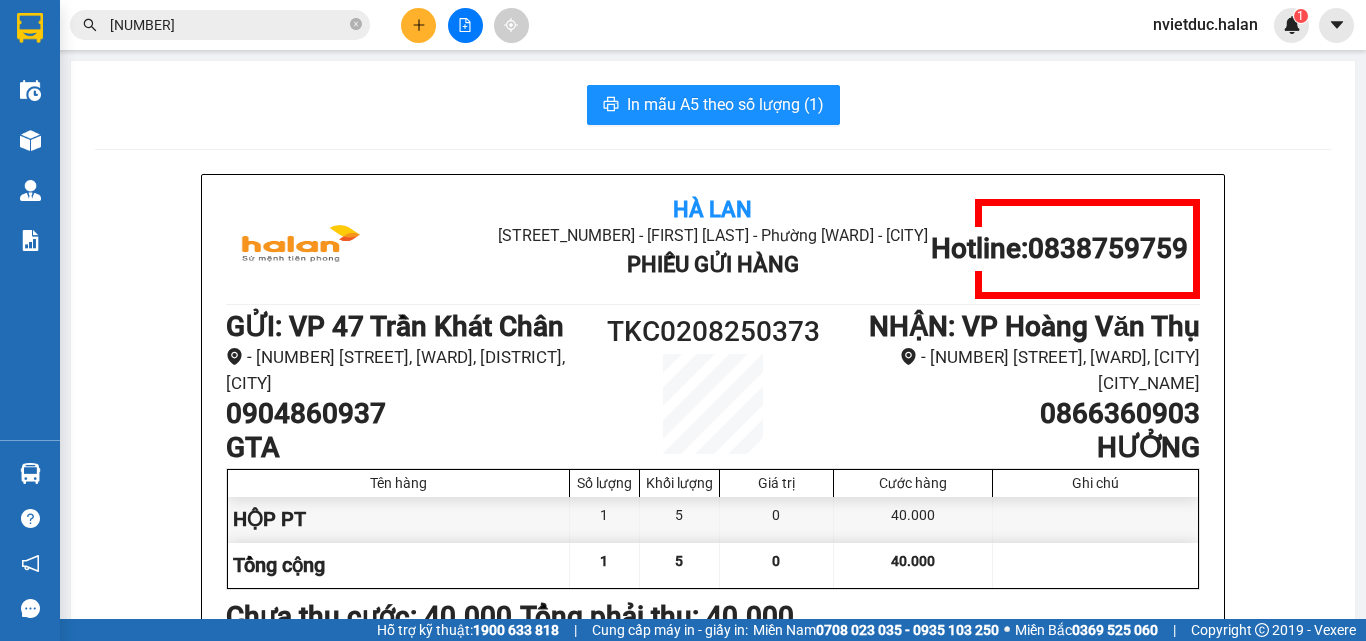 drag, startPoint x: 433, startPoint y: 77, endPoint x: 324, endPoint y: 43, distance: 114.17968 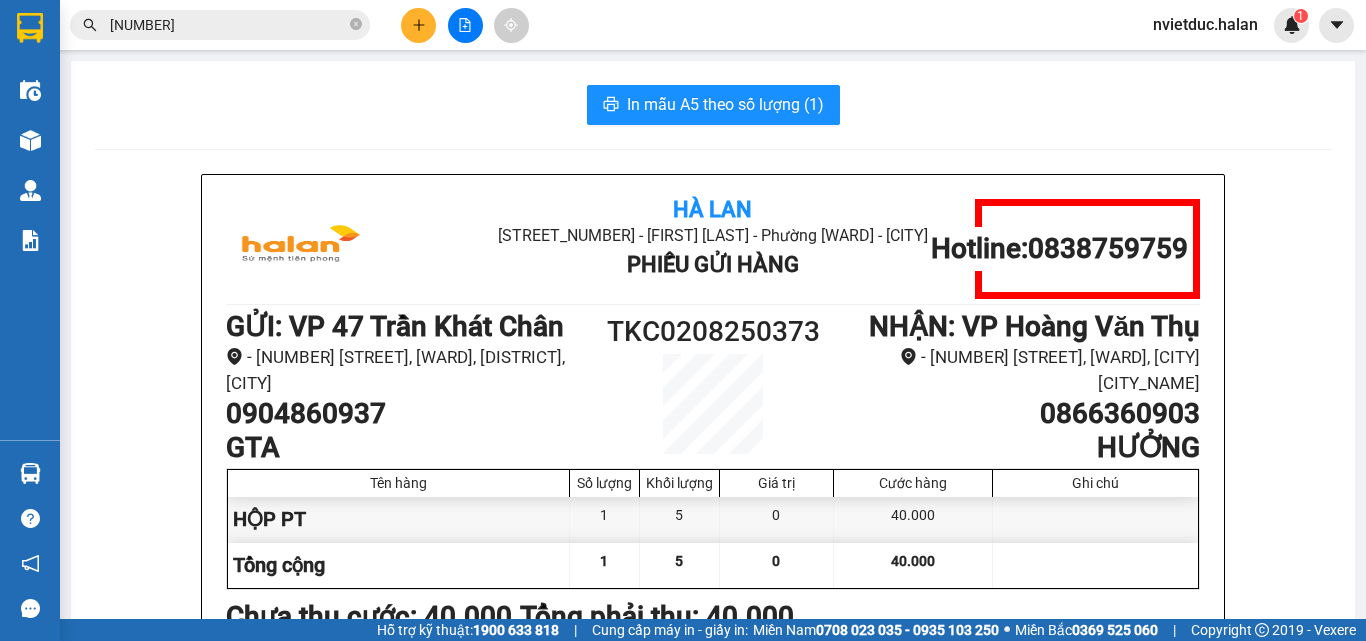 click on "0208250373" at bounding box center (228, 25) 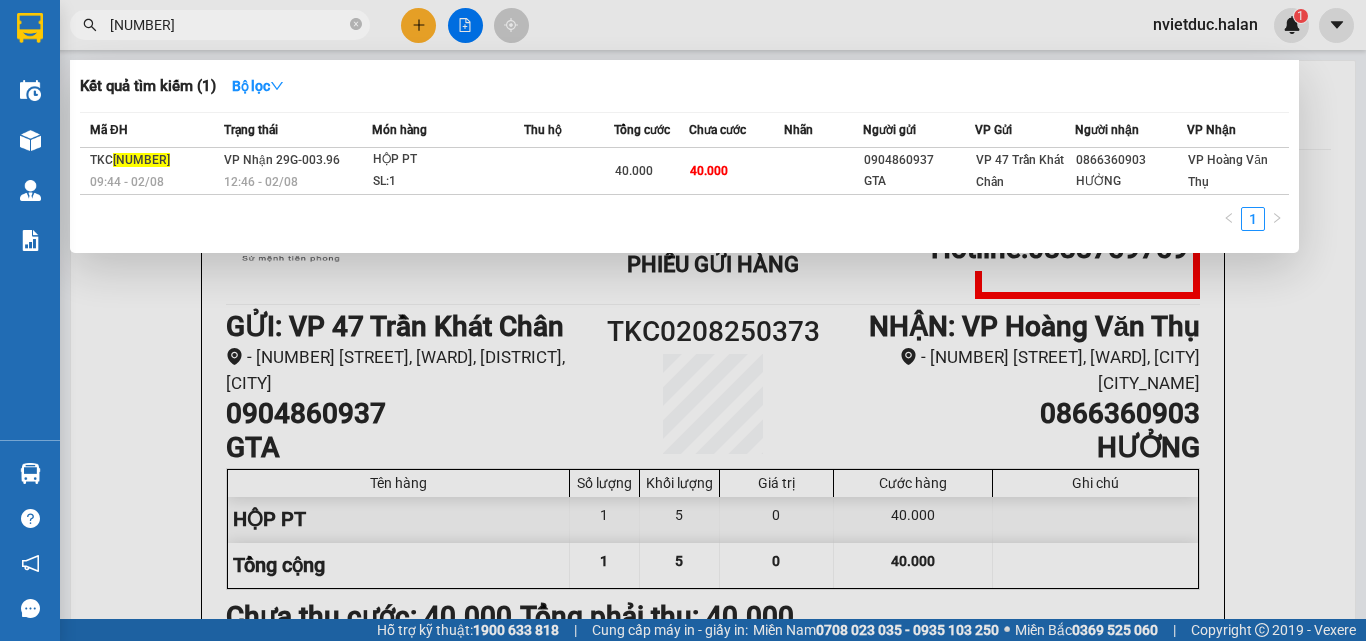 click on "0208250373" at bounding box center (228, 25) 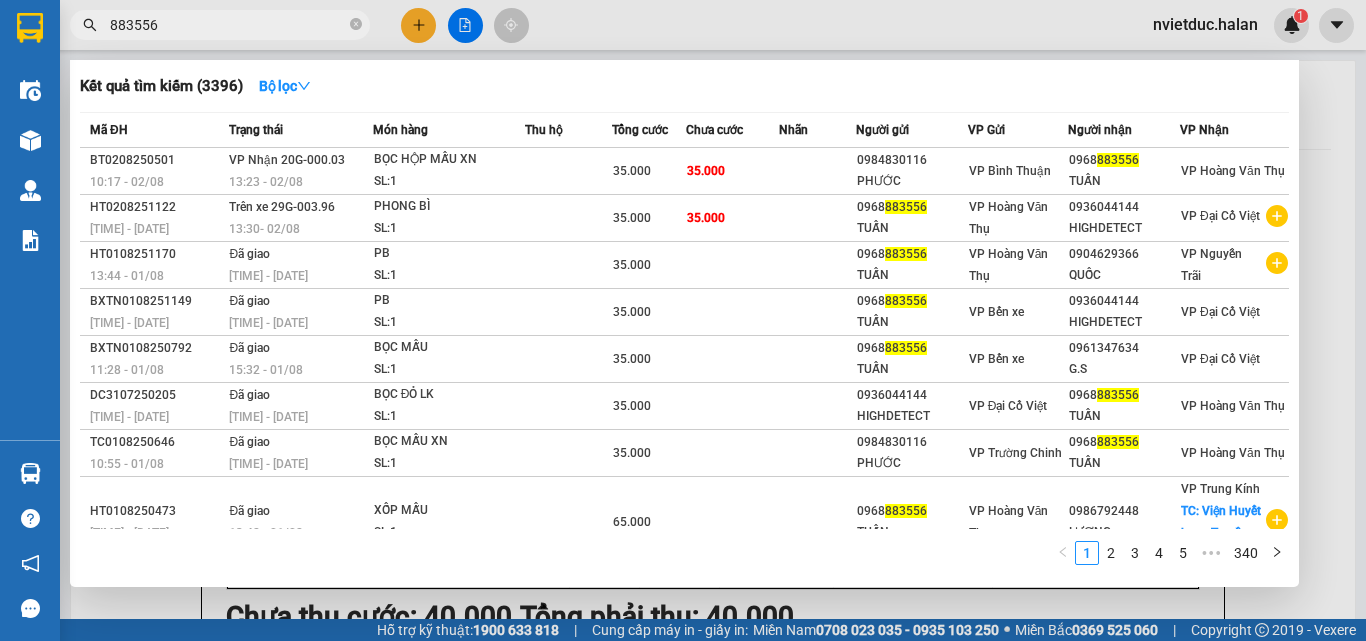 type on "883556" 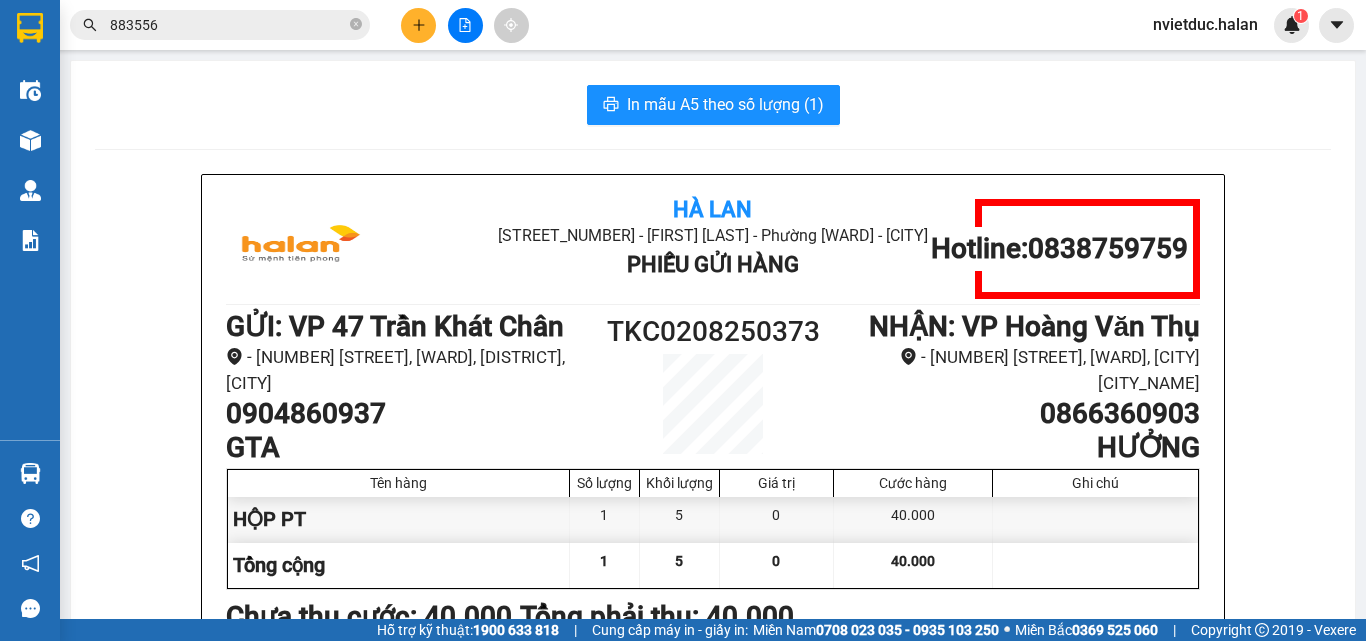 click on "0866360903" at bounding box center (1017, 414) 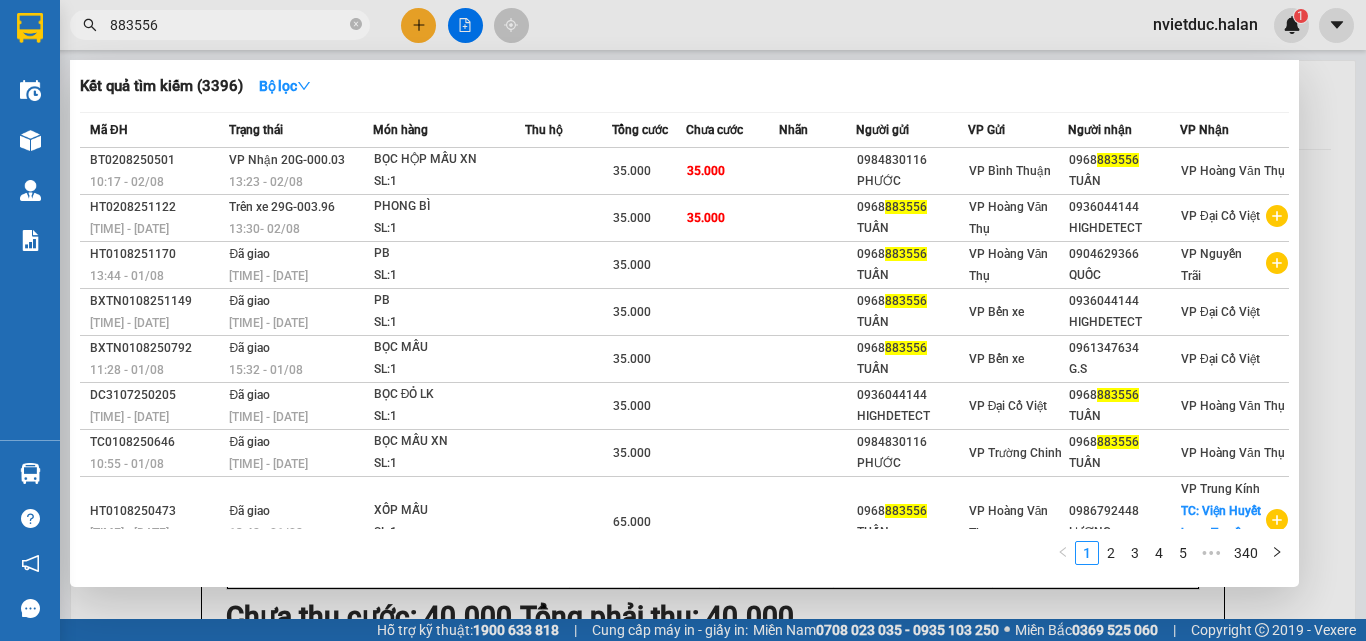 scroll, scrollTop: 0, scrollLeft: 0, axis: both 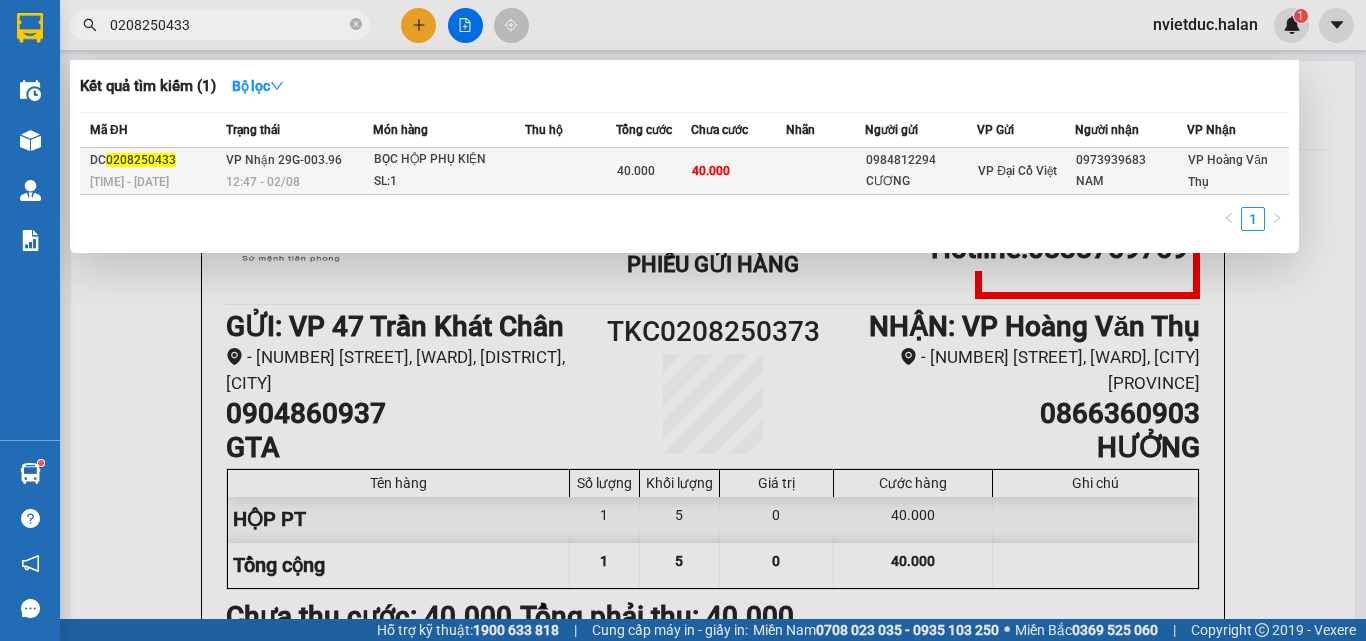 type on "0208250433" 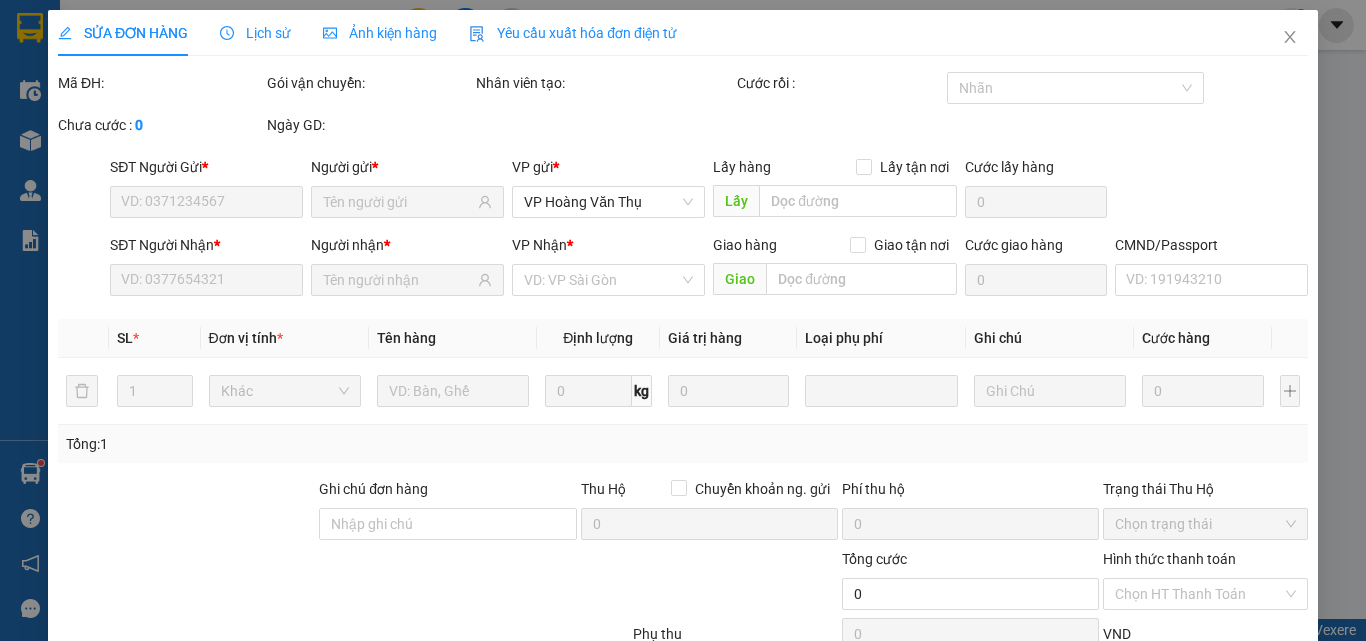 type on "0984812294" 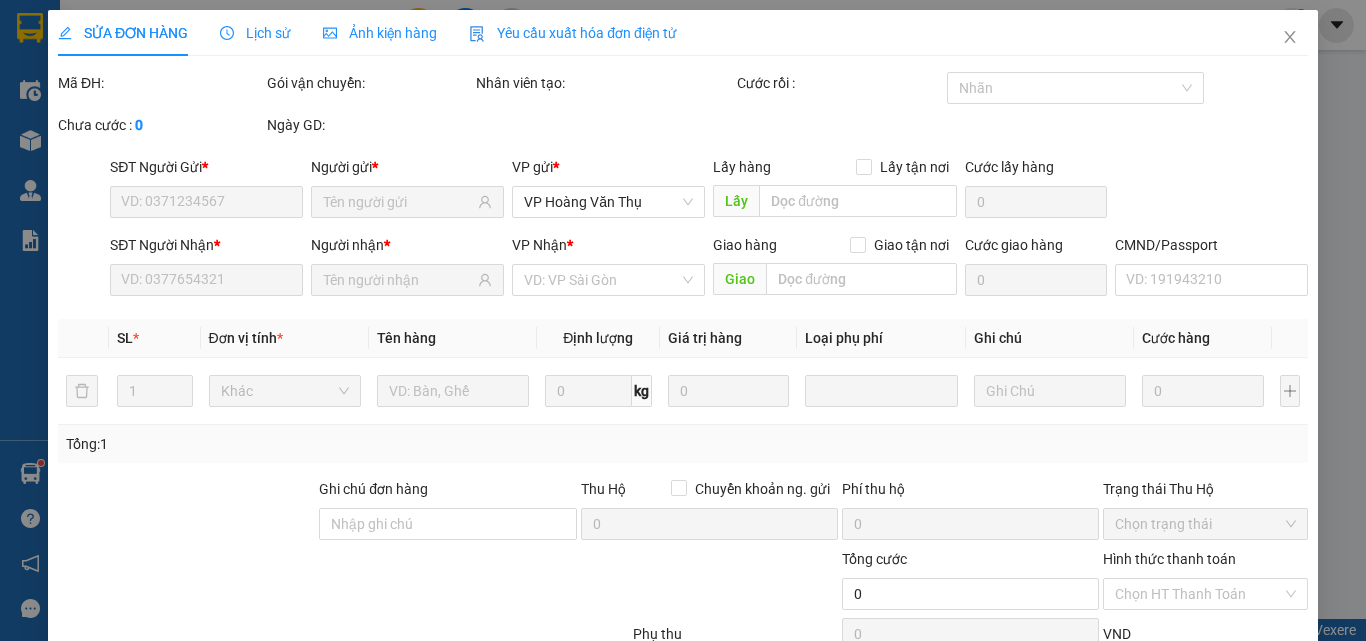 type on "CƯƠNG" 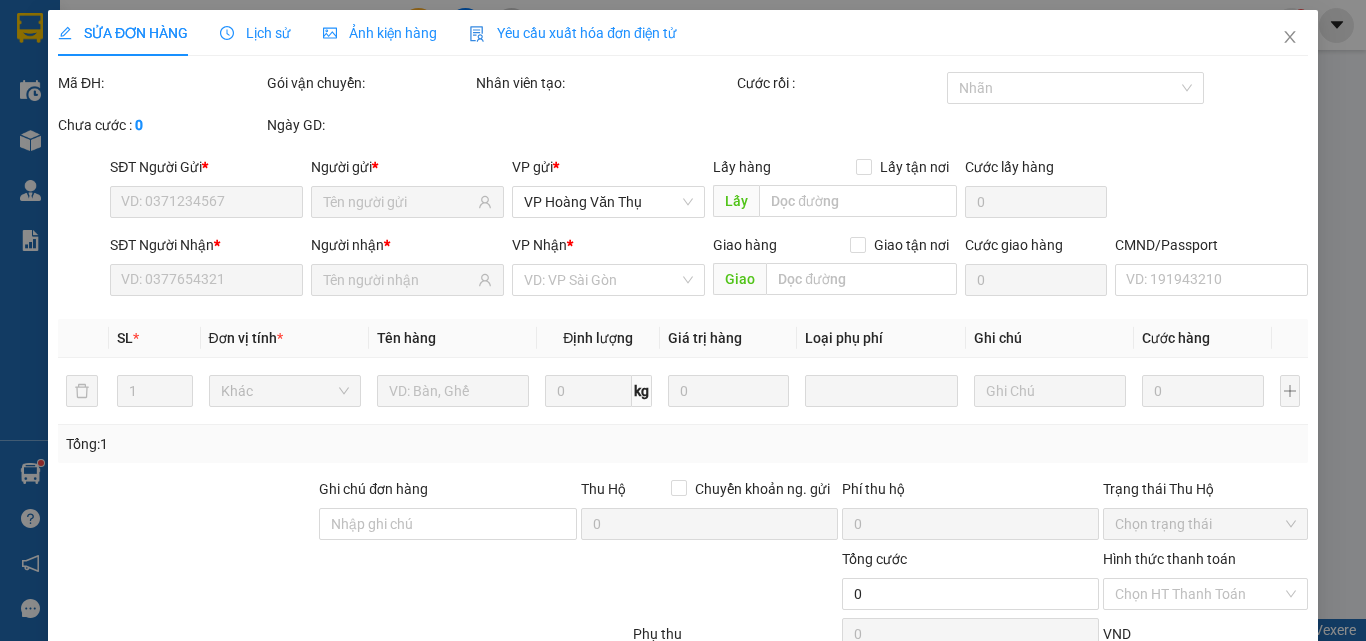 type on "0973939683" 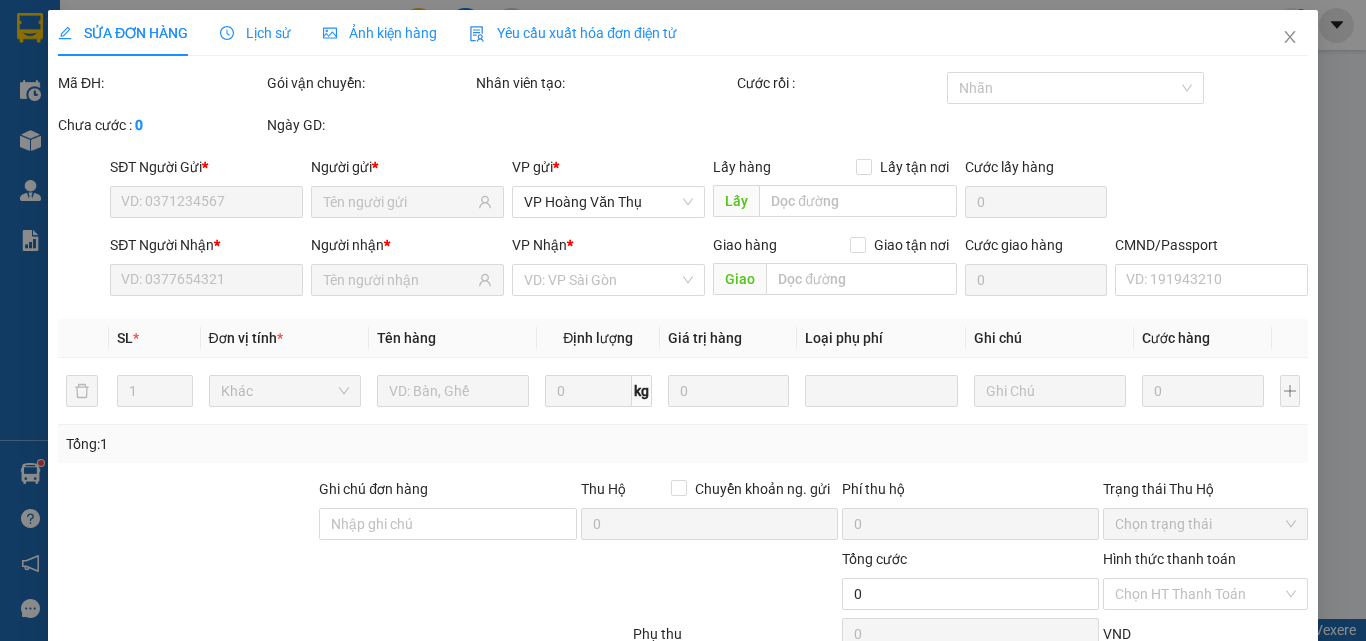 type on "40.000" 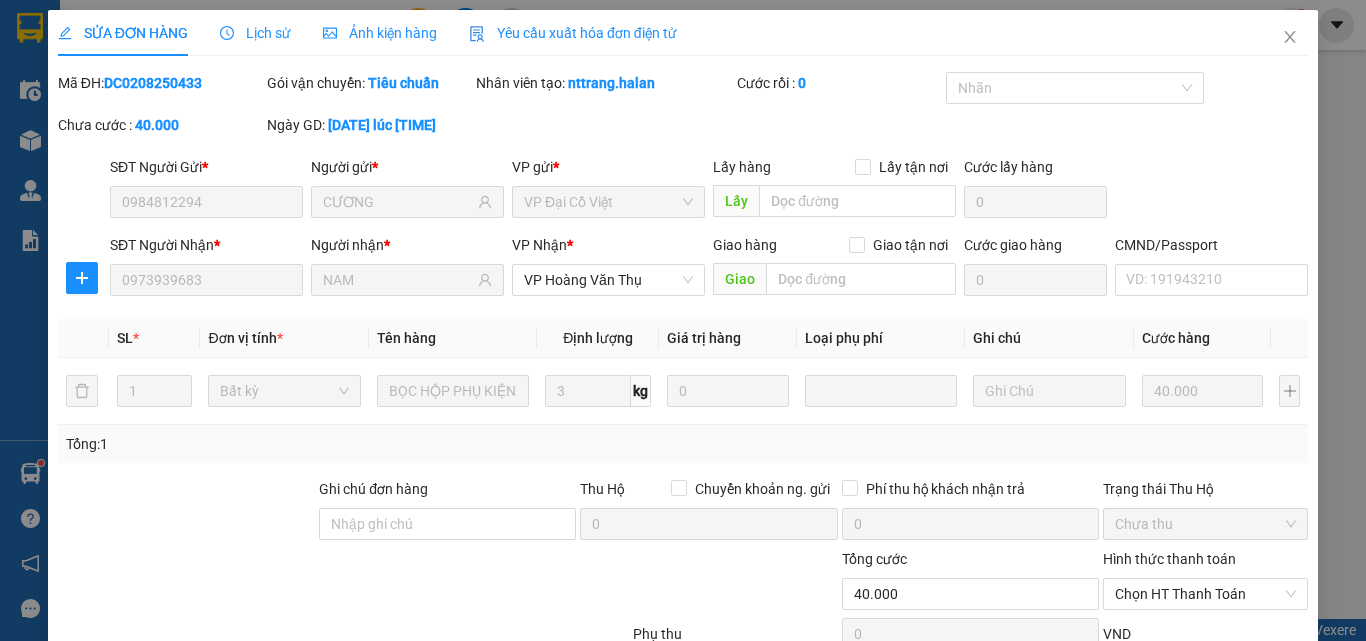 scroll, scrollTop: 143, scrollLeft: 0, axis: vertical 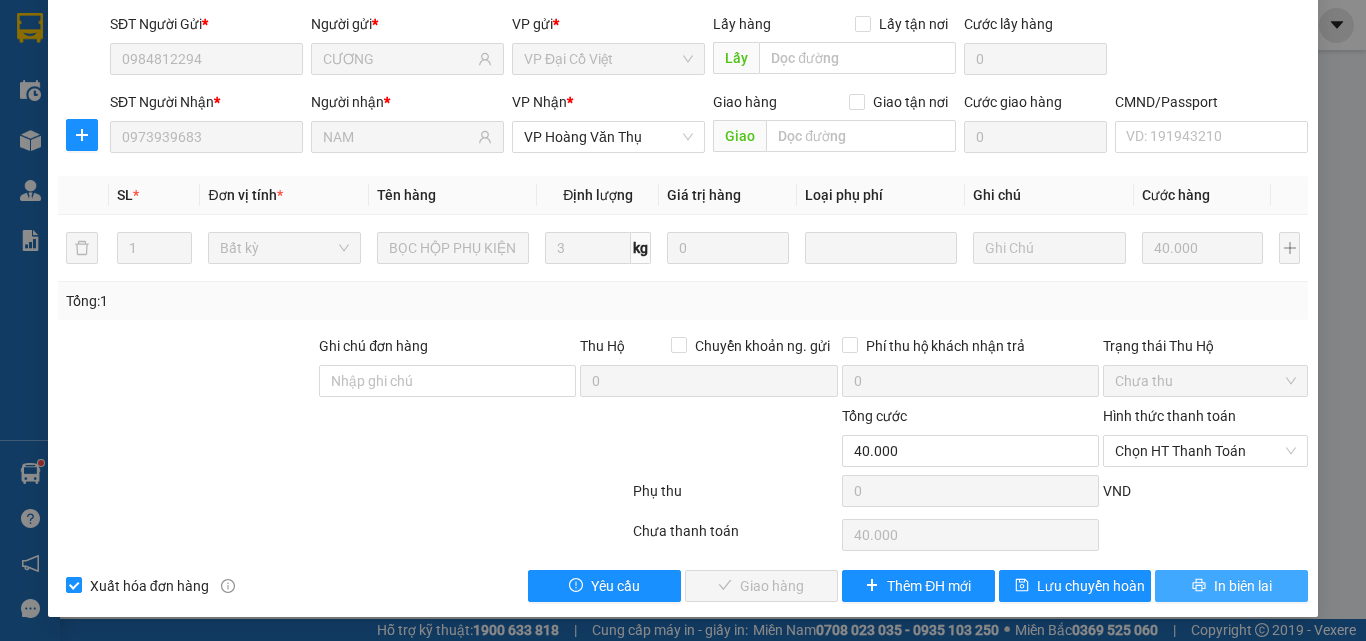 click on "In biên lai" at bounding box center (1243, 586) 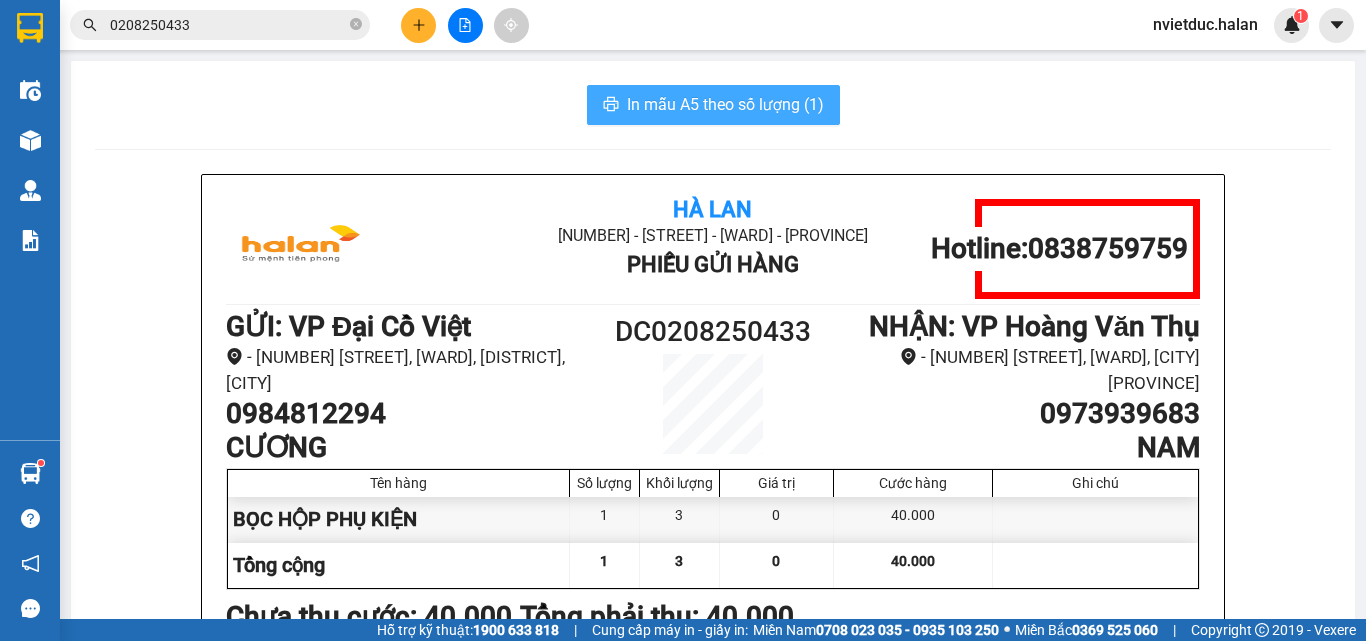 click on "In mẫu A5 theo số lượng
(1)" at bounding box center [725, 104] 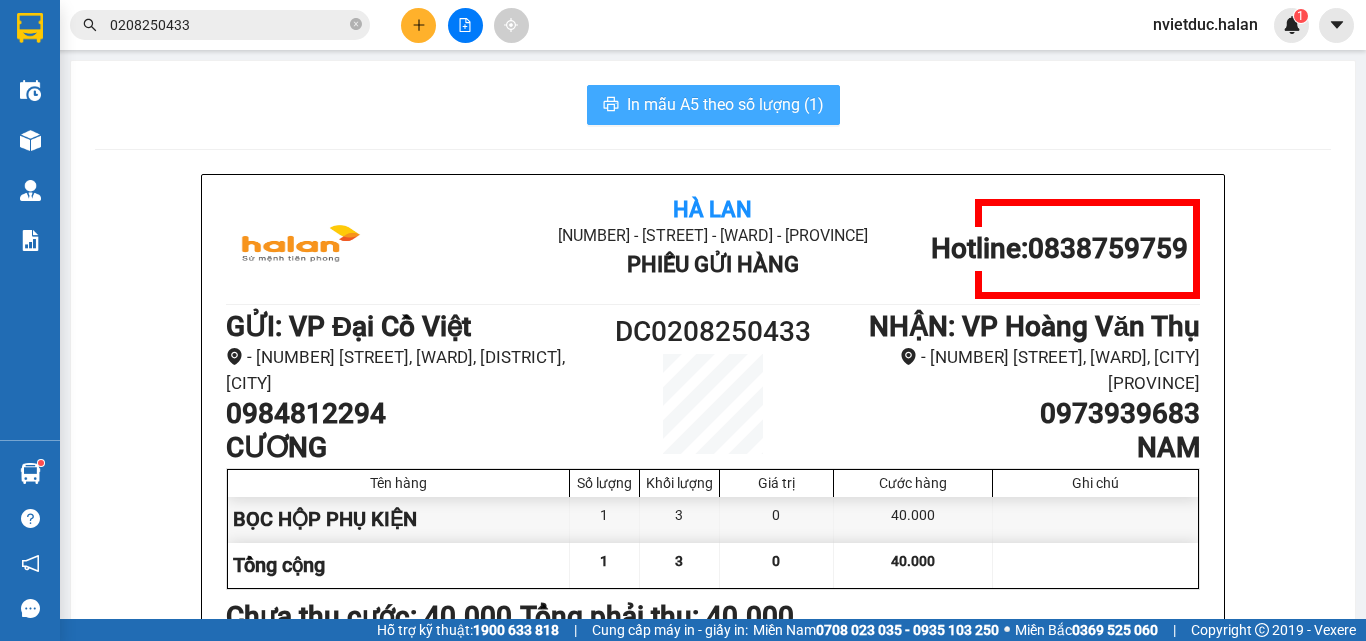 scroll, scrollTop: 0, scrollLeft: 0, axis: both 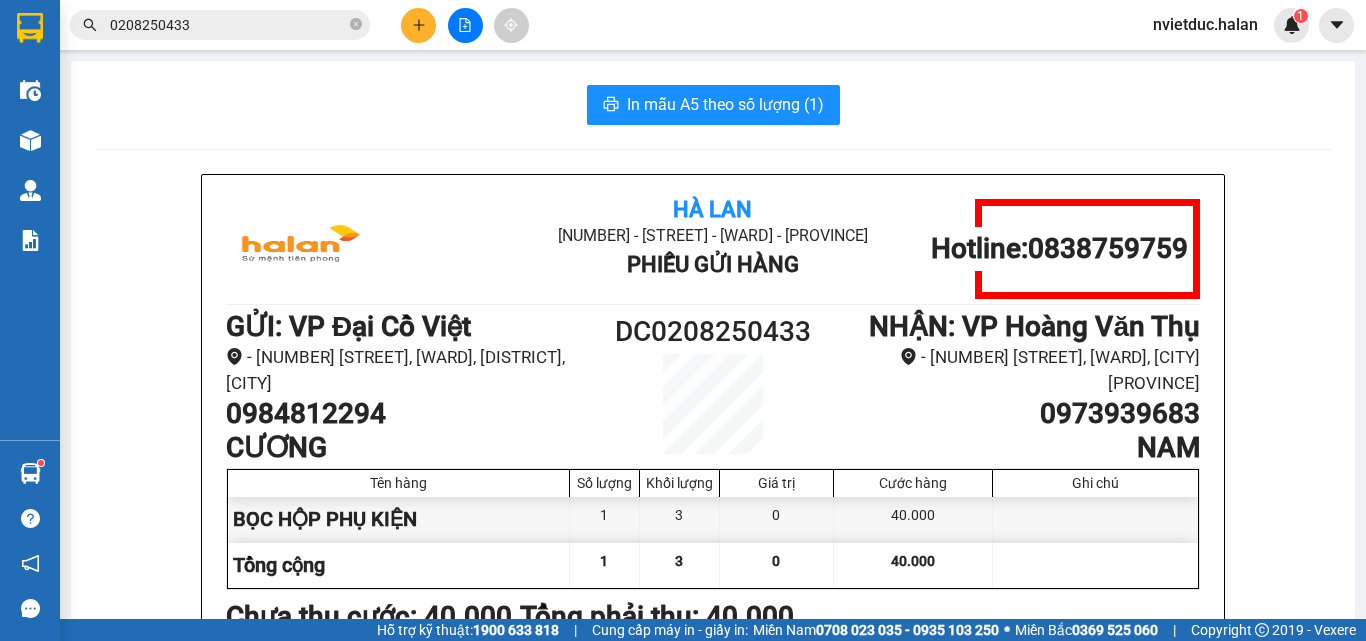 click on "Kết quả tìm kiếm ( 1 )  Bộ lọc  Mã ĐH Trạng thái Món hàng Thu hộ Tổng cước Chưa cước Nhãn Người gửi VP Gửi Người nhận VP Nhận DC 0208250433 10:00 - 02/08 VP Nhận   29G-003.96 12:47 - 02/08 BỌC HỘP PHỤ KIỆN SL:  1 40.000 40.000 0984812294 CƯƠNG  VP Đại Cồ Việt 0973939683 NAM VP Hoàng Văn Thụ 1 0208250433 nvietduc.halan 1" at bounding box center [683, 25] 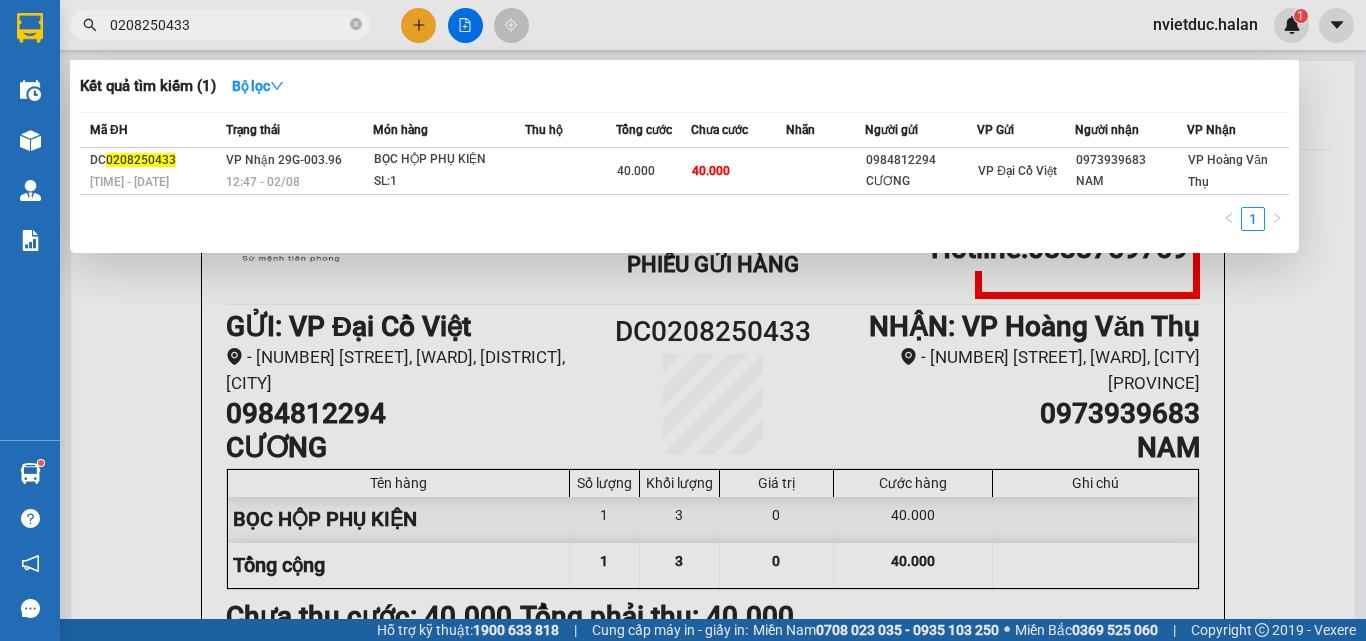 click on "0208250433" at bounding box center [228, 25] 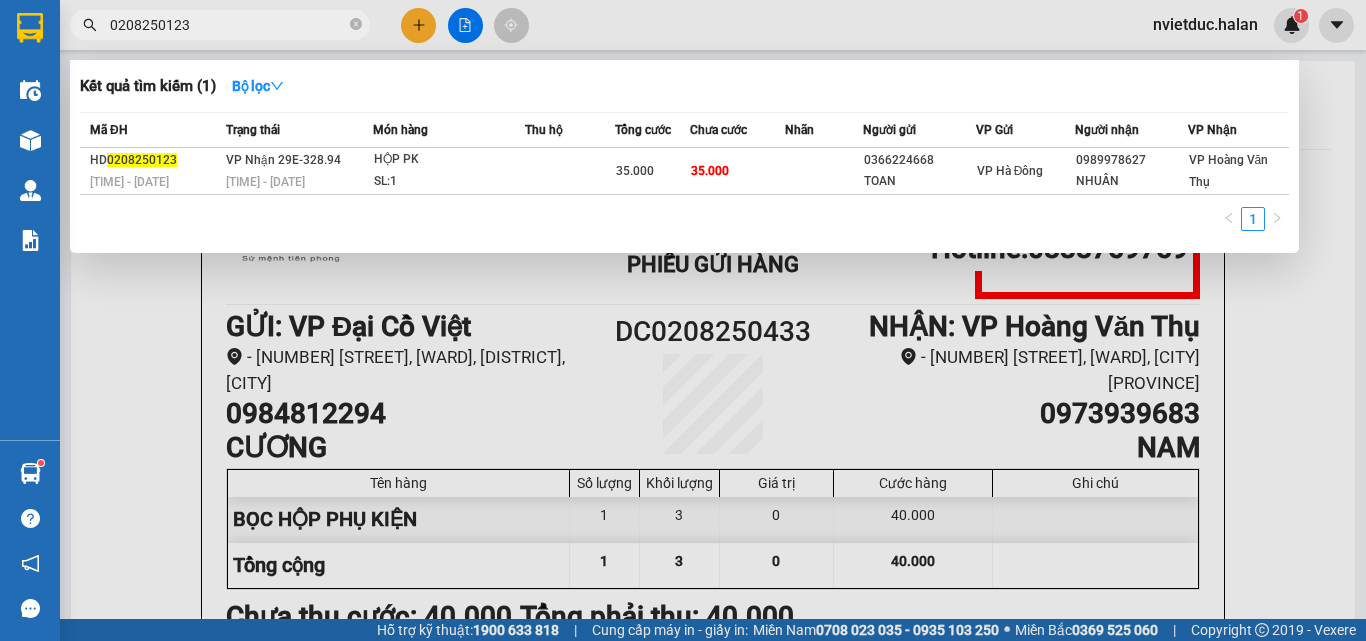 type on "0208250123" 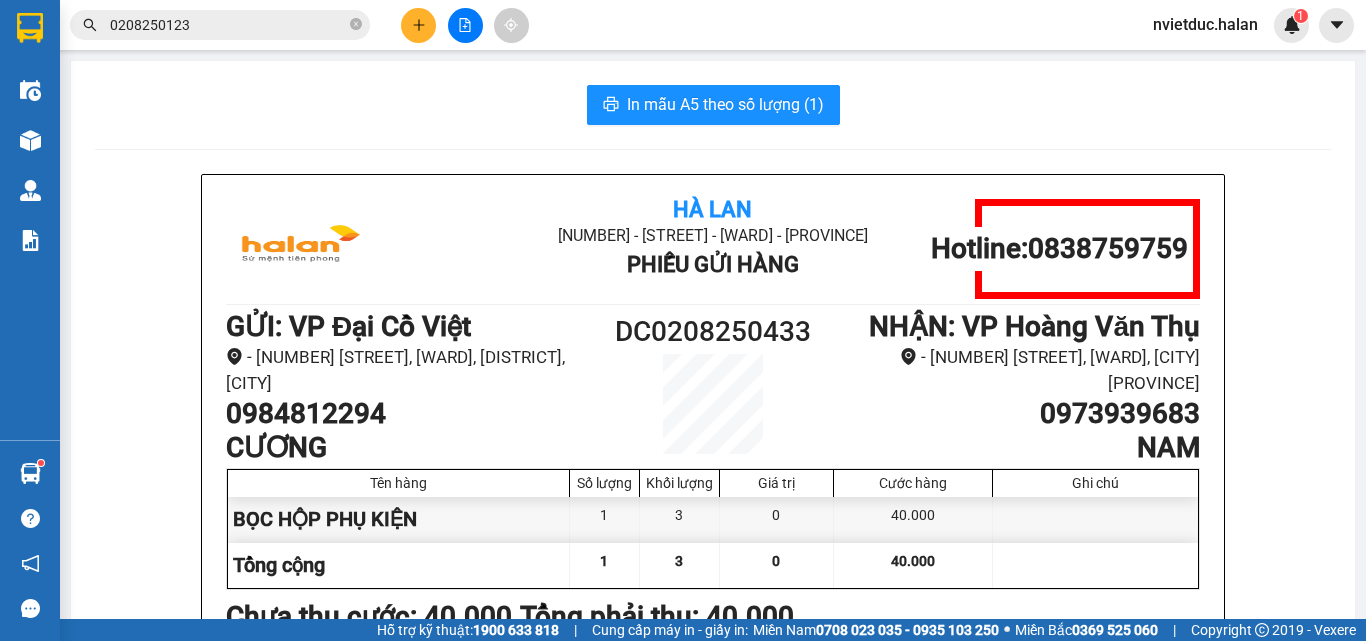 click on "0208250123" at bounding box center [220, 25] 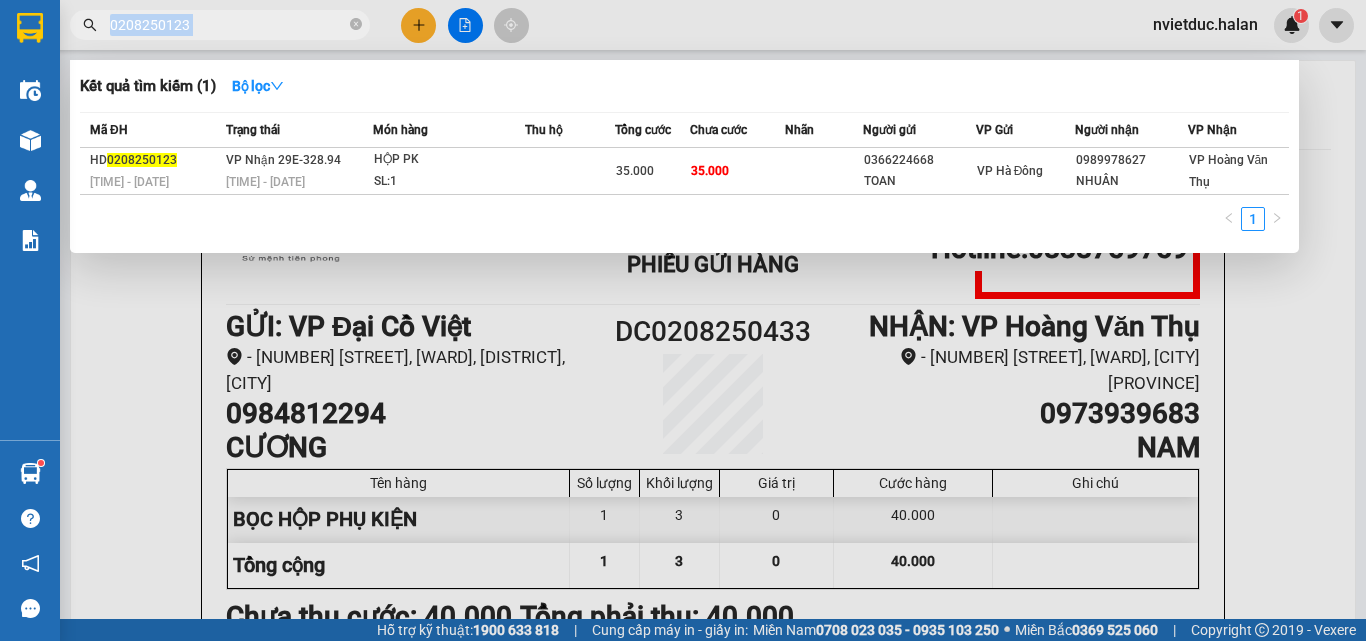 click on "0208250123" at bounding box center [220, 25] 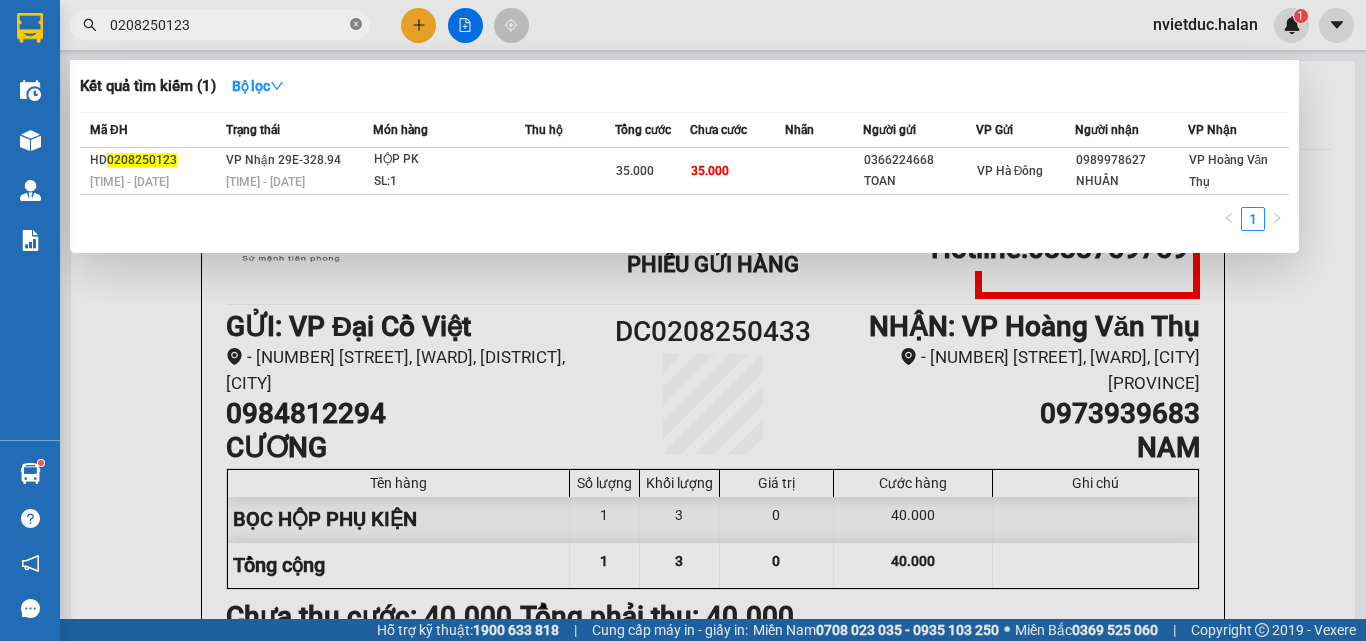 click 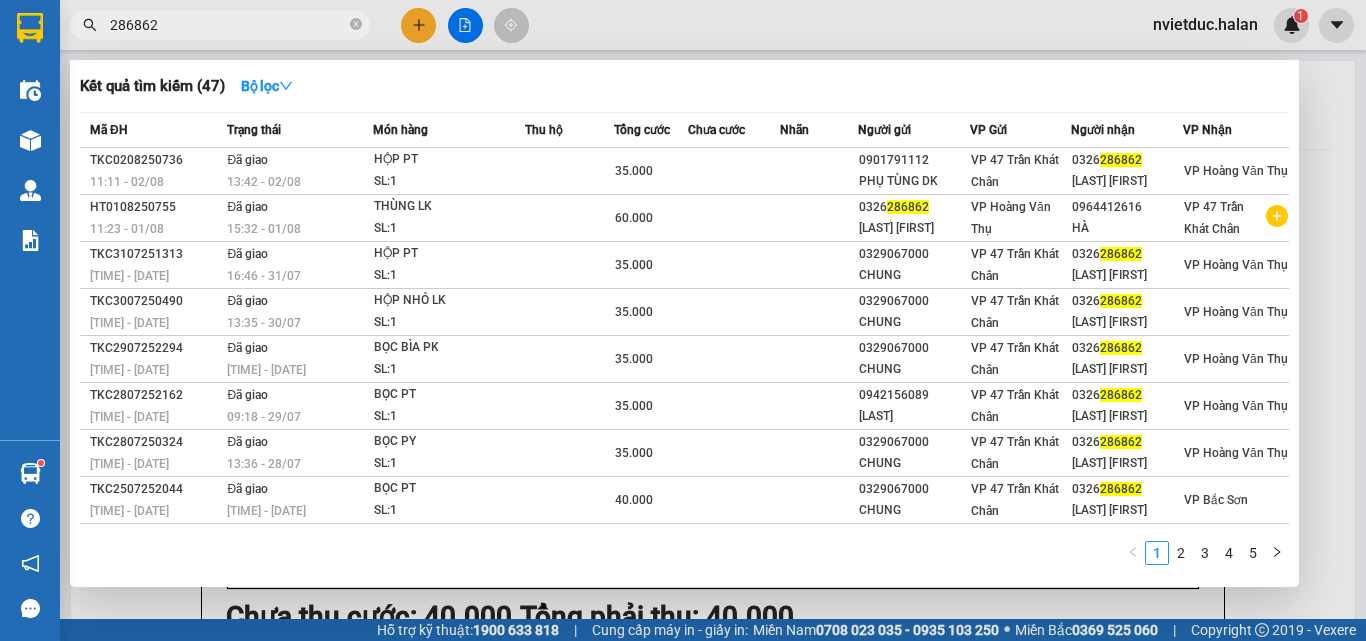 type on "286862" 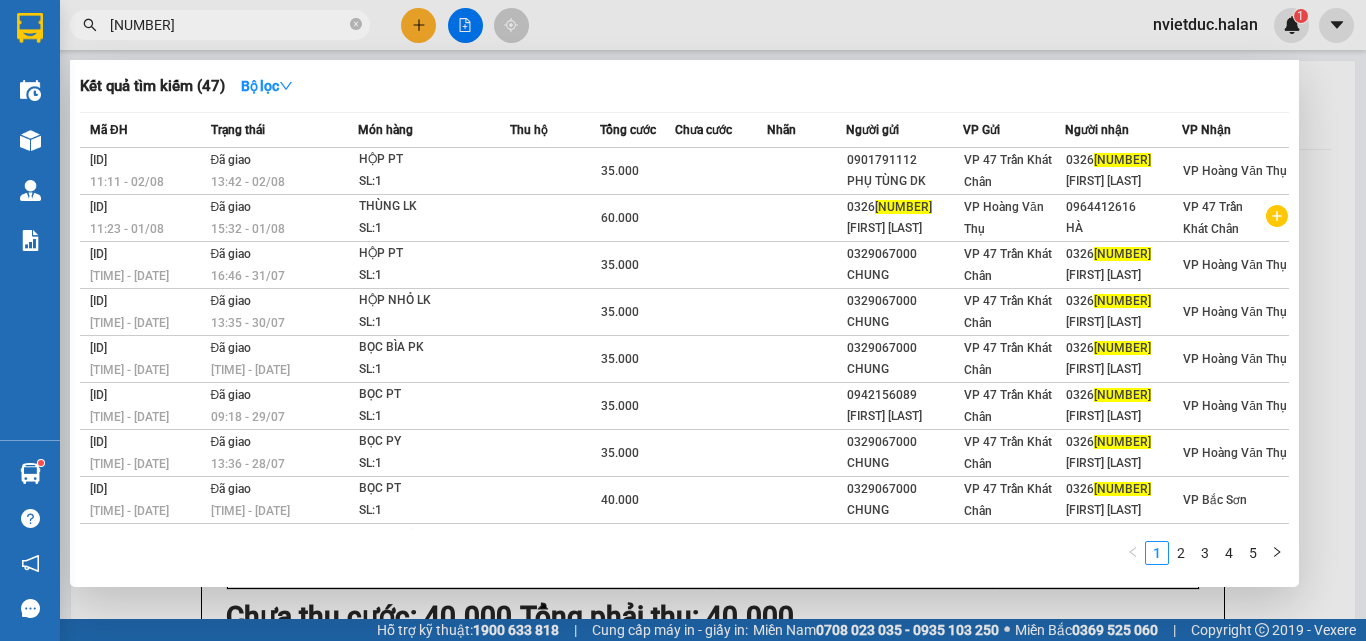 scroll, scrollTop: 0, scrollLeft: 0, axis: both 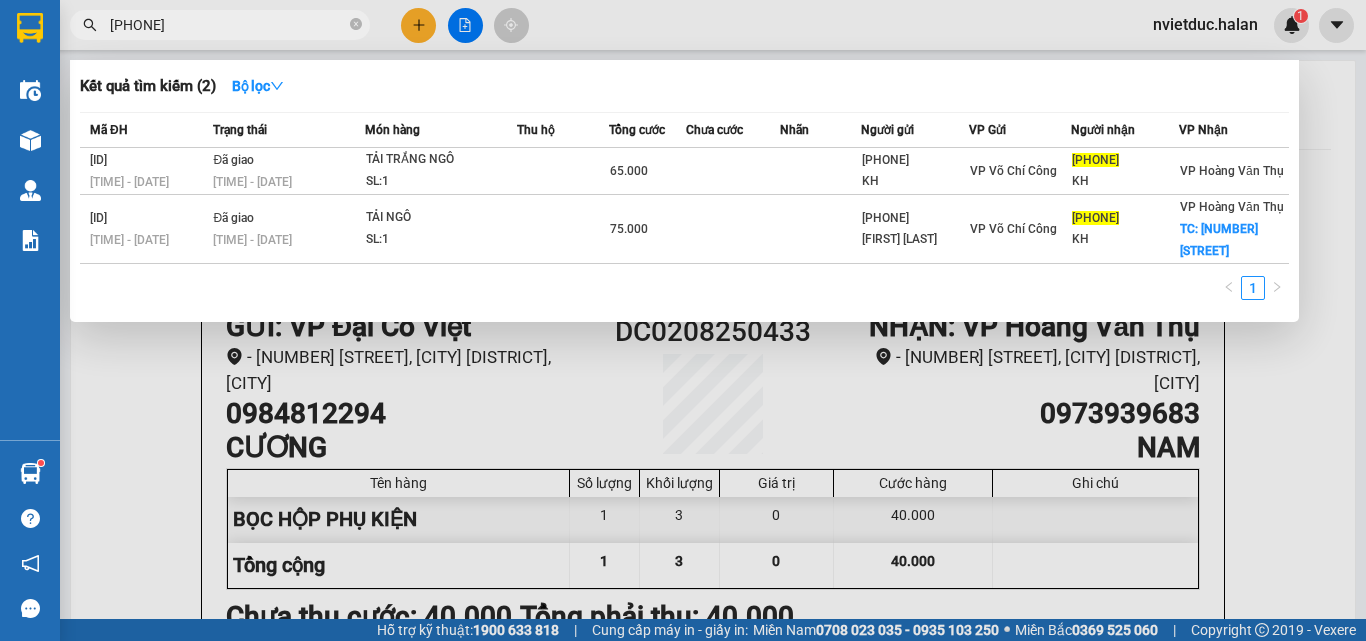 click on "0945029202" at bounding box center (228, 25) 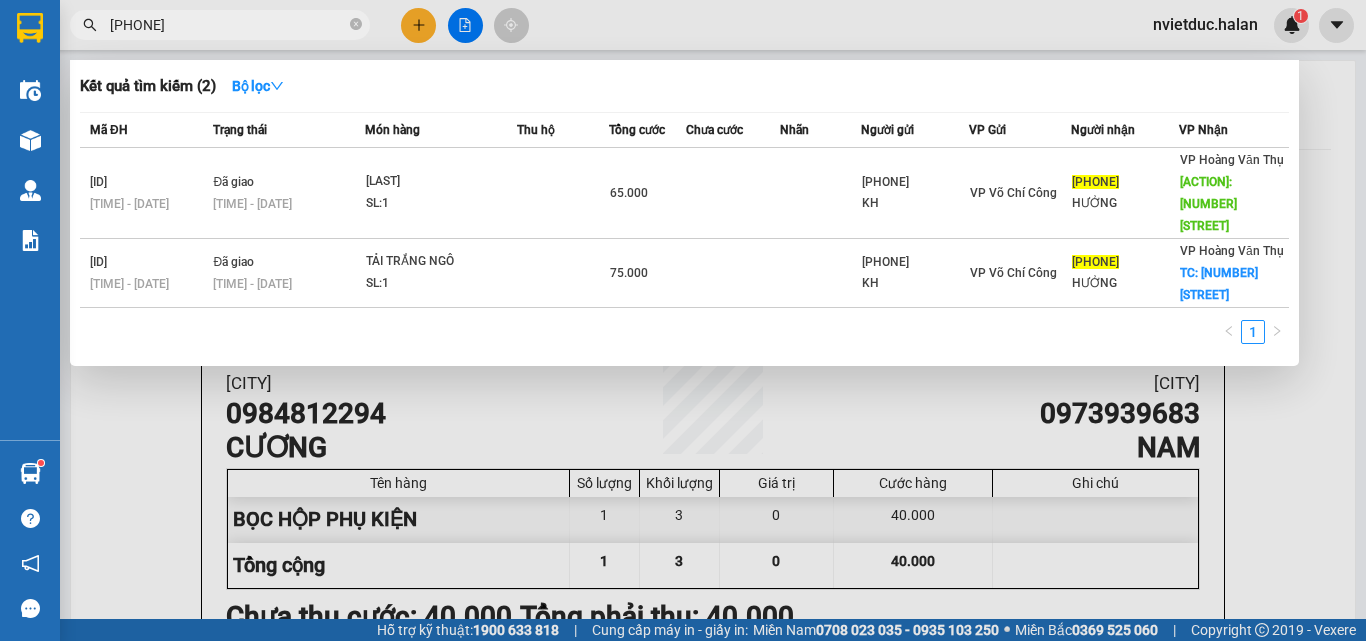 click on "0382919665" at bounding box center [228, 25] 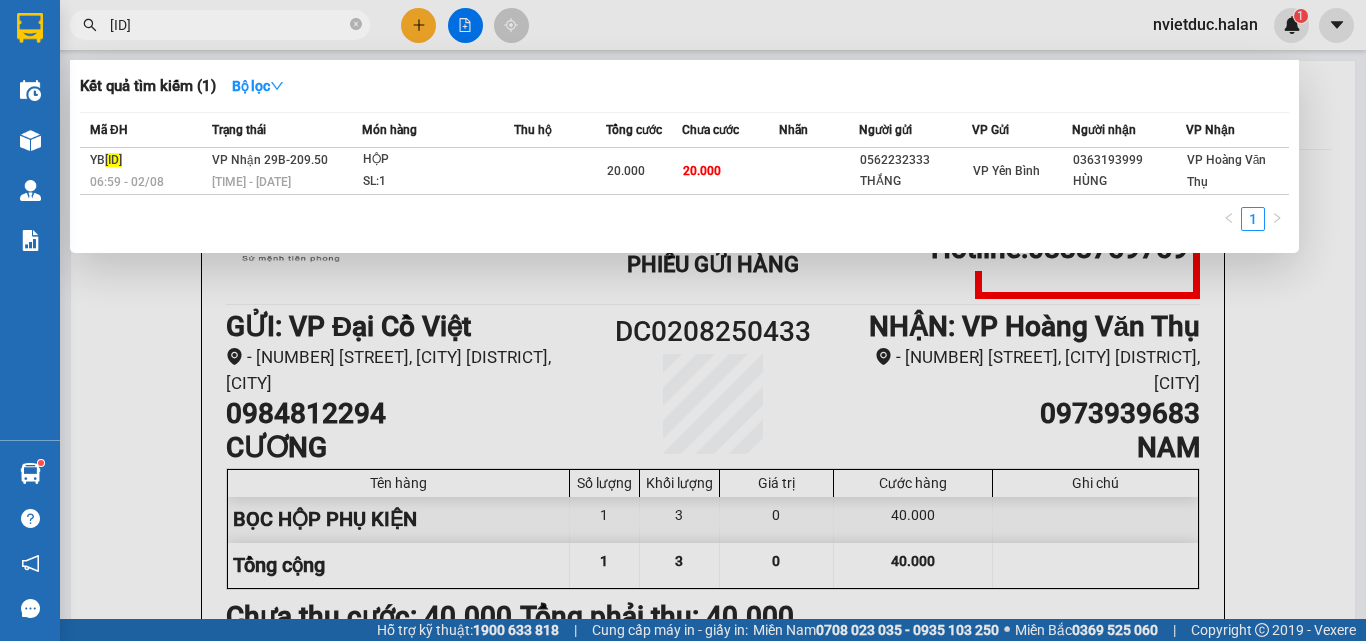 click on "0208250041" at bounding box center [228, 25] 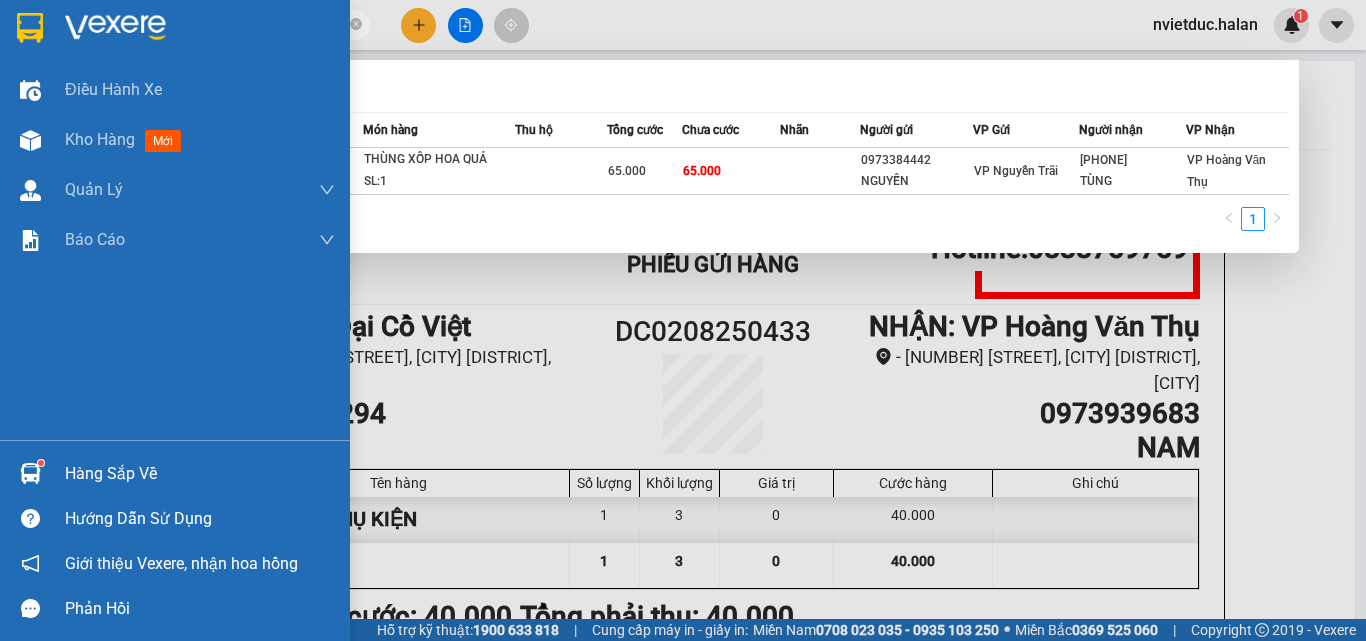 type on "0208251031" 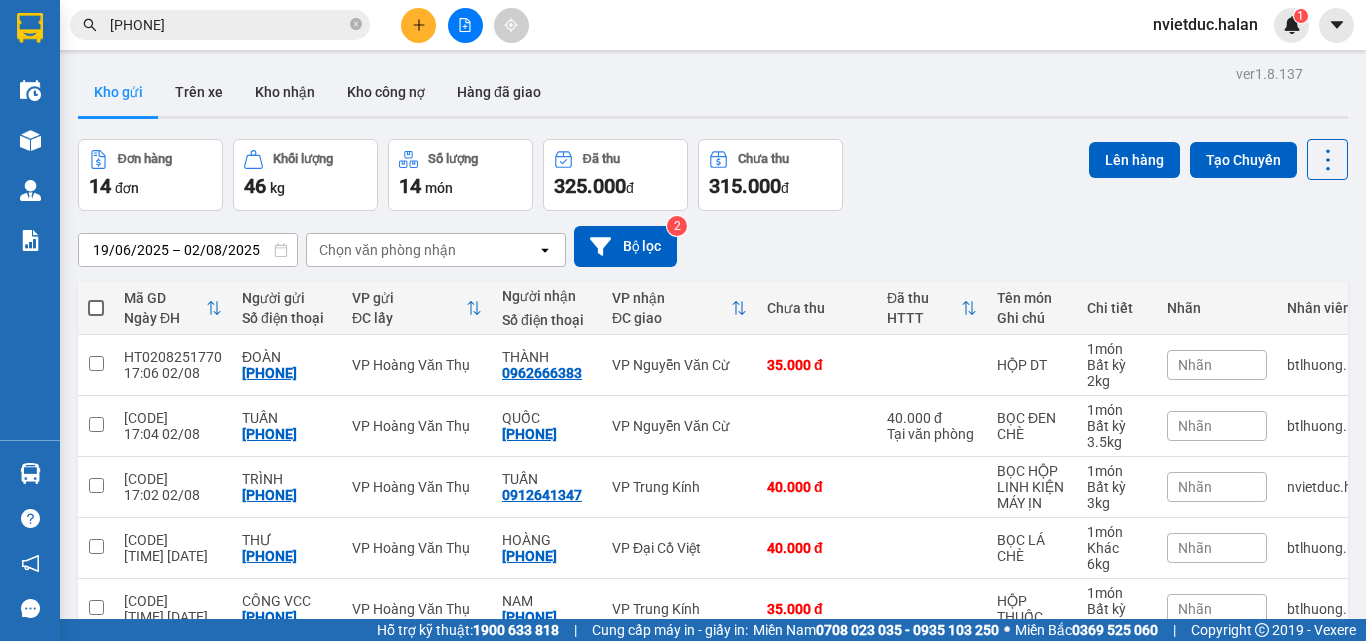 scroll, scrollTop: 0, scrollLeft: 0, axis: both 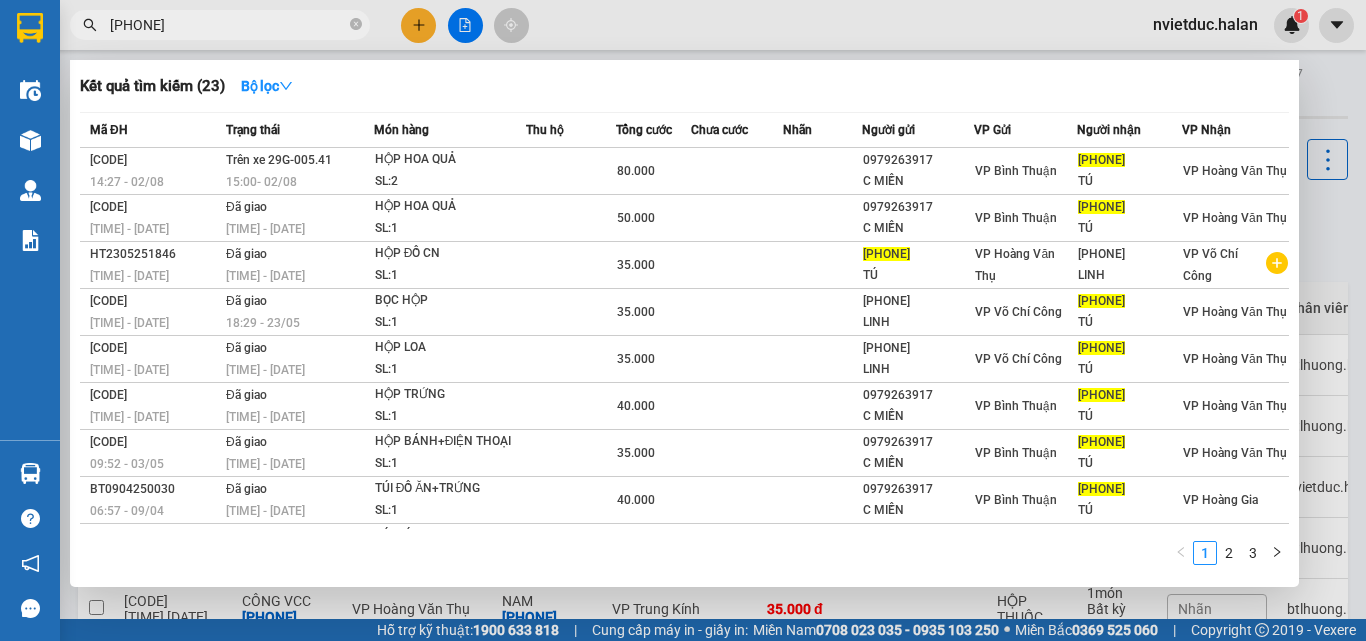 click on "[PHONE]" at bounding box center [228, 25] 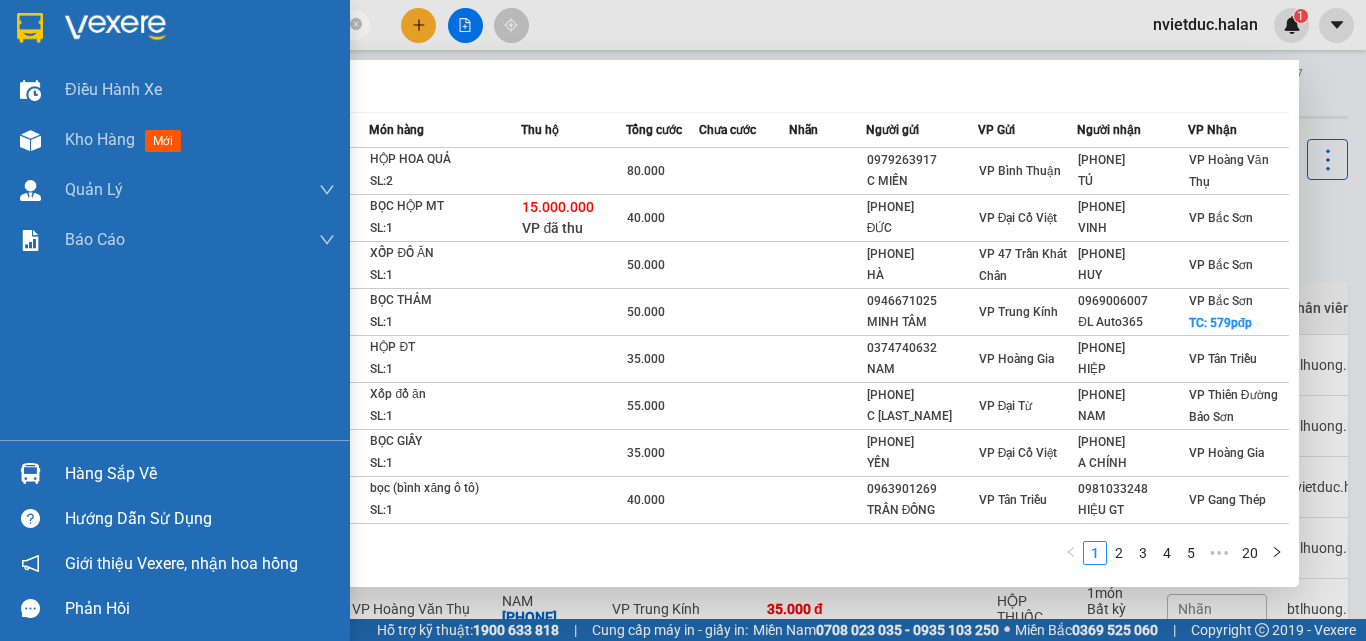type on "251214" 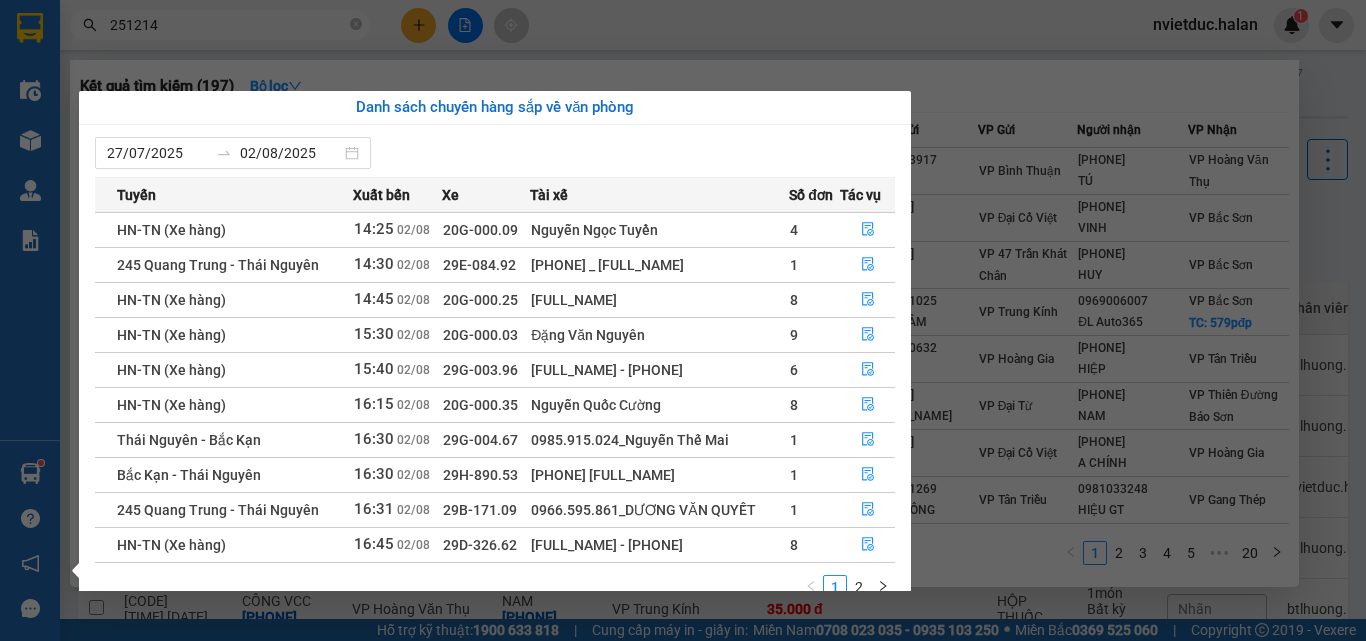 click on "Kết quả tìm kiếm ( [NUMBER] )  Bộ lọc  Mã ĐH Trạng thái Món hàng Thu hộ Tổng cước Chưa cước Nhãn Người gửi VP Gửi Người nhận VP Nhận [CODE] [TIME] - [DATE] VP Nhận   [PLATE_NUMBER] [TIME] - [DATE] HỘP HOA QUẢ SL:  [NUMBER] [PRICE] [PHONE] C [NAME] VP [ADDRESS] [PHONE] [LAST_NAME] TÚ VP [ADDRESS] [CODE] [TIME] - [DATE] Đã giao   [TIME] - [DATE] BỌC HỘP MT SL:  [NUMBER] [PRICE] VP đã thu [PRICE] [PHONE] ĐỨC VP [ADDRESS] [PHONE] [FULL_NAME] VP [ADDRESS] [CODE] [TIME] - [DATE] Đã giao   [TIME] - [DATE] XỐP ĐỒ ĂN SL:  [NUMBER] [PRICE] [PHONE] HÀ VP [ADDRESS] [PHONE] [FULL_NAME] VP [ADDRESS] [CODE] [TIME] - [DATE] Đã giao   [TIME] - [DATE] BỌC THẢM SL:  [NUMBER] [PRICE] [PHONE] [NAME] TÂM VP [ADDRESS] [PHONE] ĐL Auto[NUMBER] VP [ADDRESS] TC: [NUMBER] [CODE] [TIME] - [DATE] Đã giao   [TIME] - [DATE] HỘP ĐT SL:  [NUMBER] [PRICE] [PHONE] [NAME] VP [ADDRESS] [PHONE] [LAST_NAME] VP [ADDRESS] [CODE]" at bounding box center [683, 320] 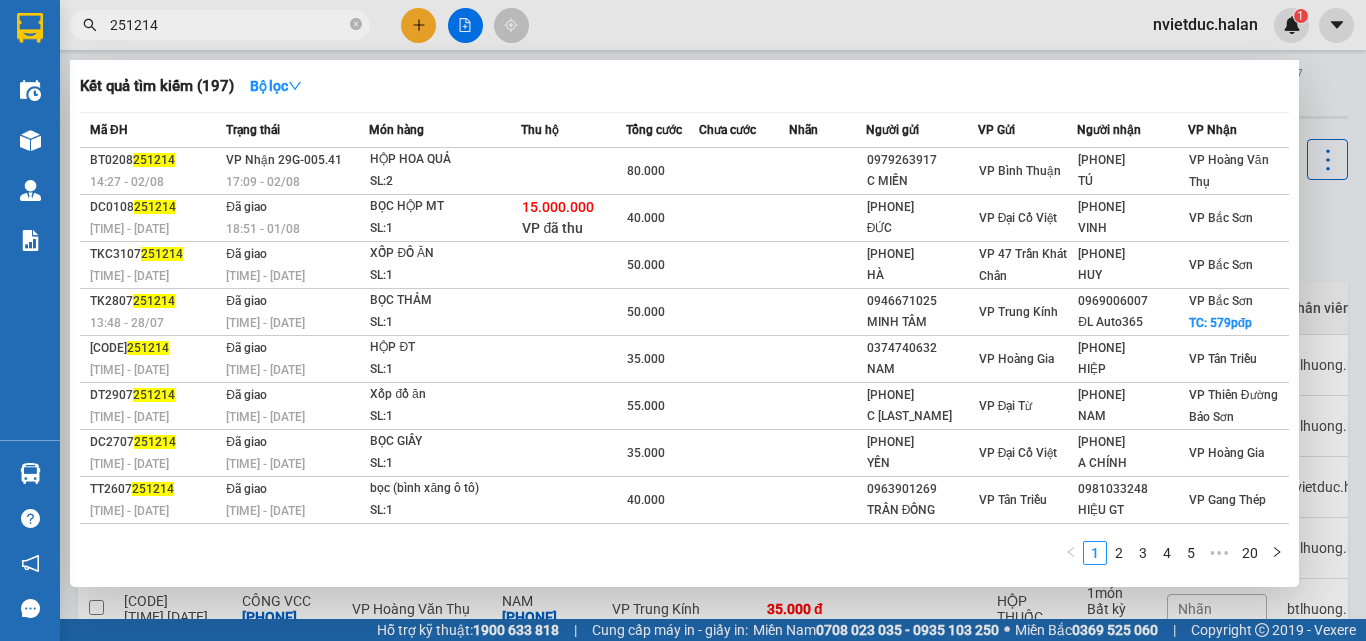 click at bounding box center [683, 320] 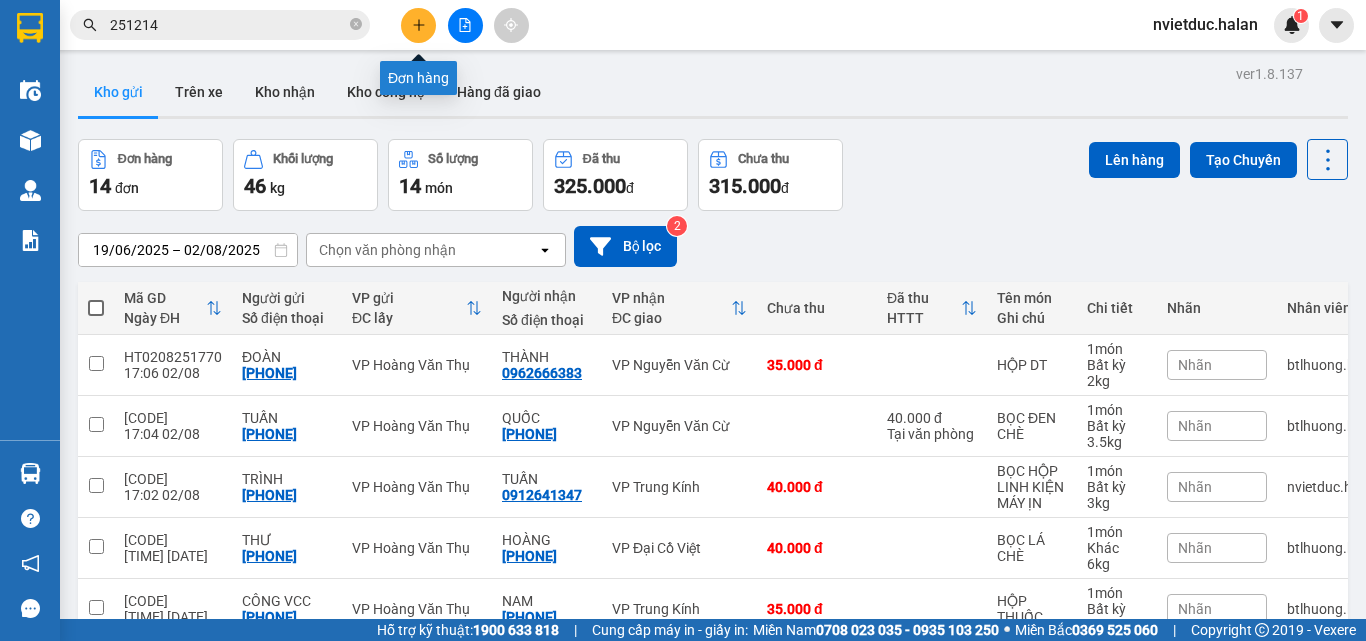 click 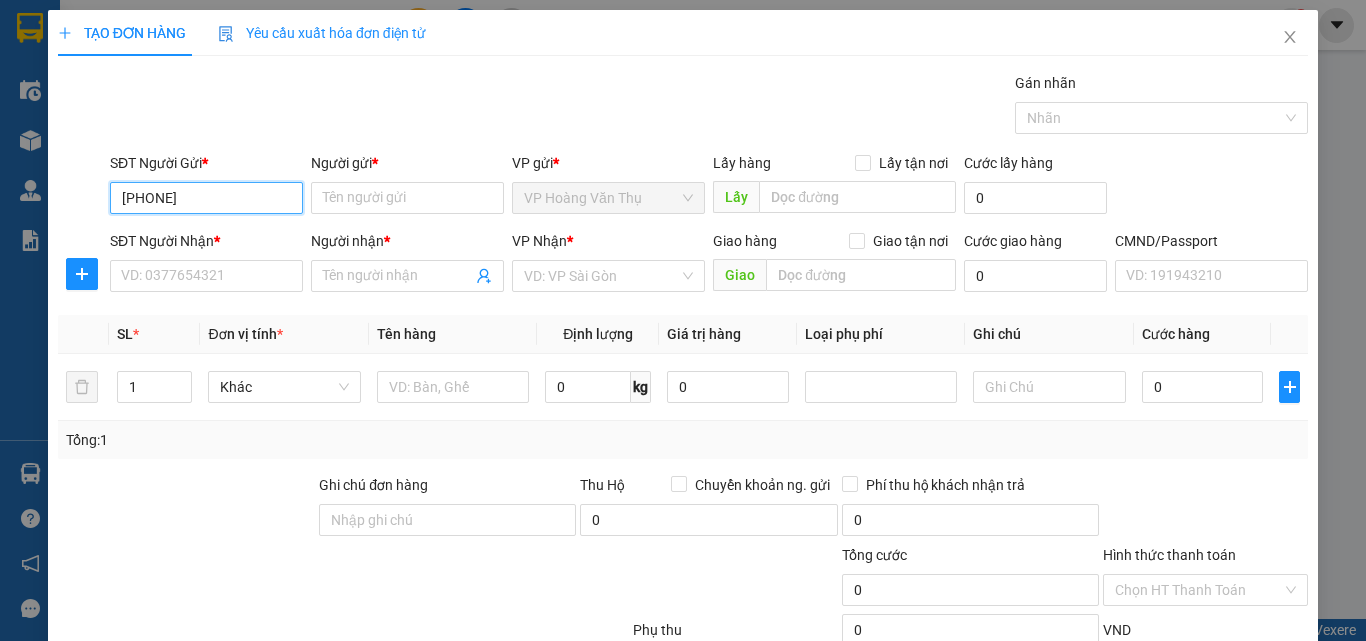 type on "0374479888" 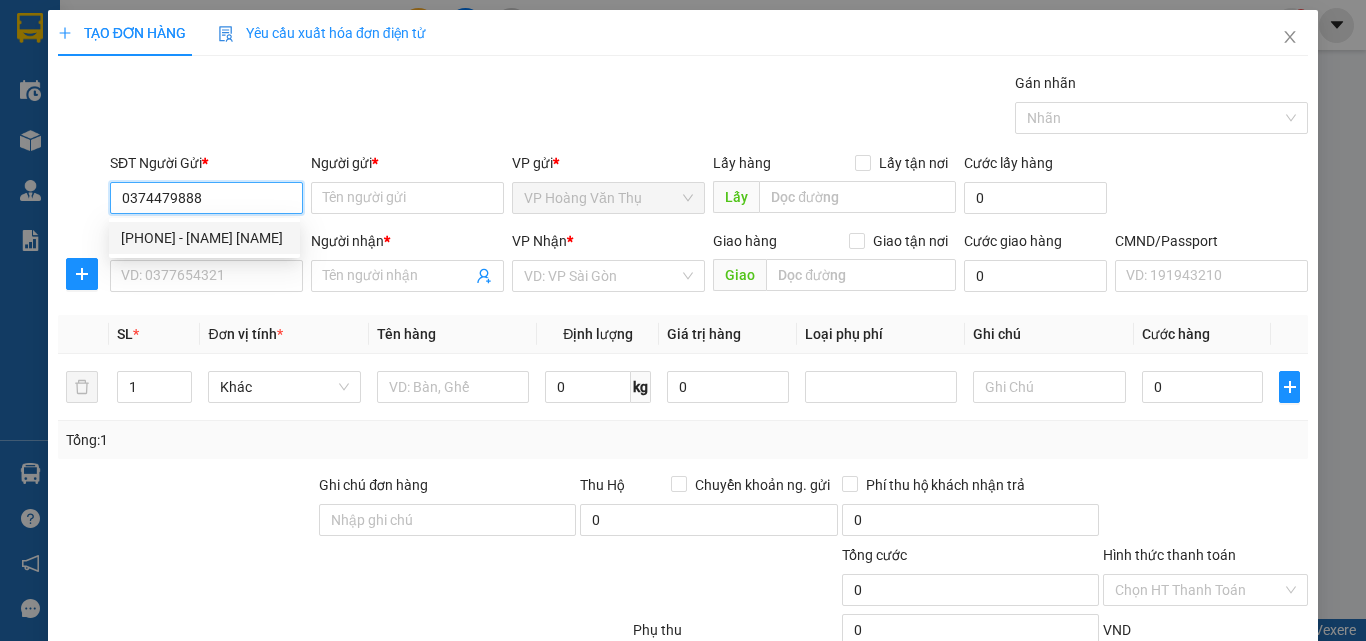 click on "[PHONE] - [NAME] [NAME]" at bounding box center [204, 238] 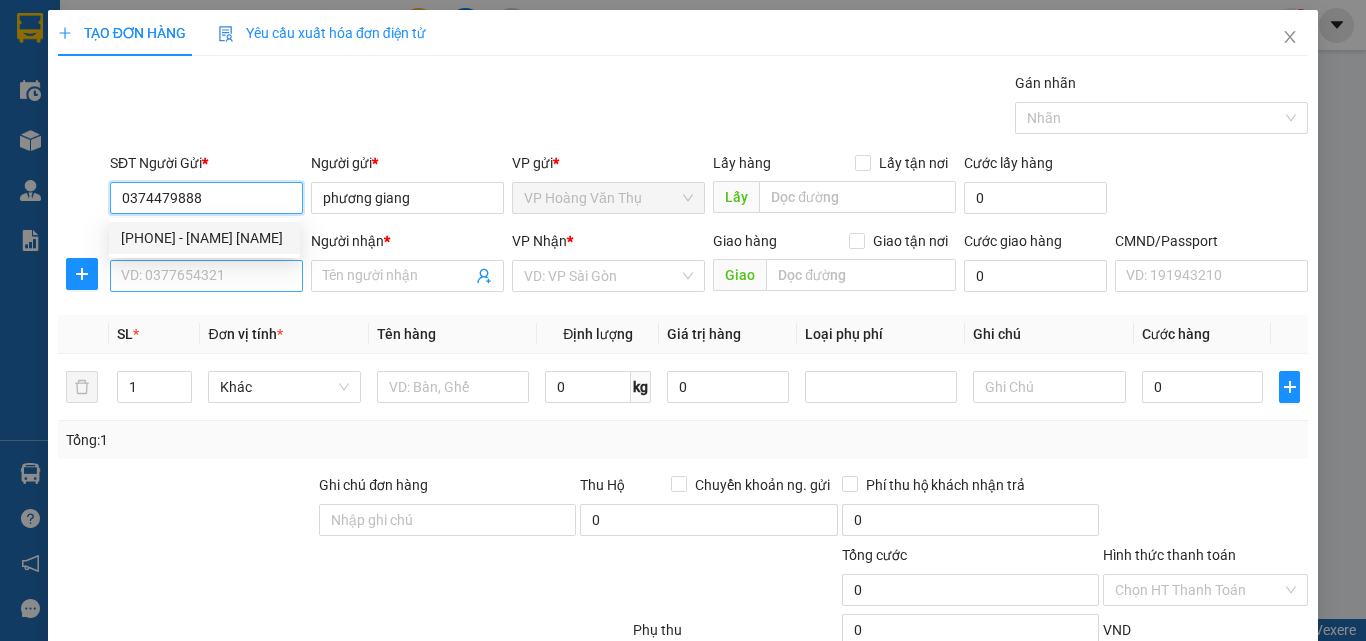 type on "0374479888" 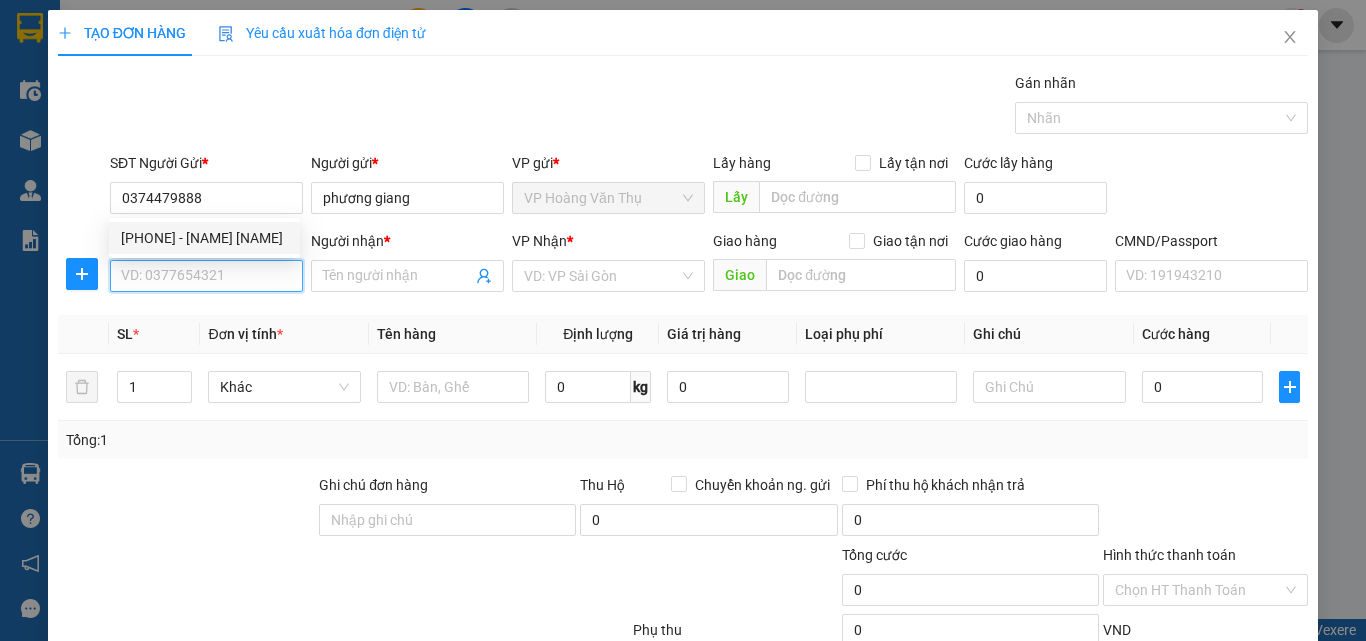 click on "SĐT Người Nhận  *" at bounding box center [206, 276] 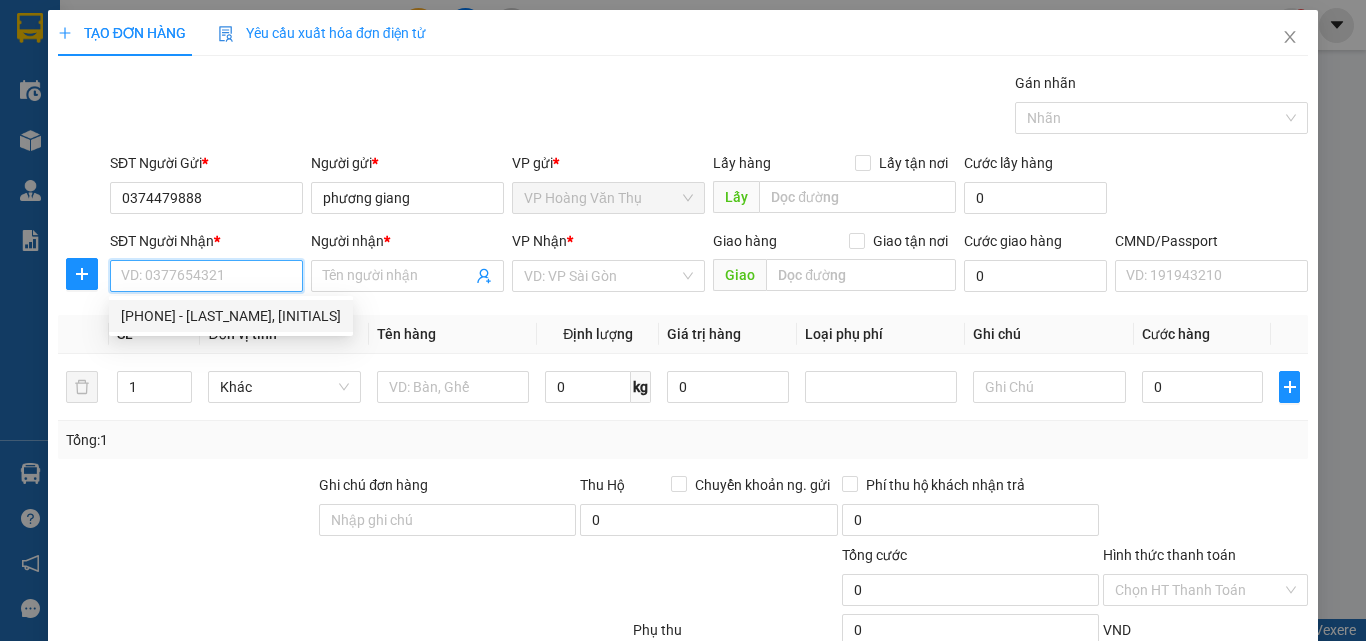 click on "[PHONE] - [LAST_NAME], [INITIALS]" at bounding box center (231, 316) 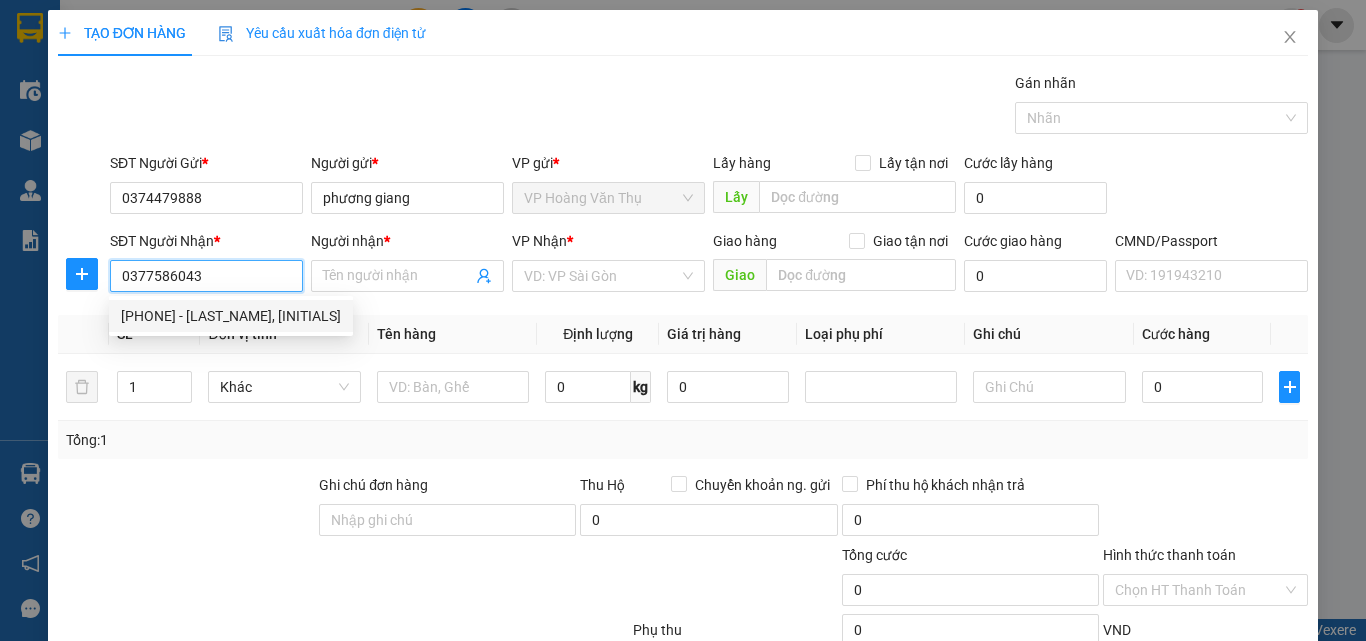 type on "DUY, VCC" 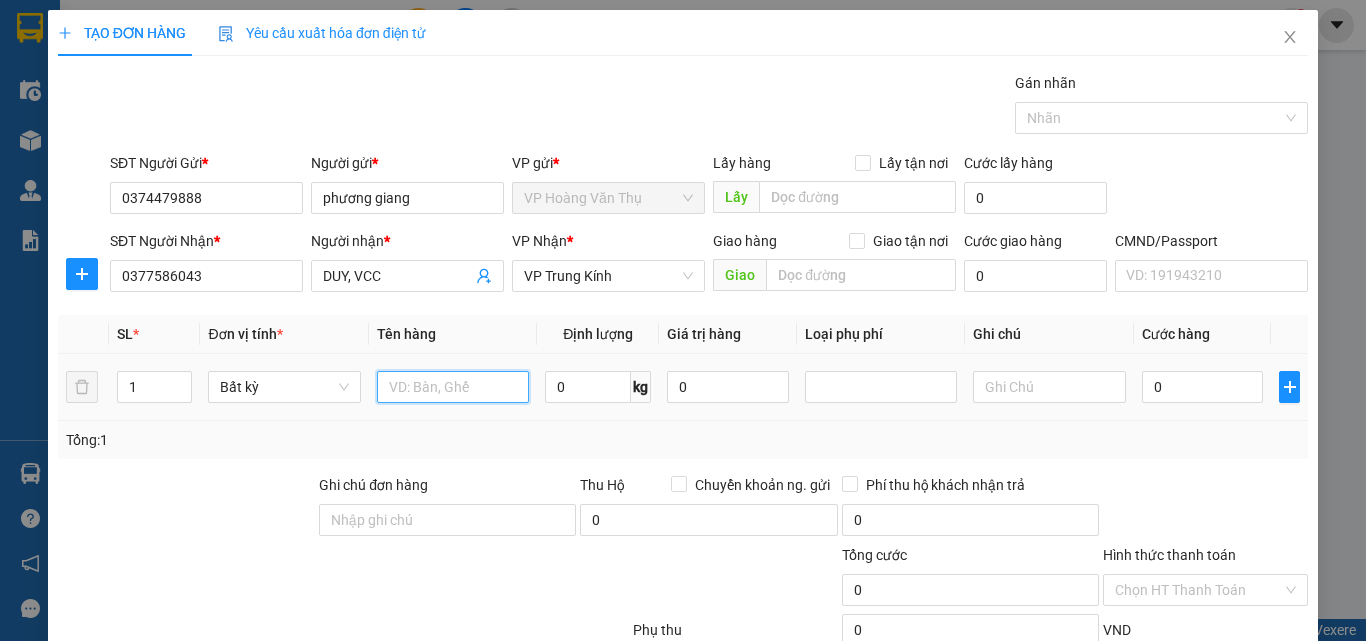 click at bounding box center [453, 387] 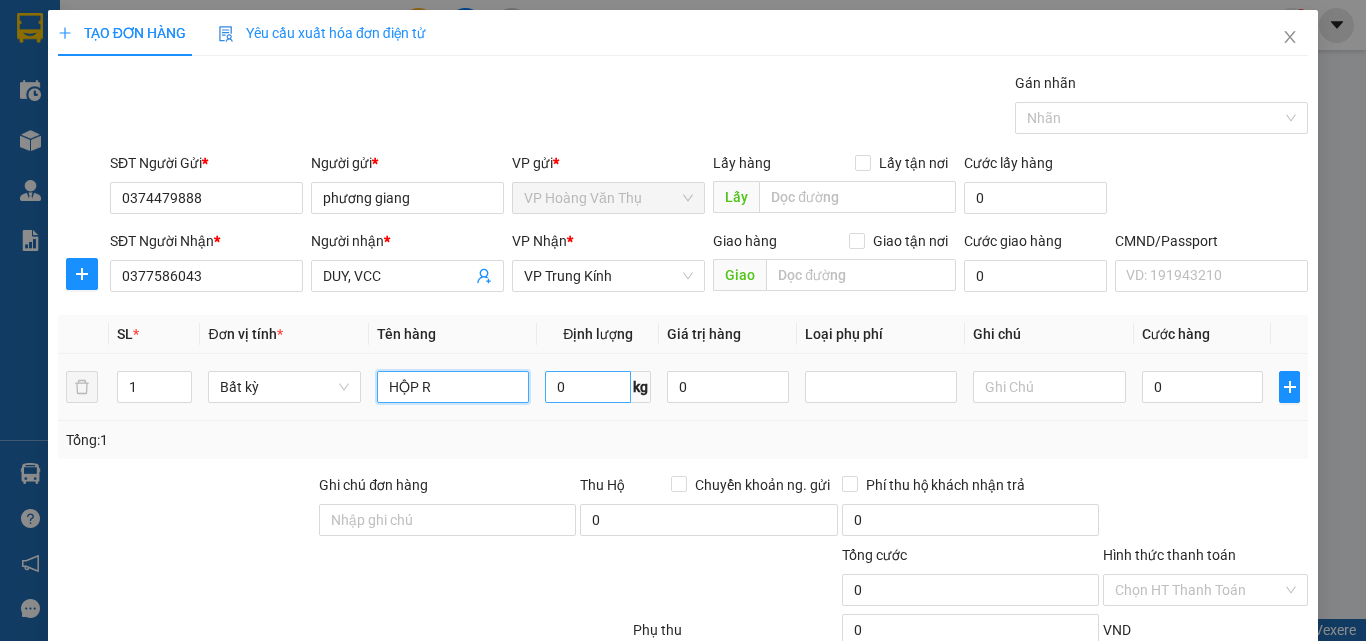 type on "HỘP R" 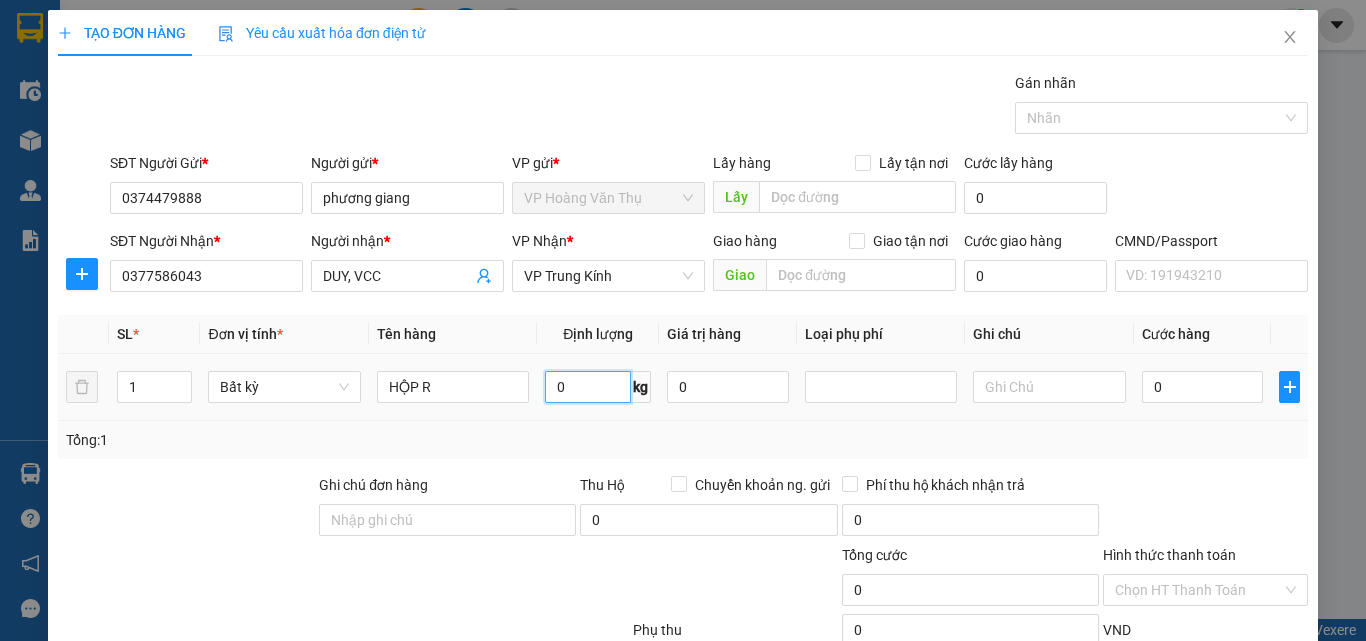 click on "0" at bounding box center [588, 387] 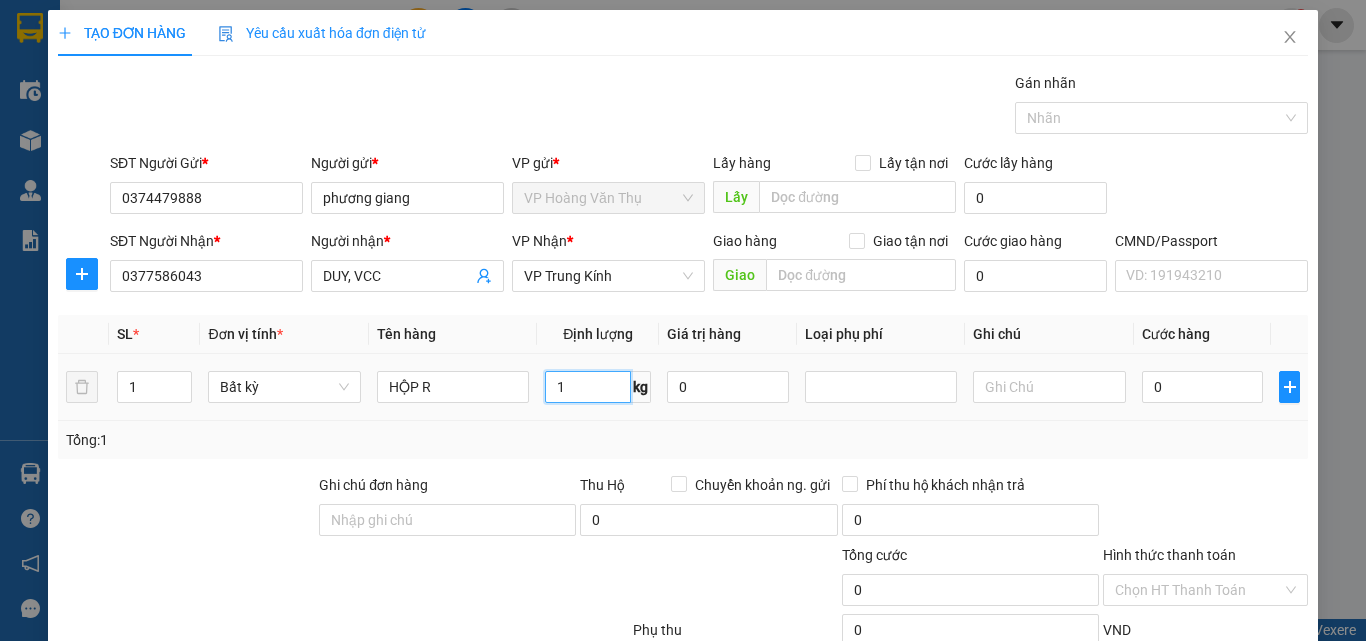 type on "1" 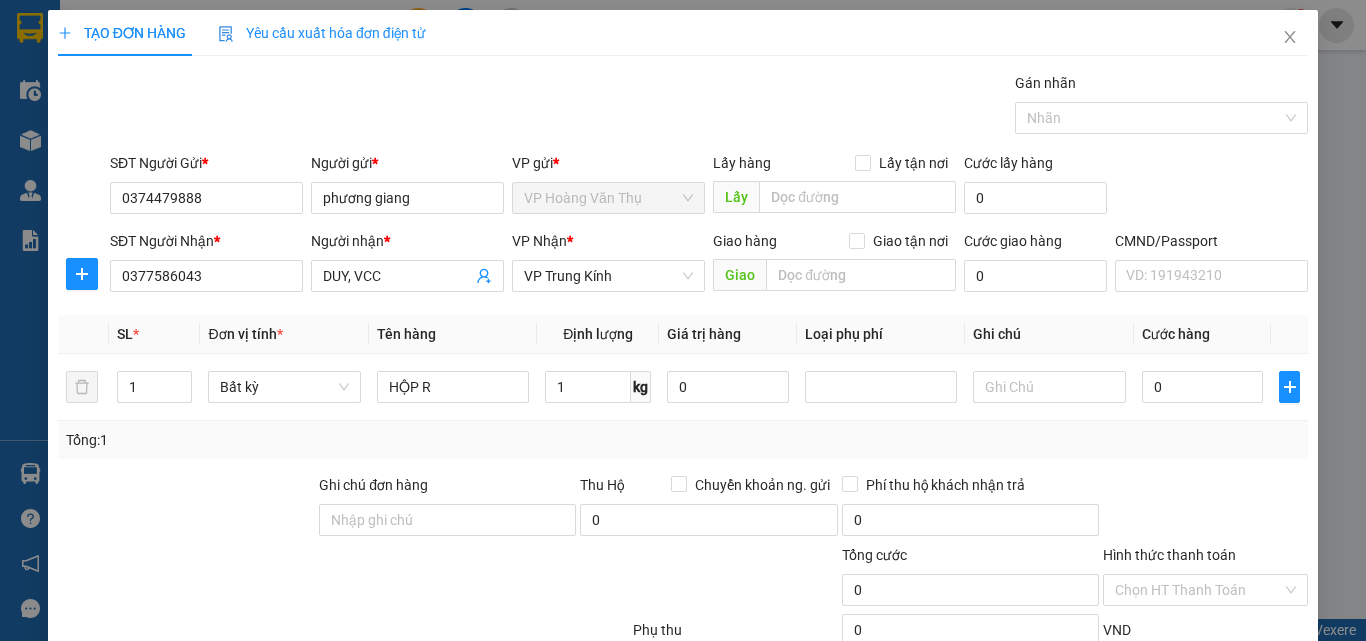 click on "Tổng:  1" at bounding box center [683, 440] 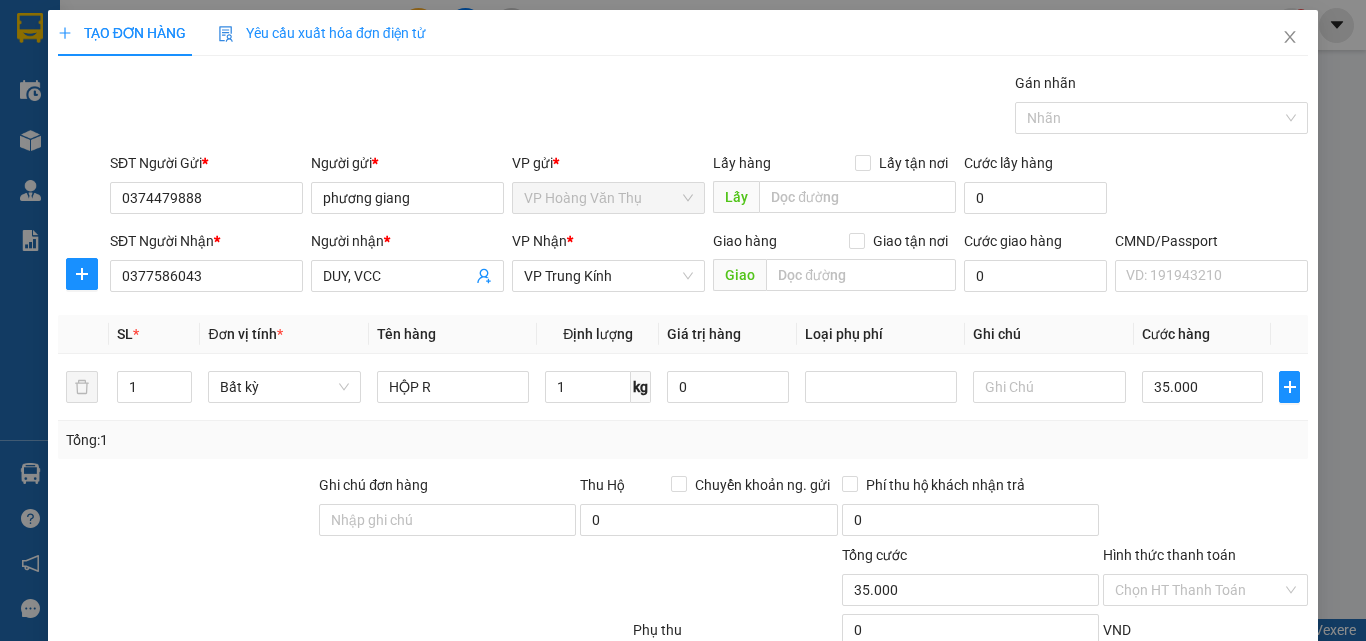 scroll, scrollTop: 139, scrollLeft: 0, axis: vertical 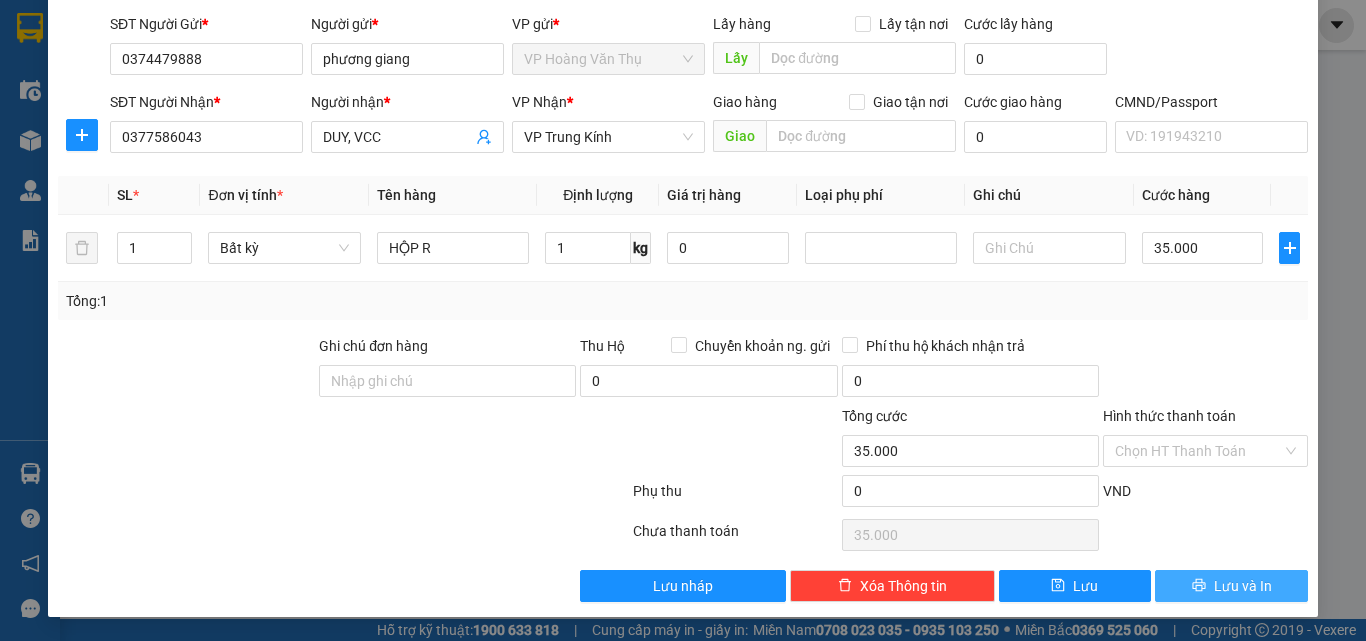click on "Lưu và In" at bounding box center [1243, 586] 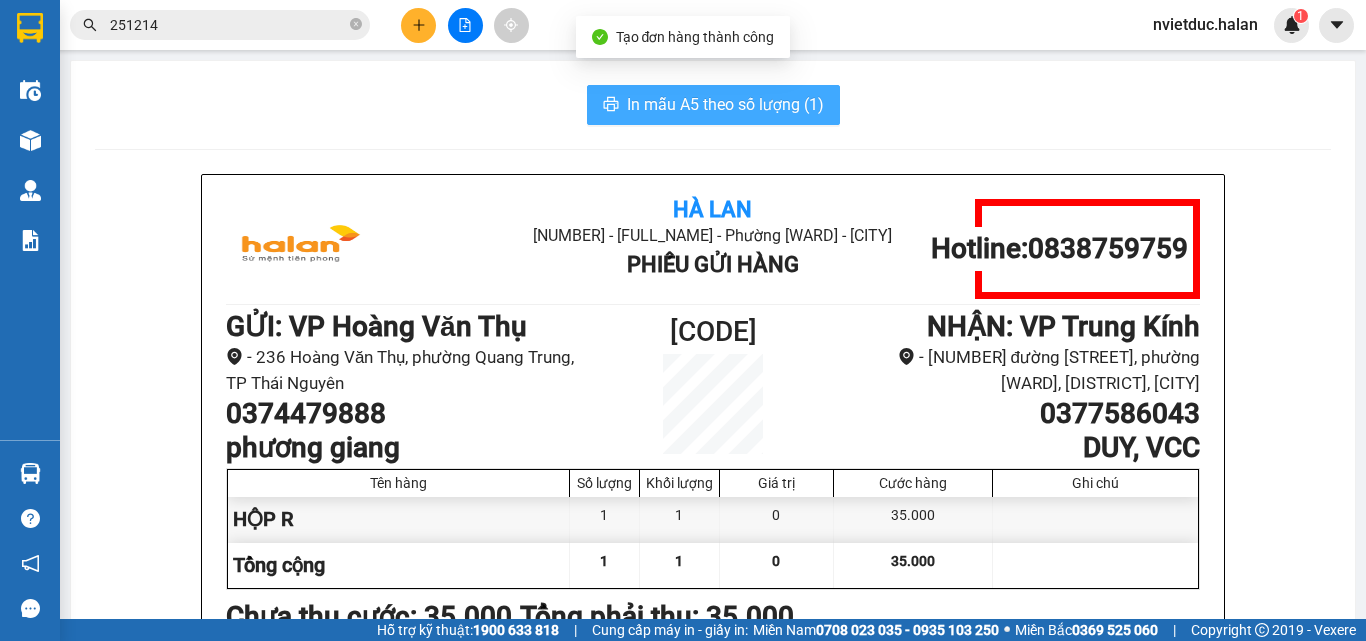 click on "In mẫu A5 theo số lượng
(1)" at bounding box center [713, 105] 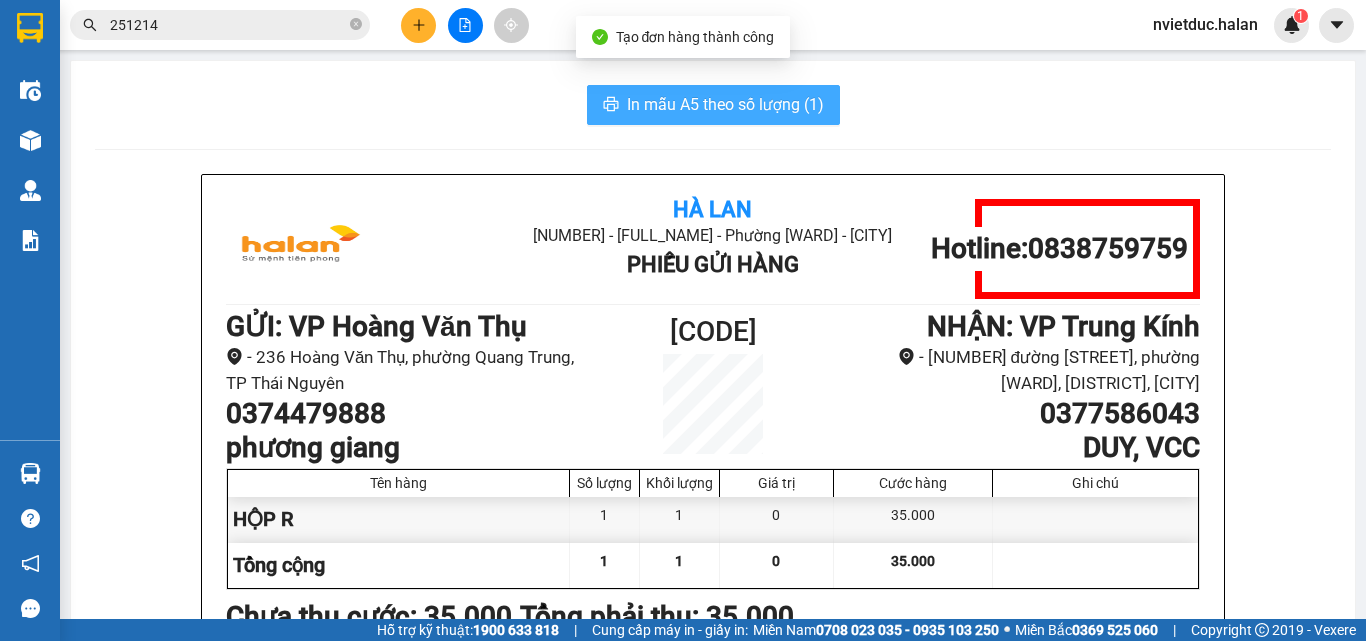 scroll, scrollTop: 0, scrollLeft: 0, axis: both 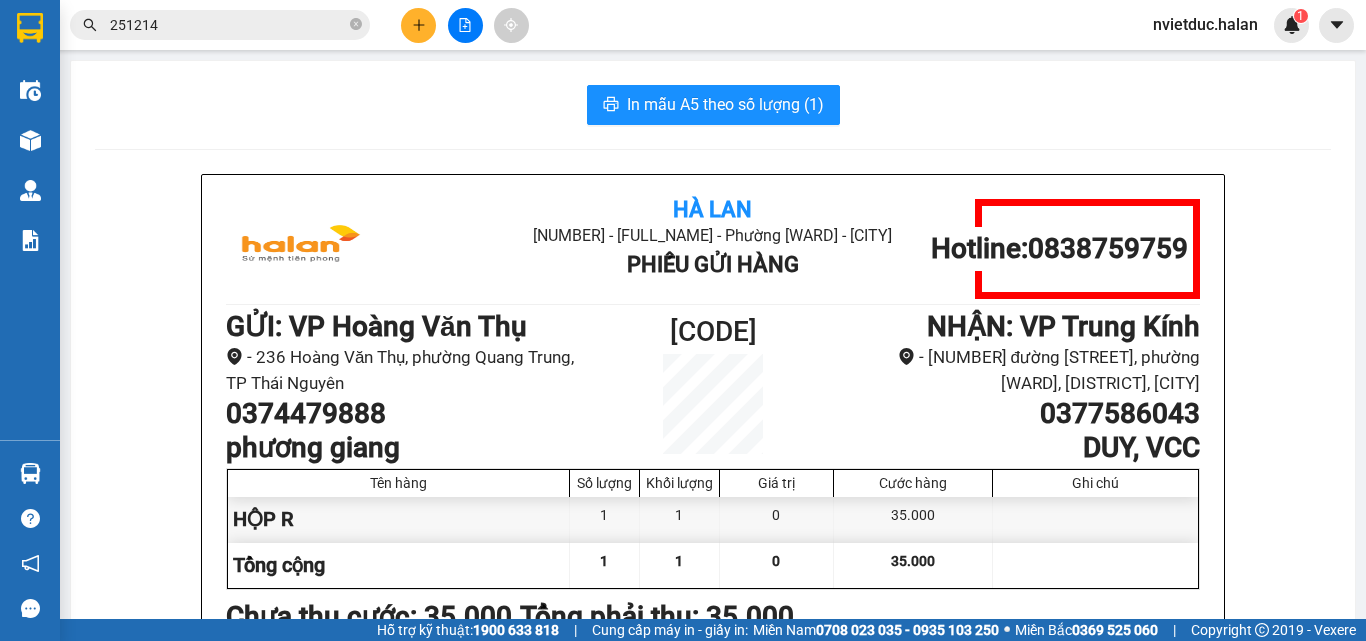 click at bounding box center [30, 473] 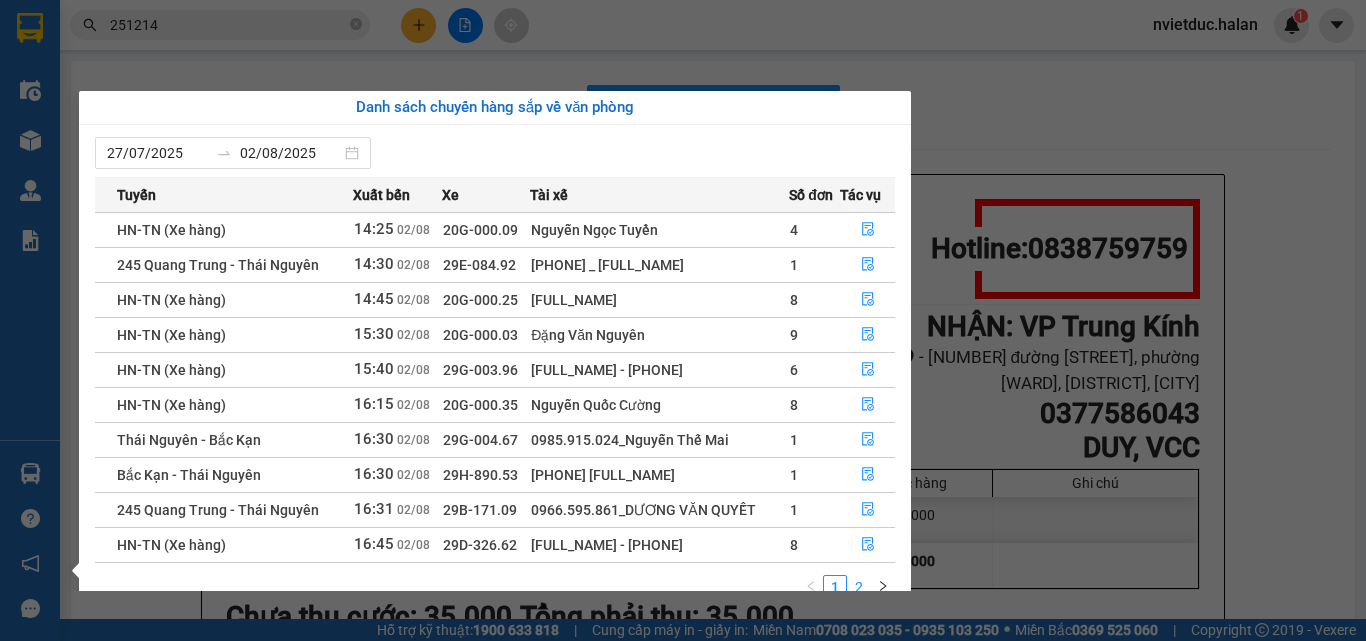 click on "2" at bounding box center (859, 587) 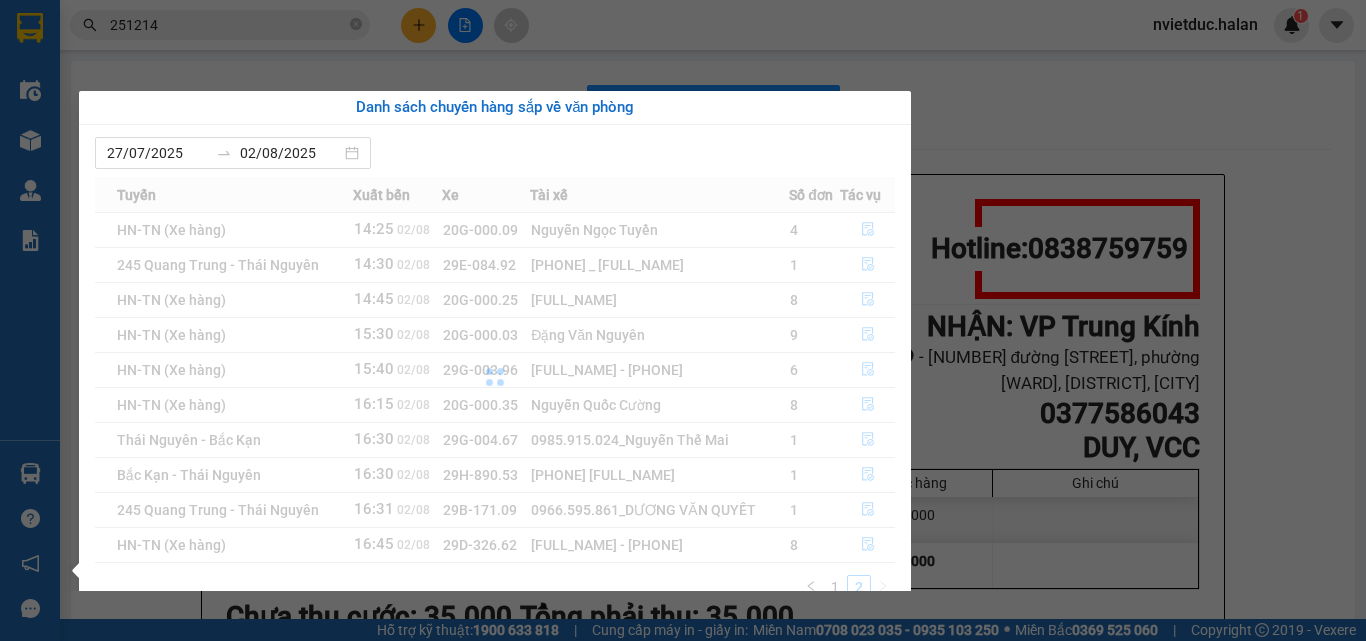 scroll, scrollTop: 0, scrollLeft: 0, axis: both 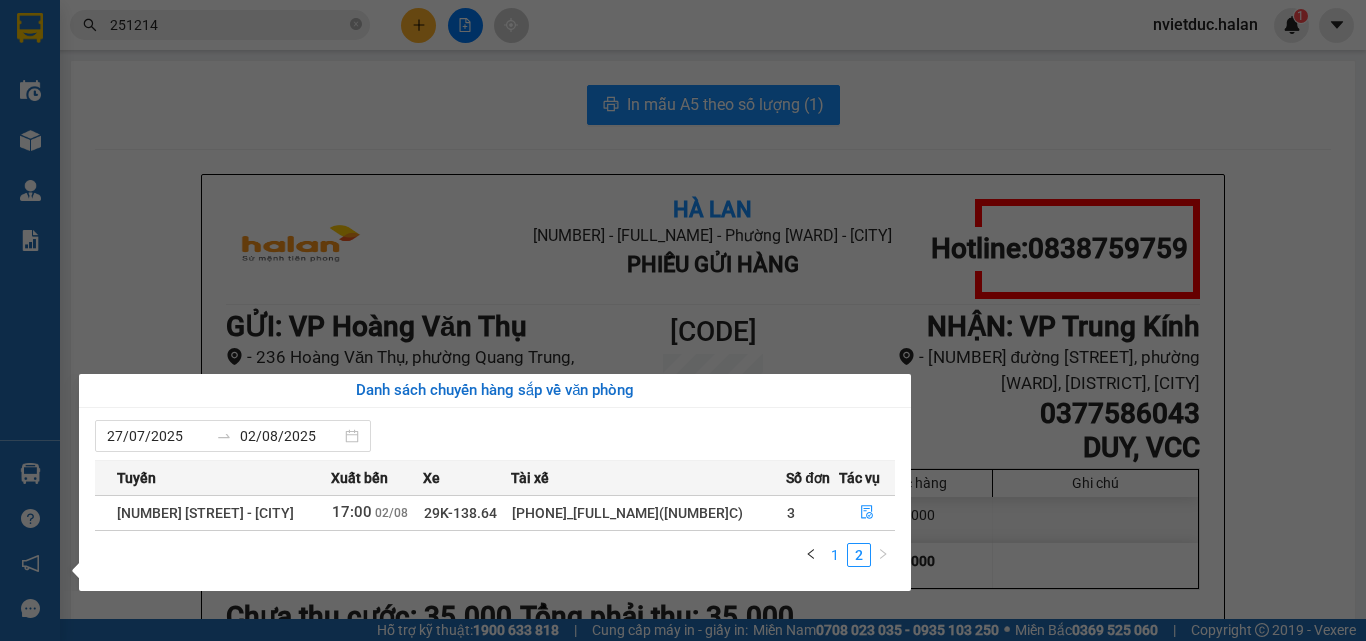 click on "1" at bounding box center (835, 555) 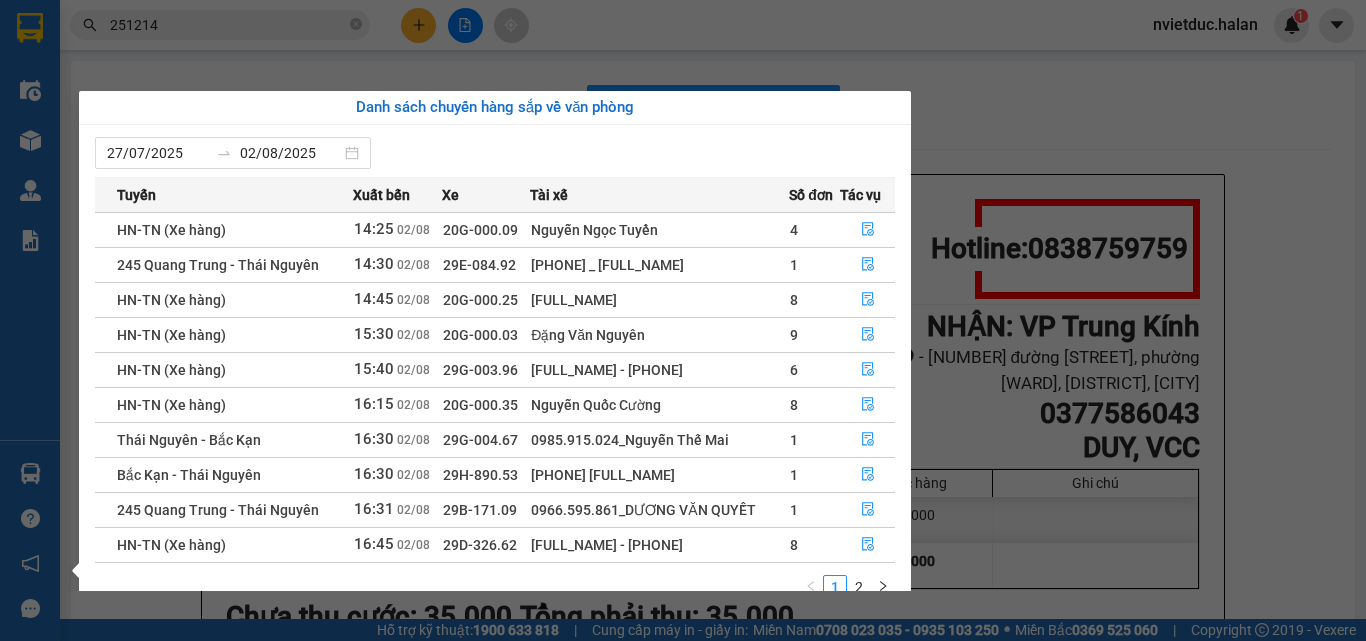 scroll, scrollTop: 32, scrollLeft: 0, axis: vertical 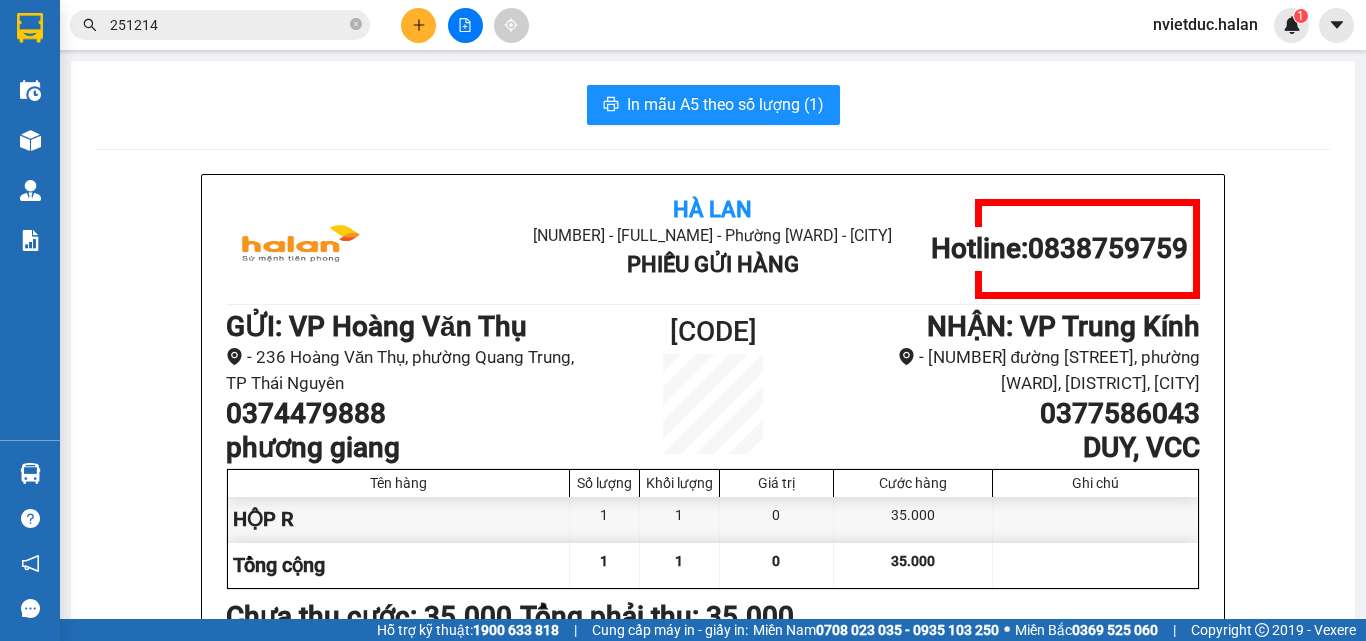 drag, startPoint x: 1146, startPoint y: 182, endPoint x: 916, endPoint y: 209, distance: 231.57936 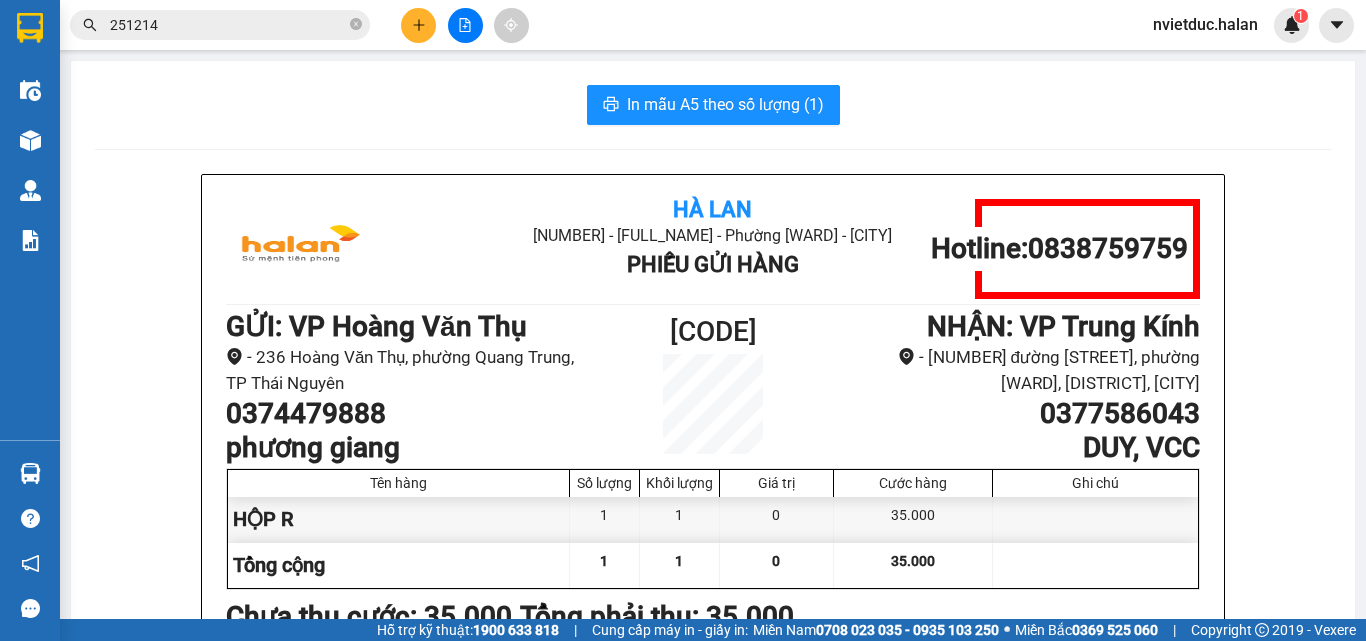 drag, startPoint x: 0, startPoint y: 153, endPoint x: 55, endPoint y: 155, distance: 55.03635 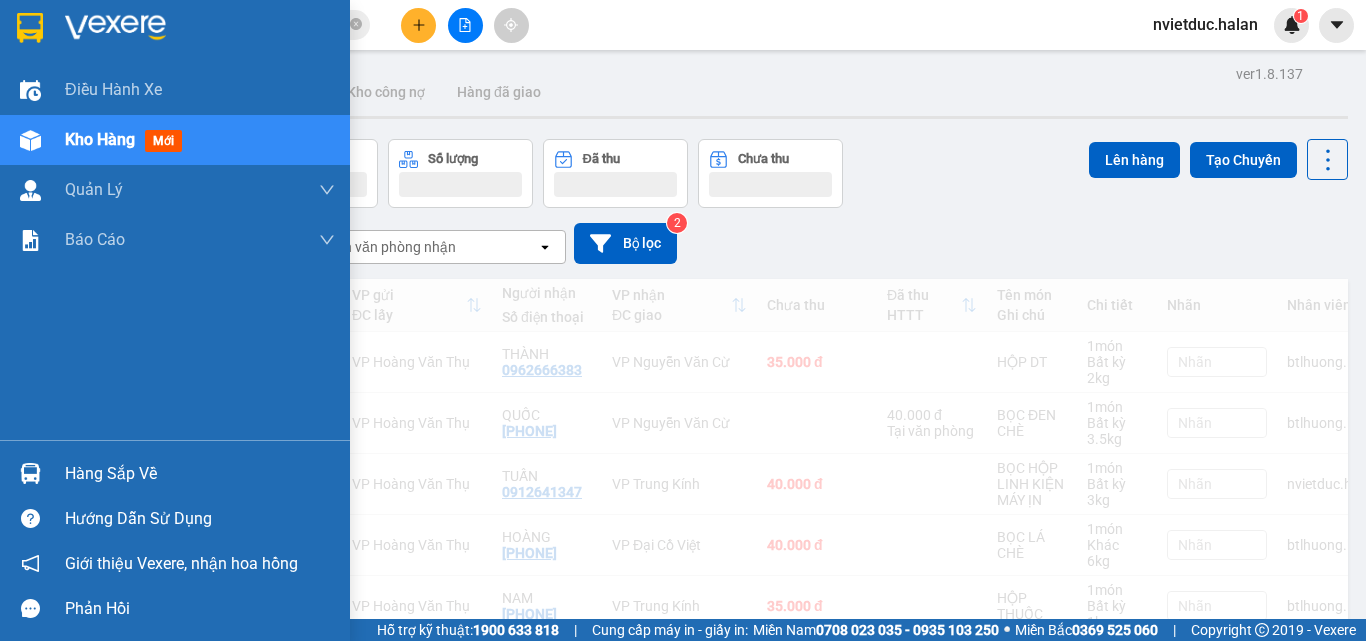click on "Kho hàng mới" at bounding box center (175, 140) 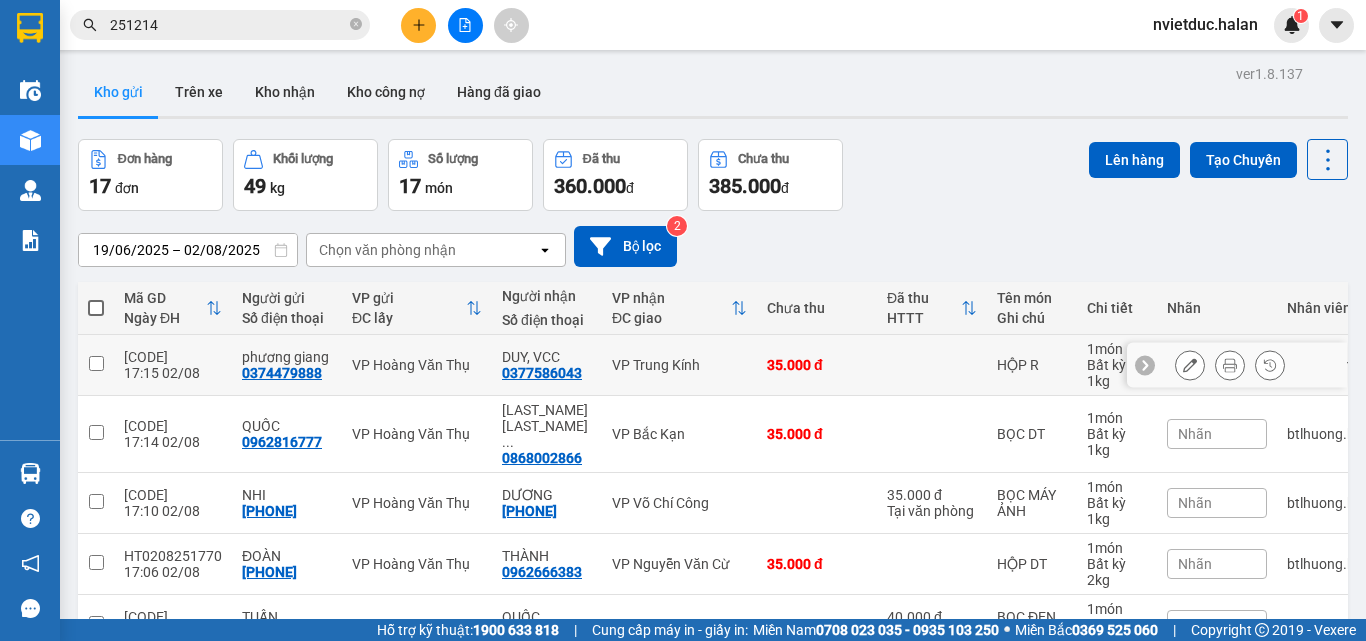 click 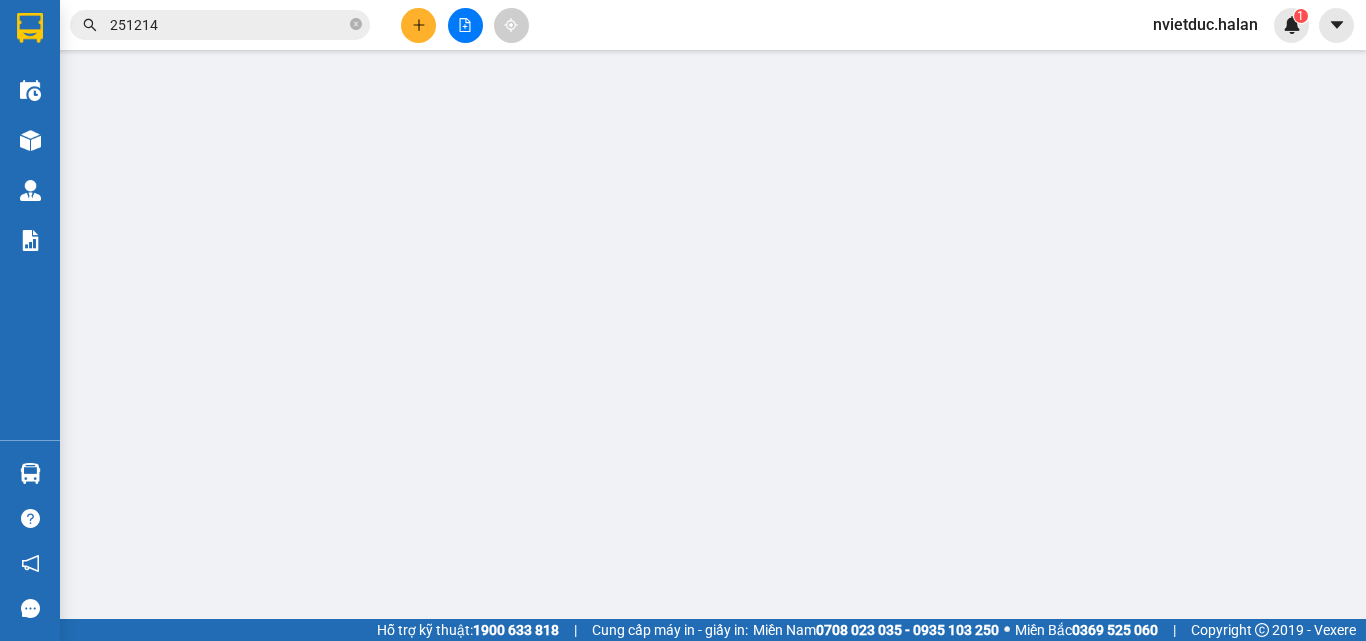 type on "0374479888" 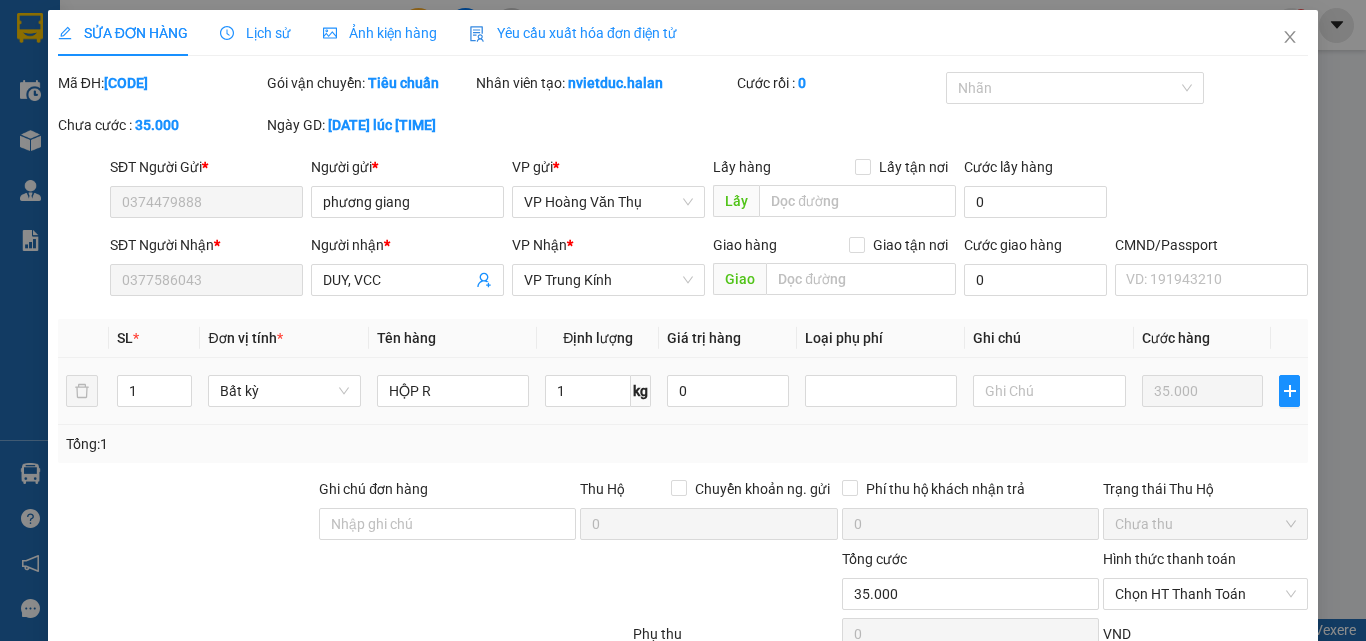 scroll, scrollTop: 143, scrollLeft: 0, axis: vertical 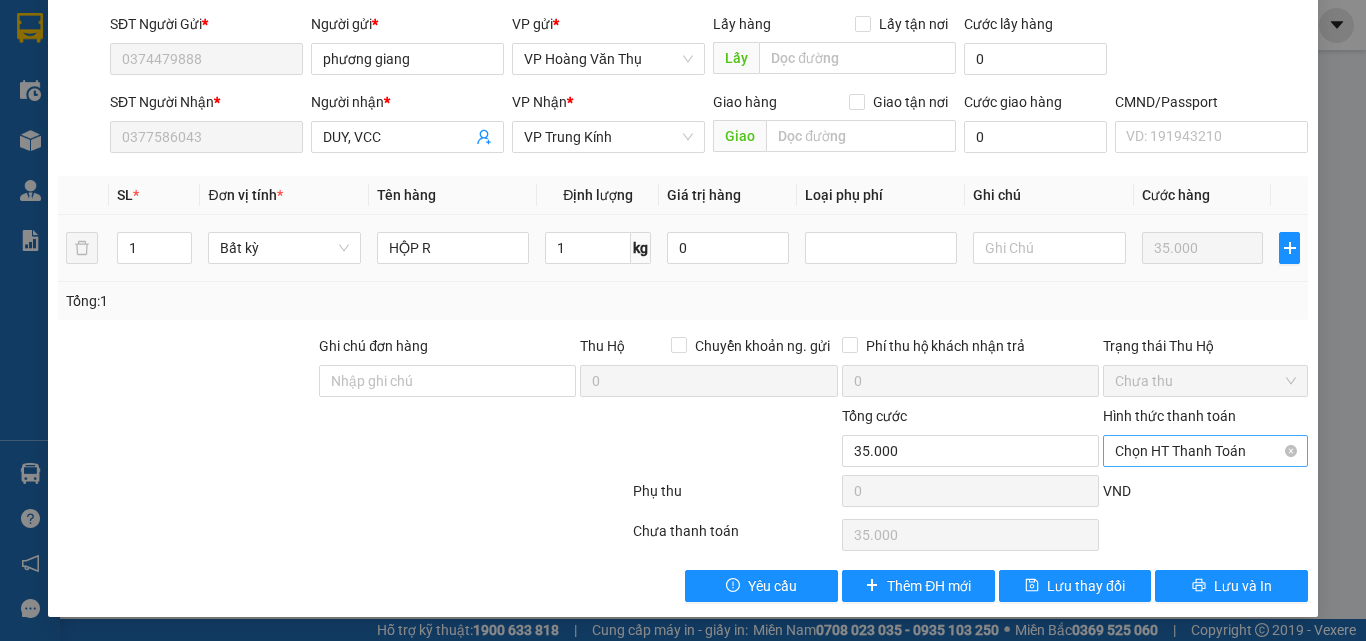 click on "Chọn HT Thanh Toán" at bounding box center [1205, 451] 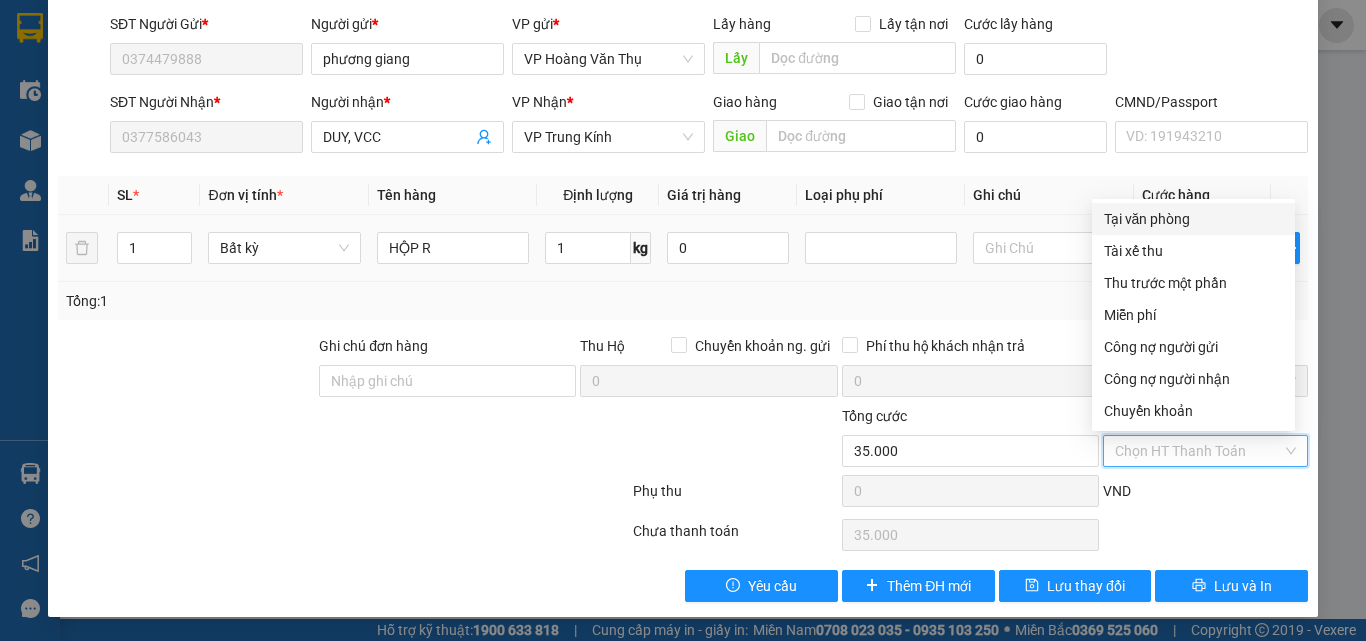 click on "Tại văn phòng" at bounding box center [1193, 219] 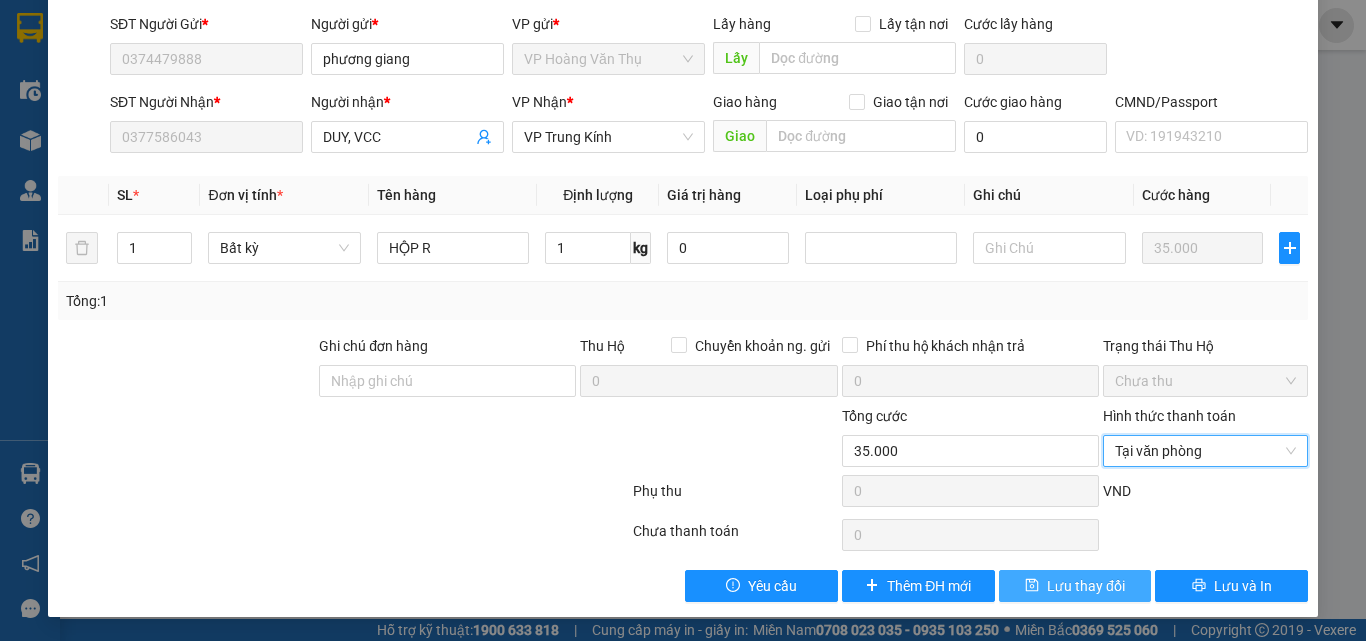 click on "Lưu thay đổi" at bounding box center [1086, 586] 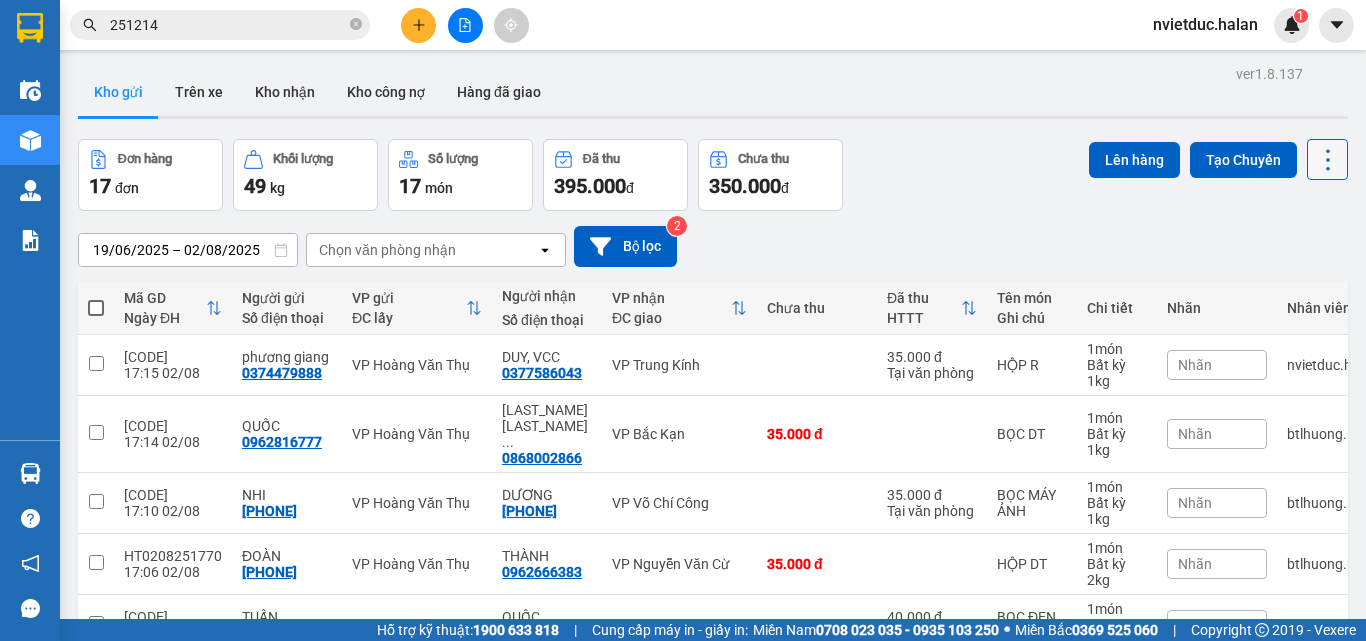 click 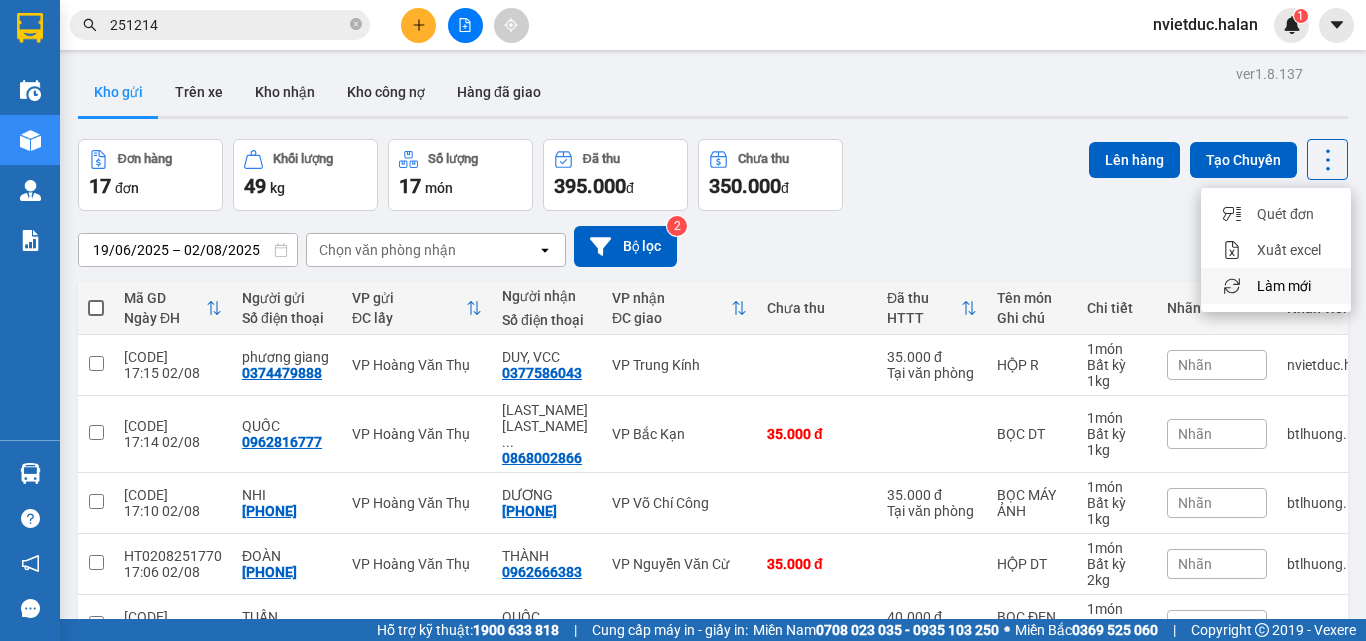 click on "Làm mới" at bounding box center [1284, 286] 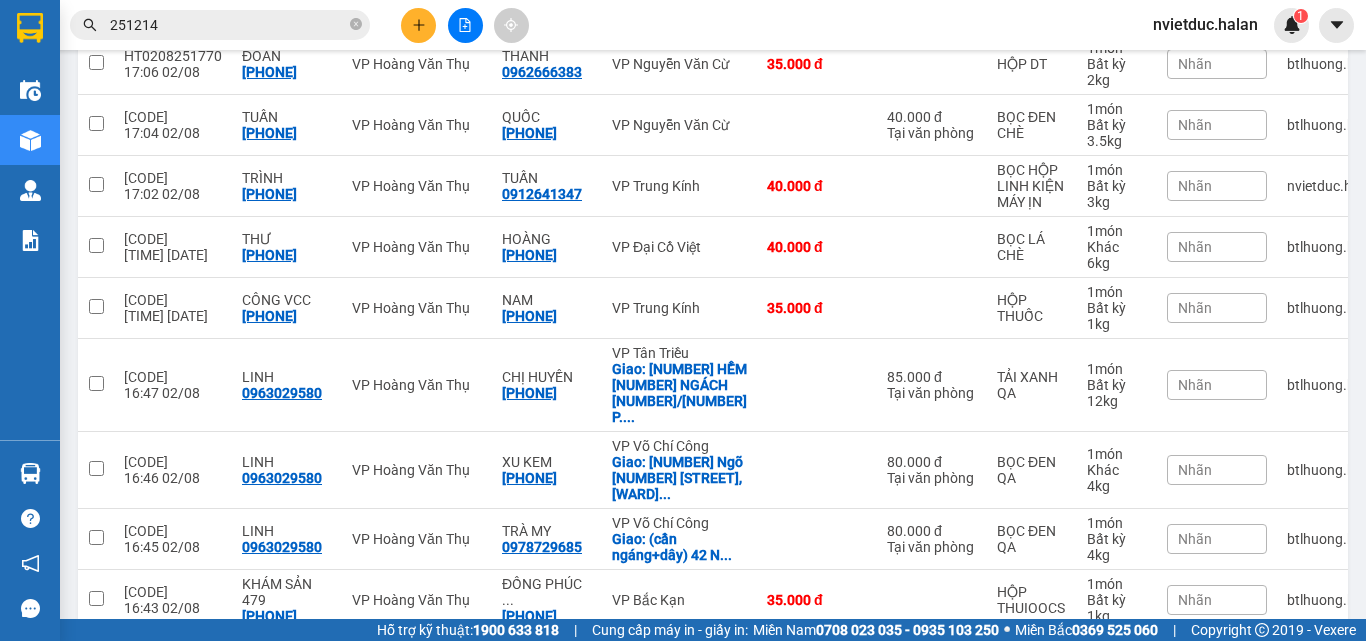 scroll, scrollTop: 843, scrollLeft: 0, axis: vertical 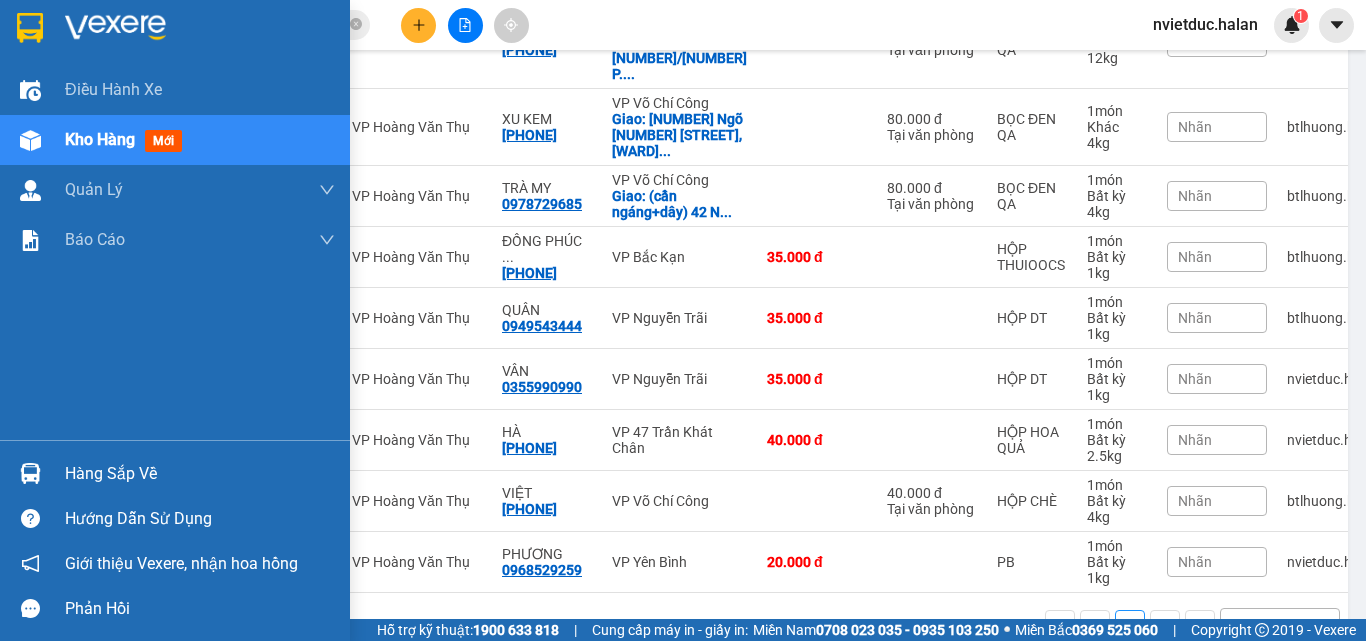 click at bounding box center (30, 473) 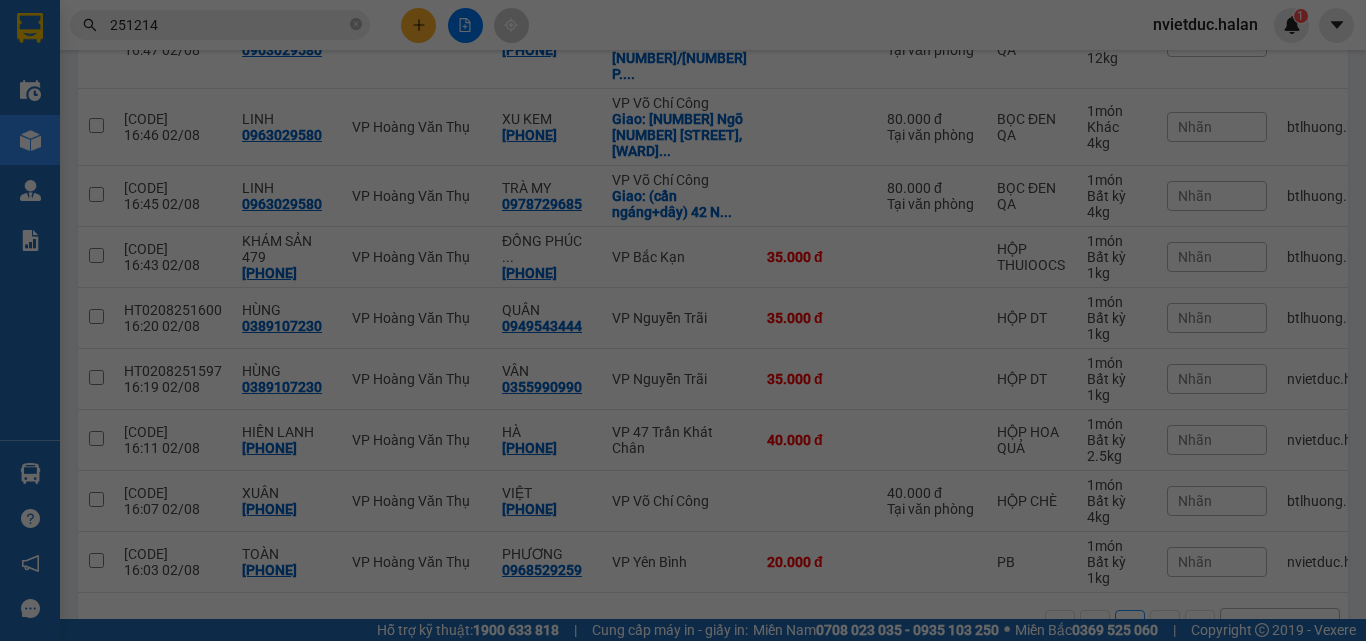 scroll, scrollTop: 0, scrollLeft: 0, axis: both 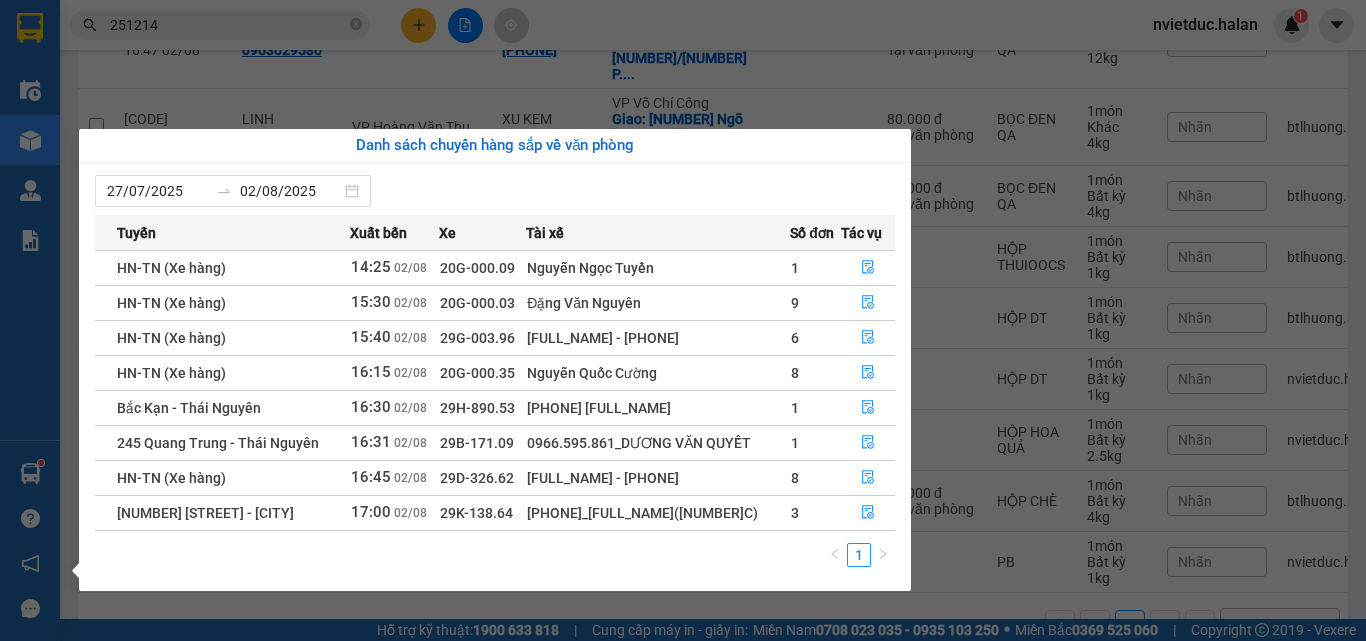 click on "Điều hành xe     Kho hàng mới     Quản Lý Quản lý chuyến Quản lý kiểm kho     Báo cáo 12. Thống kê đơn đối tác 2. Doanh thu thực tế theo từng văn phòng 4. Thống kê đơn hàng theo văn phòng Hàng sắp về Hướng dẫn sử dụng Giới thiệu Vexere, nhận hoa hồng Phản hồi Phần mềm hỗ trợ bạn tốt chứ?" at bounding box center (30, 320) 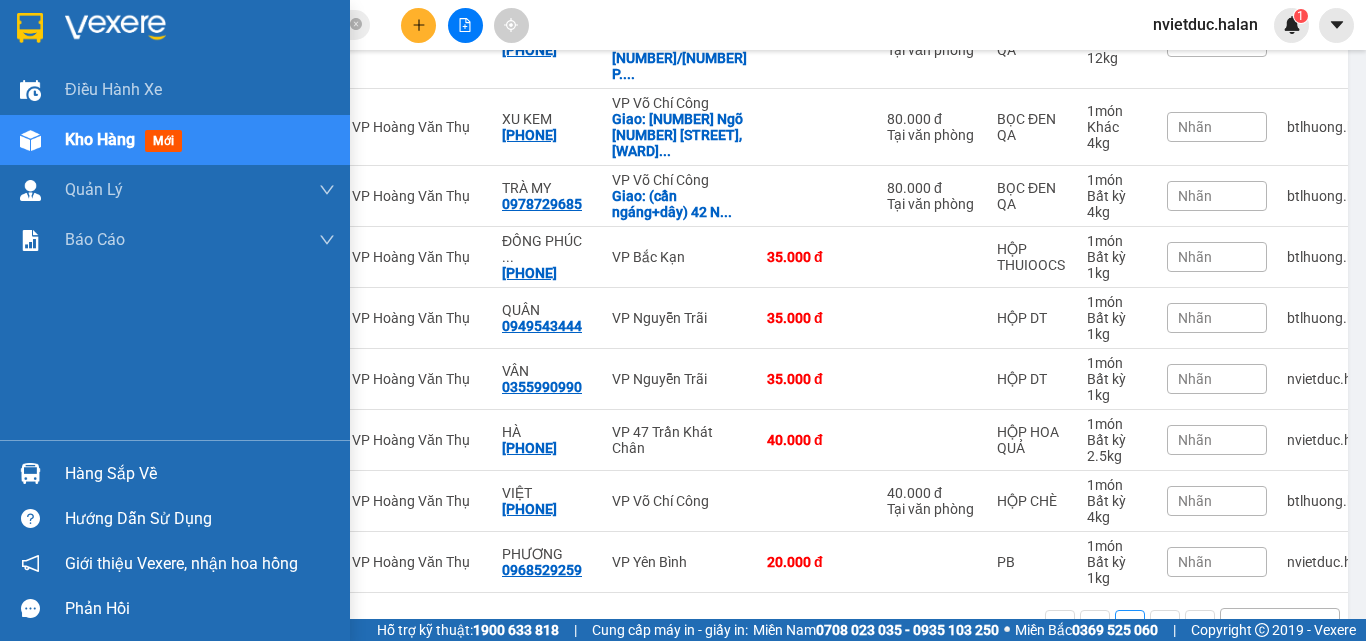 click at bounding box center [30, 473] 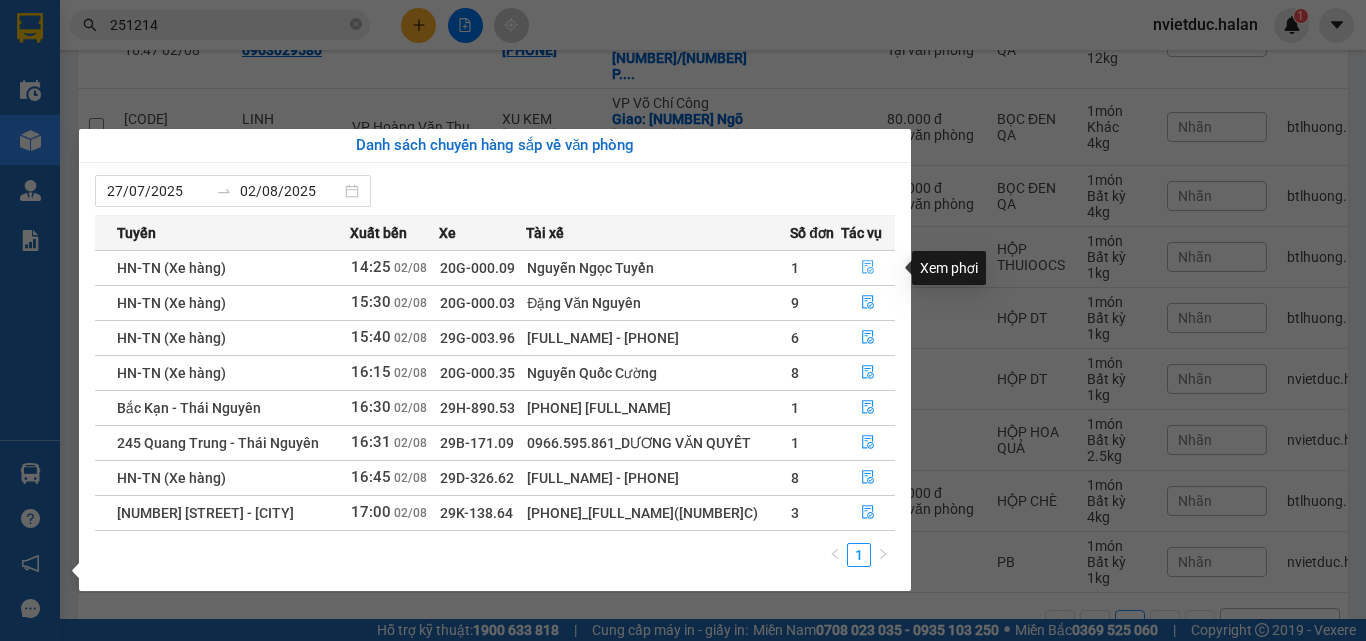click 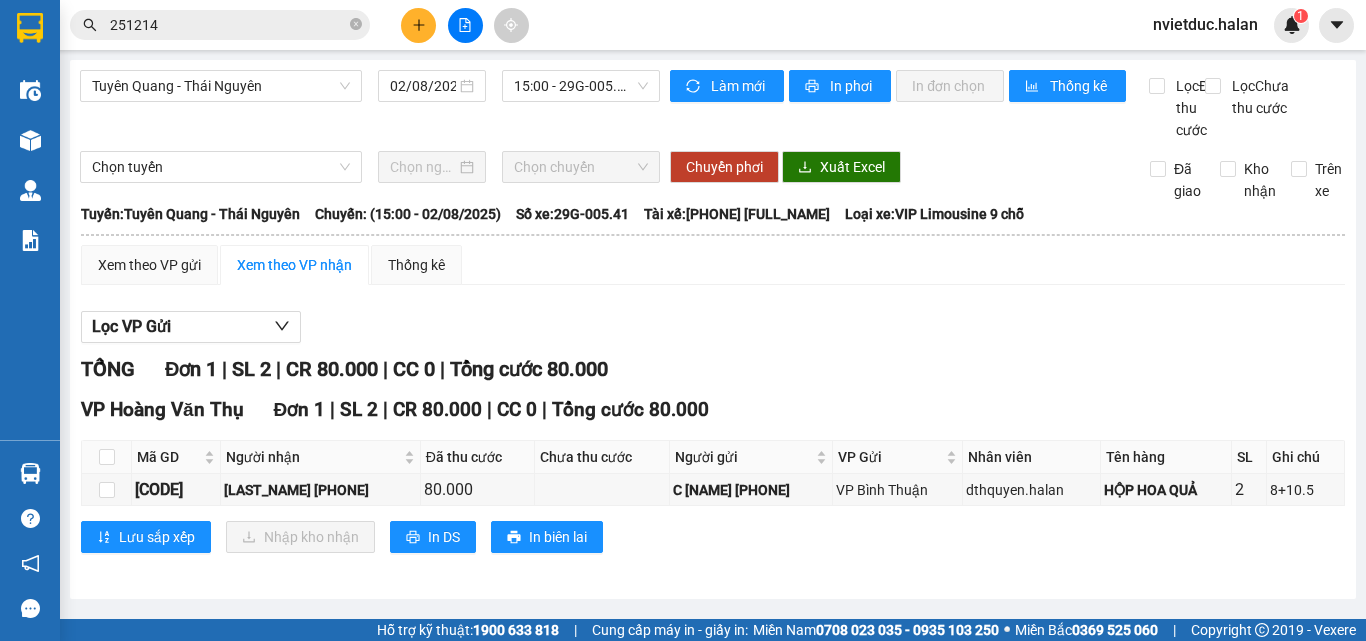 scroll, scrollTop: 0, scrollLeft: 0, axis: both 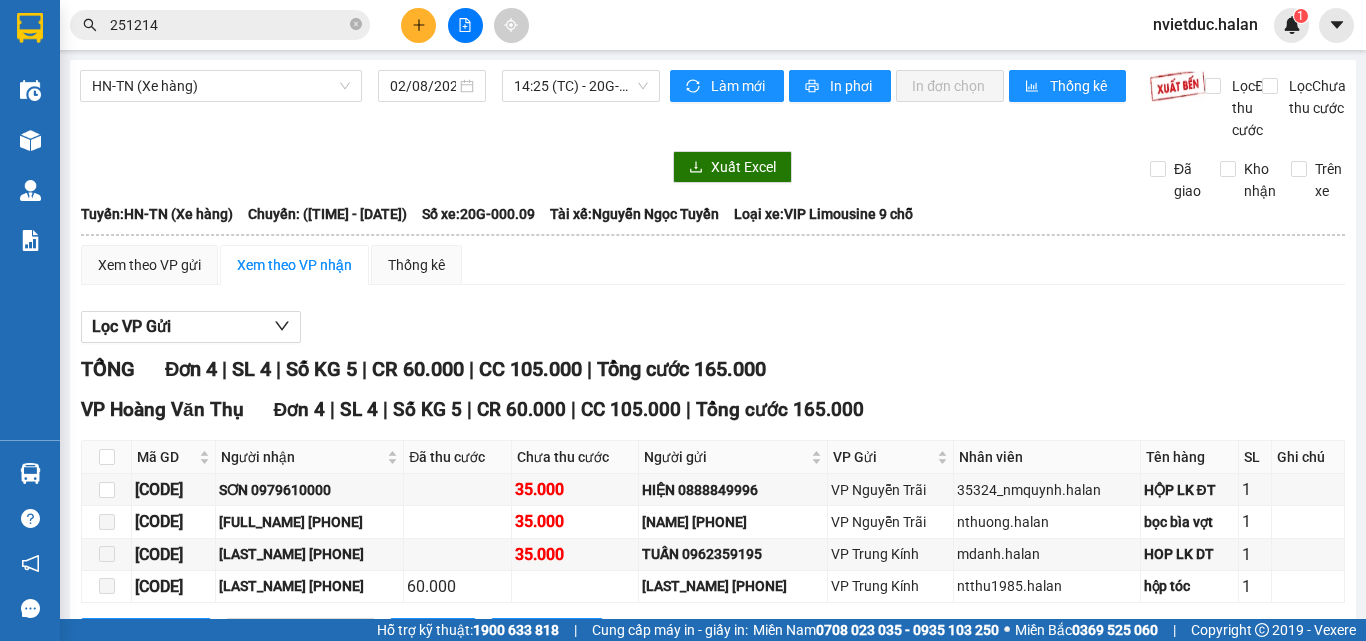 drag, startPoint x: 944, startPoint y: 367, endPoint x: 1158, endPoint y: 300, distance: 224.24316 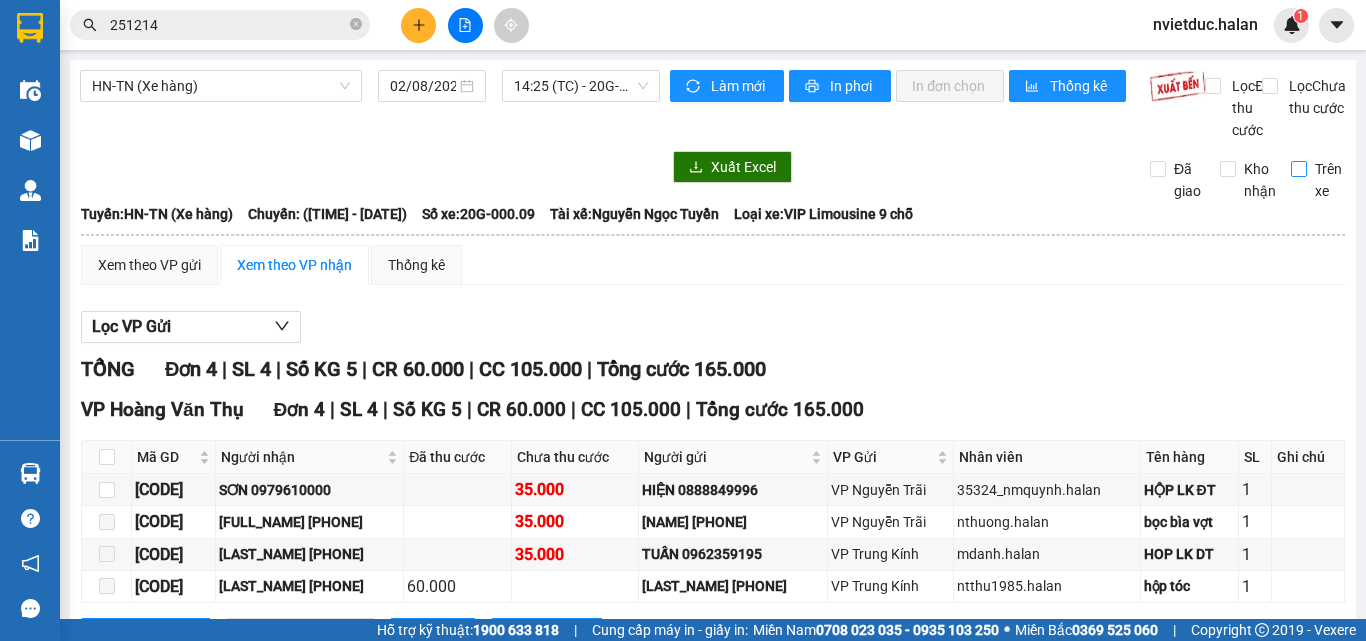 click on "Trên xe" at bounding box center (1328, 180) 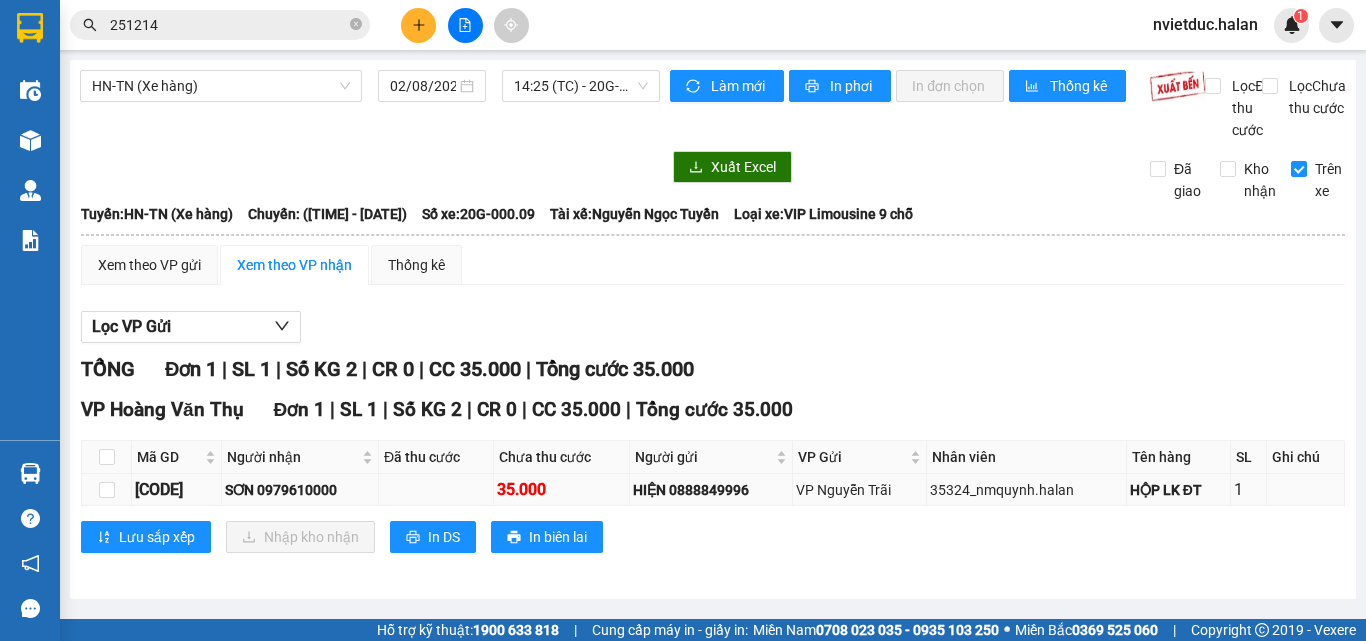 click on "[CODE]" at bounding box center [176, 489] 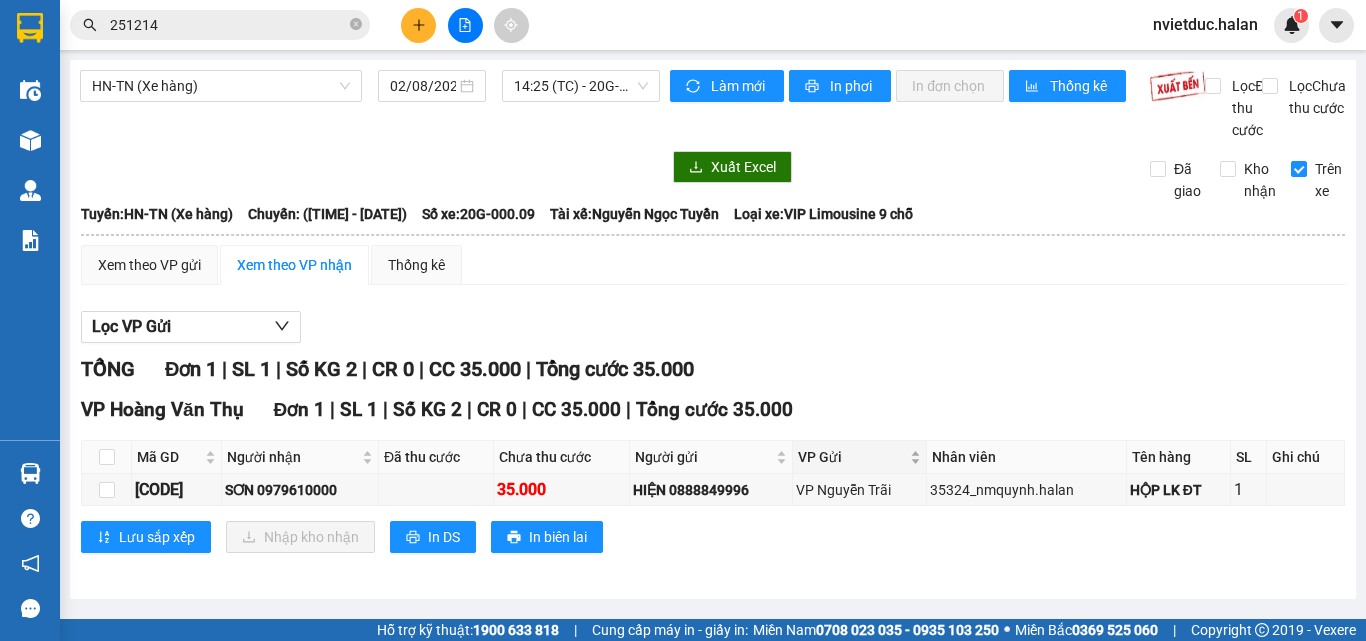 scroll, scrollTop: 12, scrollLeft: 0, axis: vertical 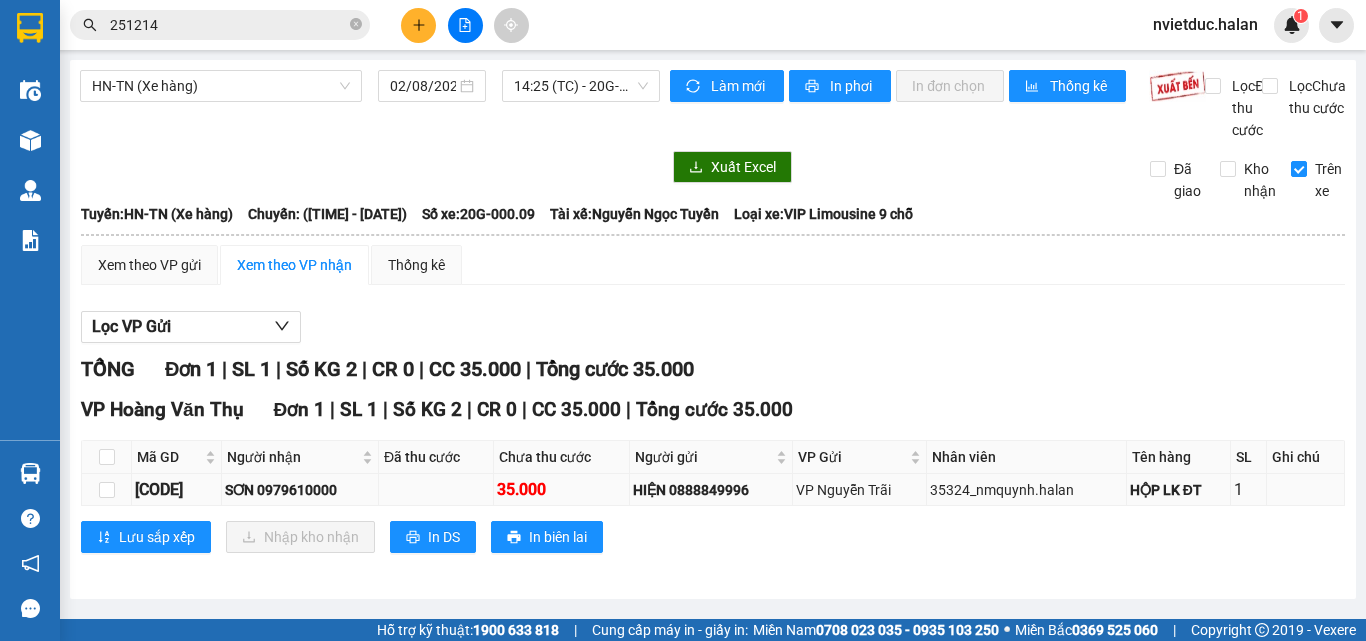 drag, startPoint x: 146, startPoint y: 498, endPoint x: 272, endPoint y: 494, distance: 126.06348 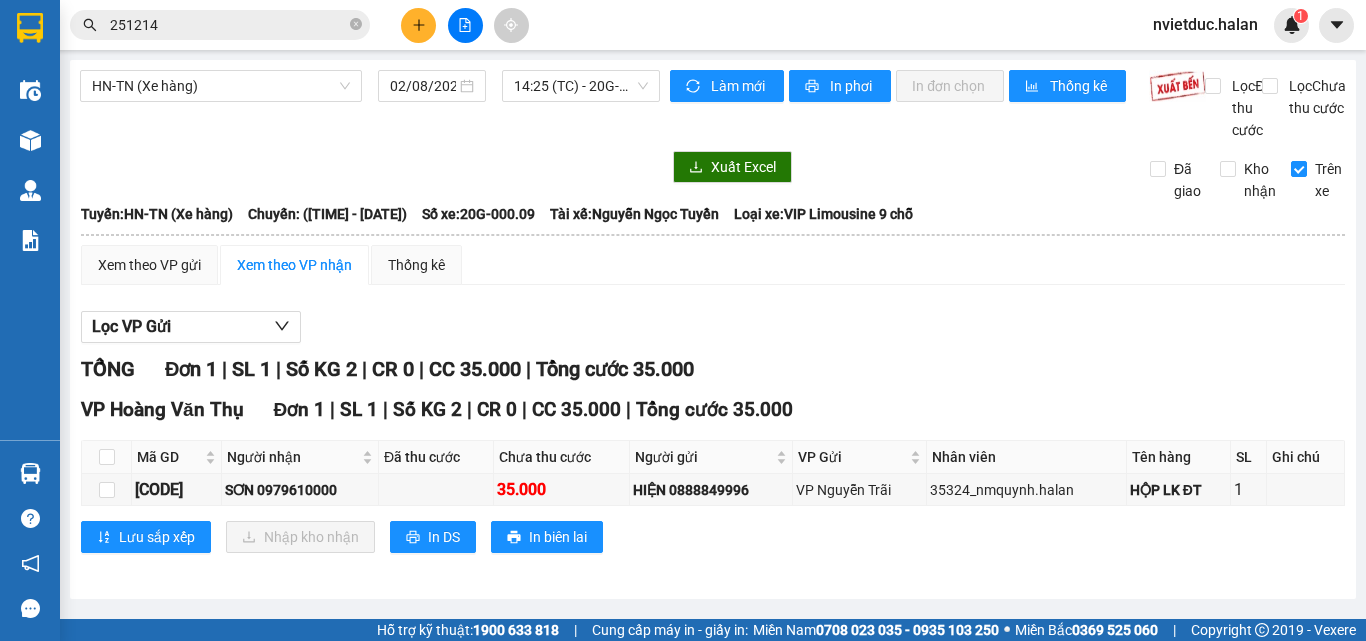 click on "Lọc VP Gửi TỔNG Đơn   [NUMBER] | SL   [NUMBER] | Số KG   [NUMBER] | CR   [PRICE] | CC   [PRICE] | Tổng cước   [PRICE] VP [ADDRESS] Đơn   [NUMBER] | SL   [NUMBER] | Số KG   [NUMBER] | CR   [PRICE] | CC   [PRICE] | Tổng cước   [PRICE] Mã GD Người nhận Đã thu cước Chưa thu cước Người gửi VP Gửi Nhân viên Tên hàng SL Ghi chú Ký nhận                         [CODE] [LAST_NAME]  [PHONE] [PRICE] HIỆN [PHONE] VP [ADDRESS] [CODE]_[NAME].halan HỘP LK ĐT  1 Lưu sắp xếp Nhập kho nhận In DS In biên lai Hà Lan   [PHONE]   [NUMBER] - [FULL_NAME] - Phường [WARD] - [CITY] VP [ADDRESS]  -  [TIME] - [DATE] Tuyến:  HN-TN (Xe hàng) Chuyến:   ( [TIME] - [DATE] ) Tài xế:  [FULL_NAME]   Số xe:  [PLATE_NUMBER]   Loại xe:  VIP Limousine [NUMBER] chỗ Mã GD Người nhận Đã thu cước Chưa thu cước Người gửi VP Gửi Nhân viên Tên hàng SL Ghi chú Ký nhận VP [ADDRESS] Đơn   [NUMBER] | SL   [NUMBER] | Số KG   [NUMBER] | CR   [PRICE] | CC   [PRICE]" at bounding box center (713, 439) 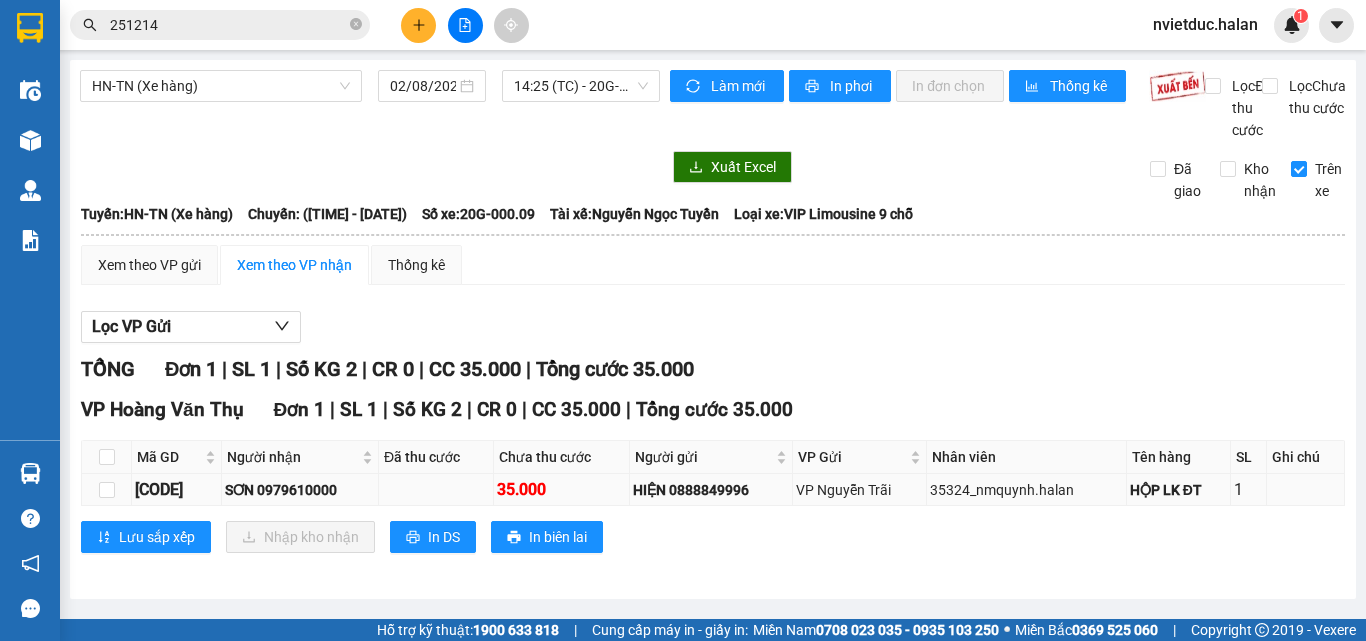 click on "[CODE]" at bounding box center (176, 489) 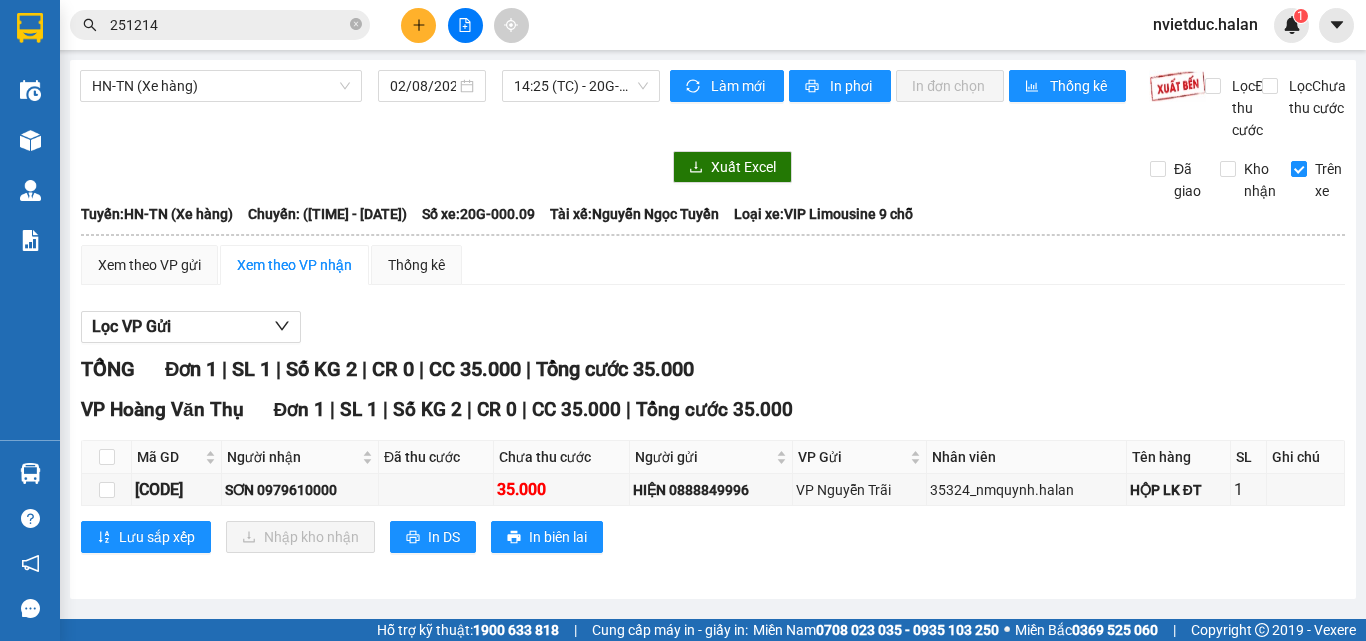 click on "Kết quả tìm kiếm ( [NUMBER] )  Bộ lọc  Mã ĐH Trạng thái Món hàng Thu hộ Tổng cước Chưa cước Nhãn Người gửi VP Gửi Người nhận VP Nhận [CODE] [TIME] - [DATE] VP Nhận   [PLATE_NUMBER] [TIME] - [DATE] HỘP HOA QUẢ SL:  [NUMBER] [PRICE] [PHONE] C [NAME] VP [ADDRESS] [PHONE] [LAST_NAME] TÚ VP [ADDRESS] [CODE] [TIME] - [DATE] Đã giao   [TIME] - [DATE] BỌC HỘP MT SL:  [NUMBER] [PRICE] VP đã thu [PRICE] [PHONE] ĐỨC VP [ADDRESS] [PHONE] [FULL_NAME] VP [ADDRESS] [CODE] [TIME] - [DATE] Đã giao   [TIME] - [DATE] XỐP ĐỒ ĂN SL:  [NUMBER] [PRICE] [PHONE] HÀ VP [ADDRESS] [PHONE] [FULL_NAME] VP [ADDRESS] [CODE] [TIME] - [DATE] Đã giao   [TIME] - [DATE] BỌC THẢM SL:  [NUMBER] [PRICE] [PHONE] [NAME] TÂM VP [ADDRESS] [PHONE] ĐL Auto[NUMBER] VP [ADDRESS] TC: [NUMBER] [CODE] [TIME] - [DATE] Đã giao   [TIME] - [DATE] HỘP ĐT SL:  [NUMBER] [PRICE] [PHONE] [NAME] VP [ADDRESS] [PHONE] [LAST_NAME] VP [ADDRESS] [CODE]" at bounding box center [195, 25] 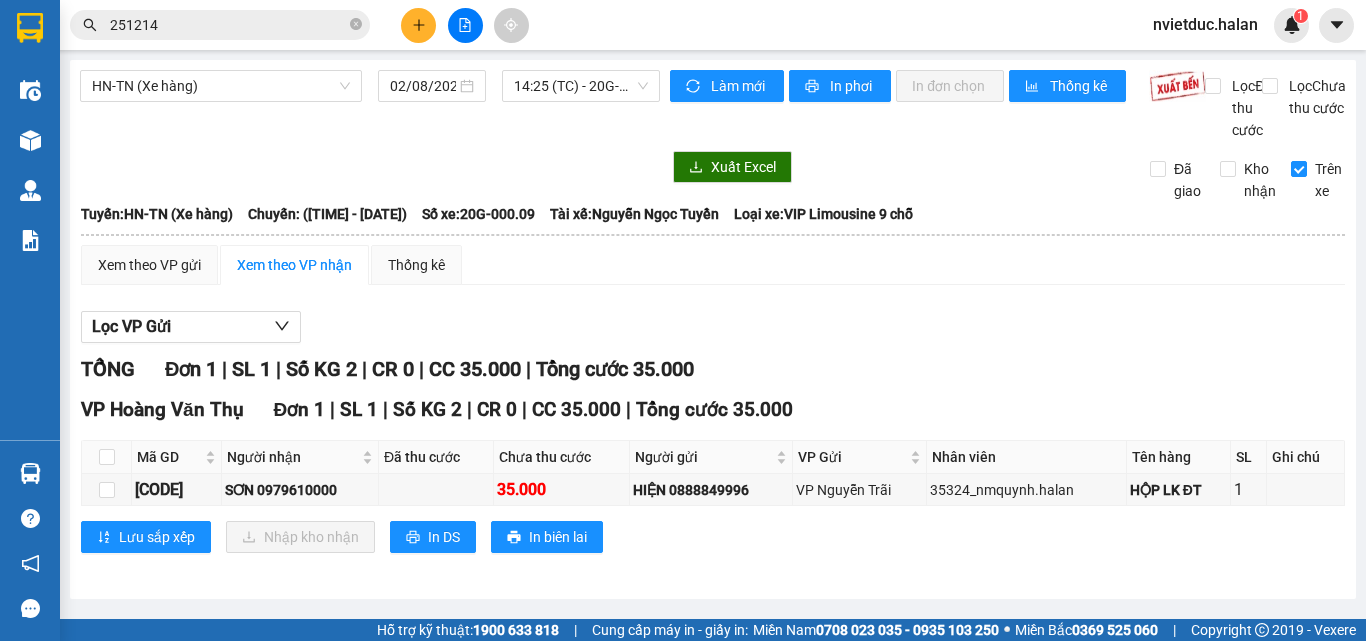 click on "251214" at bounding box center (228, 25) 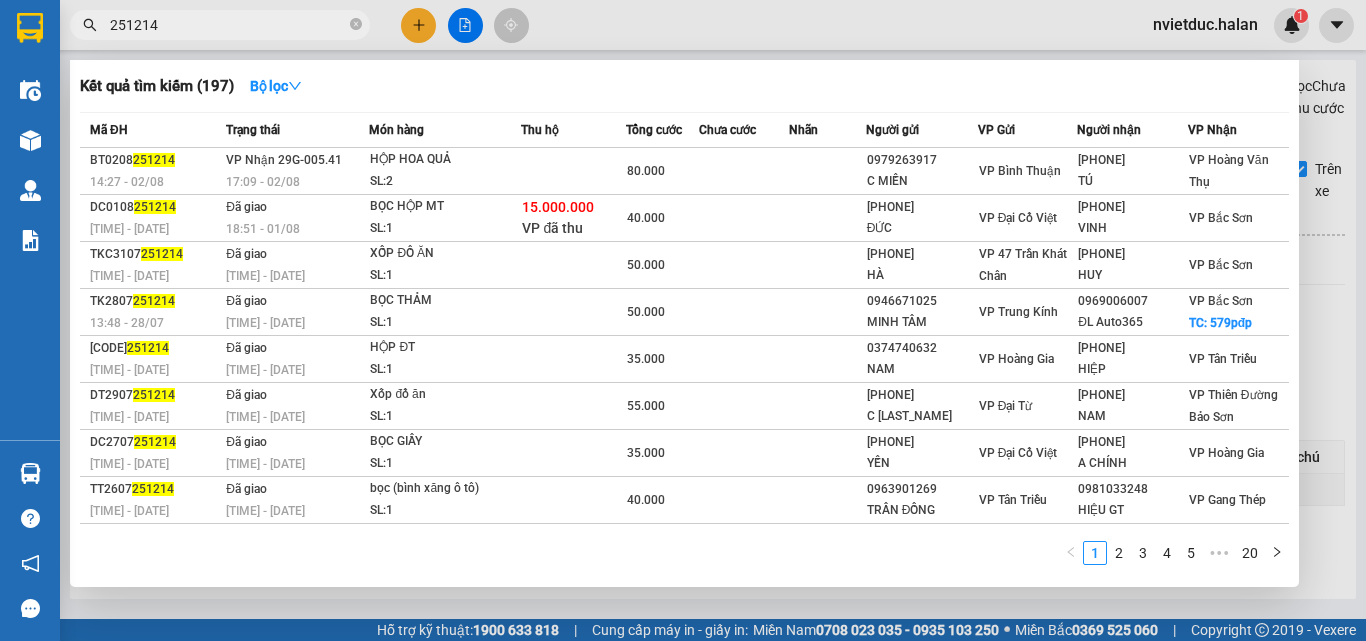 click on "251214" at bounding box center (228, 25) 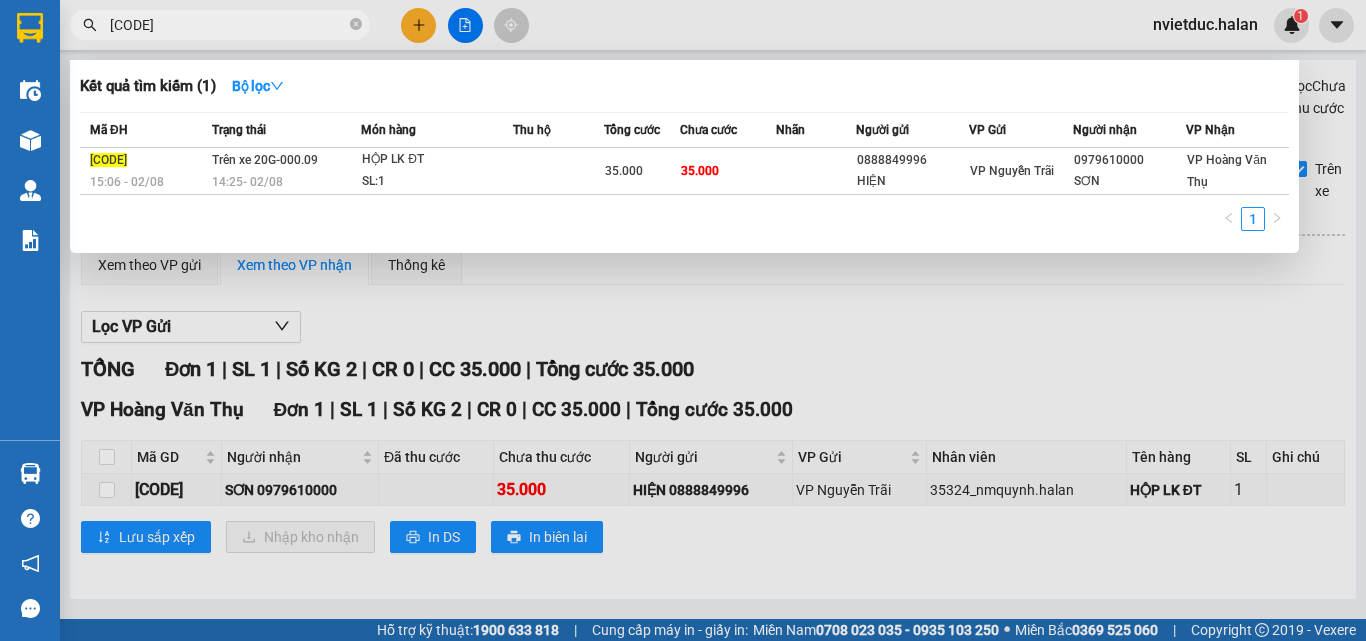 click at bounding box center [683, 320] 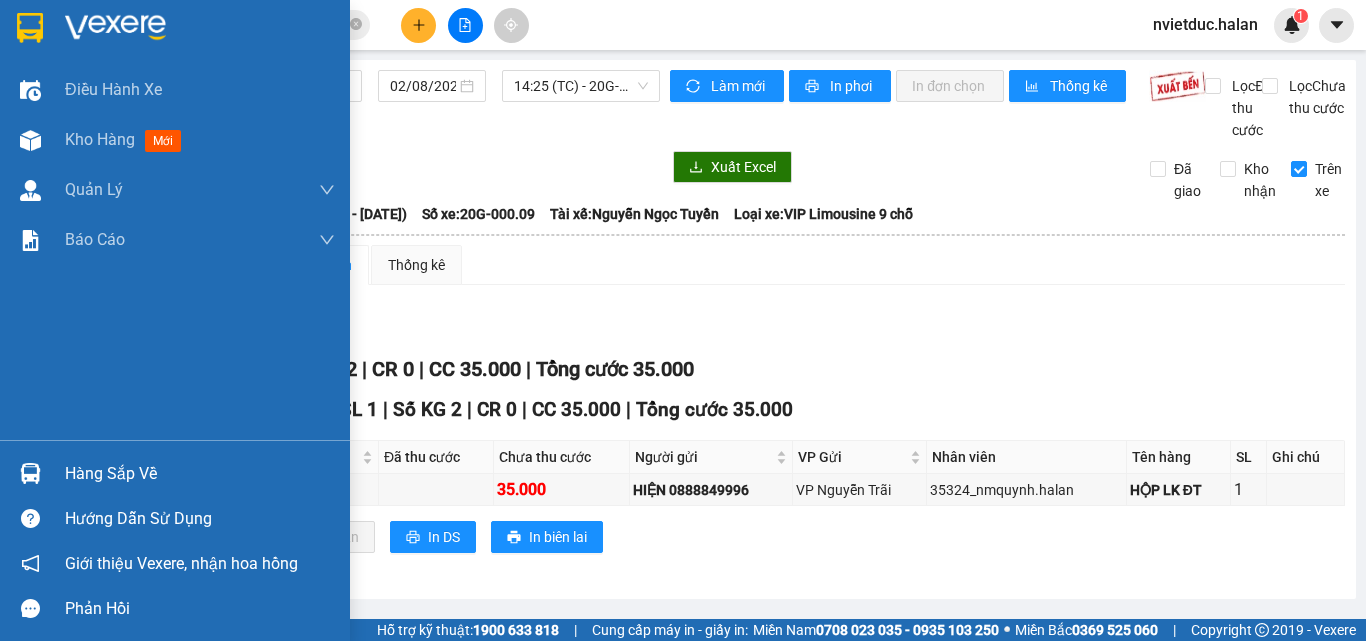 click at bounding box center (30, 473) 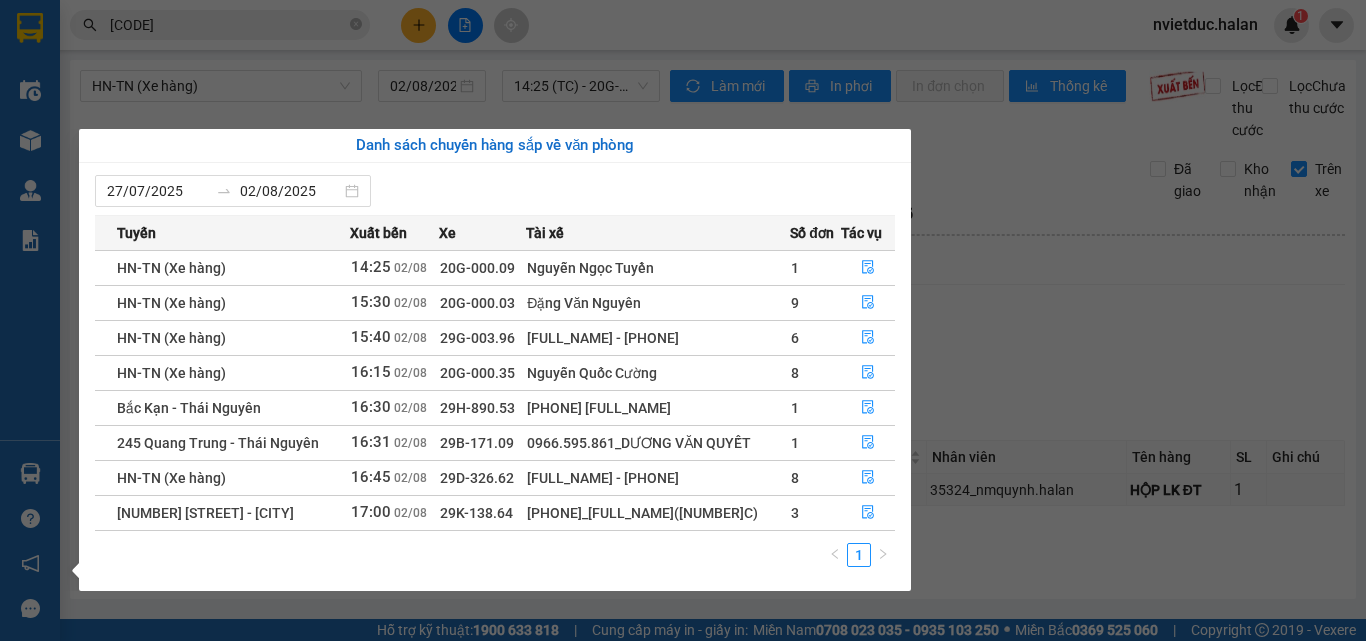 click on "Kết quả tìm kiếm ( [NUMBER] )  Bộ lọc  Mã ĐH Trạng thái Món hàng Thu hộ Tổng cước Chưa cước Nhãn Người gửi VP Gửi Người nhận VP Nhận [CODE] [TIME] - [DATE] VP Nhận   [PLATE_NUMBER] [TIME] - [DATE] HỘP HOA QUẢ SL:  [NUMBER] [PRICE] [PHONE] C [NAME] VP [ADDRESS] [PHONE] [LAST_NAME] TÚ VP [ADDRESS] [CODE] [TIME] - [DATE] Đã giao   [TIME] - [DATE] BỌC HỘP MT SL:  [NUMBER] [PRICE] VP đã thu [PRICE] [PHONE] ĐỨC VP [ADDRESS] [PHONE] [FULL_NAME] VP [ADDRESS] [CODE] [TIME] - [DATE] Đã giao   [TIME] - [DATE] XỐP ĐỒ ĂN SL:  [NUMBER] [PRICE] [PHONE] HÀ VP [ADDRESS] [PHONE] [FULL_NAME] VP [ADDRESS] [CODE] [TIME] - [DATE] Đã giao   [TIME] - [DATE] BỌC THẢM SL:  [NUMBER] [PRICE] [PHONE] [NAME] TÂM VP [ADDRESS] [PHONE] ĐL Auto[NUMBER] VP [ADDRESS] TC: [NUMBER] [CODE] [TIME] - [DATE] Đã giao   [TIME] - [DATE] HỘP ĐT SL:  [NUMBER] [PRICE] [PHONE] [NAME] VP [ADDRESS] [PHONE] [LAST_NAME] VP [ADDRESS] [CODE]" at bounding box center (683, 320) 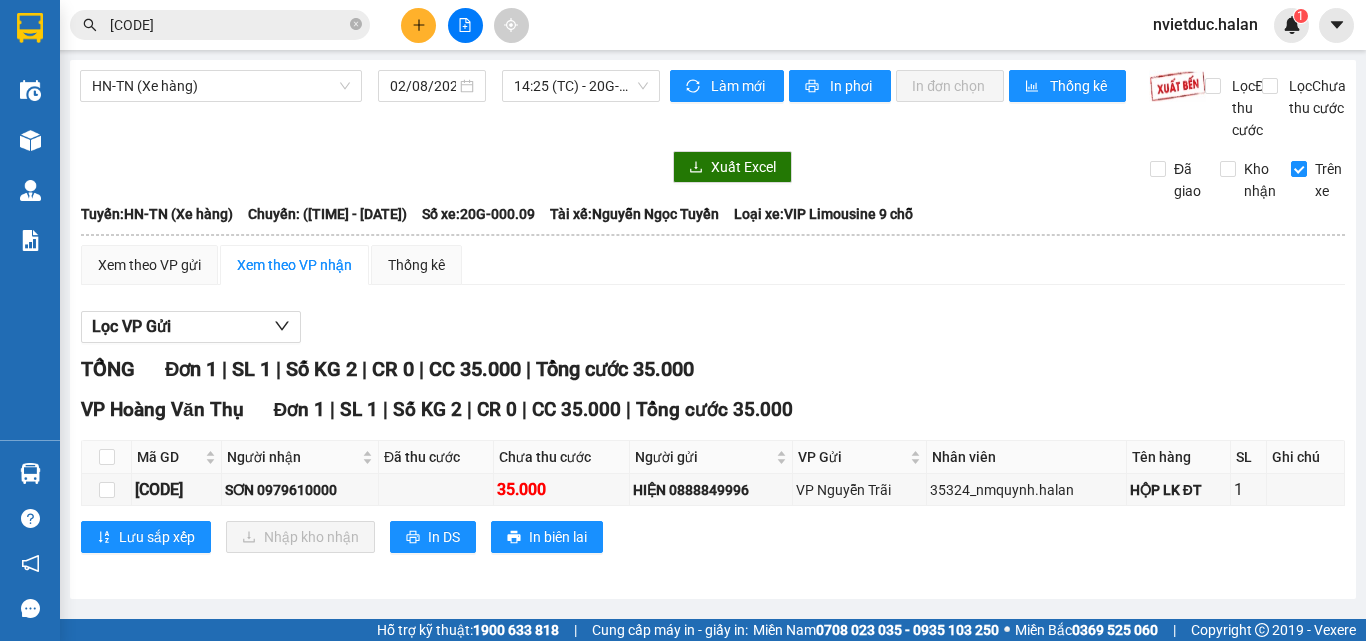 click on "CC   35.000" at bounding box center (475, 369) 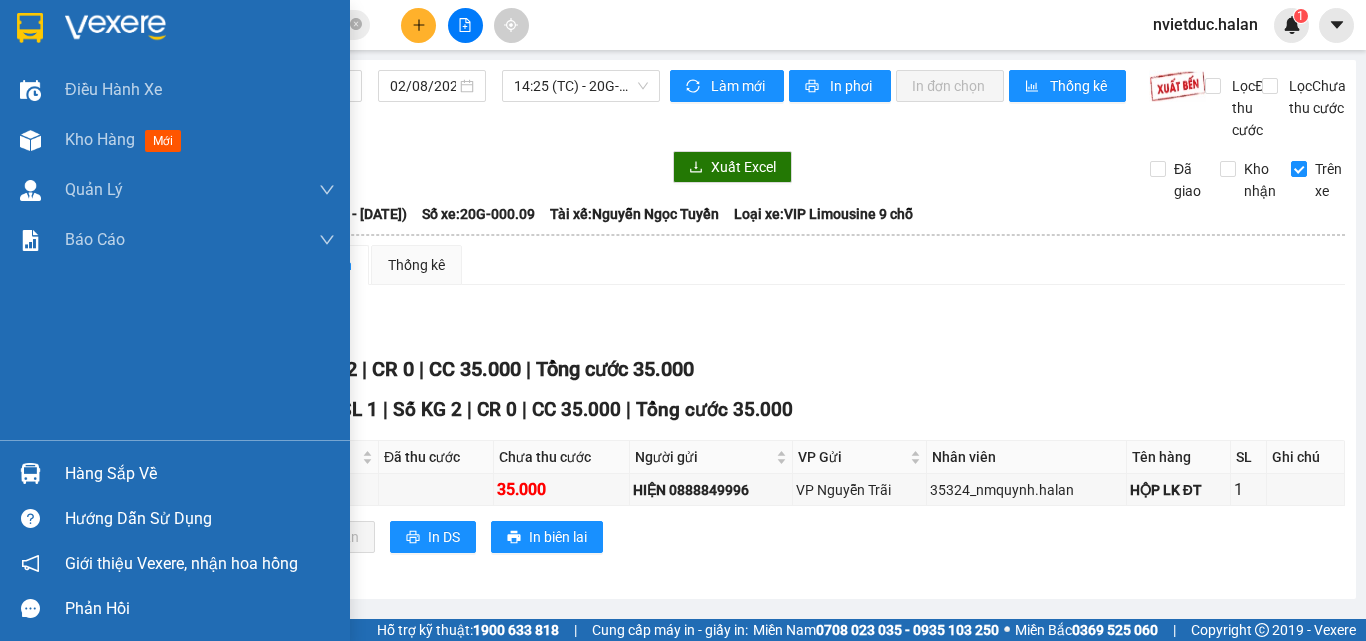 click on "Hàng sắp về" at bounding box center (175, 473) 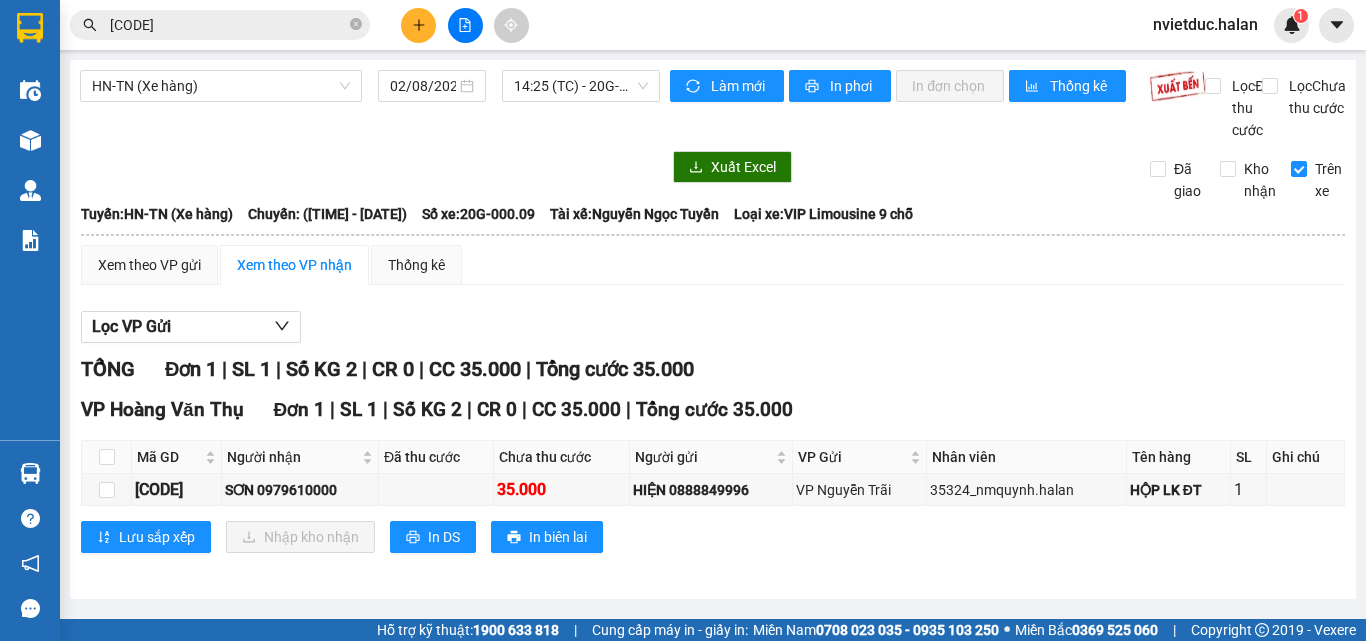 click on "Kết quả tìm kiếm ( [NUMBER] )  Bộ lọc  Mã ĐH Trạng thái Món hàng Thu hộ Tổng cước Chưa cước Nhãn Người gửi VP Gửi Người nhận VP Nhận [CODE] [TIME] - [DATE] VP Nhận   [PLATE_NUMBER] [TIME] - [DATE] HỘP HOA QUẢ SL:  [NUMBER] [PRICE] [PHONE] C [NAME] VP [ADDRESS] [PHONE] [LAST_NAME] TÚ VP [ADDRESS] [CODE] [TIME] - [DATE] Đã giao   [TIME] - [DATE] BỌC HỘP MT SL:  [NUMBER] [PRICE] VP đã thu [PRICE] [PHONE] ĐỨC VP [ADDRESS] [PHONE] [FULL_NAME] VP [ADDRESS] [CODE] [TIME] - [DATE] Đã giao   [TIME] - [DATE] XỐP ĐỒ ĂN SL:  [NUMBER] [PRICE] [PHONE] HÀ VP [ADDRESS] [PHONE] [FULL_NAME] VP [ADDRESS] [CODE] [TIME] - [DATE] Đã giao   [TIME] - [DATE] BỌC THẢM SL:  [NUMBER] [PRICE] [PHONE] [NAME] TÂM VP [ADDRESS] [PHONE] ĐL Auto[NUMBER] VP [ADDRESS] TC: [NUMBER] [CODE] [TIME] - [DATE] Đã giao   [TIME] - [DATE] HỘP ĐT SL:  [NUMBER] [PRICE] [PHONE] [NAME] VP [ADDRESS] [PHONE] [LAST_NAME] VP [ADDRESS] [CODE]" at bounding box center [683, 320] 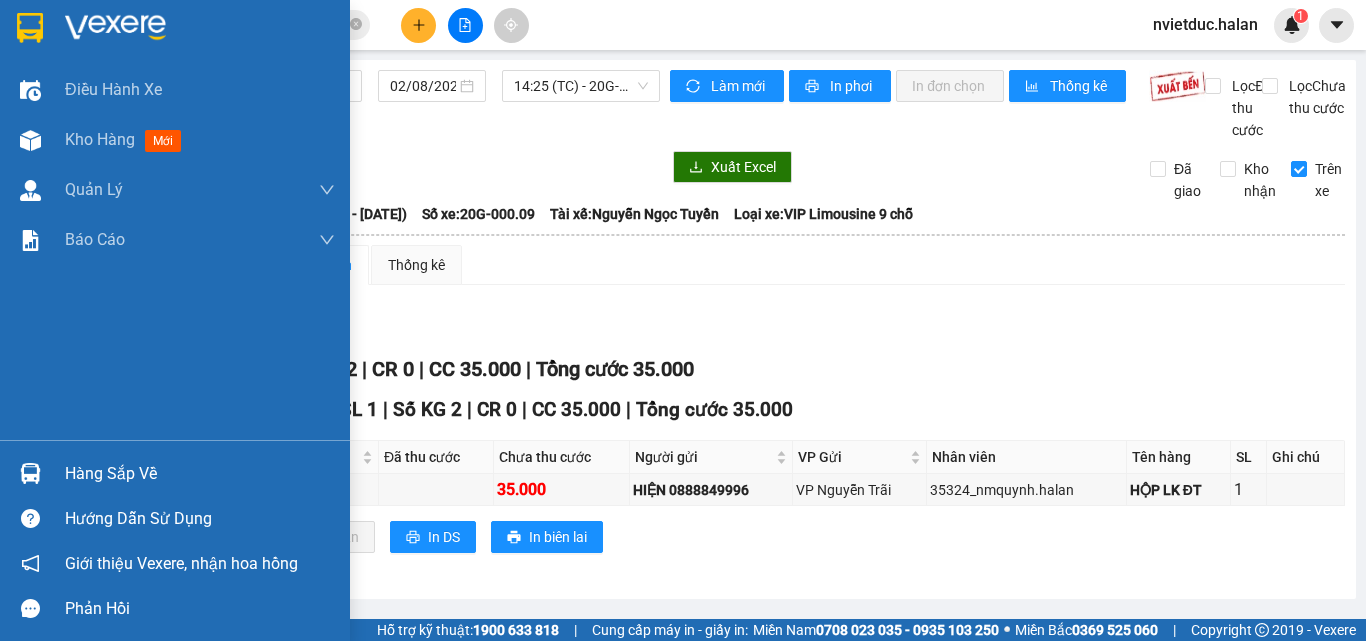 click on "Hàng sắp về" at bounding box center [200, 474] 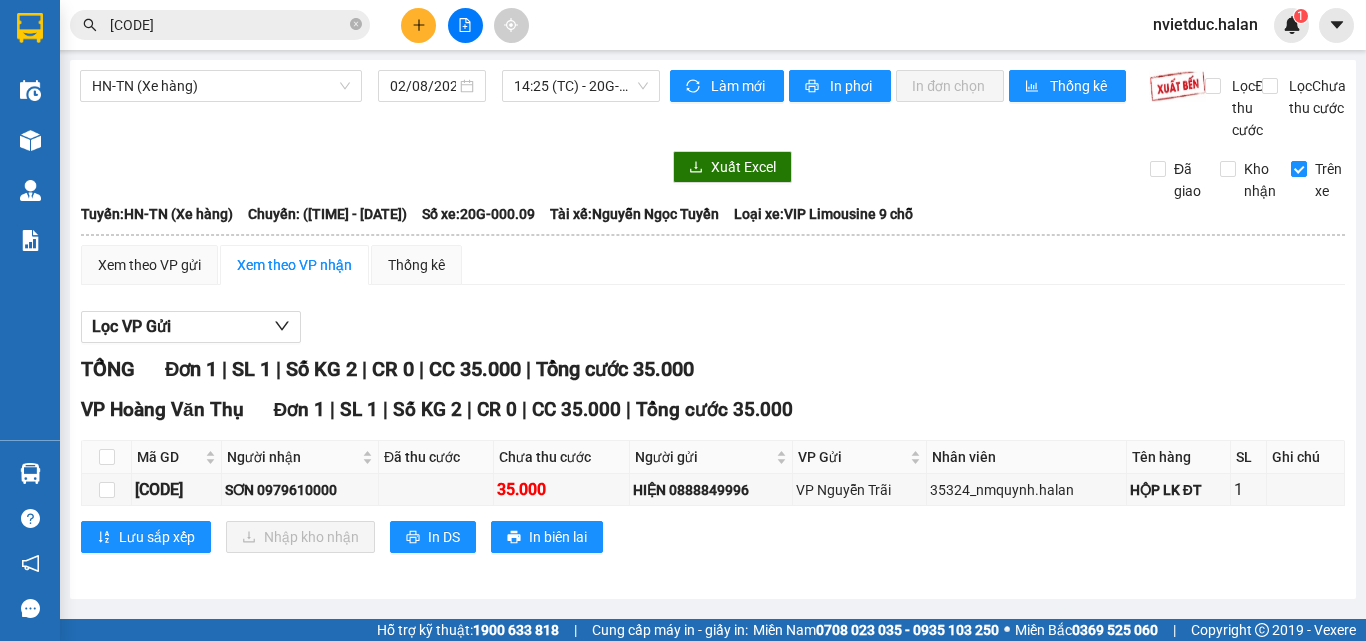 click on "Kết quả tìm kiếm ( [NUMBER] )  Bộ lọc  Mã ĐH Trạng thái Món hàng Thu hộ Tổng cước Chưa cước Nhãn Người gửi VP Gửi Người nhận VP Nhận [CODE] [TIME] - [DATE] VP Nhận   [PLATE_NUMBER] [TIME] - [DATE] HỘP HOA QUẢ SL:  [NUMBER] [PRICE] [PHONE] C [NAME] VP [ADDRESS] [PHONE] [LAST_NAME] TÚ VP [ADDRESS] [CODE] [TIME] - [DATE] Đã giao   [TIME] - [DATE] BỌC HỘP MT SL:  [NUMBER] [PRICE] VP đã thu [PRICE] [PHONE] ĐỨC VP [ADDRESS] [PHONE] [FULL_NAME] VP [ADDRESS] [CODE] [TIME] - [DATE] Đã giao   [TIME] - [DATE] XỐP ĐỒ ĂN SL:  [NUMBER] [PRICE] [PHONE] HÀ VP [ADDRESS] [PHONE] [FULL_NAME] VP [ADDRESS] [CODE] [TIME] - [DATE] Đã giao   [TIME] - [DATE] BỌC THẢM SL:  [NUMBER] [PRICE] [PHONE] [NAME] TÂM VP [ADDRESS] [PHONE] ĐL Auto[NUMBER] VP [ADDRESS] TC: [NUMBER] [CODE] [TIME] - [DATE] Đã giao   [TIME] - [DATE] HỘP ĐT SL:  [NUMBER] [PRICE] [PHONE] [NAME] VP [ADDRESS] [PHONE] [LAST_NAME] VP [ADDRESS] [CODE]" at bounding box center [683, 320] 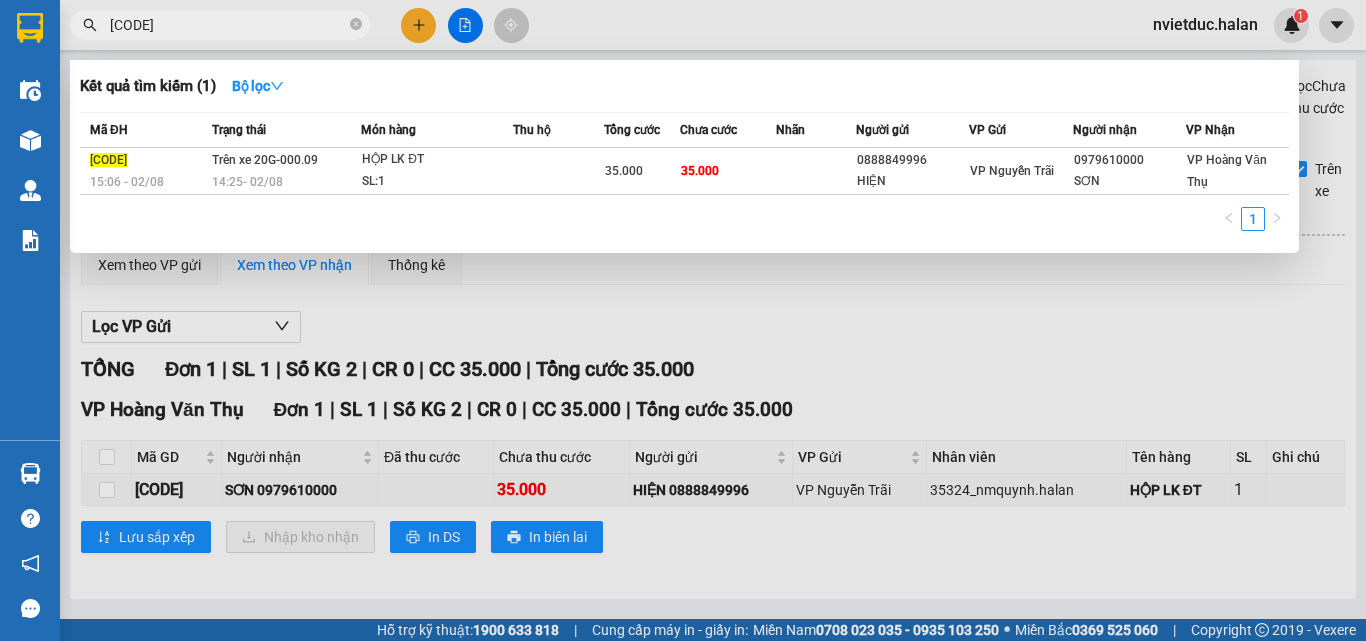click on "[CODE]" at bounding box center (220, 25) 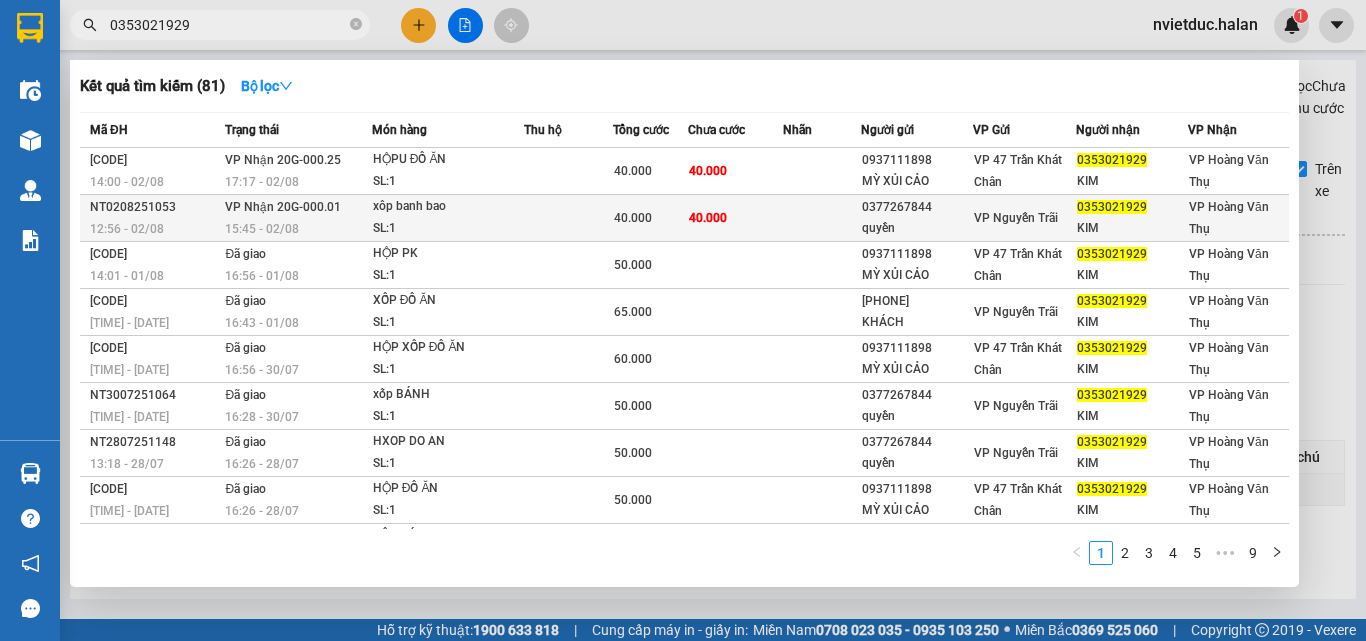 type on "0353021929" 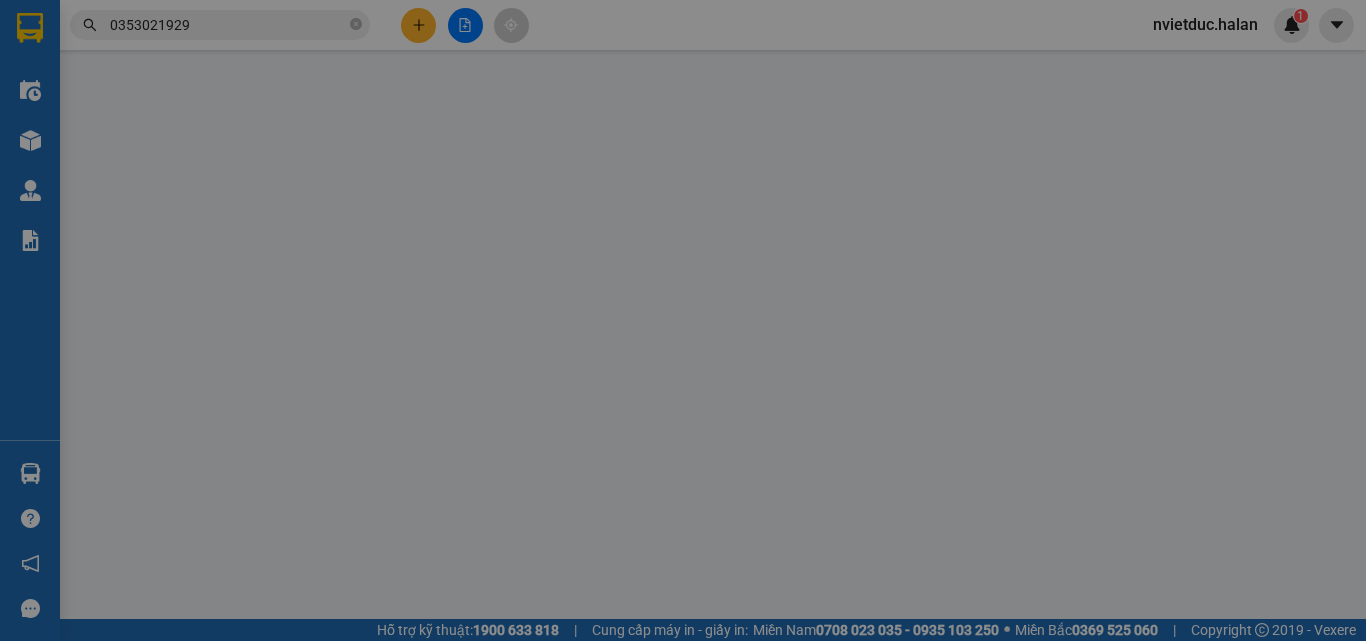 scroll, scrollTop: 0, scrollLeft: 0, axis: both 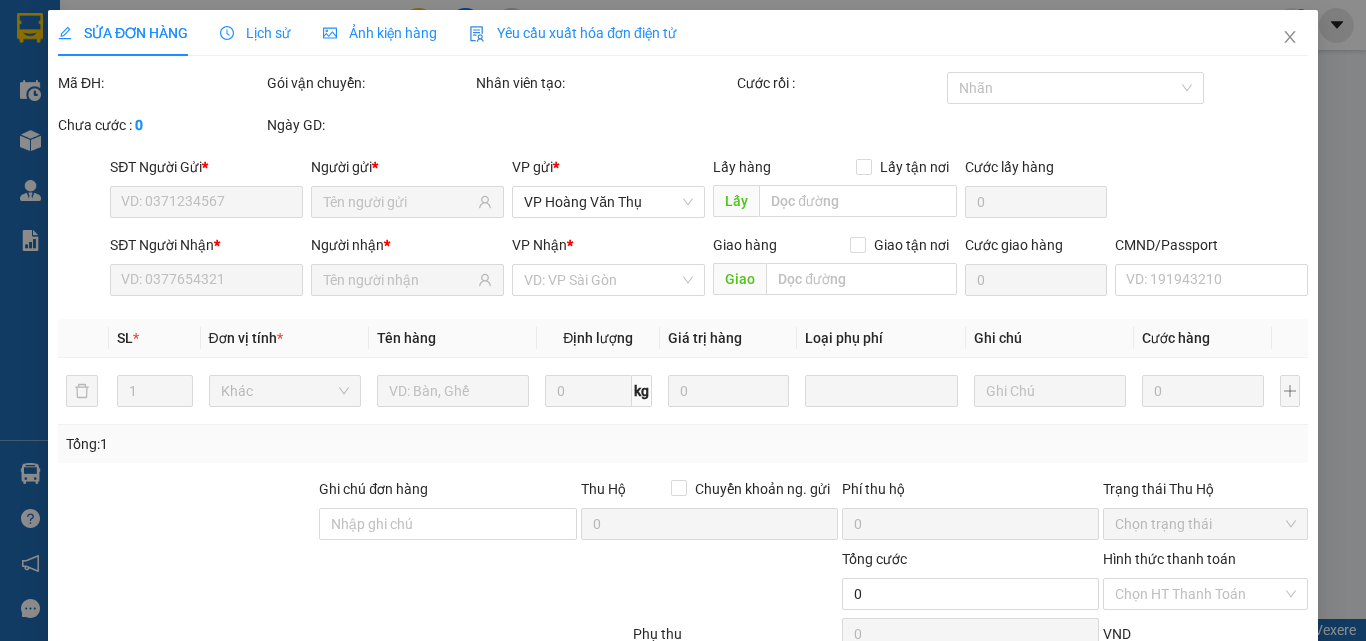 type on "0377267844" 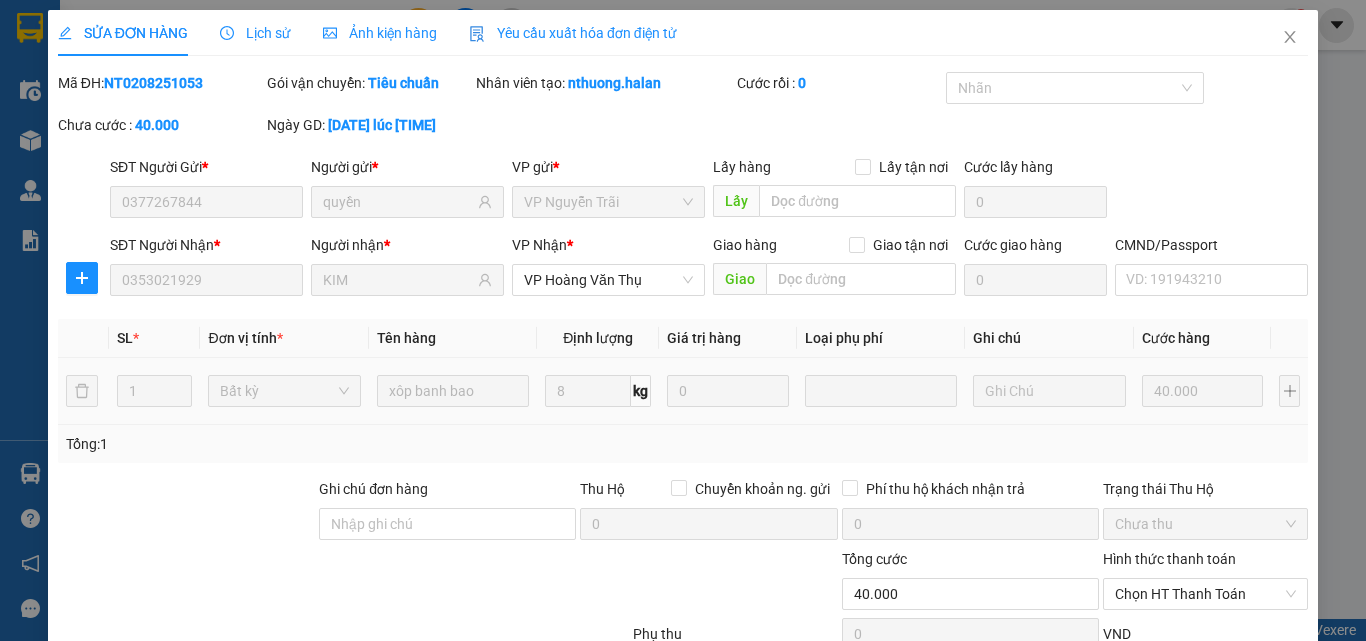 scroll, scrollTop: 143, scrollLeft: 0, axis: vertical 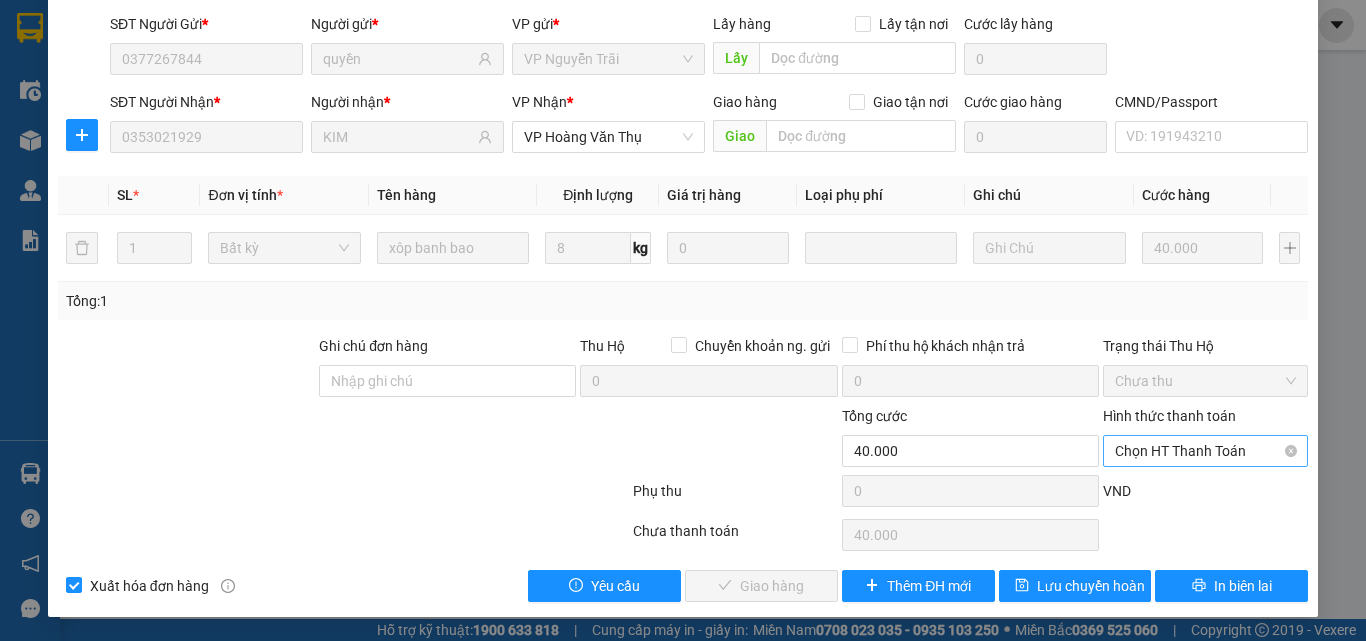 click on "Chọn HT Thanh Toán" at bounding box center [1205, 451] 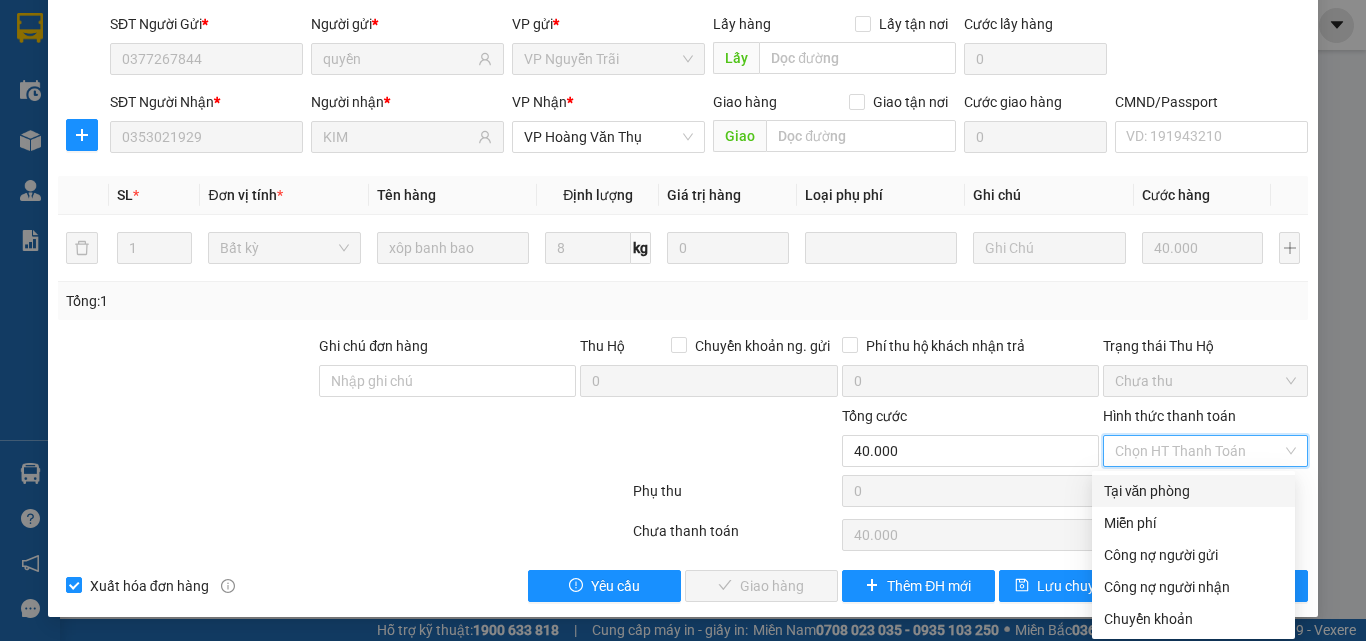 click on "Tại văn phòng" at bounding box center (1193, 491) 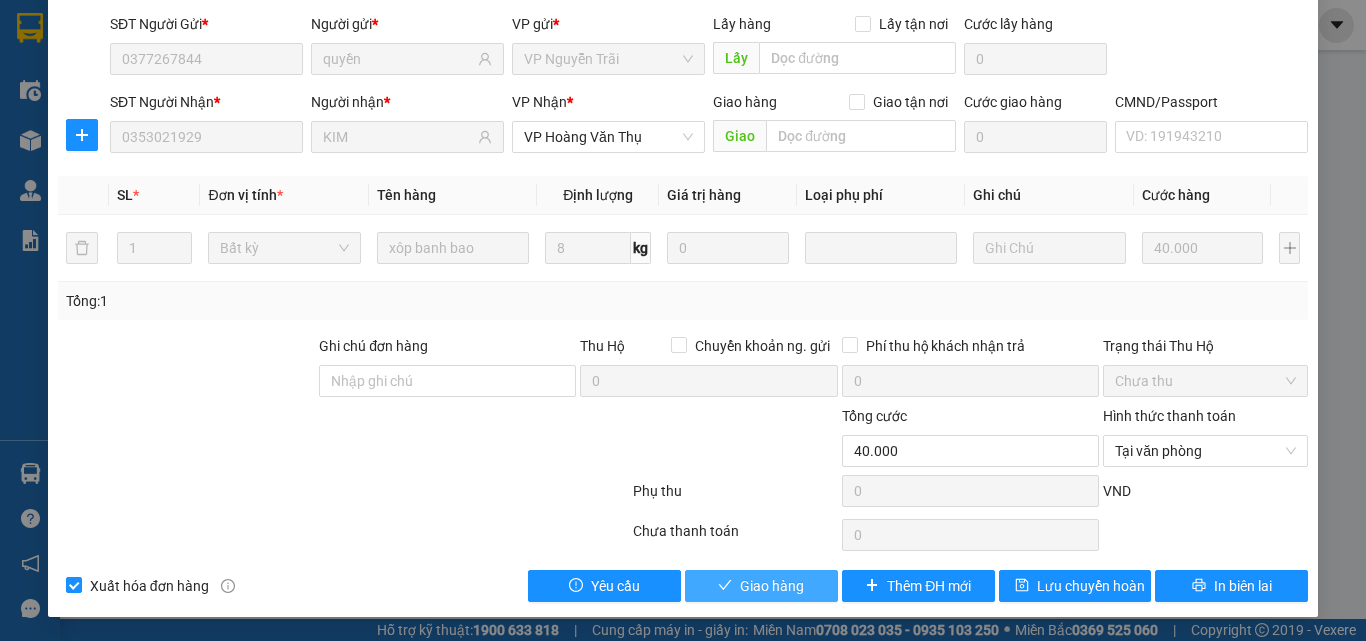 click on "Giao hàng" at bounding box center (761, 586) 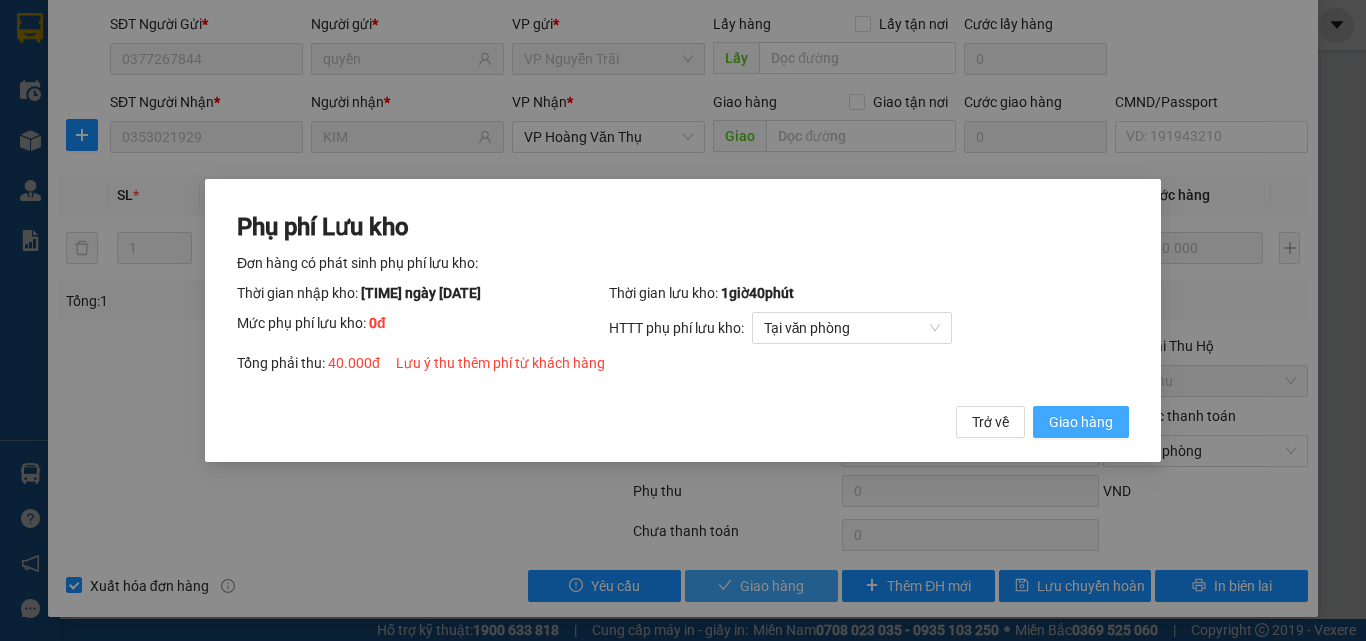 click on "Giao hàng" at bounding box center [1081, 422] 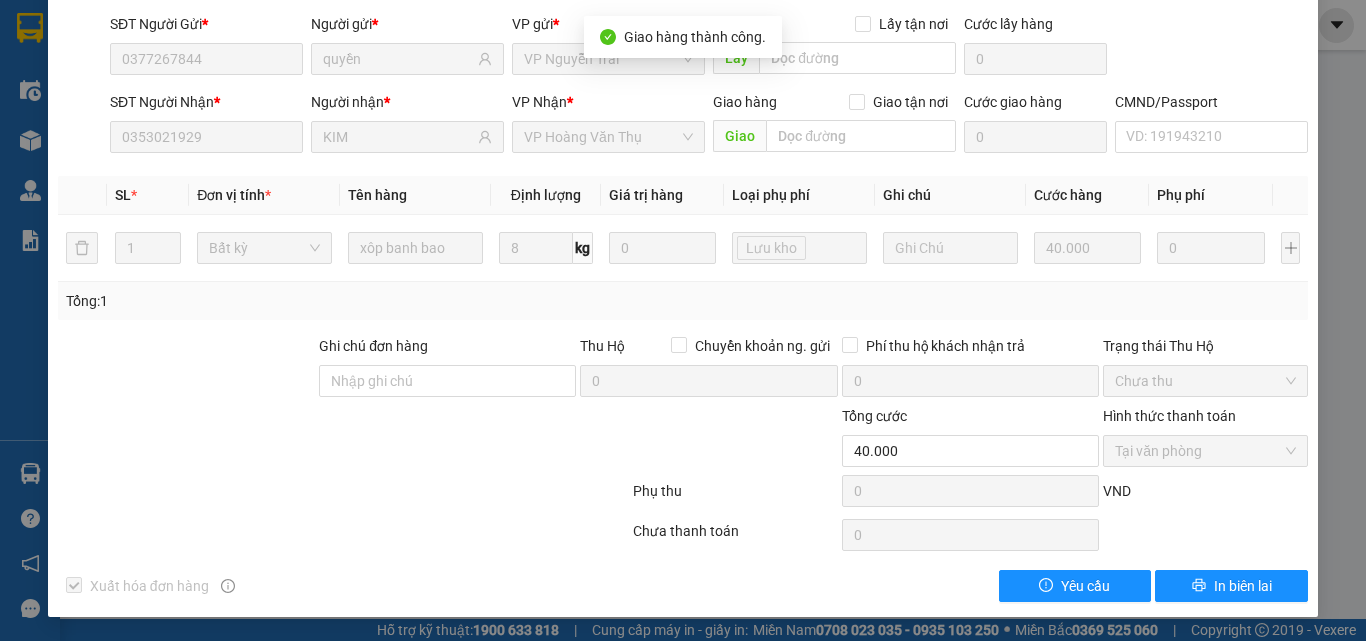 scroll, scrollTop: 0, scrollLeft: 0, axis: both 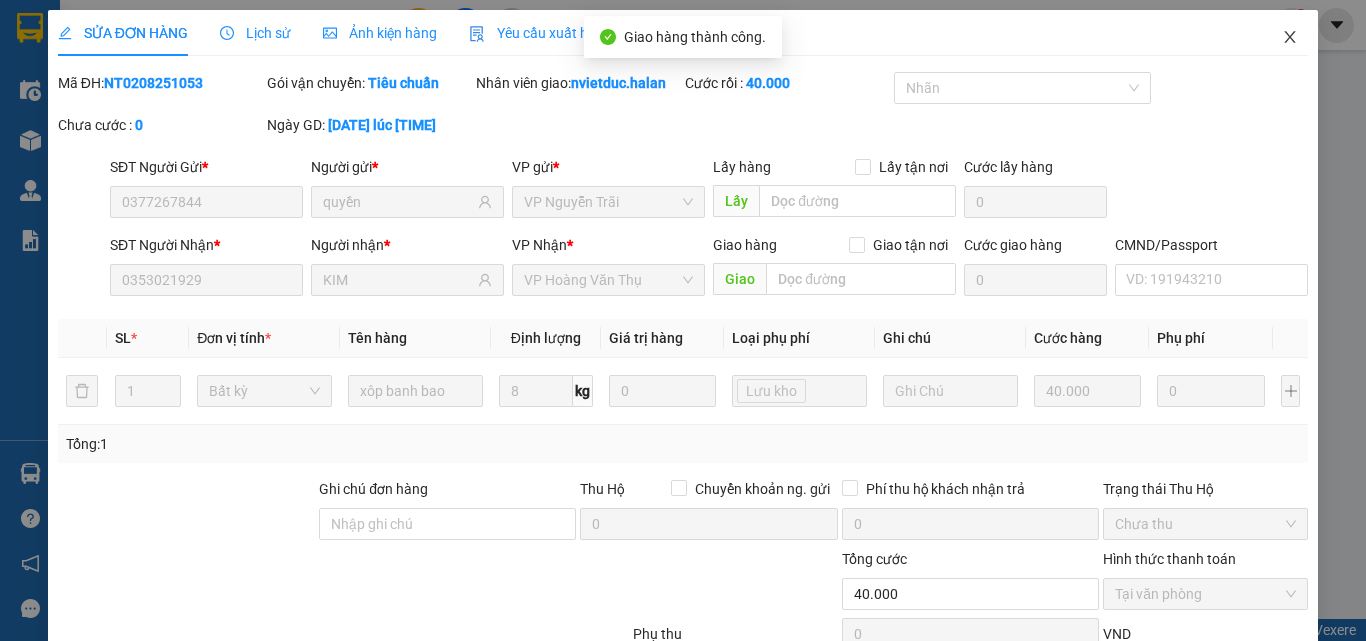 click 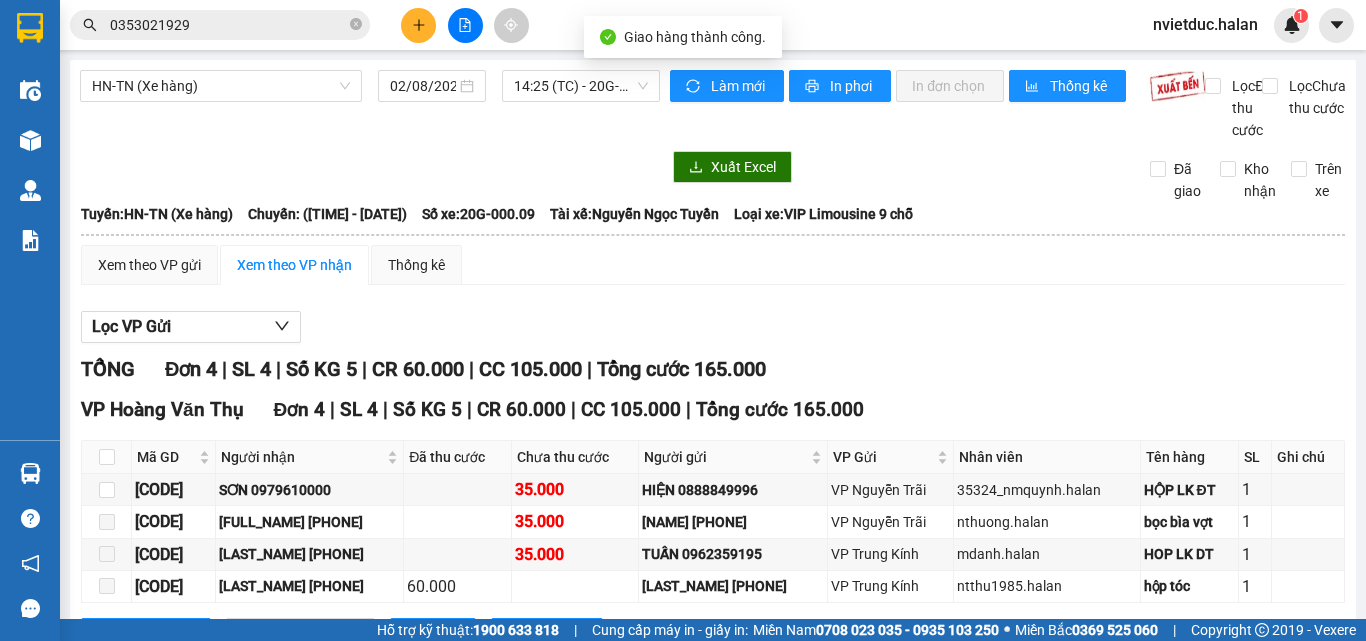 click on "0353021929" at bounding box center [228, 25] 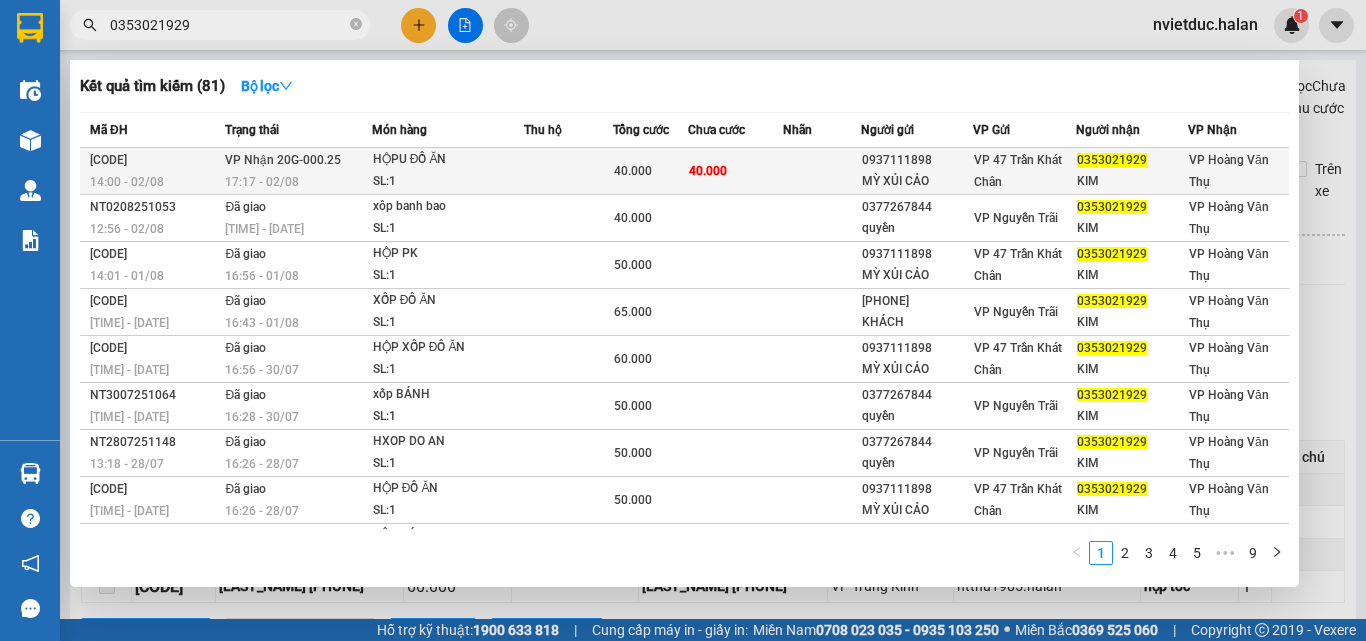 click on "VP 47 Trần Khát Chân" at bounding box center [1024, 171] 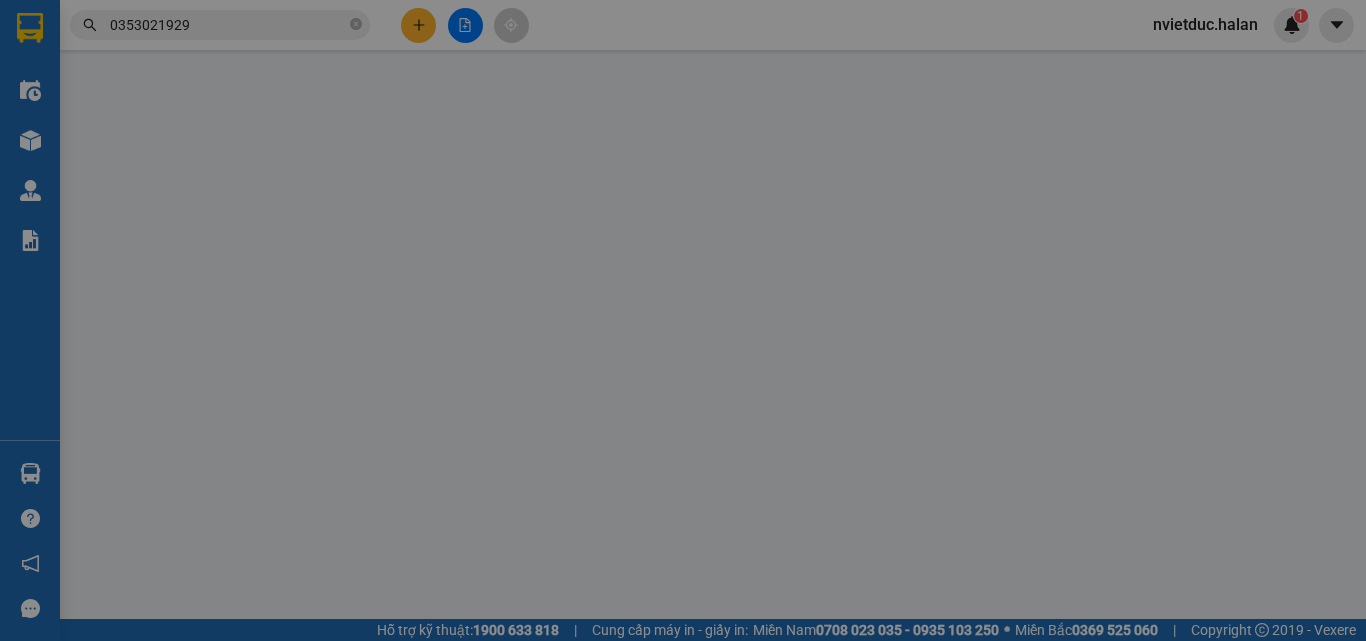 type on "0937111898" 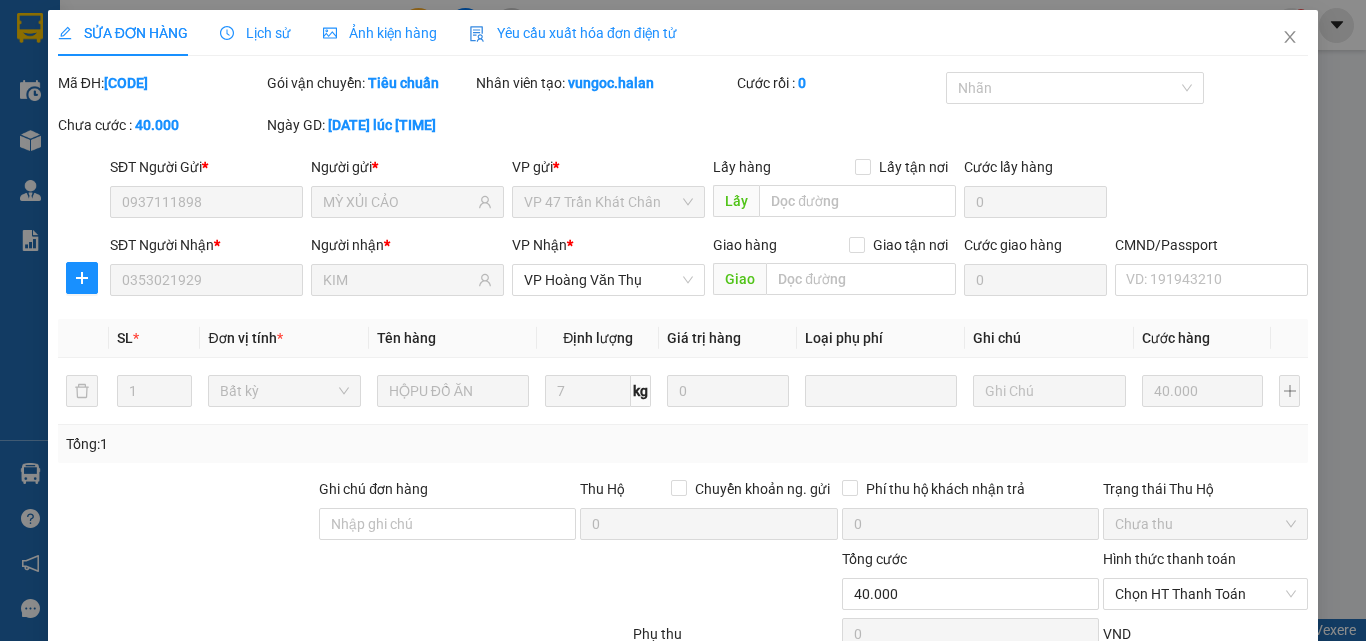 scroll, scrollTop: 143, scrollLeft: 0, axis: vertical 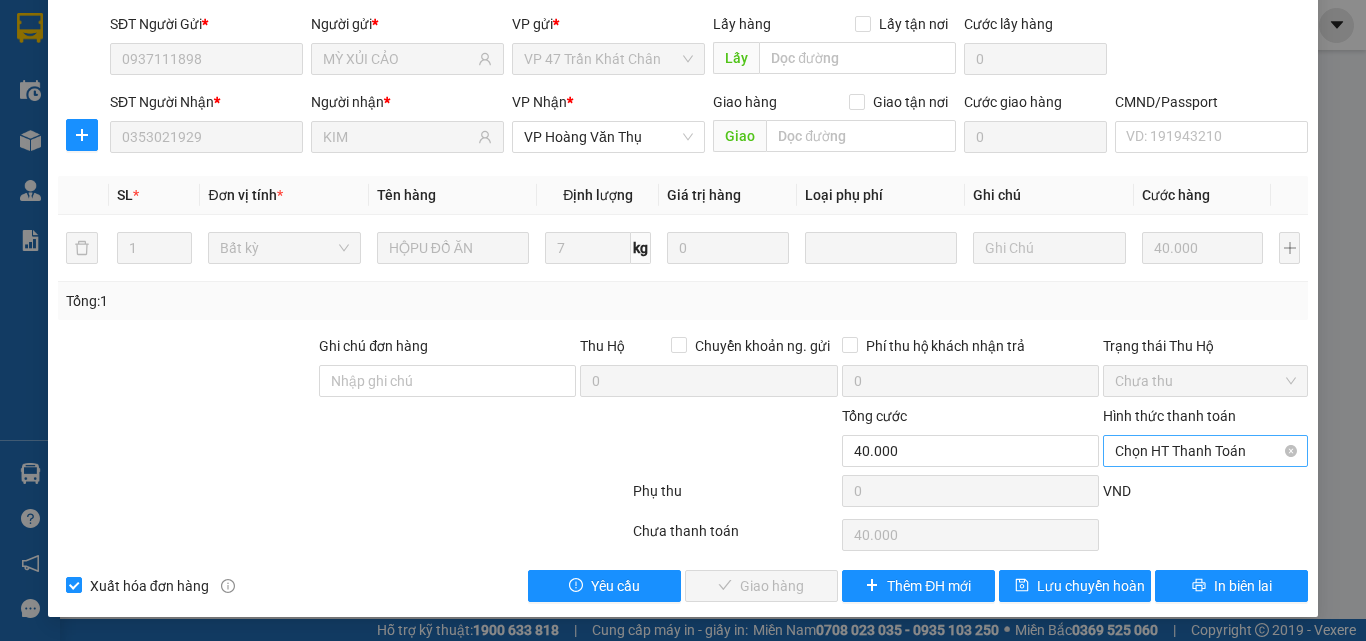 click on "Chọn HT Thanh Toán" at bounding box center [1205, 451] 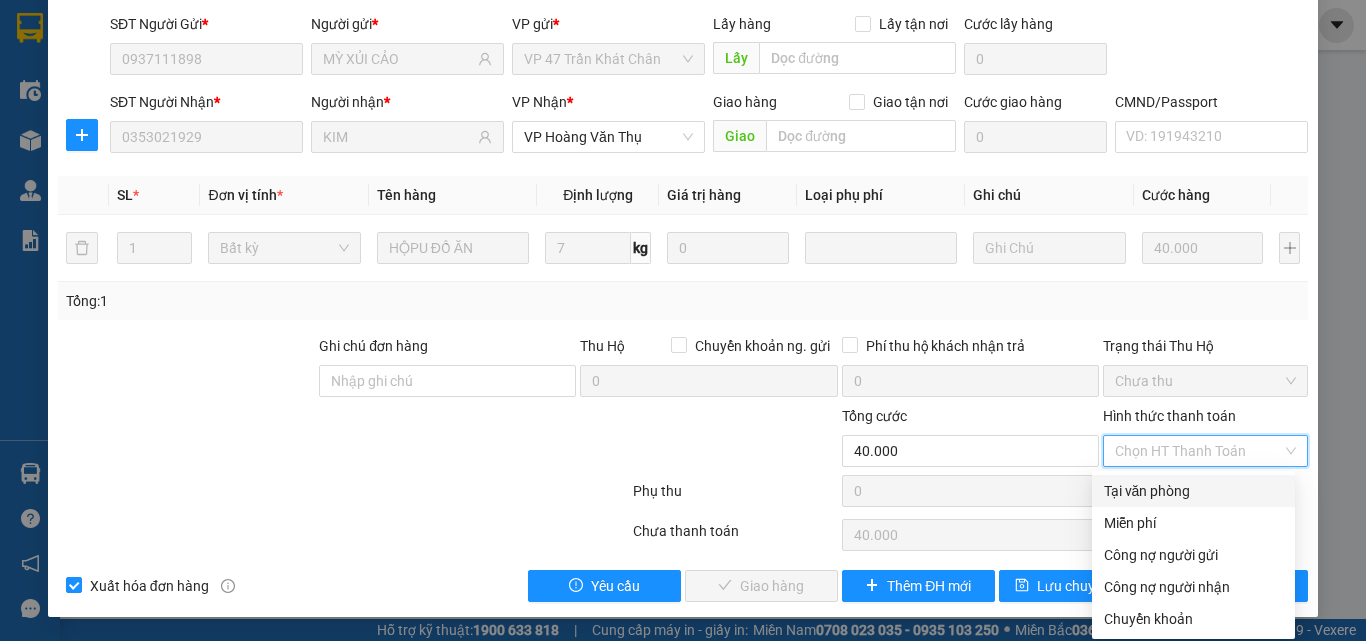 click on "Tại văn phòng" at bounding box center (1193, 491) 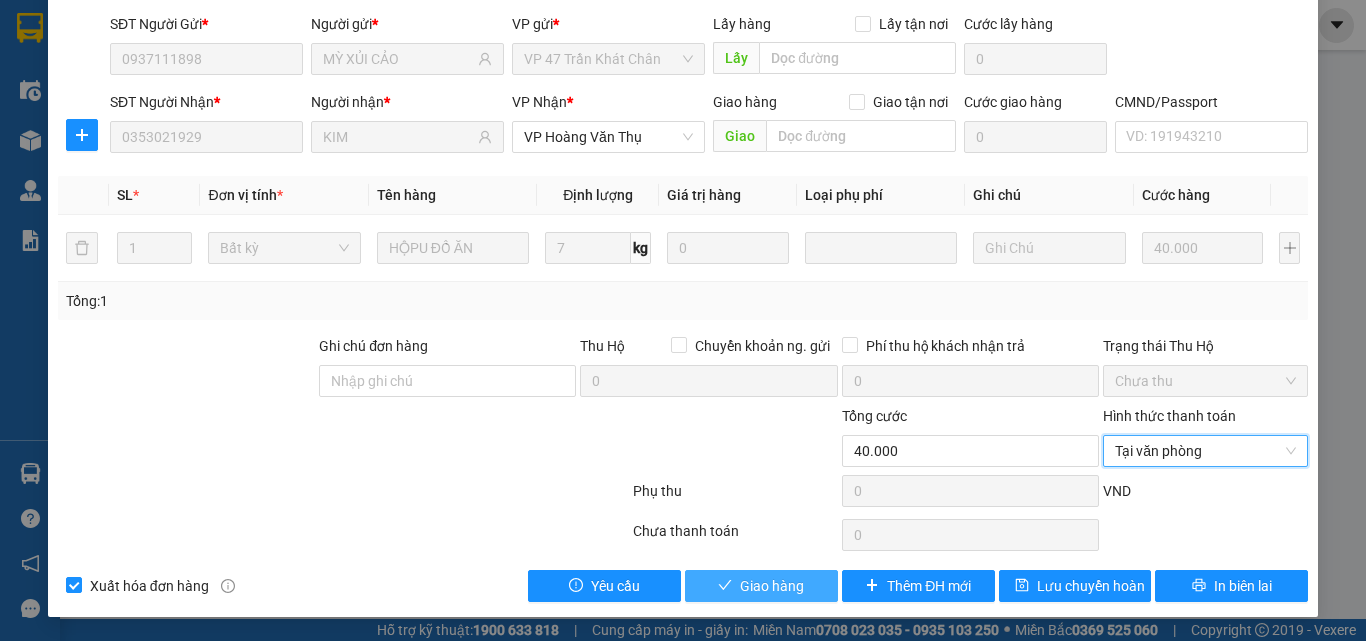 click on "Giao hàng" at bounding box center [772, 586] 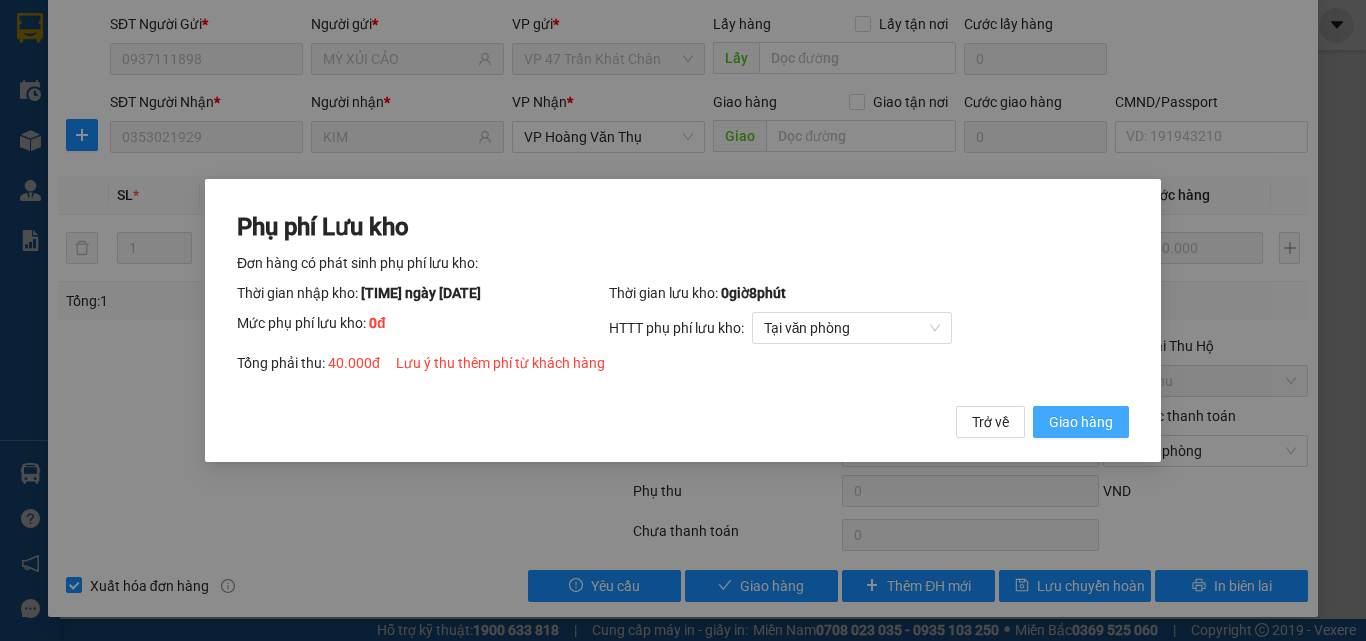click on "Giao hàng" at bounding box center [1081, 422] 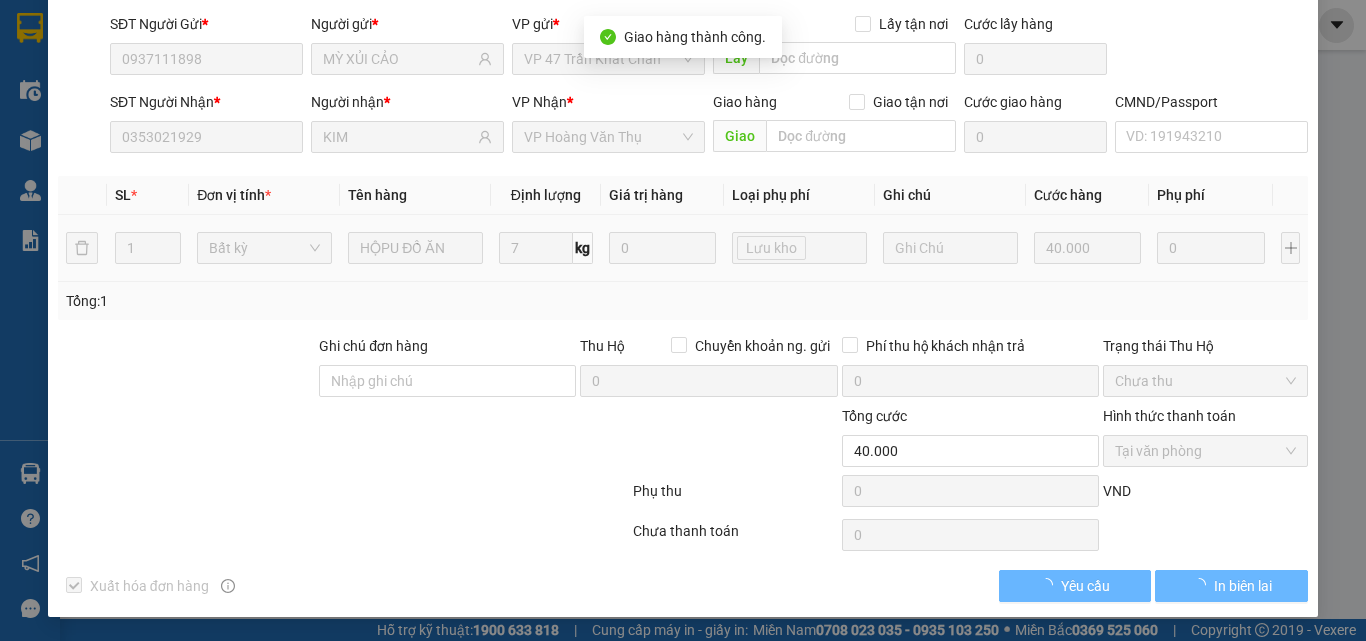 scroll, scrollTop: 0, scrollLeft: 0, axis: both 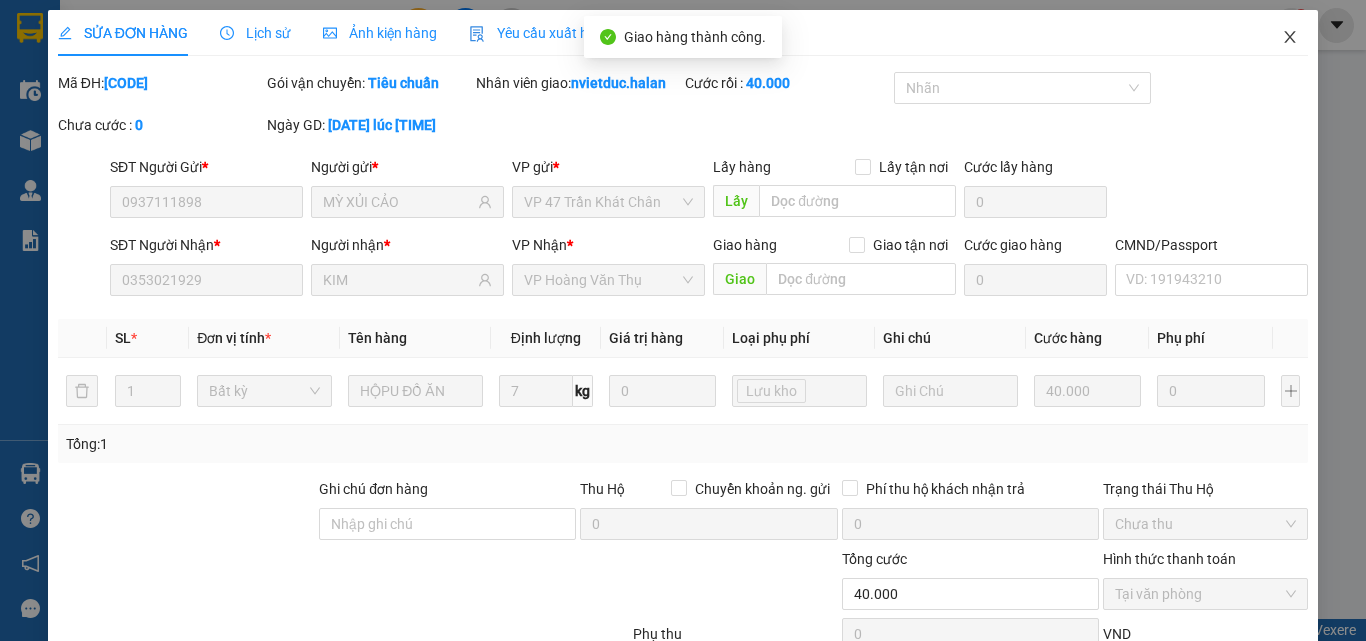 click 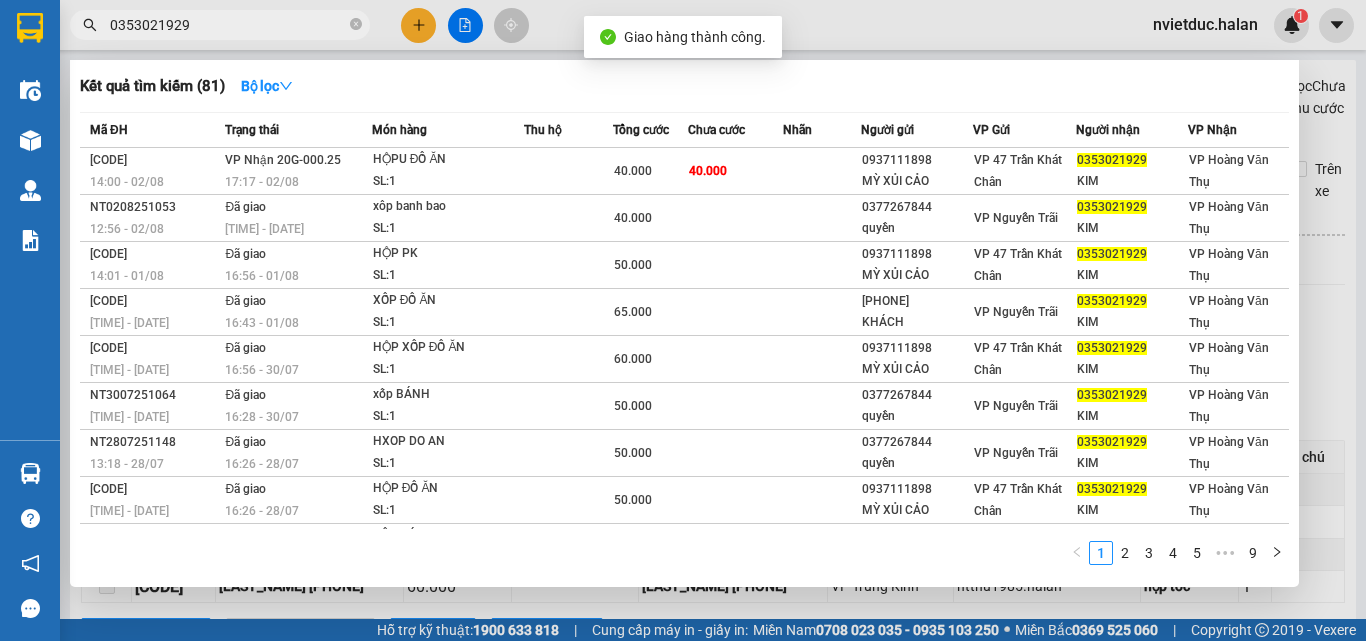 click on "0353021929" at bounding box center [228, 25] 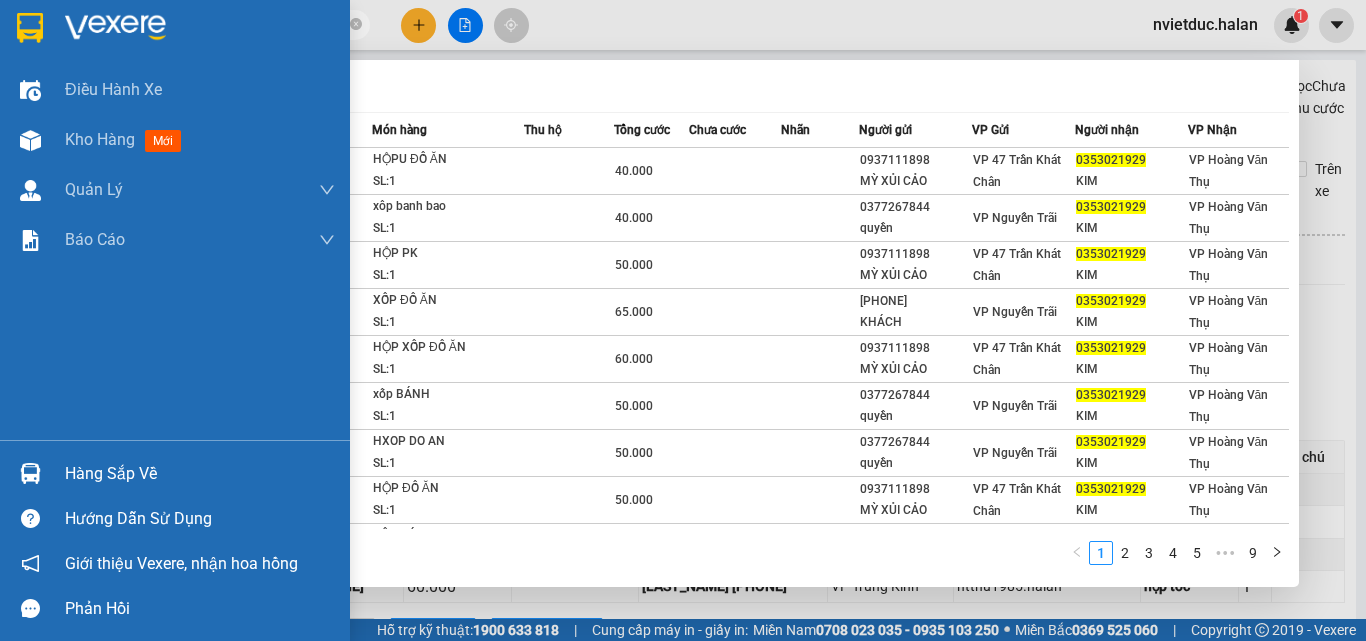 click on "Hàng sắp về" at bounding box center [200, 474] 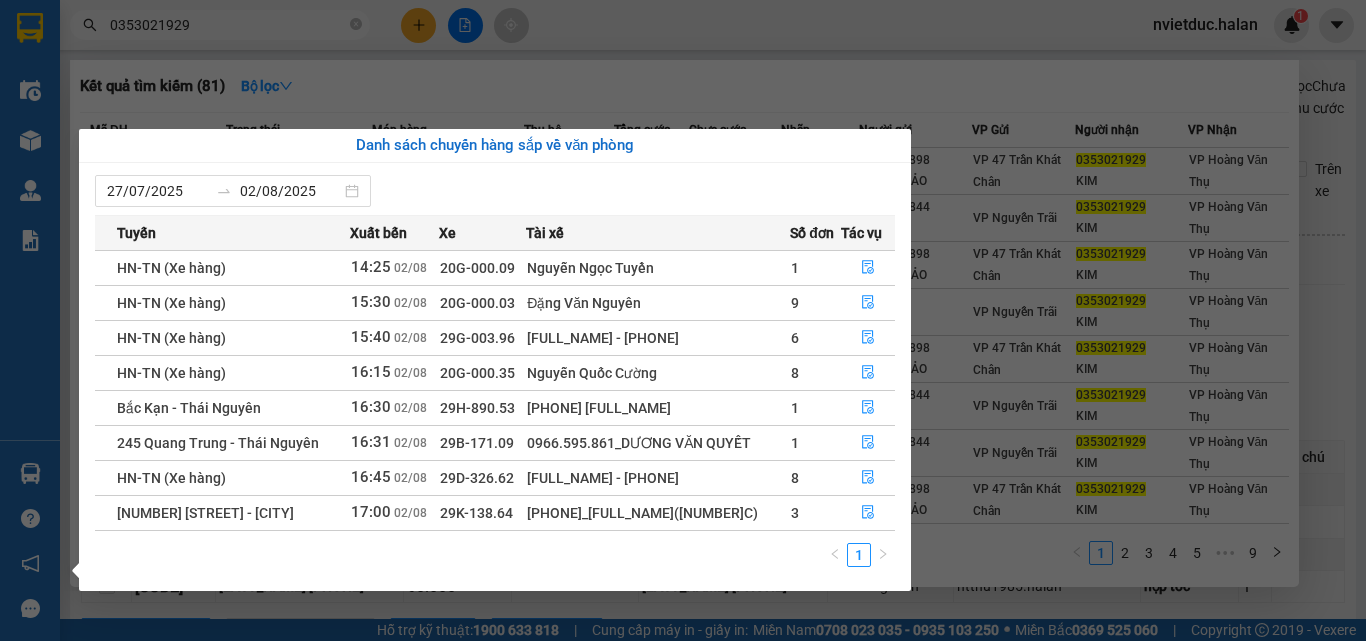 click on "Kết quả tìm kiếm ( 81 )  Bộ lọc  Mã ĐH Trạng thái Món hàng Thu hộ Tổng cước Chưa cước Nhãn Người gửi VP Gửi Người nhận VP Nhận TKC0208251151 14:00 - 02/08 Đã giao   17:26 - 02/08 HỘPU ĐỒ ĂN SL:  1 40.000 0937111898 MỲ XỦI CẢO  VP 47 Trần Khát Chân 0353021929 KIM VP Hoàng Văn Thụ NT0208251053 12:56 - 02/08 Đã giao   17:26 - 02/08 xôp banh bao SL:  1 40.000 0377267844 quyền VP Nguyễn Trãi 0353021929 KIM VP Hoàng Văn Thụ TKC0108251209 14:01 - 01/08 Đã giao   16:56 - 01/08 HỘP  PK SL:  1 50.000 0937111898 MỲ XỦI CẢO  VP 47 Trần Khát Chân 0353021929 KIM VP Hoàng Văn Thụ NT0108251132 13:21 - 01/08 Đã giao   16:43 - 01/08 XỐP ĐỒ ĂN SL:  1 65.000 0867878926 KHÁCH VP Nguyễn Trãi 0353021929 KIM VP Hoàng Văn Thụ TKC3007251199 14:01 - 30/07 Đã giao   16:56 - 30/07 HỘP XỐP  ĐỒ ĂN SL:  1 60.000 0937111898 MỲ XỦI CẢO  VP 47 Trần Khát Chân 0353021929 KIM VP Hoàng Văn Thụ NT3007251064   SL:" at bounding box center (683, 320) 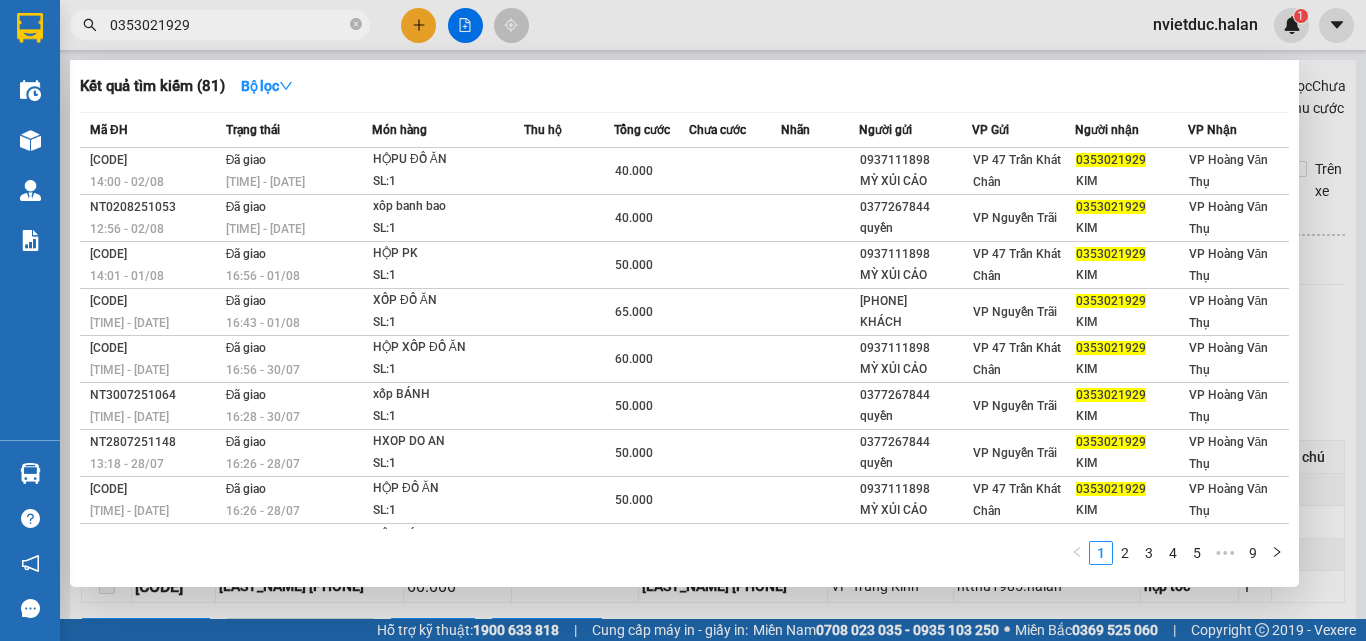 click at bounding box center (683, 320) 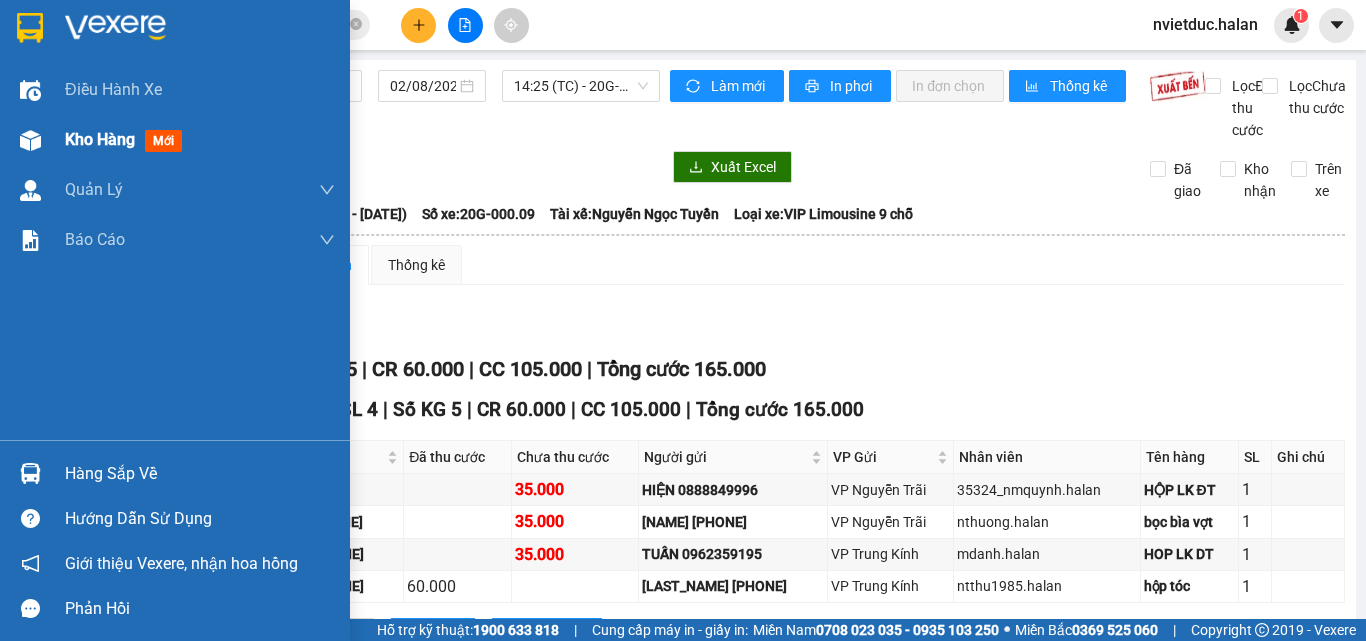 click at bounding box center (30, 140) 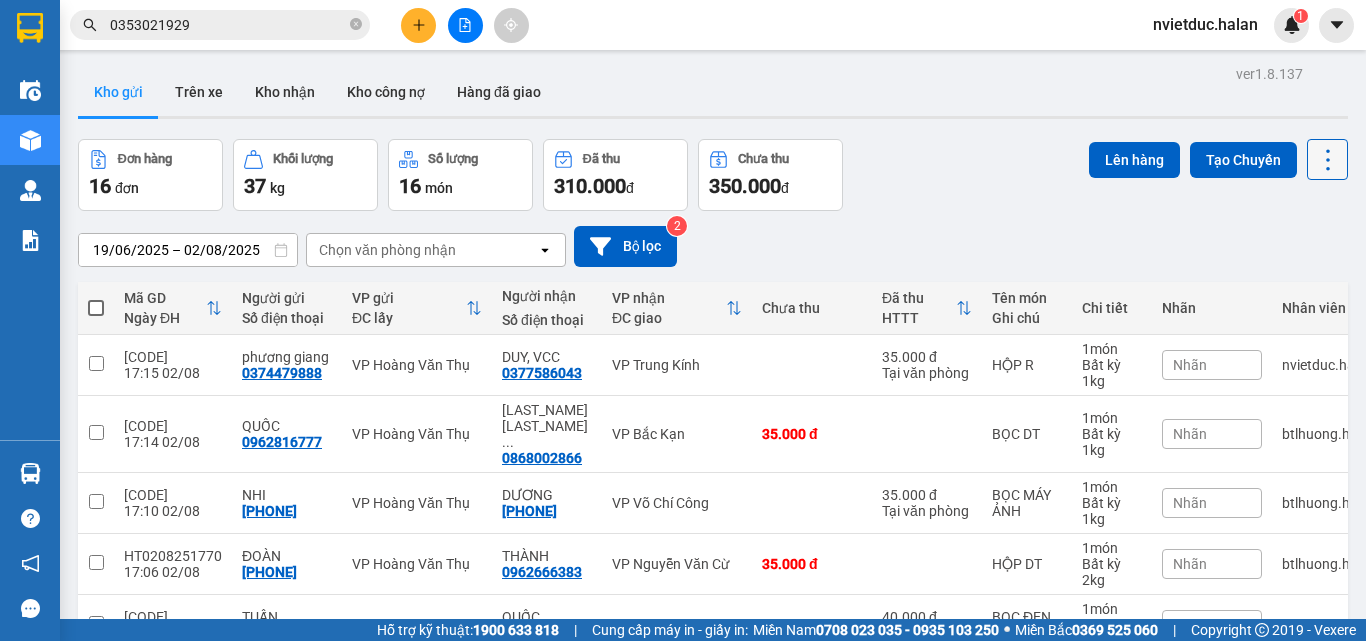 click 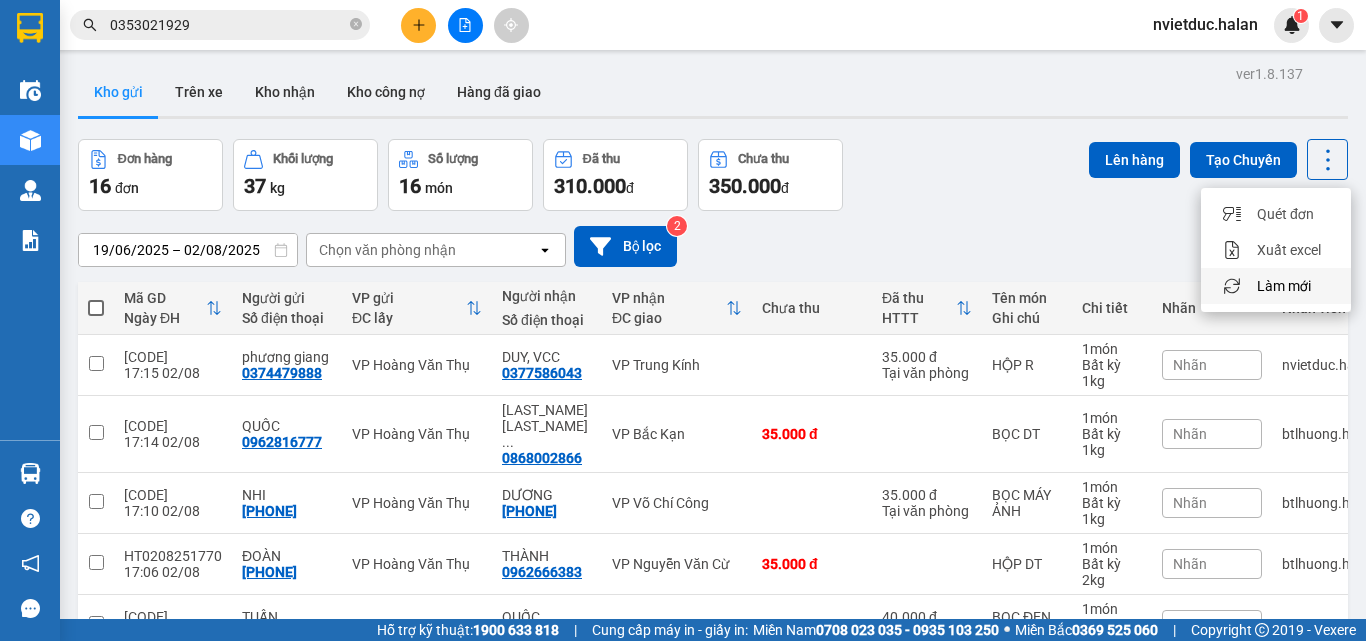 click on "Làm mới" at bounding box center (1284, 286) 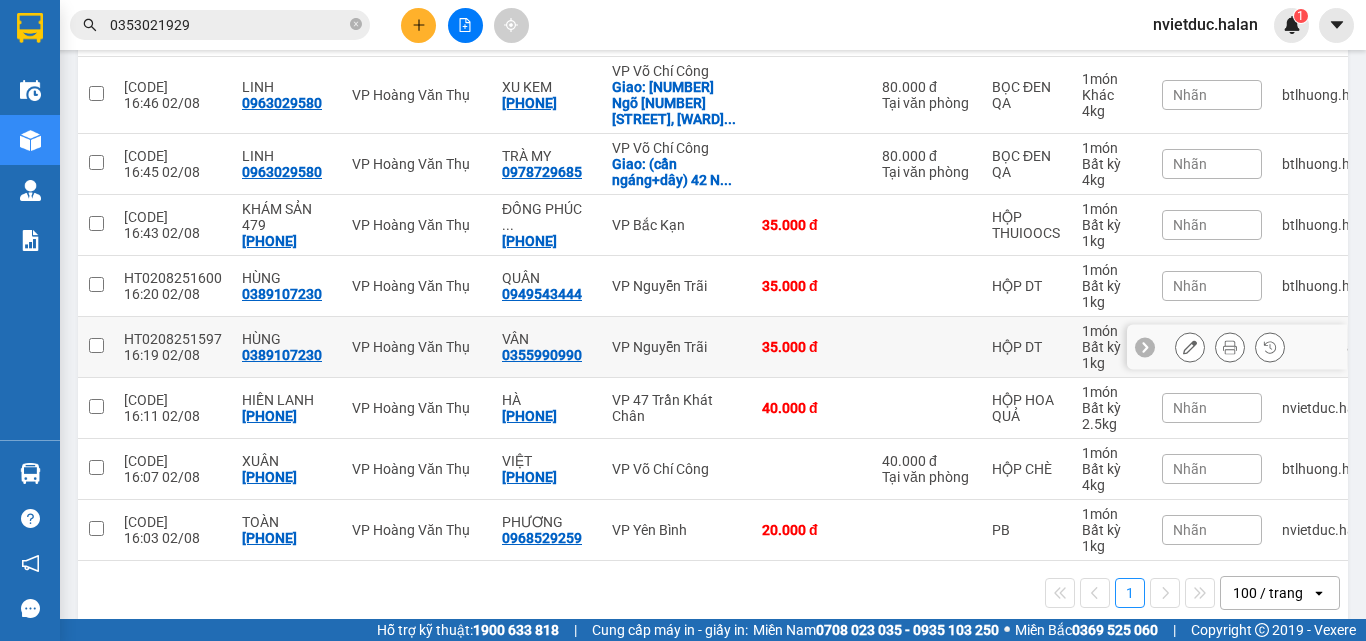 scroll, scrollTop: 382, scrollLeft: 0, axis: vertical 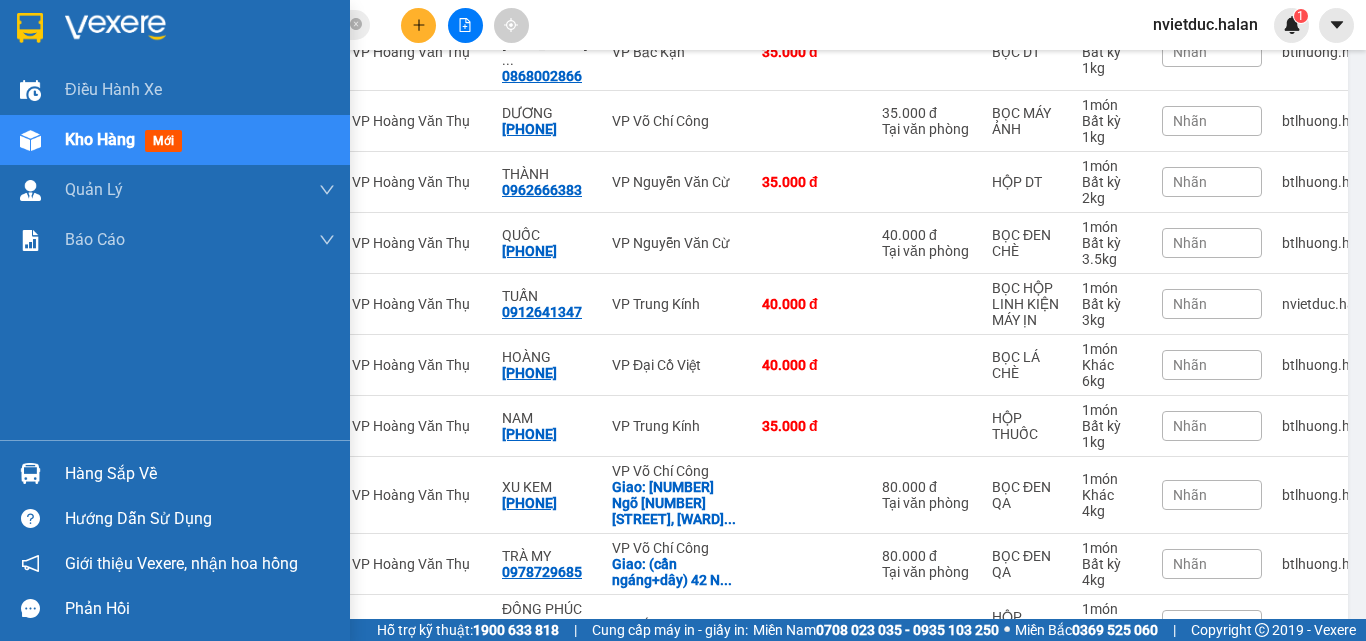 click at bounding box center (30, 473) 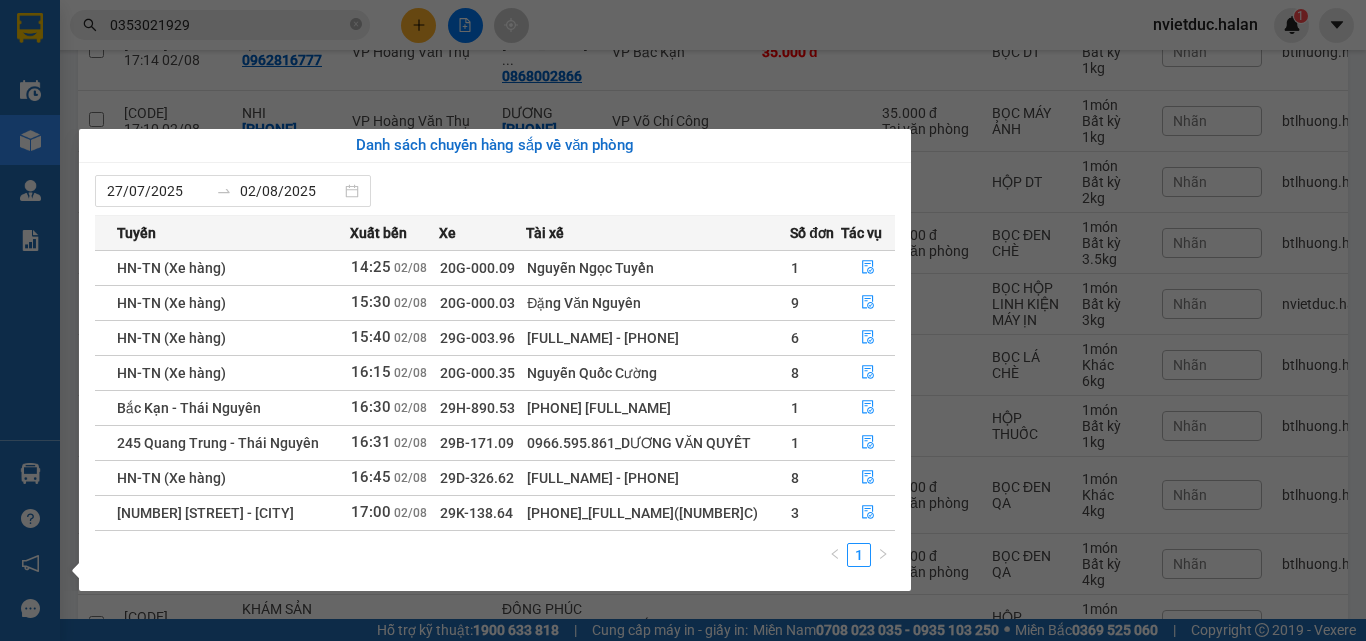 click on "Kết quả tìm kiếm ( 81 )  Bộ lọc  Mã ĐH Trạng thái Món hàng Thu hộ Tổng cước Chưa cước Nhãn Người gửi VP Gửi Người nhận VP Nhận TKC0208251151 14:00 - 02/08 Đã giao   17:26 - 02/08 HỘPU ĐỒ ĂN SL:  1 40.000 0937111898 MỲ XỦI CẢO  VP 47 Trần Khát Chân 0353021929 KIM VP Hoàng Văn Thụ NT0208251053 12:56 - 02/08 Đã giao   17:26 - 02/08 xôp banh bao SL:  1 40.000 0377267844 quyền VP Nguyễn Trãi 0353021929 KIM VP Hoàng Văn Thụ TKC0108251209 14:01 - 01/08 Đã giao   16:56 - 01/08 HỘP  PK SL:  1 50.000 0937111898 MỲ XỦI CẢO  VP 47 Trần Khát Chân 0353021929 KIM VP Hoàng Văn Thụ NT0108251132 13:21 - 01/08 Đã giao   16:43 - 01/08 XỐP ĐỒ ĂN SL:  1 65.000 0867878926 KHÁCH VP Nguyễn Trãi 0353021929 KIM VP Hoàng Văn Thụ TKC3007251199 14:01 - 30/07 Đã giao   16:56 - 30/07 HỘP XỐP  ĐỒ ĂN SL:  1 60.000 0937111898 MỲ XỦI CẢO  VP 47 Trần Khát Chân 0353021929 KIM VP Hoàng Văn Thụ NT3007251064   SL:" at bounding box center (683, 320) 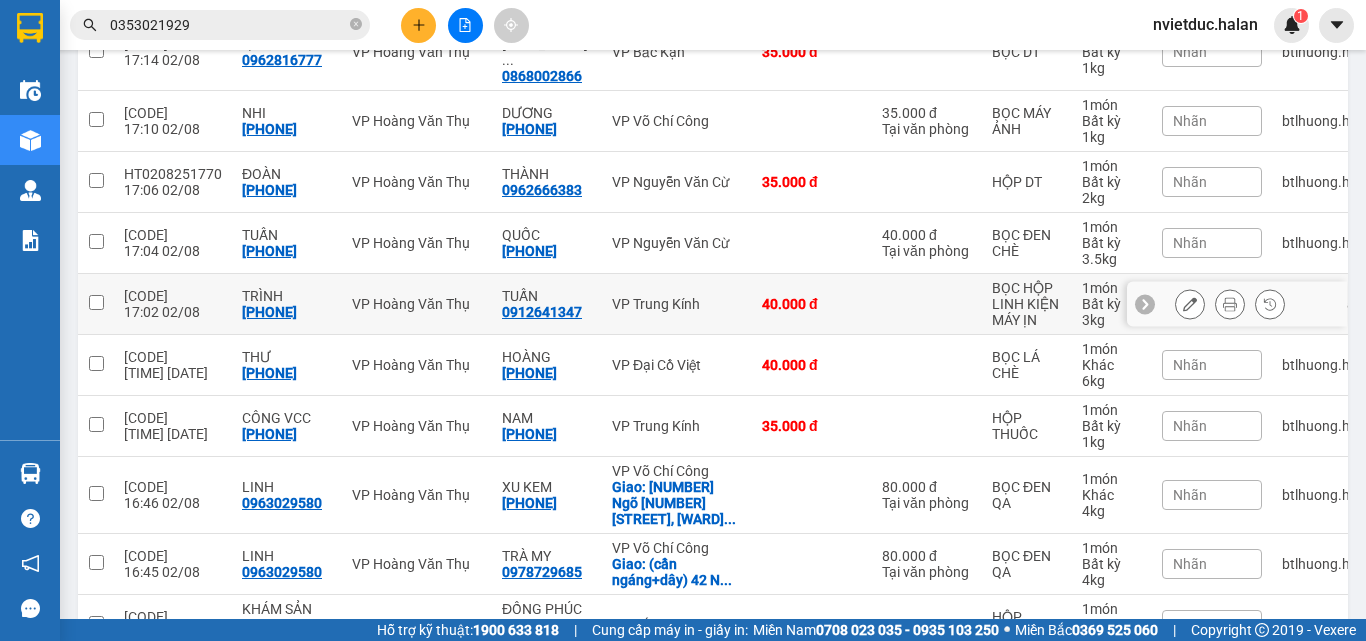 scroll, scrollTop: 0, scrollLeft: 0, axis: both 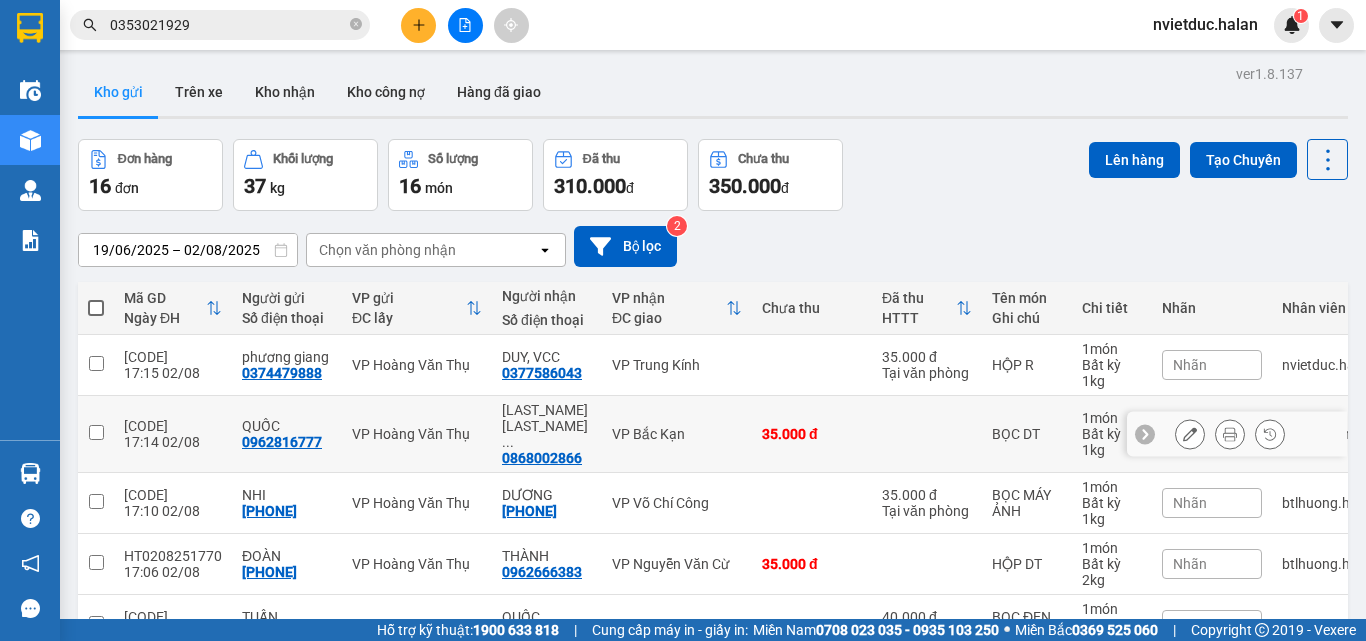 click on "VP Bắc Kạn" at bounding box center (677, 434) 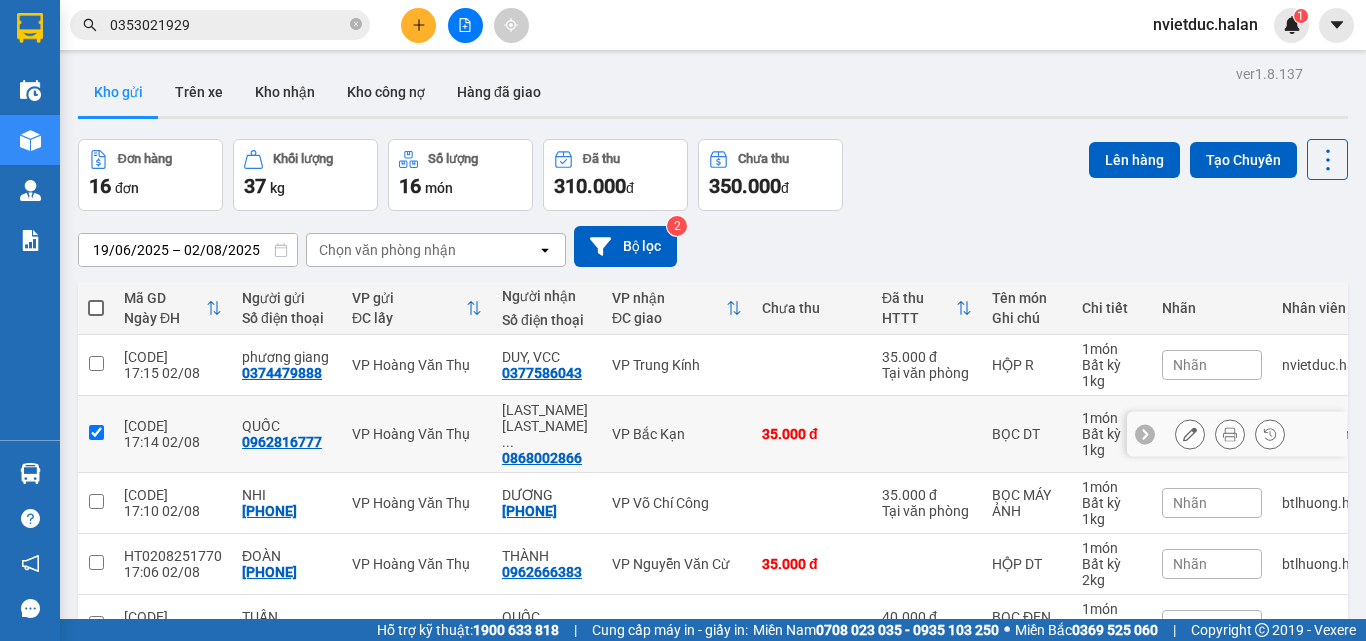 checkbox on "true" 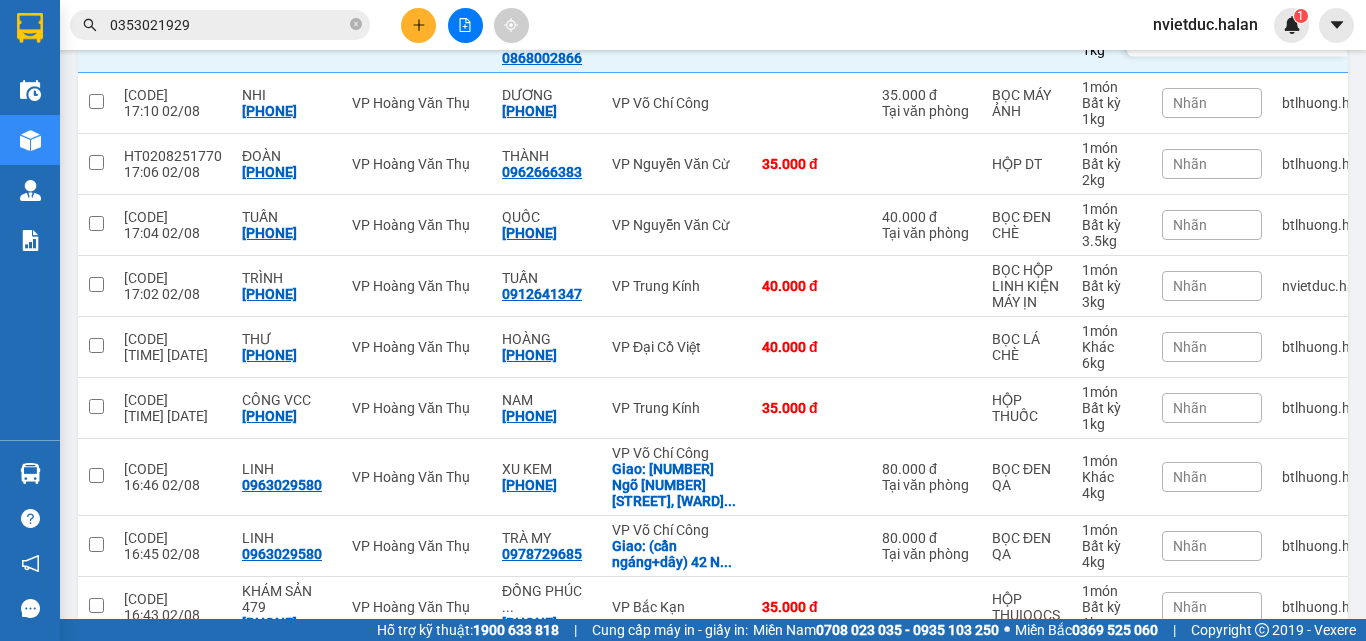 scroll, scrollTop: 500, scrollLeft: 0, axis: vertical 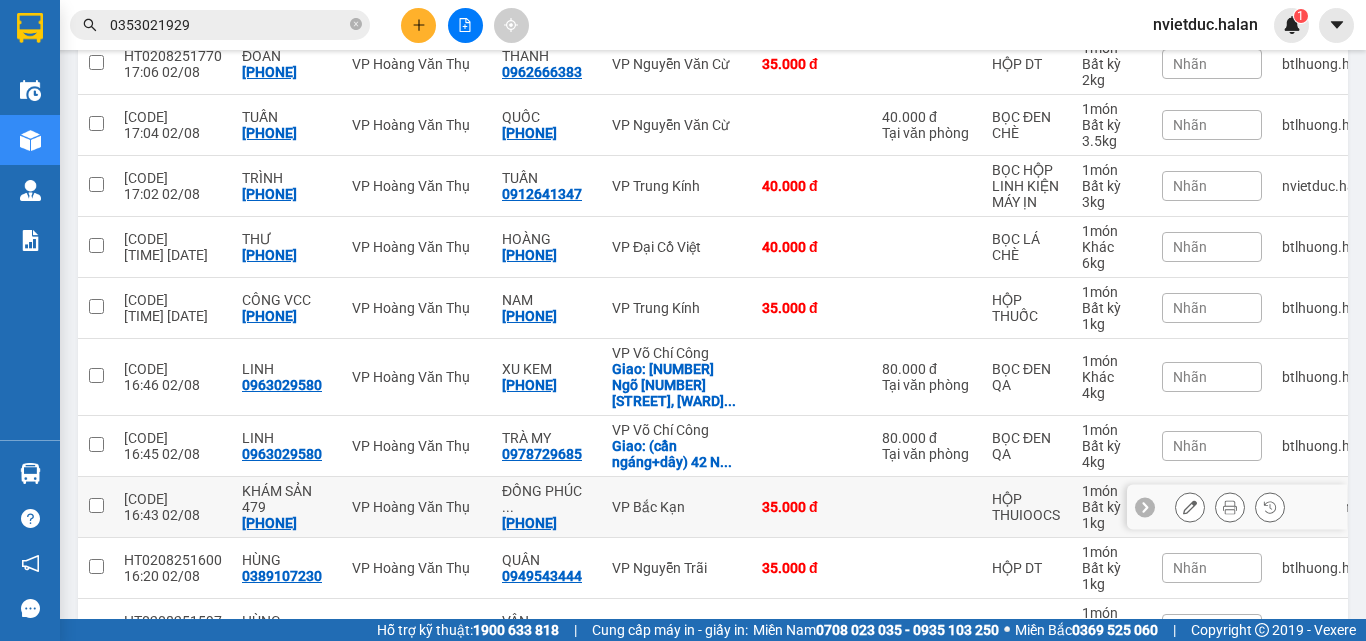 click on "35.000 đ" at bounding box center (812, 507) 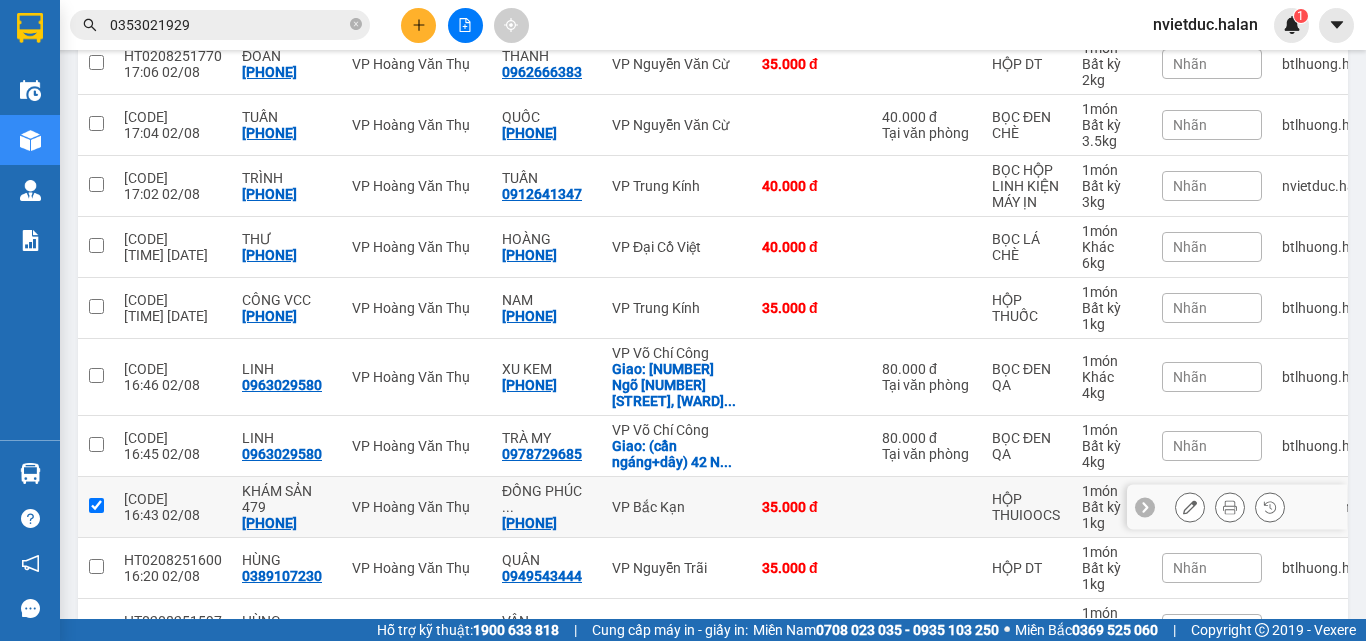 checkbox on "true" 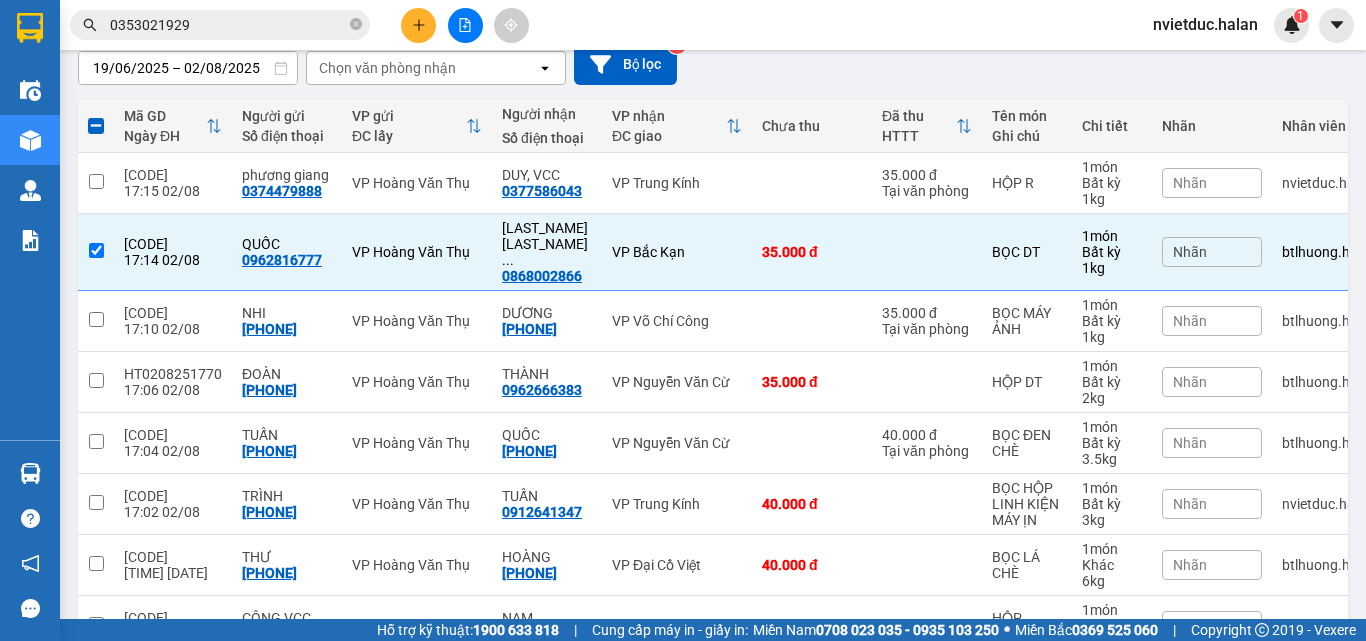 scroll, scrollTop: 0, scrollLeft: 0, axis: both 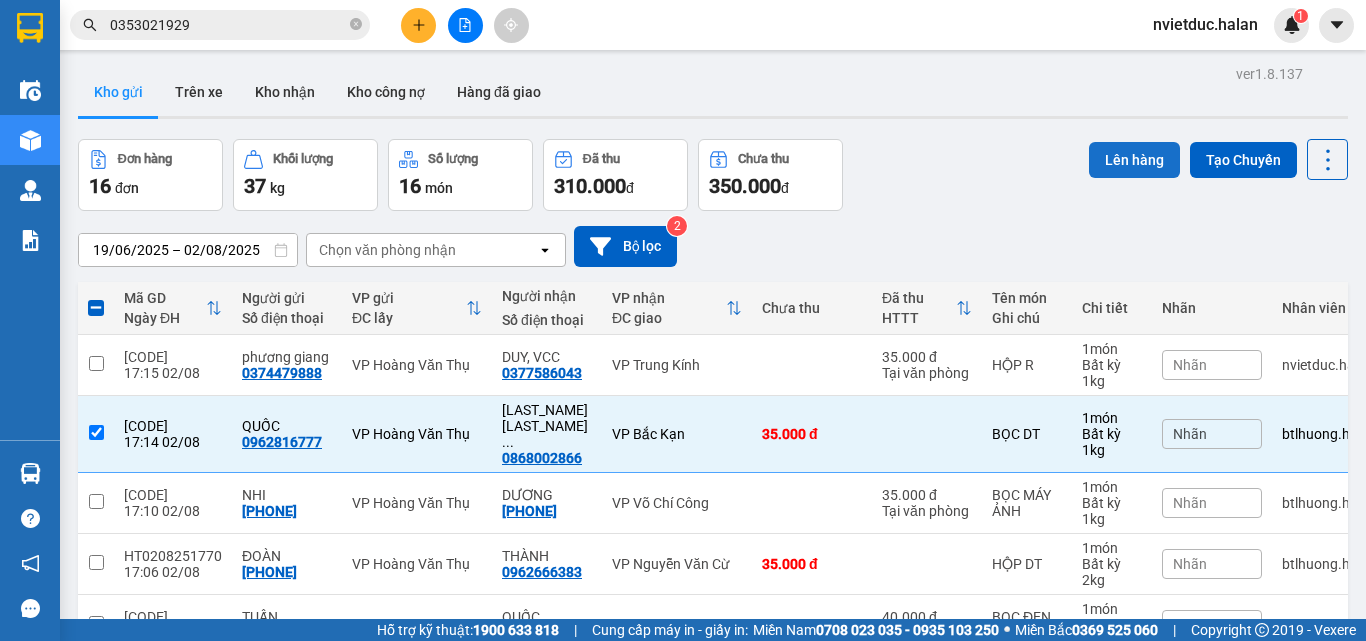 click on "Lên hàng" at bounding box center [1134, 160] 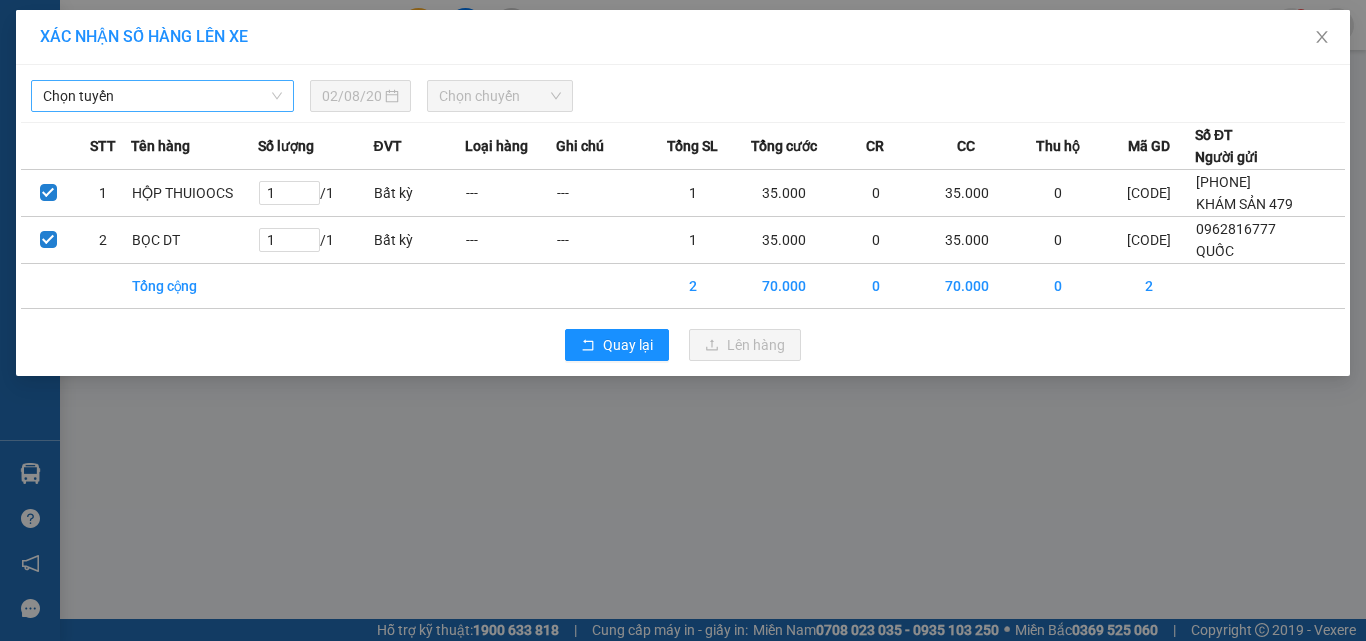 click on "Chọn tuyến" at bounding box center (162, 96) 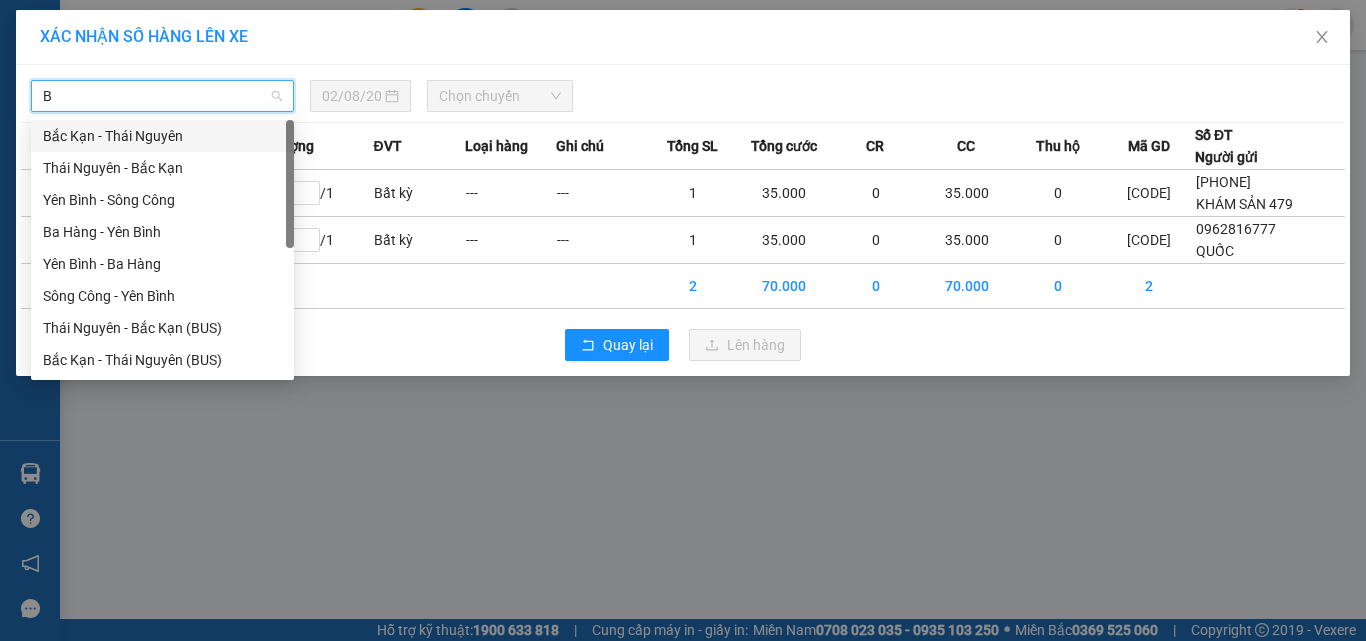 type on "BK" 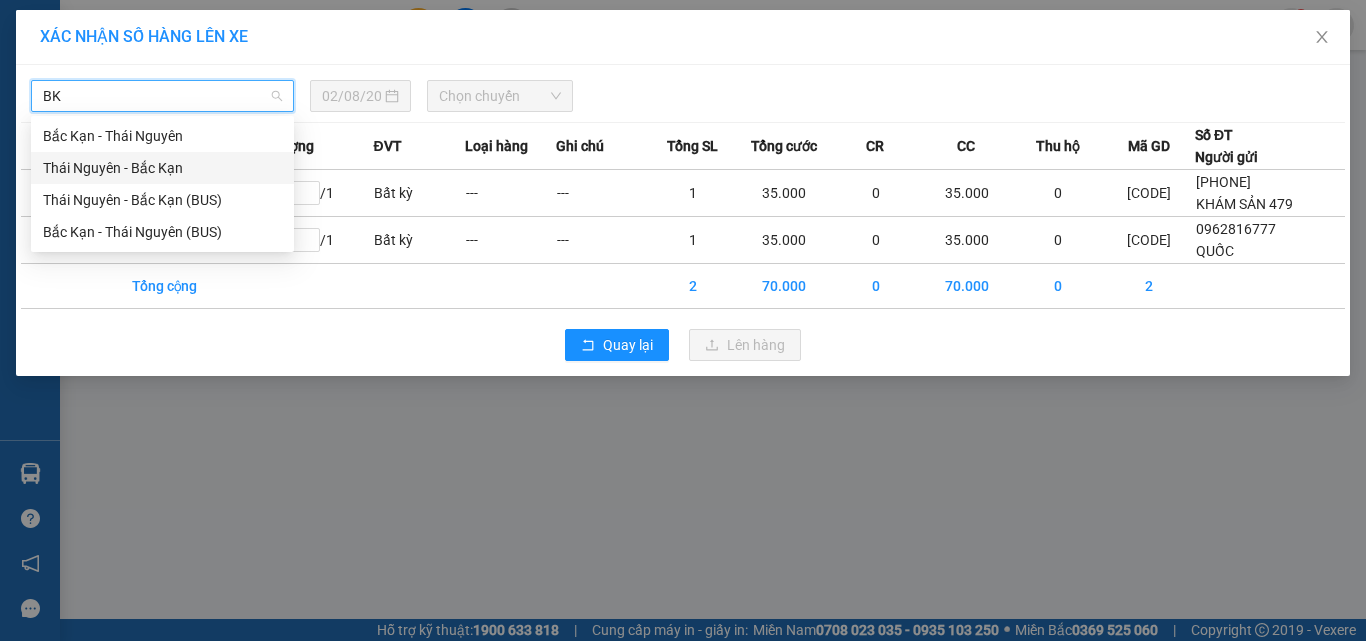 click on "Thái Nguyên - Bắc Kạn" at bounding box center (162, 168) 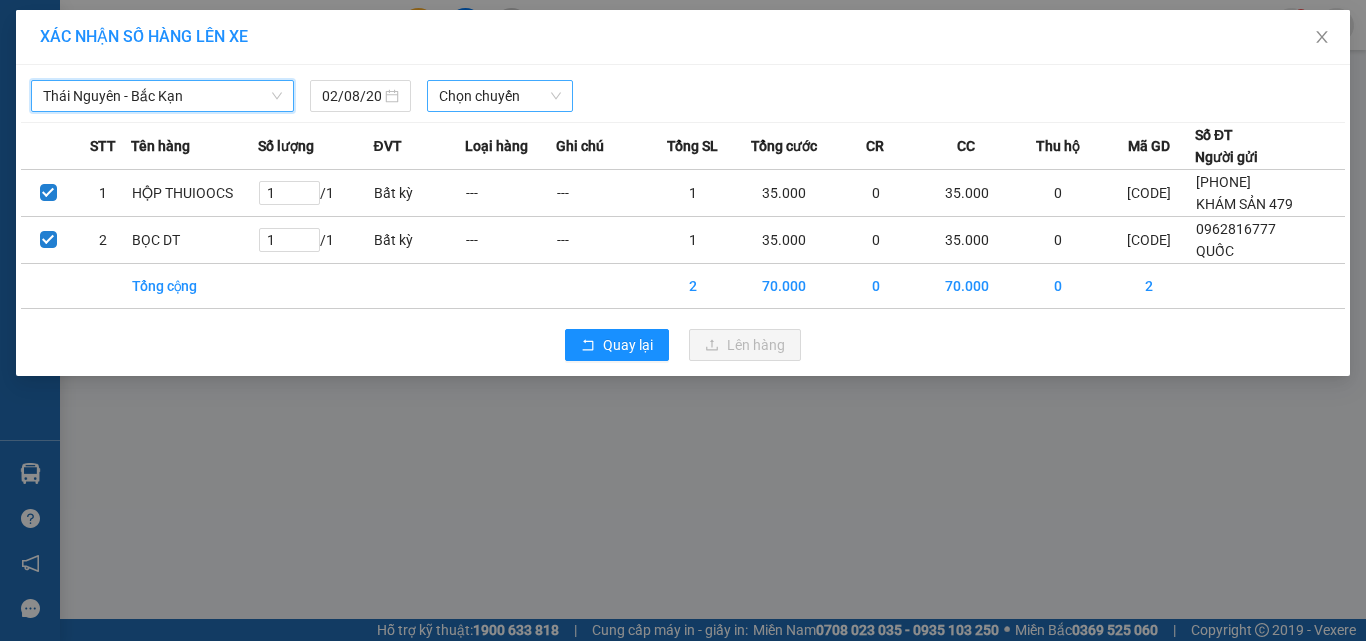 click on "Chọn chuyến" at bounding box center [500, 96] 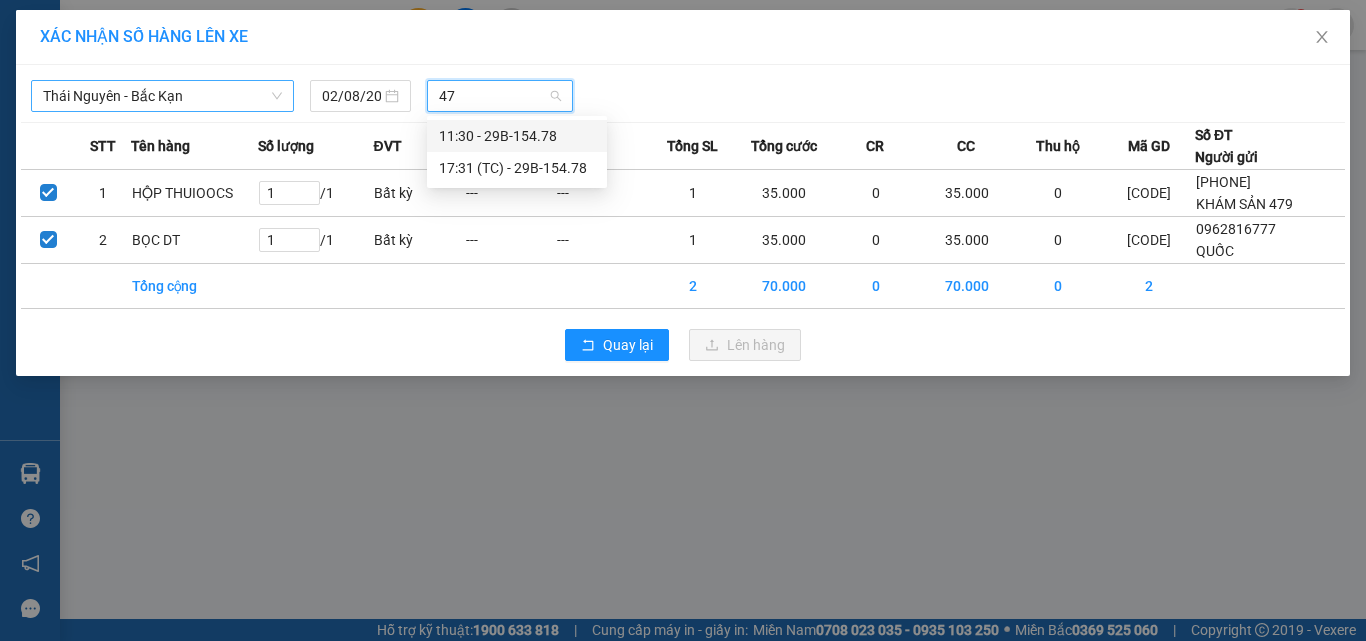 type on "478" 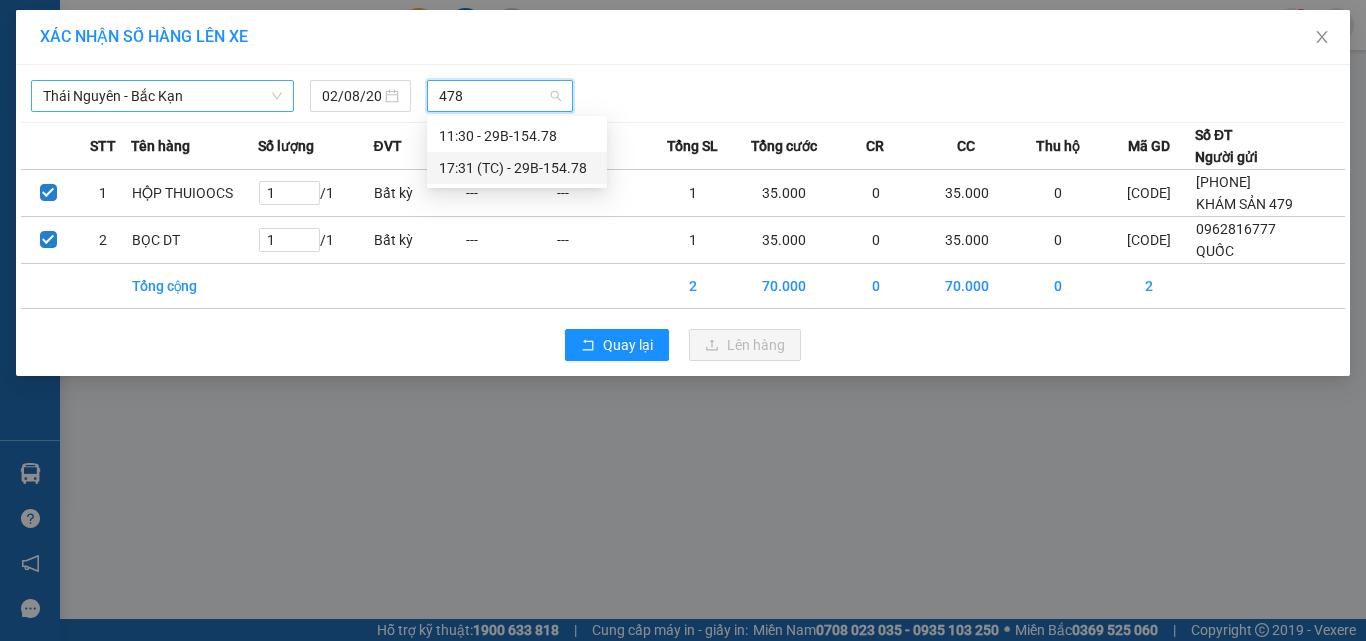 click on "17:31   (TC)   - 29B-154.78" at bounding box center [517, 168] 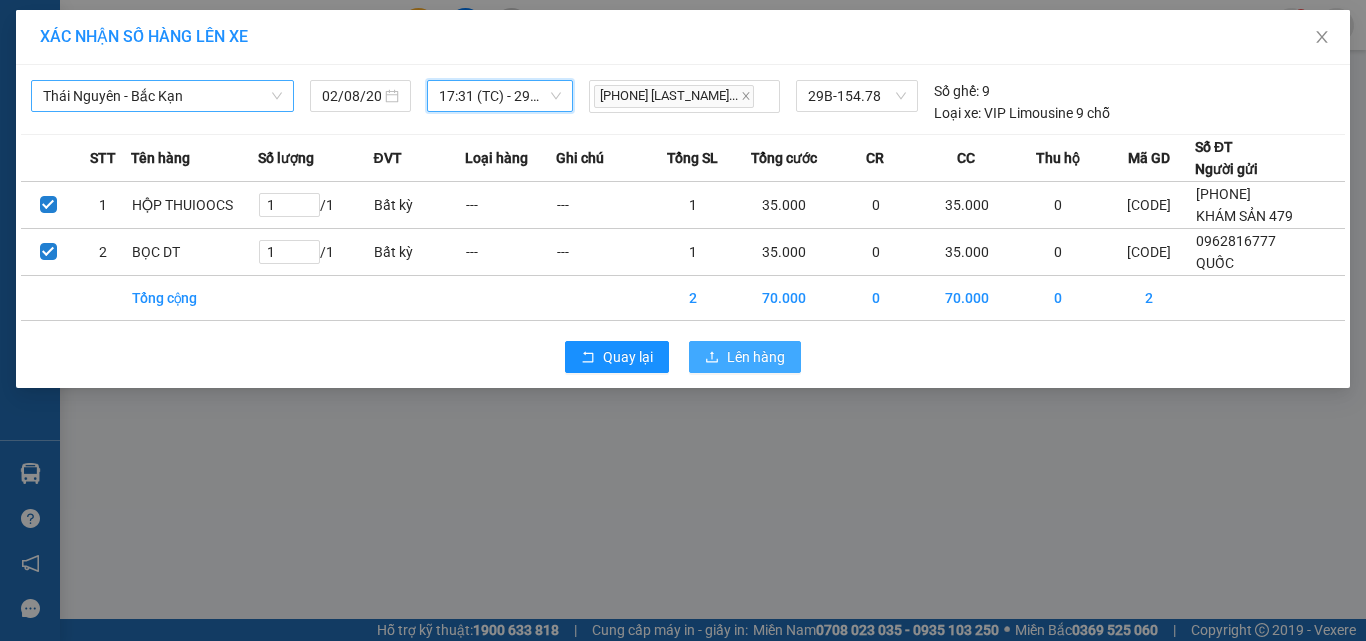 click on "Lên hàng" at bounding box center [756, 357] 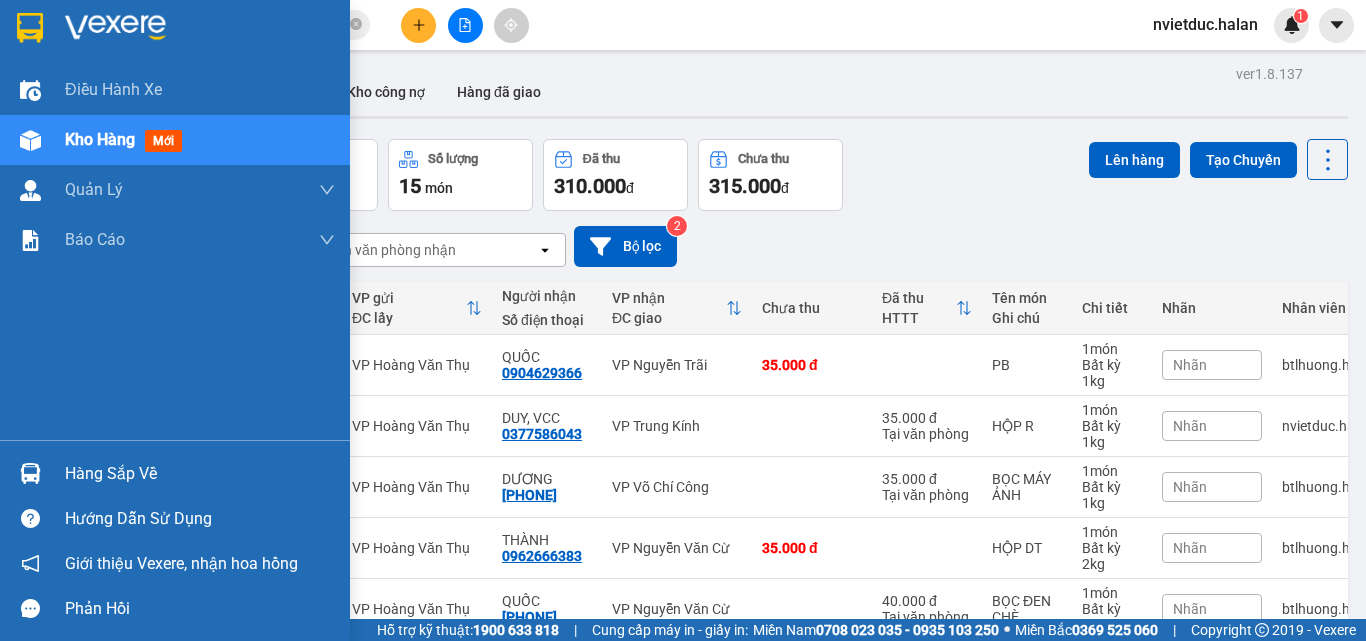 click on "Hàng sắp về" at bounding box center [175, 473] 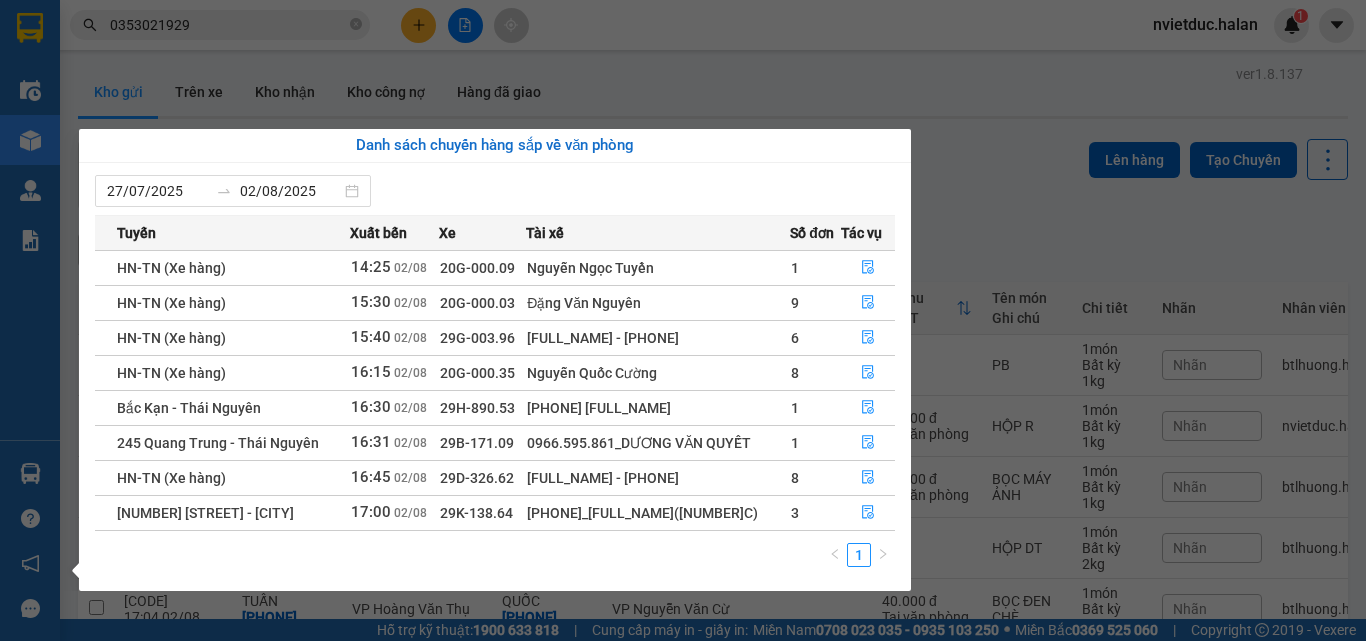 click on "Kết quả tìm kiếm ( 81 )  Bộ lọc  Mã ĐH Trạng thái Món hàng Thu hộ Tổng cước Chưa cước Nhãn Người gửi VP Gửi Người nhận VP Nhận TKC0208251151 14:00 - 02/08 Đã giao   17:26 - 02/08 HỘPU ĐỒ ĂN SL:  1 40.000 0937111898 MỲ XỦI CẢO  VP 47 Trần Khát Chân 0353021929 KIM VP Hoàng Văn Thụ NT0208251053 12:56 - 02/08 Đã giao   17:26 - 02/08 xôp banh bao SL:  1 40.000 0377267844 quyền VP Nguyễn Trãi 0353021929 KIM VP Hoàng Văn Thụ TKC0108251209 14:01 - 01/08 Đã giao   16:56 - 01/08 HỘP  PK SL:  1 50.000 0937111898 MỲ XỦI CẢO  VP 47 Trần Khát Chân 0353021929 KIM VP Hoàng Văn Thụ NT0108251132 13:21 - 01/08 Đã giao   16:43 - 01/08 XỐP ĐỒ ĂN SL:  1 65.000 0867878926 KHÁCH VP Nguyễn Trãi 0353021929 KIM VP Hoàng Văn Thụ TKC3007251199 14:01 - 30/07 Đã giao   16:56 - 30/07 HỘP XỐP  ĐỒ ĂN SL:  1 60.000 0937111898 MỲ XỦI CẢO  VP 47 Trần Khát Chân 0353021929 KIM VP Hoàng Văn Thụ NT3007251064   SL:" at bounding box center (683, 320) 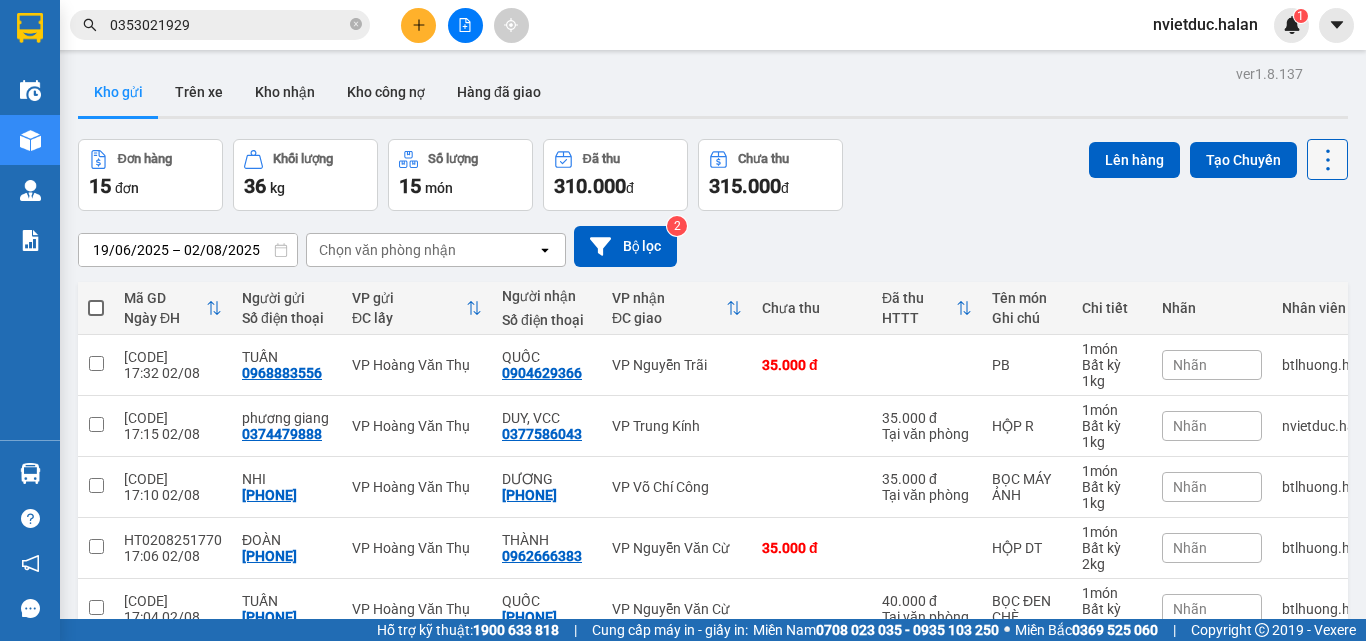 click 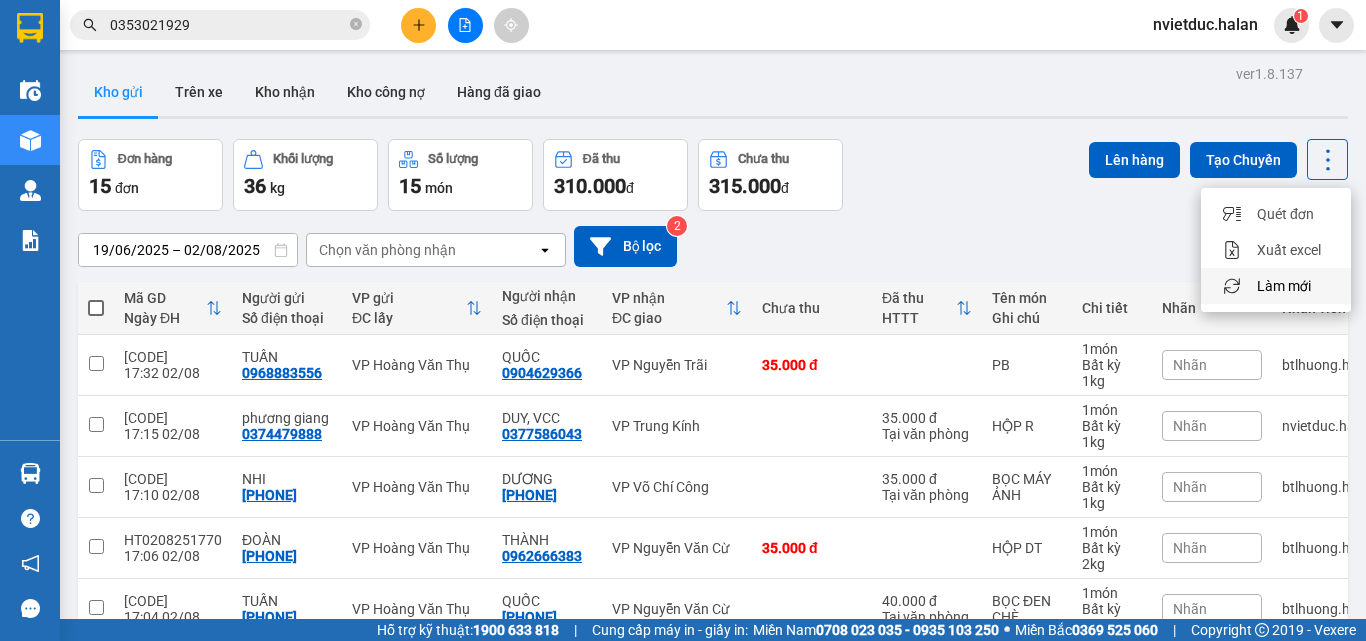 click on "Làm mới" at bounding box center [1284, 286] 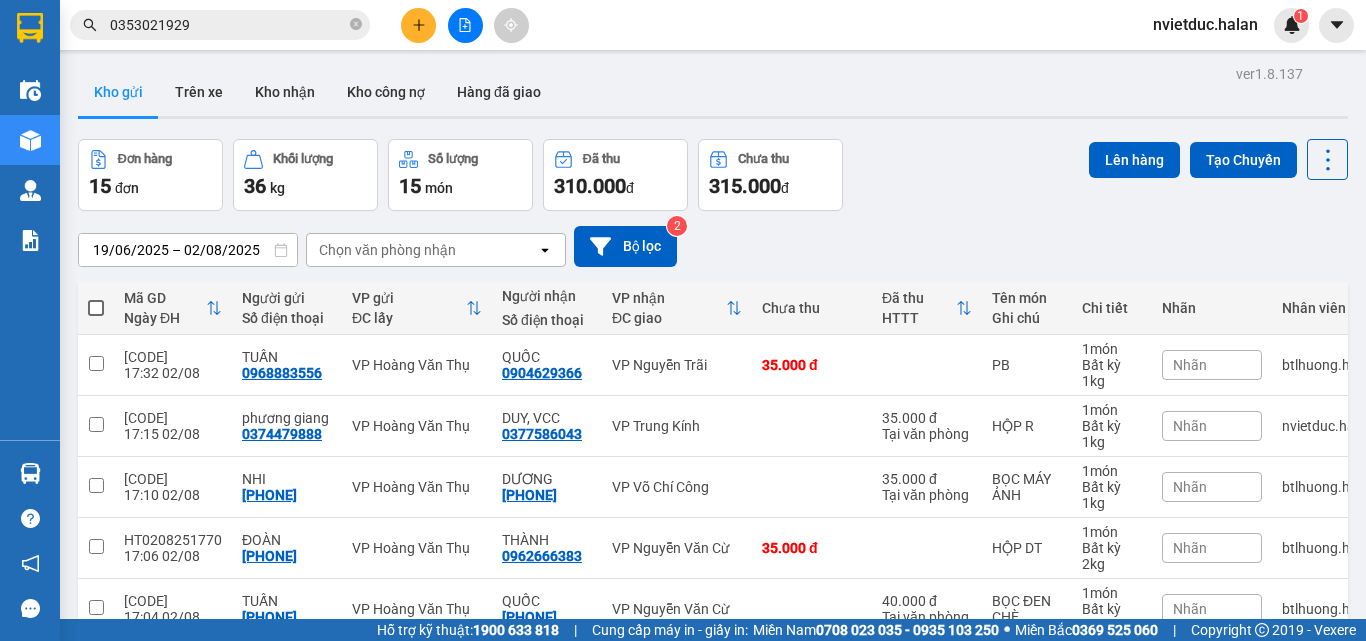 scroll, scrollTop: 700, scrollLeft: 0, axis: vertical 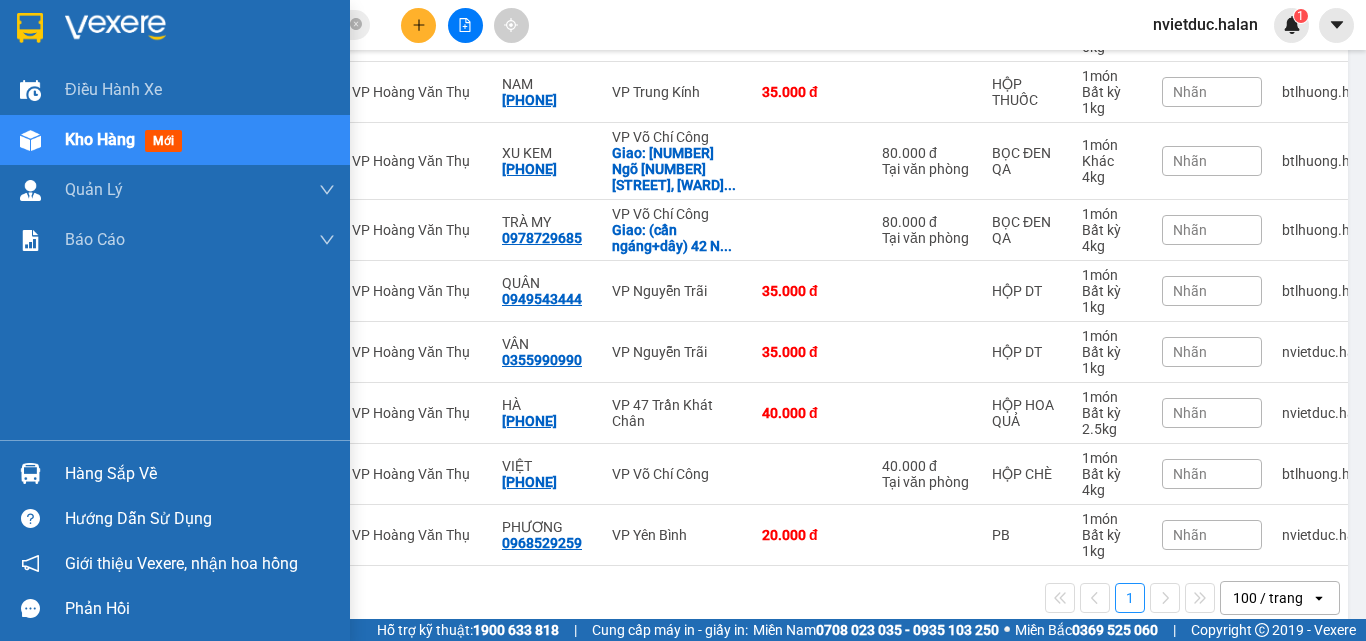 click at bounding box center [30, 473] 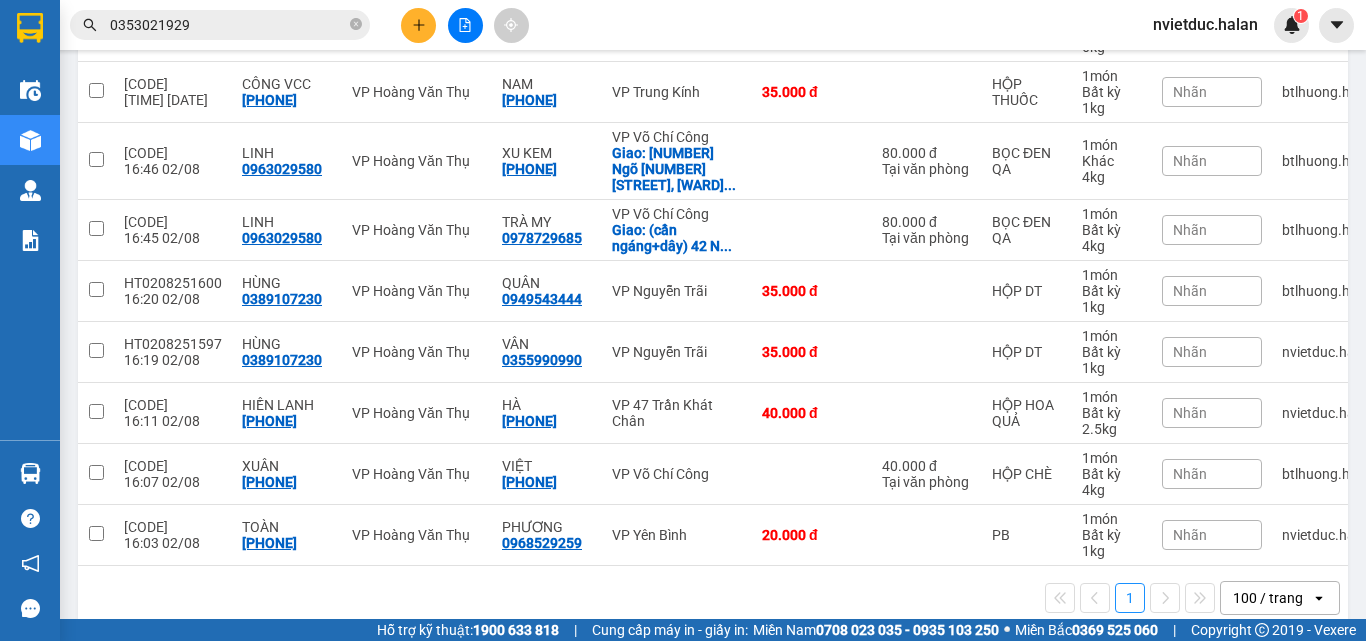 click on "Kết quả tìm kiếm ( 81 )  Bộ lọc  Mã ĐH Trạng thái Món hàng Thu hộ Tổng cước Chưa cước Nhãn Người gửi VP Gửi Người nhận VP Nhận TKC0208251151 14:00 - 02/08 Đã giao   17:26 - 02/08 HỘPU ĐỒ ĂN SL:  1 40.000 0937111898 MỲ XỦI CẢO  VP 47 Trần Khát Chân 0353021929 KIM VP Hoàng Văn Thụ NT0208251053 12:56 - 02/08 Đã giao   17:26 - 02/08 xôp banh bao SL:  1 40.000 0377267844 quyền VP Nguyễn Trãi 0353021929 KIM VP Hoàng Văn Thụ TKC0108251209 14:01 - 01/08 Đã giao   16:56 - 01/08 HỘP  PK SL:  1 50.000 0937111898 MỲ XỦI CẢO  VP 47 Trần Khát Chân 0353021929 KIM VP Hoàng Văn Thụ NT0108251132 13:21 - 01/08 Đã giao   16:43 - 01/08 XỐP ĐỒ ĂN SL:  1 65.000 0867878926 KHÁCH VP Nguyễn Trãi 0353021929 KIM VP Hoàng Văn Thụ TKC3007251199 14:01 - 30/07 Đã giao   16:56 - 30/07 HỘP XỐP  ĐỒ ĂN SL:  1 60.000 0937111898 MỲ XỦI CẢO  VP 47 Trần Khát Chân 0353021929 KIM VP Hoàng Văn Thụ NT3007251064   SL:" at bounding box center [683, 320] 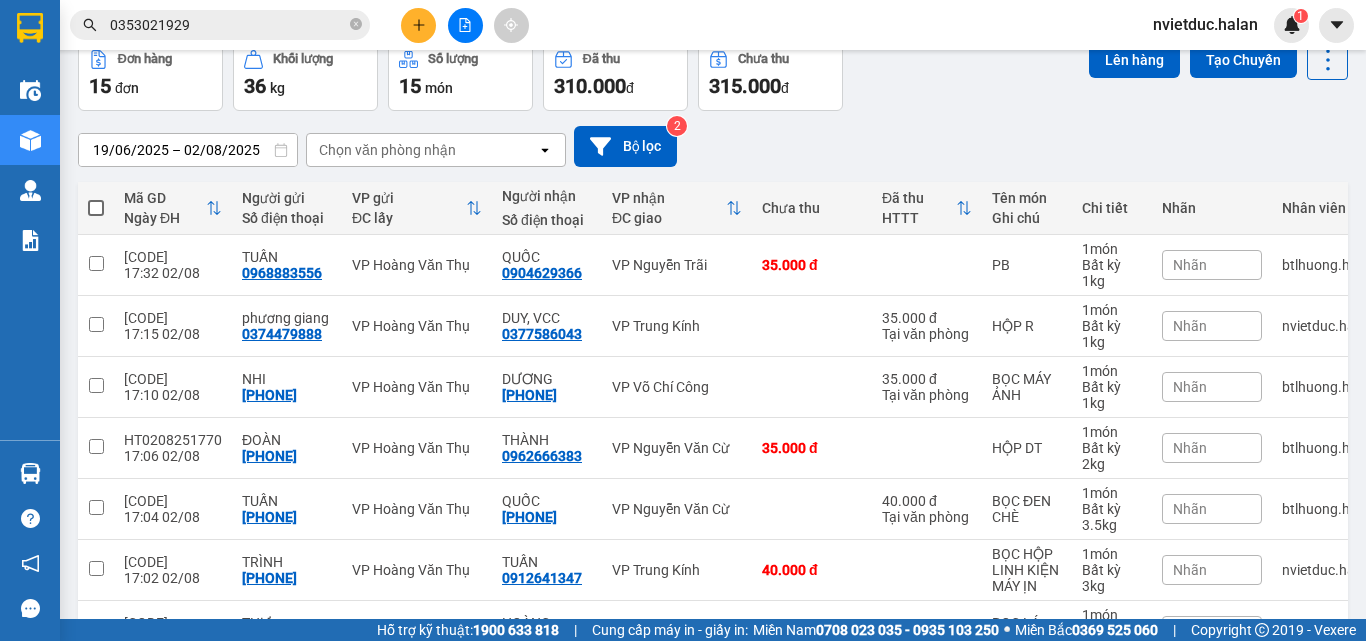 scroll, scrollTop: 0, scrollLeft: 0, axis: both 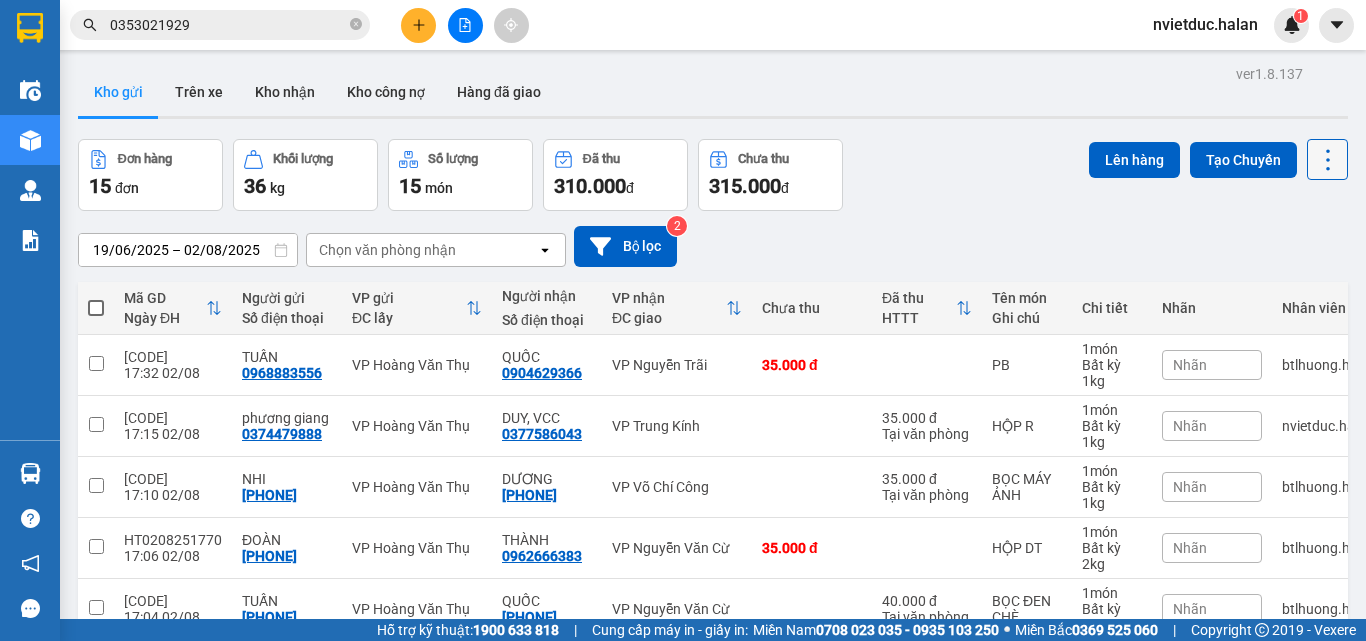 click at bounding box center [1327, 159] 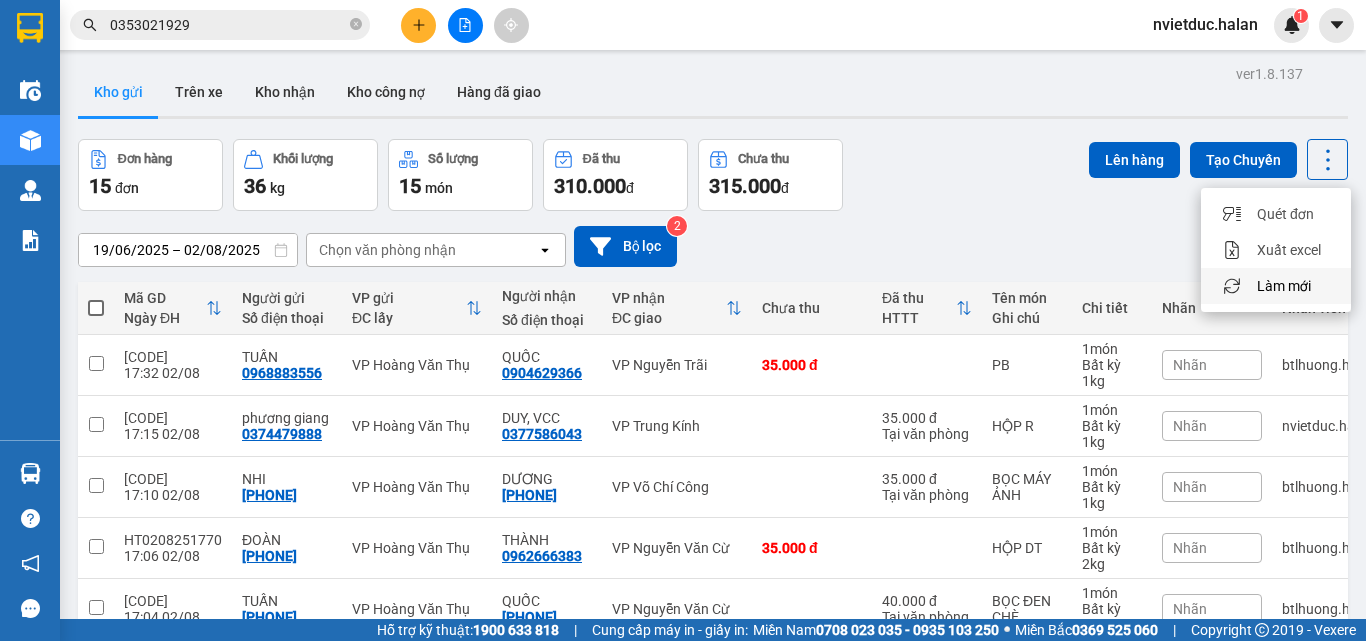 click on "Làm mới" at bounding box center [1284, 286] 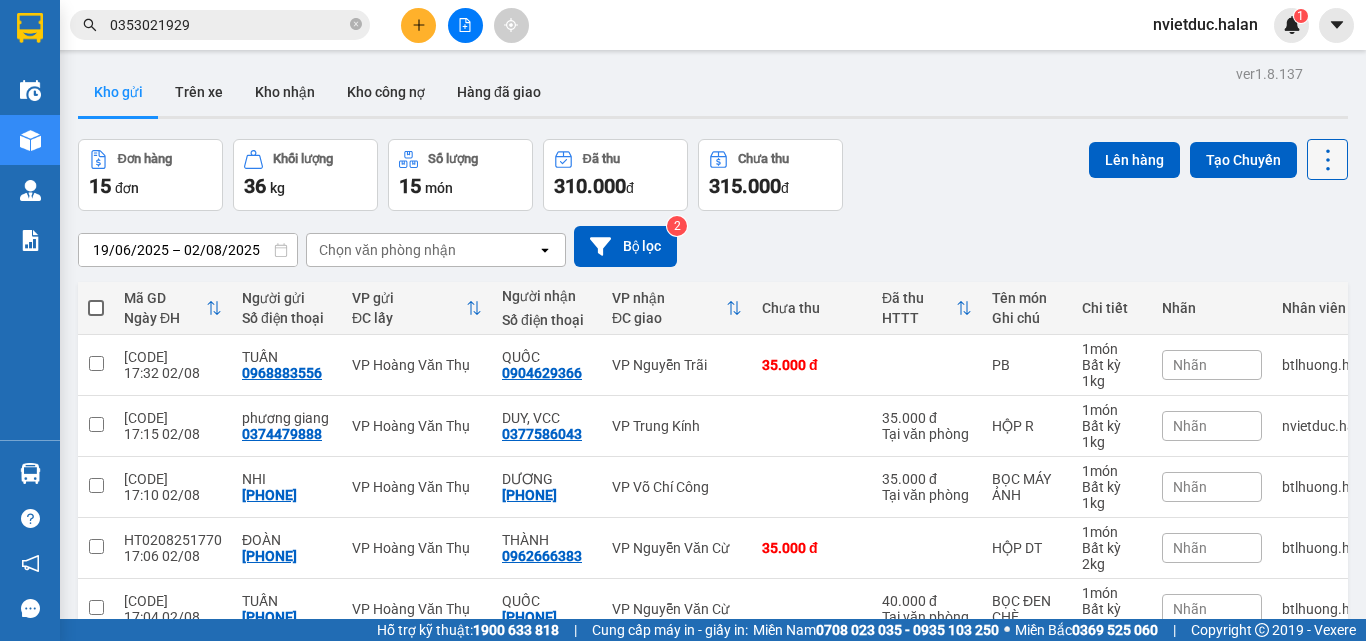 click at bounding box center [1327, 159] 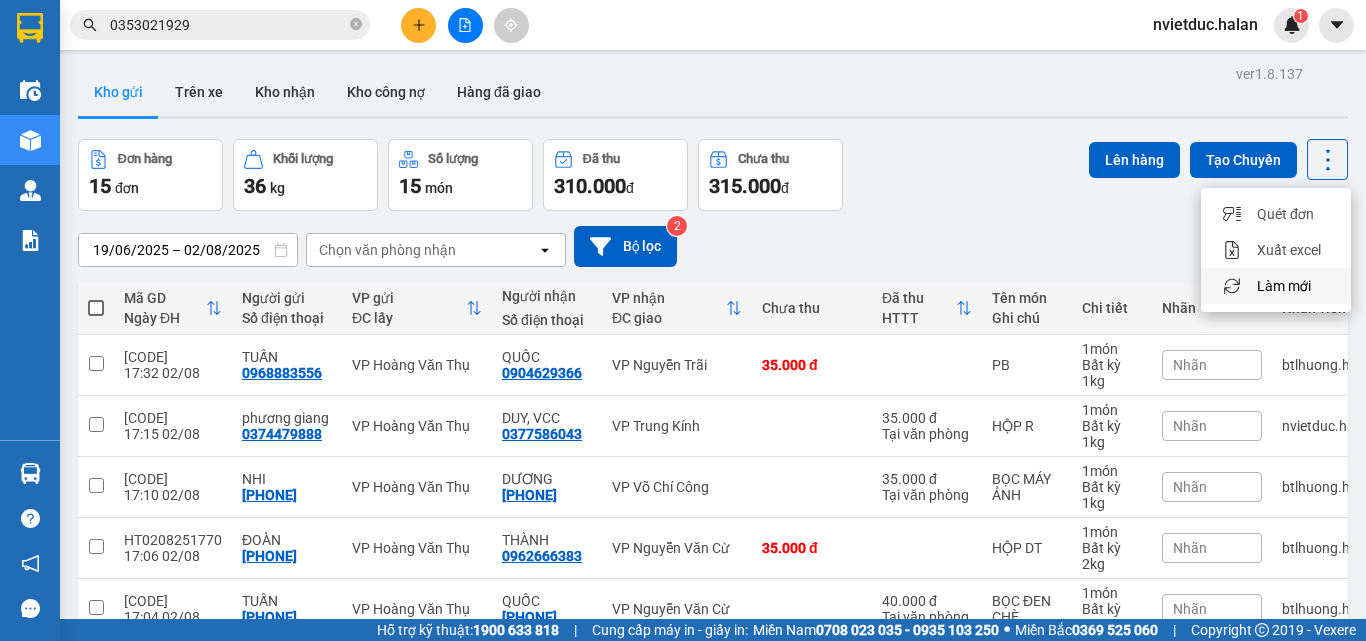 click on "Làm mới" at bounding box center (1276, 286) 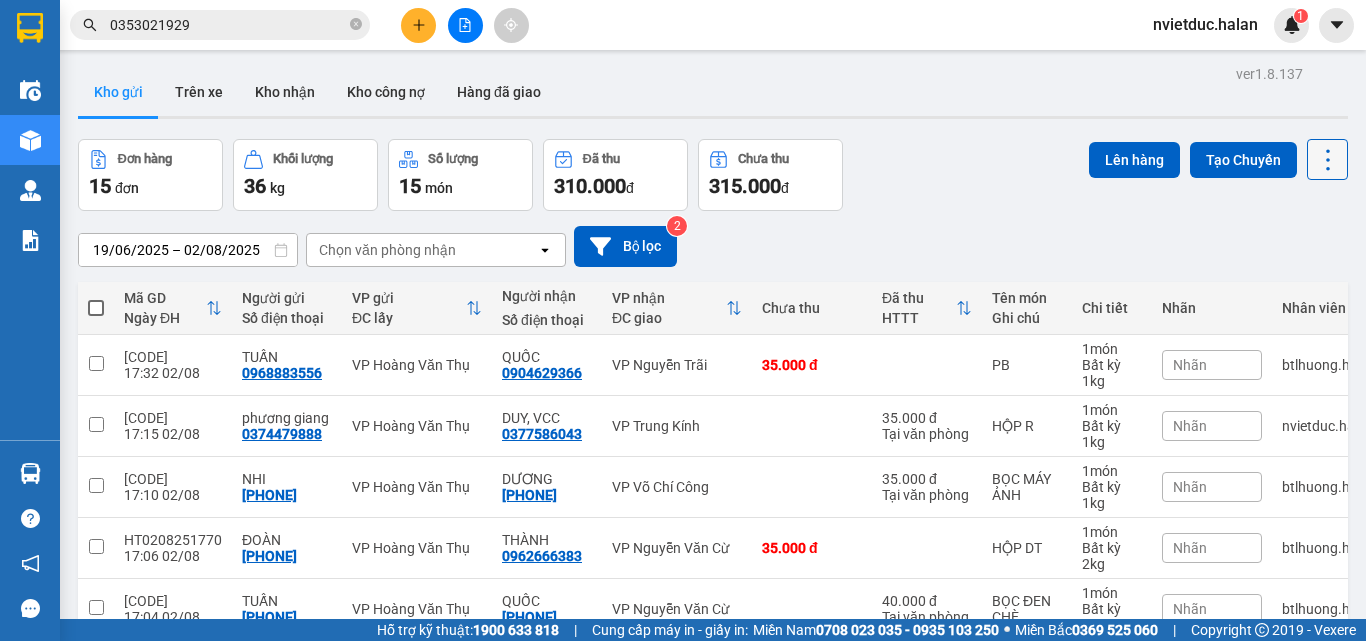 click 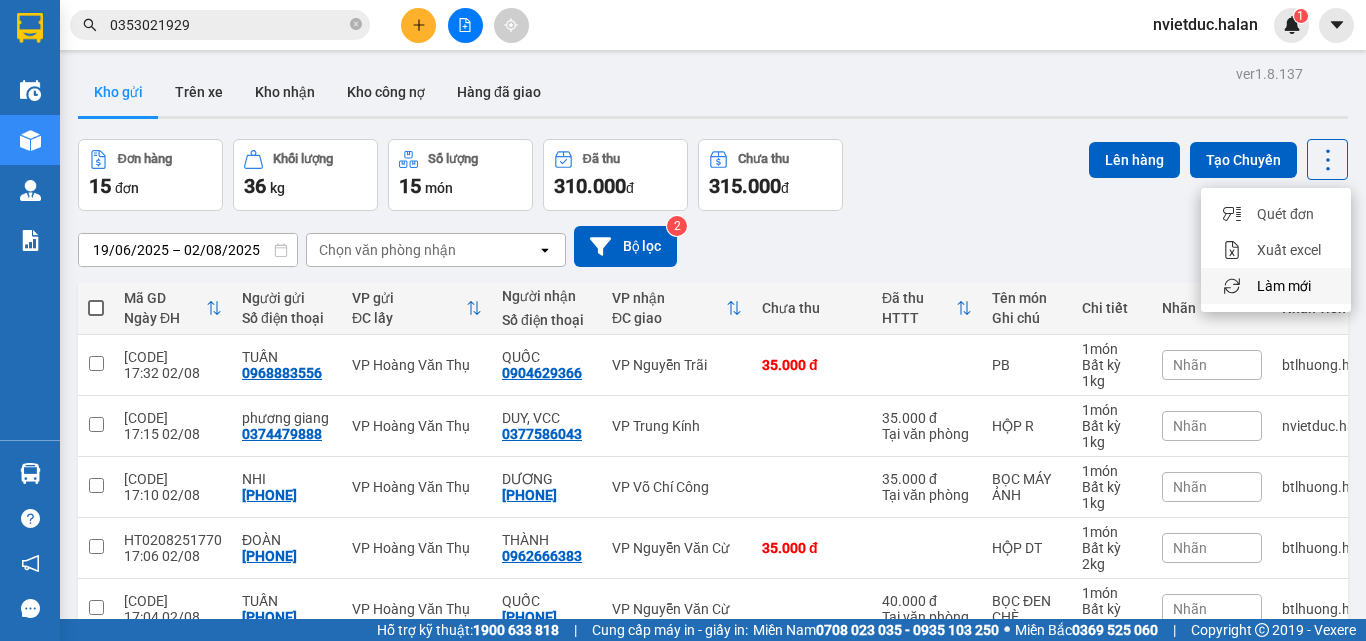 click on "Làm mới" at bounding box center [1284, 286] 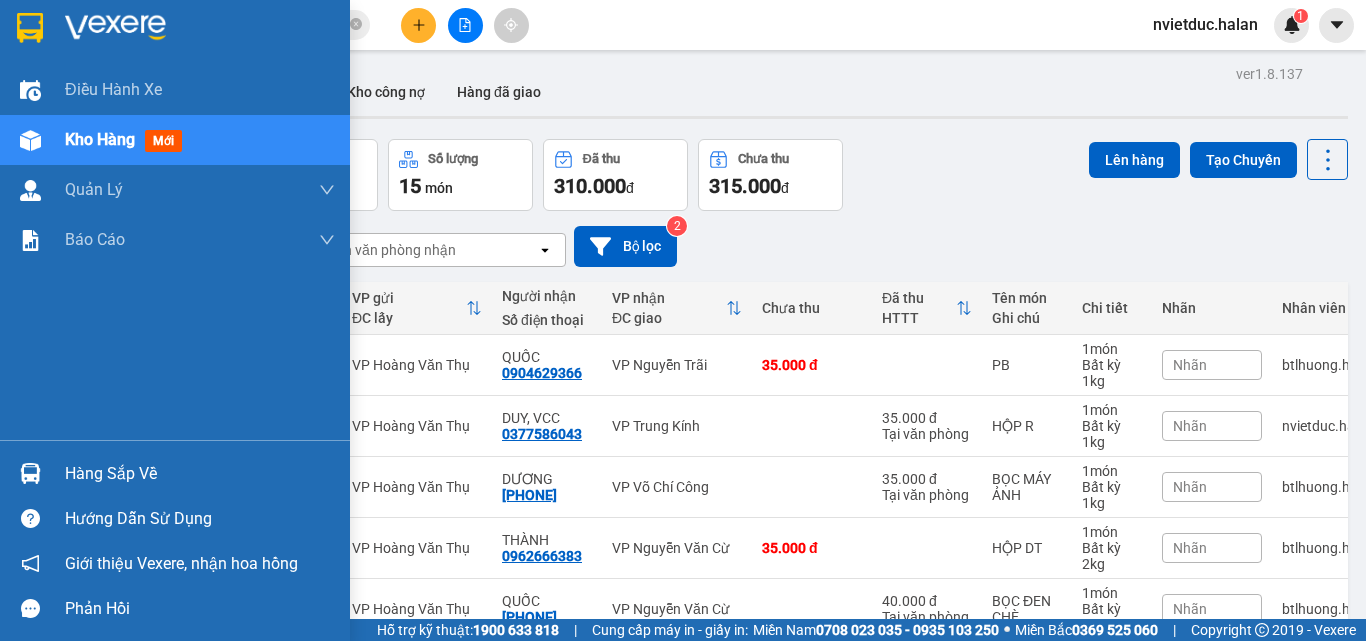 click at bounding box center (30, 473) 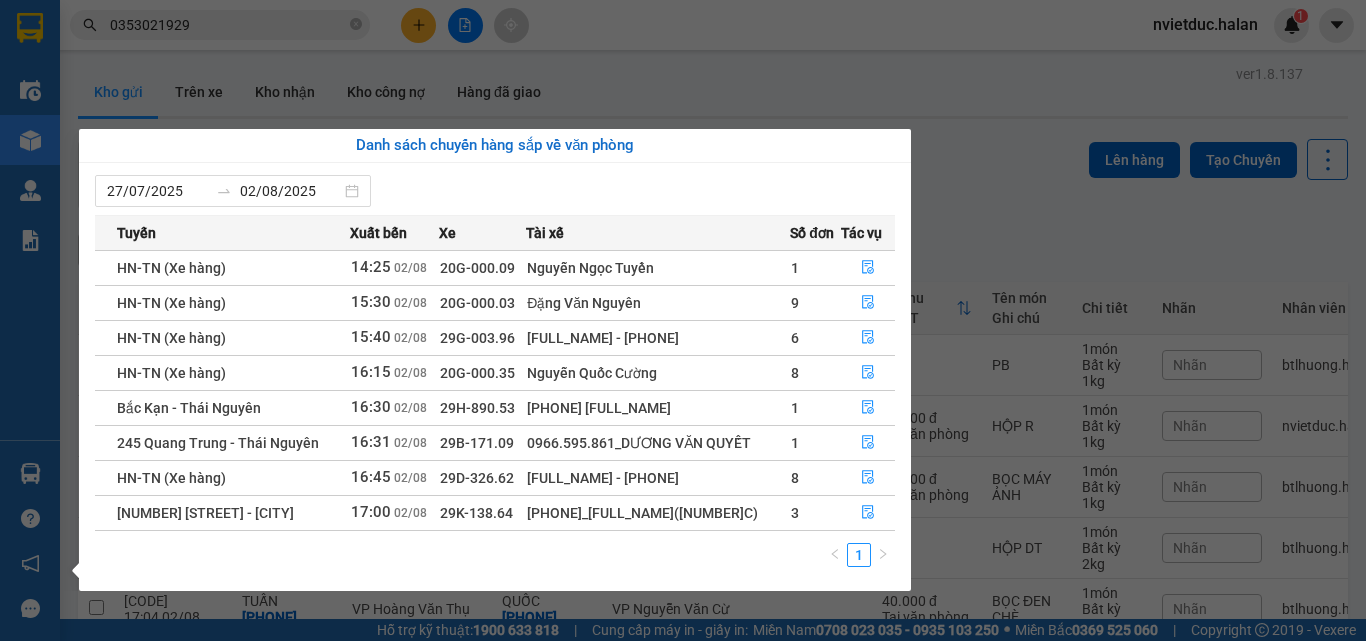 click on "Kết quả tìm kiếm ( 81 )  Bộ lọc  Mã ĐH Trạng thái Món hàng Thu hộ Tổng cước Chưa cước Nhãn Người gửi VP Gửi Người nhận VP Nhận TKC0208251151 14:00 - 02/08 Đã giao   17:26 - 02/08 HỘPU ĐỒ ĂN SL:  1 40.000 0937111898 MỲ XỦI CẢO  VP 47 Trần Khát Chân 0353021929 KIM VP Hoàng Văn Thụ NT0208251053 12:56 - 02/08 Đã giao   17:26 - 02/08 xôp banh bao SL:  1 40.000 0377267844 quyền VP Nguyễn Trãi 0353021929 KIM VP Hoàng Văn Thụ TKC0108251209 14:01 - 01/08 Đã giao   16:56 - 01/08 HỘP  PK SL:  1 50.000 0937111898 MỲ XỦI CẢO  VP 47 Trần Khát Chân 0353021929 KIM VP Hoàng Văn Thụ NT0108251132 13:21 - 01/08 Đã giao   16:43 - 01/08 XỐP ĐỒ ĂN SL:  1 65.000 0867878926 KHÁCH VP Nguyễn Trãi 0353021929 KIM VP Hoàng Văn Thụ TKC3007251199 14:01 - 30/07 Đã giao   16:56 - 30/07 HỘP XỐP  ĐỒ ĂN SL:  1 60.000 0937111898 MỲ XỦI CẢO  VP 47 Trần Khát Chân 0353021929 KIM VP Hoàng Văn Thụ NT3007251064   SL:" at bounding box center (683, 320) 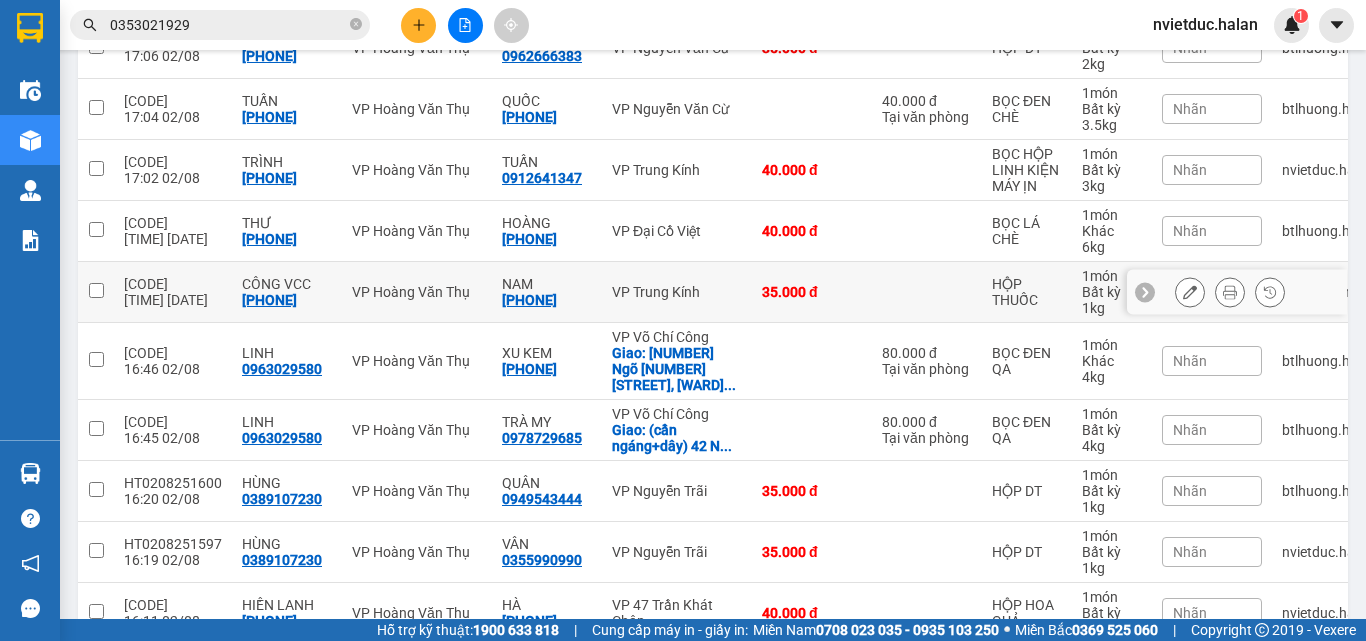 scroll, scrollTop: 700, scrollLeft: 0, axis: vertical 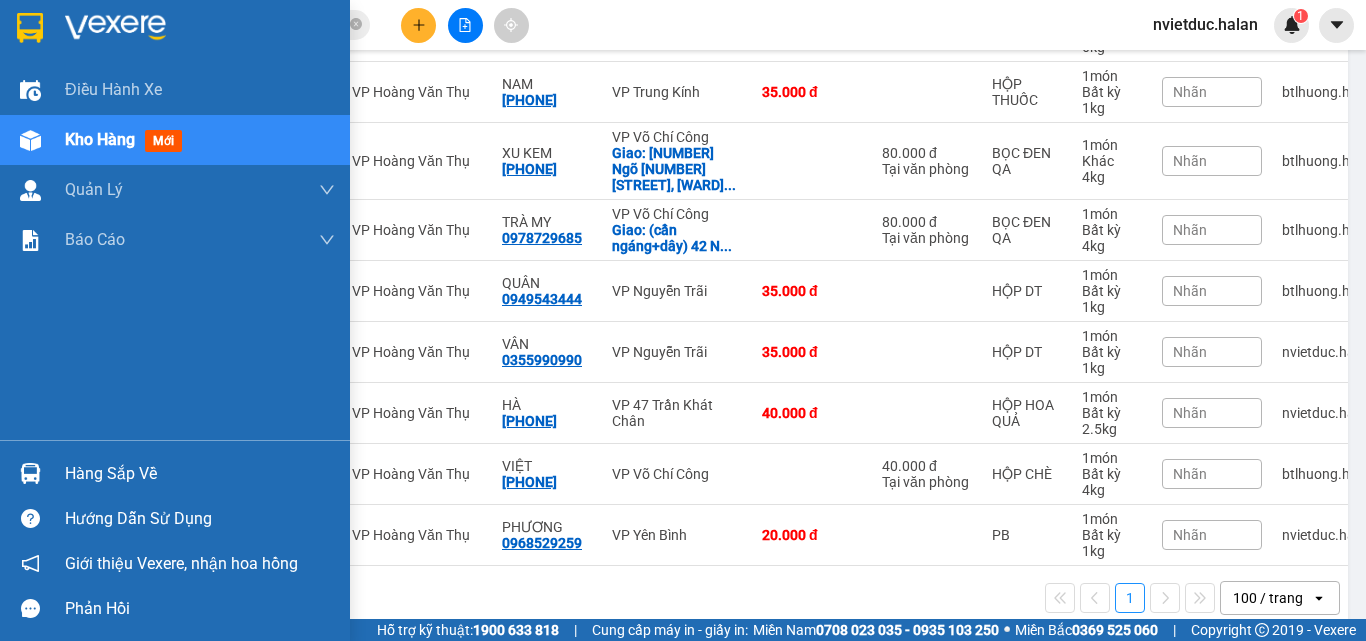 click at bounding box center [30, 473] 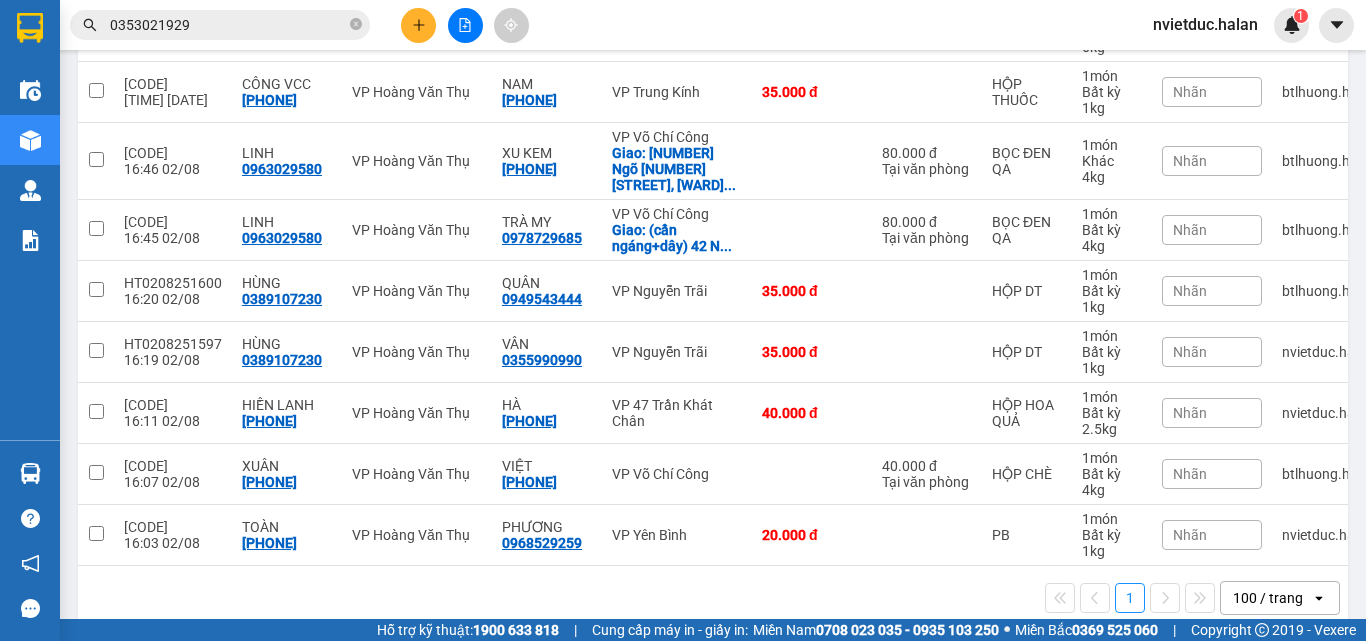 click on "Kết quả tìm kiếm ( 81 )  Bộ lọc  Mã ĐH Trạng thái Món hàng Thu hộ Tổng cước Chưa cước Nhãn Người gửi VP Gửi Người nhận VP Nhận TKC0208251151 14:00 - 02/08 Đã giao   17:26 - 02/08 HỘPU ĐỒ ĂN SL:  1 40.000 0937111898 MỲ XỦI CẢO  VP 47 Trần Khát Chân 0353021929 KIM VP Hoàng Văn Thụ NT0208251053 12:56 - 02/08 Đã giao   17:26 - 02/08 xôp banh bao SL:  1 40.000 0377267844 quyền VP Nguyễn Trãi 0353021929 KIM VP Hoàng Văn Thụ TKC0108251209 14:01 - 01/08 Đã giao   16:56 - 01/08 HỘP  PK SL:  1 50.000 0937111898 MỲ XỦI CẢO  VP 47 Trần Khát Chân 0353021929 KIM VP Hoàng Văn Thụ NT0108251132 13:21 - 01/08 Đã giao   16:43 - 01/08 XỐP ĐỒ ĂN SL:  1 65.000 0867878926 KHÁCH VP Nguyễn Trãi 0353021929 KIM VP Hoàng Văn Thụ TKC3007251199 14:01 - 30/07 Đã giao   16:56 - 30/07 HỘP XỐP  ĐỒ ĂN SL:  1 60.000 0937111898 MỲ XỦI CẢO  VP 47 Trần Khát Chân 0353021929 KIM VP Hoàng Văn Thụ NT3007251064   SL:" at bounding box center (683, 320) 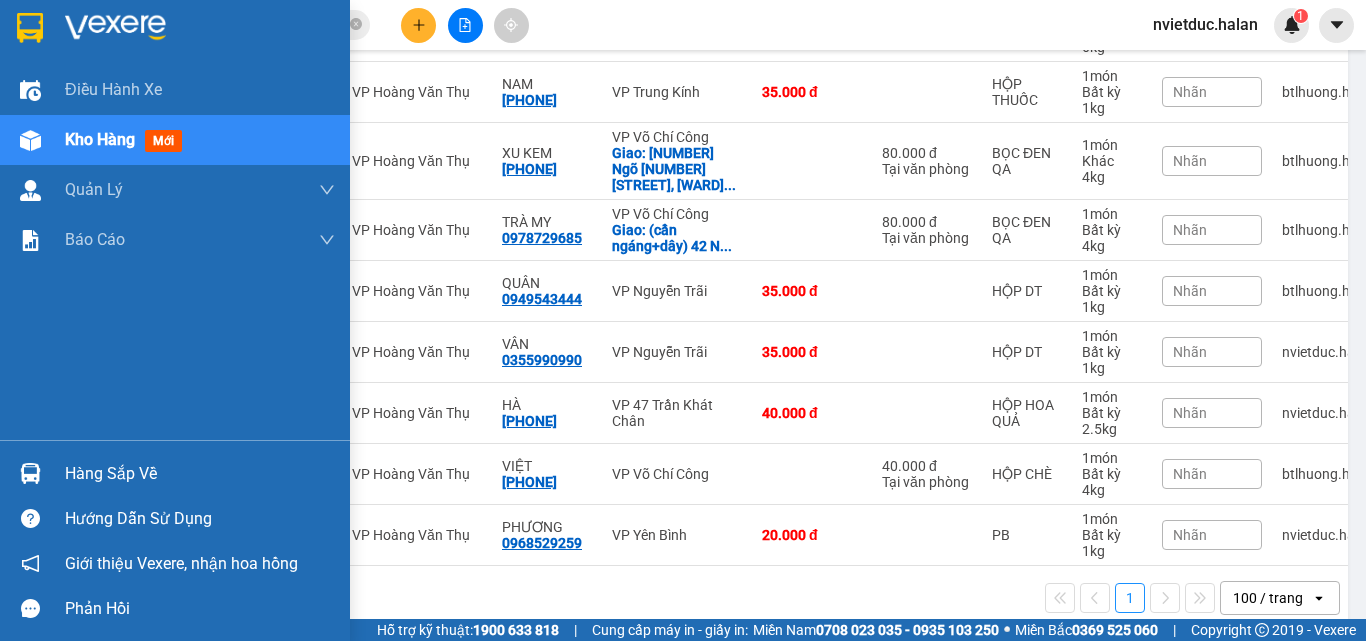 click on "Hàng sắp về" at bounding box center [200, 474] 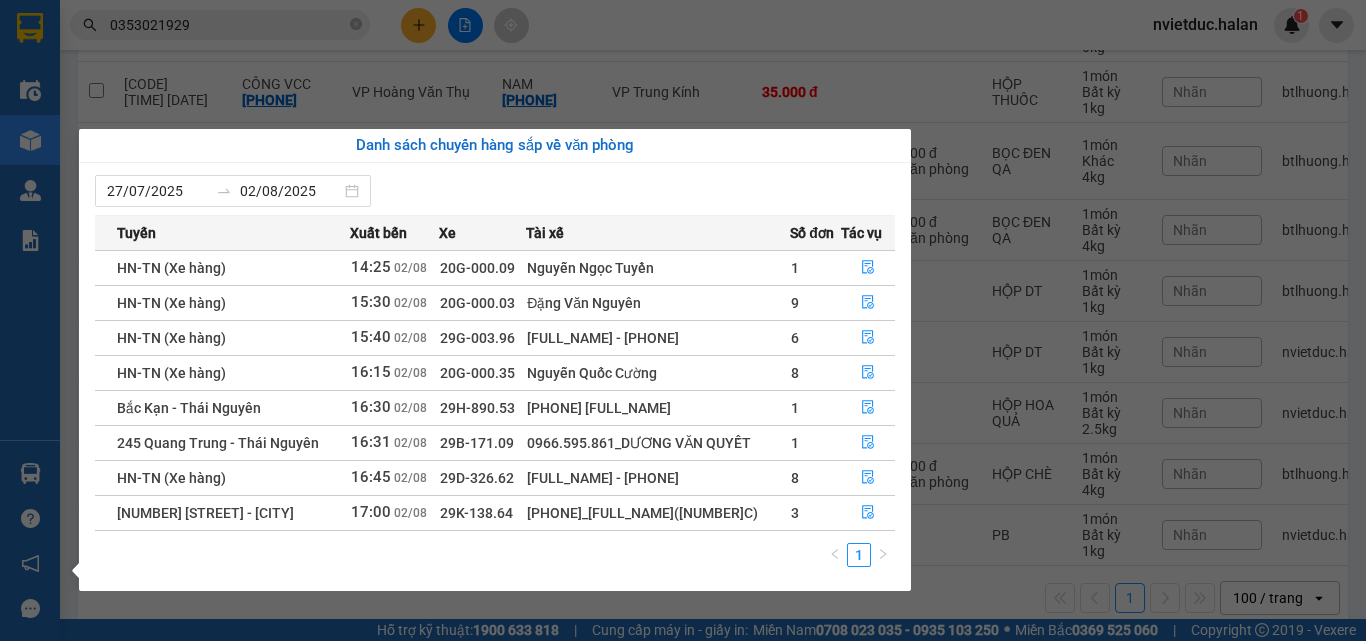 click on "Kết quả tìm kiếm ( 81 )  Bộ lọc  Mã ĐH Trạng thái Món hàng Thu hộ Tổng cước Chưa cước Nhãn Người gửi VP Gửi Người nhận VP Nhận TKC0208251151 14:00 - 02/08 Đã giao   17:26 - 02/08 HỘPU ĐỒ ĂN SL:  1 40.000 0937111898 MỲ XỦI CẢO  VP 47 Trần Khát Chân 0353021929 KIM VP Hoàng Văn Thụ NT0208251053 12:56 - 02/08 Đã giao   17:26 - 02/08 xôp banh bao SL:  1 40.000 0377267844 quyền VP Nguyễn Trãi 0353021929 KIM VP Hoàng Văn Thụ TKC0108251209 14:01 - 01/08 Đã giao   16:56 - 01/08 HỘP  PK SL:  1 50.000 0937111898 MỲ XỦI CẢO  VP 47 Trần Khát Chân 0353021929 KIM VP Hoàng Văn Thụ NT0108251132 13:21 - 01/08 Đã giao   16:43 - 01/08 XỐP ĐỒ ĂN SL:  1 65.000 0867878926 KHÁCH VP Nguyễn Trãi 0353021929 KIM VP Hoàng Văn Thụ TKC3007251199 14:01 - 30/07 Đã giao   16:56 - 30/07 HỘP XỐP  ĐỒ ĂN SL:  1 60.000 0937111898 MỲ XỦI CẢO  VP 47 Trần Khát Chân 0353021929 KIM VP Hoàng Văn Thụ NT3007251064   SL:" at bounding box center (683, 320) 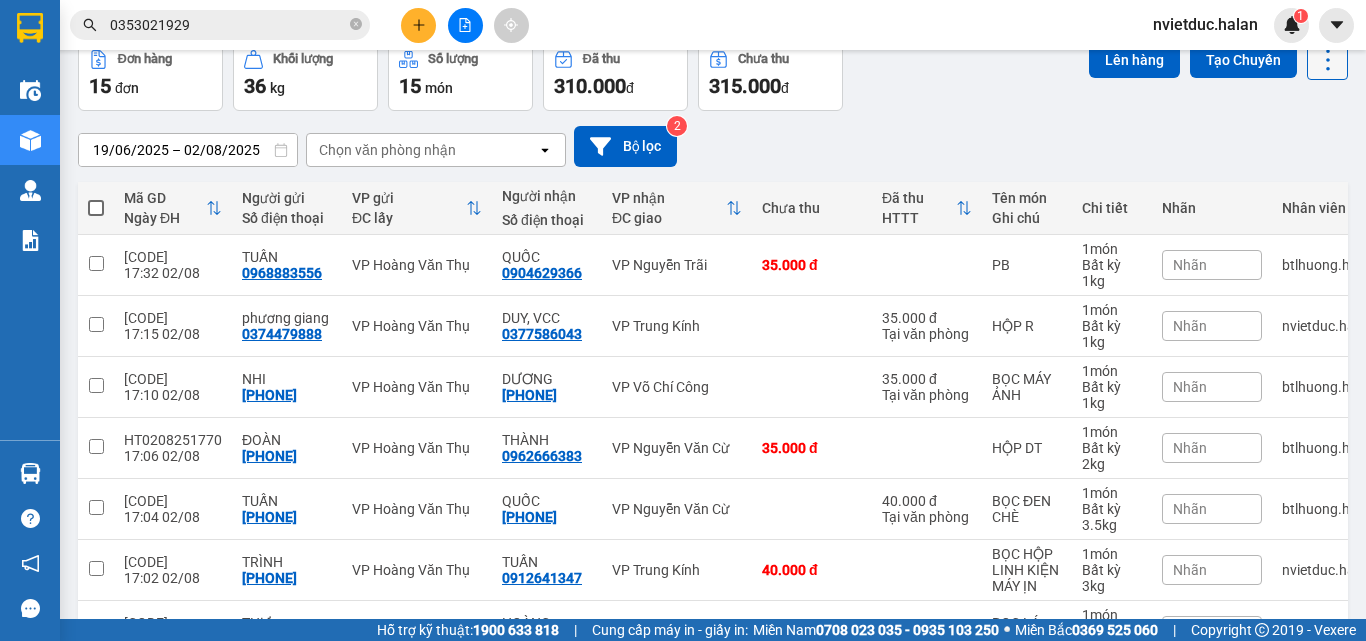 scroll, scrollTop: 0, scrollLeft: 0, axis: both 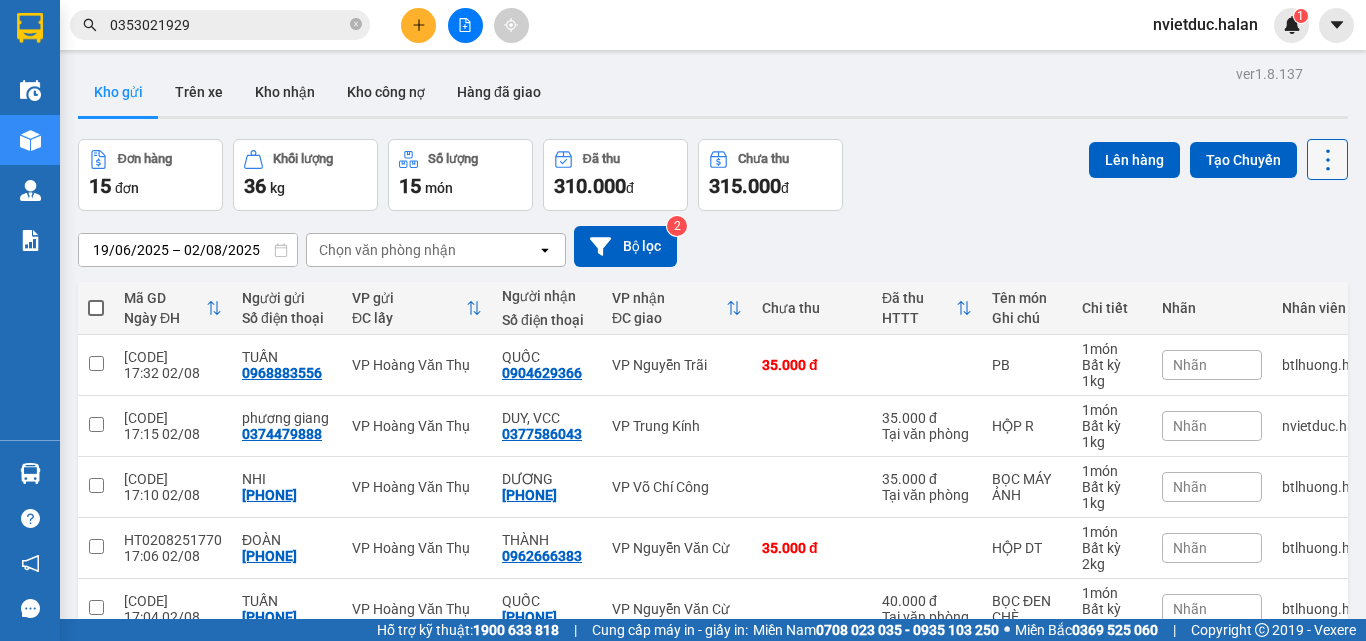 click 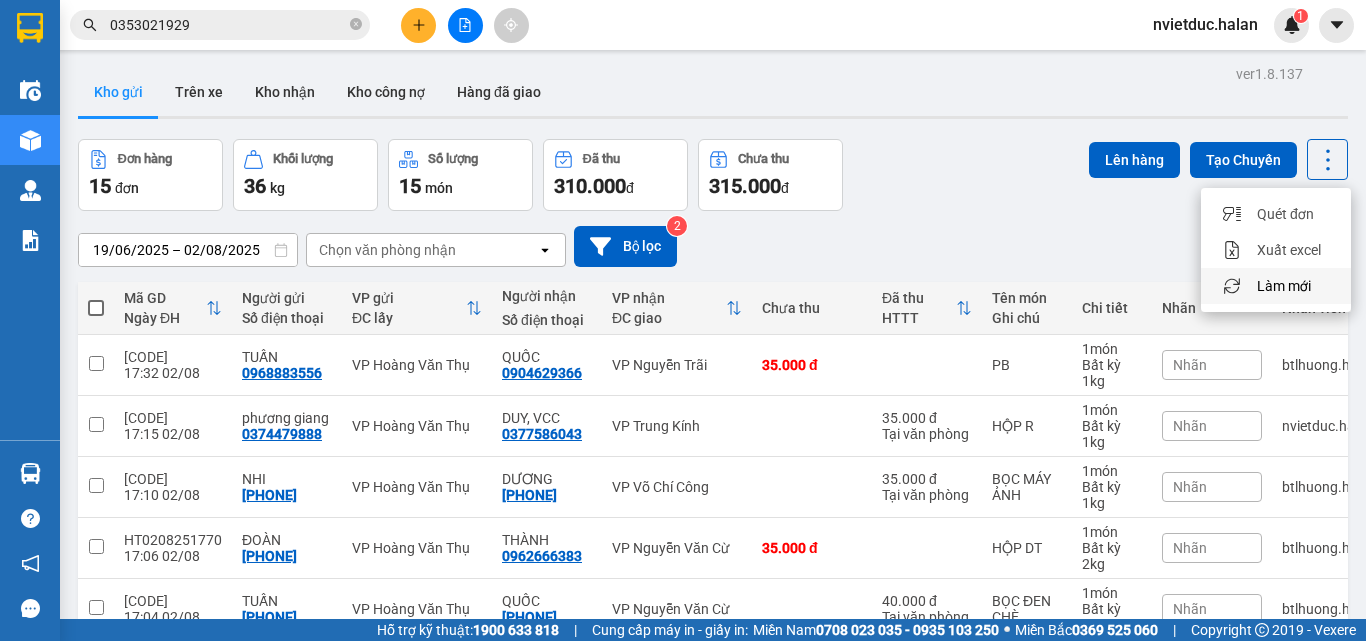 click on "Làm mới" at bounding box center (1284, 286) 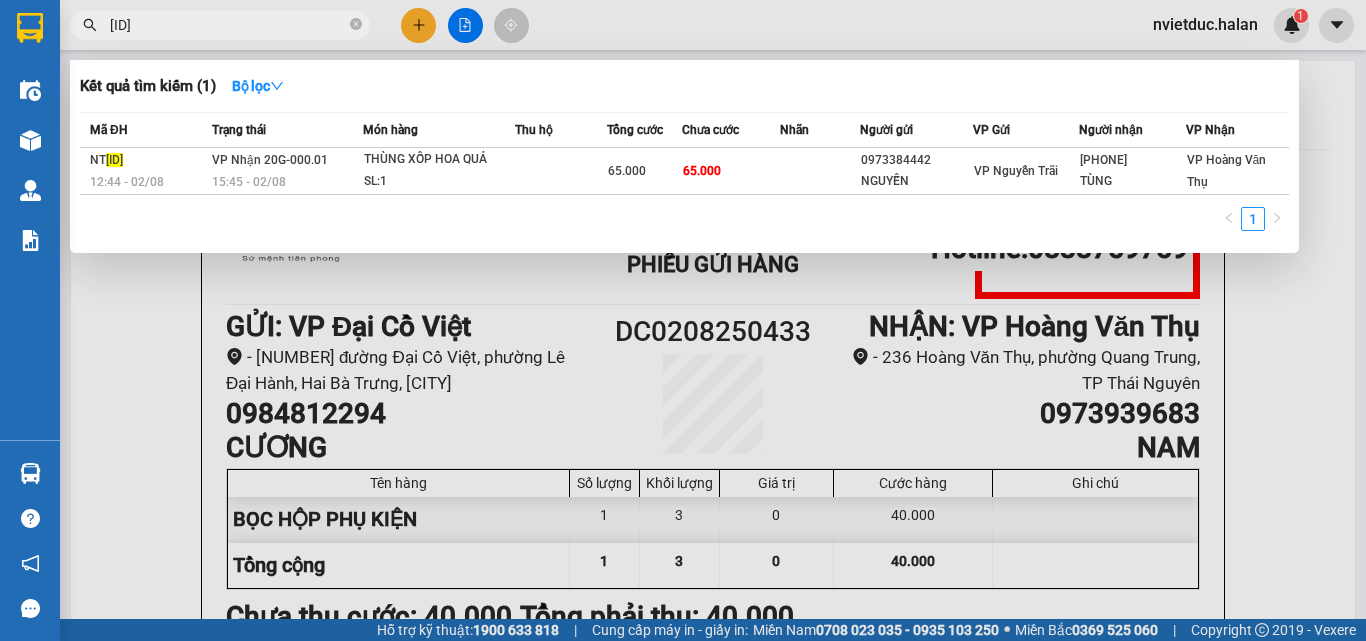 scroll, scrollTop: 0, scrollLeft: 0, axis: both 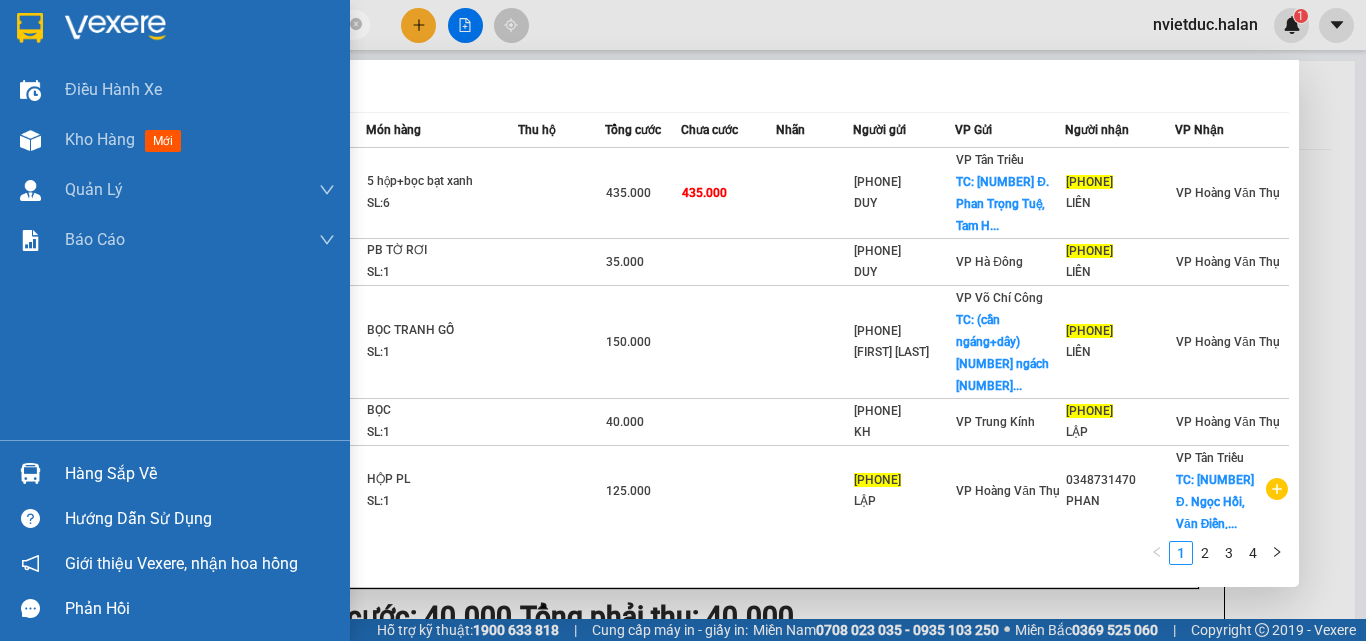 type on "[PHONE]" 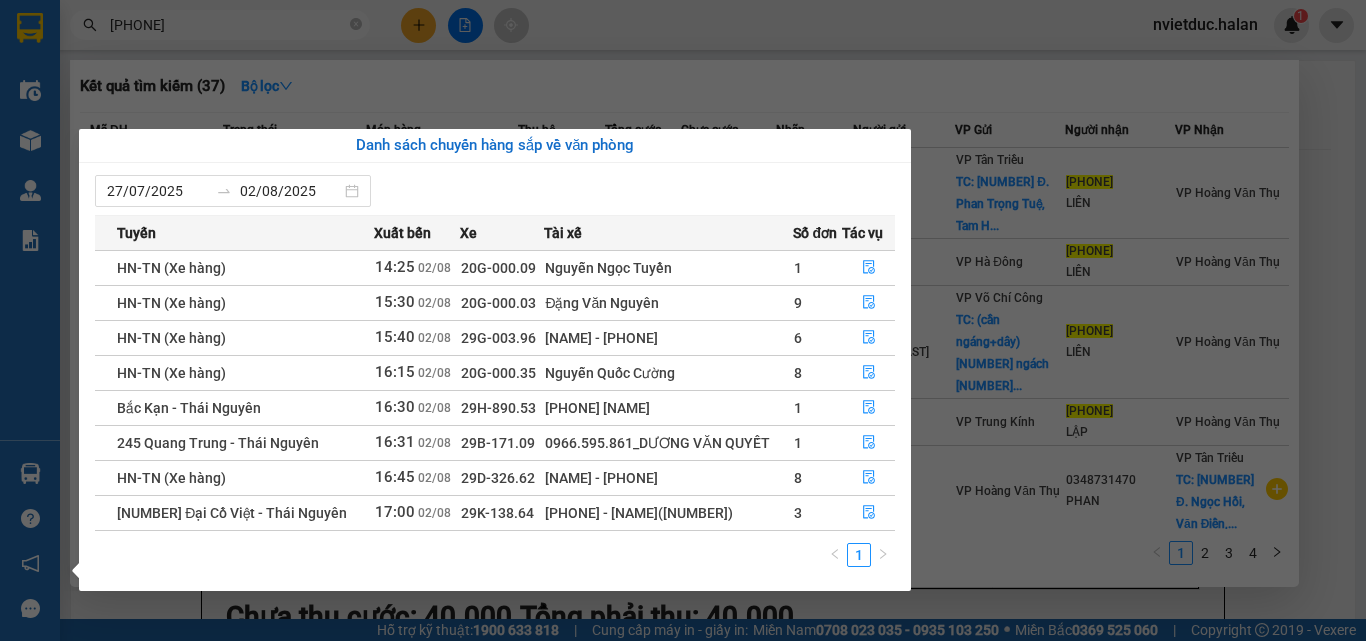 drag, startPoint x: 504, startPoint y: 56, endPoint x: 488, endPoint y: 51, distance: 16.763054 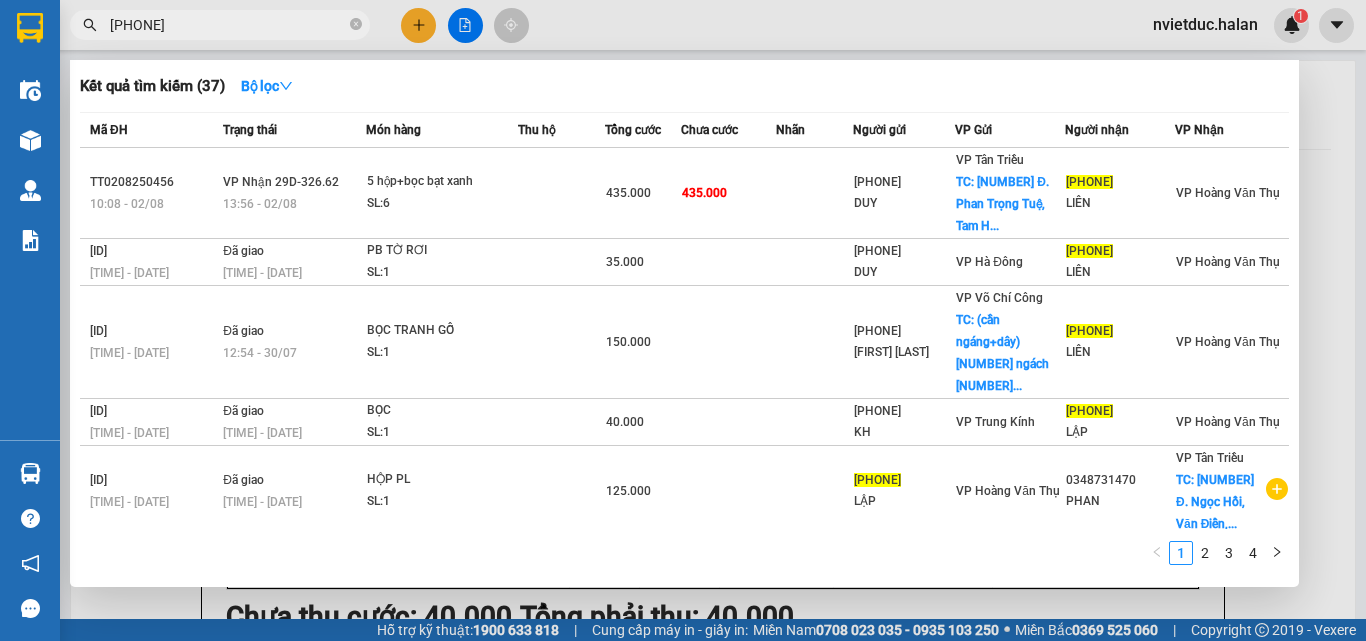 click at bounding box center (683, 320) 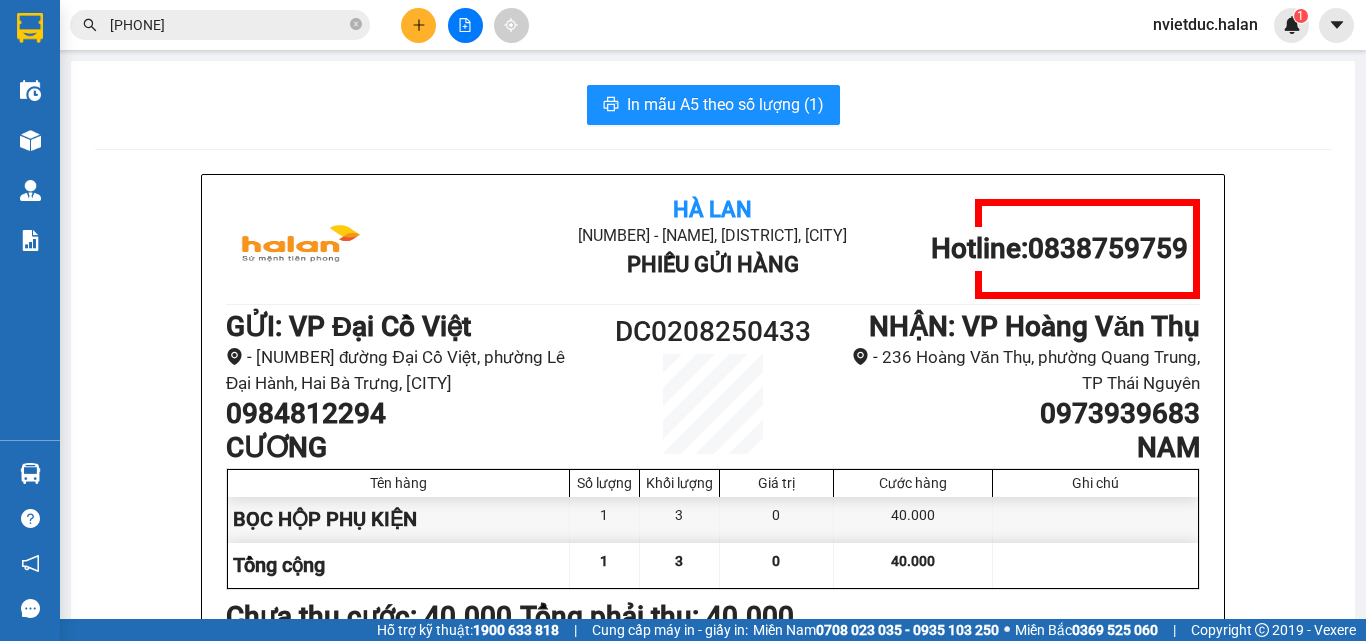 click at bounding box center (418, 25) 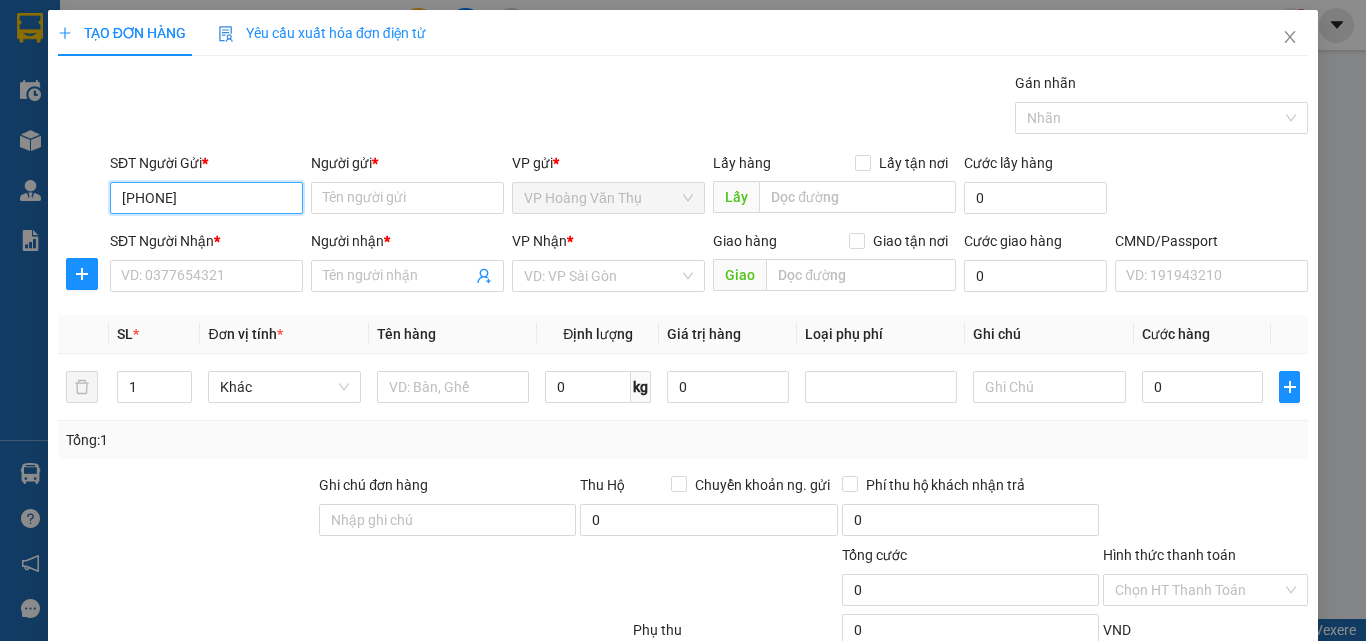 type on "0868720999" 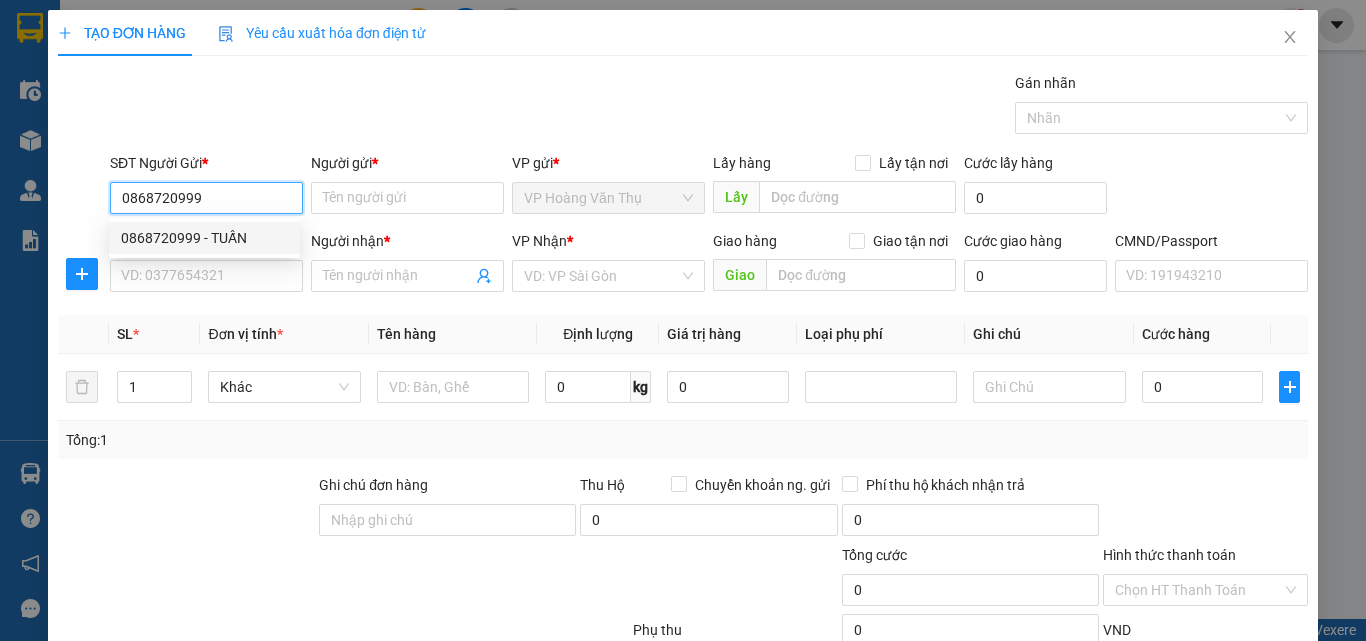 click on "0868720999 - TUẤN" at bounding box center [204, 238] 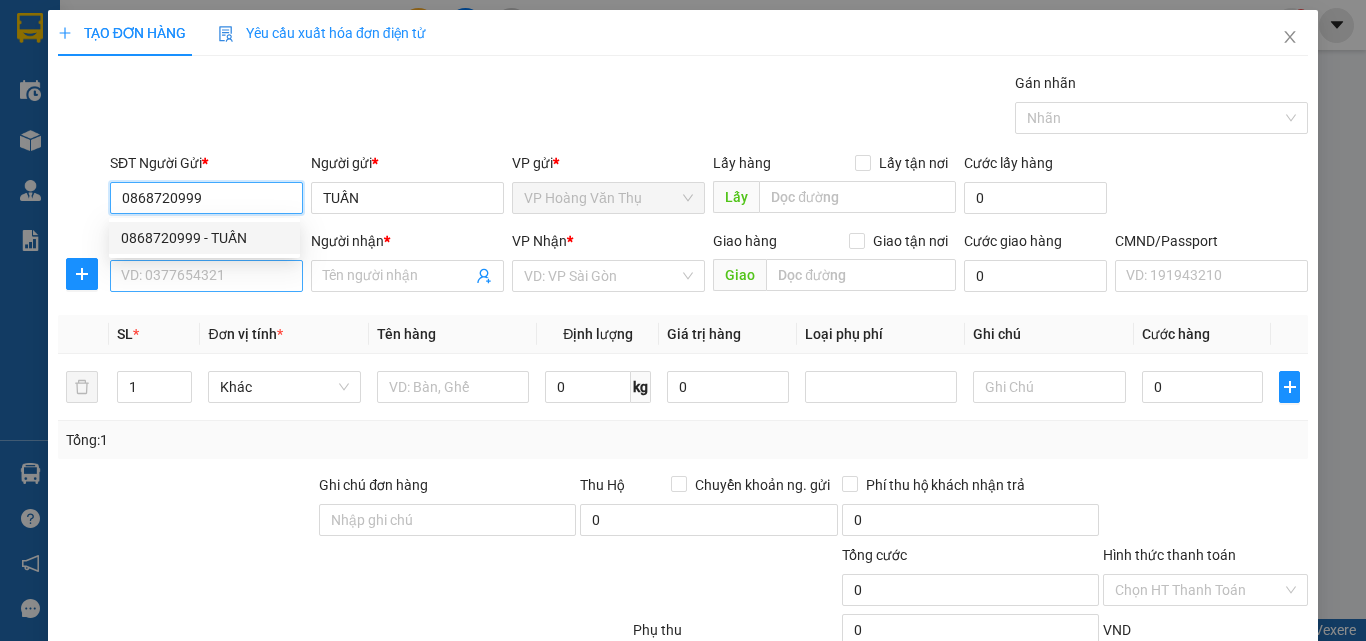 type on "0868720999" 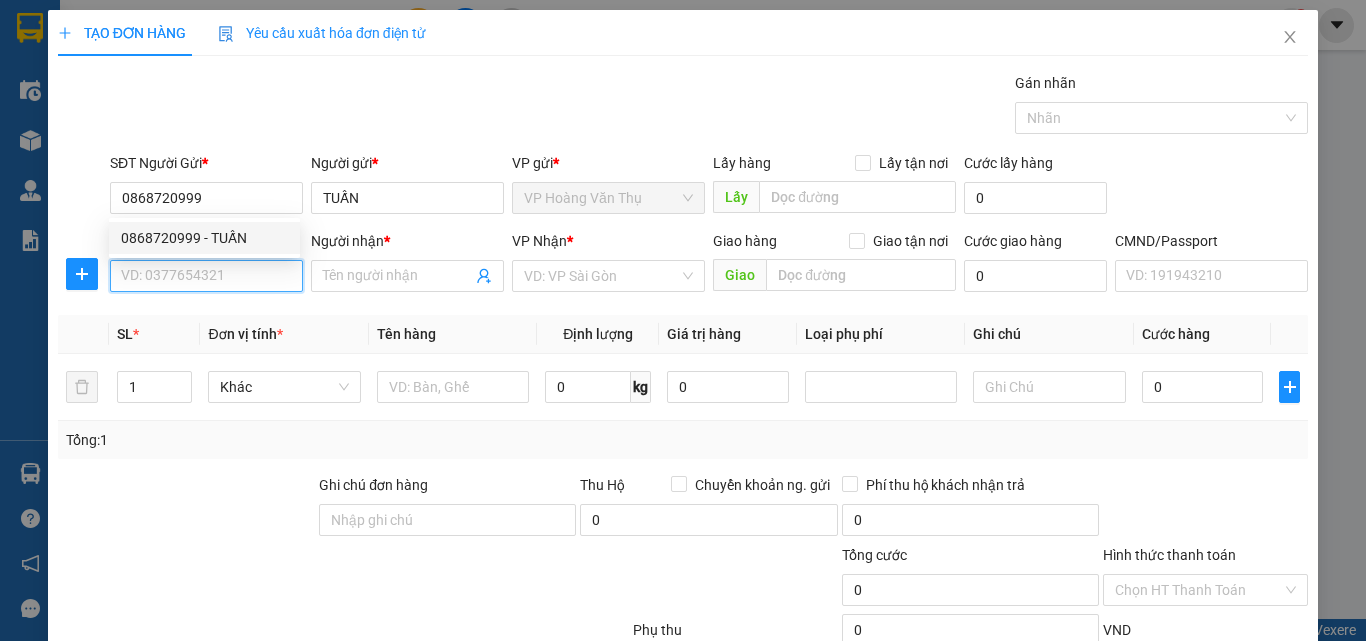 click on "SĐT Người Nhận  *" at bounding box center (206, 276) 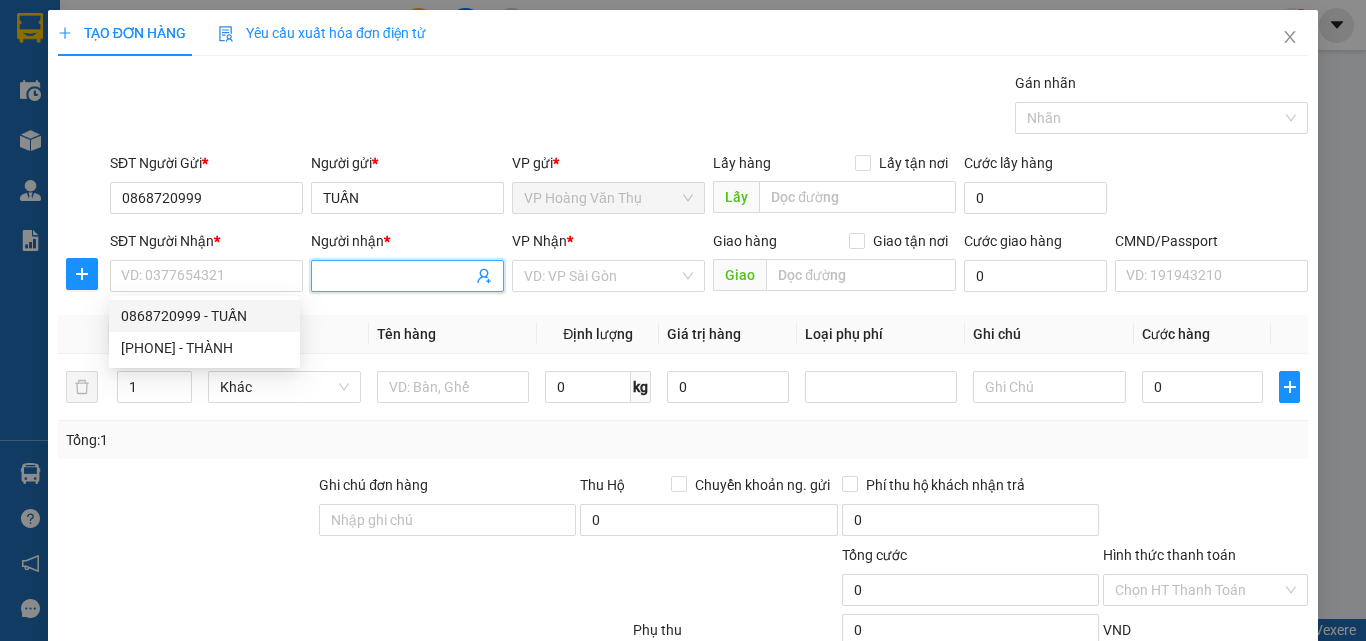 click 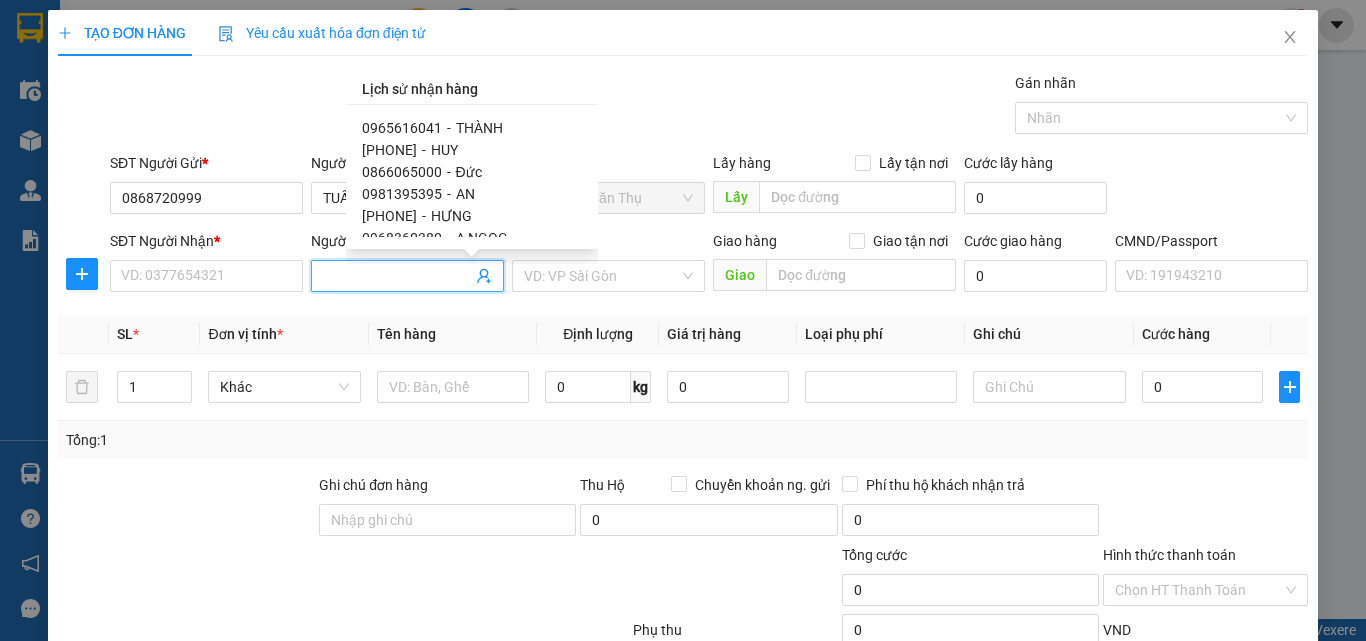 click on "0981395395" at bounding box center [402, 194] 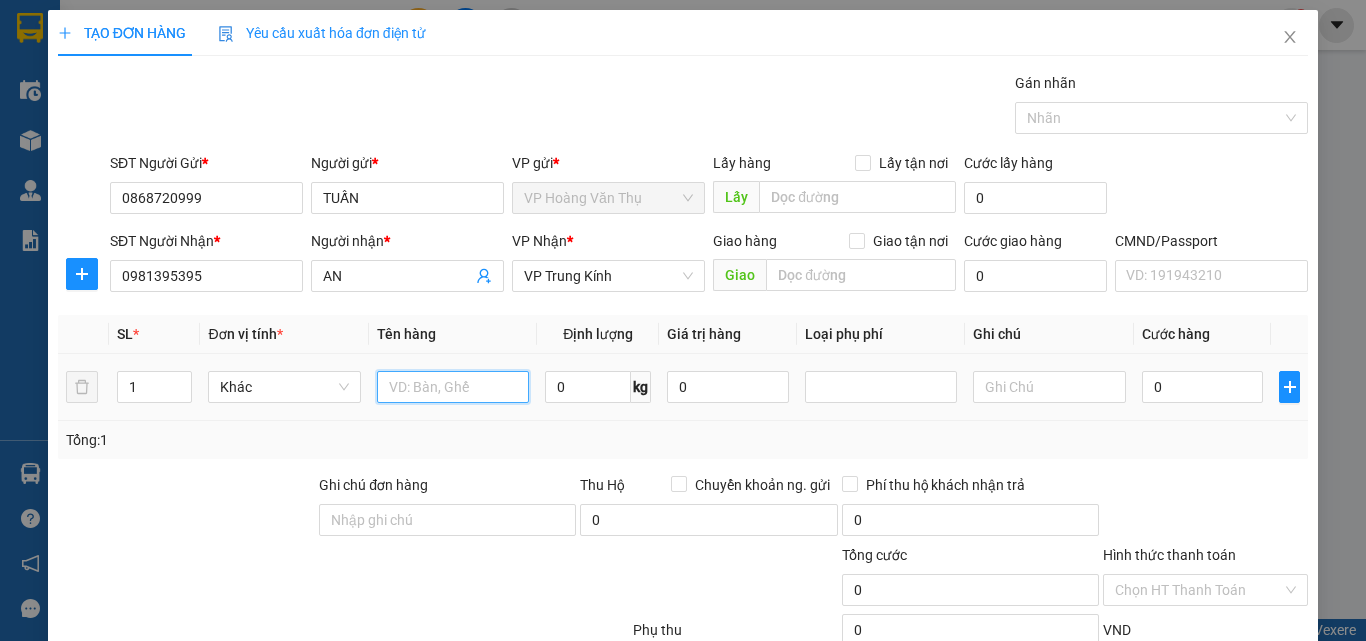 click at bounding box center (453, 387) 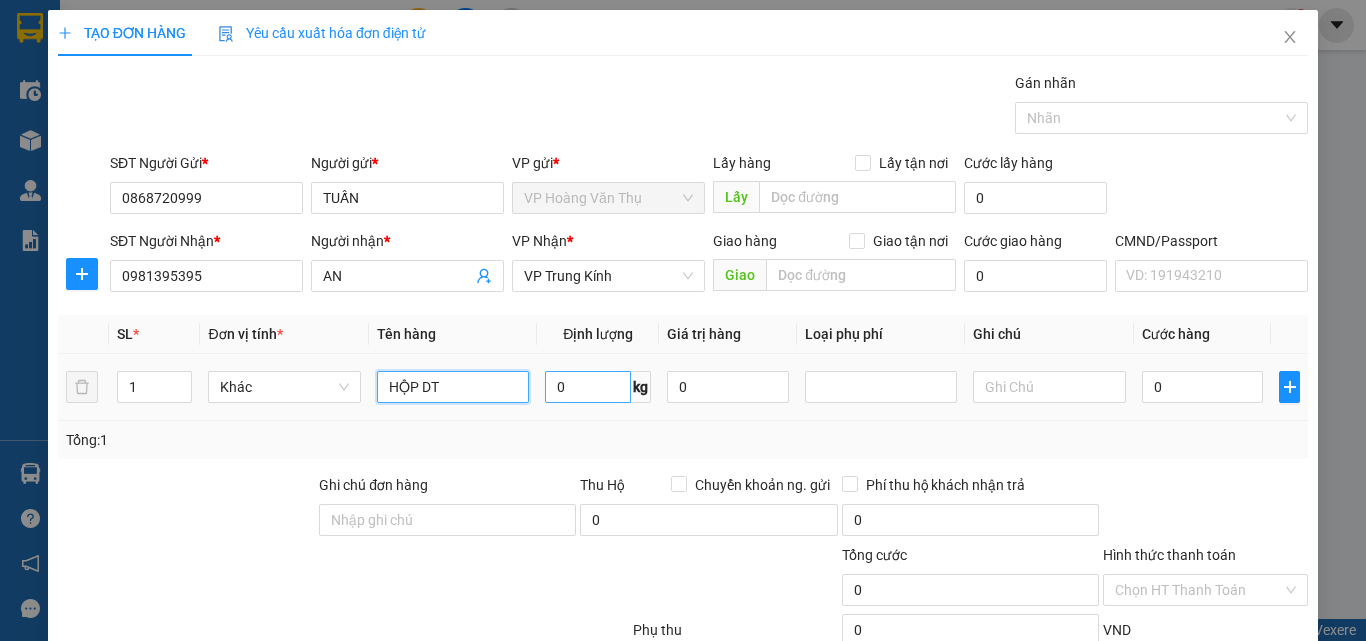 type on "HỘP DT" 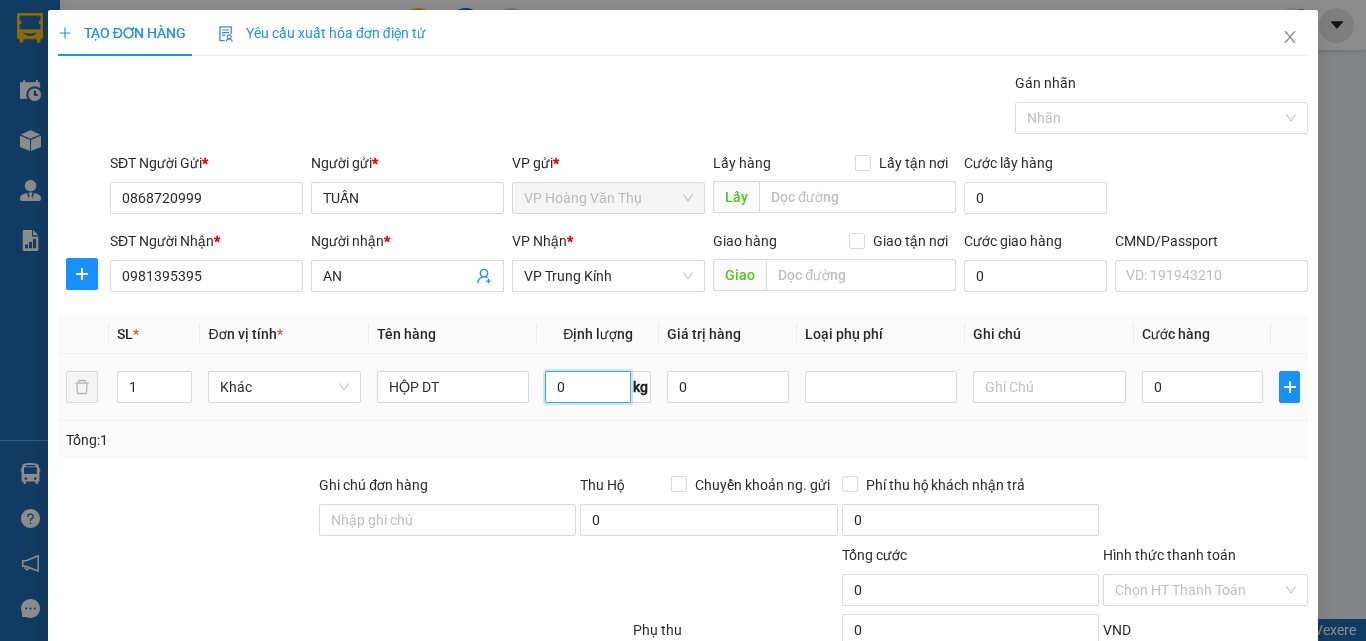 click on "0" at bounding box center [588, 387] 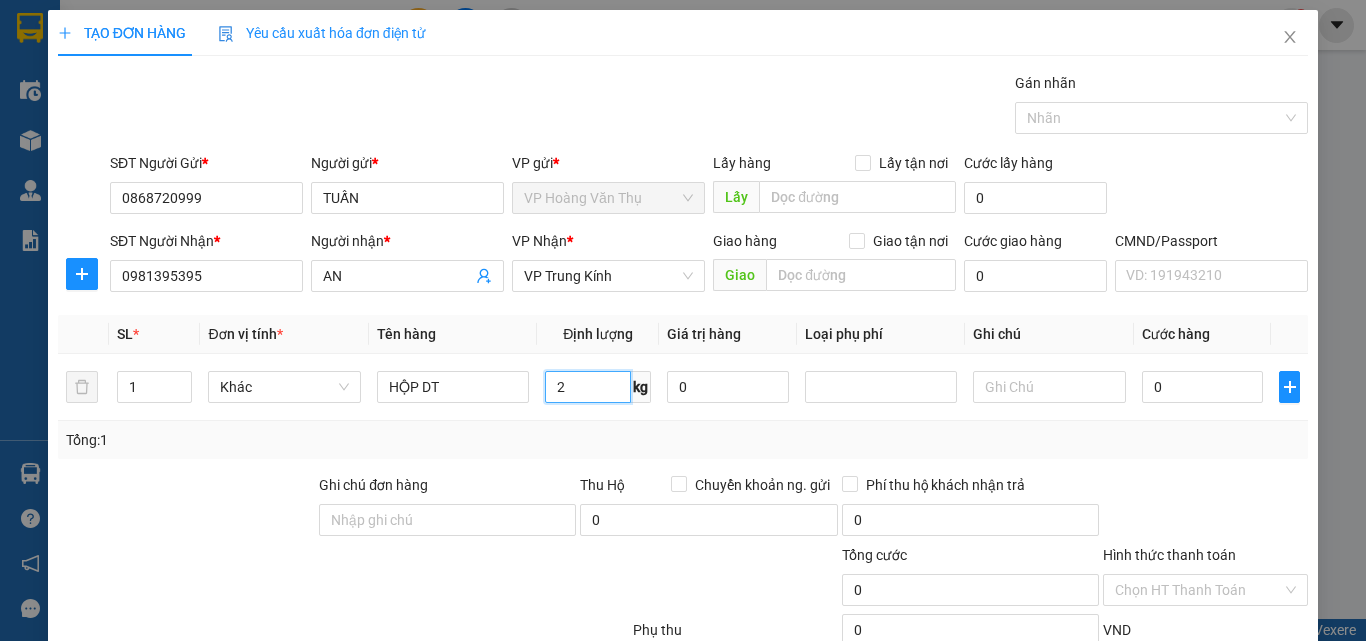 type on "2" 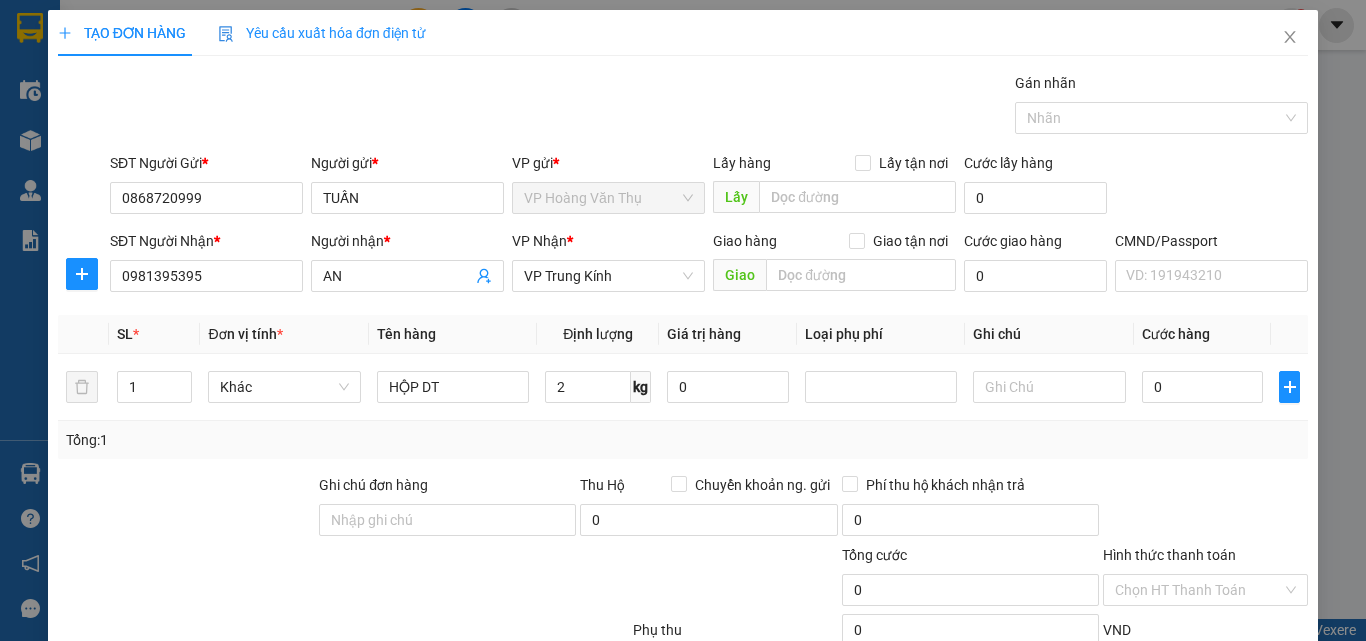 click on "Tổng:  1" at bounding box center (683, 440) 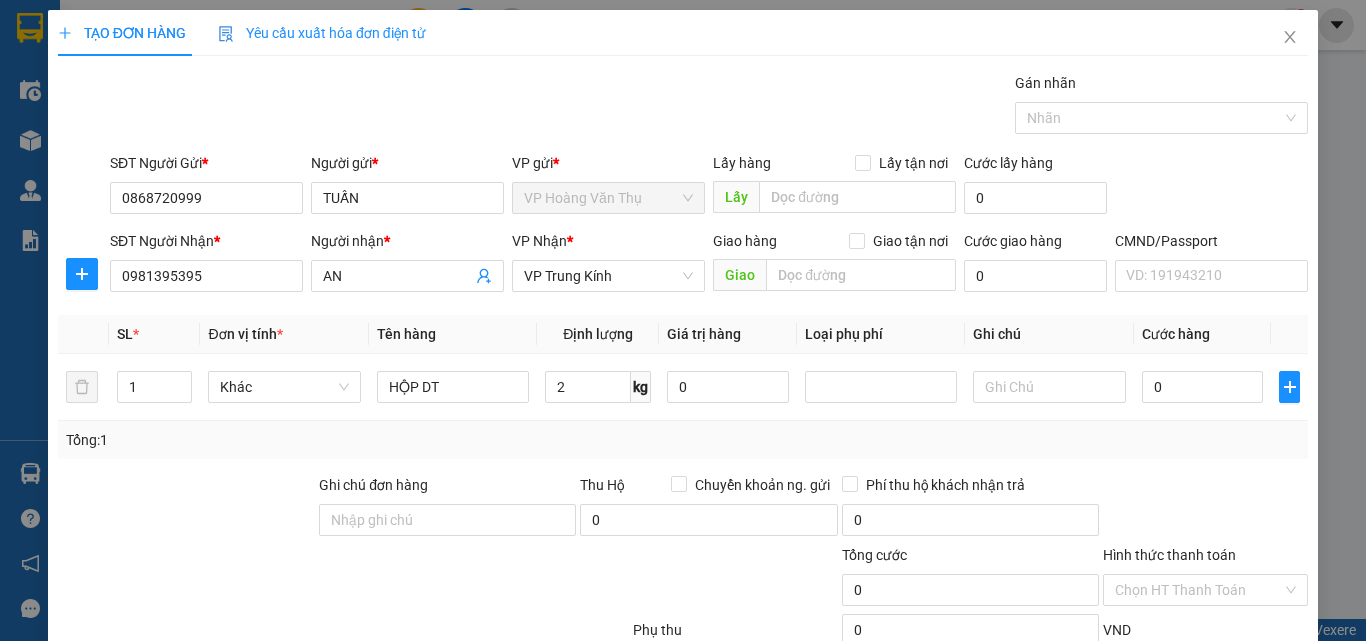 click on "Tổng:  1" at bounding box center [683, 440] 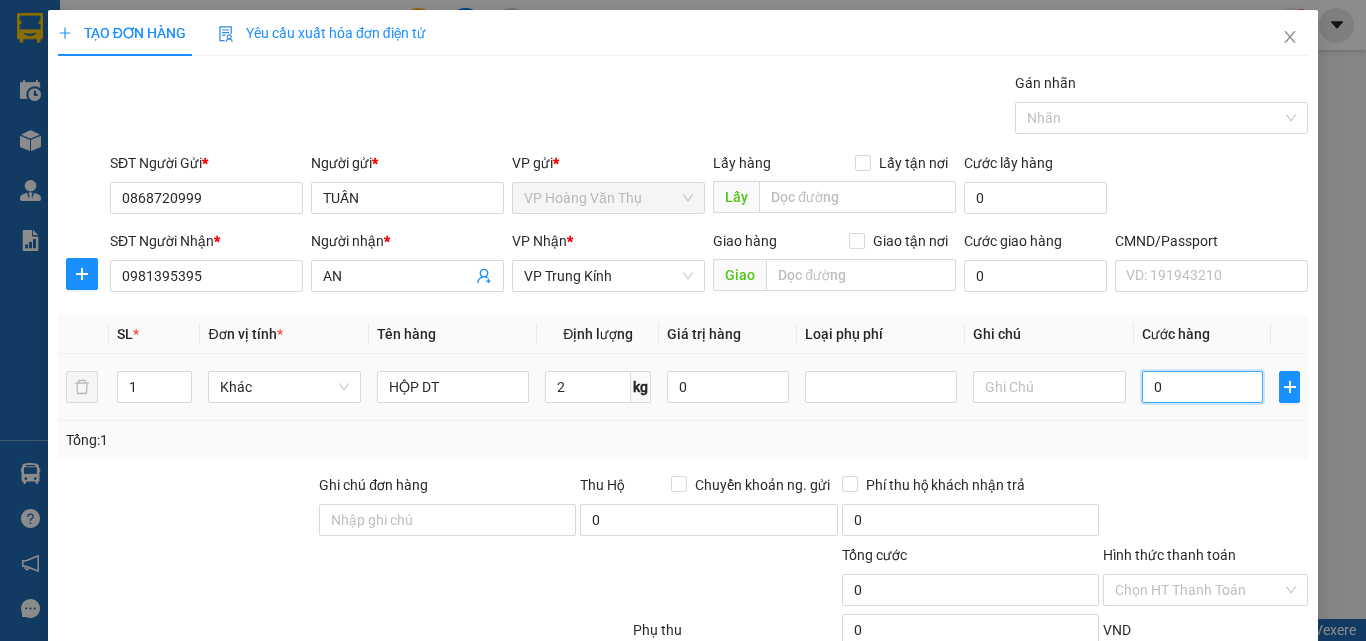 click on "0" at bounding box center [1203, 387] 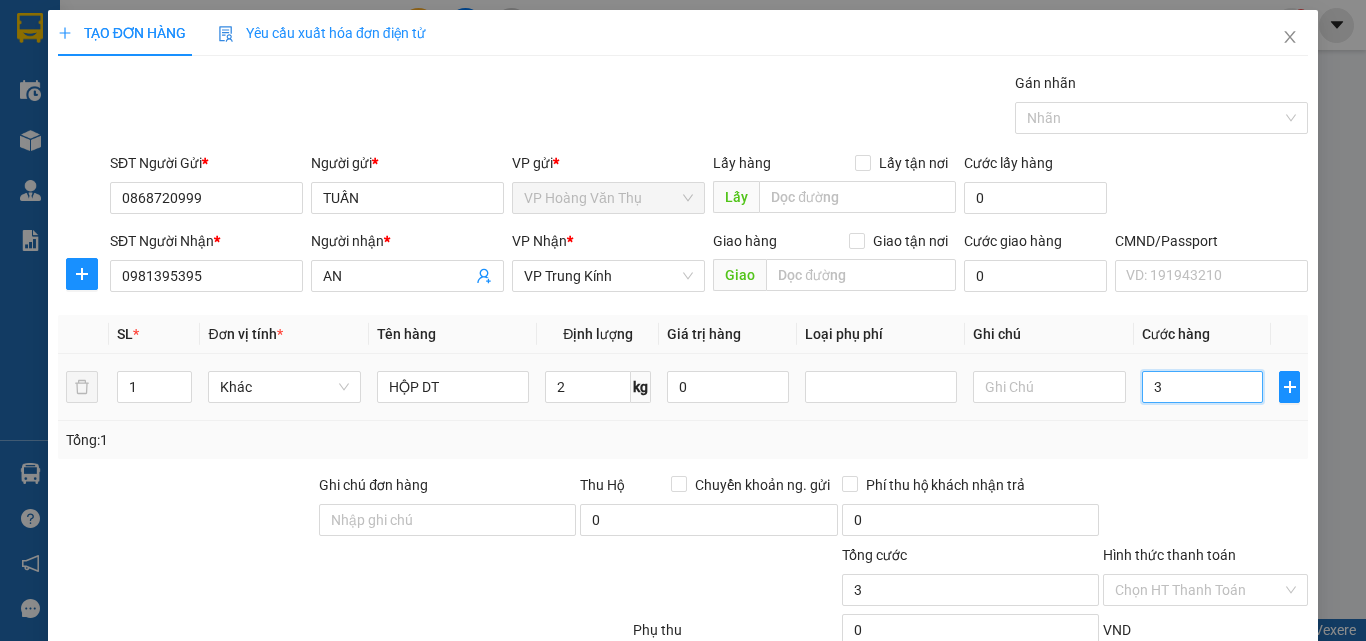 type on "35" 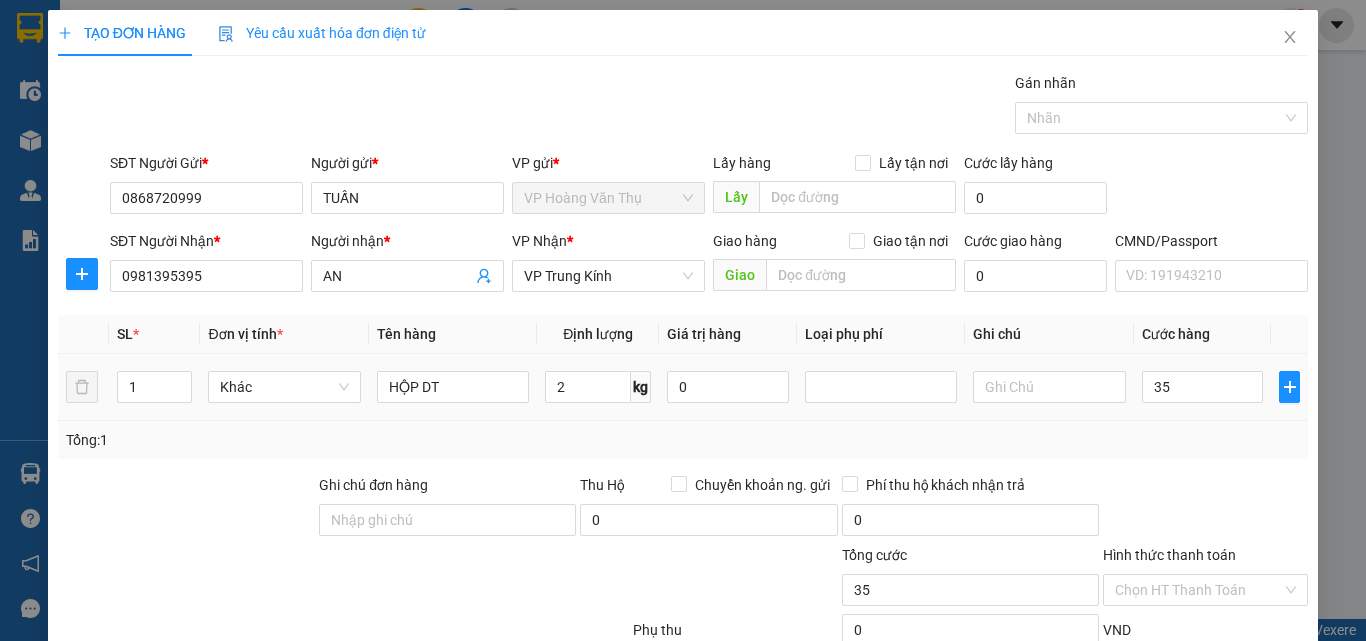 type on "35.000" 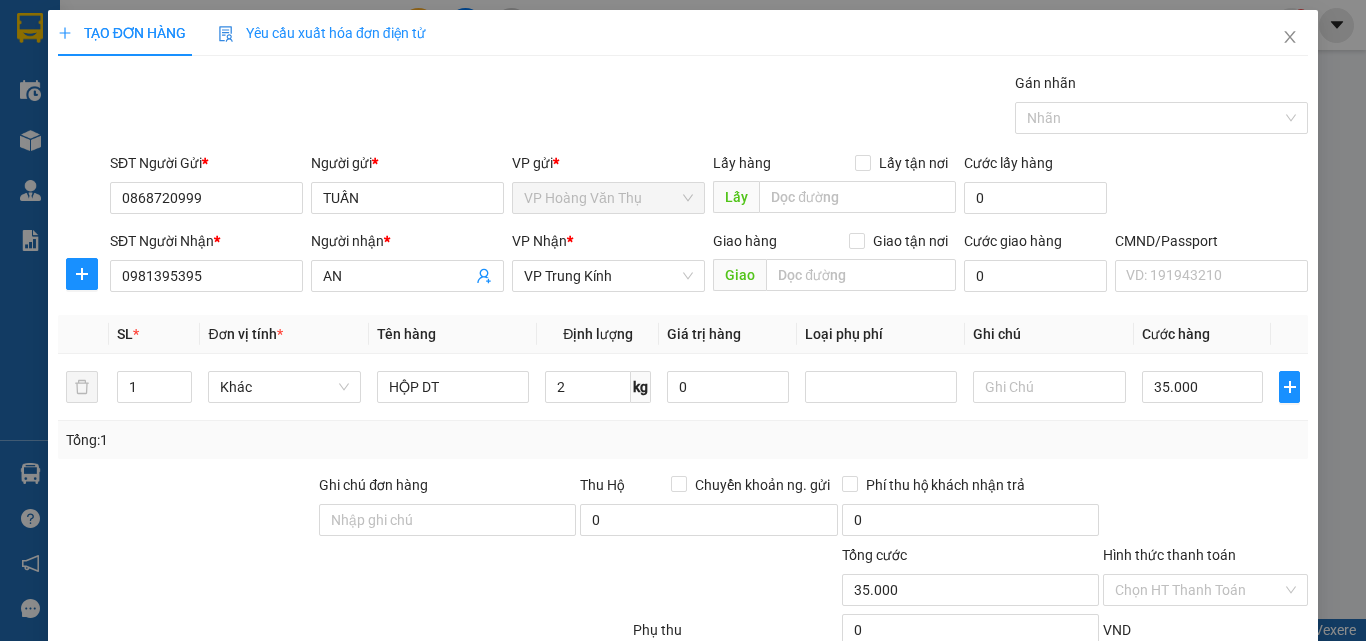 click on "SĐT Người Gửi  * [PHONE] Người gửi  * TUẤN VP gửi  * VP Hoàng Văn Thụ Lấy hàng Lấy tận nơi Lấy Cước lấy hàng 0 SĐT Người Nhận  * [PHONE] Người nhận  * AN VP Nhận  * VP Trung Kính Giao hàng Giao tận nơi Giao Cước giao hàng 0 CMND/Passport VD: [NUMBER] SL  * Đơn vị tính  * Tên hàng  Định lượng Giá trị hàng Loại phụ phí Ghi chú Cước hàng                     1 Khác HỘP DT 2 kg 0   35.000 Tổng:  1 Ghi chú đơn hàng Thu Hộ Chuyển khoản ng. gửi 0 Phí thu hộ khách nhận trả 0 Tổng cước 35.000 Hình thức thanh toán Chọn HT Thanh Toán Phụ thu 0 VND Số tiền thu trước 0 Chưa thanh toán 35.000 Chọn HT Thanh Toán Lưu nháp Xóa Thông tin Lưu Lưu và In Lịch sử nhận hàng [PHONE] - THÀNH  - HUY" at bounding box center (683, 406) 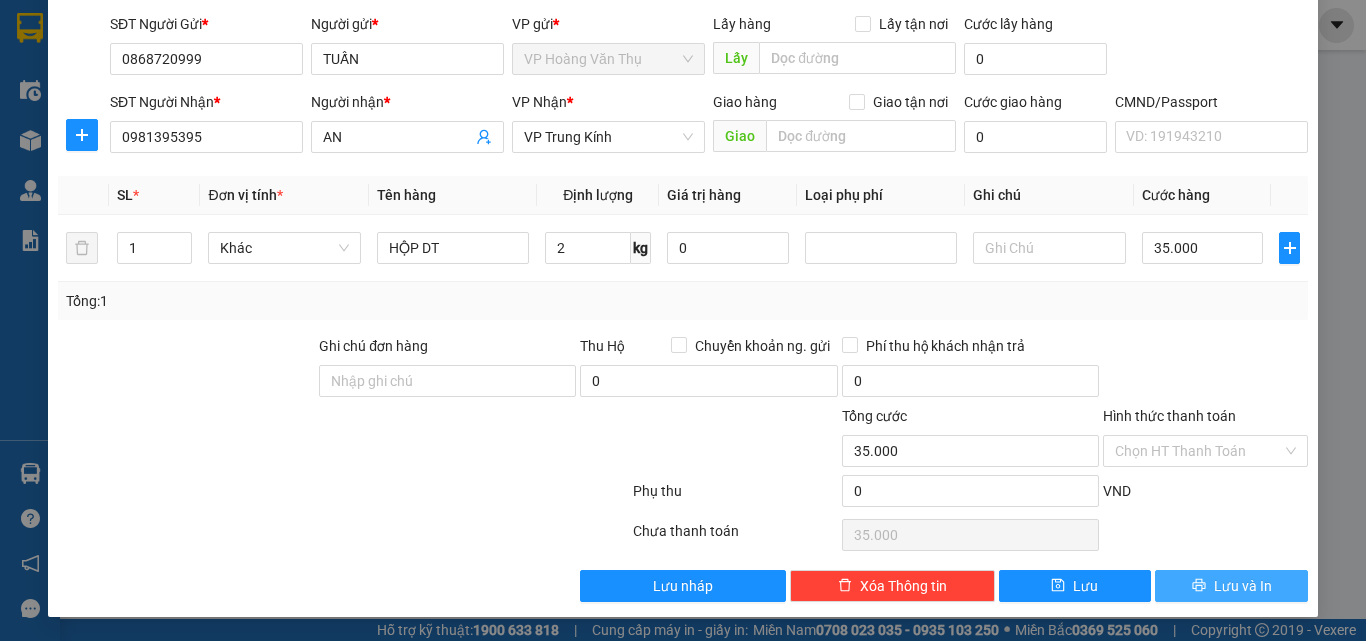 click on "Lưu và In" at bounding box center (1243, 586) 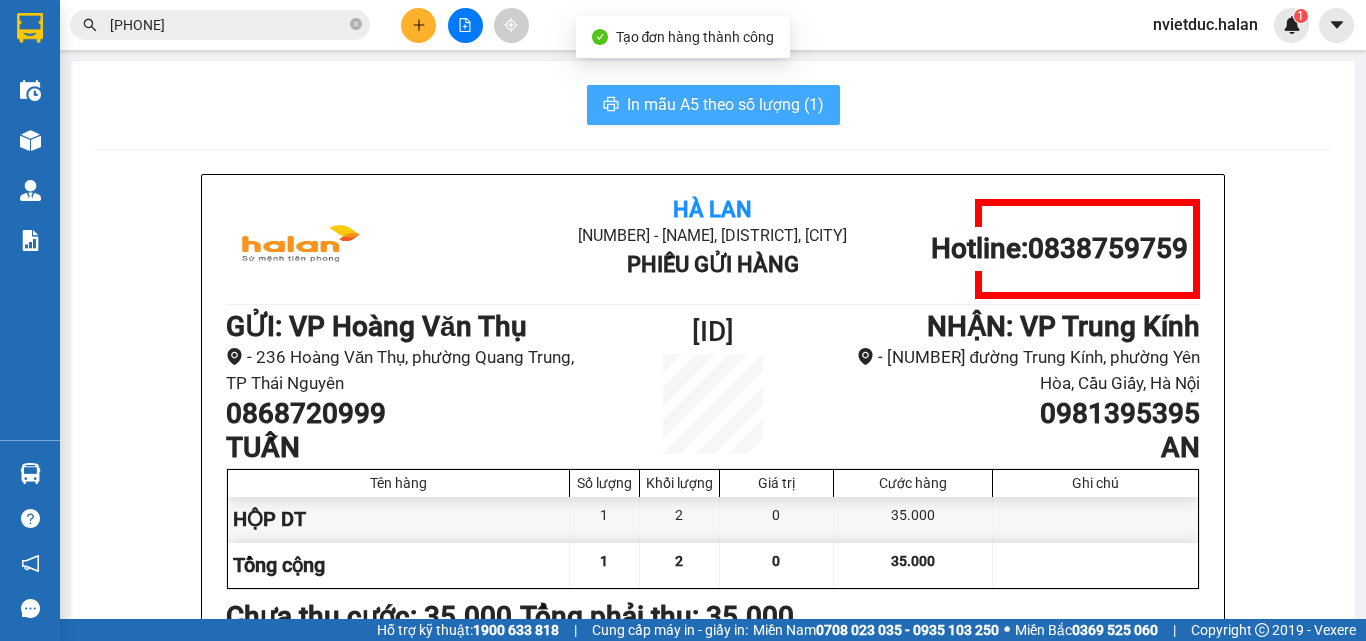 click on "In mẫu A5 theo số lượng
(1)" at bounding box center [725, 104] 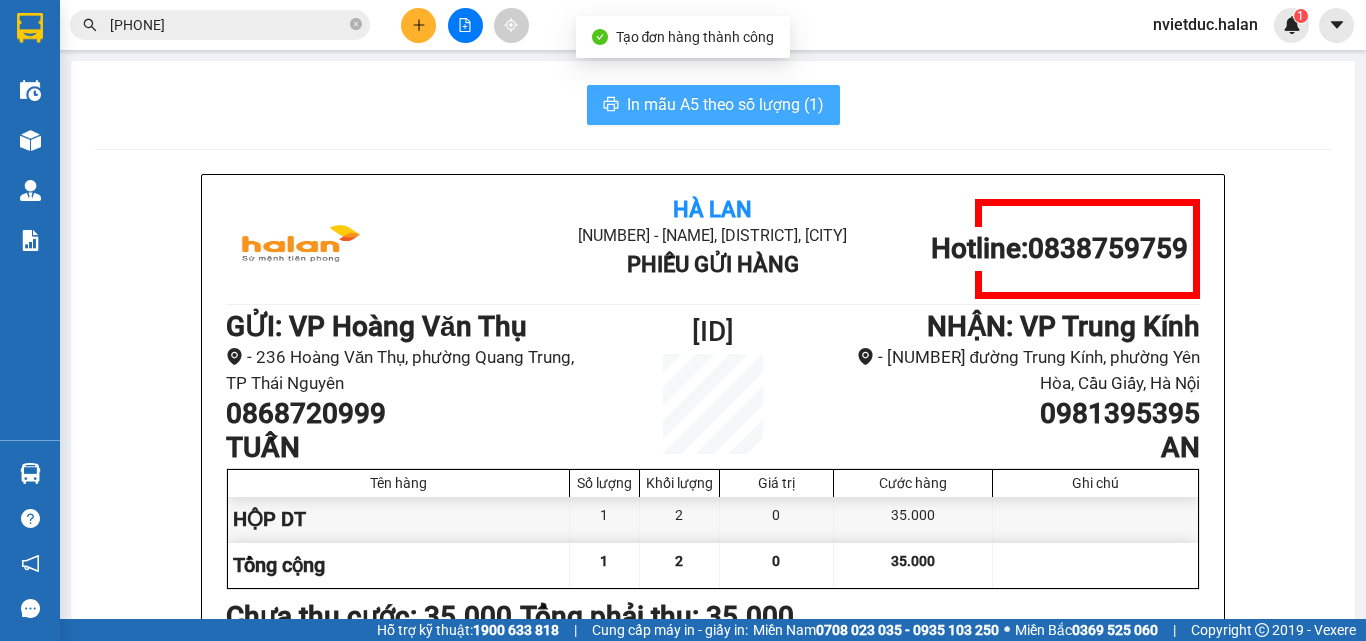 scroll, scrollTop: 0, scrollLeft: 0, axis: both 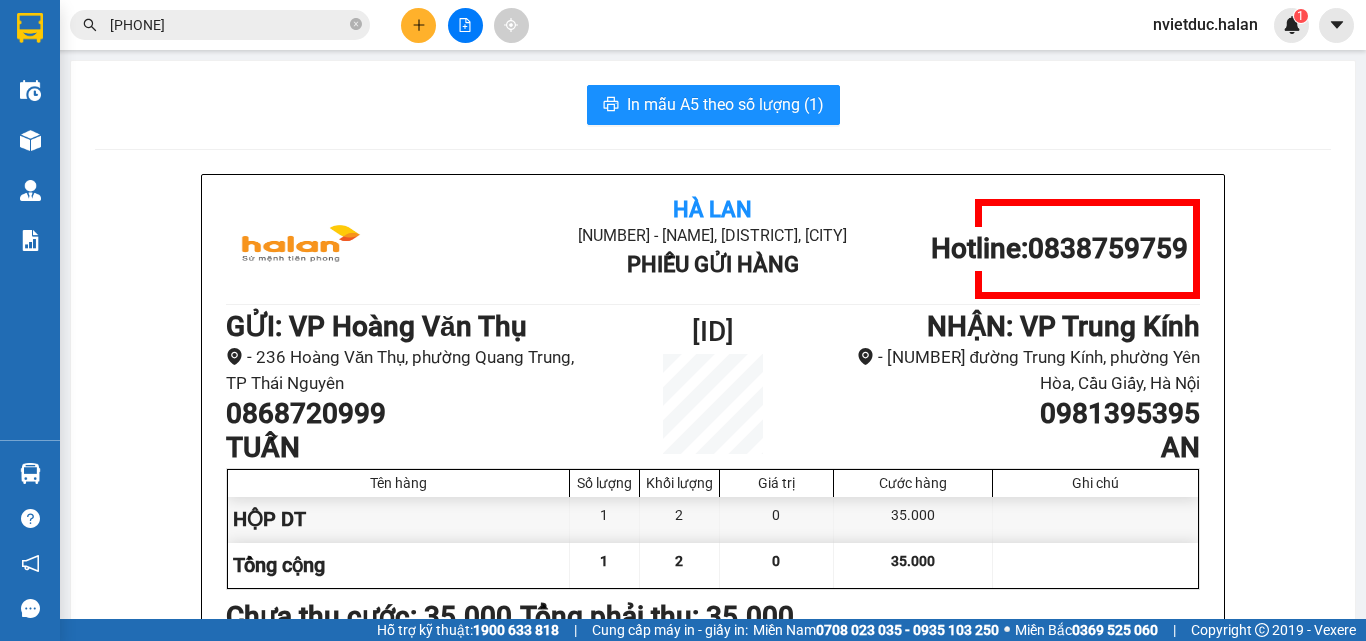 click at bounding box center [418, 25] 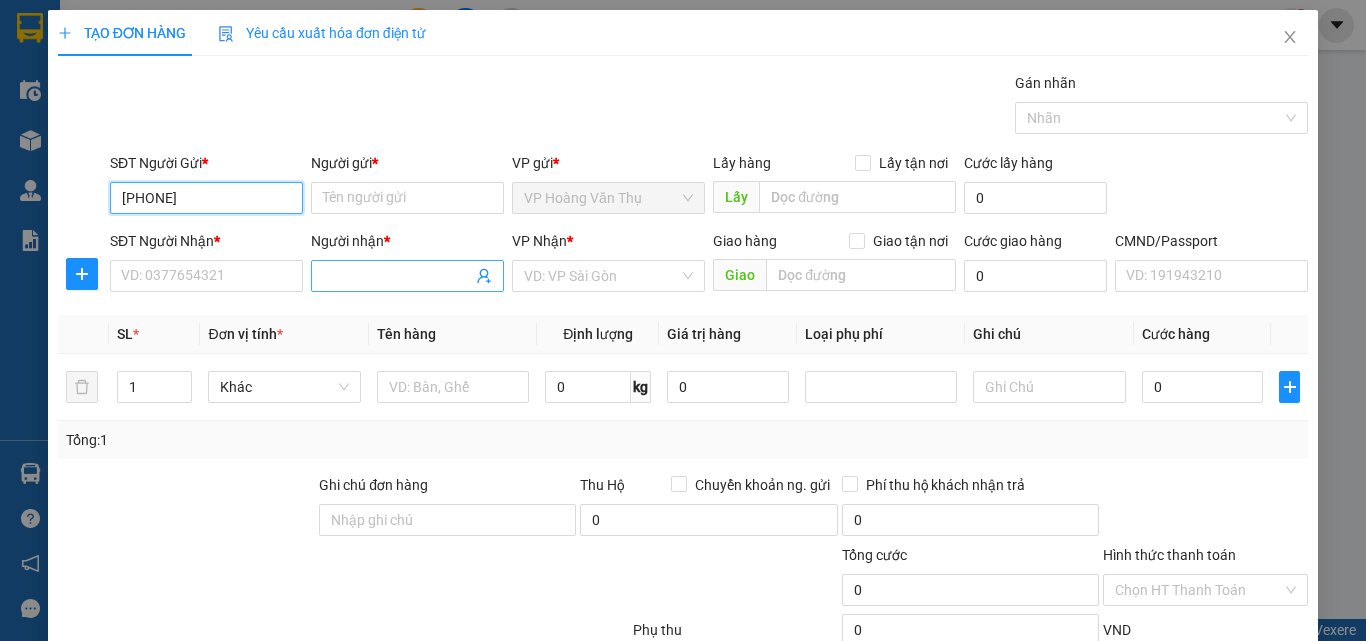 type on "[PHONE]" 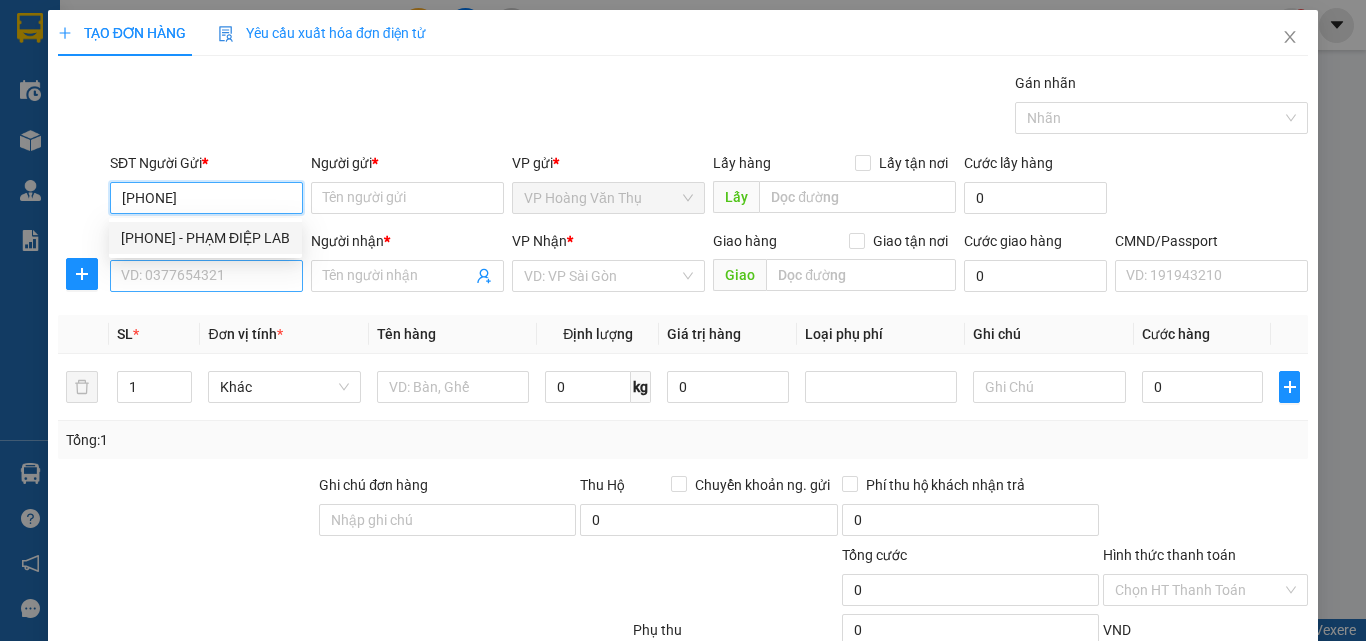 drag, startPoint x: 232, startPoint y: 239, endPoint x: 249, endPoint y: 278, distance: 42.544094 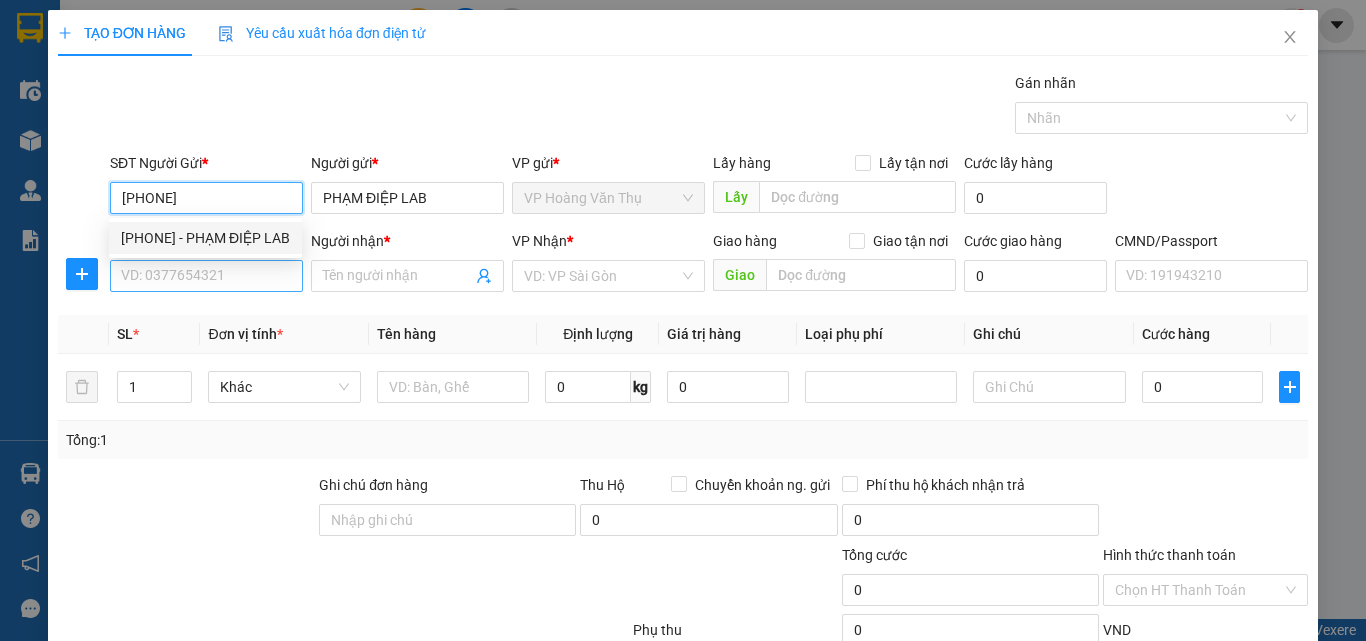 type on "[PHONE]" 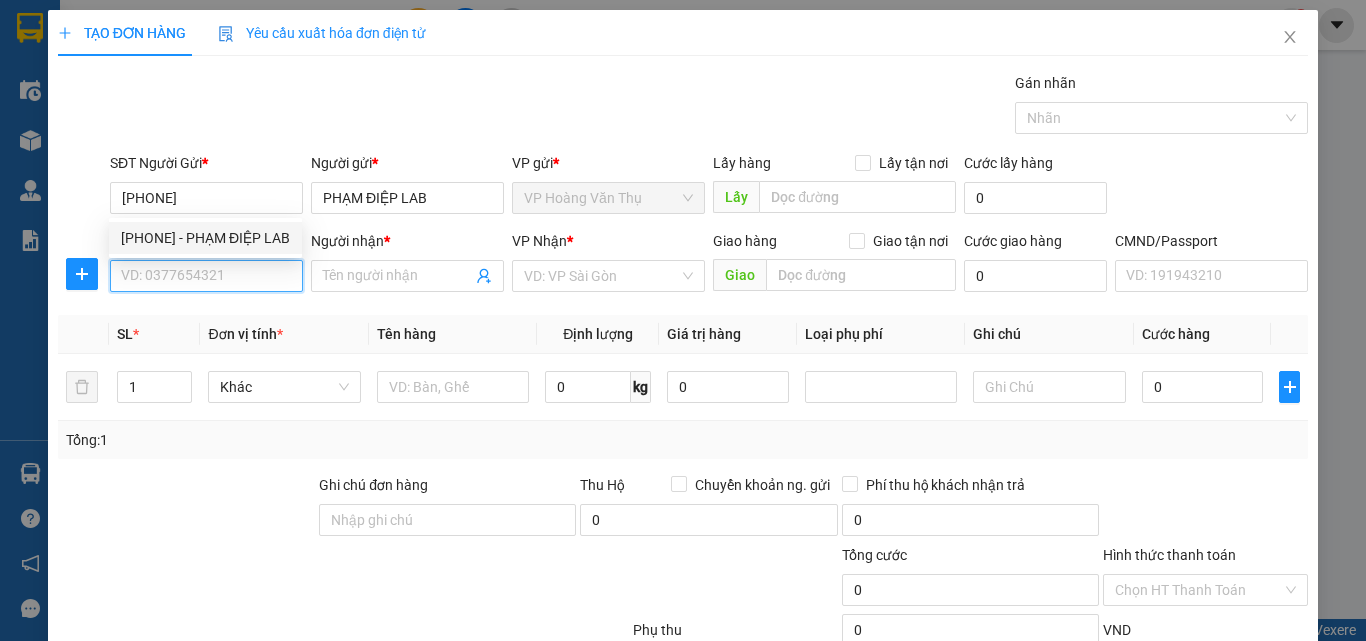 click on "SĐT Người Nhận  *" at bounding box center (206, 276) 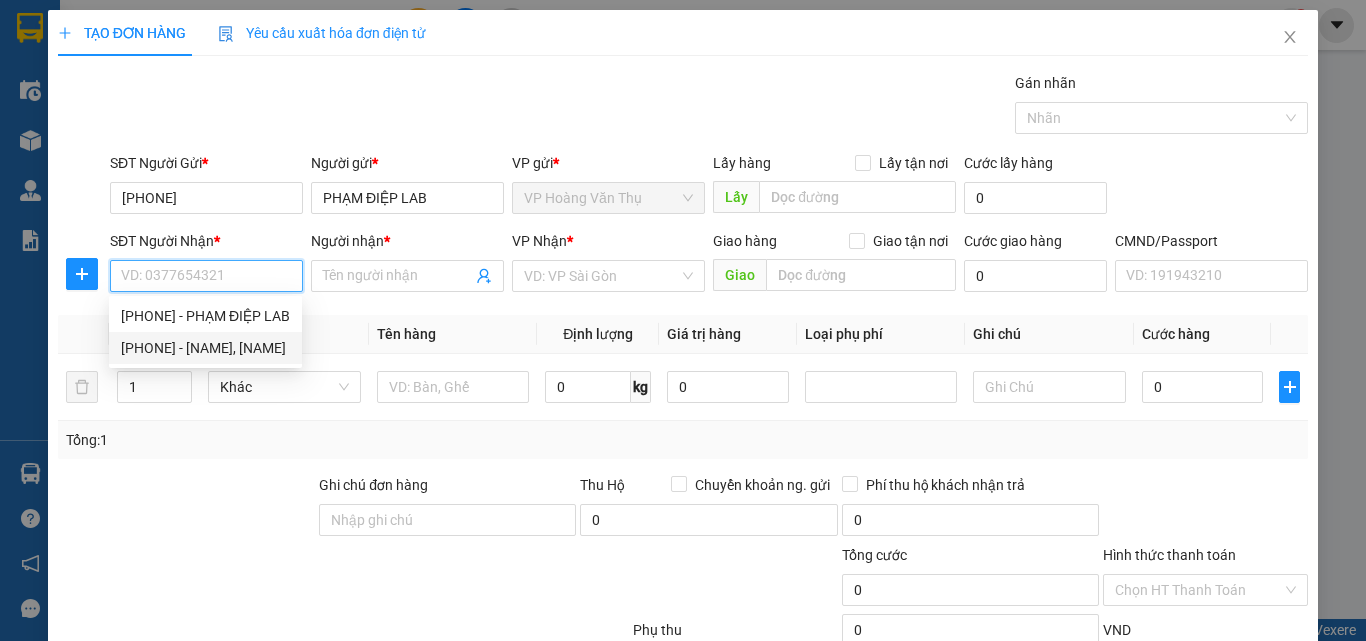 click on "[PHONE] - [NAME], [NAME]" at bounding box center (205, 348) 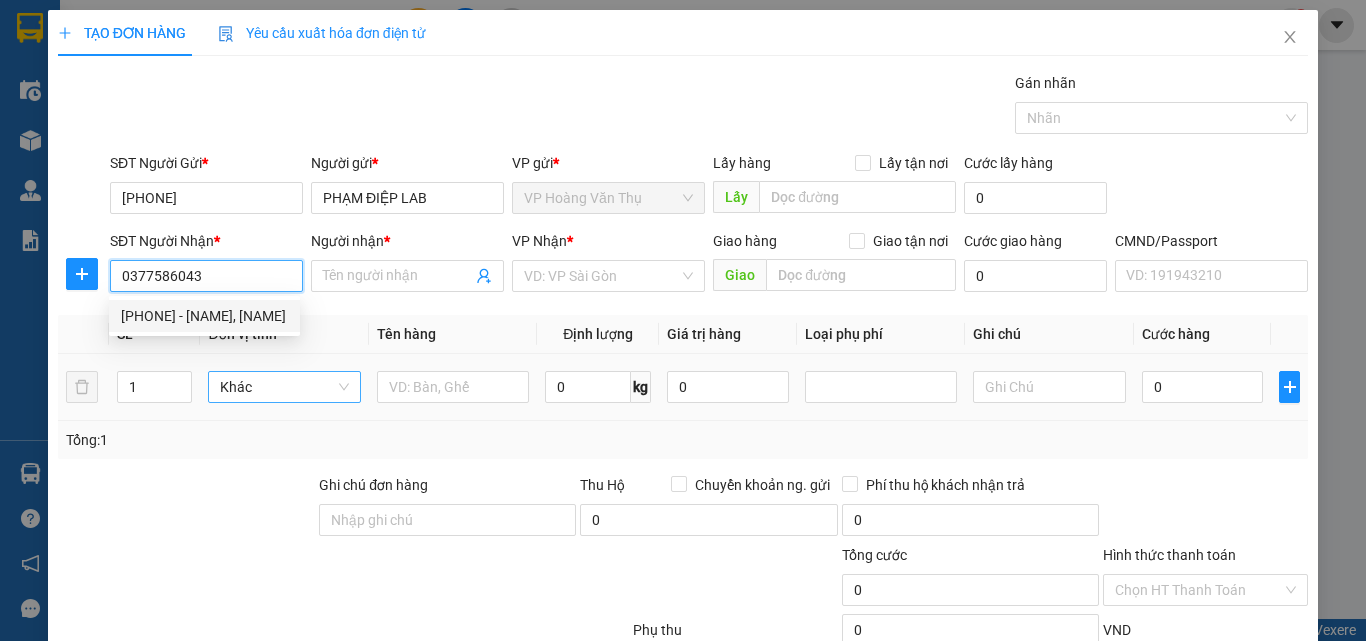 type on "DUY, VCC" 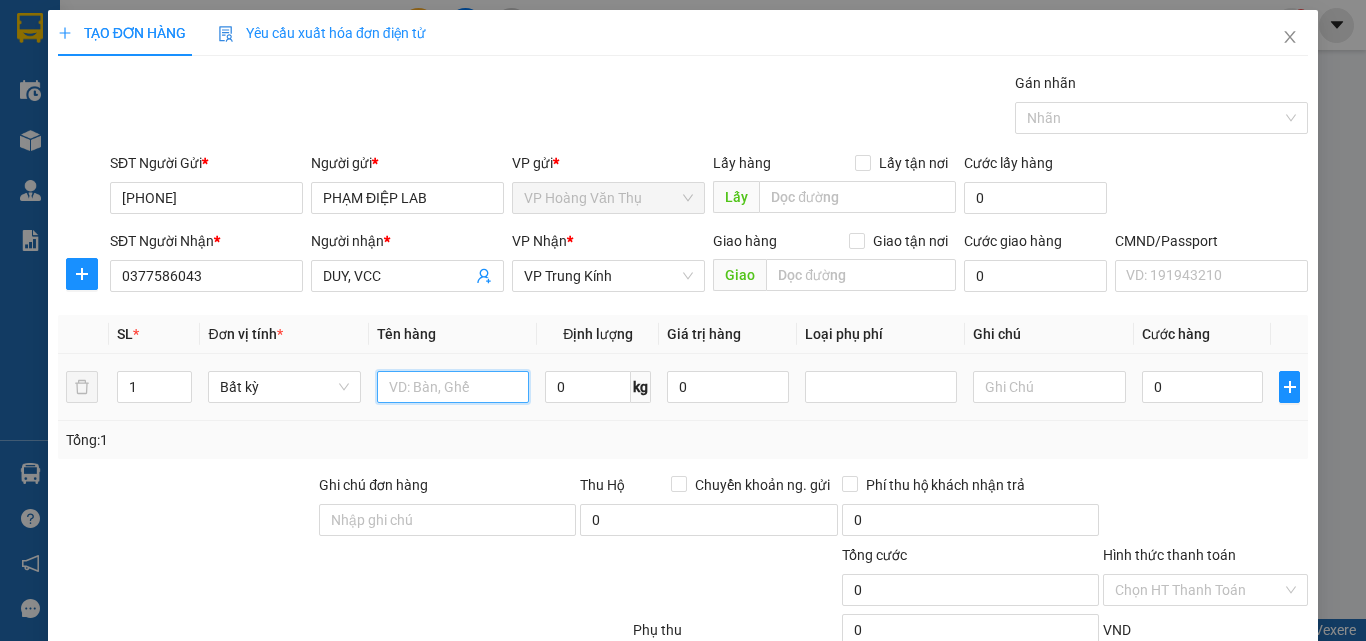 click at bounding box center [453, 387] 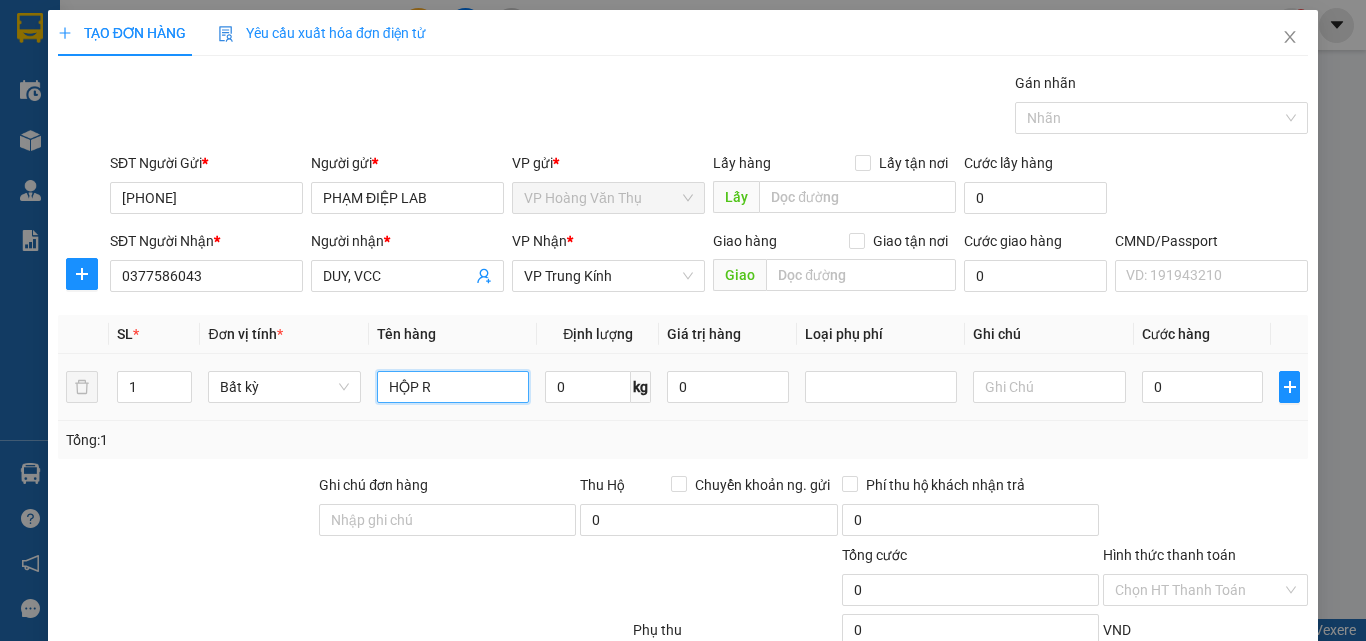 type on "HỘP R" 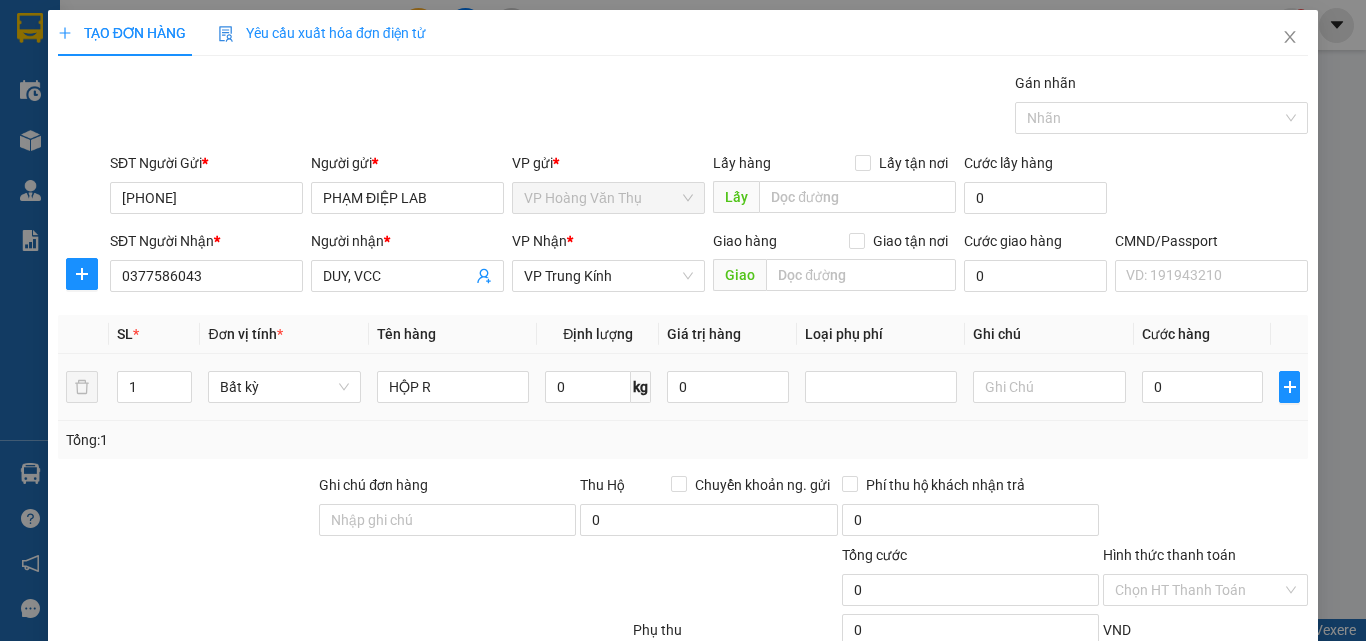 click on "0 kg" at bounding box center [598, 387] 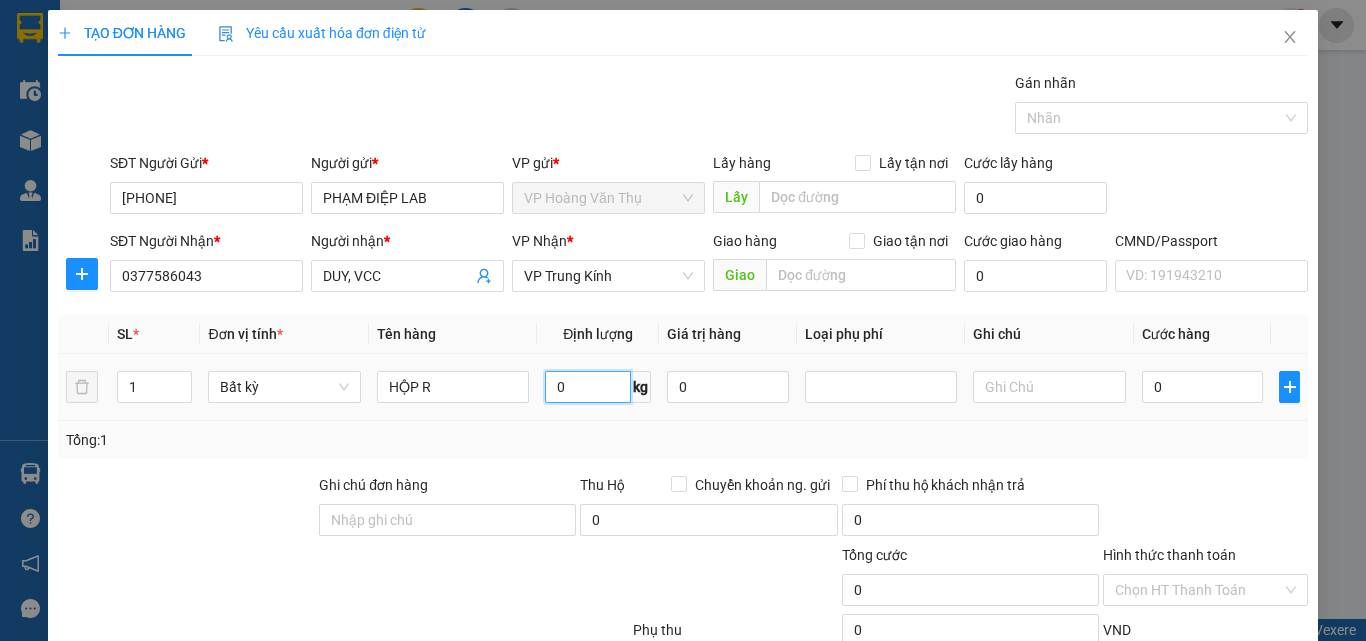 click on "0" at bounding box center (588, 387) 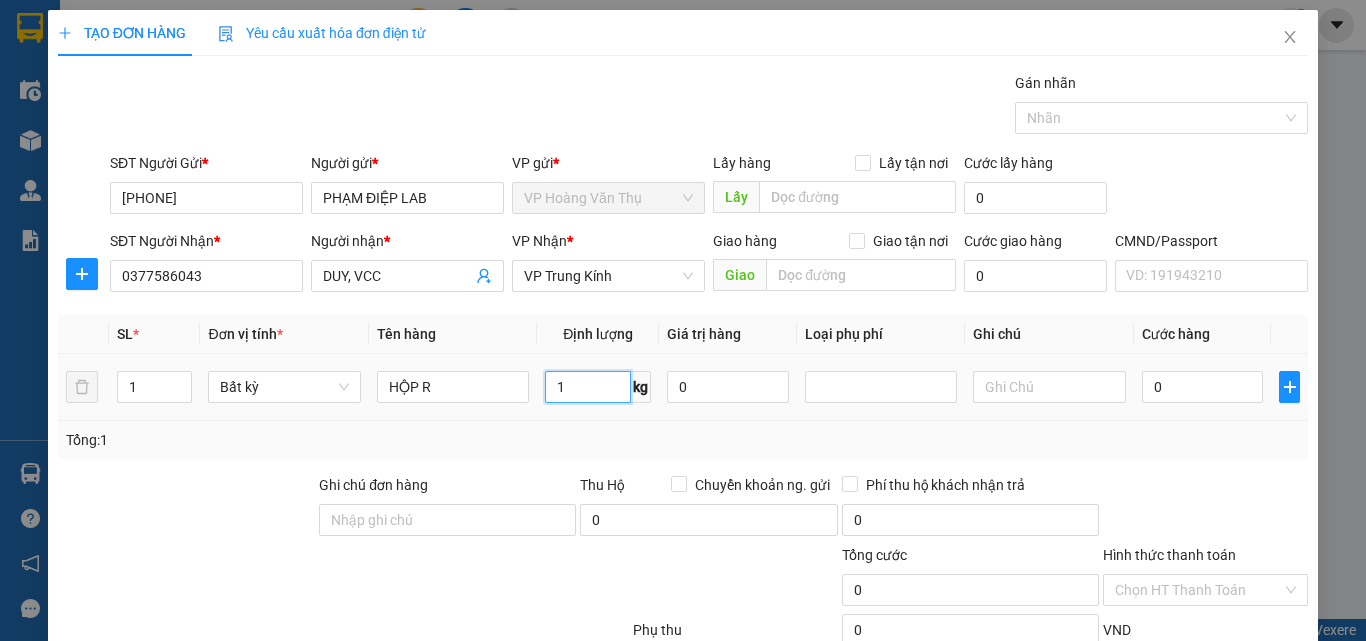 type on "1" 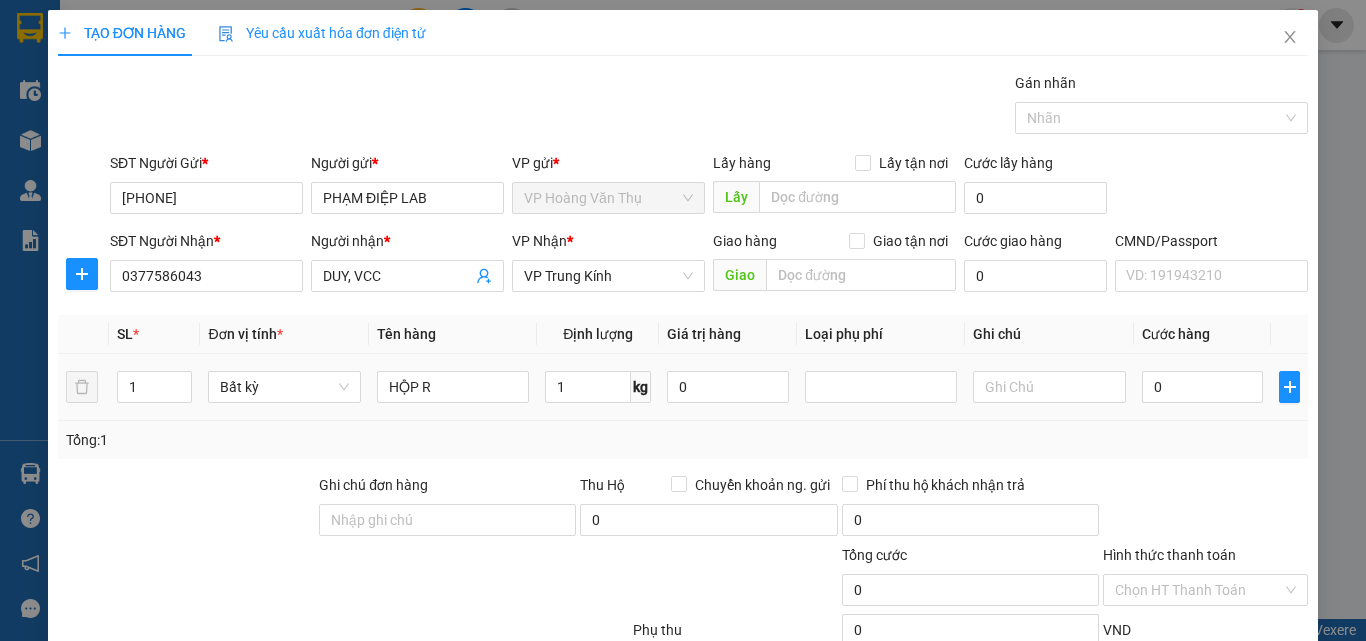 click on "1 kg" at bounding box center [598, 387] 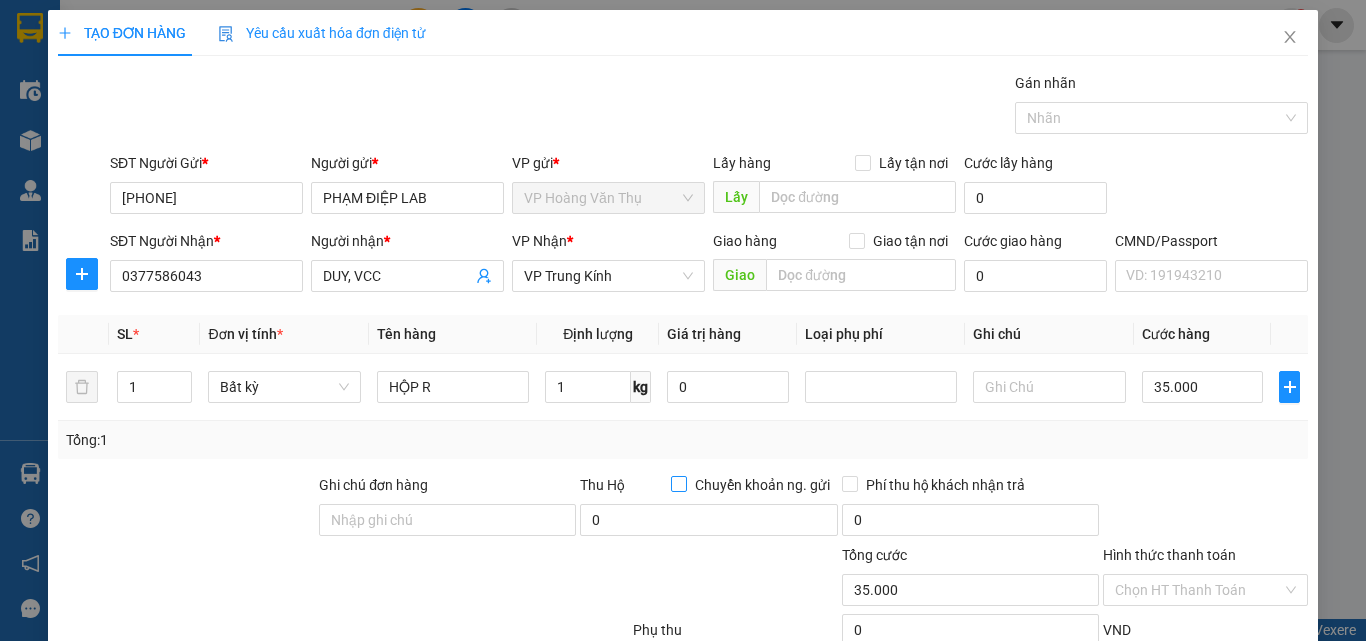 type on "35.000" 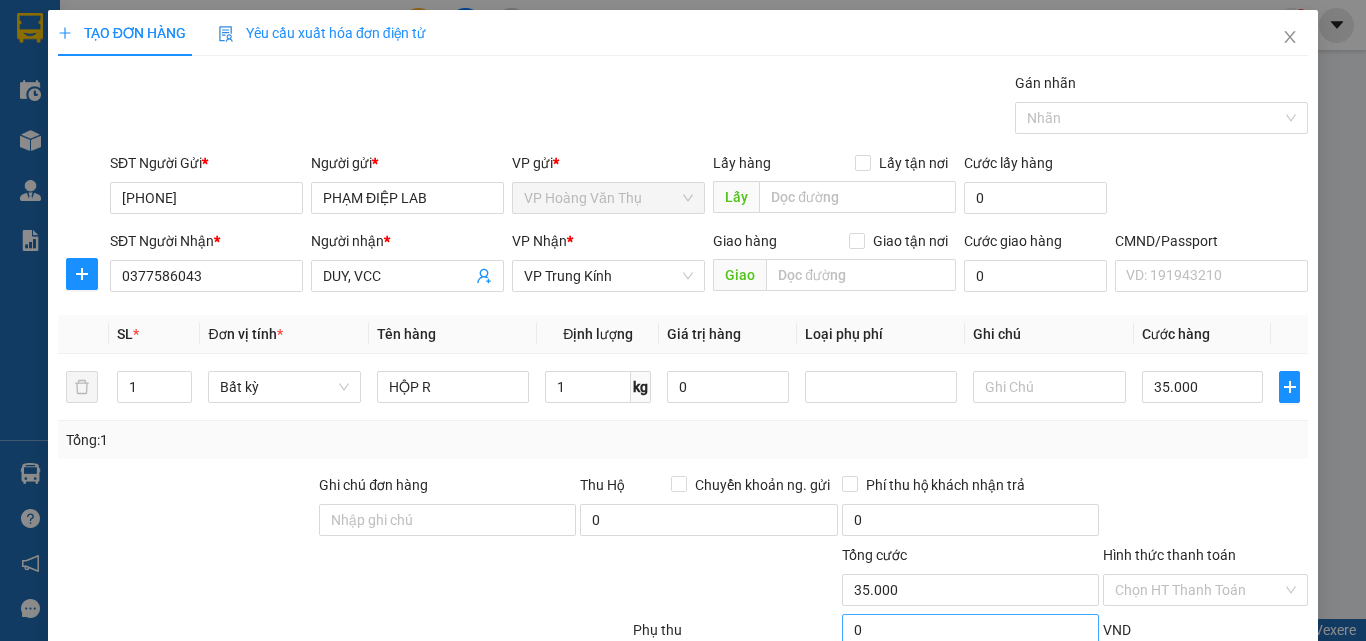 scroll, scrollTop: 139, scrollLeft: 0, axis: vertical 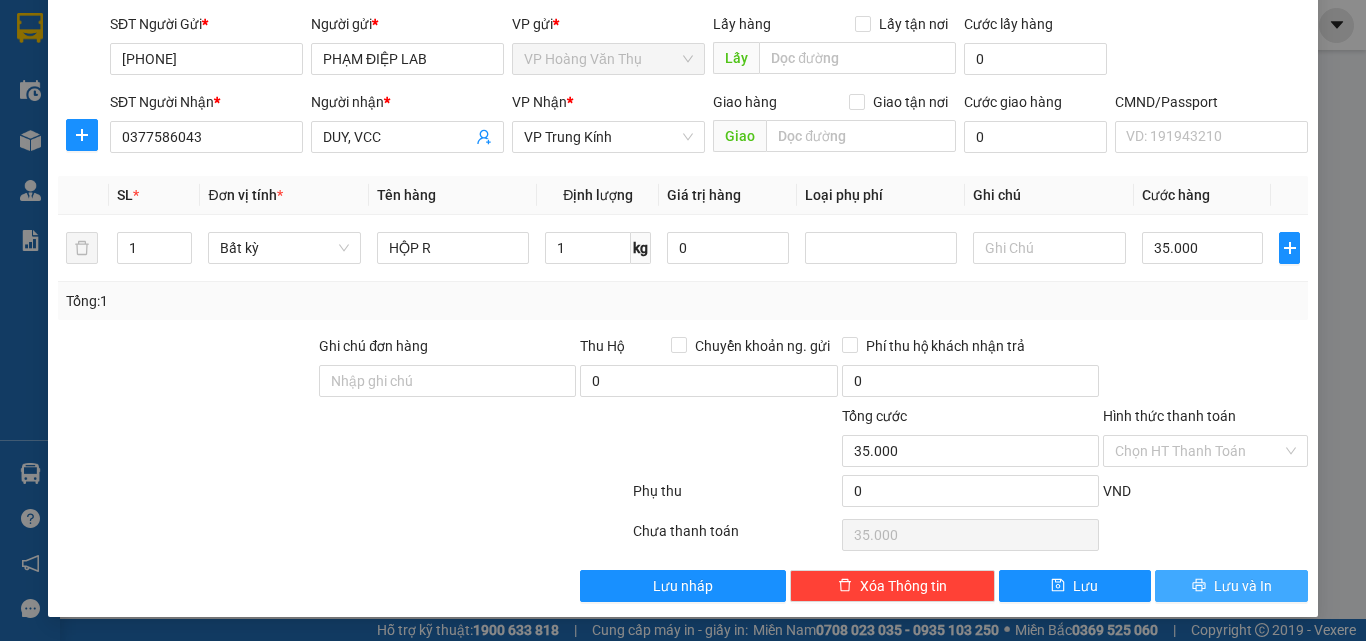 click 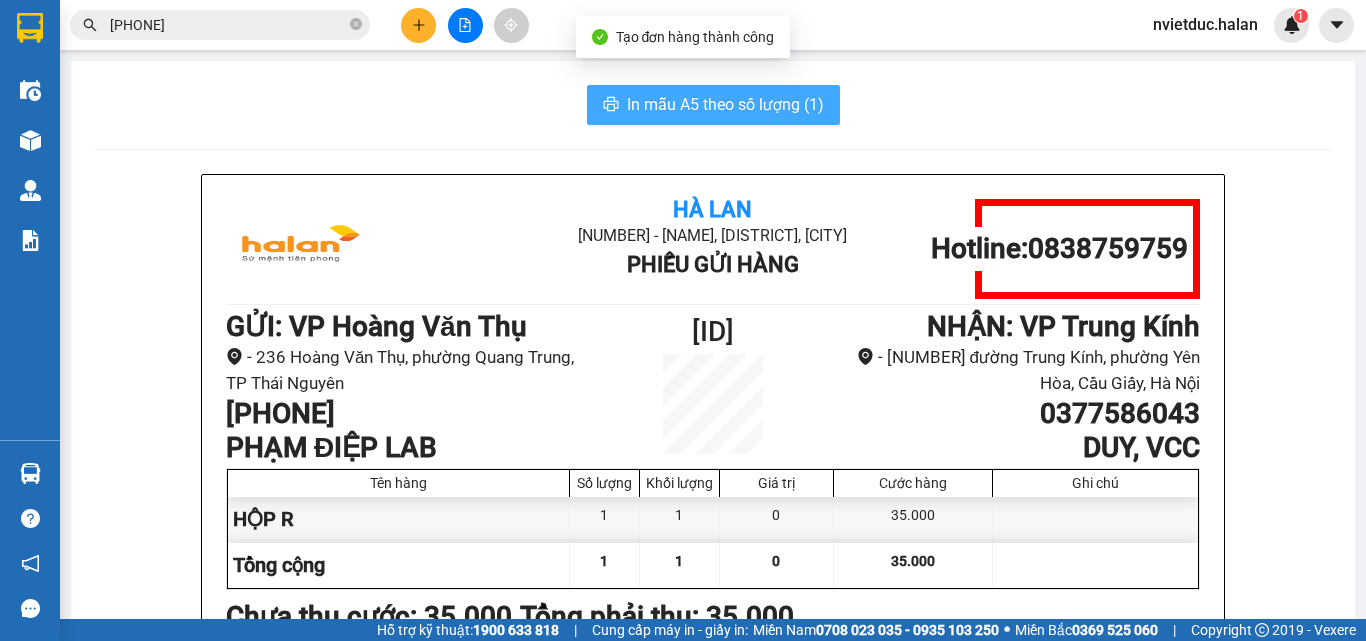 click on "In mẫu A5 theo số lượng
(1)" at bounding box center (725, 104) 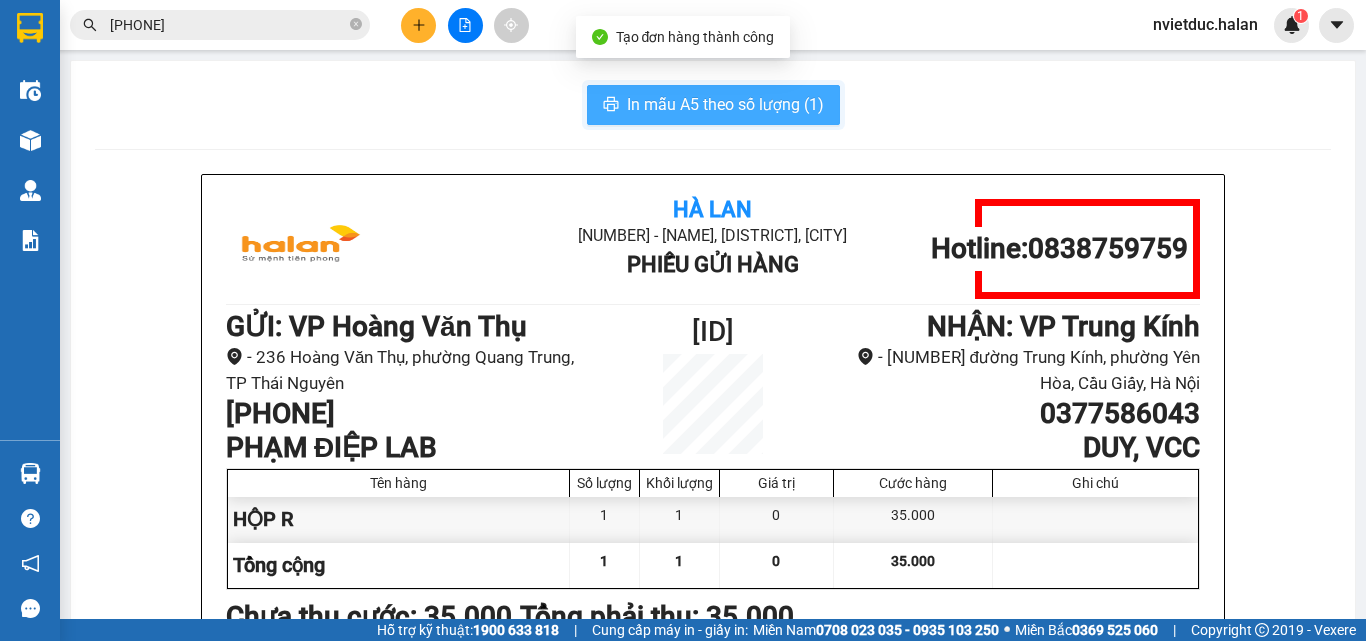 scroll, scrollTop: 0, scrollLeft: 0, axis: both 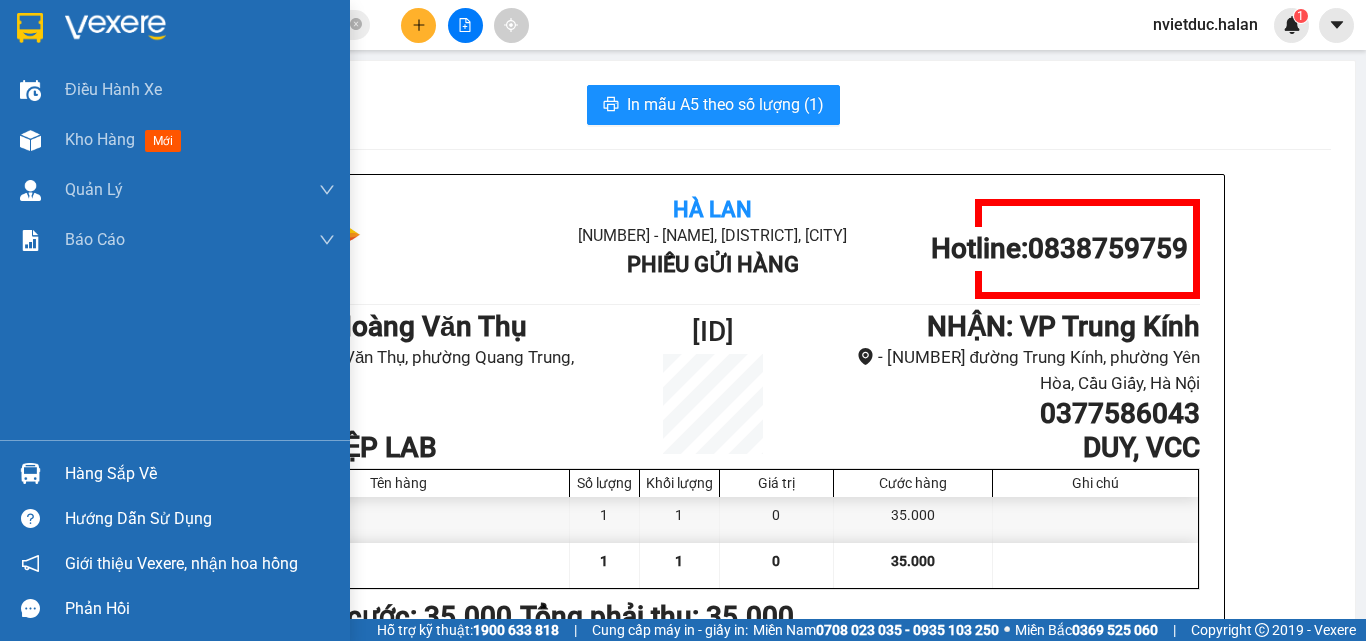 click on "Hàng sắp về" at bounding box center [200, 474] 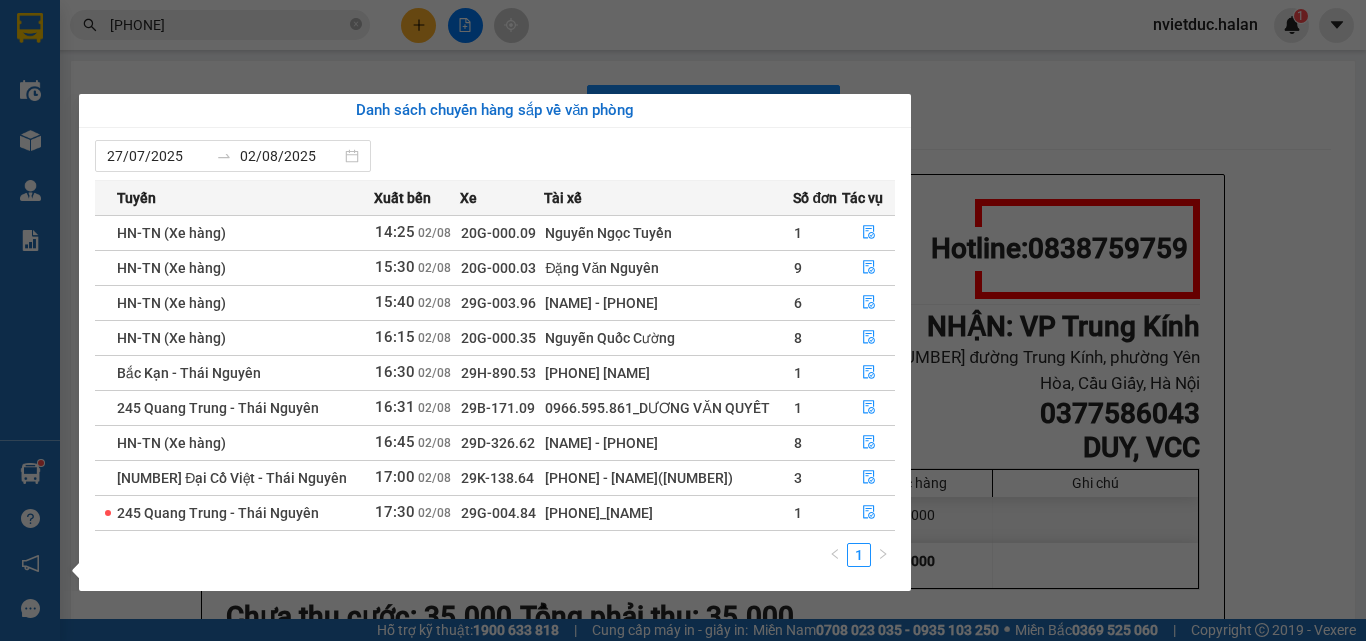 click on "Mã ĐH Trạng thái Món hàng Thu hộ Tổng cước Chưa cước Nhãn Người gửi VP Gửi Người nhận VP Nhận [ID] [TIME] - [DATE] VP Nhận   [ID] [TIME] - [DATE] 5 hộp+bọc bạt xanh SL:  6 435.000 435.000 [PHONE] [NAME] VP Tân Triều TC: 1 [NAME], [DISTRICT], [CITY] [PHONE] [NAME] VP Hoàng Văn Thụ [ID] [TIME] - [DATE] Đã giao   [TIME] - [DATE] PB TỜ RƠI SL:  1 35.000 [PHONE] [NAME] VP Hà Đông [PHONE] [NAME] VP Hoàng Văn Thụ [ID] [TIME] - [DATE] Đã giao   [TIME] - [DATE] BỌC TRANH GỖ SL:  1 150.000 [PHONE] [NAME] [NAME] VP Võ Chí Công TC: (cần ngáng+dây) 7 ngách 27... [PHONE] [NAME] VP Hoàng Văn Thụ [ID] [TIME] - [DATE] Đã giao   [TIME] - [DATE] BỌC SL:  1 40.000 [PHONE] [NAME] VP Trung Kính [PHONE] [NAME] VP Hoàng Văn Thụ [ID] [TIME] - [DATE] Đã giao   [TIME] - [DATE] HỘP PL SL:  1 125.000 [PHONE] [NAME] VP Hoàng Văn Thụ [PHONE] [NAME]" at bounding box center [683, 320] 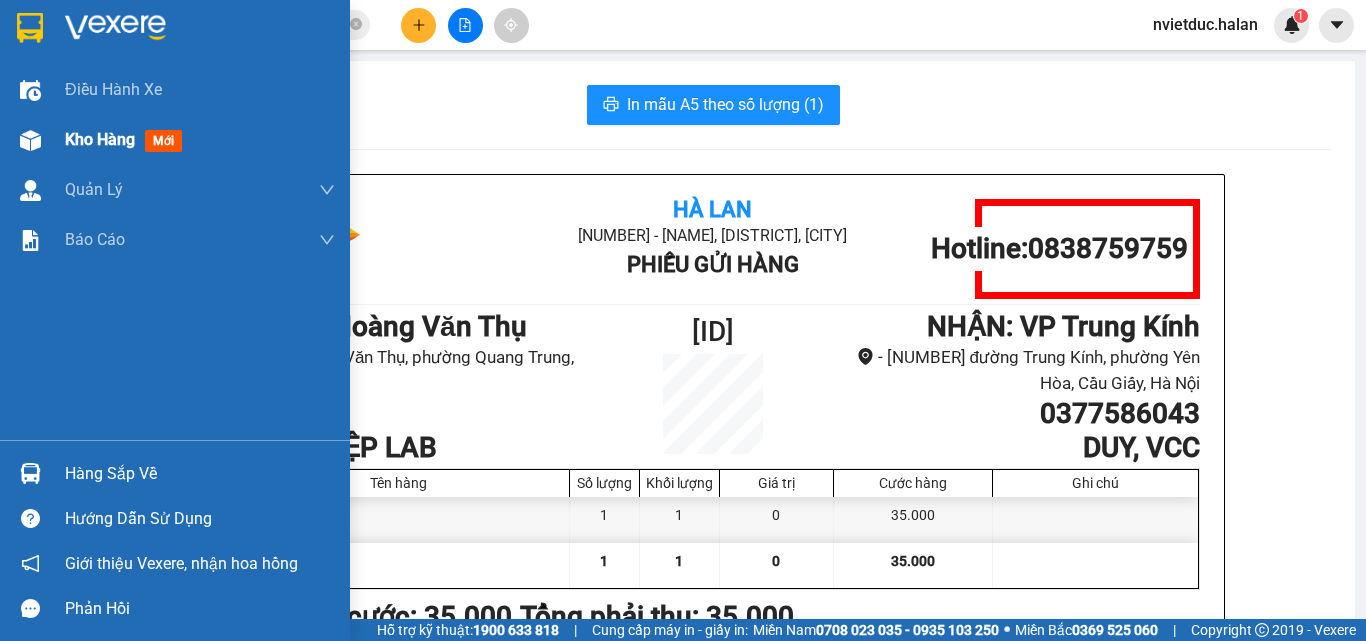 click on "Kho hàng mới" at bounding box center [175, 140] 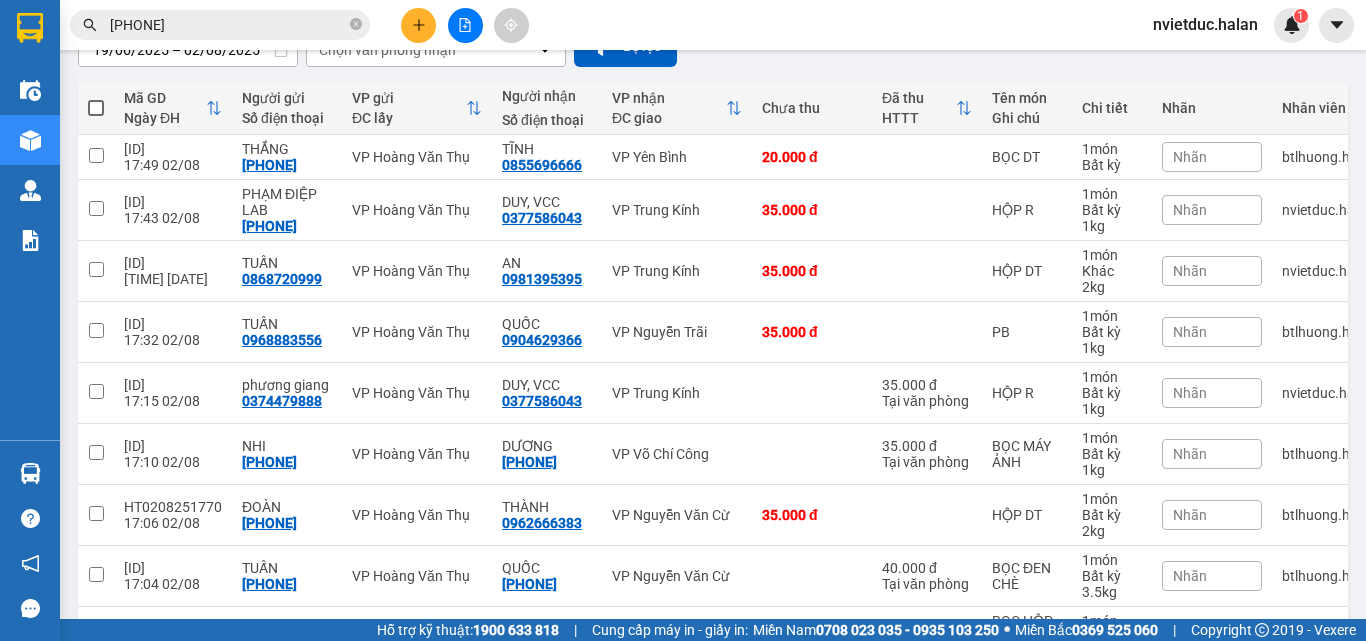 scroll, scrollTop: 0, scrollLeft: 0, axis: both 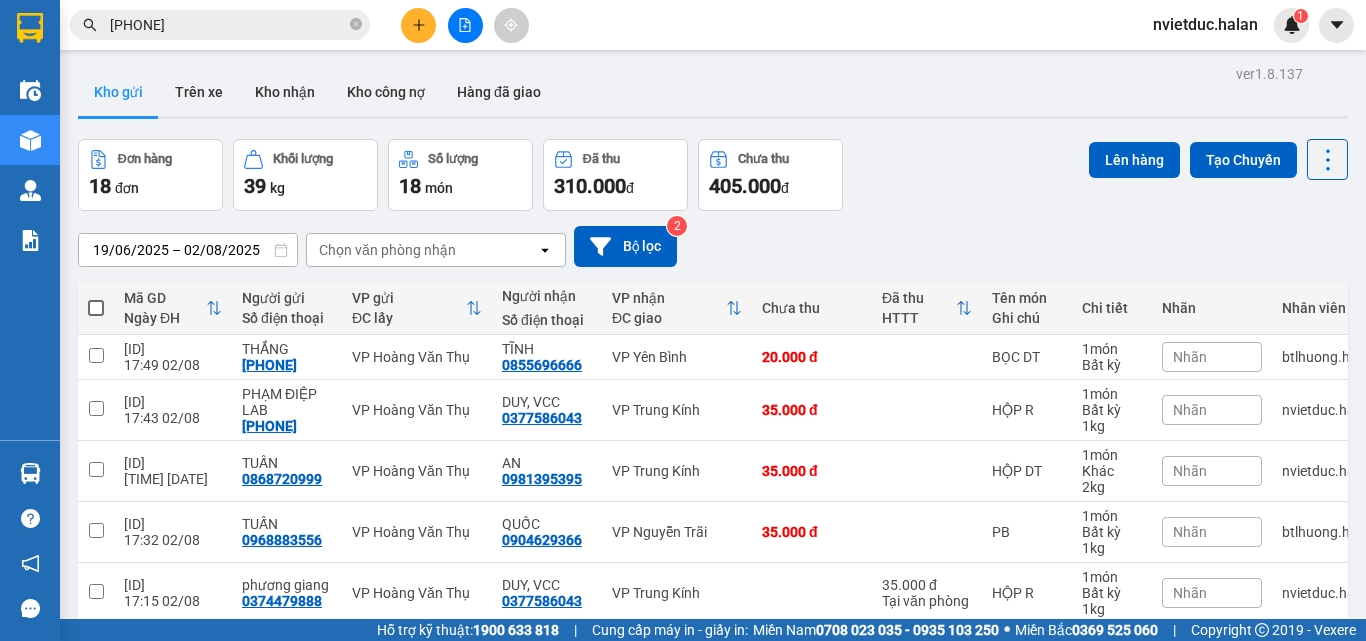 click on "Chọn văn phòng nhận" at bounding box center (387, 250) 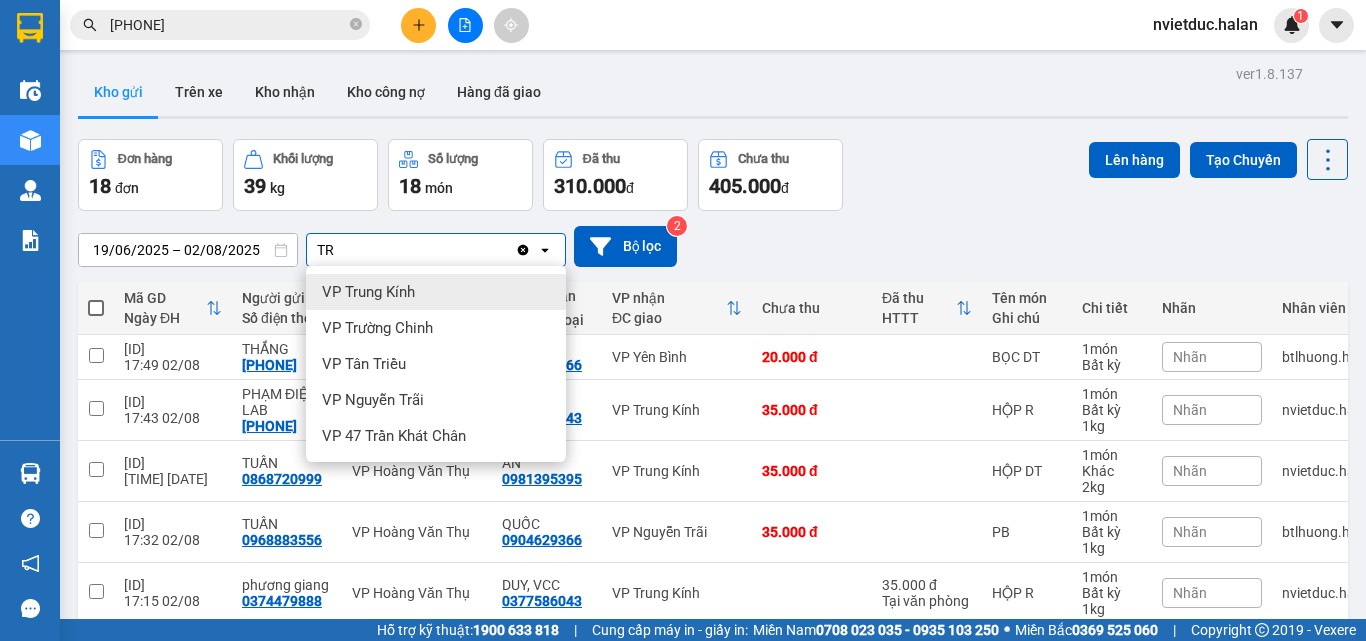 type on "T" 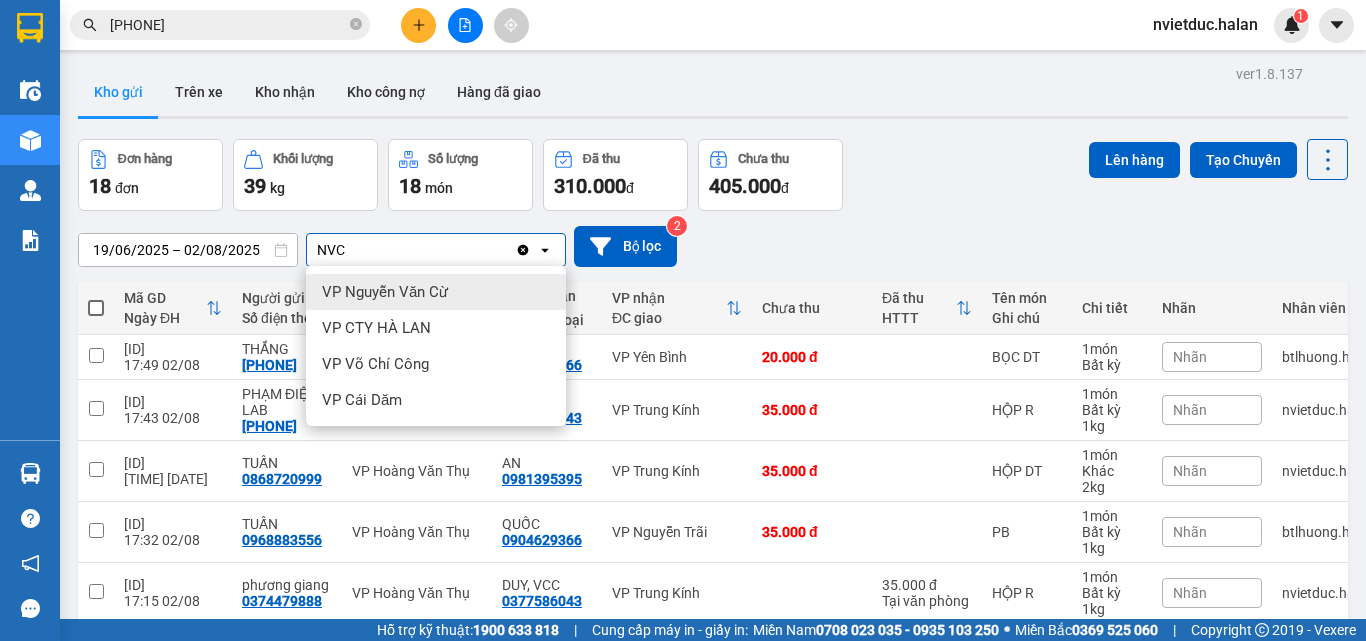 type on "NVC" 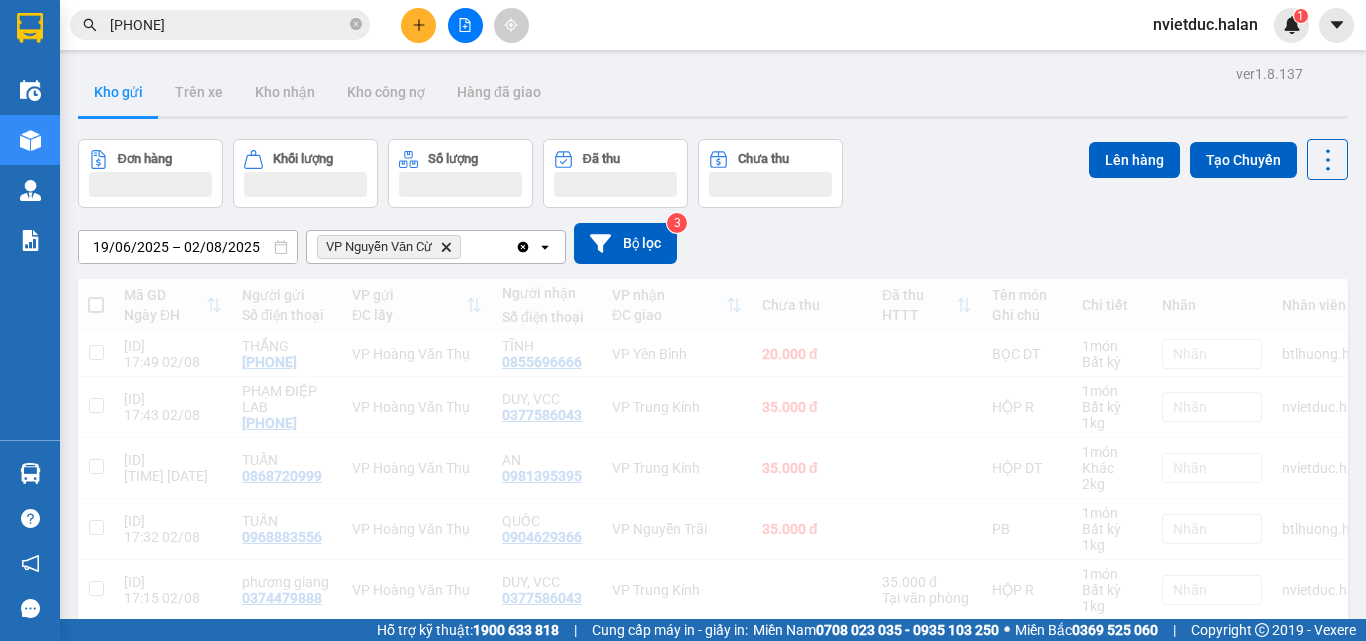 click on "VP Nguyễn Văn Cừ Delete" at bounding box center (411, 247) 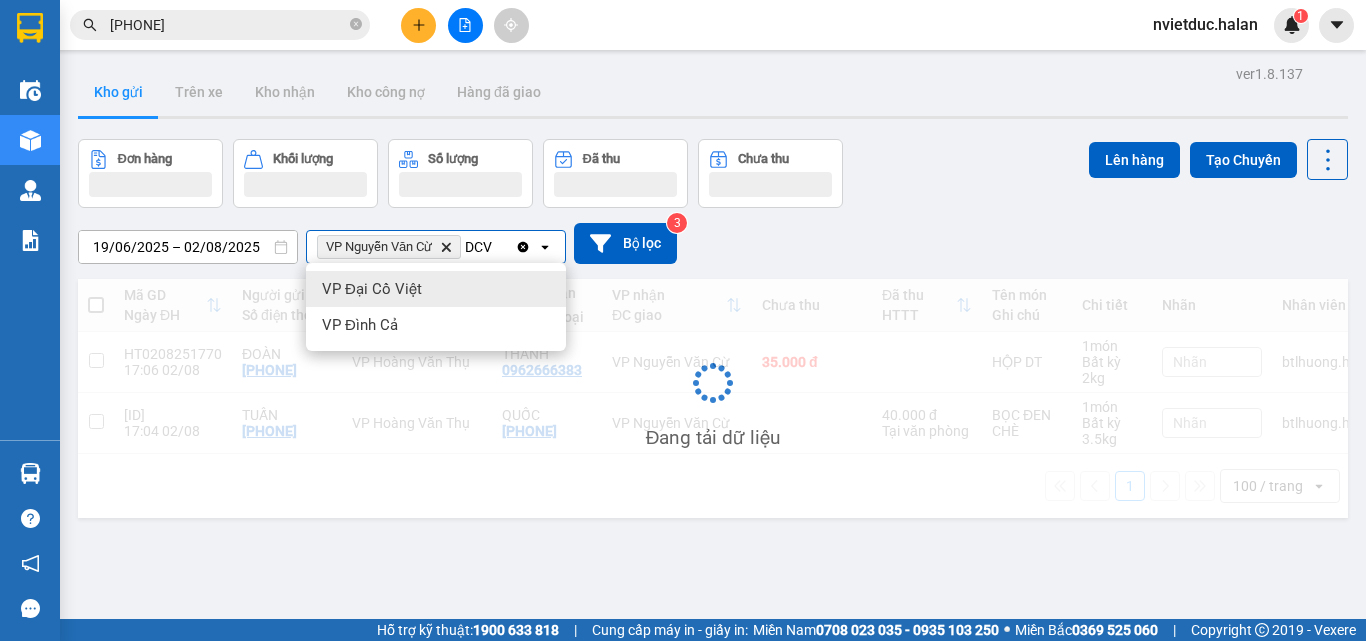 type on "DCV" 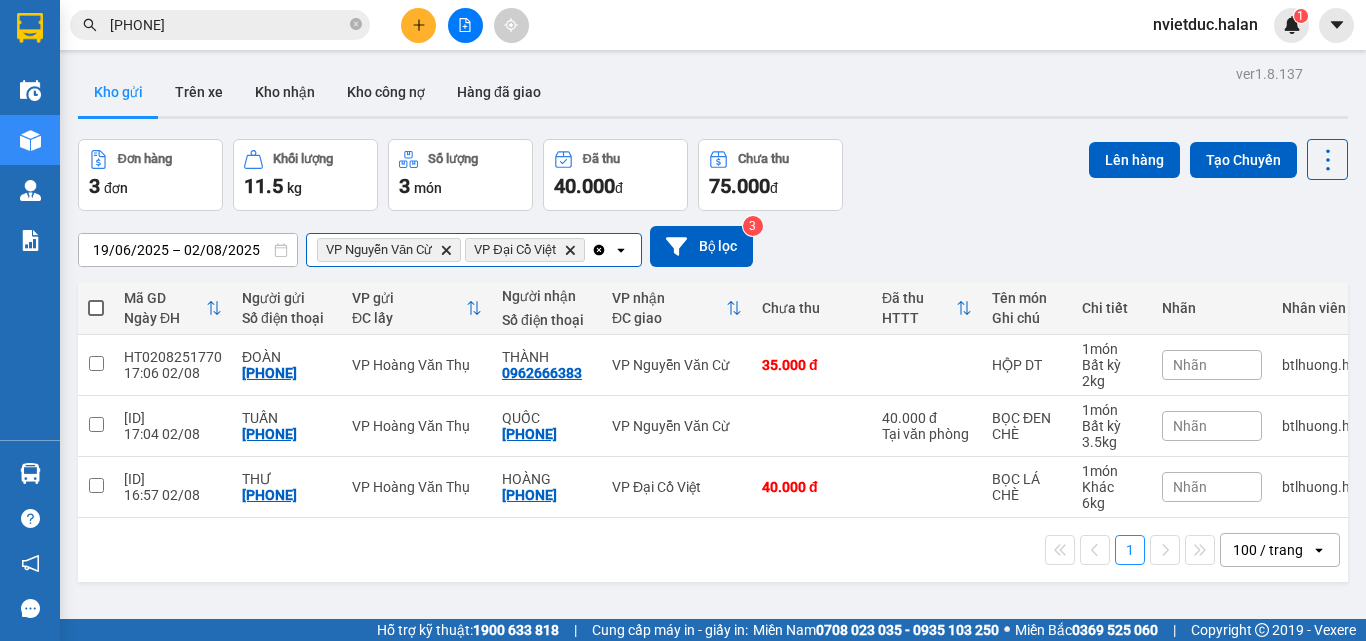 click at bounding box center (590, 250) 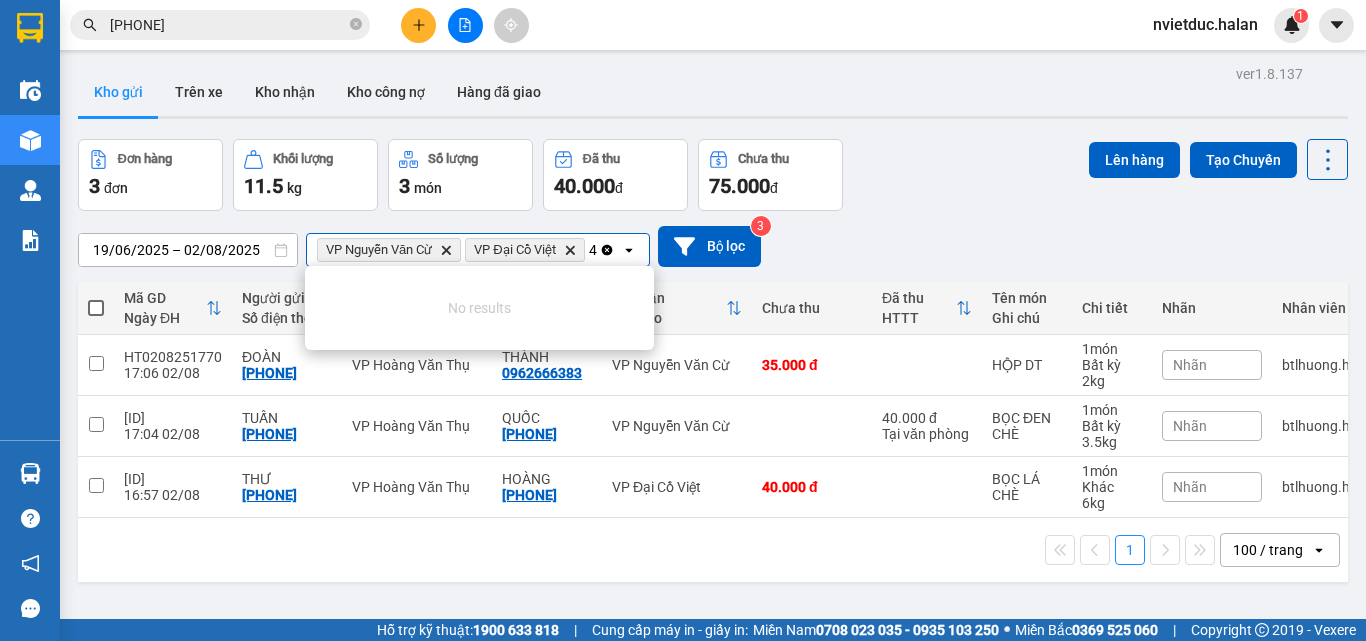scroll, scrollTop: 0, scrollLeft: 0, axis: both 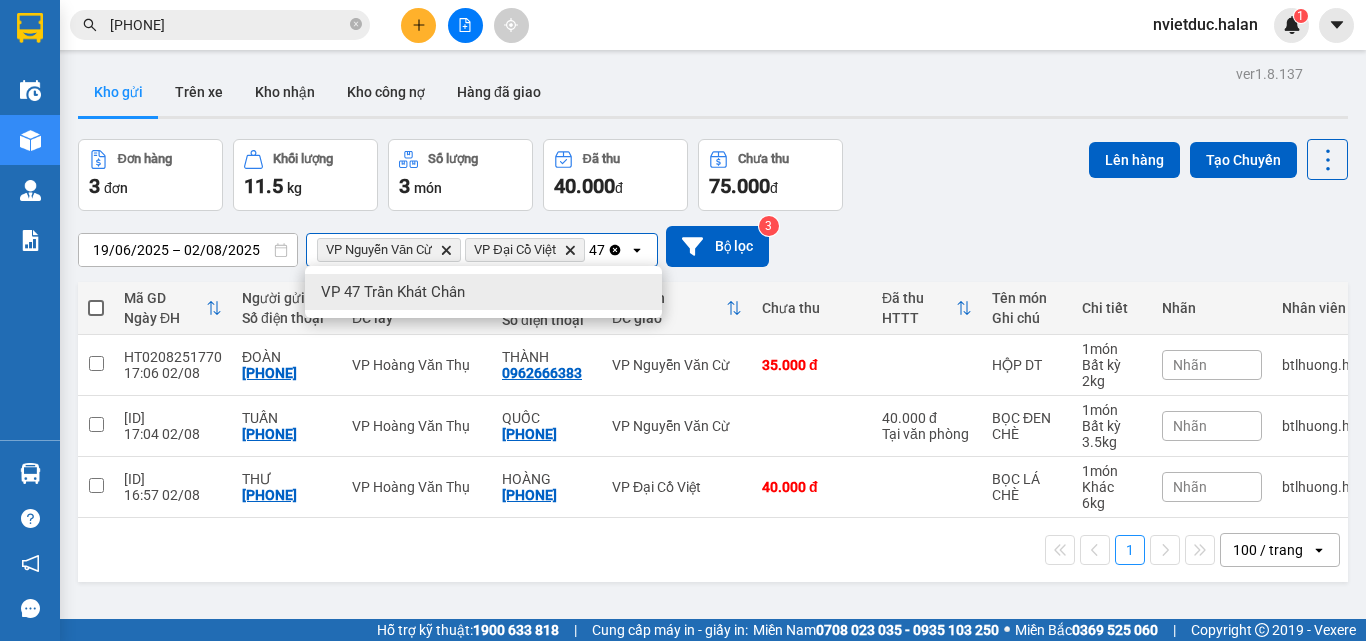 type on "47" 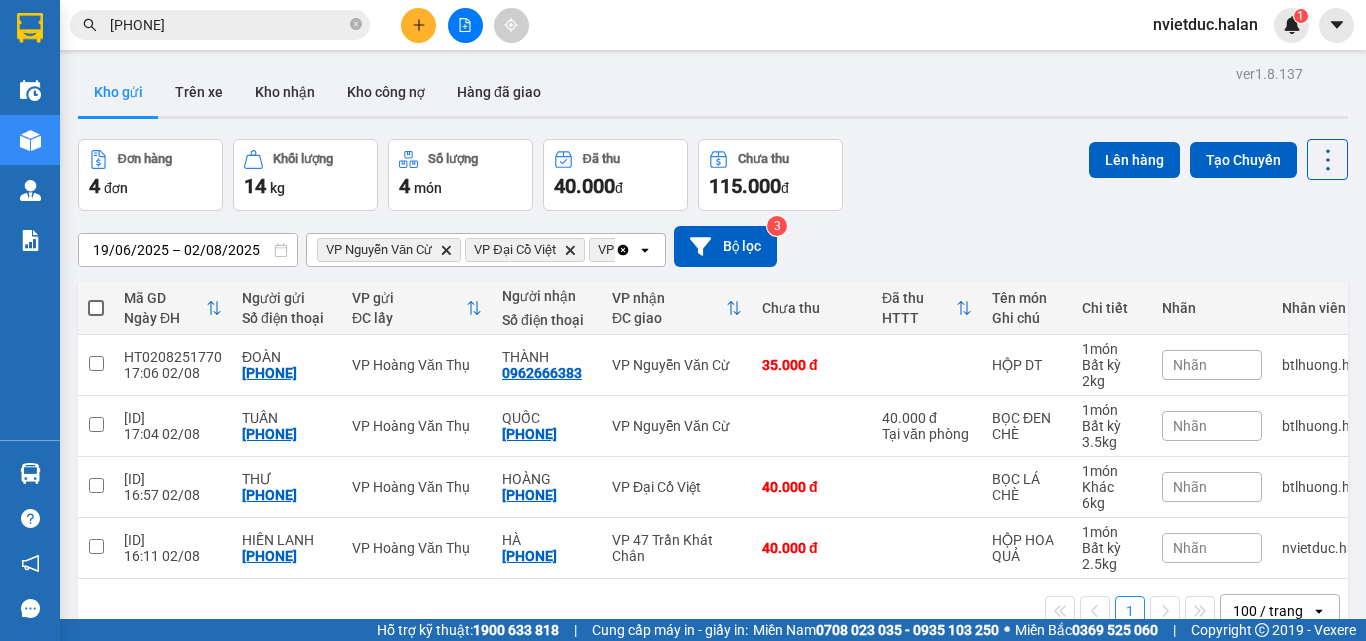 click at bounding box center (96, 308) 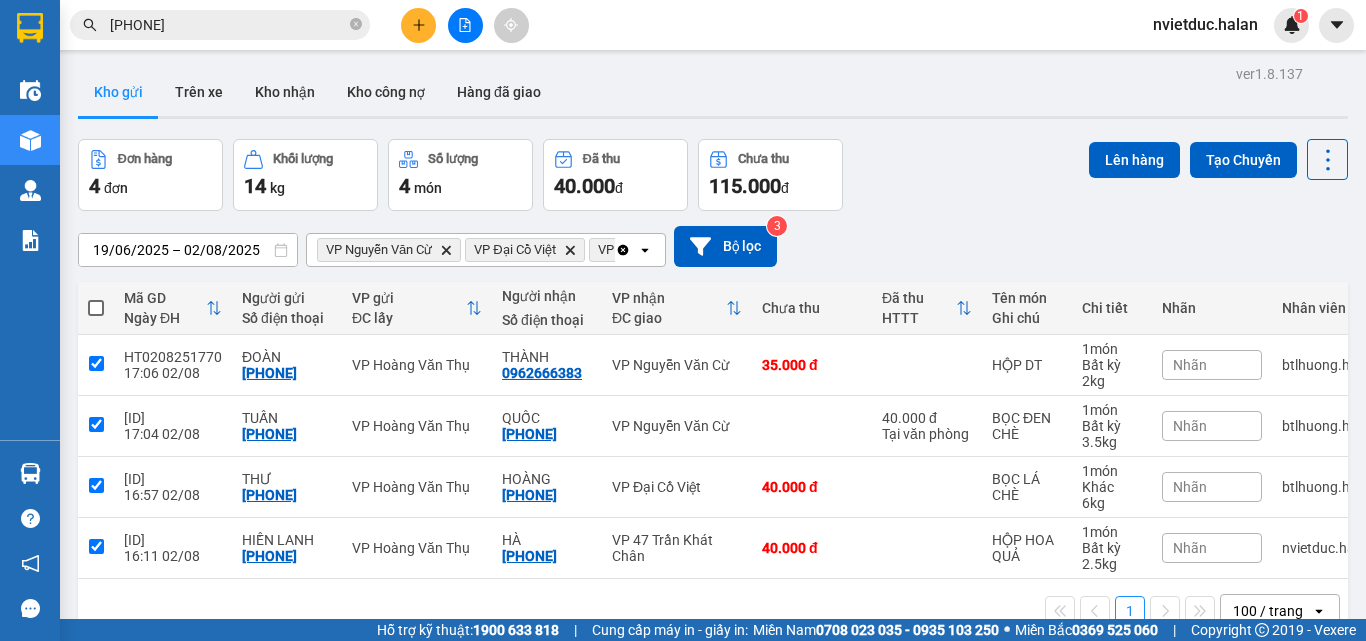checkbox on "true" 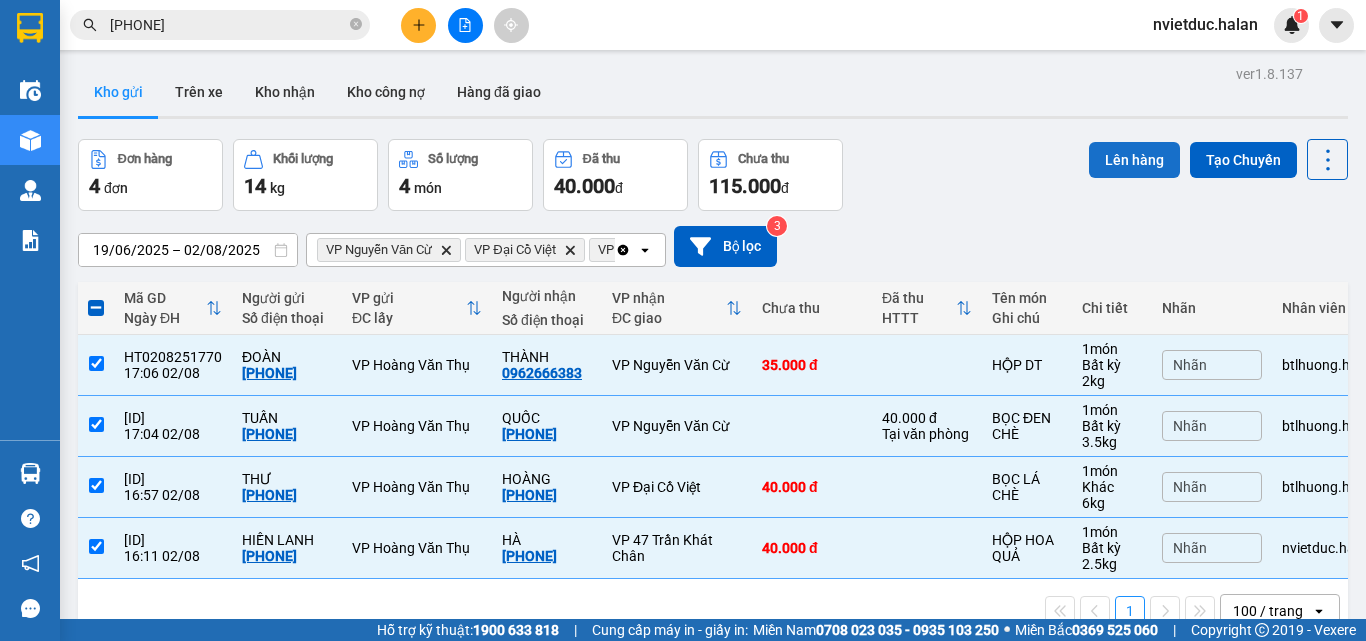 click on "Lên hàng" at bounding box center (1134, 160) 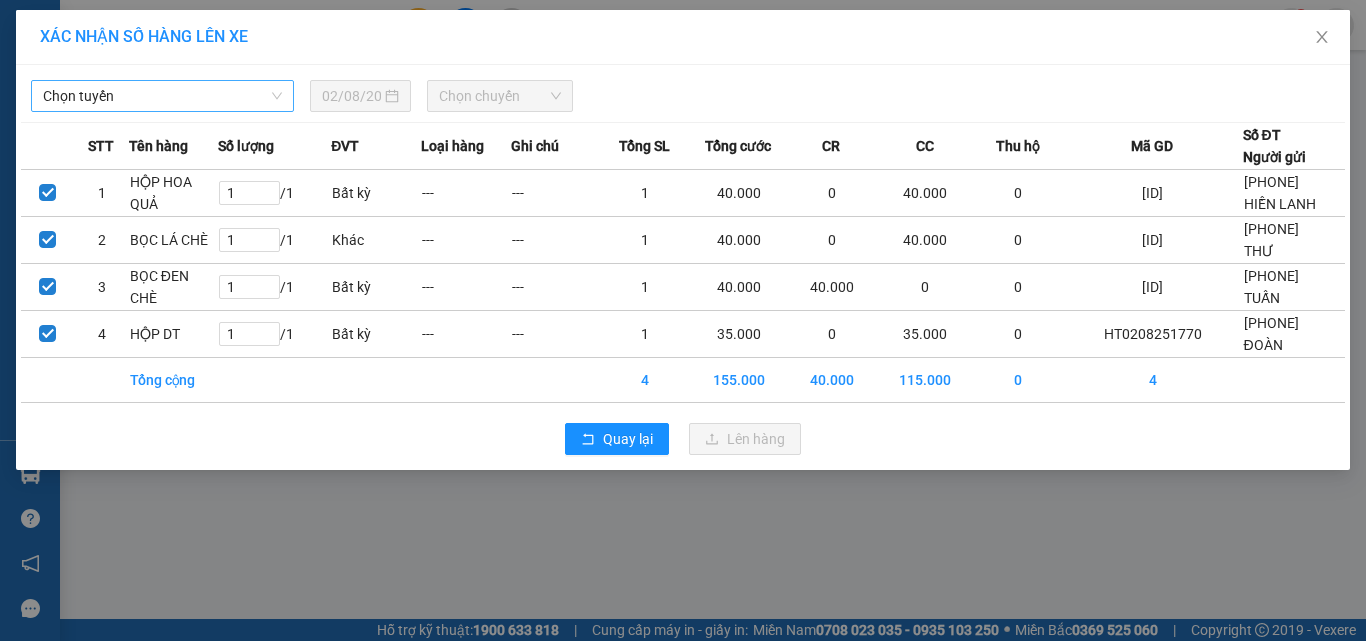 click on "Chọn tuyến" at bounding box center [162, 96] 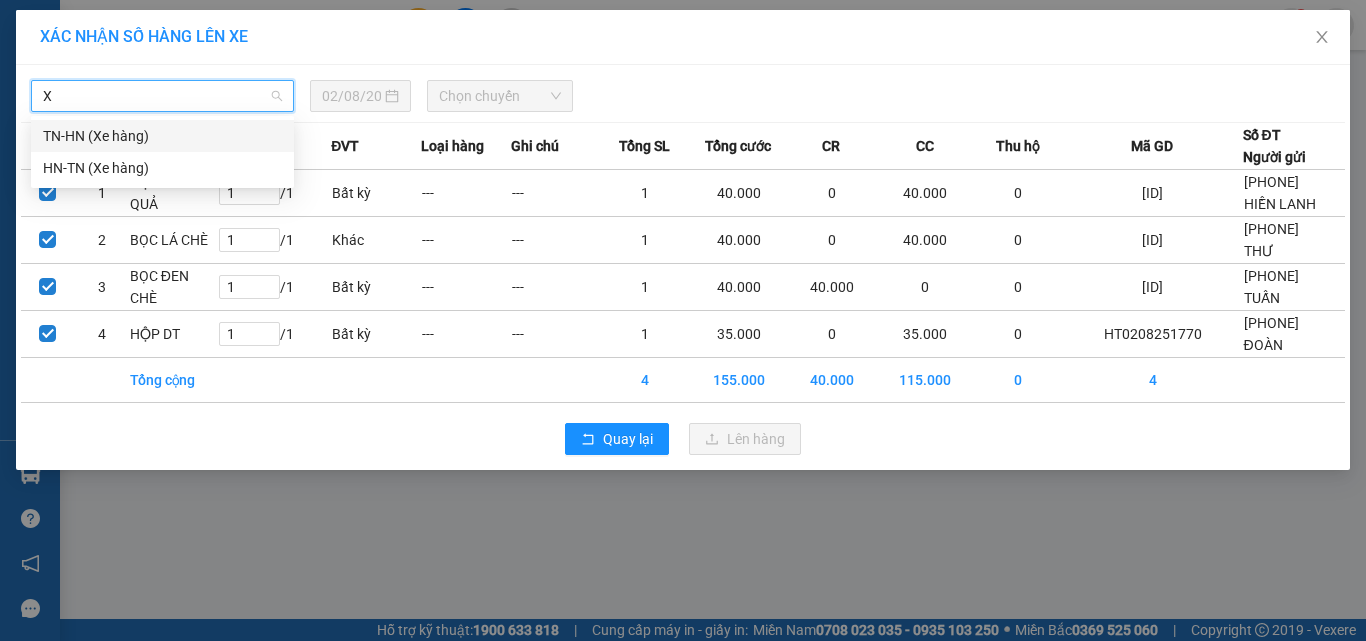 type on "XE" 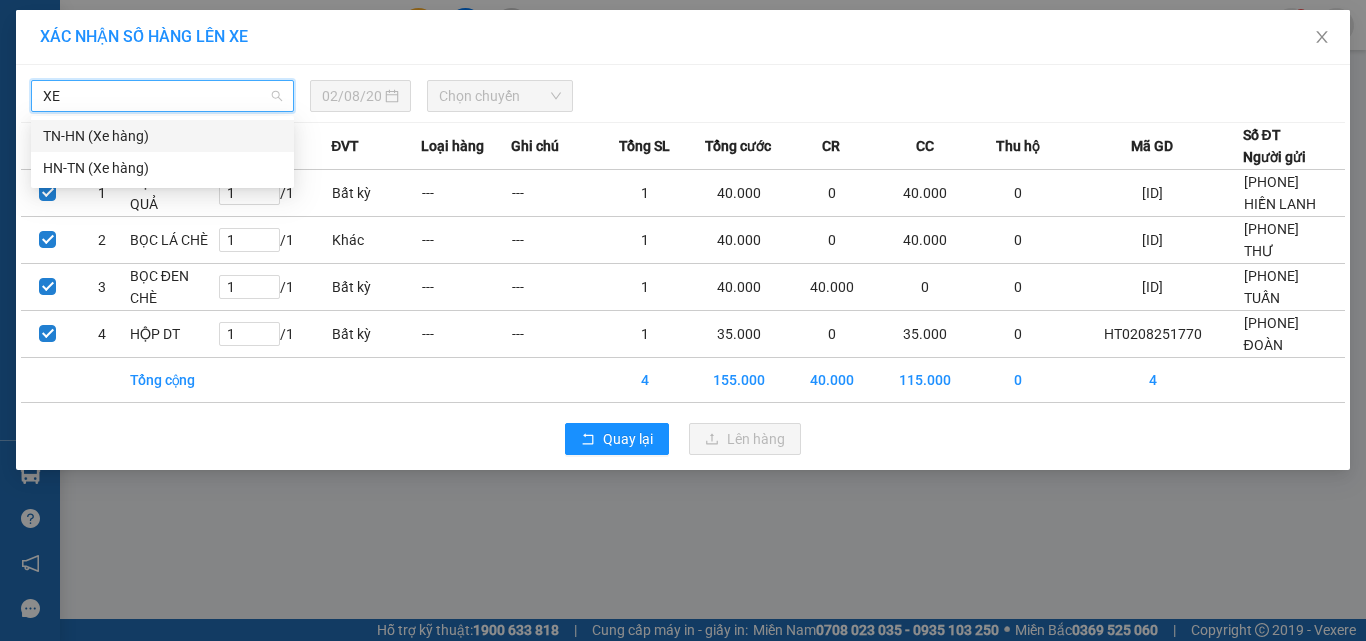 click on "TN-HN (Xe hàng)" at bounding box center [162, 136] 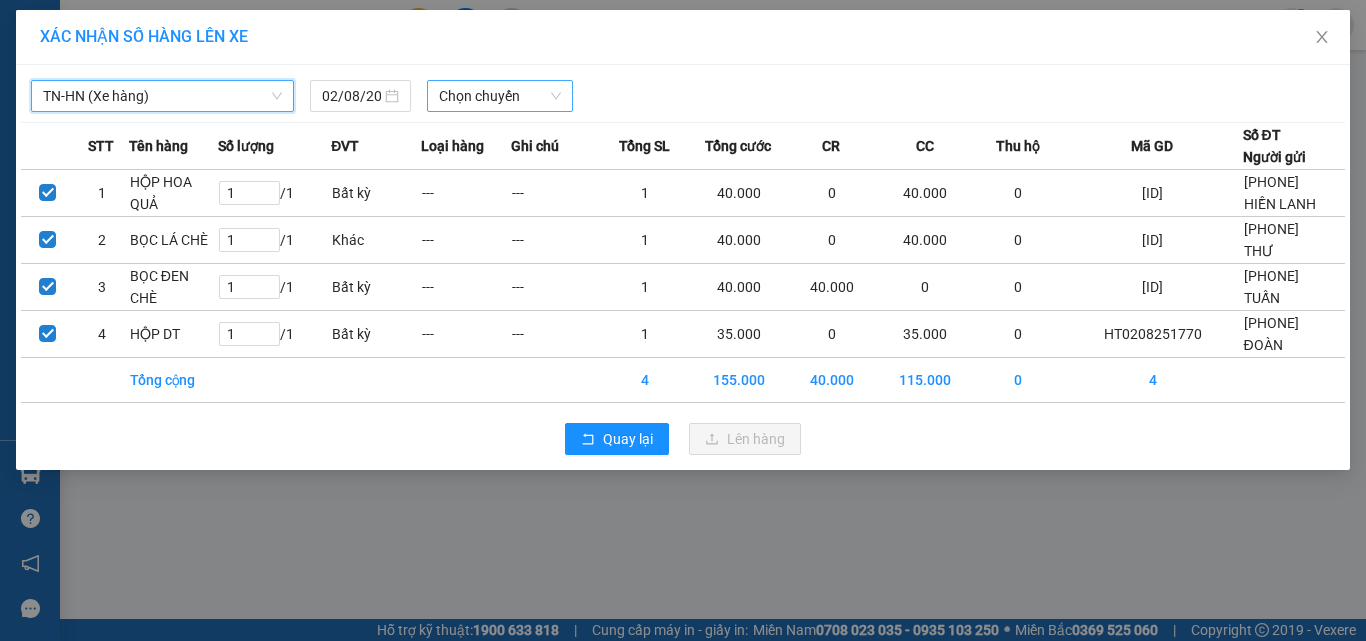 drag, startPoint x: 648, startPoint y: 86, endPoint x: 550, endPoint y: 85, distance: 98.005104 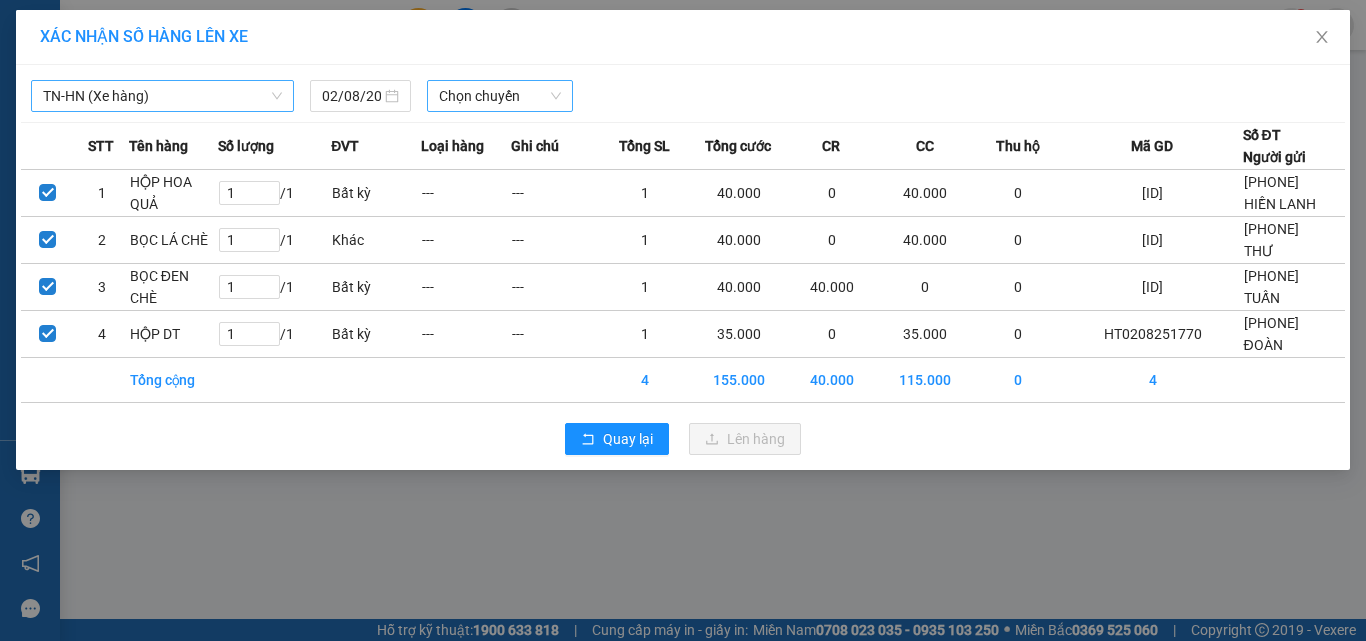 click on "Chọn chuyến" at bounding box center [500, 96] 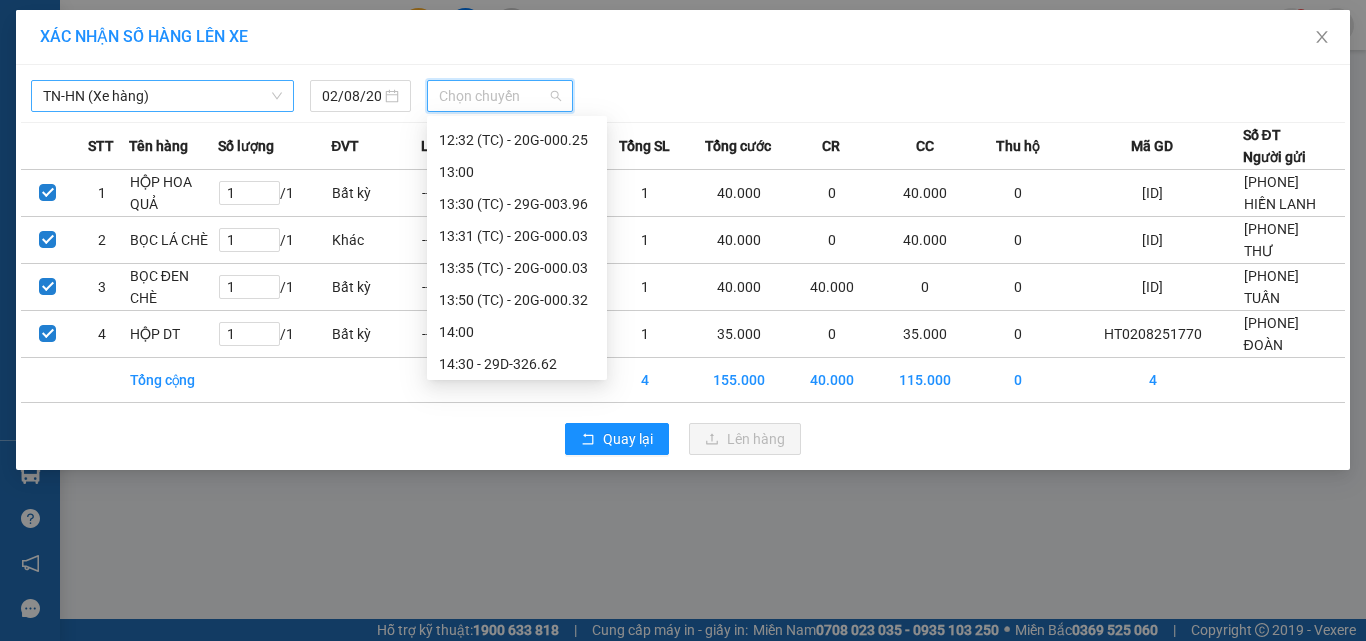 scroll, scrollTop: 992, scrollLeft: 0, axis: vertical 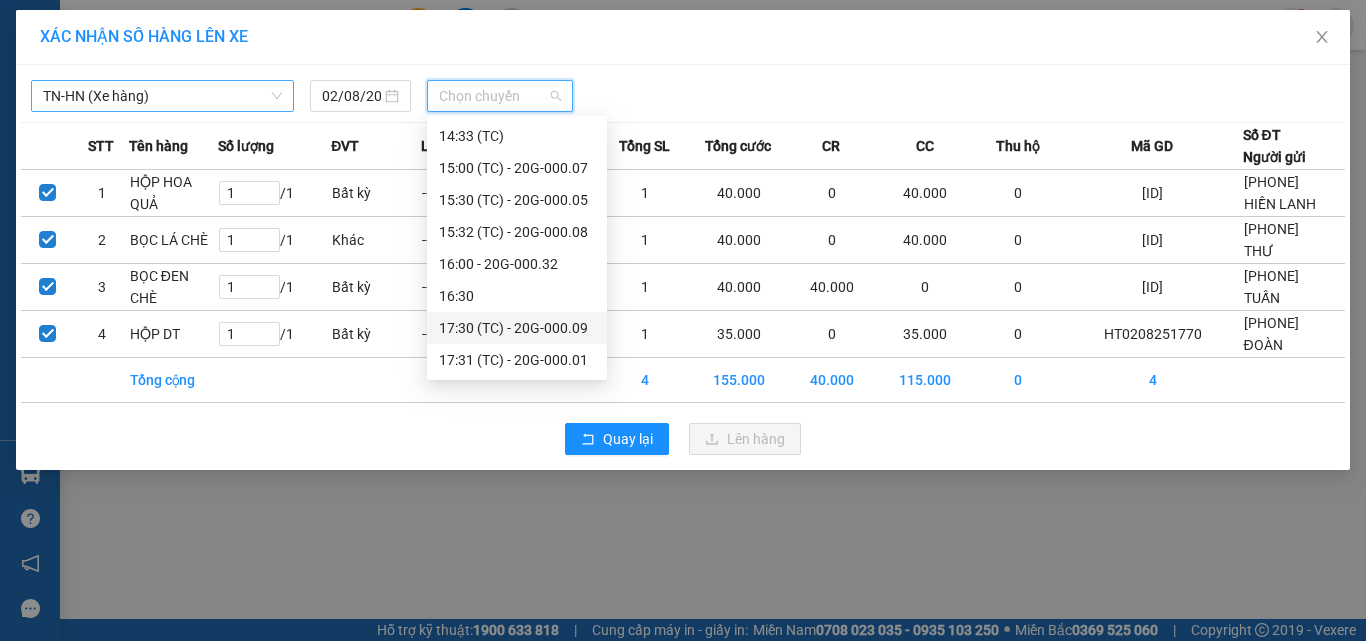 click on "[TIME]   (TC)   - [ID]" at bounding box center (517, 328) 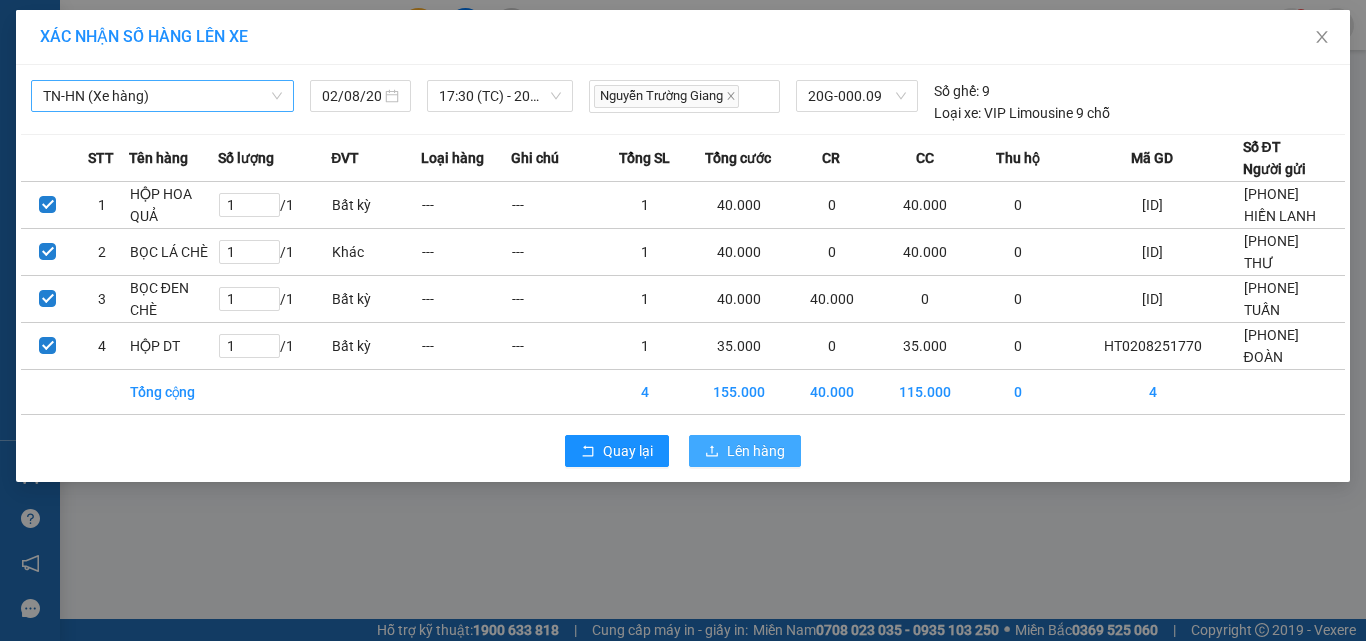 click on "Lên hàng" at bounding box center (745, 451) 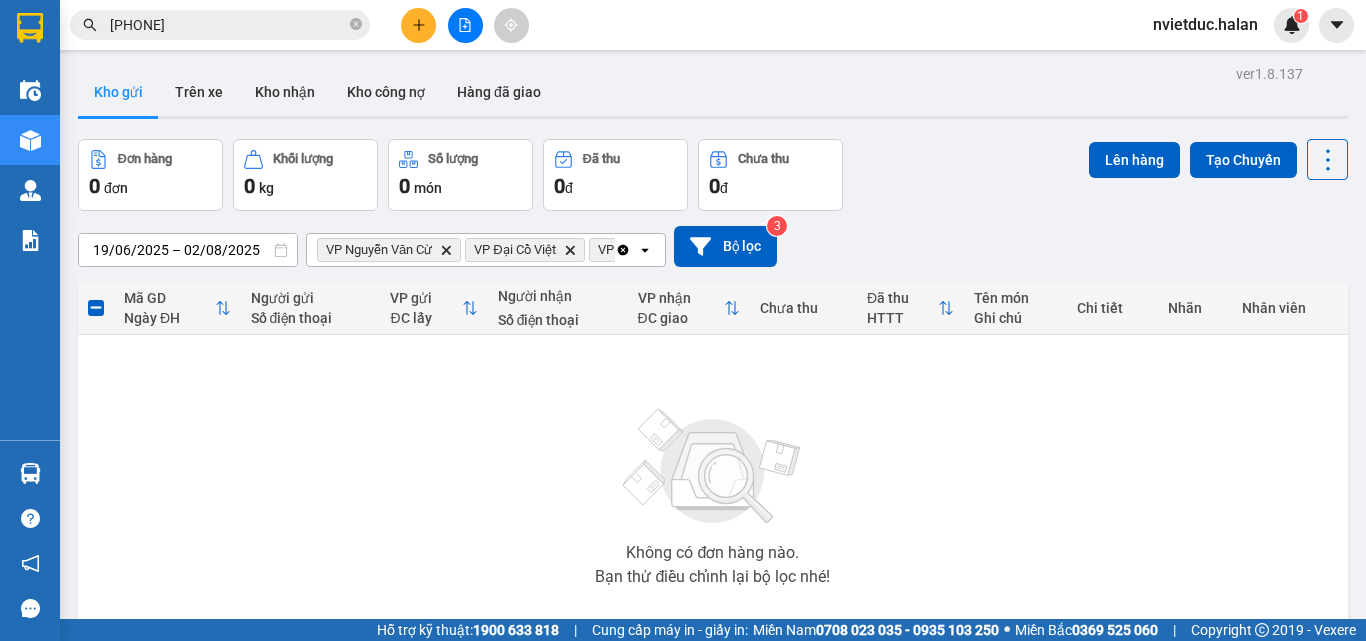 click 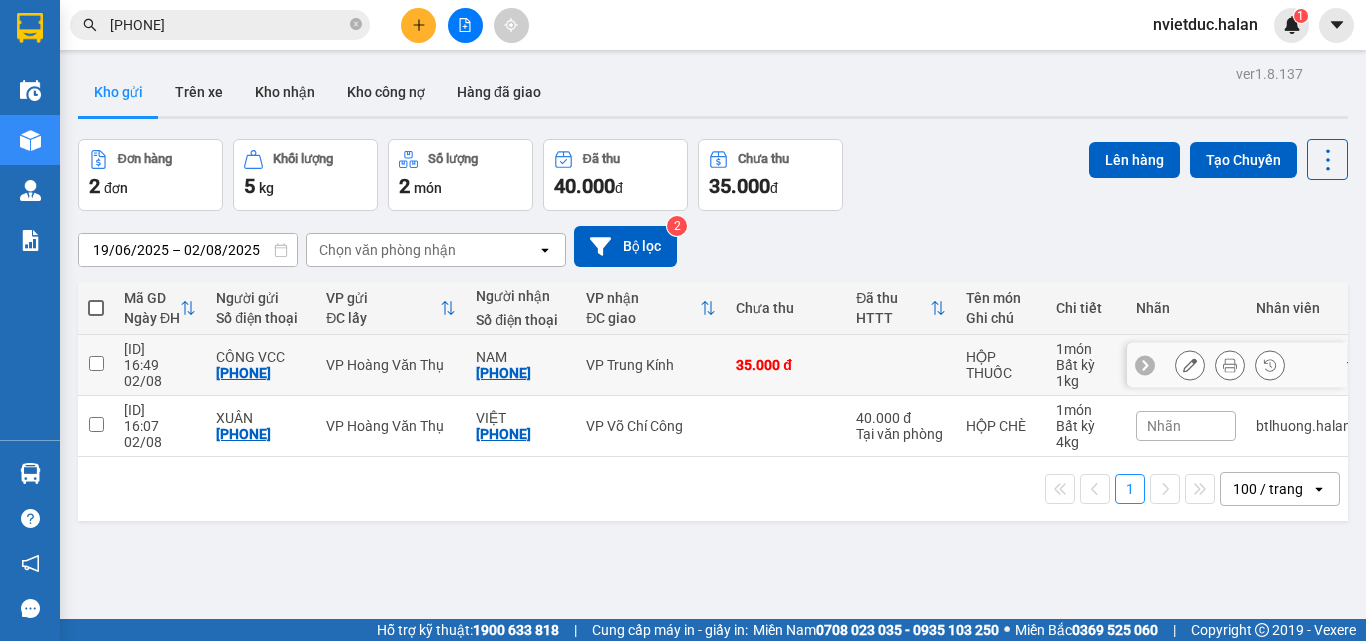 drag, startPoint x: 1000, startPoint y: 373, endPoint x: 1011, endPoint y: 435, distance: 62.968246 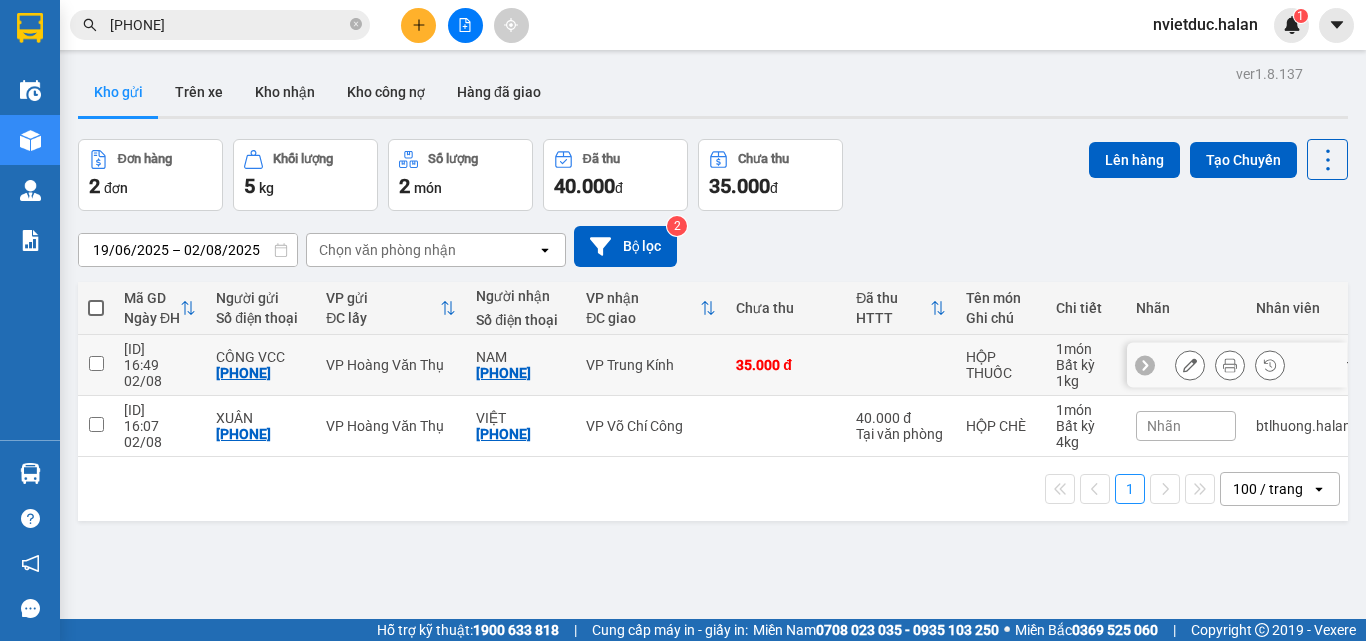 click on "HỘP THUỐC" at bounding box center [1001, 365] 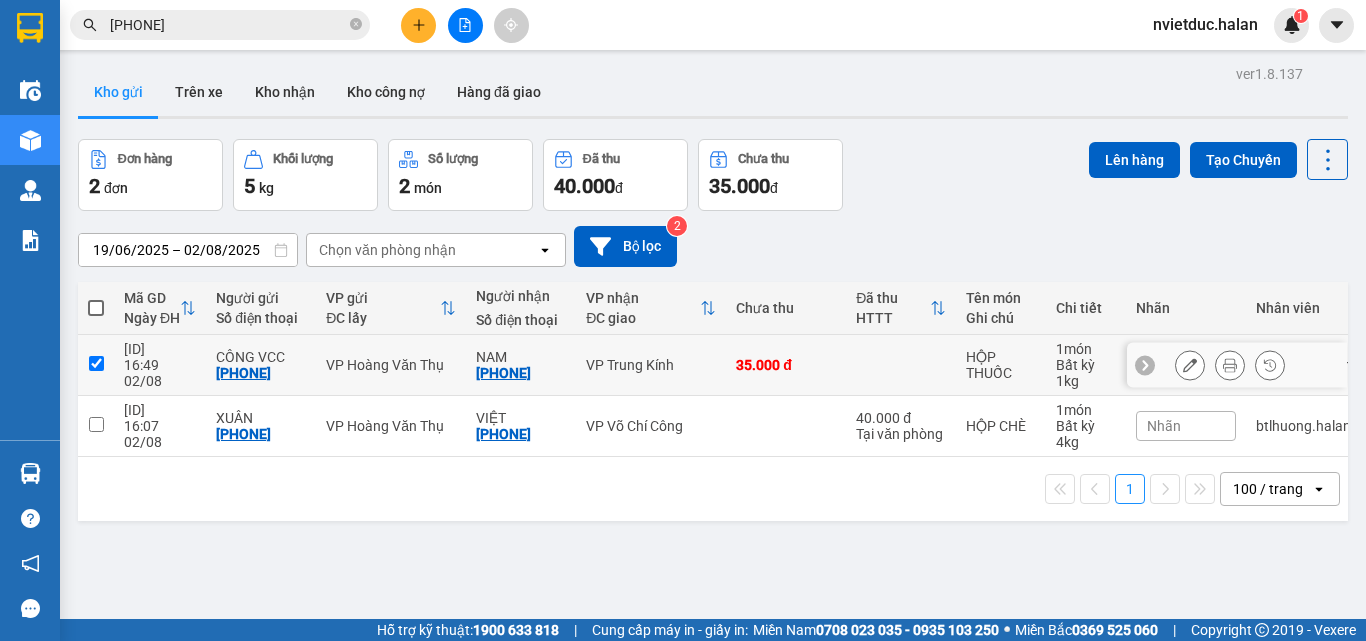 checkbox on "true" 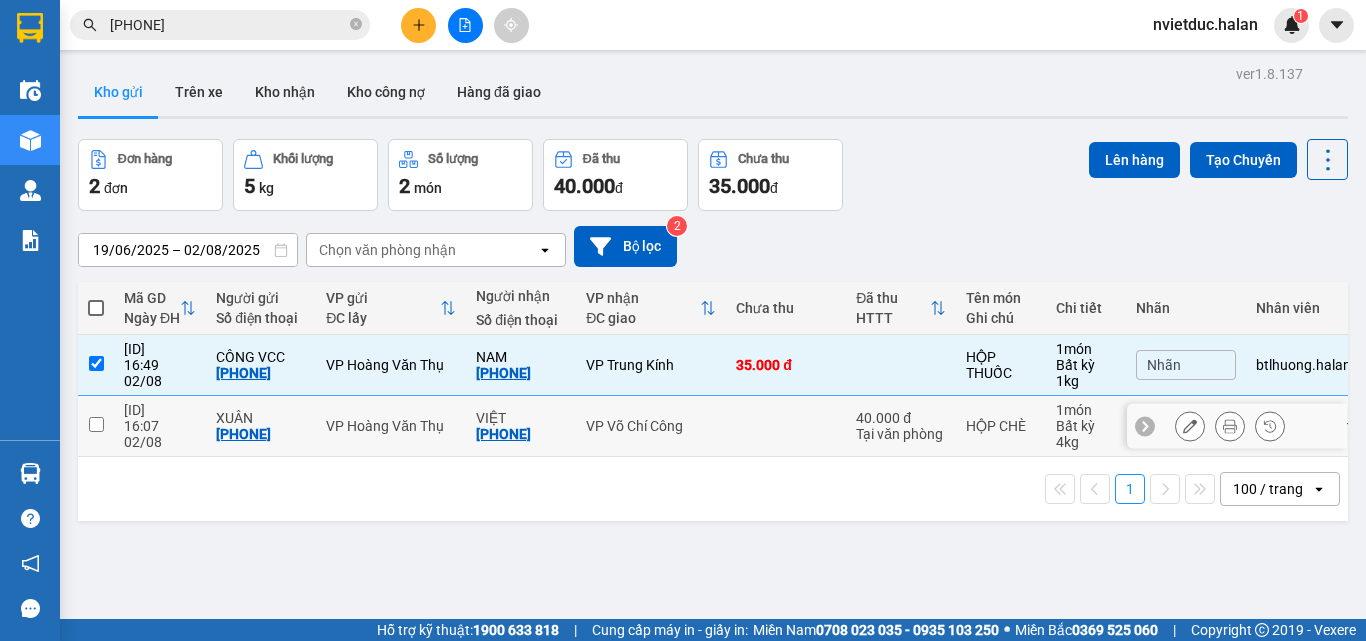 click on "HỘP CHÈ" at bounding box center (1001, 426) 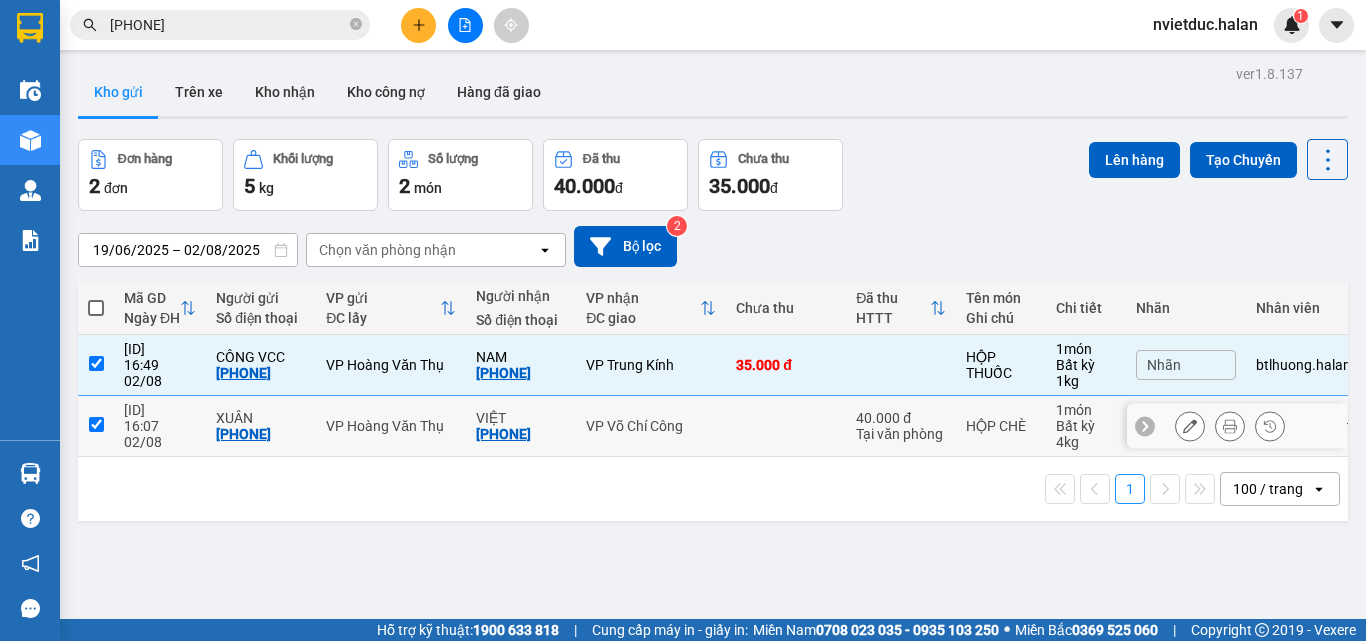checkbox on "true" 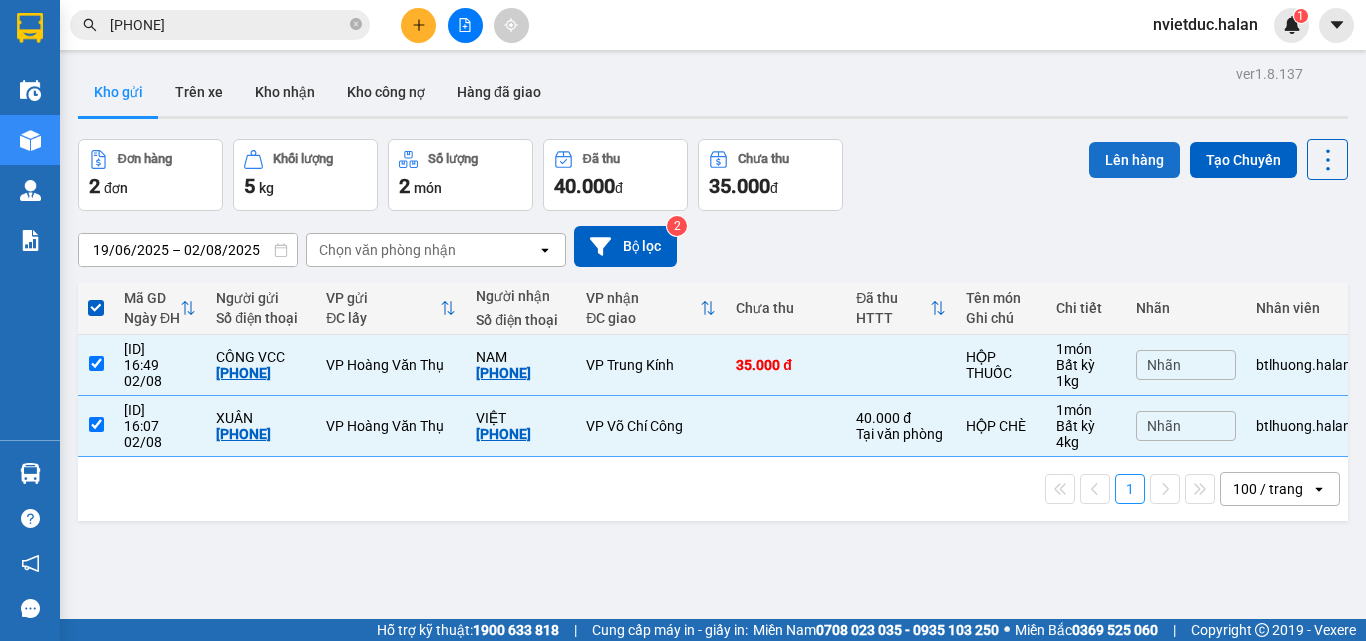 click on "Lên hàng" at bounding box center (1134, 160) 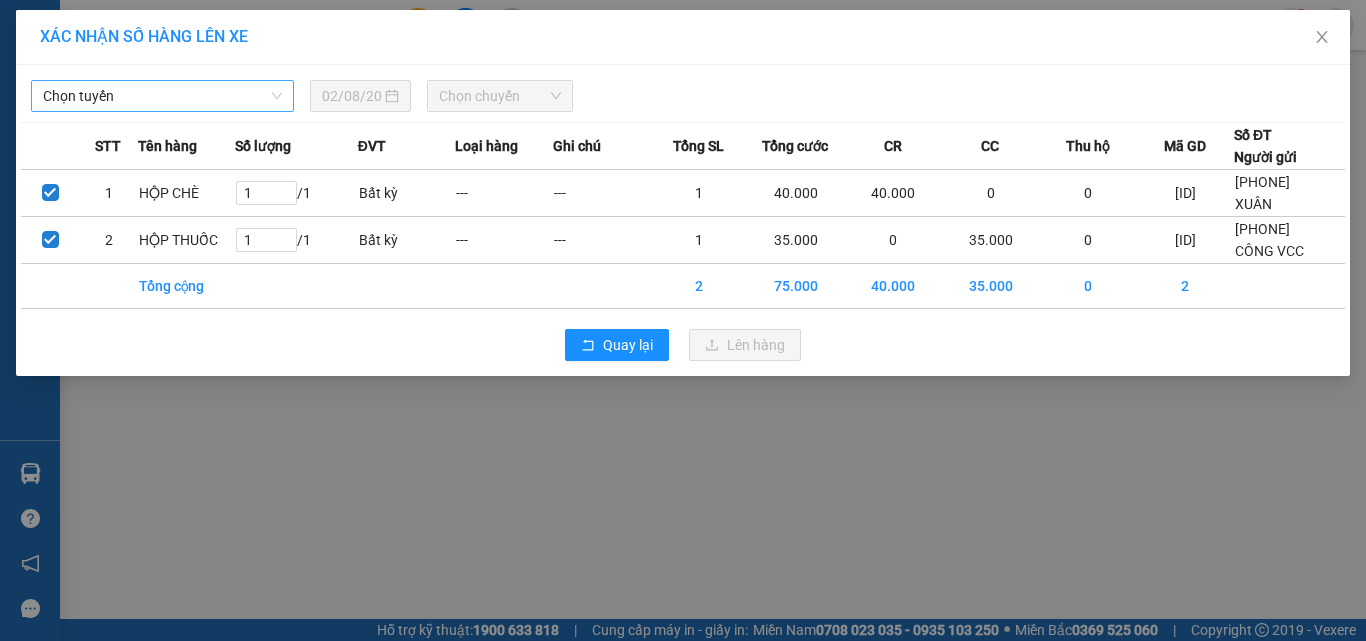 click on "Chọn tuyến" at bounding box center [162, 96] 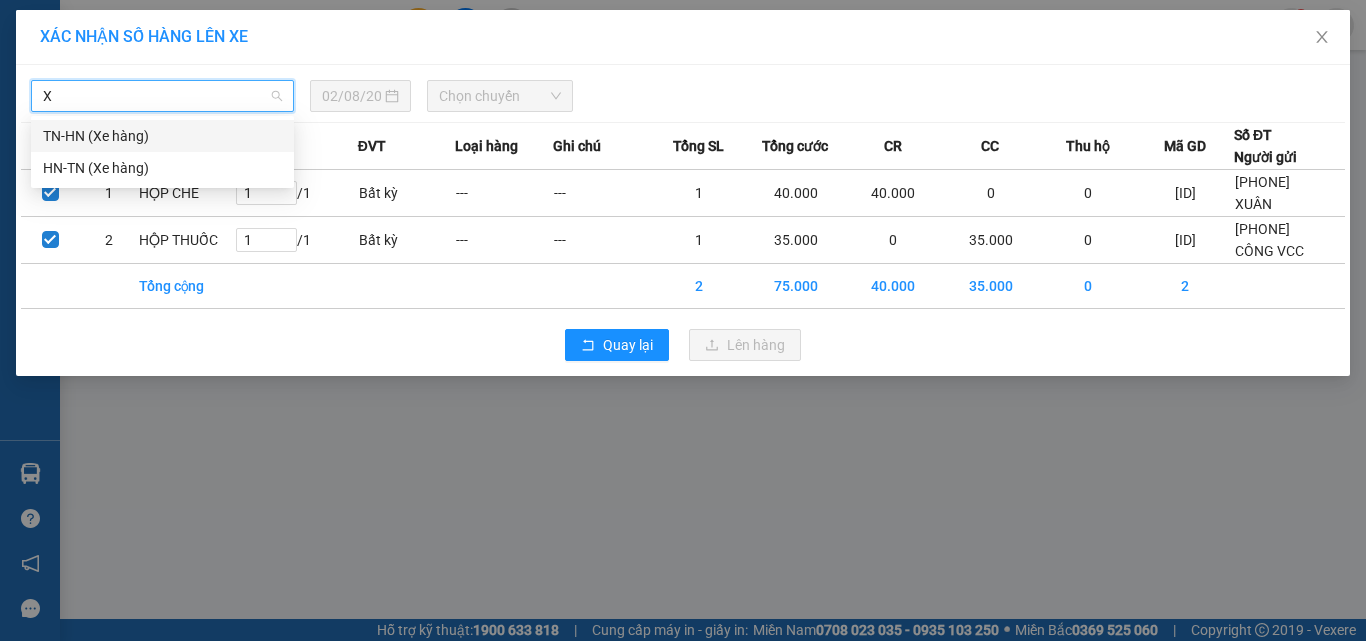 type on "XE" 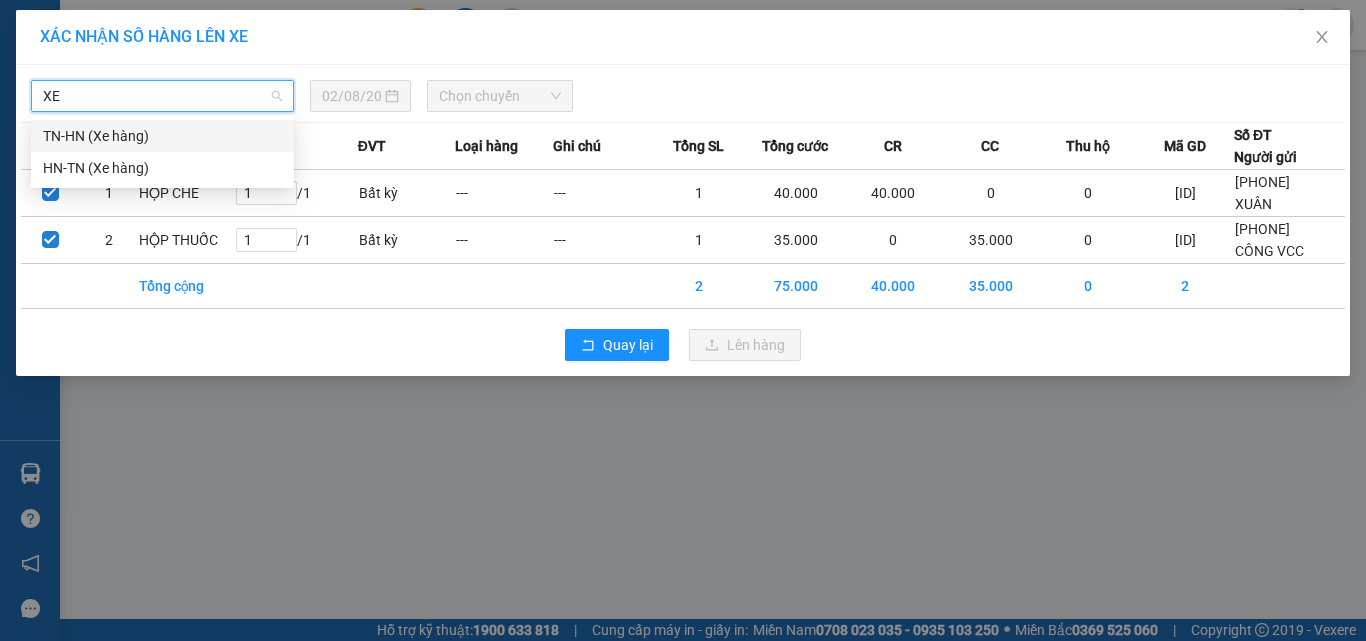 drag, startPoint x: 144, startPoint y: 131, endPoint x: 219, endPoint y: 138, distance: 75.32596 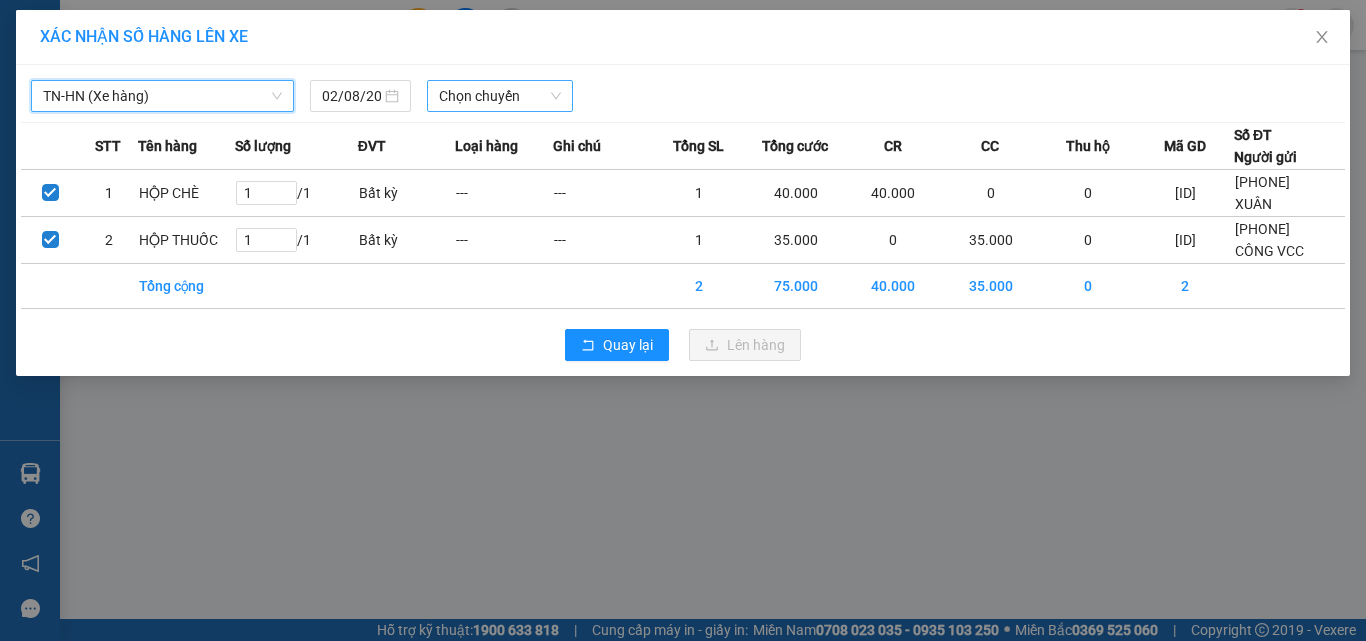 click on "Chọn chuyến" at bounding box center [500, 96] 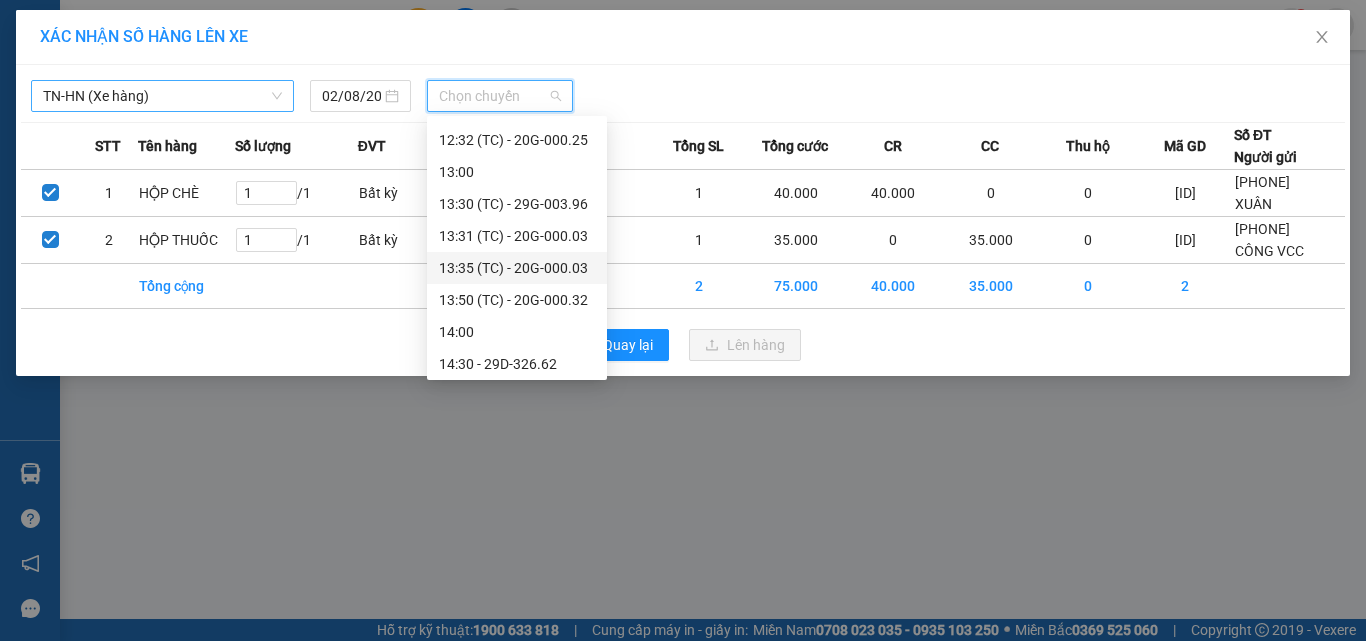 scroll, scrollTop: 992, scrollLeft: 0, axis: vertical 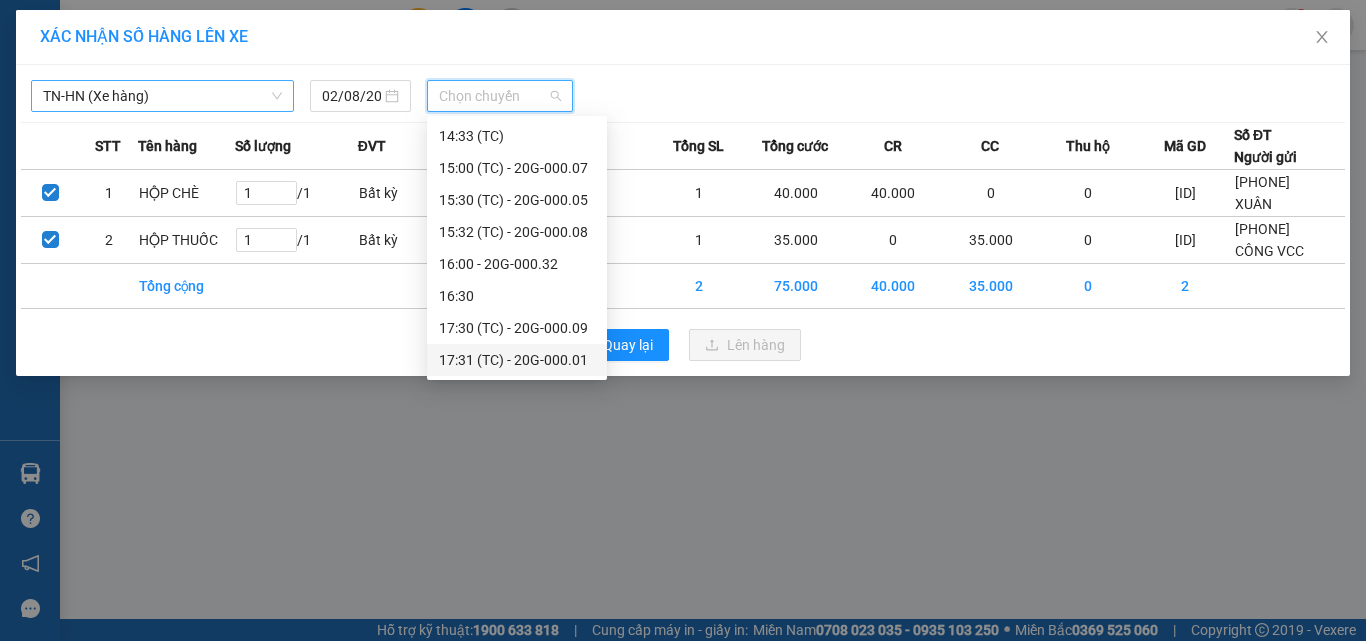 click on "[TIME]   (TC)   - 20G-000.01" at bounding box center [517, 360] 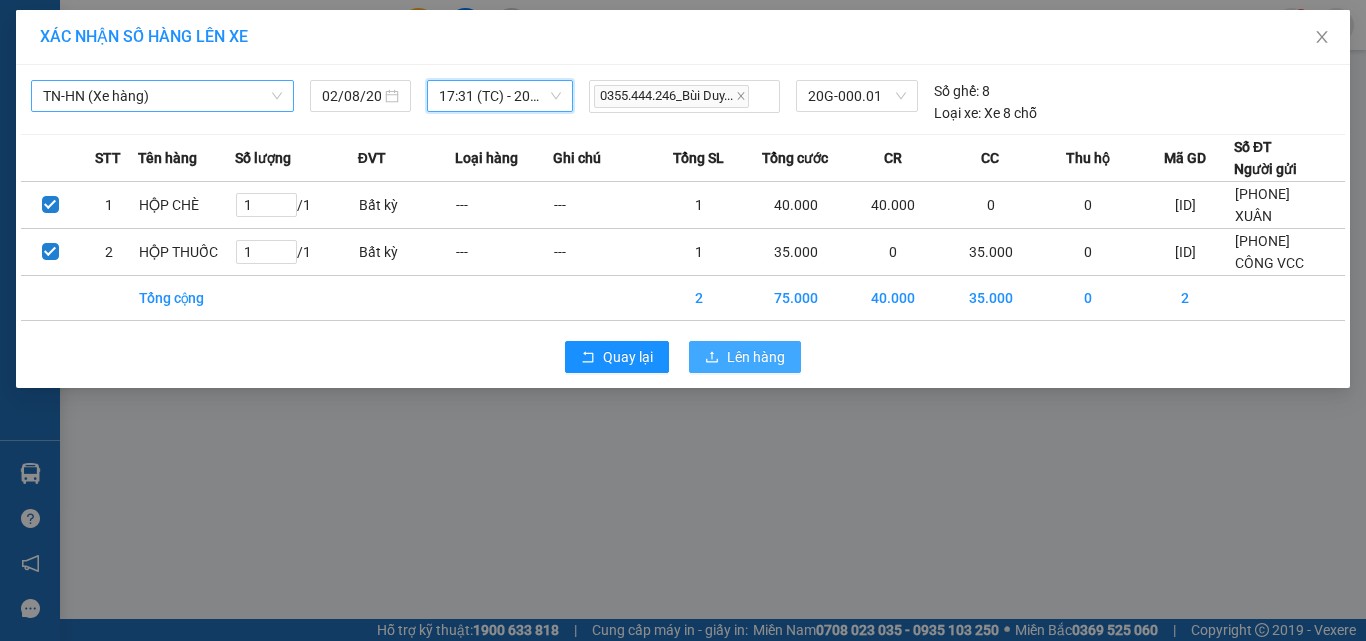 click on "Lên hàng" at bounding box center [745, 357] 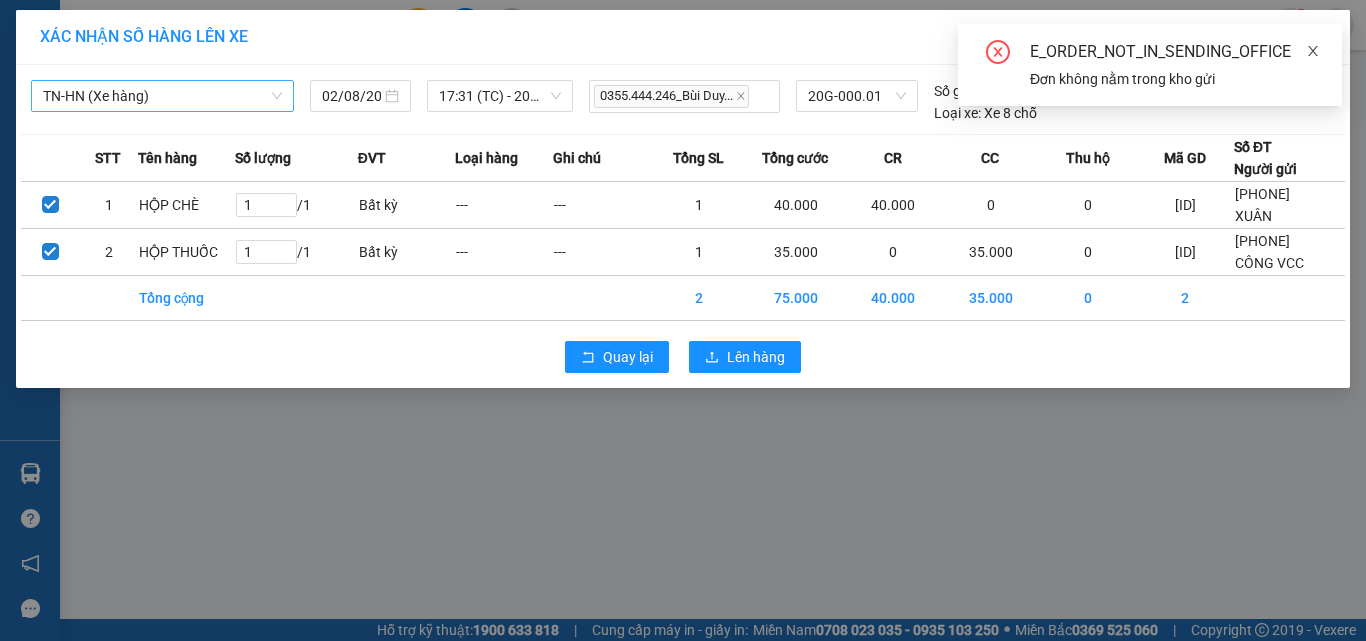 drag, startPoint x: 1318, startPoint y: 40, endPoint x: 1321, endPoint y: 50, distance: 10.440307 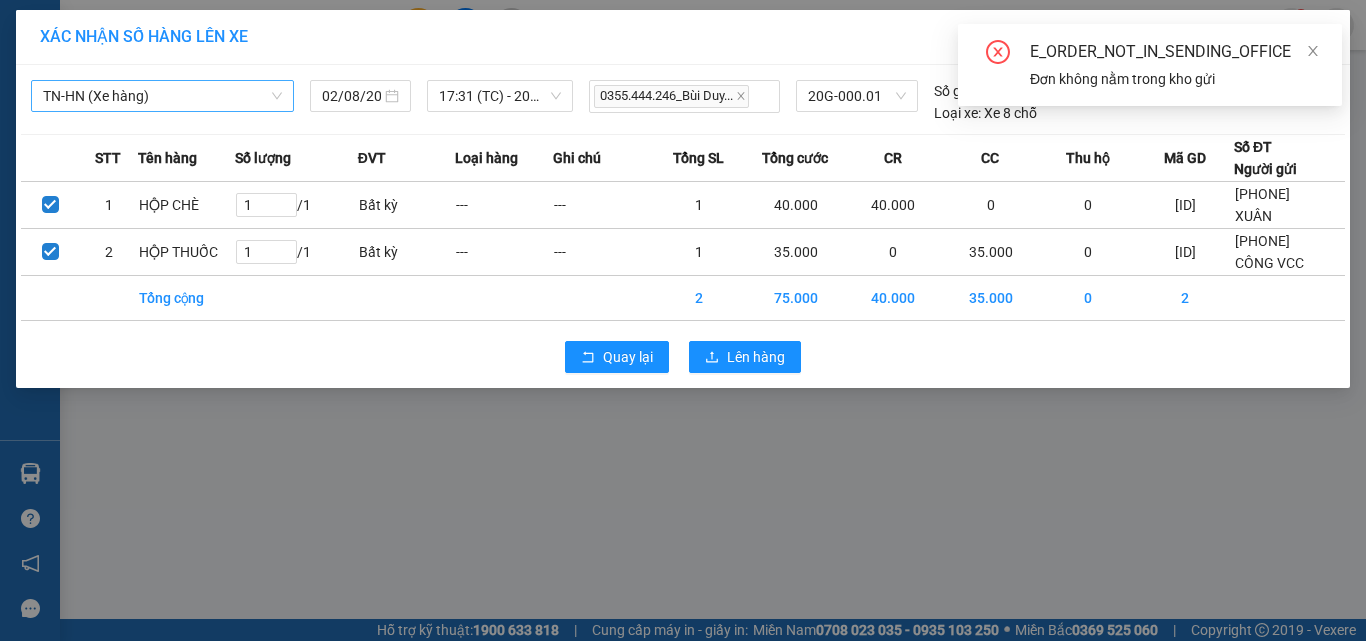 click at bounding box center (1313, 51) 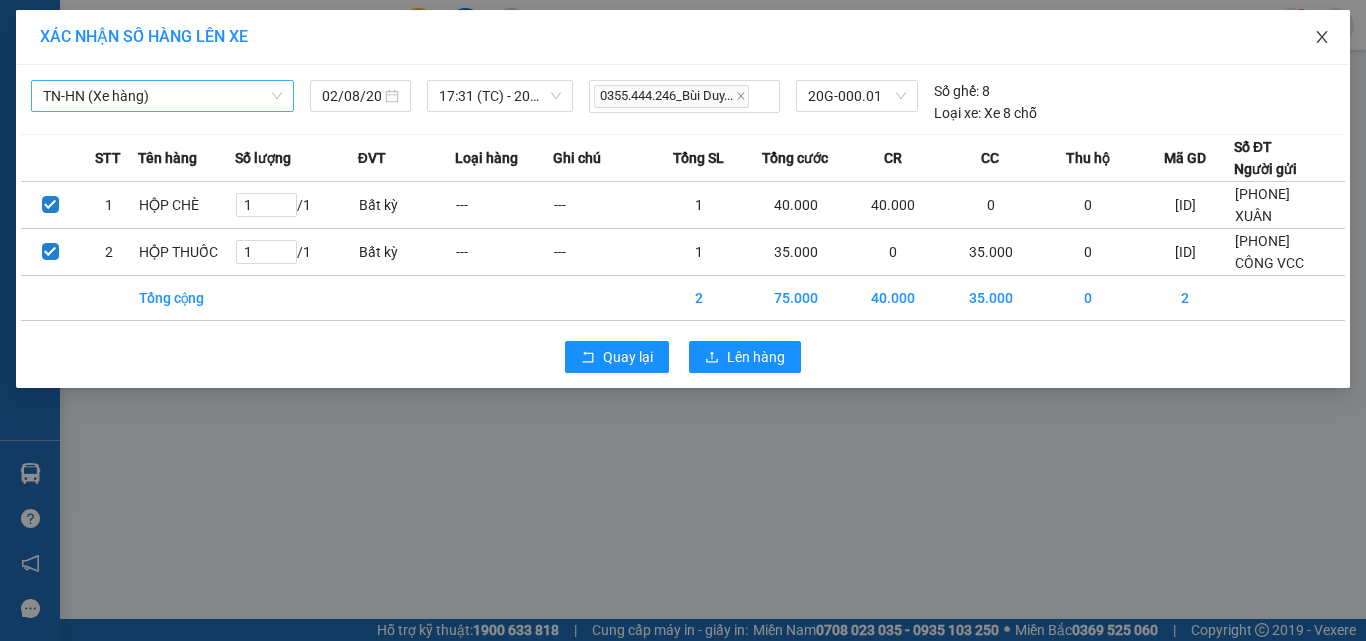 click at bounding box center (1322, 38) 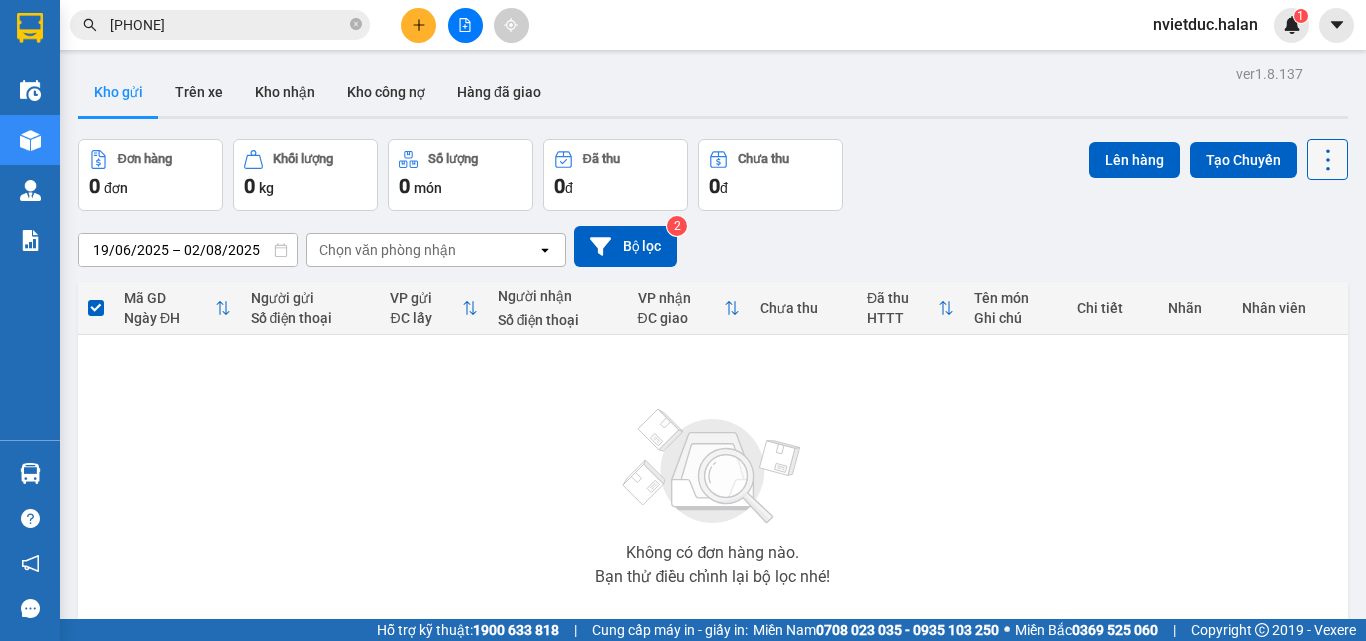 click at bounding box center (1327, 159) 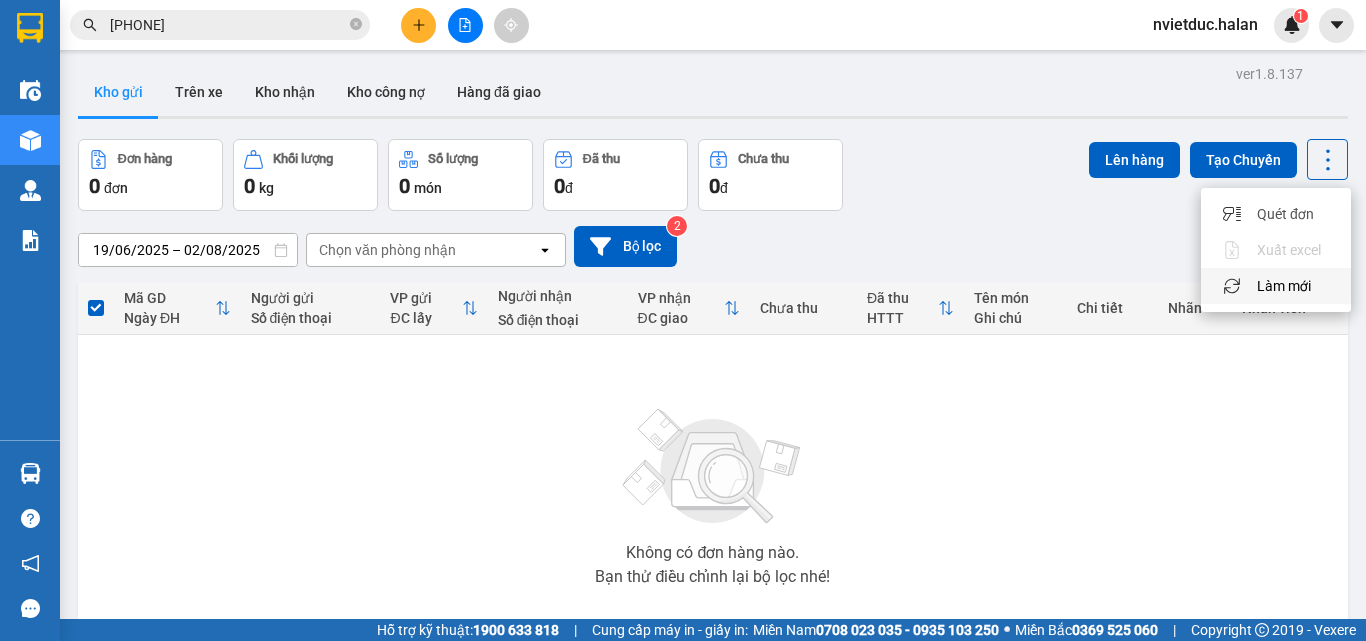 click on "Làm mới" at bounding box center (1284, 286) 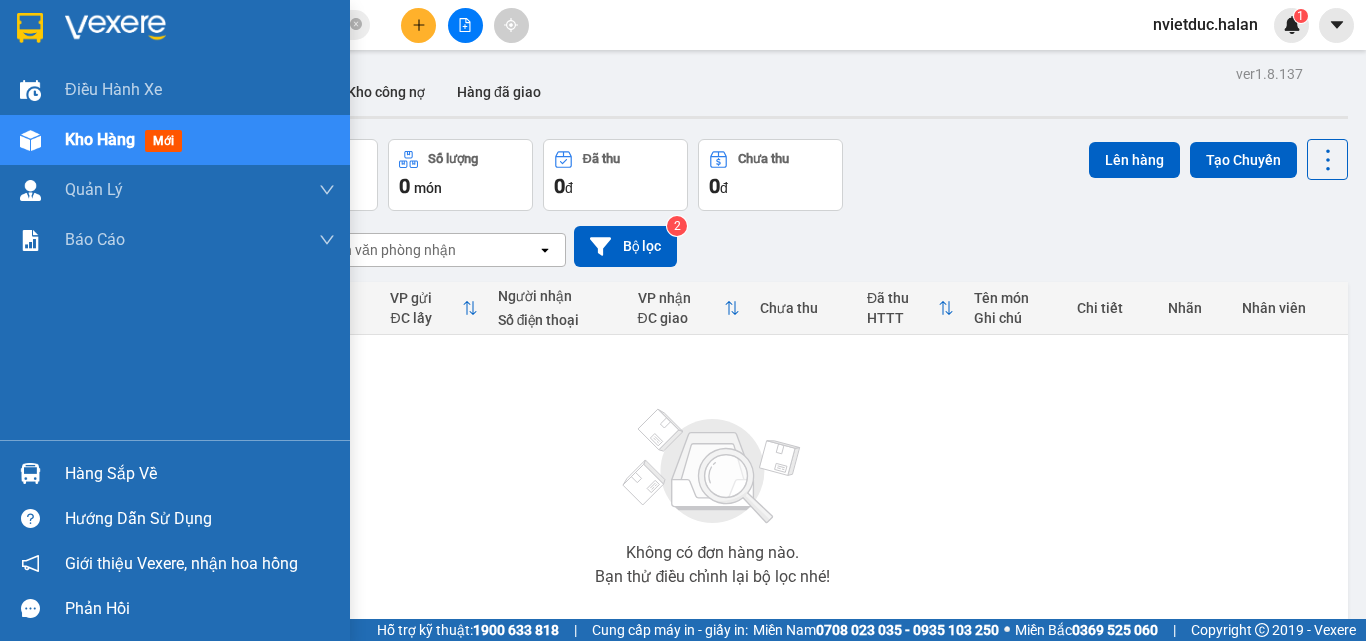 click at bounding box center (30, 473) 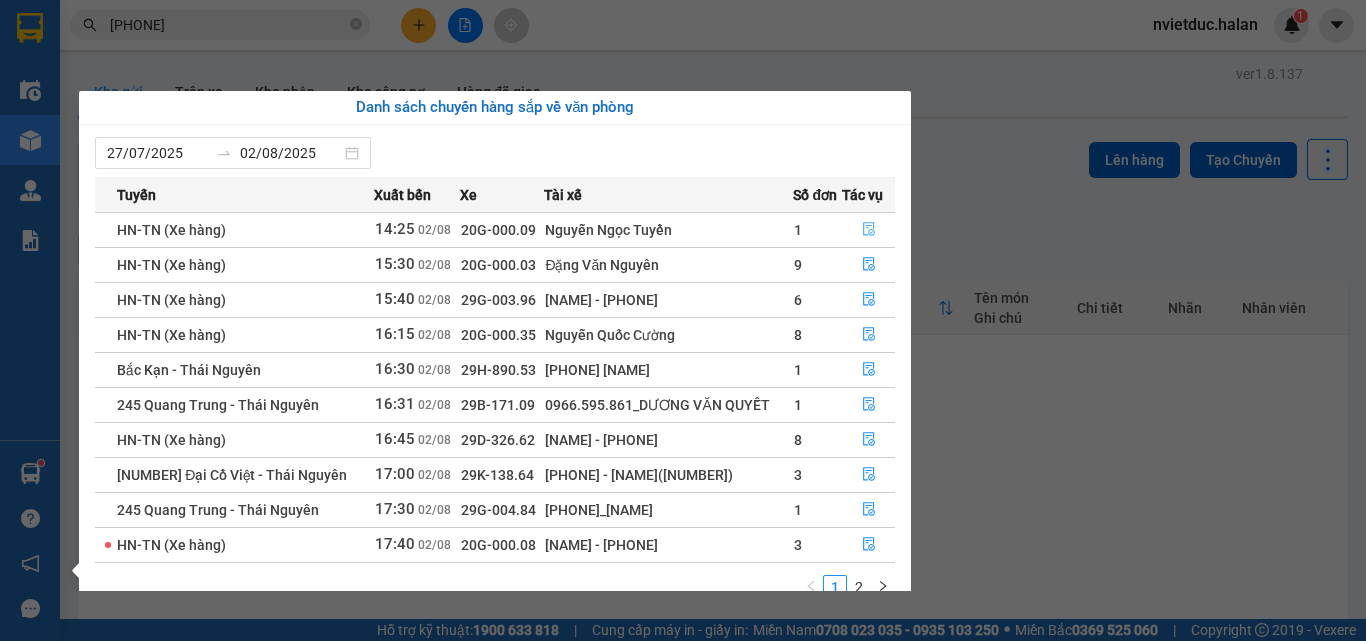 click 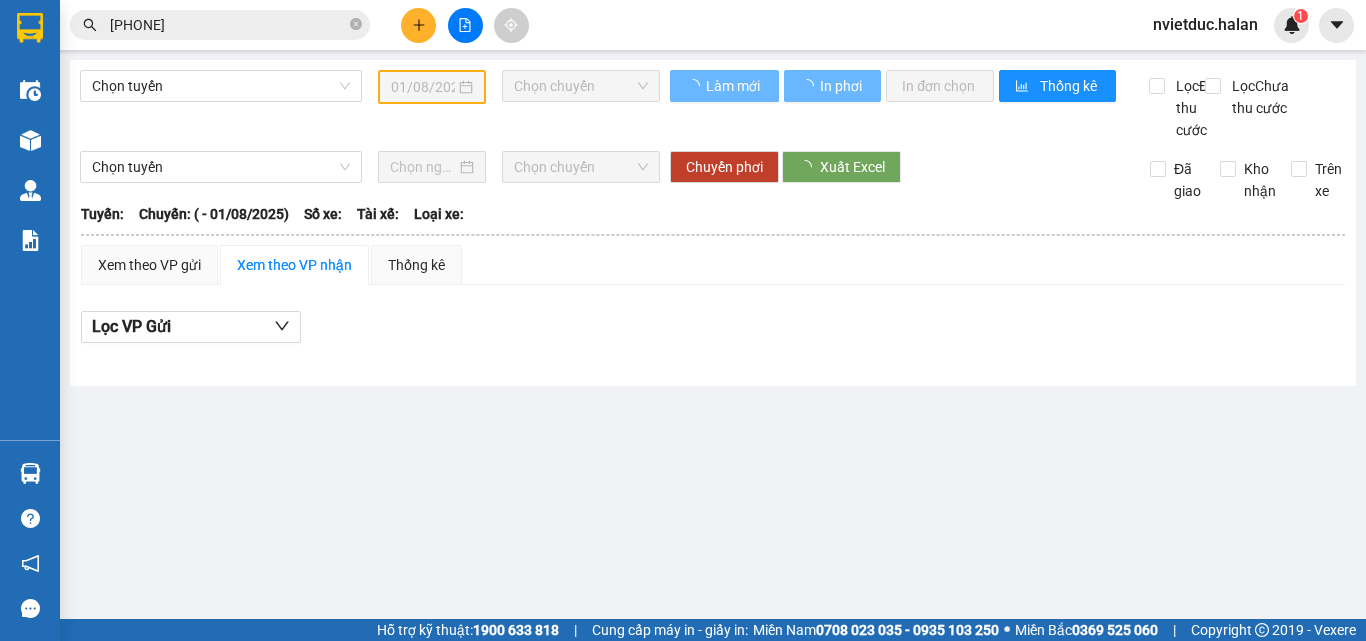 drag, startPoint x: 1078, startPoint y: 295, endPoint x: 1303, endPoint y: 200, distance: 244.23349 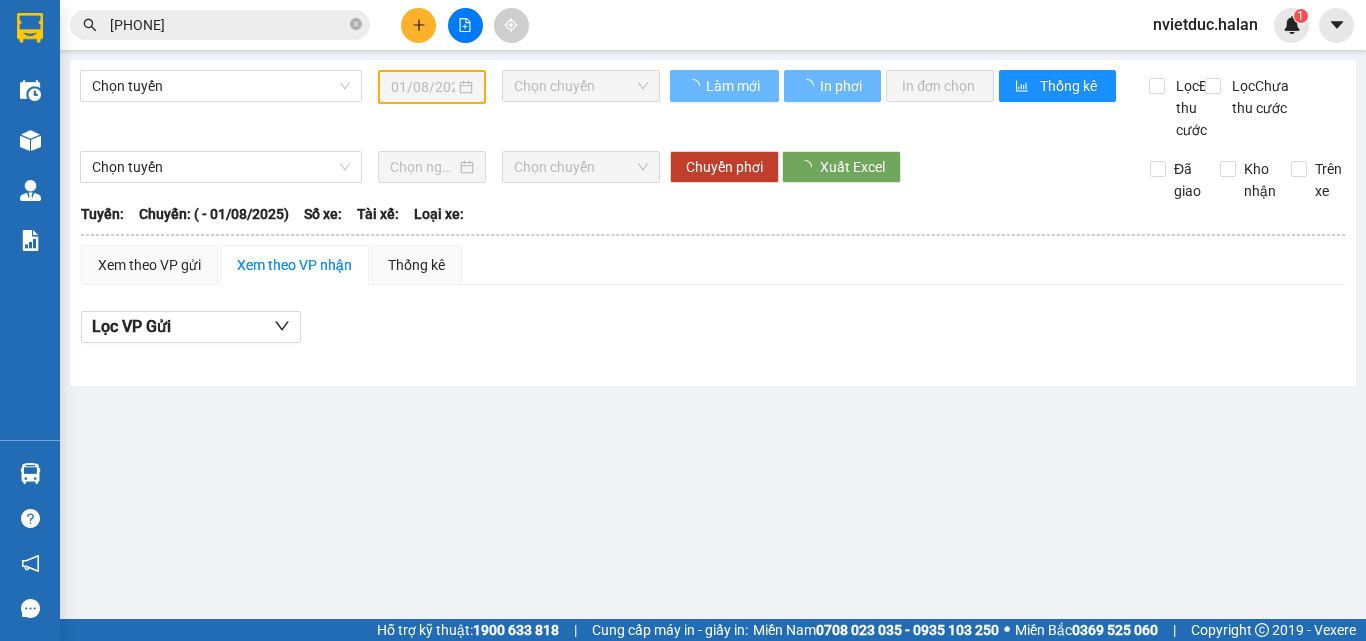 click on "Xem theo VP gửi Xem theo VP nhận Thống kê" at bounding box center [713, 265] 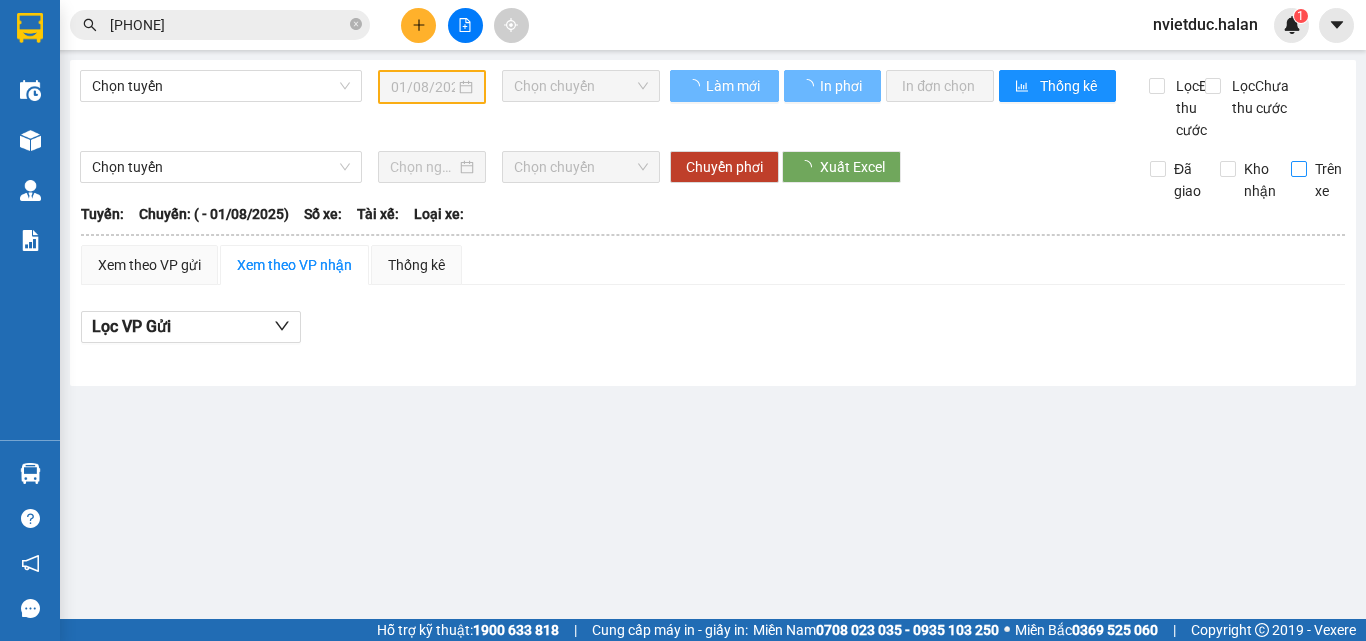 type on "02/08/2025" 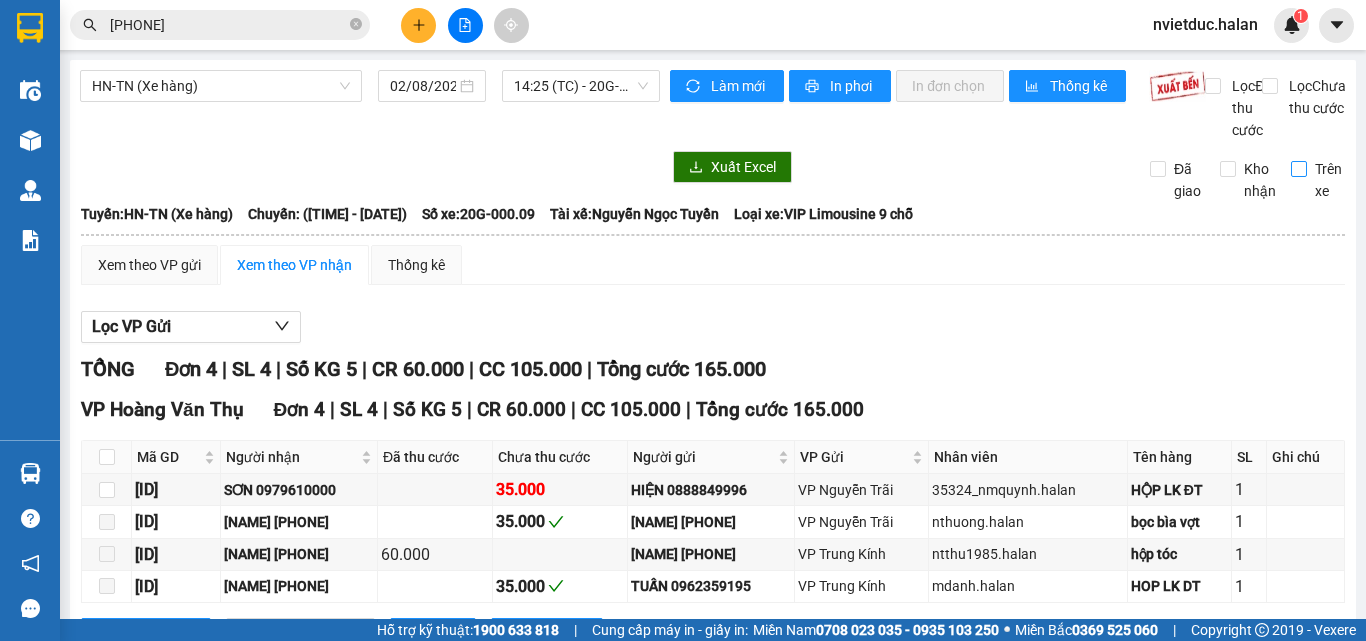 click on "Trên xe" at bounding box center [1328, 180] 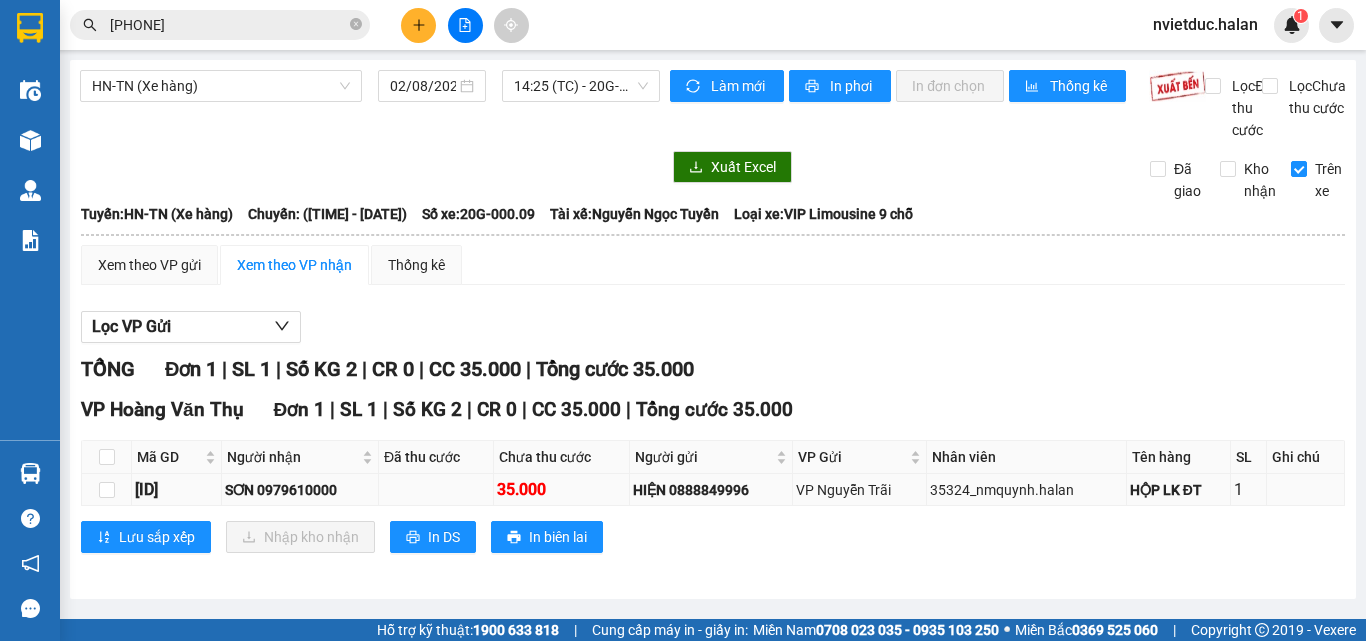 click on "[ID]" at bounding box center (176, 489) 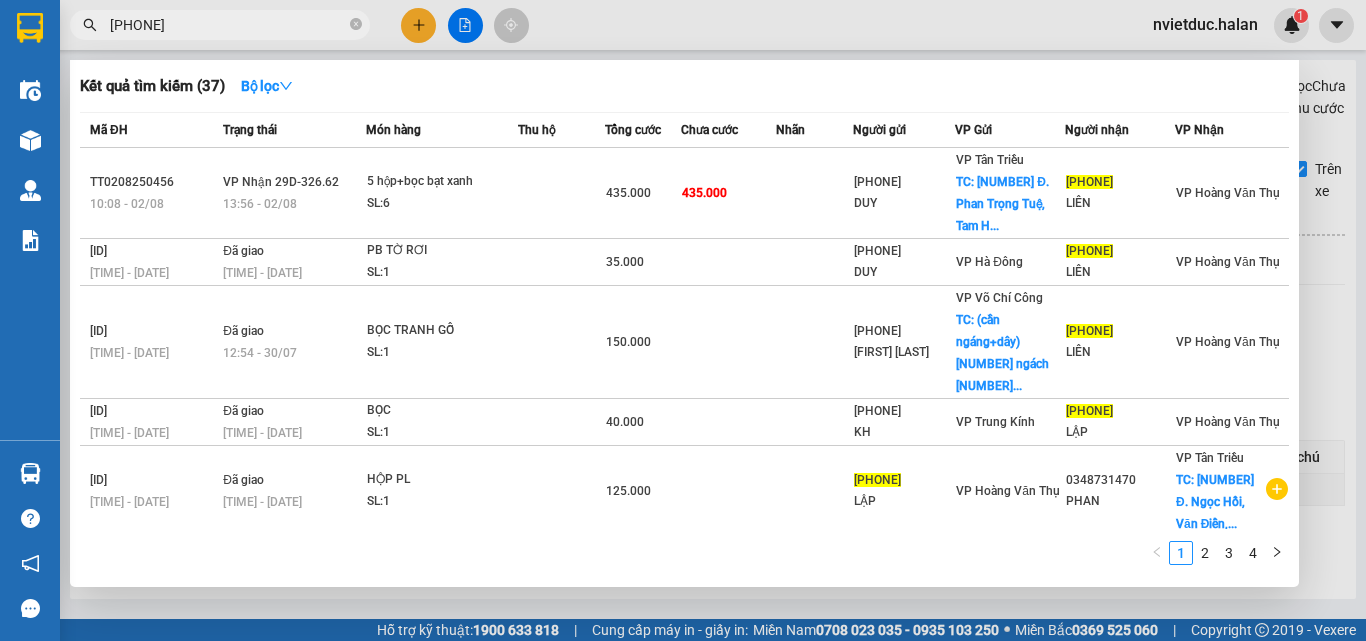 click on "[PHONE]" at bounding box center [228, 25] 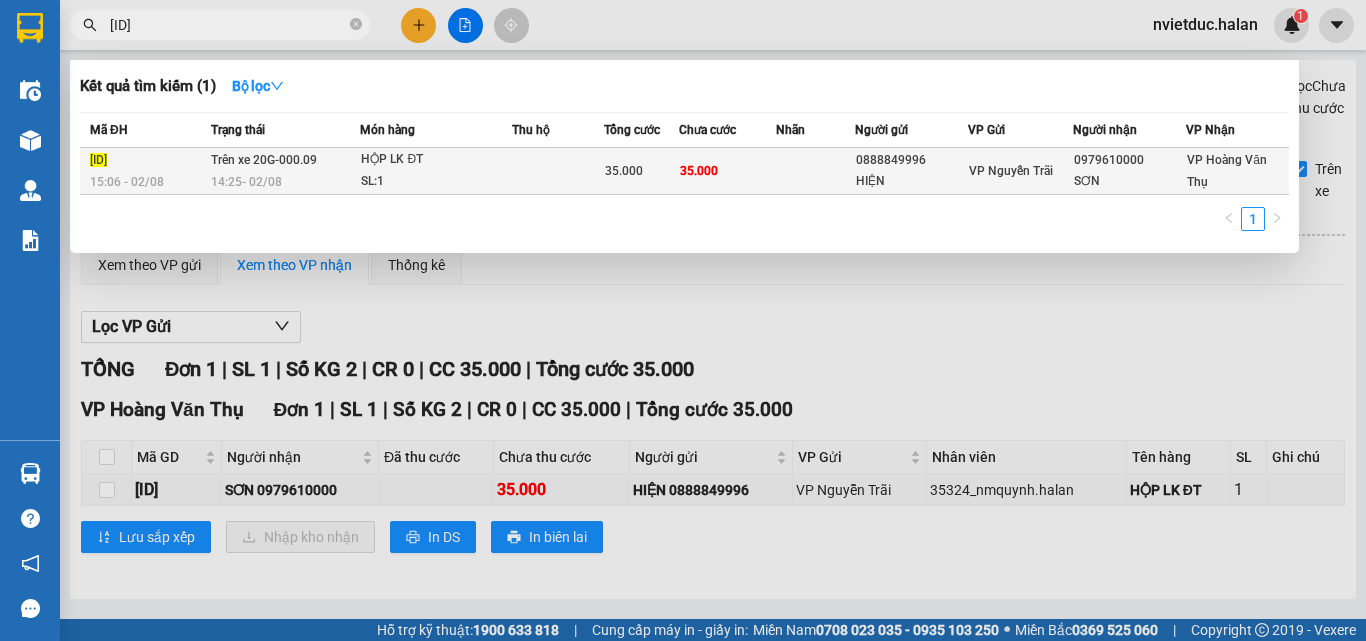 type on "[ID]" 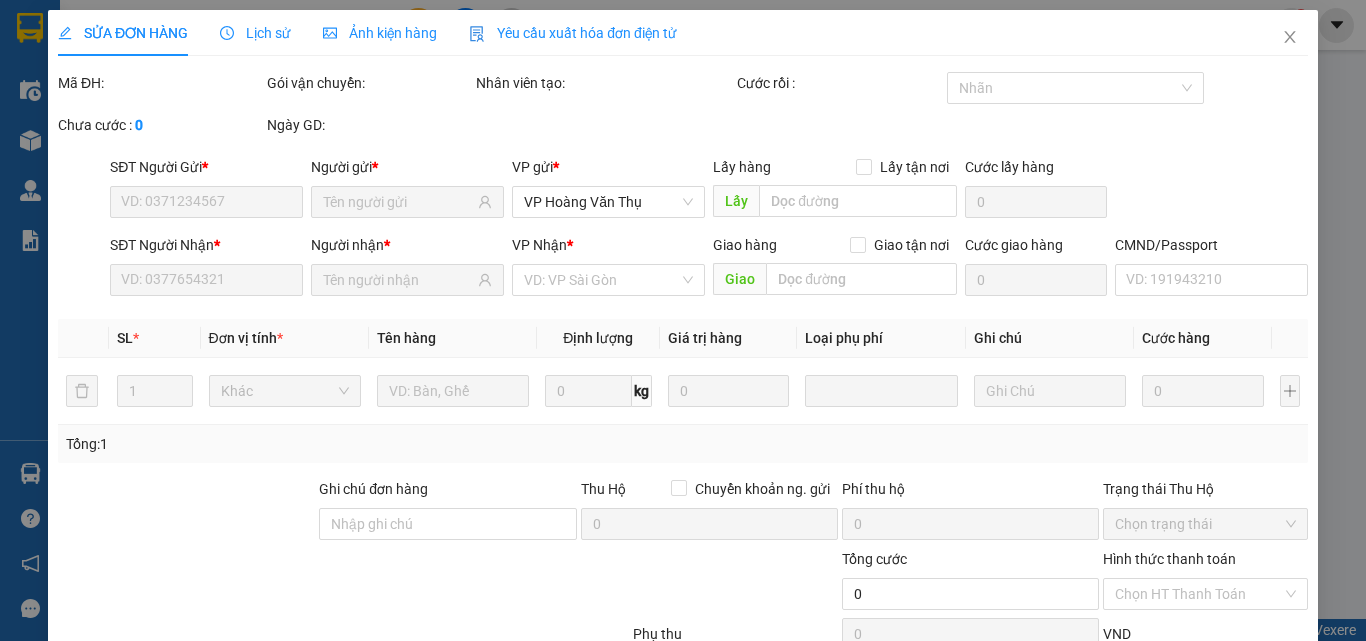 type on "0888849996" 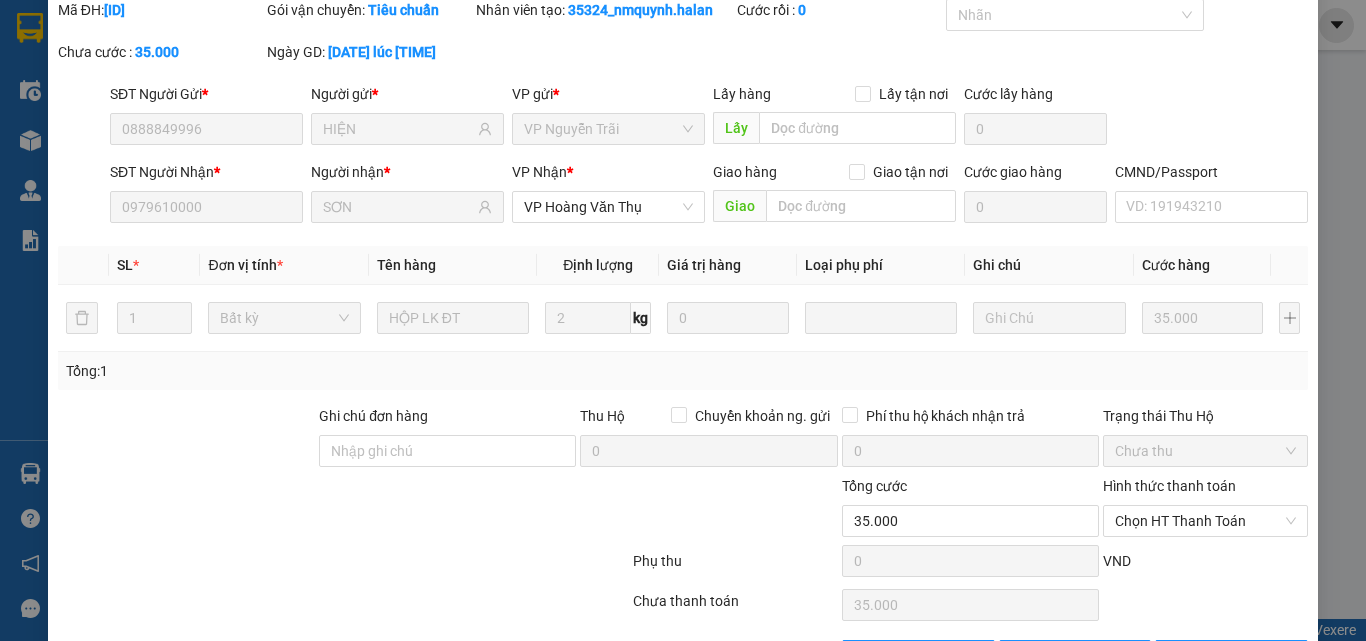 scroll, scrollTop: 0, scrollLeft: 0, axis: both 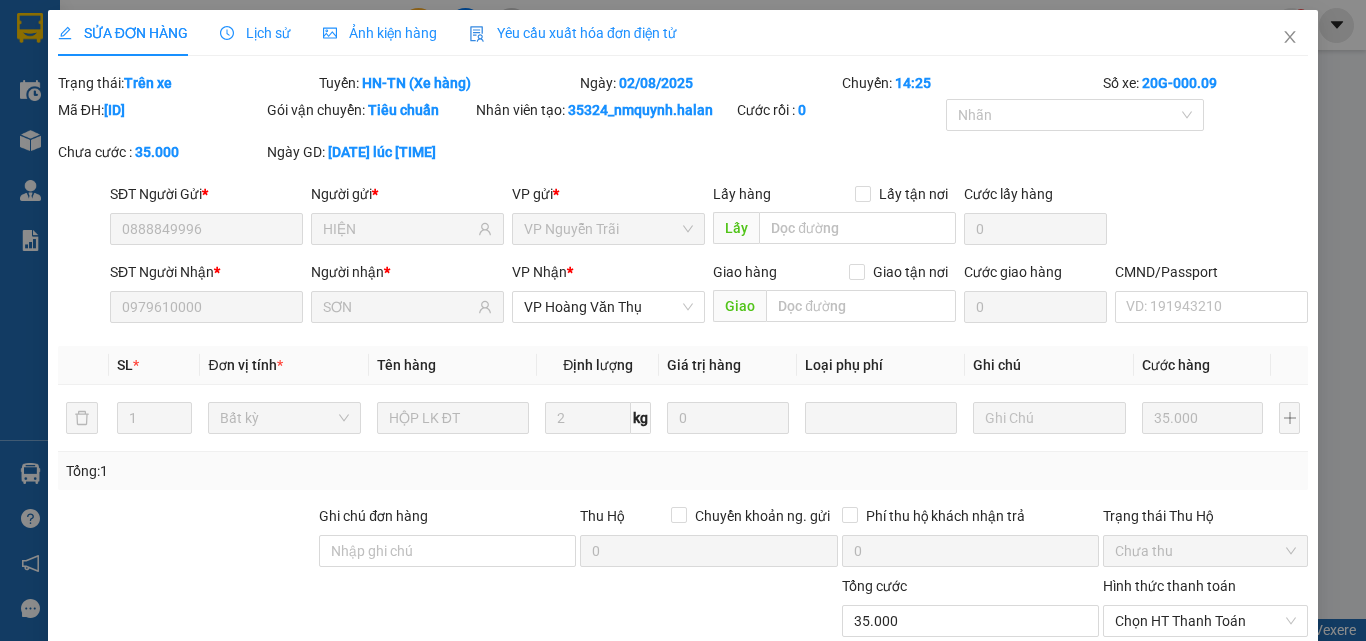 click on "Lịch sử" at bounding box center [255, 33] 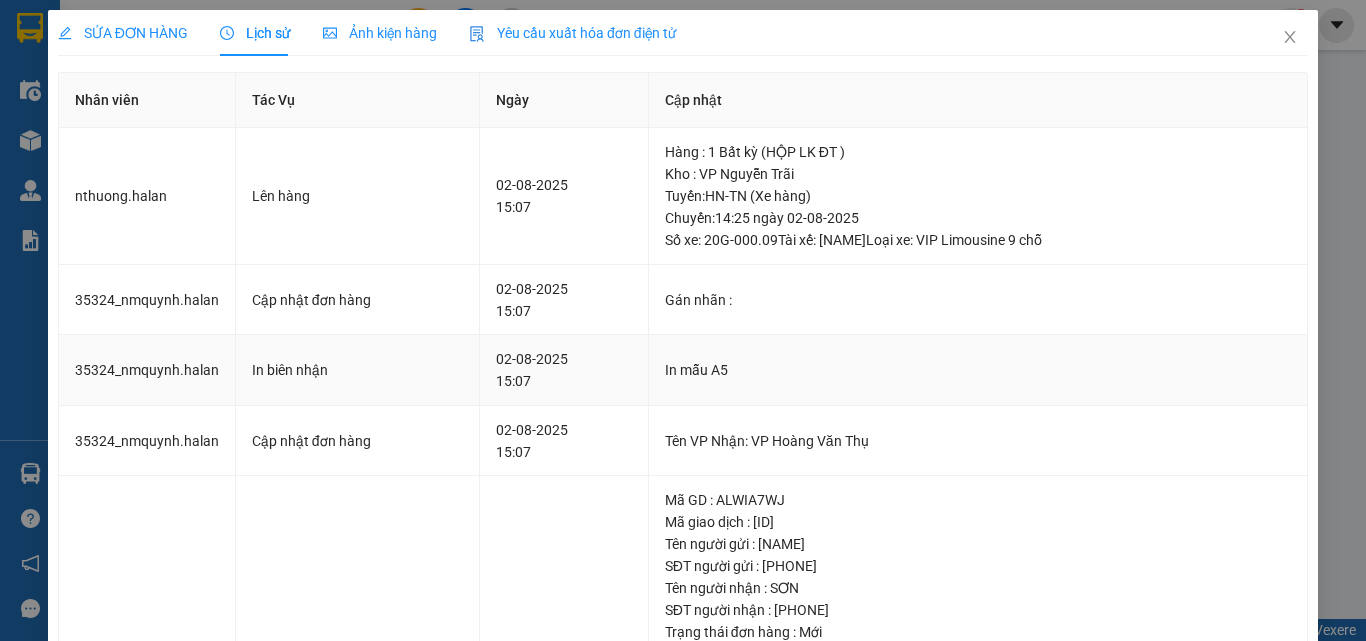 scroll, scrollTop: 253, scrollLeft: 0, axis: vertical 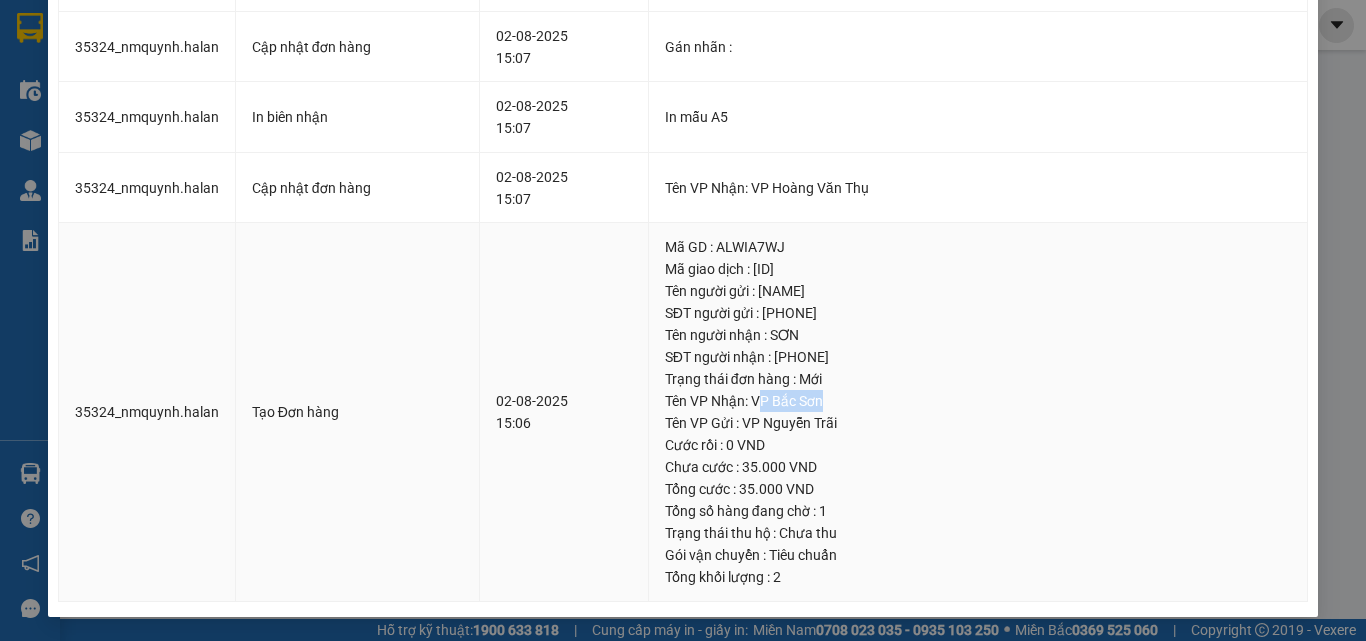 drag, startPoint x: 706, startPoint y: 402, endPoint x: 766, endPoint y: 409, distance: 60.40695 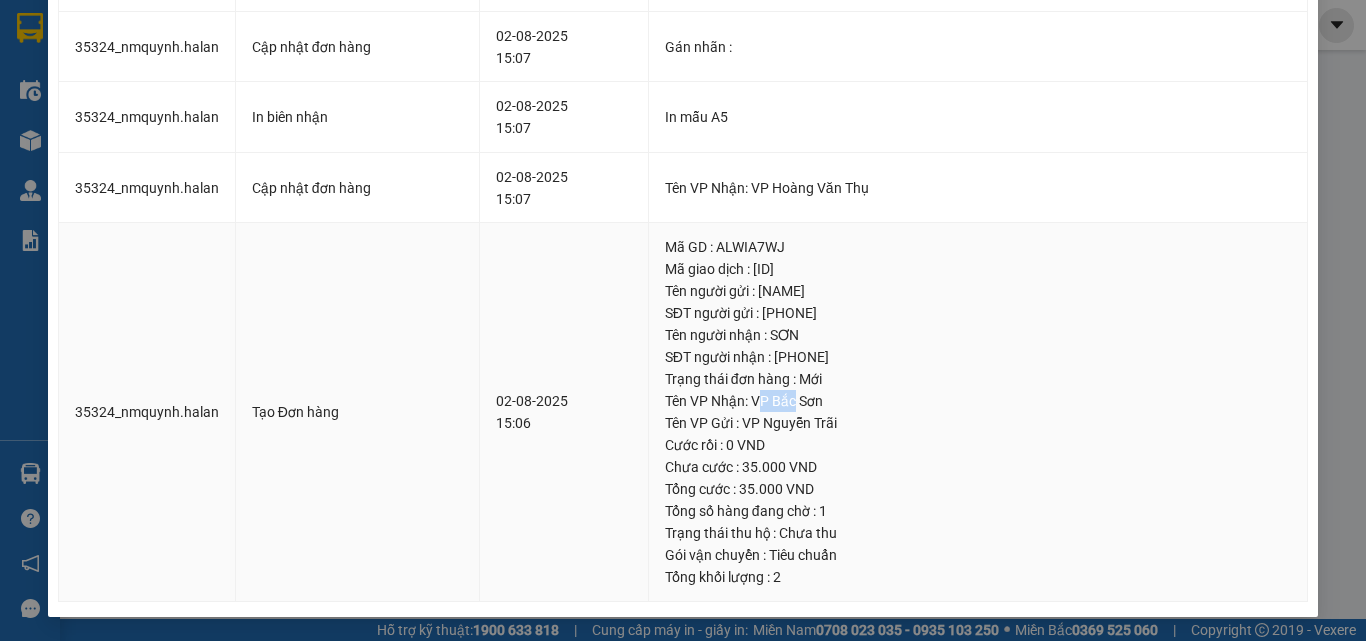 drag, startPoint x: 705, startPoint y: 402, endPoint x: 759, endPoint y: 396, distance: 54.33231 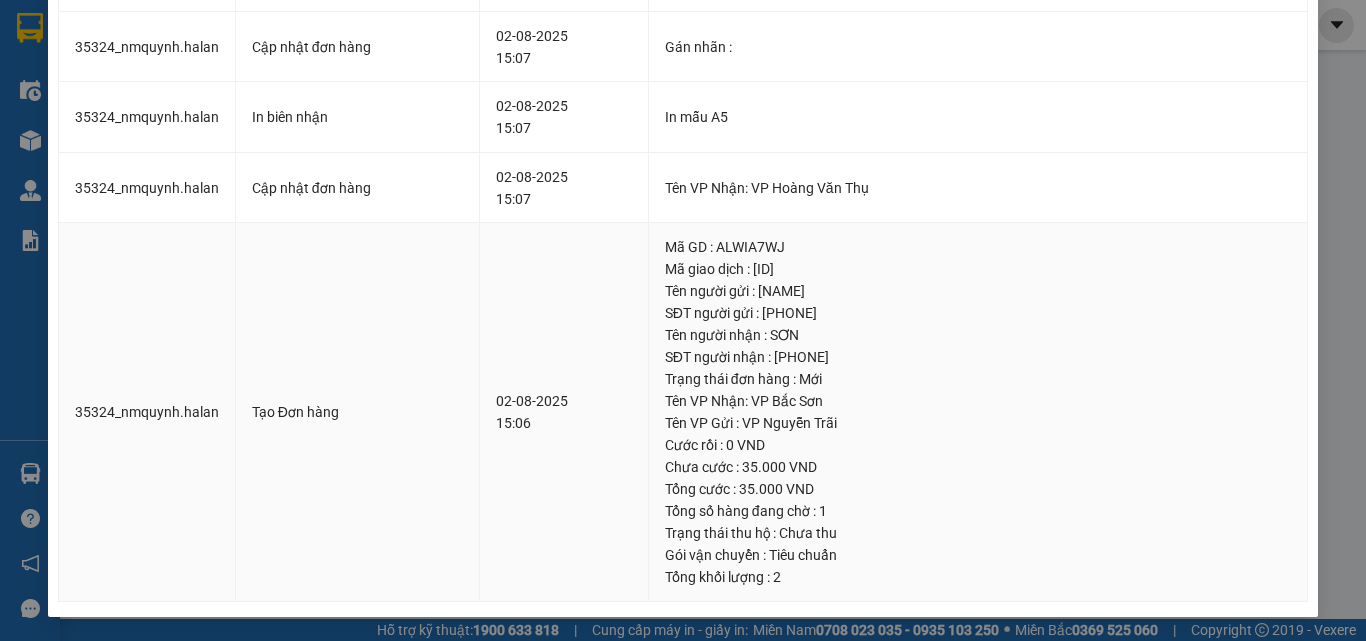 click on "Tên VP Nhận: VP Bắc Sơn" at bounding box center (978, 401) 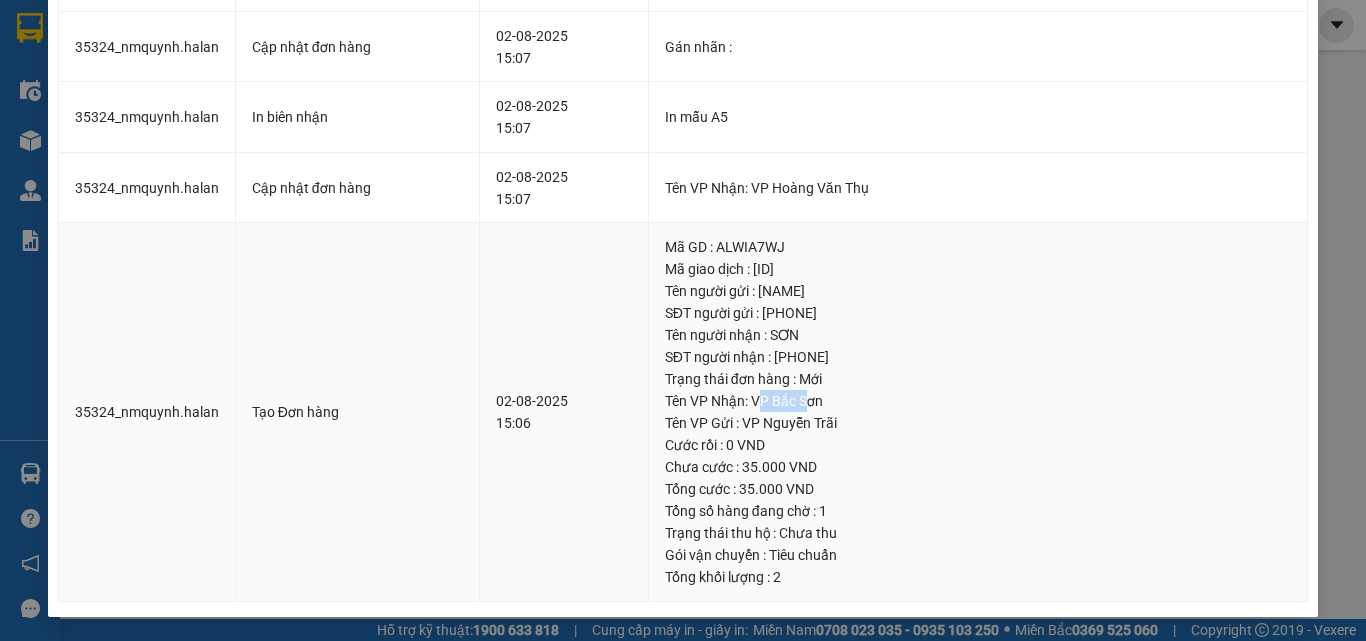 drag, startPoint x: 700, startPoint y: 406, endPoint x: 752, endPoint y: 407, distance: 52.009613 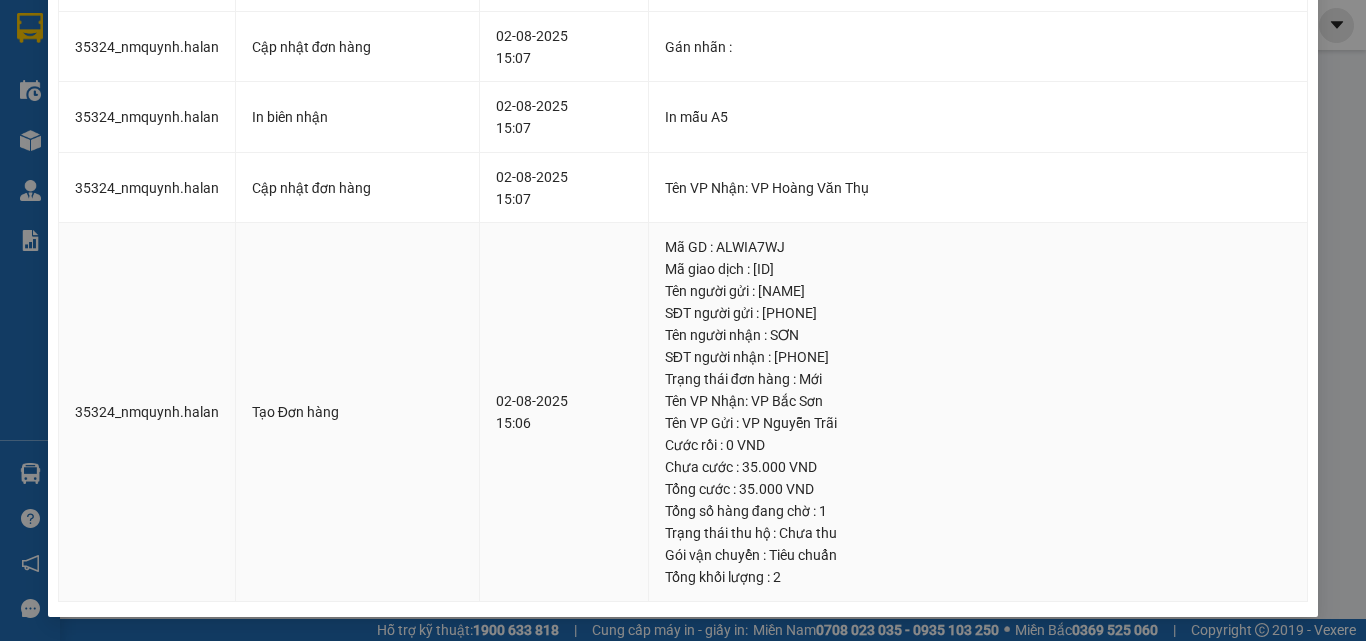 click on "Tên VP Nhận: VP Bắc Sơn" at bounding box center [978, 401] 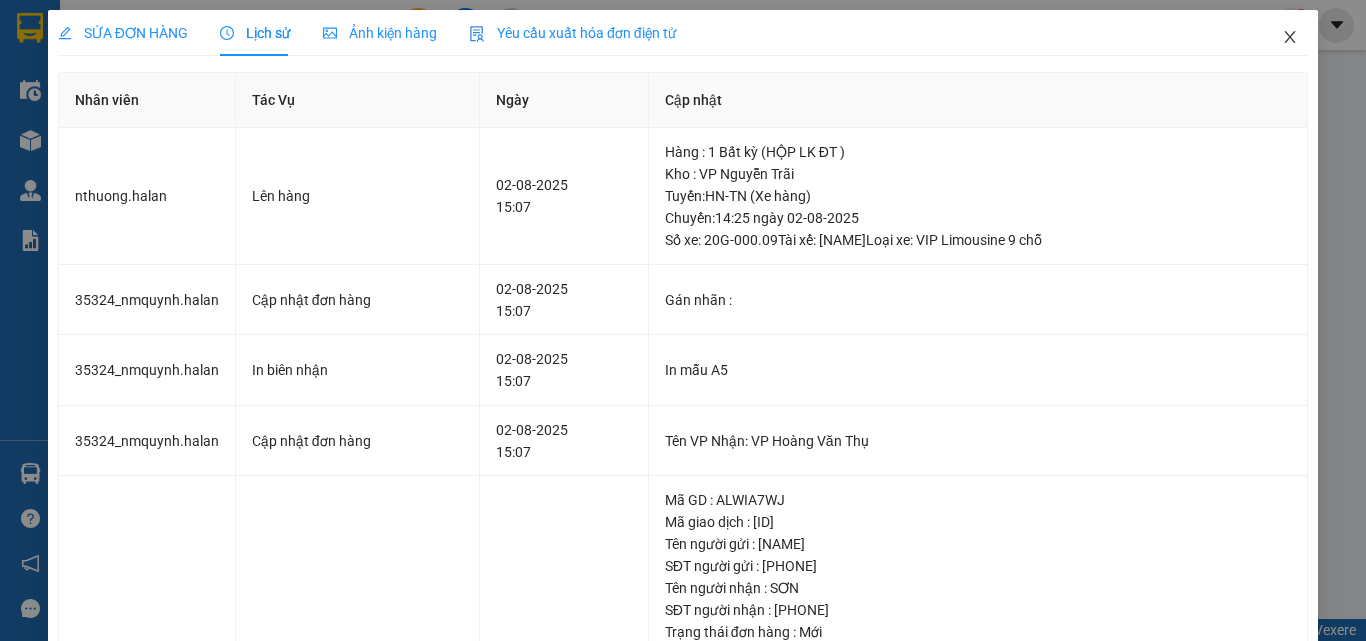 click 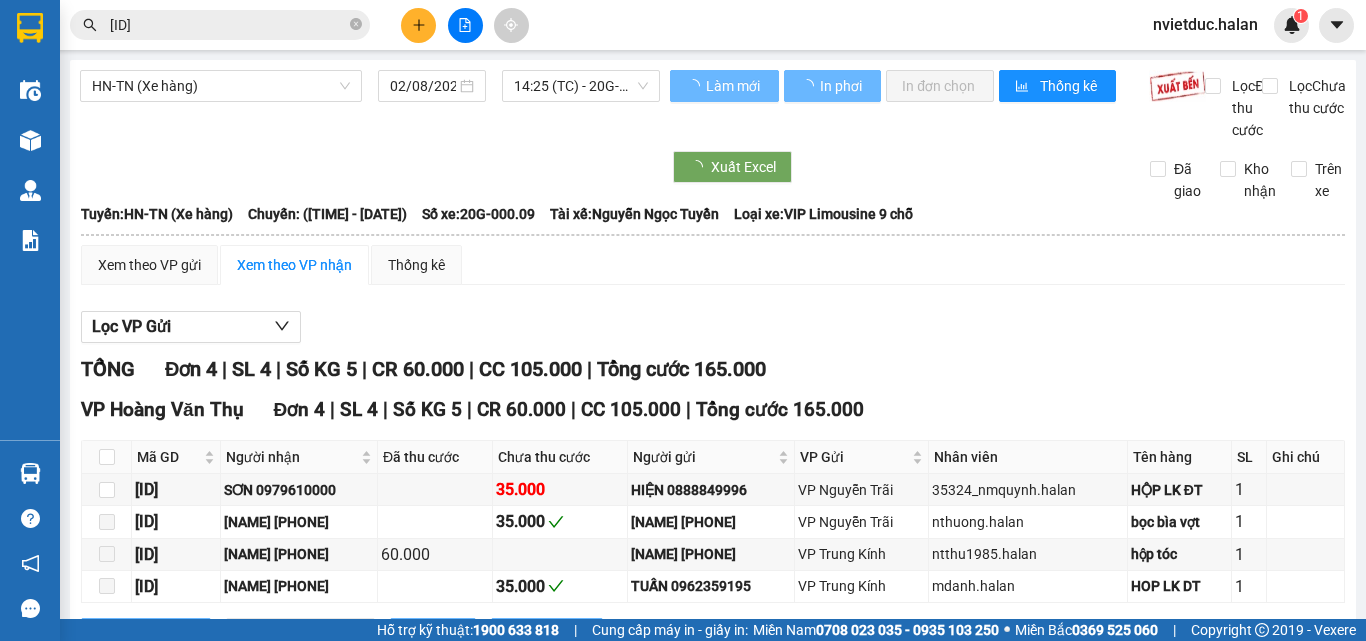 click on "[ID]" at bounding box center [228, 25] 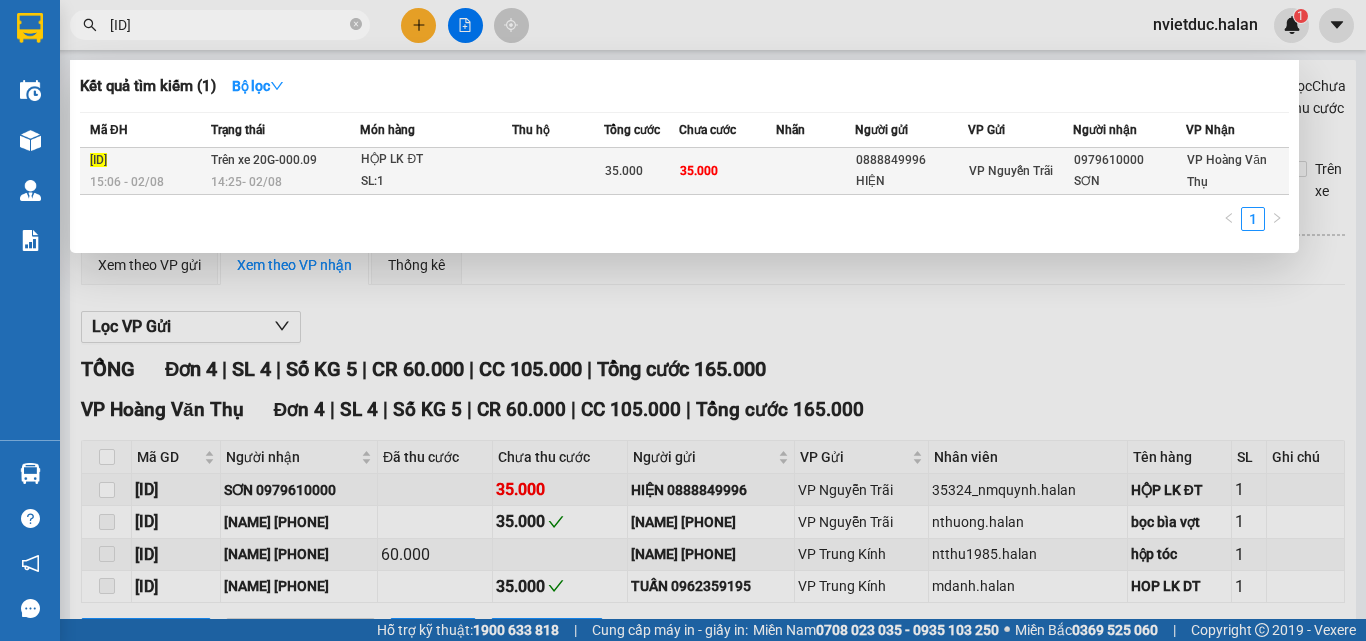 click on "35.000" at bounding box center (624, 171) 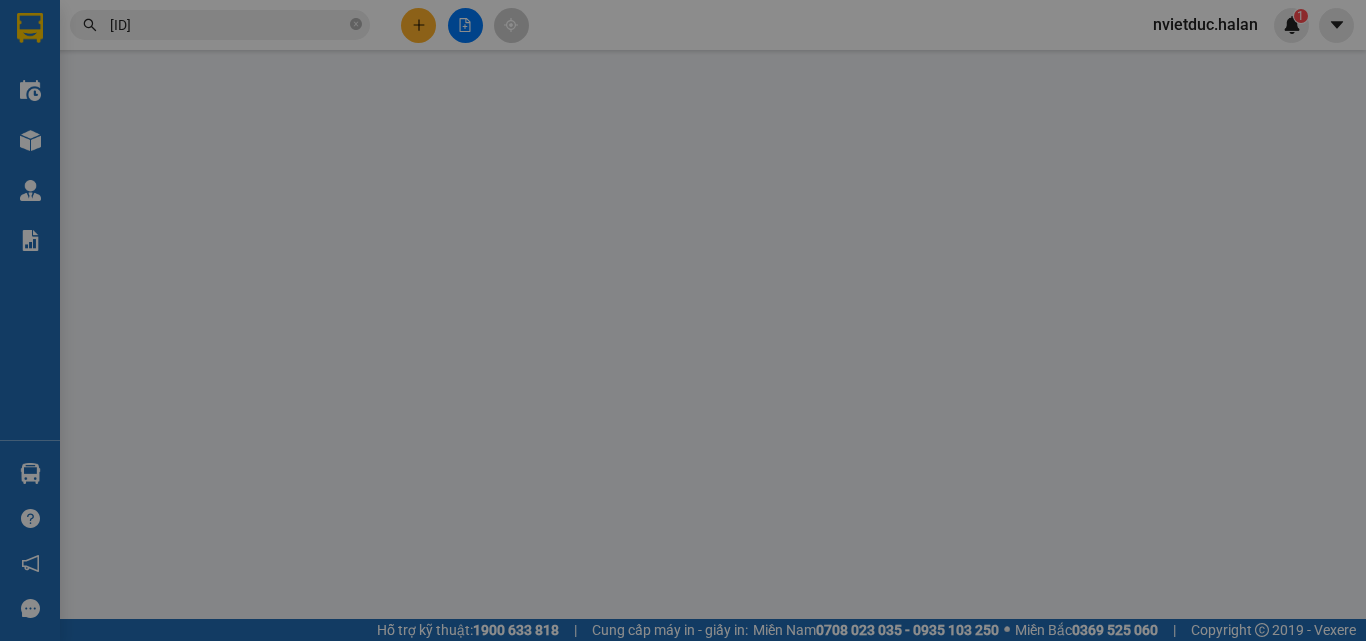 type on "0888849996" 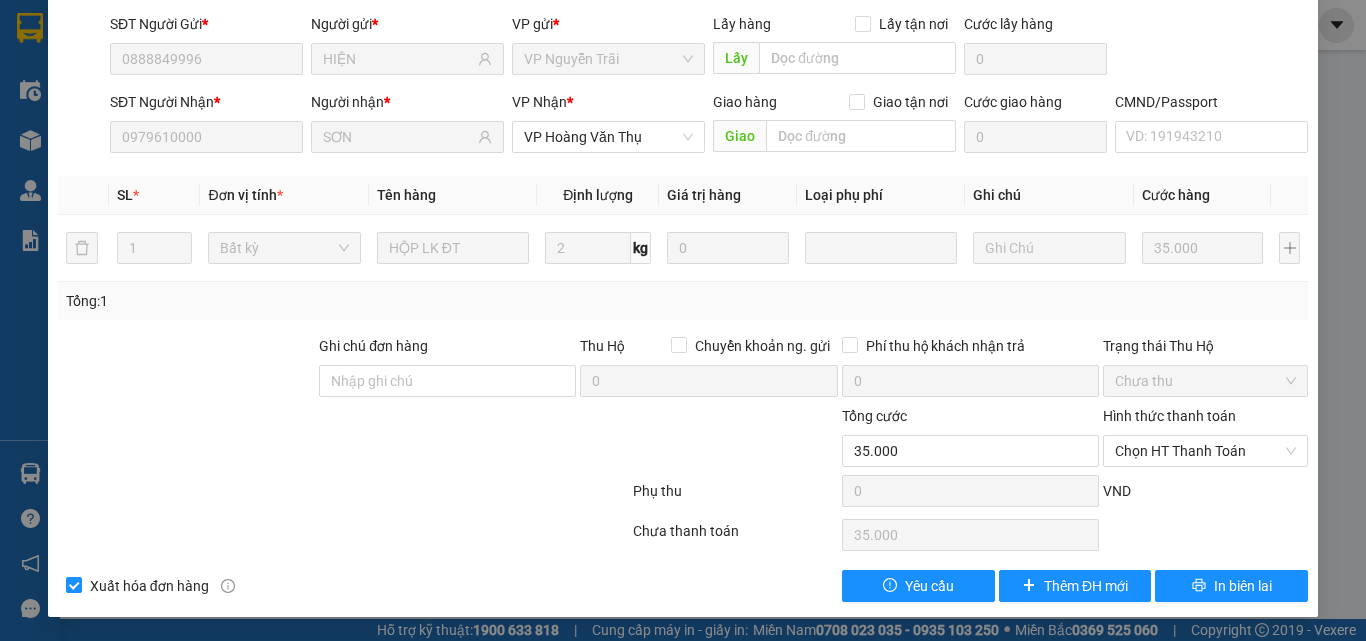scroll, scrollTop: 0, scrollLeft: 0, axis: both 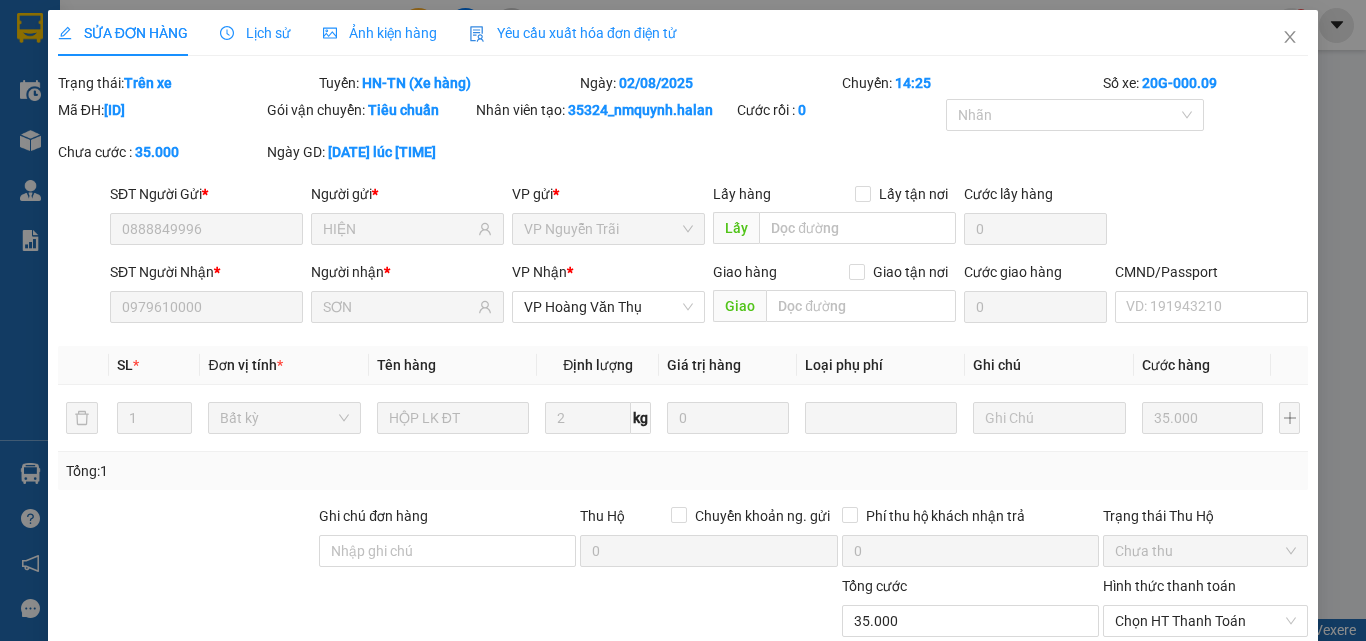 click on "Lịch sử" at bounding box center (255, 33) 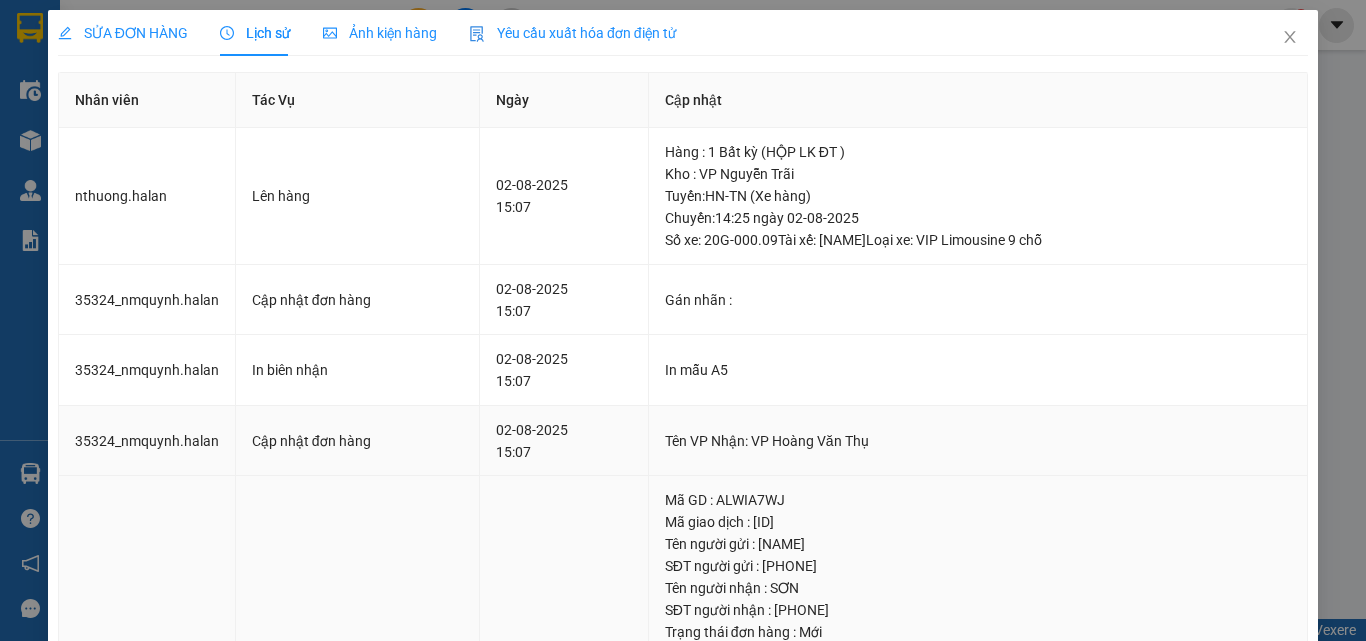 scroll, scrollTop: 253, scrollLeft: 0, axis: vertical 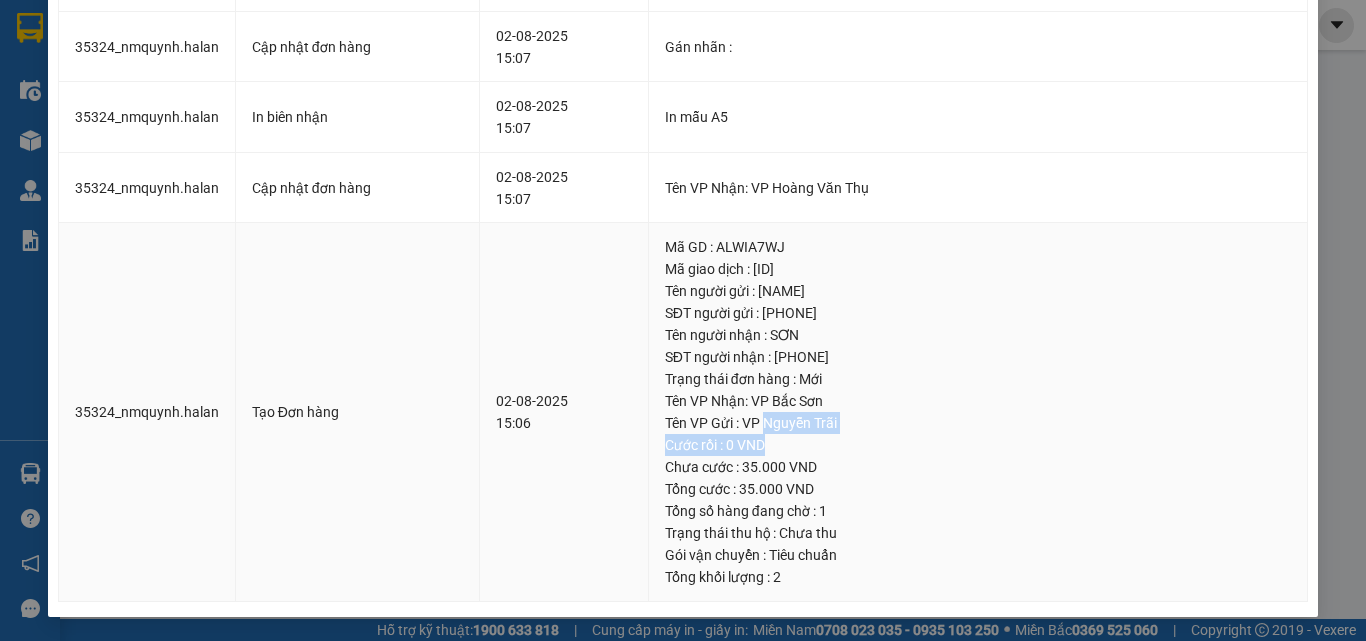 drag, startPoint x: 716, startPoint y: 434, endPoint x: 787, endPoint y: 437, distance: 71.063354 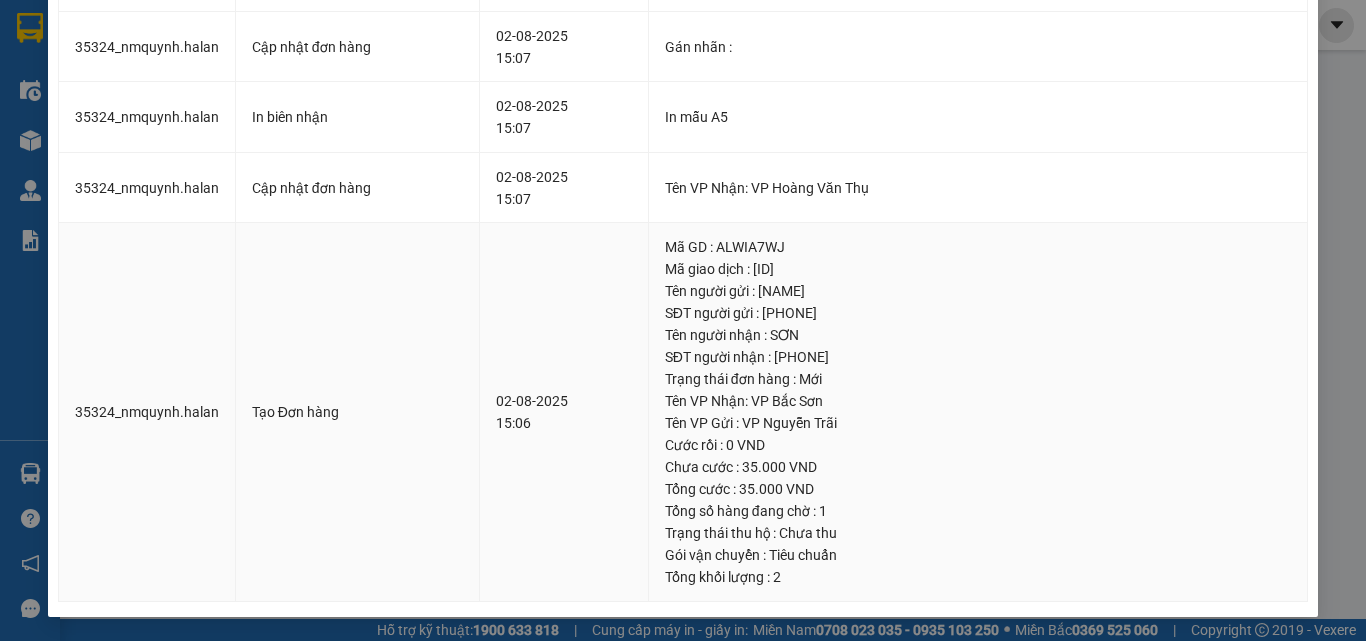 click on "Tên người gửi  : [NAME]" at bounding box center (978, 291) 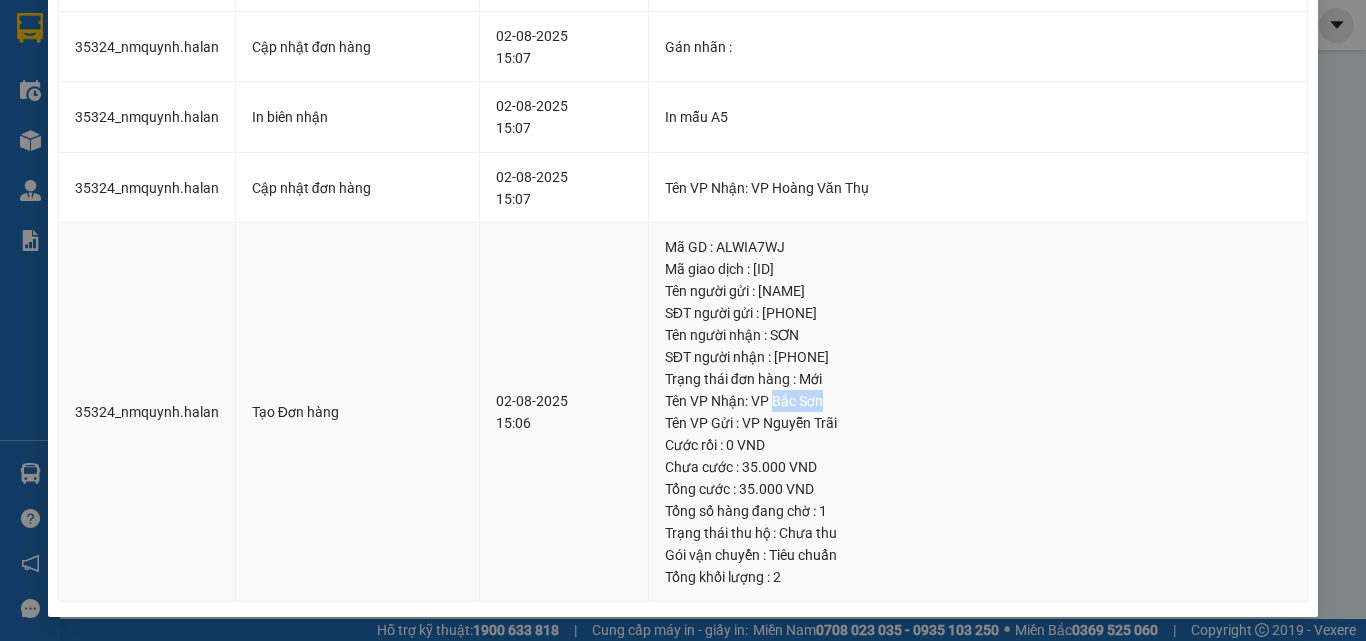 drag, startPoint x: 716, startPoint y: 395, endPoint x: 773, endPoint y: 396, distance: 57.00877 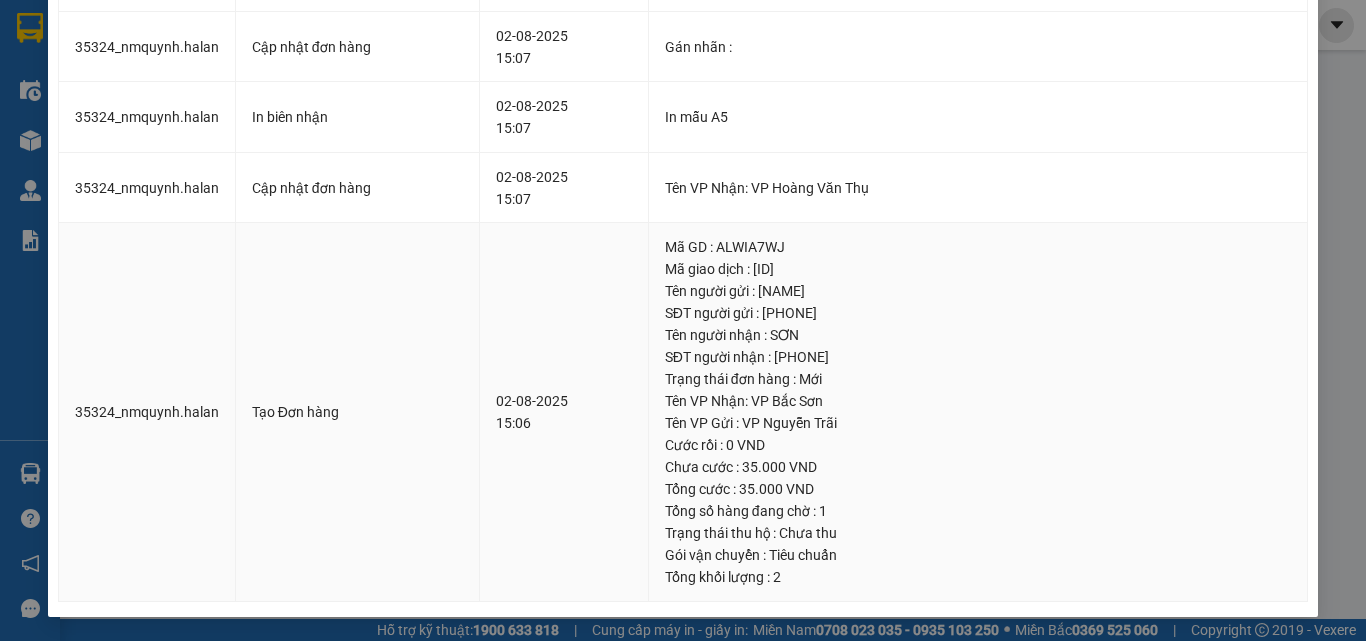 click on "Tên người nhận  : SƠN" at bounding box center (978, 335) 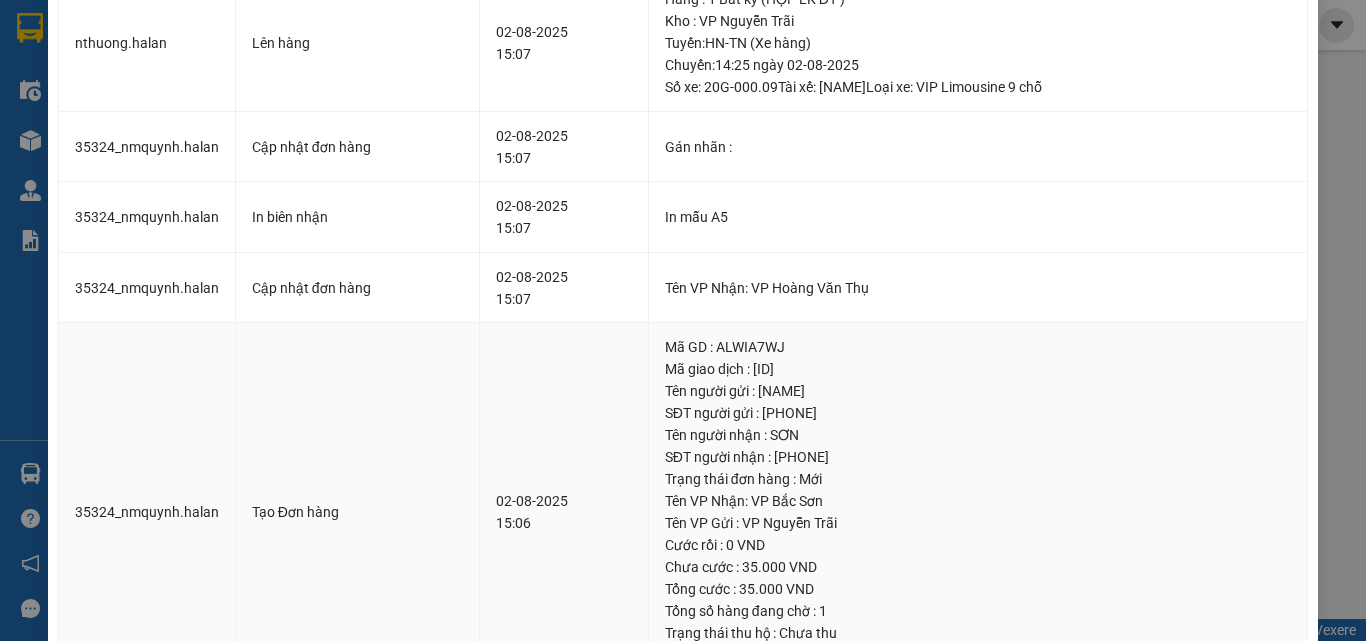 drag, startPoint x: 728, startPoint y: 453, endPoint x: 792, endPoint y: 456, distance: 64.070274 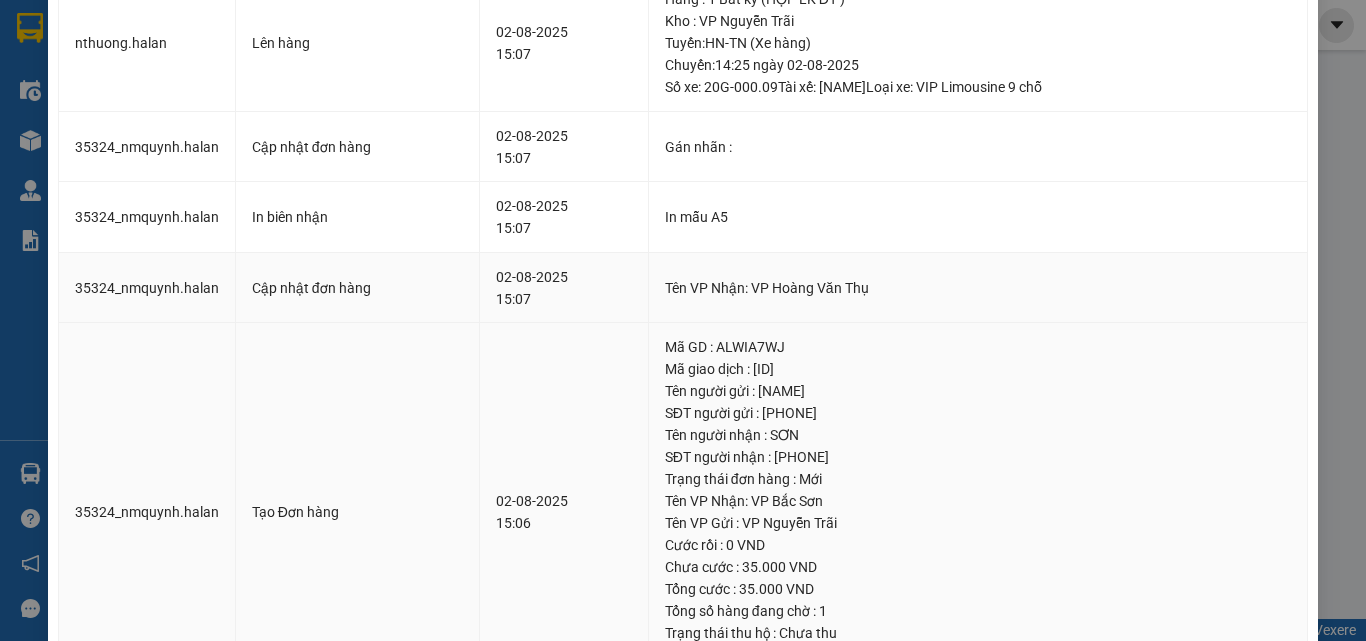 scroll, scrollTop: 0, scrollLeft: 0, axis: both 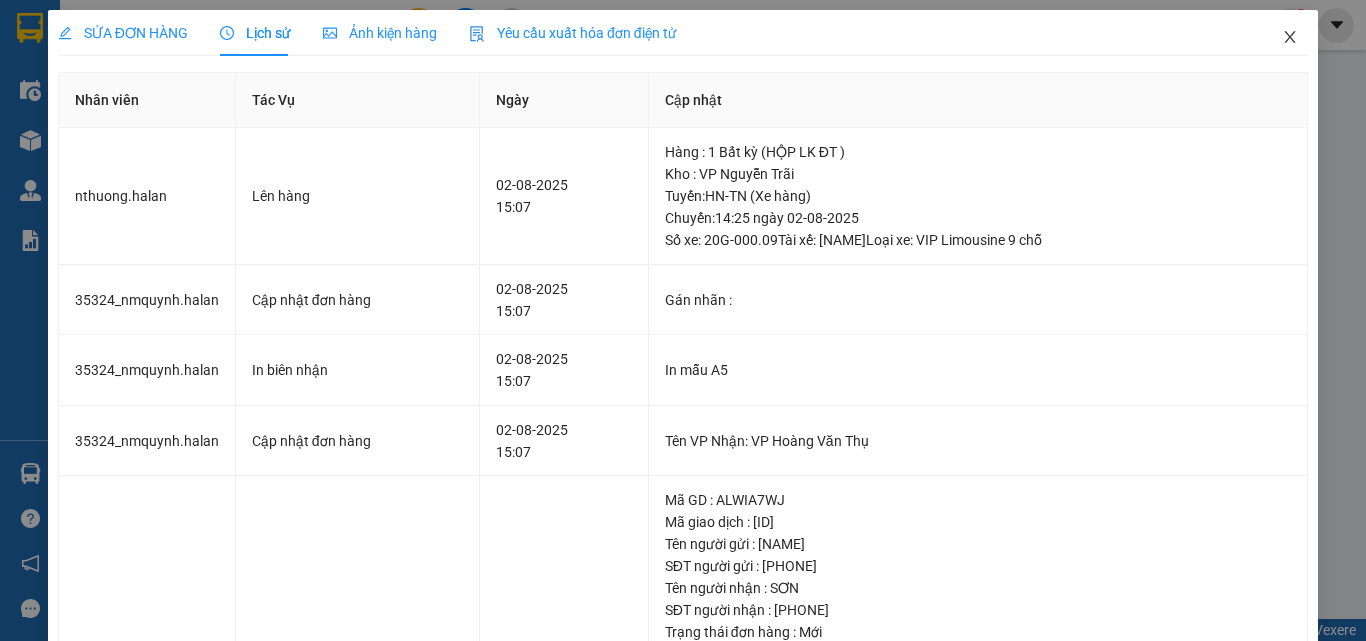 click at bounding box center [1290, 38] 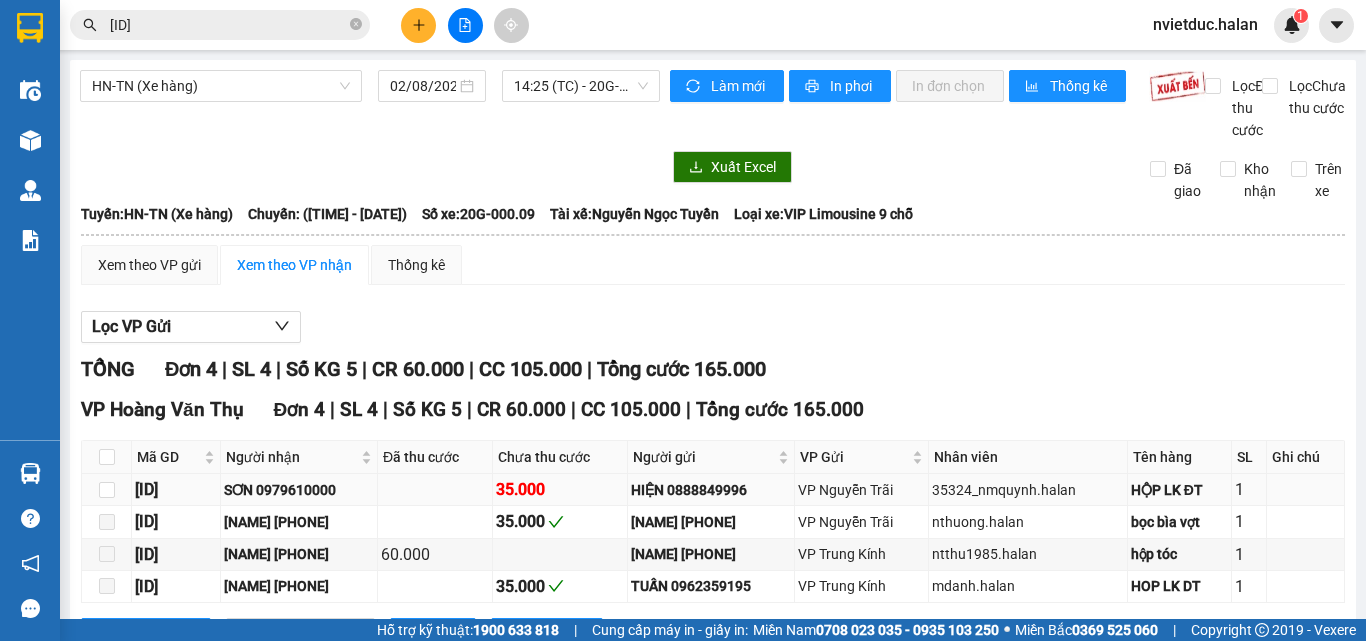 scroll, scrollTop: 100, scrollLeft: 0, axis: vertical 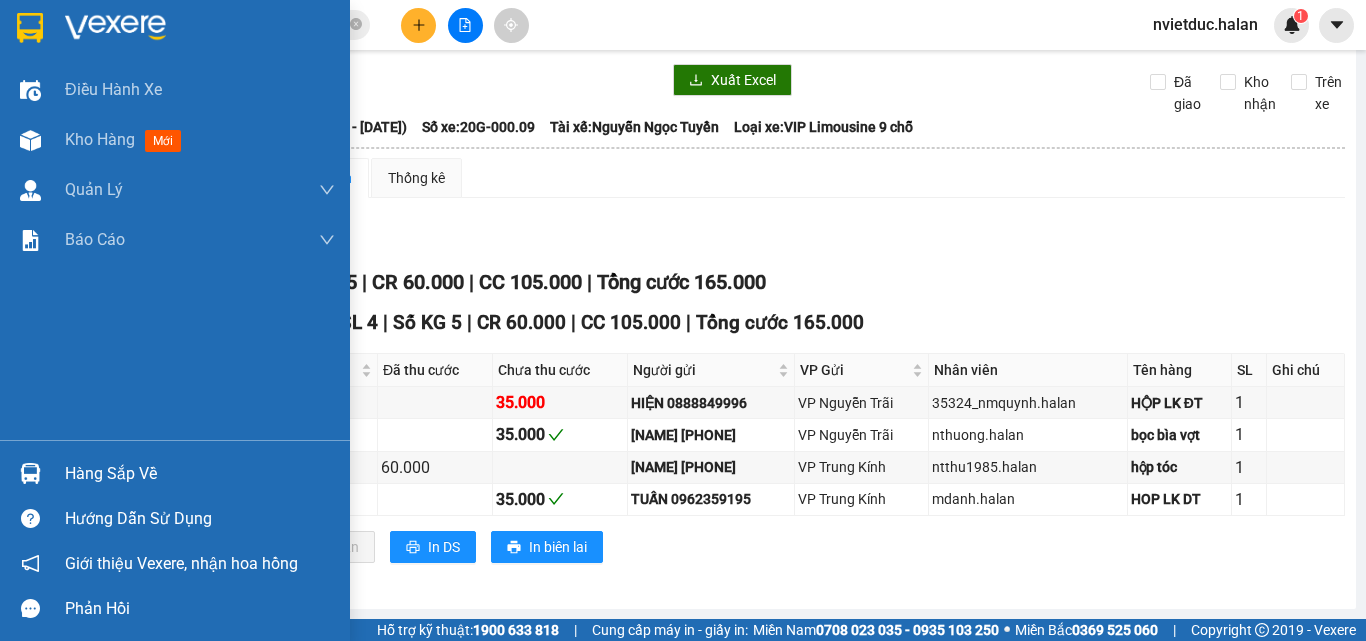 click at bounding box center (30, 473) 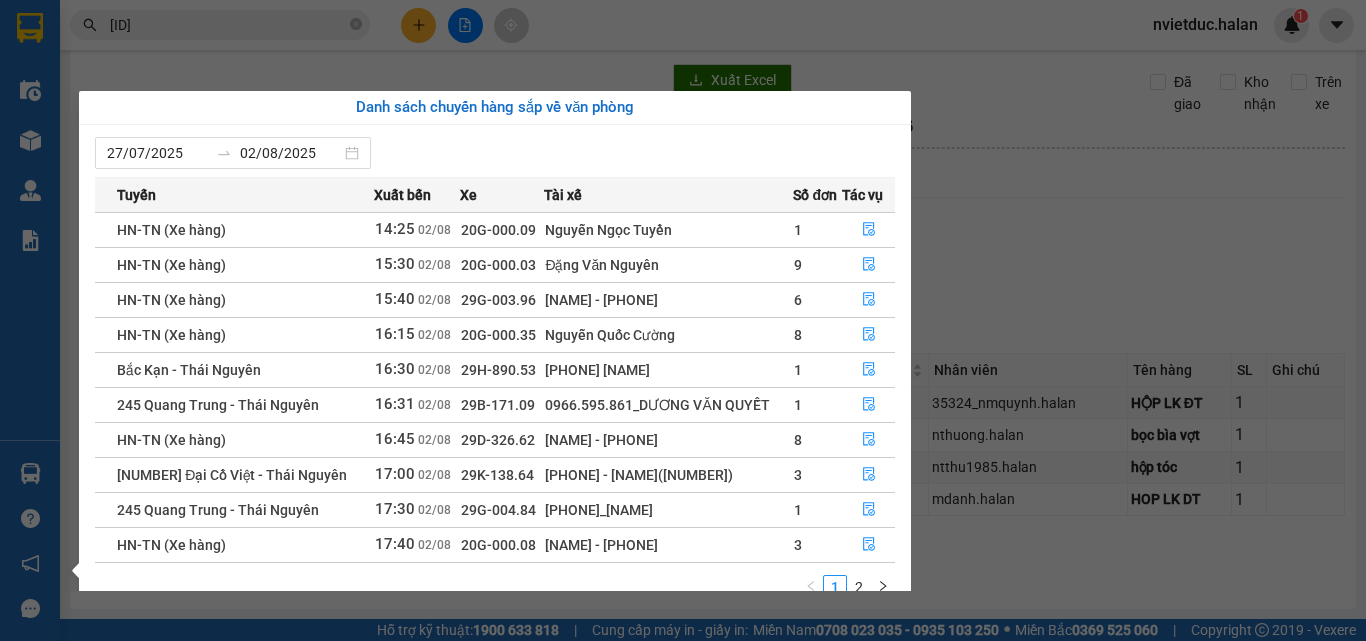 click on "Mã ĐH Trạng thái Món hàng Thu hộ Tổng cước Chưa cước Nhãn Người gửi VP Gửi Người nhận VP Nhận [ID] [TIME] - [DATE] VP Nhận   [ID] [TIME]  -   [DATE] HỘP LK ĐT SL:  1 35.000 35.000 [PHONE] [NAME] VP Tân Triều TC: 1 [NAME], [DISTRICT], [CITY] [PHONE] [NAME] VP Hoàng Văn Thụ [ID] [TIME] - [DATE] Đã giao   [TIME] -   [DATE] PB TỜ RƠI SL:  1 35.000 [PHONE] [NAME] VP Hà Đông [PHONE] [NAME] VP Hoàng Văn Thụ [ID] [TIME] - [DATE] Đã giao   [TIME] - [DATE] BỌC TRANH GỖ SL:  1 150.000 [PHONE] [NAME] [NAME] VP Võ Chí Công TC: (cần ngáng+dây) 7 ngách 27... [PHONE] [NAME] VP Hoàng Văn Thụ [ID] [TIME] - [DATE] Đã giao   [TIME] - [DATE] BỌC SL:  1 40.000 [PHONE] [NAME] VP Trung Kính [PHONE] [NAME] VP Hoàng Văn Thụ [ID] [TIME] - [DATE] Đã giao   [TIME] - [DATE] HỘP PL SL:  1 125.000 [PHONE] [NAME] VP Hoàng Văn Thụ [PHONE] [NAME]" at bounding box center [683, 320] 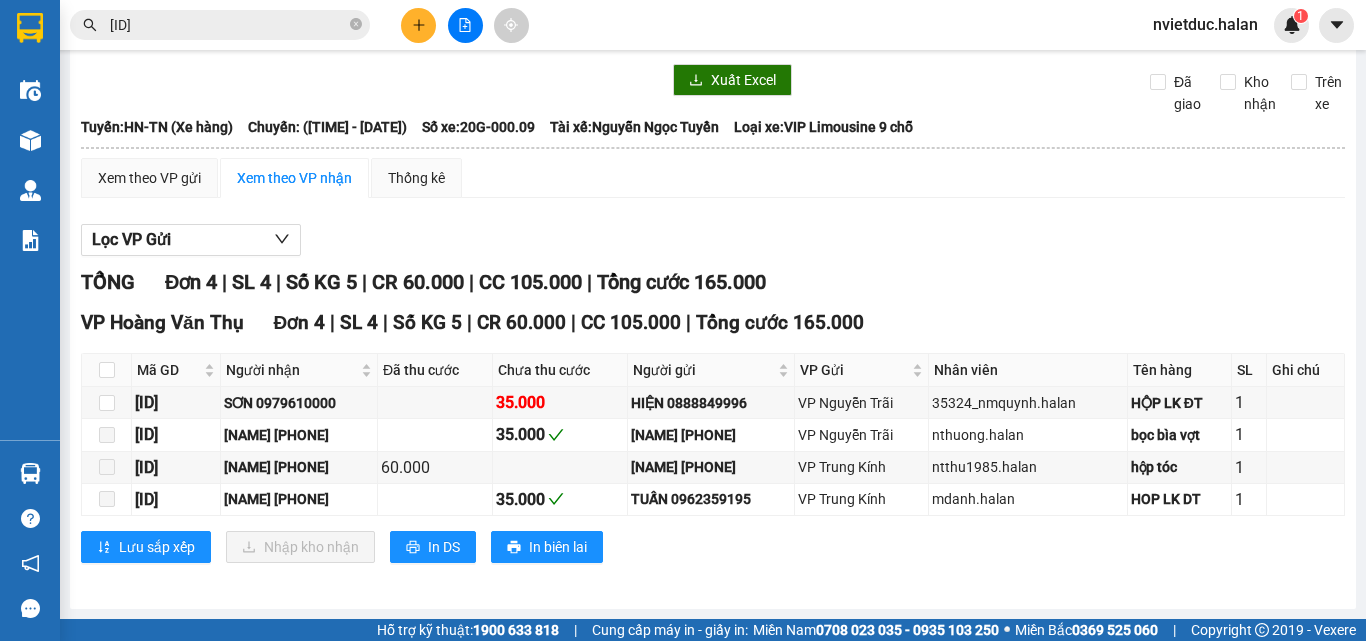 scroll, scrollTop: 0, scrollLeft: 0, axis: both 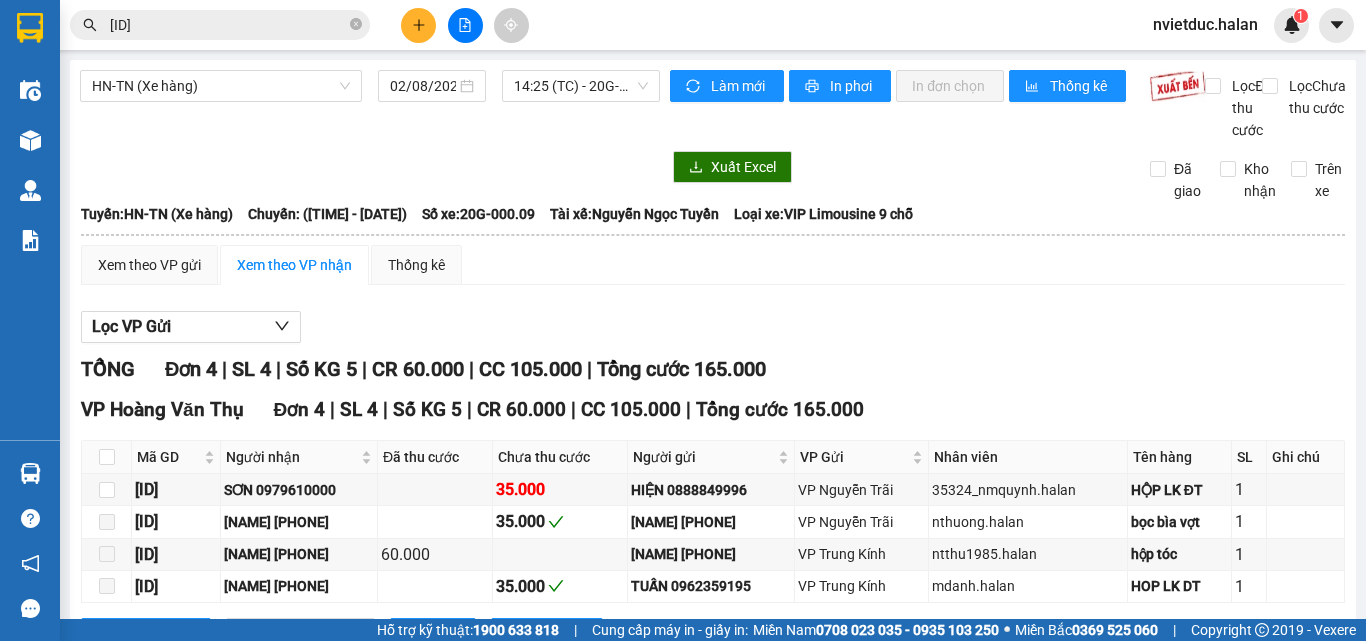 click on "[ID]" at bounding box center (228, 25) 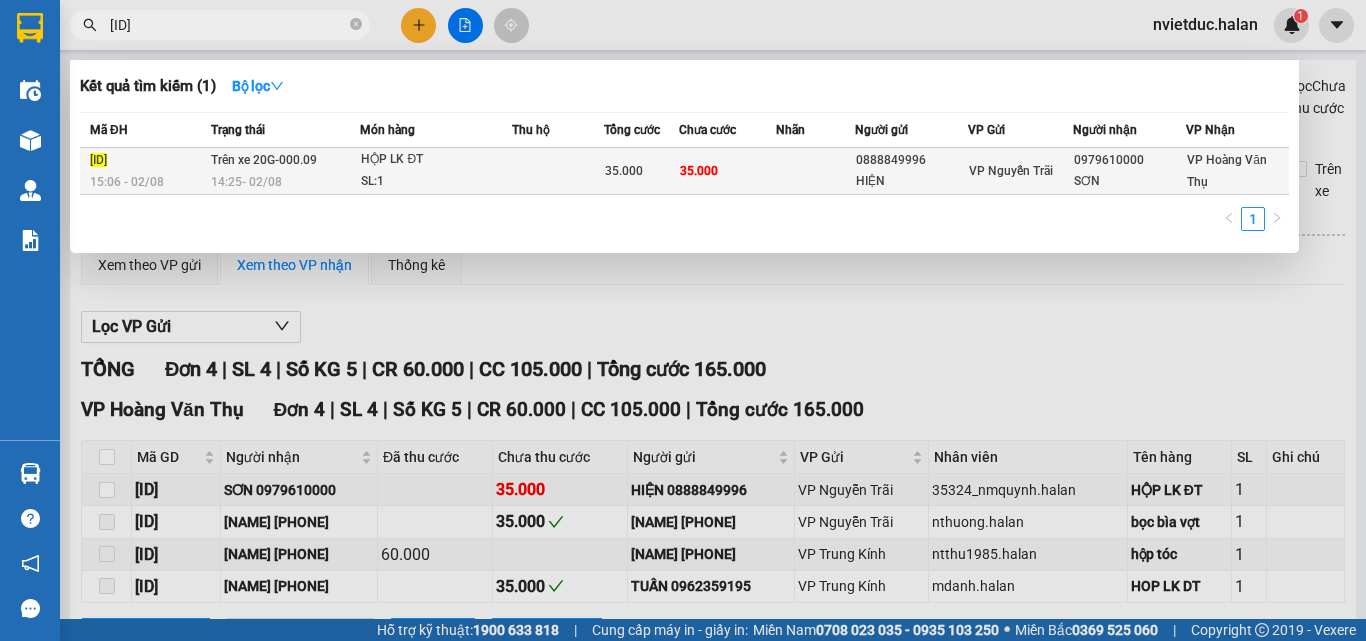 click on "0888849996" at bounding box center (911, 160) 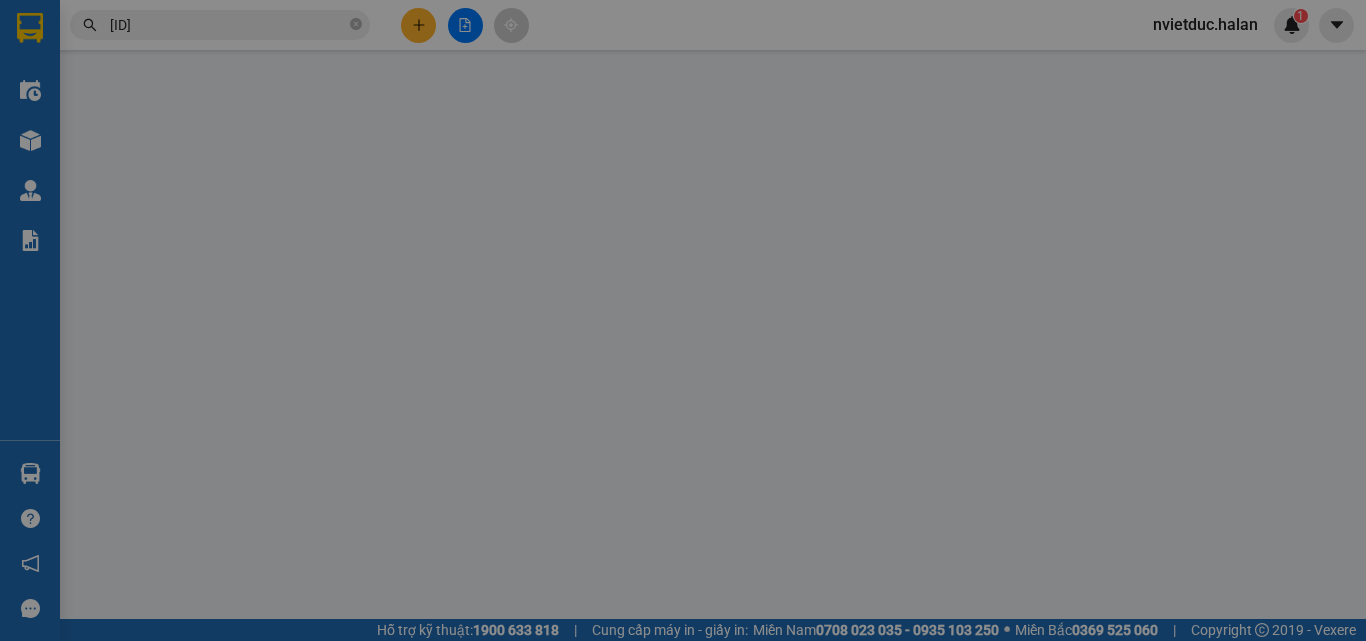 type on "0888849996" 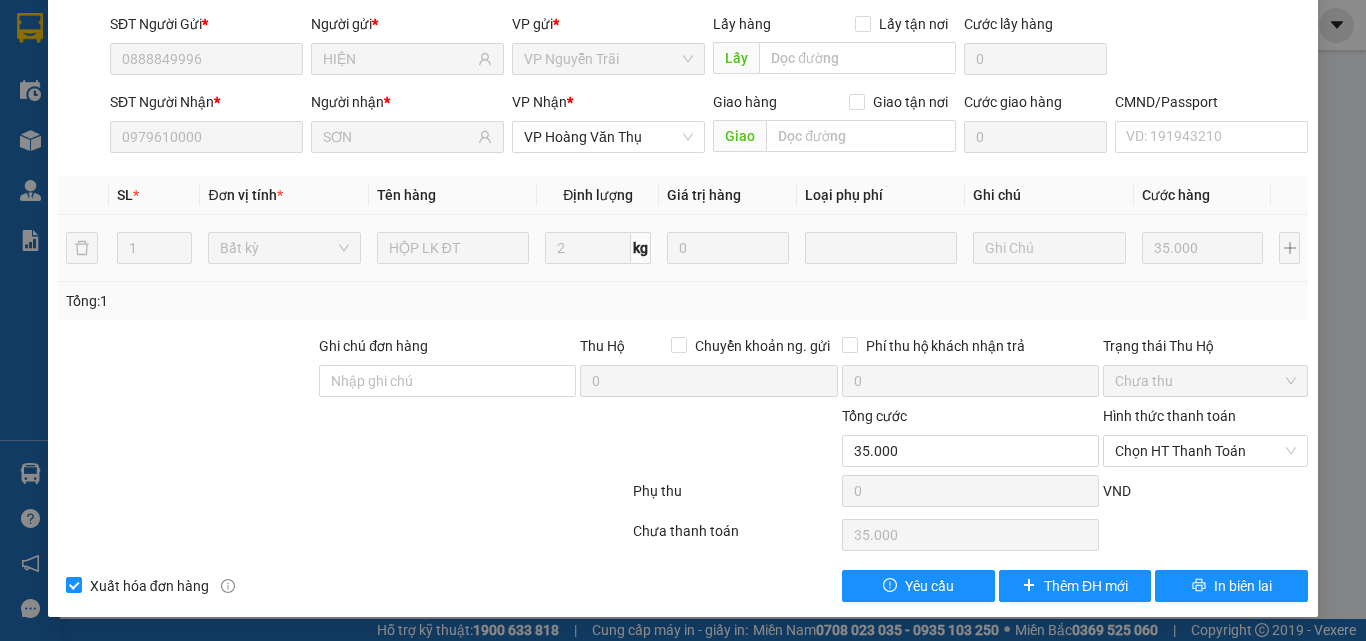 scroll, scrollTop: 0, scrollLeft: 0, axis: both 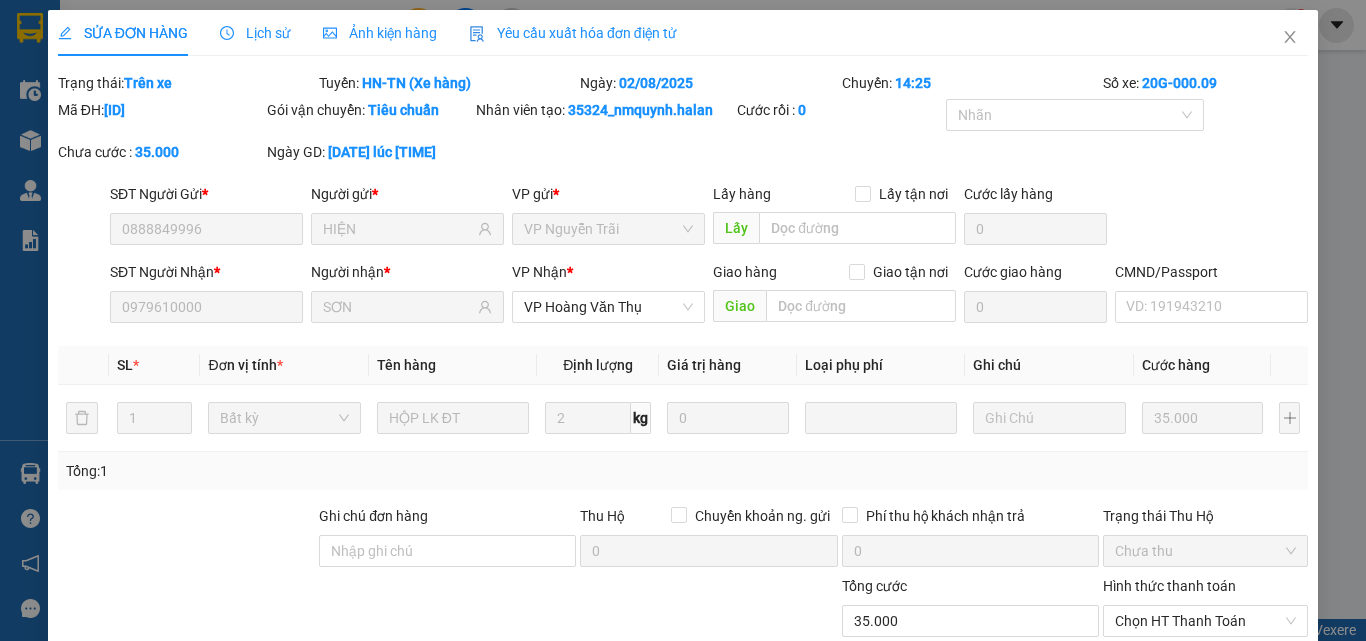 click on "Lịch sử" at bounding box center (255, 33) 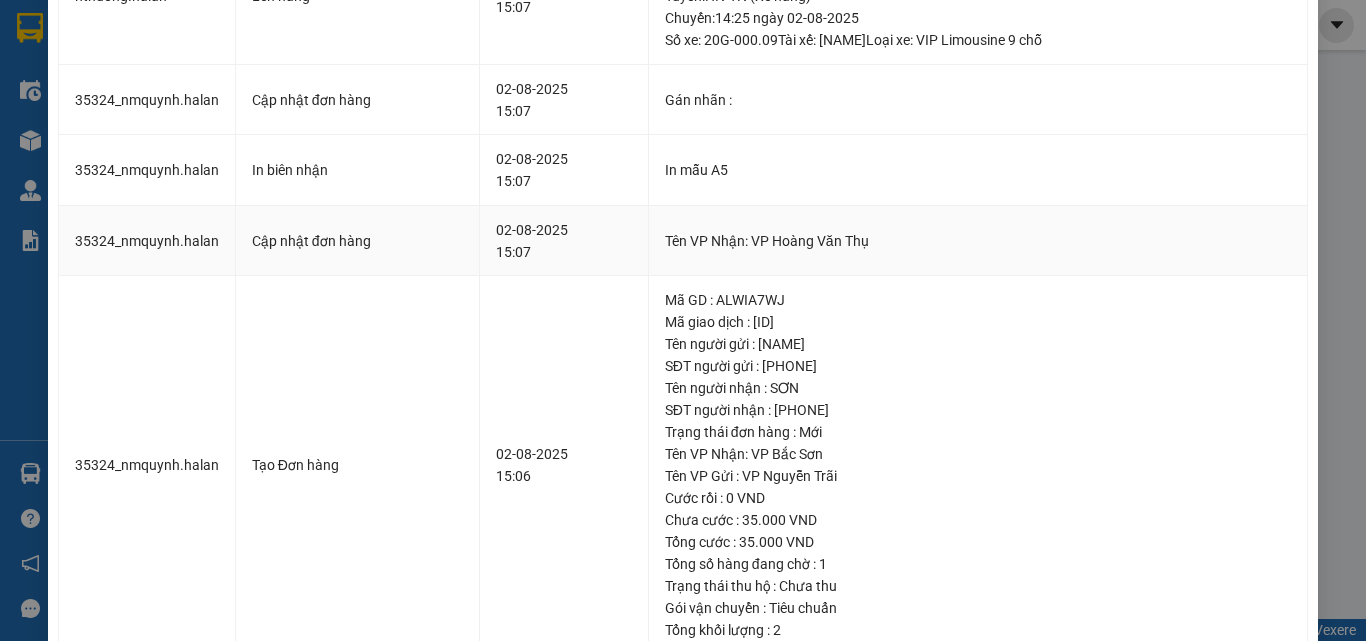 scroll, scrollTop: 253, scrollLeft: 0, axis: vertical 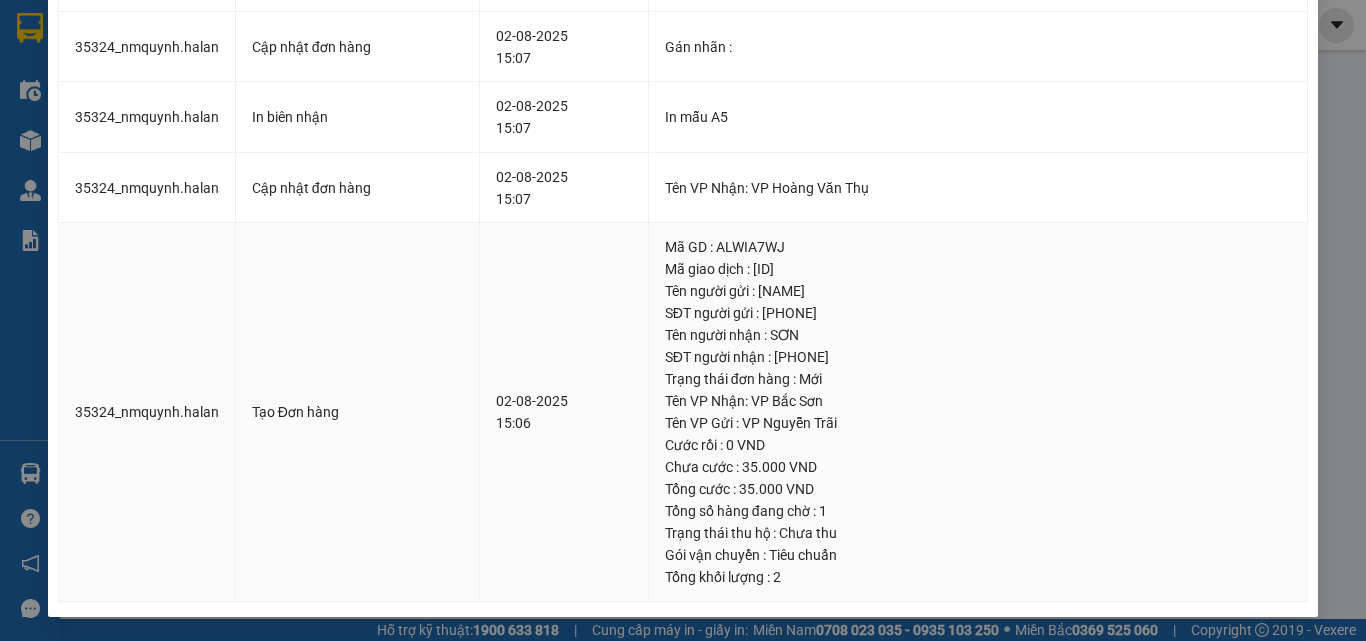 drag, startPoint x: 751, startPoint y: 364, endPoint x: 796, endPoint y: 363, distance: 45.01111 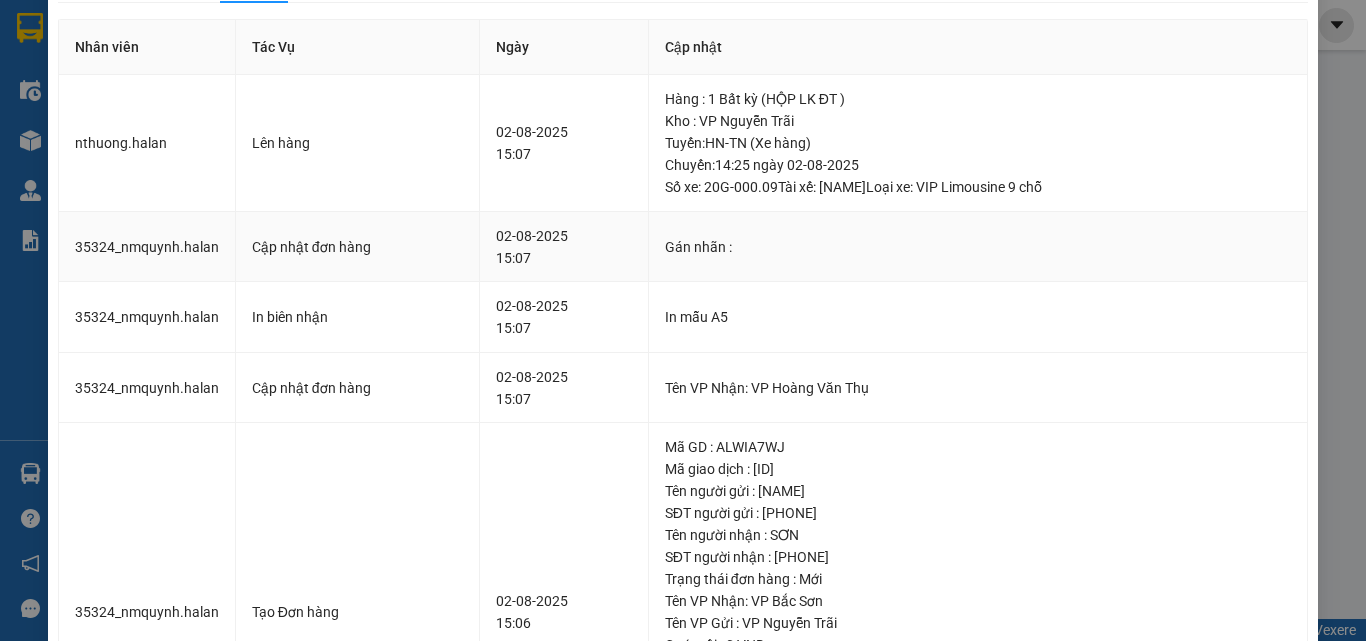 click on "[DATE] [TIME]" at bounding box center (564, 247) 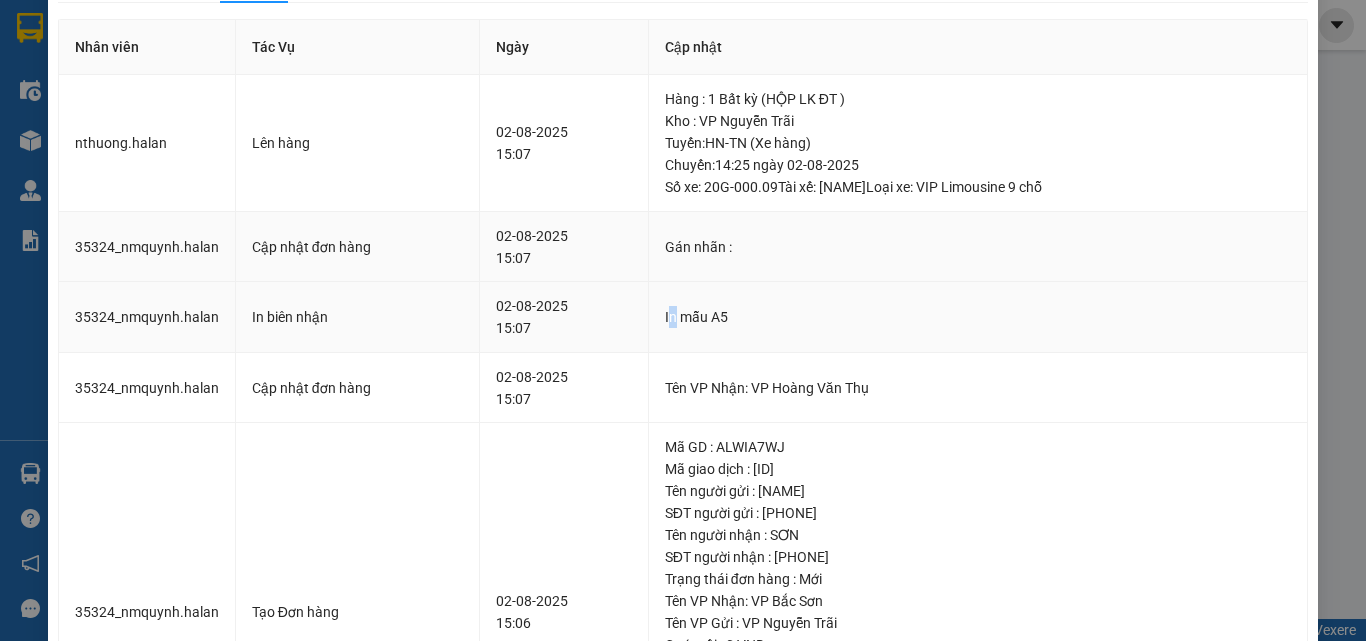 click on "In mẫu A5" at bounding box center [978, 317] 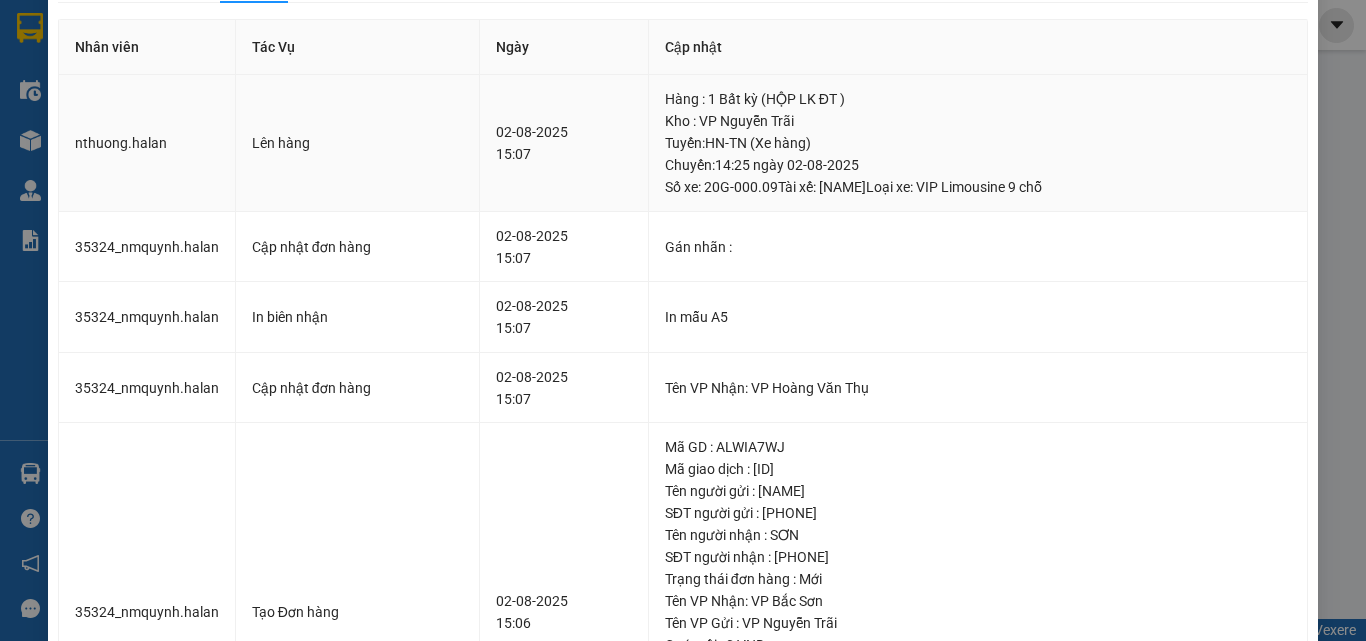 click on "Tuyến  :  HN-TN (Xe hàng) Chuyến:  [TIME]   ngày [DATE] Số xe:   20G-000.09  Tài xế: [NAME]  Loại xe: VIP Limousine 9 chỗ" at bounding box center (978, 165) 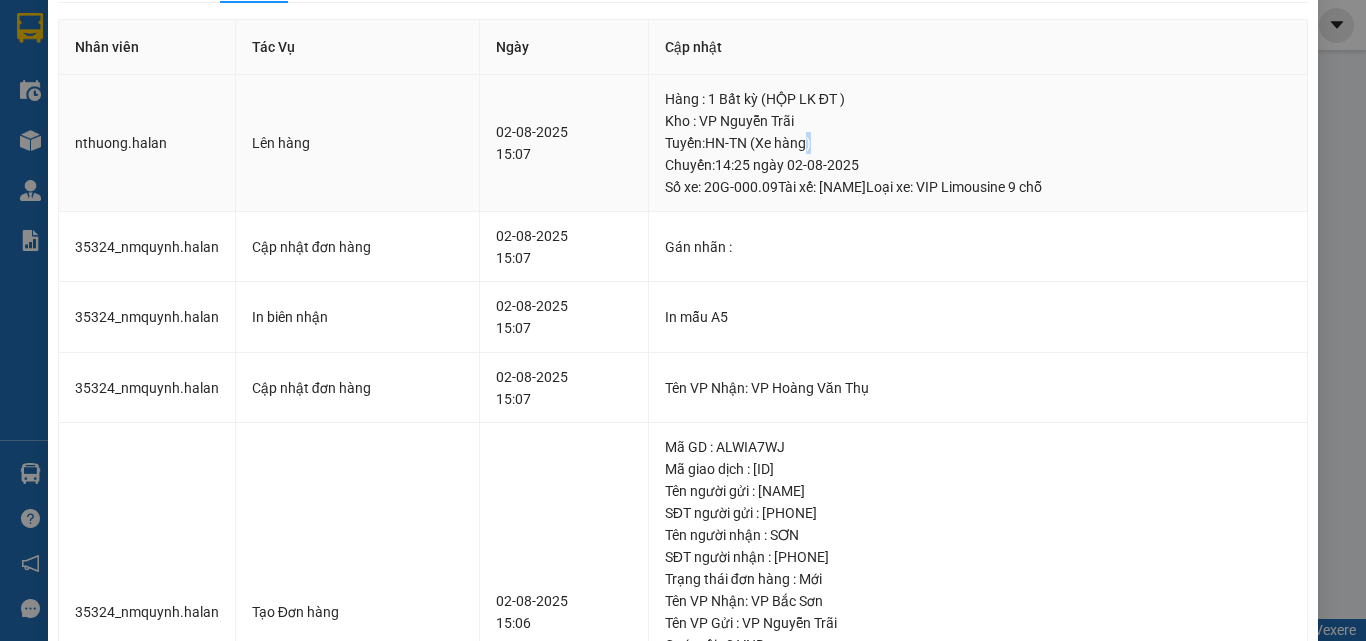 drag, startPoint x: 816, startPoint y: 153, endPoint x: 905, endPoint y: 182, distance: 93.60555 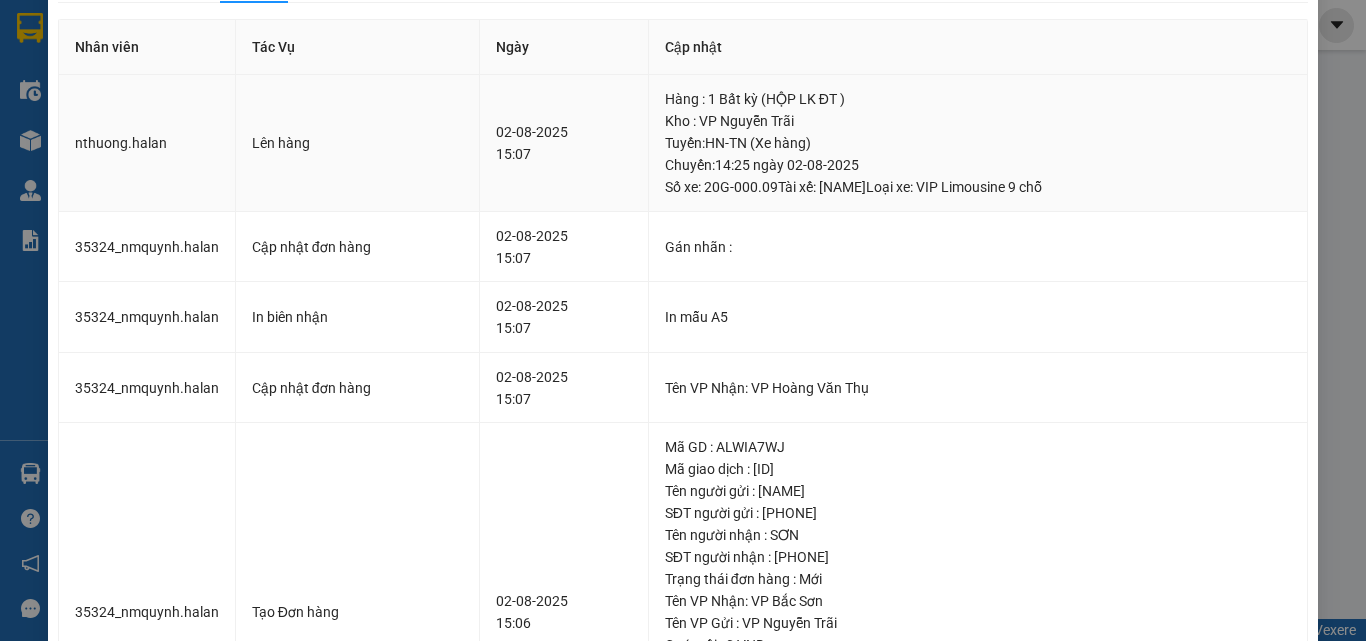 click on "Tuyến  :  HN-TN (Xe hàng) Chuyến:  [TIME]   ngày [DATE] Số xe:   20G-000.09  Tài xế: [NAME]  Loại xe: VIP Limousine 9 chỗ" at bounding box center [978, 165] 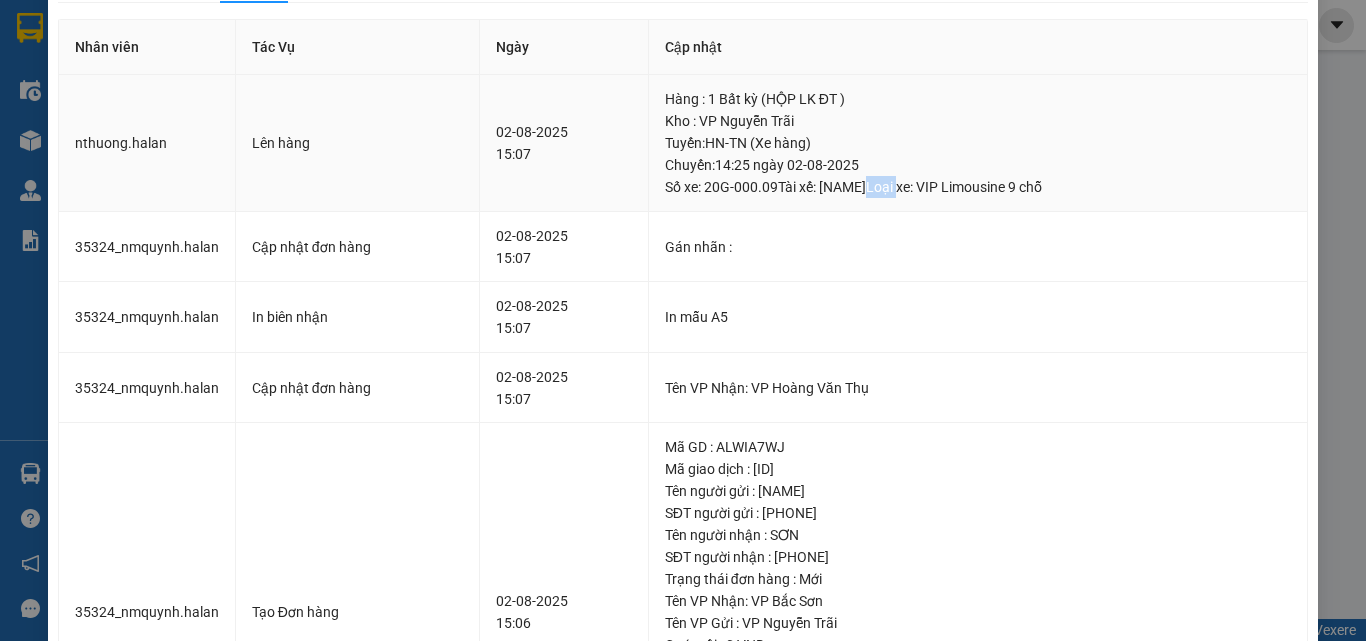 drag, startPoint x: 908, startPoint y: 182, endPoint x: 715, endPoint y: 130, distance: 199.88246 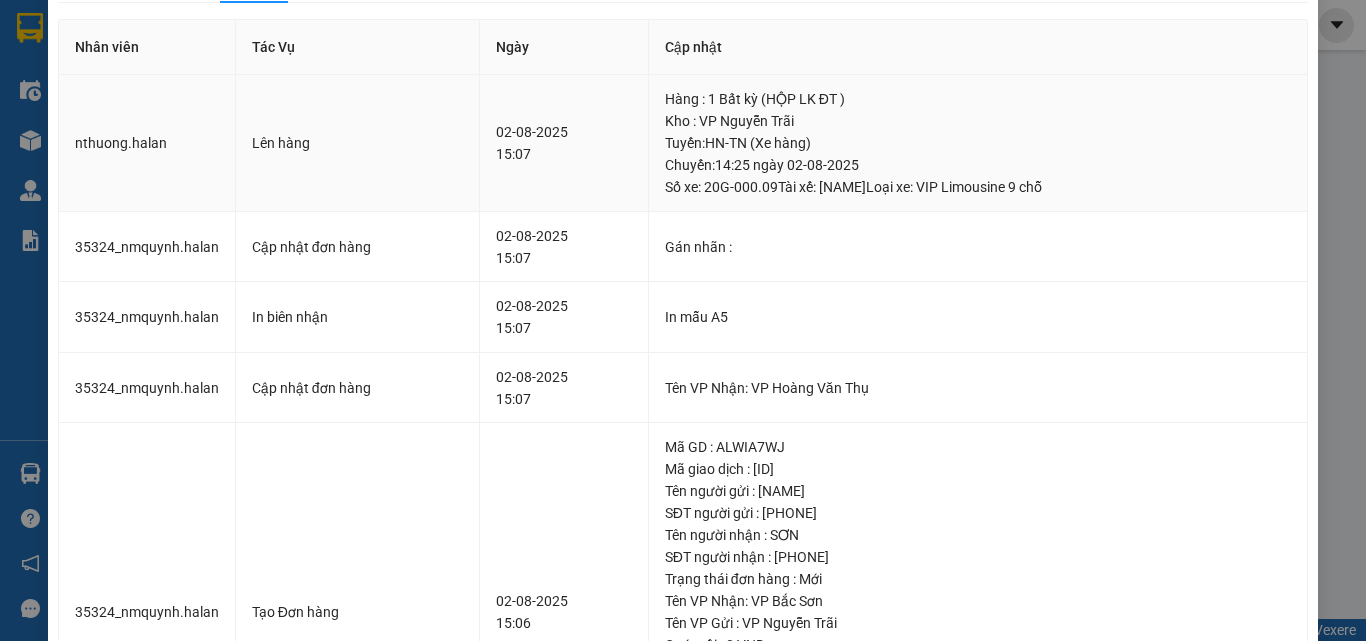 click on "Kho  : VP Nguyễn Trãi" at bounding box center [978, 121] 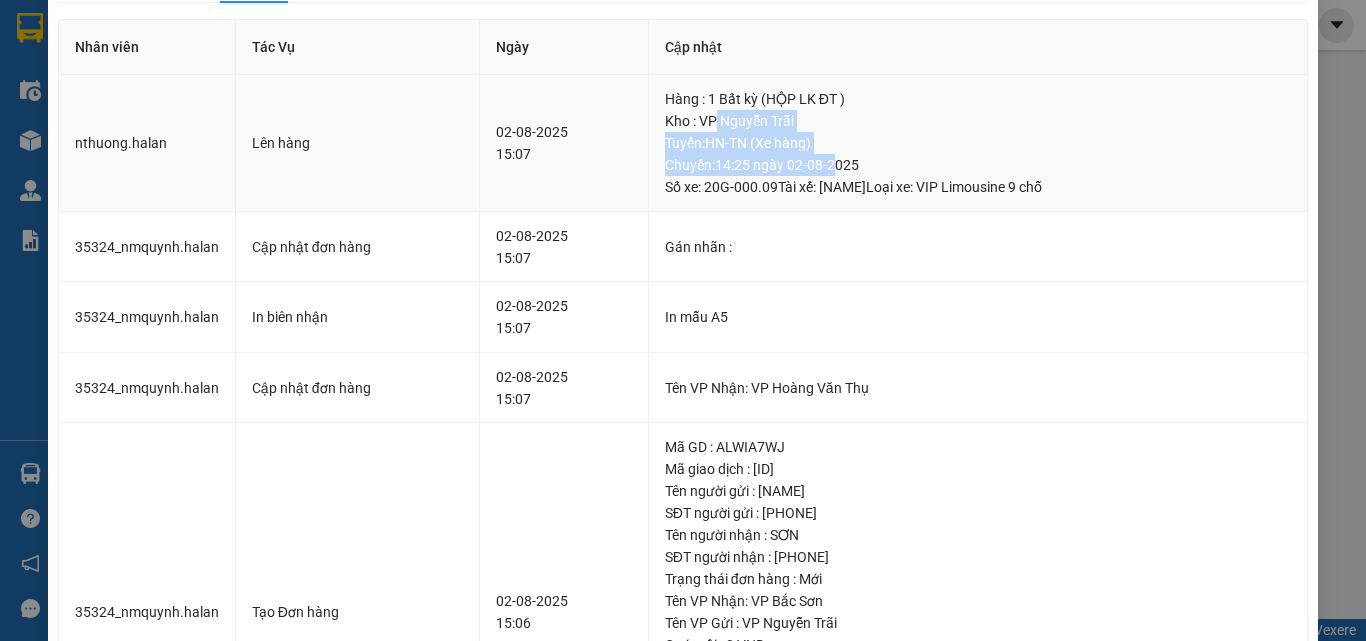drag, startPoint x: 663, startPoint y: 124, endPoint x: 796, endPoint y: 163, distance: 138.60014 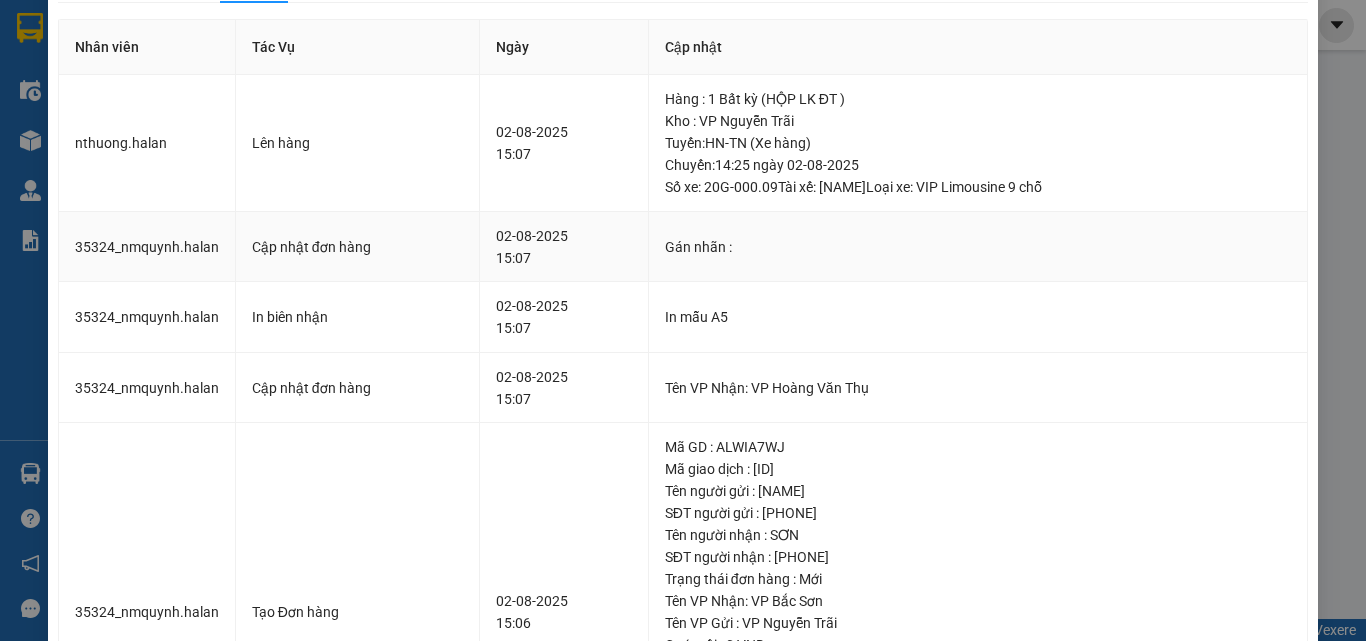 drag, startPoint x: 593, startPoint y: 238, endPoint x: 588, endPoint y: 227, distance: 12.083046 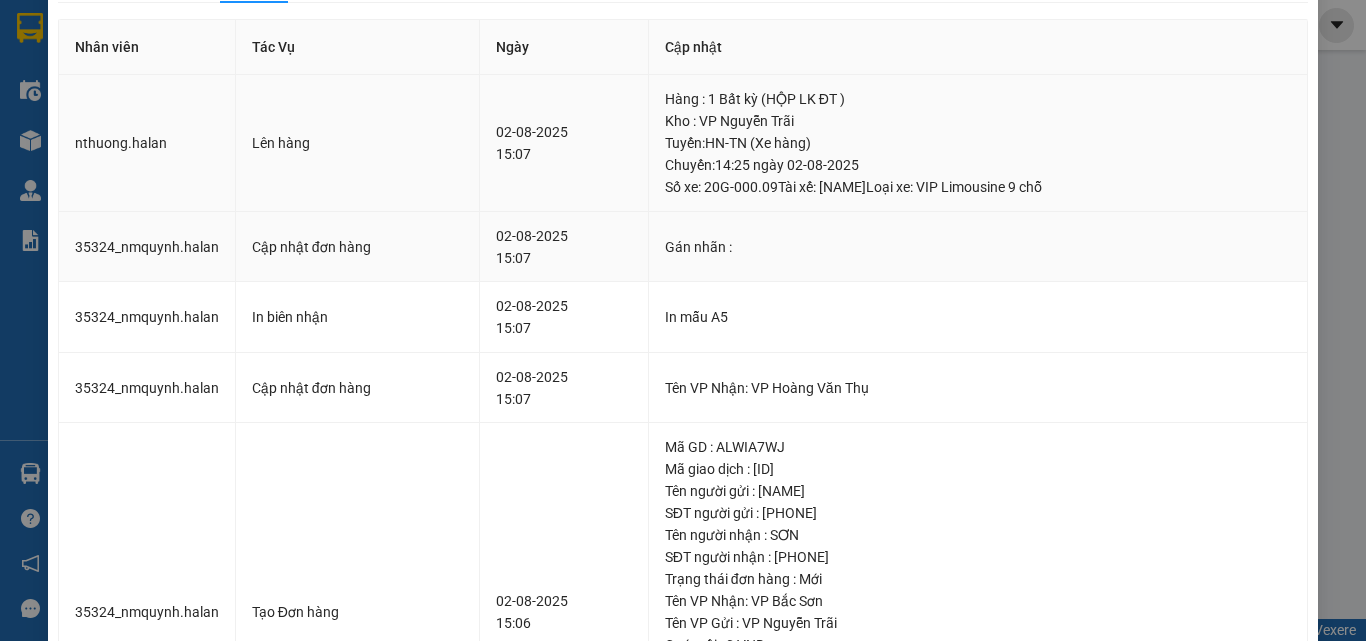 scroll, scrollTop: 0, scrollLeft: 0, axis: both 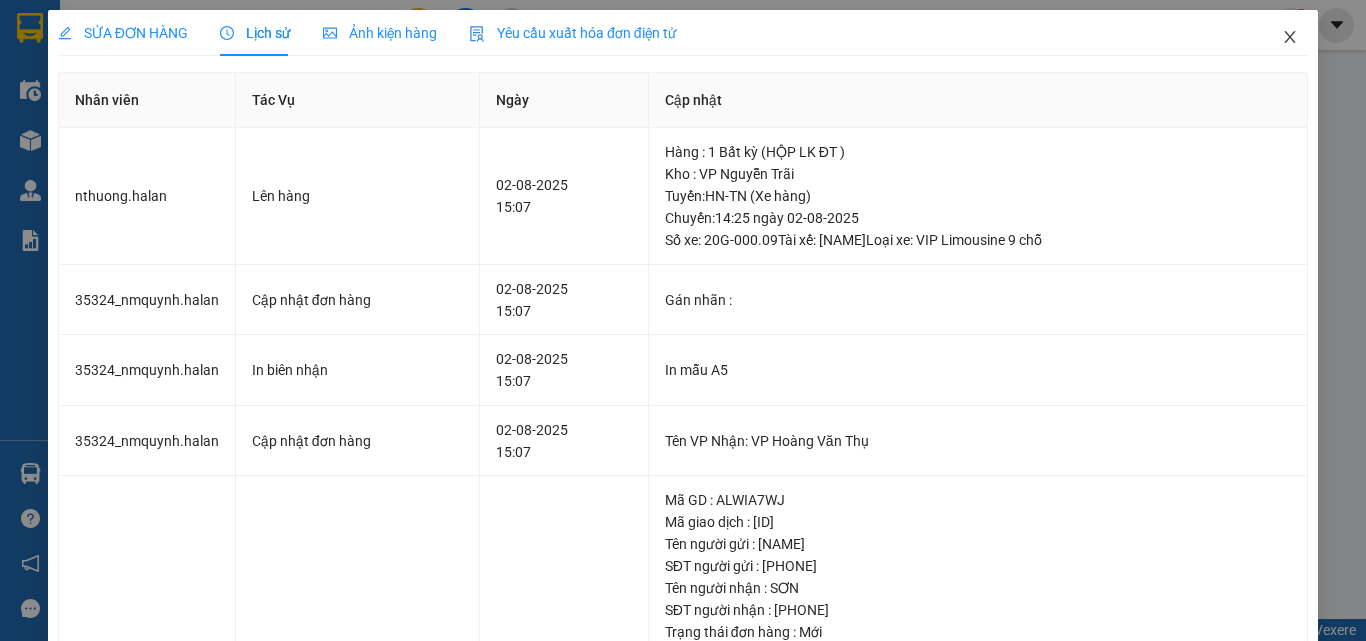 click at bounding box center [1290, 38] 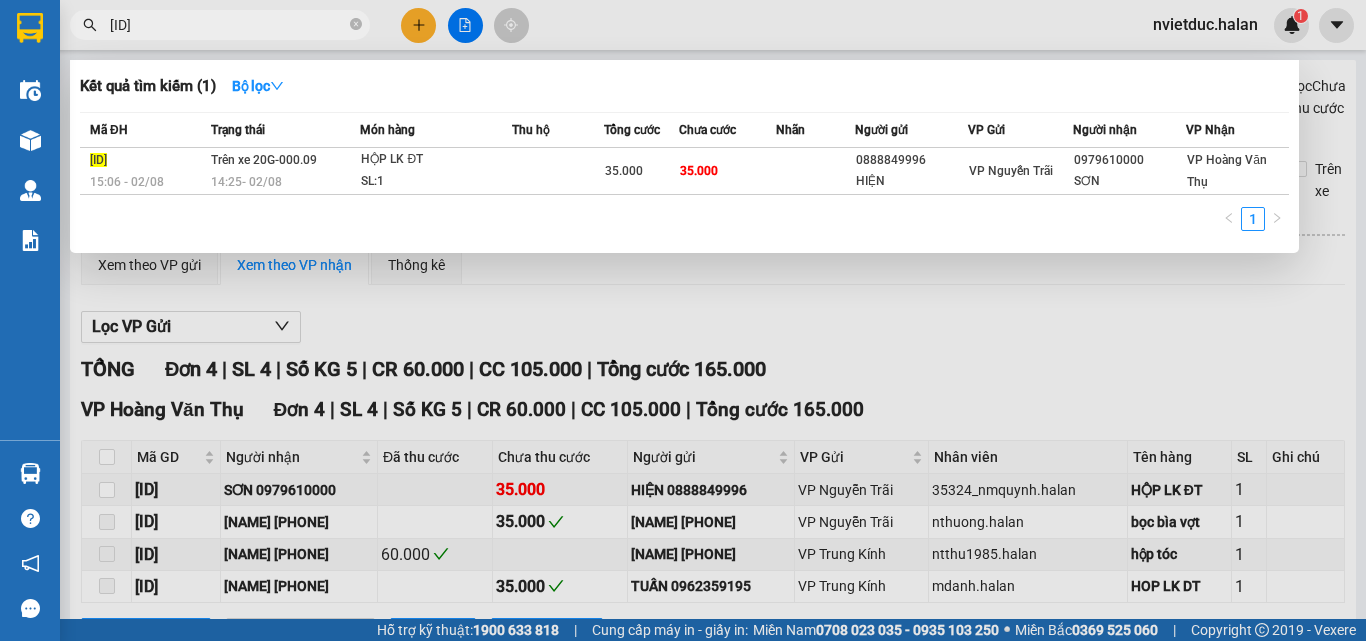 drag, startPoint x: 289, startPoint y: 29, endPoint x: 298, endPoint y: 22, distance: 11.401754 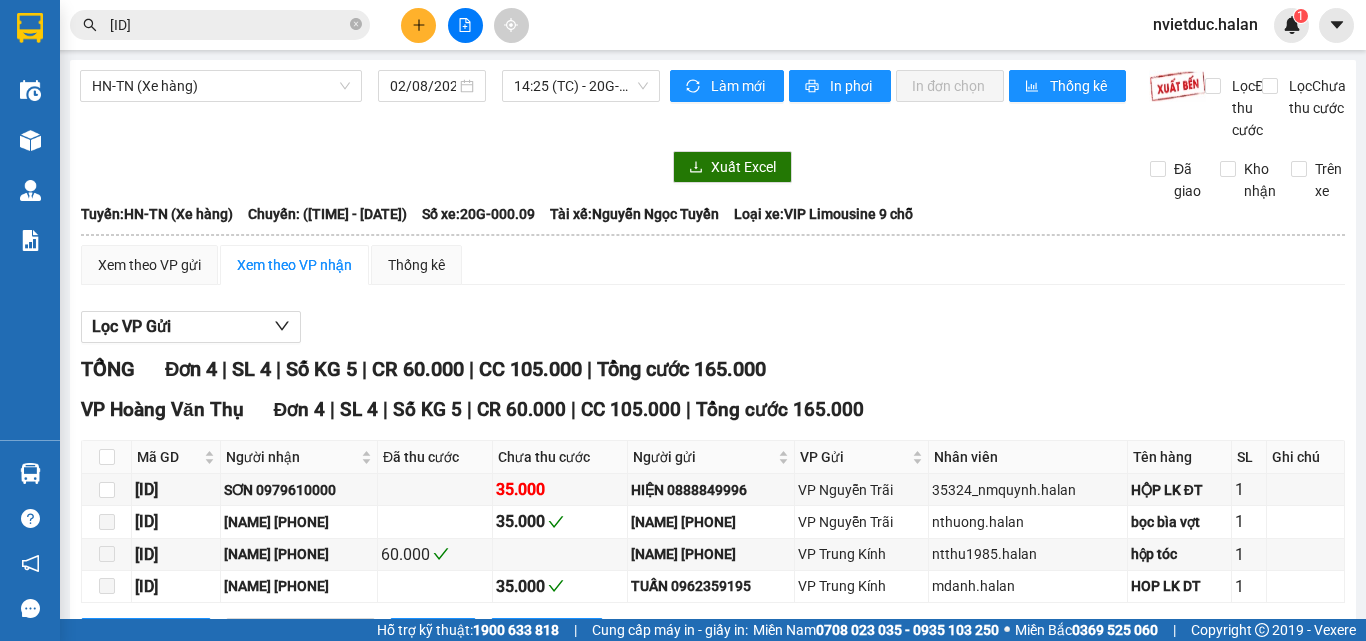 click on "[ID]" at bounding box center (228, 25) 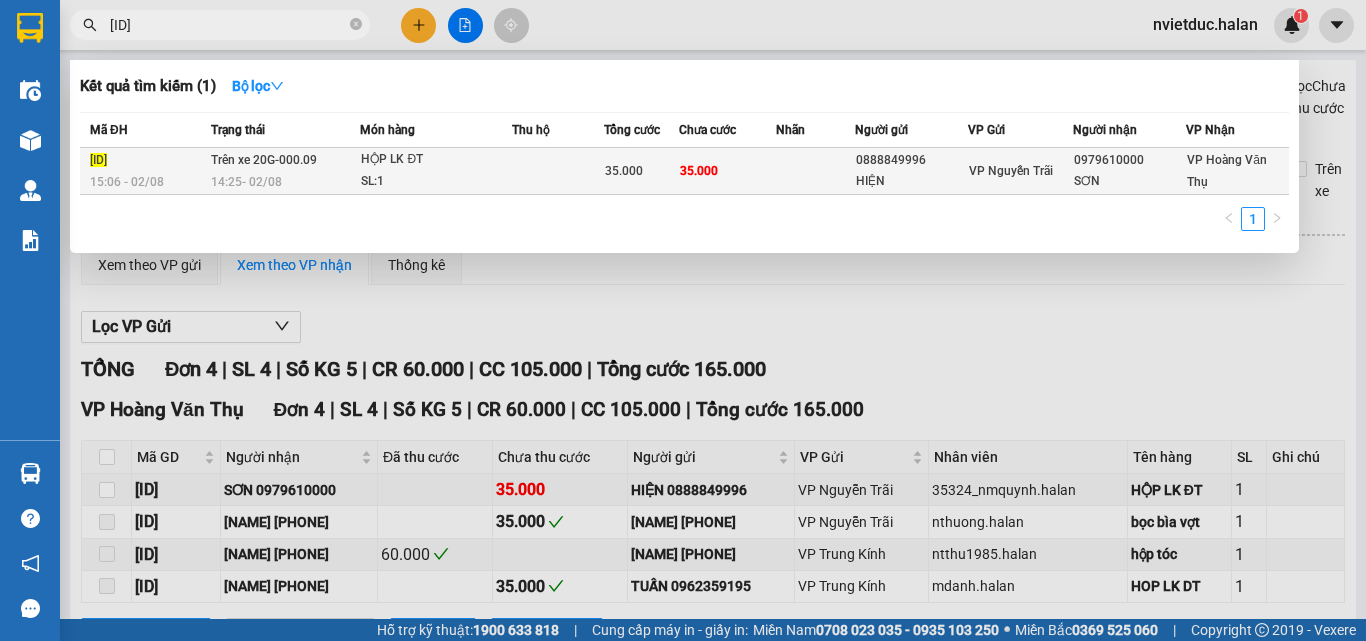 click at bounding box center (557, 171) 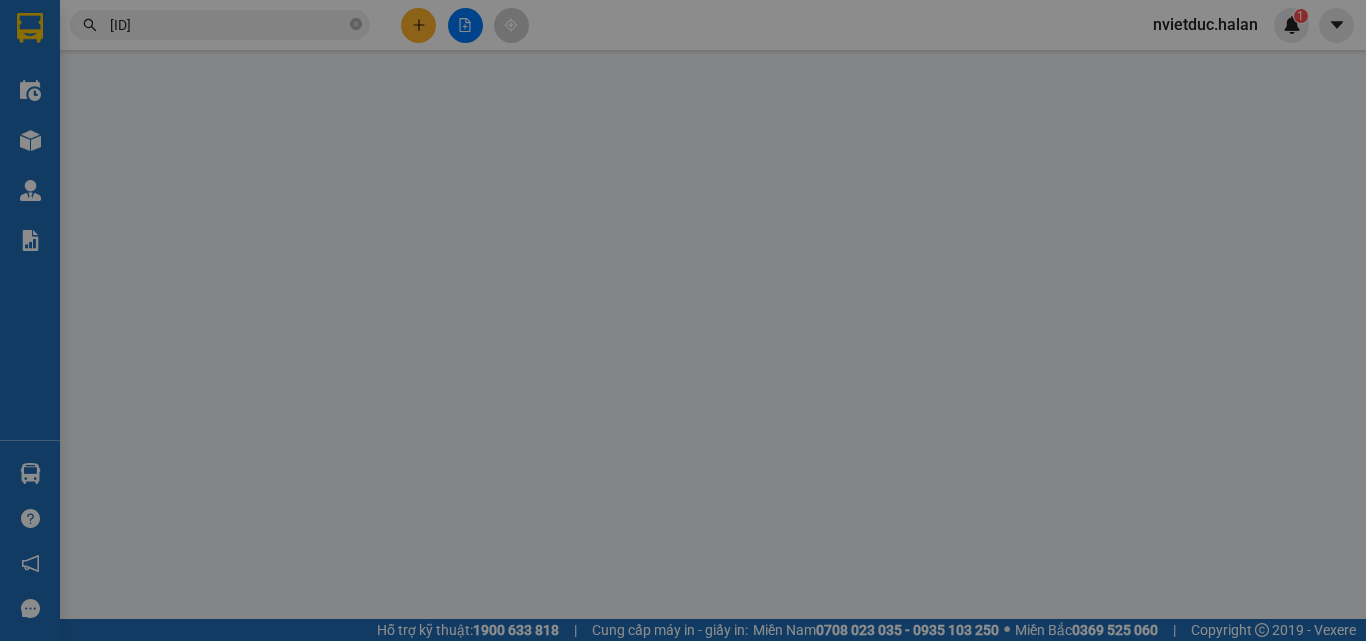 type on "0888849996" 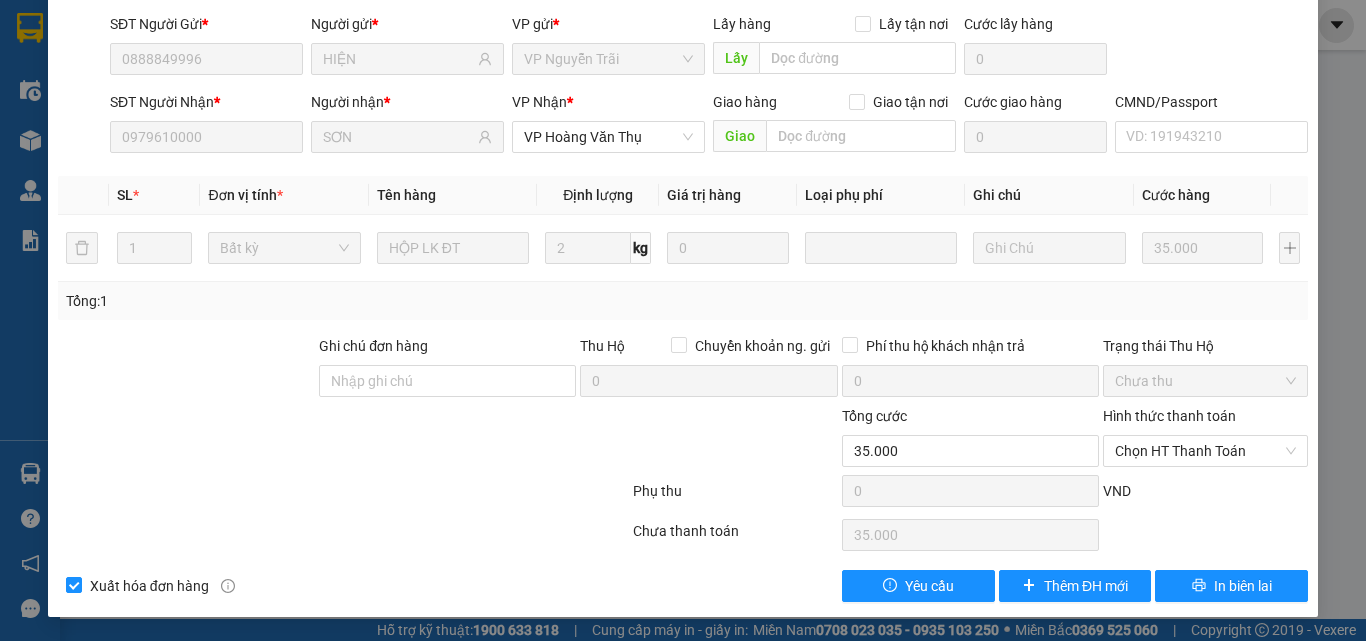 scroll, scrollTop: 0, scrollLeft: 0, axis: both 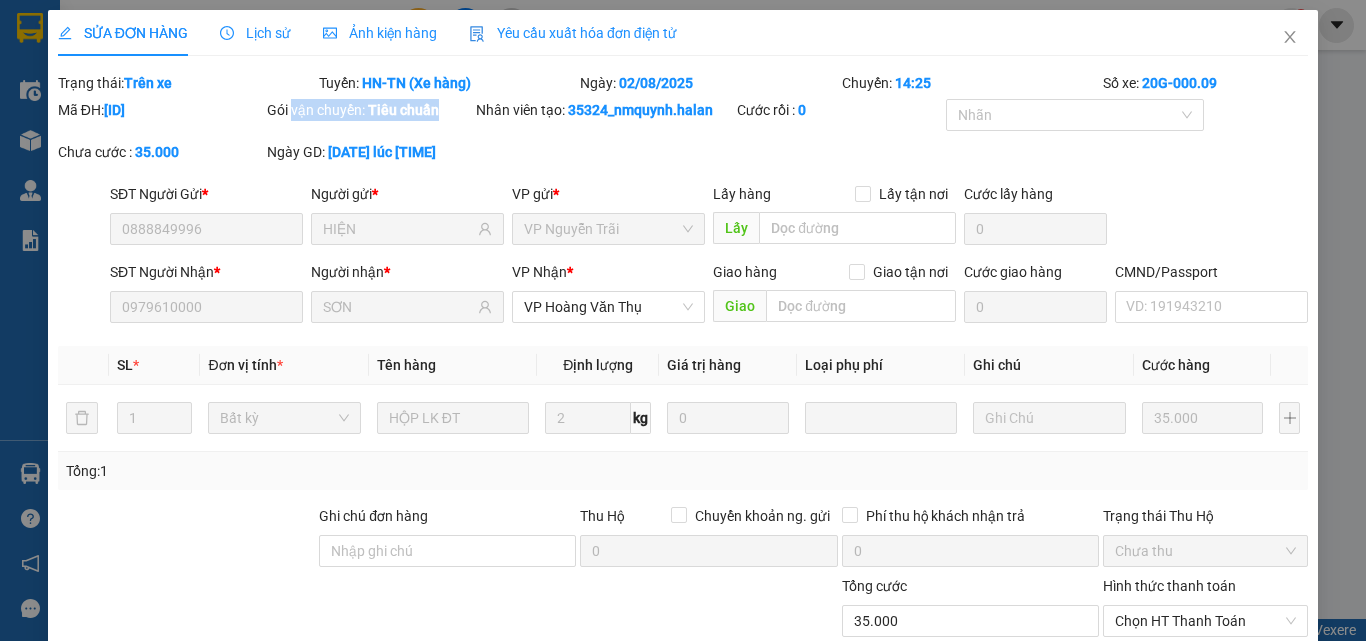 drag, startPoint x: 311, startPoint y: 102, endPoint x: 556, endPoint y: 119, distance: 245.58908 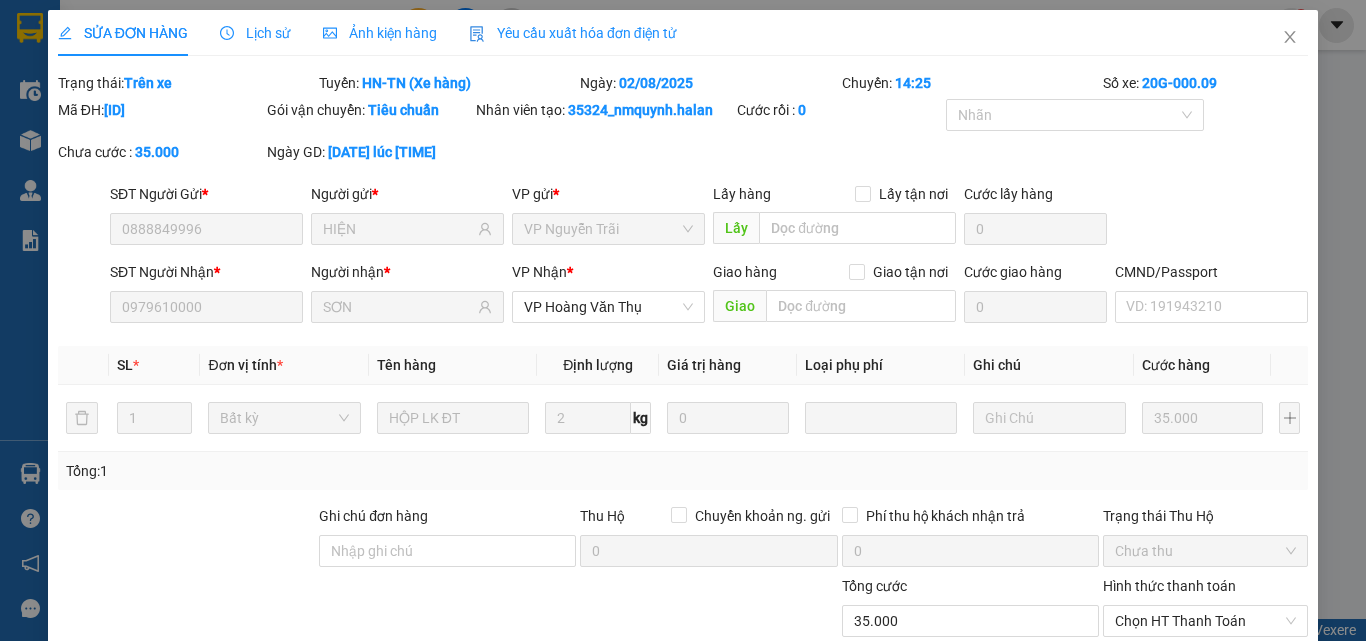 click on "Nhân viên tạo:   [USERNAME]" at bounding box center (604, 110) 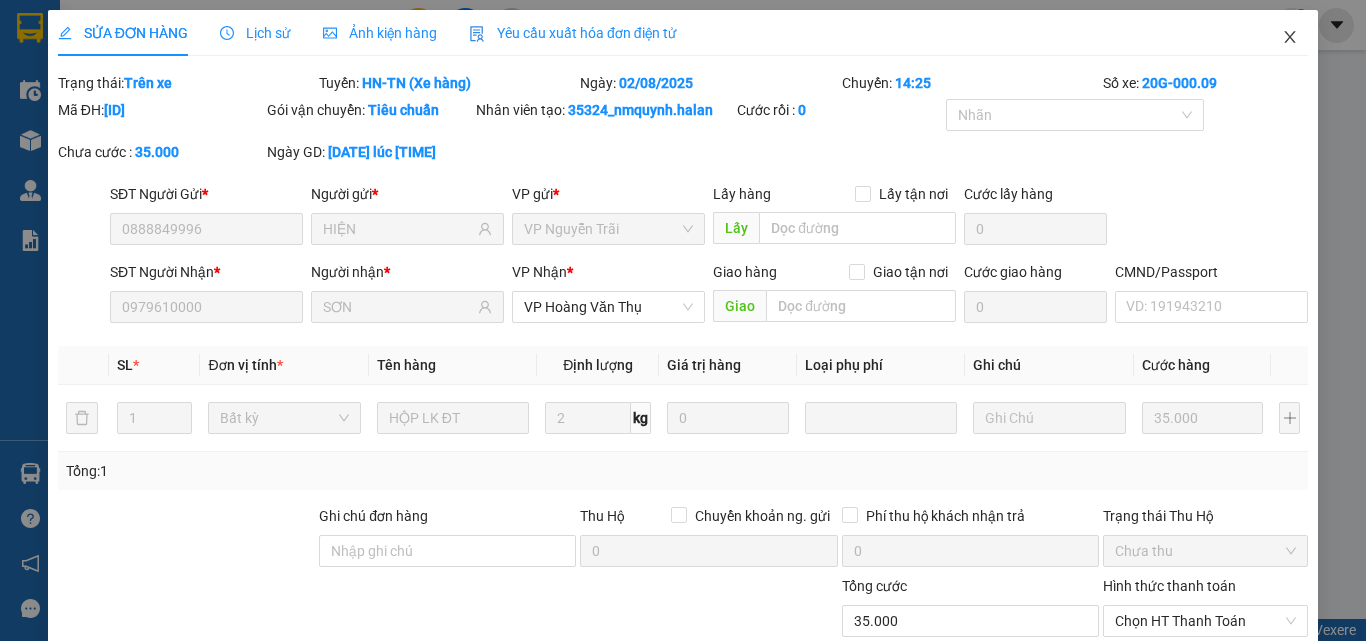 click at bounding box center [1290, 38] 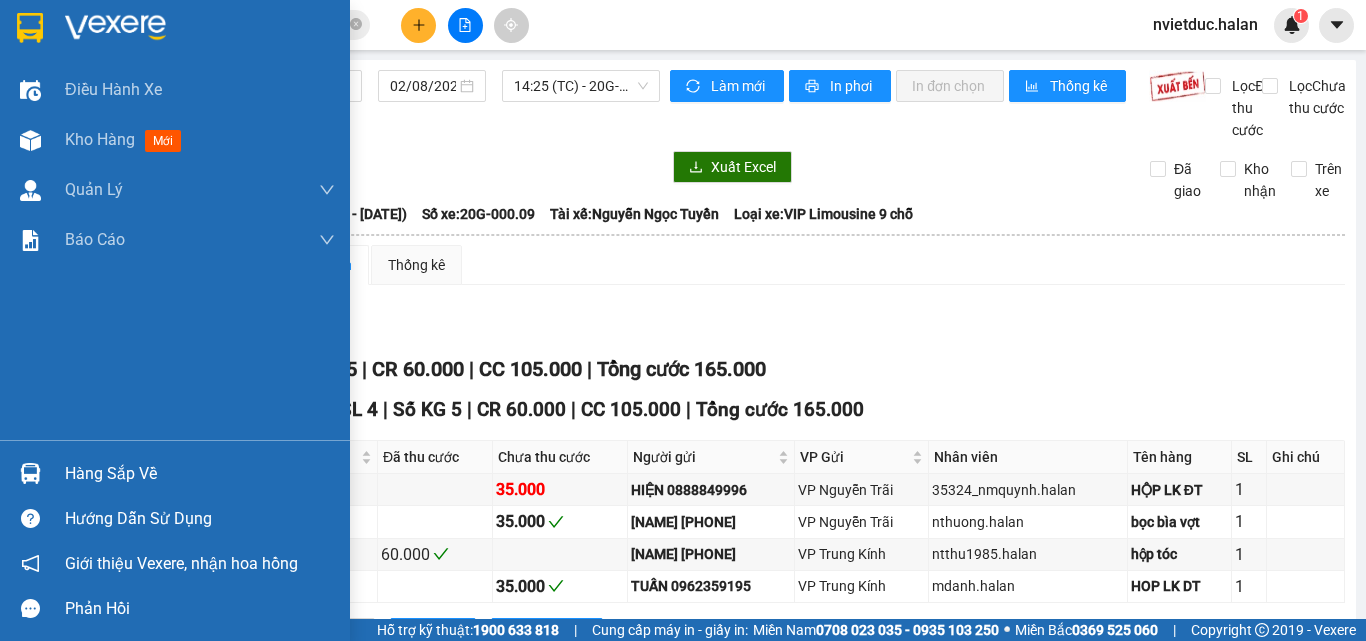 click on "Hàng sắp về" at bounding box center (175, 473) 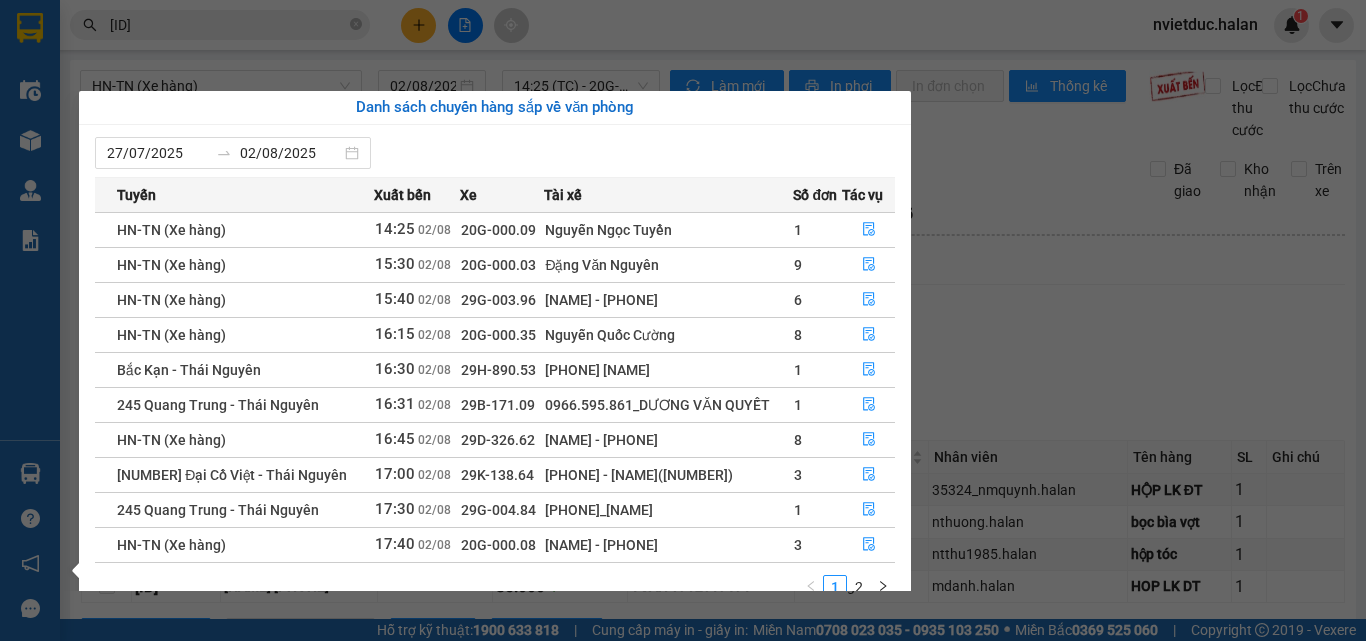 click on "Điều hành xe     Kho hàng mới     Quản Lý Quản lý chuyến Quản lý kiểm kho     Báo cáo 12. Thống kê đơn đối tác 2. Doanh thu thực tế theo từng văn phòng 4. Thống kê đơn hàng theo văn phòng Hàng sắp về Hướng dẫn sử dụng Giới thiệu Vexere, nhận hoa hồng Phản hồi Phần mềm hỗ trợ bạn tốt chứ?" at bounding box center (30, 320) 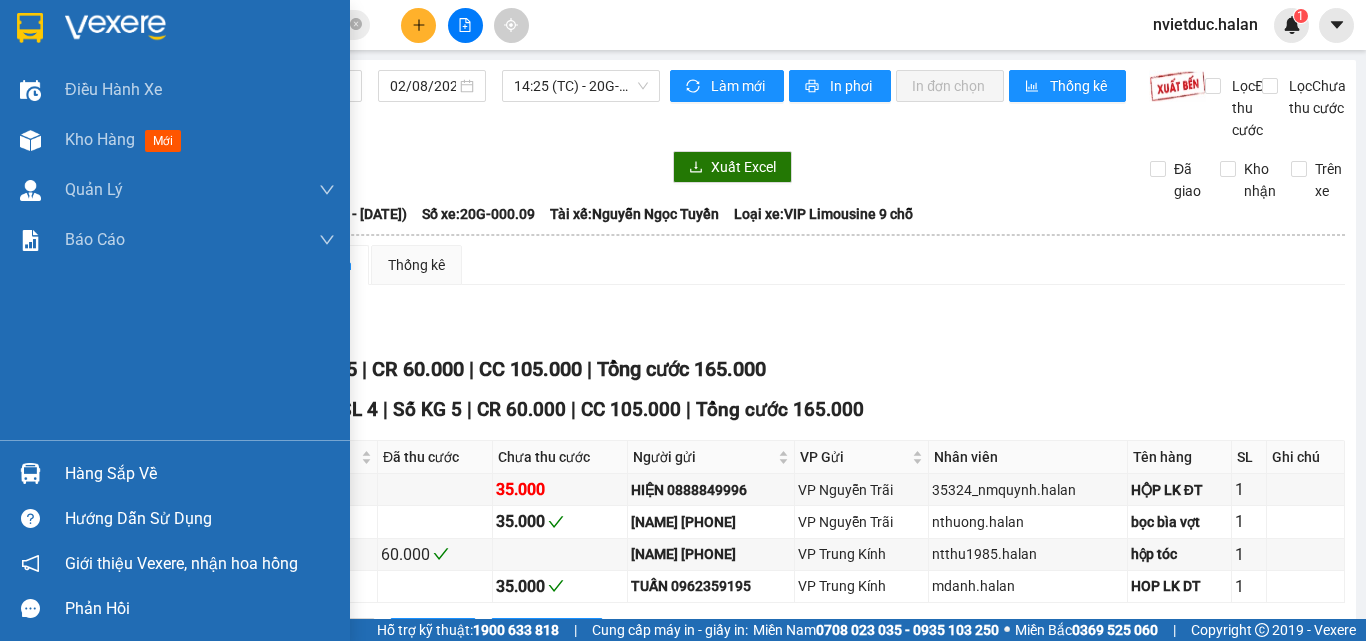 click on "Điều hành xe     Kho hàng mới     Quản Lý Quản lý chuyến Quản lý kiểm kho     Báo cáo 12. Thống kê đơn đối tác 2. Doanh thu thực tế theo từng văn phòng 4. Thống kê đơn hàng theo văn phòng" at bounding box center [175, 252] 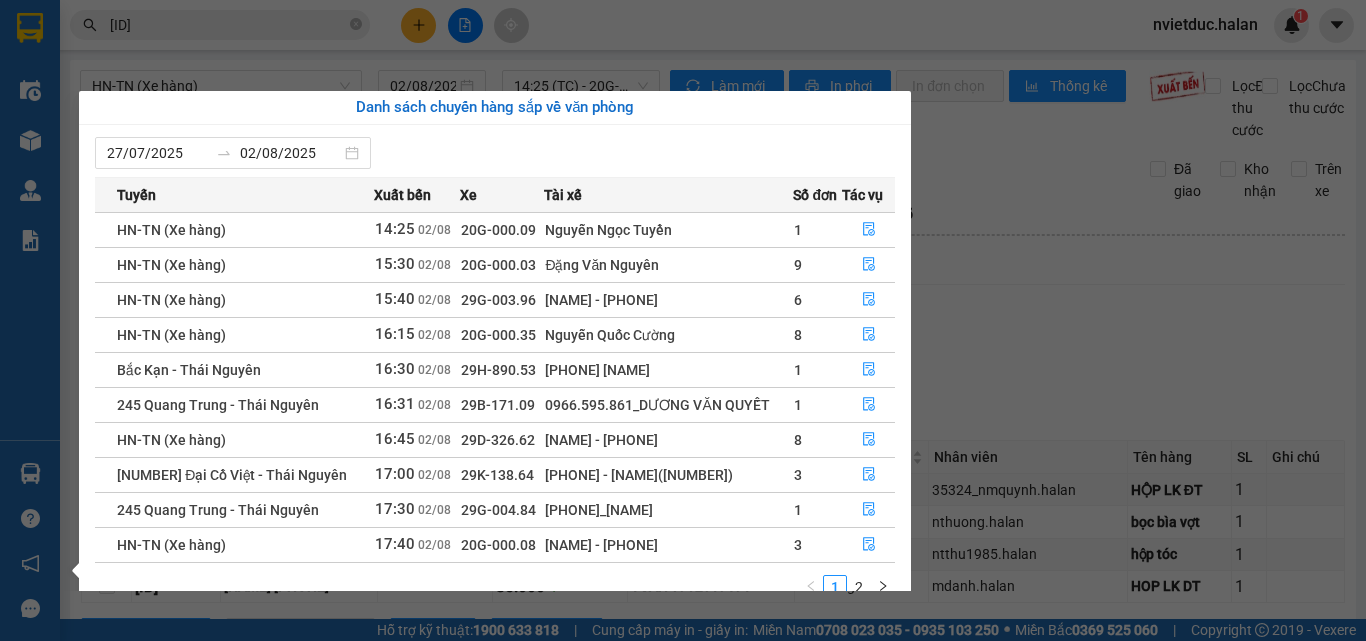 scroll, scrollTop: 32, scrollLeft: 0, axis: vertical 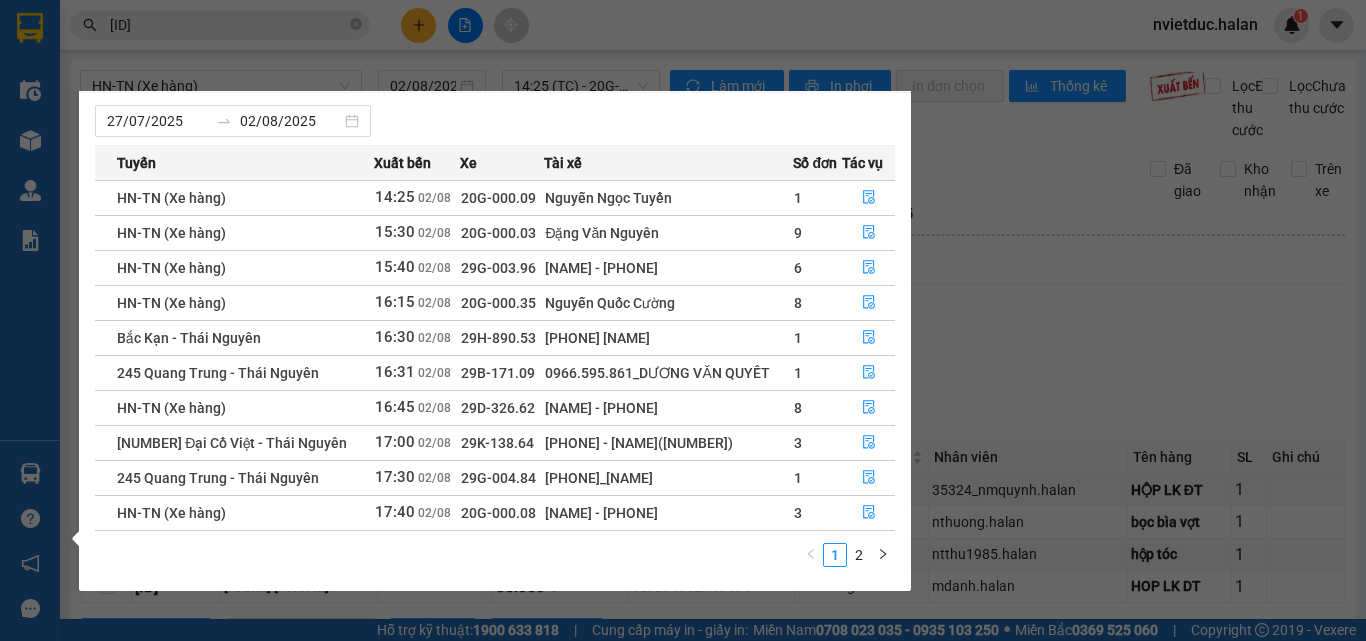 click on "Mã ĐH Trạng thái Món hàng Thu hộ Tổng cước Chưa cước Nhãn Người gửi VP Gửi Người nhận VP Nhận [ID] [TIME] - [DATE] Trên xe   20G-000.09 [TIME]  -   [DATE] HỘP LK ĐT SL:  1 35.000 35.000 0888849996 HIỆN VP Nguyễn Trãi [PHONE] SƠN  VP Hoàng Văn Thụ 1 [ID] nvietduc.halan 1     Điều hành xe     Kho hàng mới     Quản Lý Quản lý chuyến Quản lý kiểm kho     Báo cáo 12. Thống kê đơn đối tác 2. Doanh thu thực tế theo từng văn phòng 4. Thống kê đơn hàng theo văn phòng Hàng sắp về Hướng dẫn sử dụng Giới thiệu Vexere, nhận hoa hồng Phản hồi Phần mềm hỗ trợ bạn tốt chứ? HN-TN (Xe hàng) [DATE] [TIME]   (TC)   - 20G-000.09  Làm mới In phơi In đơn chọn Thống kê Lọc  Đã thu cước Lọc  Chưa thu cước Xuất Excel Đã giao Kho nhận Trên xe Hà Lan   [PHONE]   [TIME] - [DATE] Tuyến:  HN-TN (Xe hàng)" at bounding box center [683, 320] 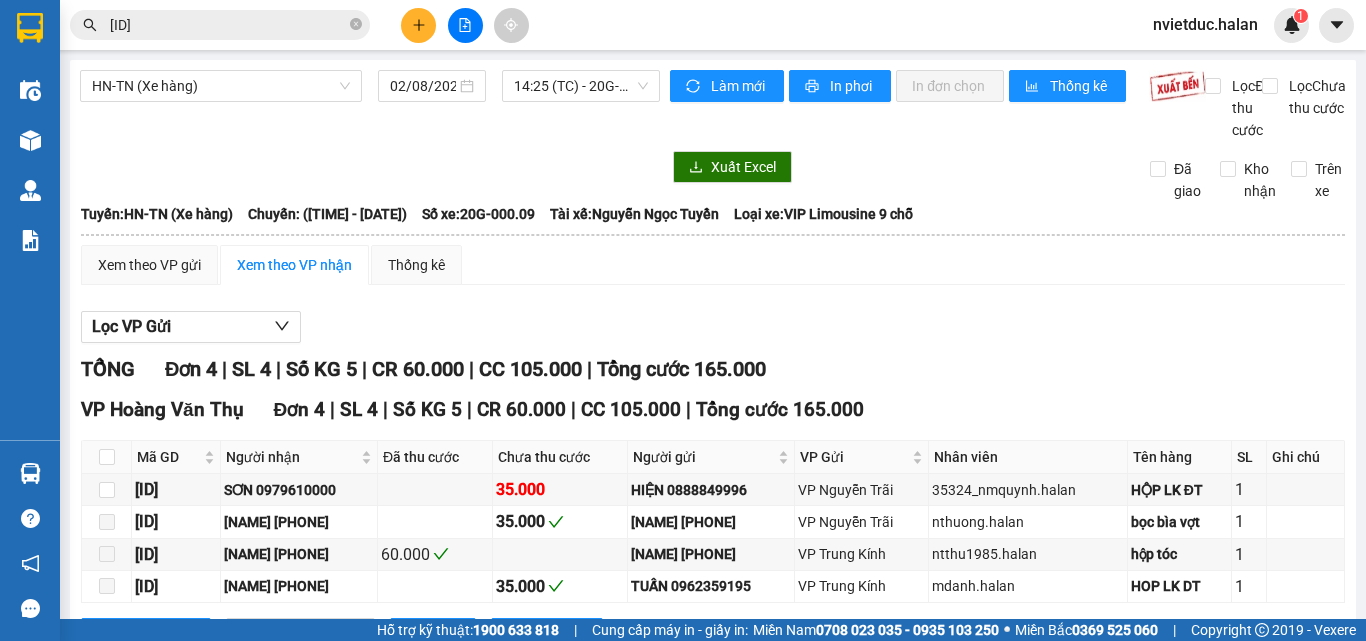 click 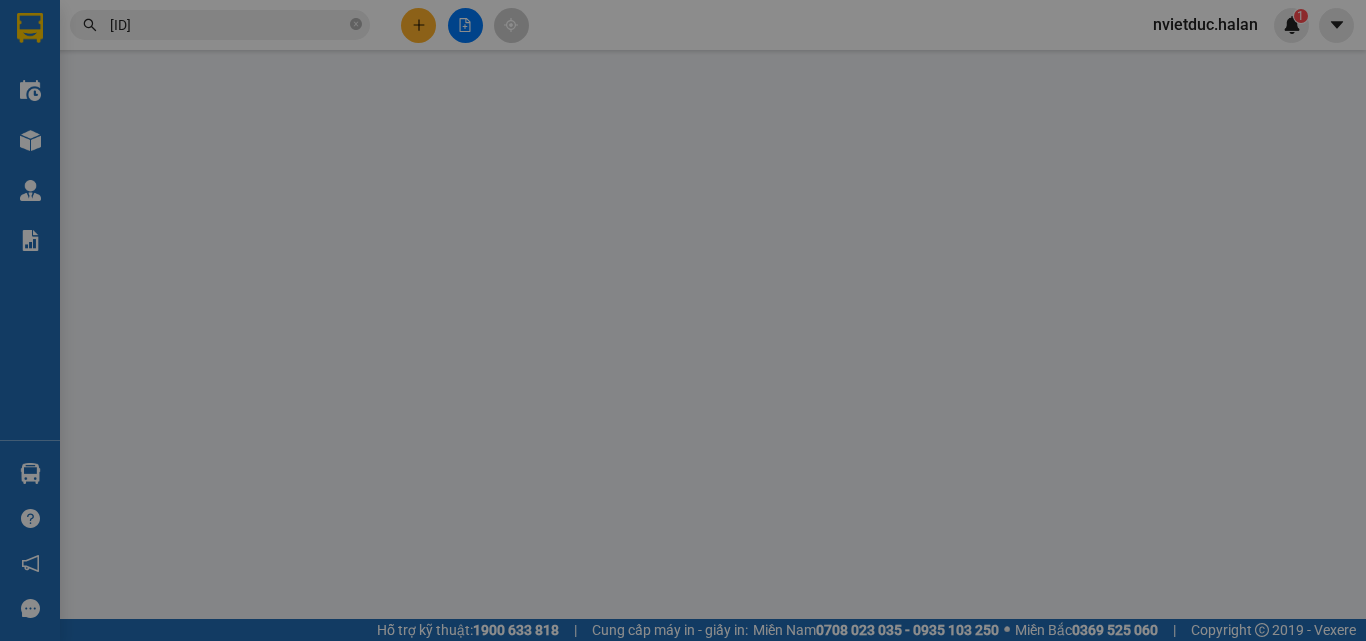 click on "Yêu cầu xuất hóa đơn điện tử" at bounding box center [322, 33] 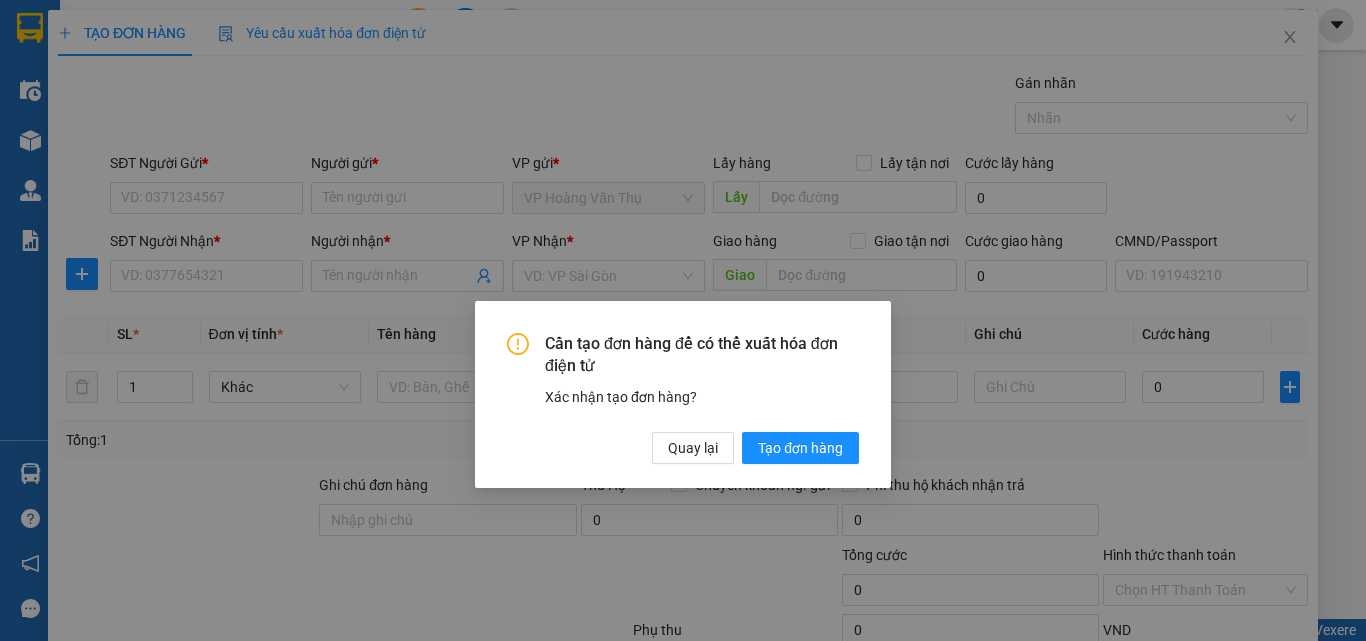 click on "Cần tạo đơn hàng để có thể xuất hóa đơn điện tử Xác nhận tạo đơn hàng? Quay lại Tạo đơn hàng" at bounding box center (683, 395) 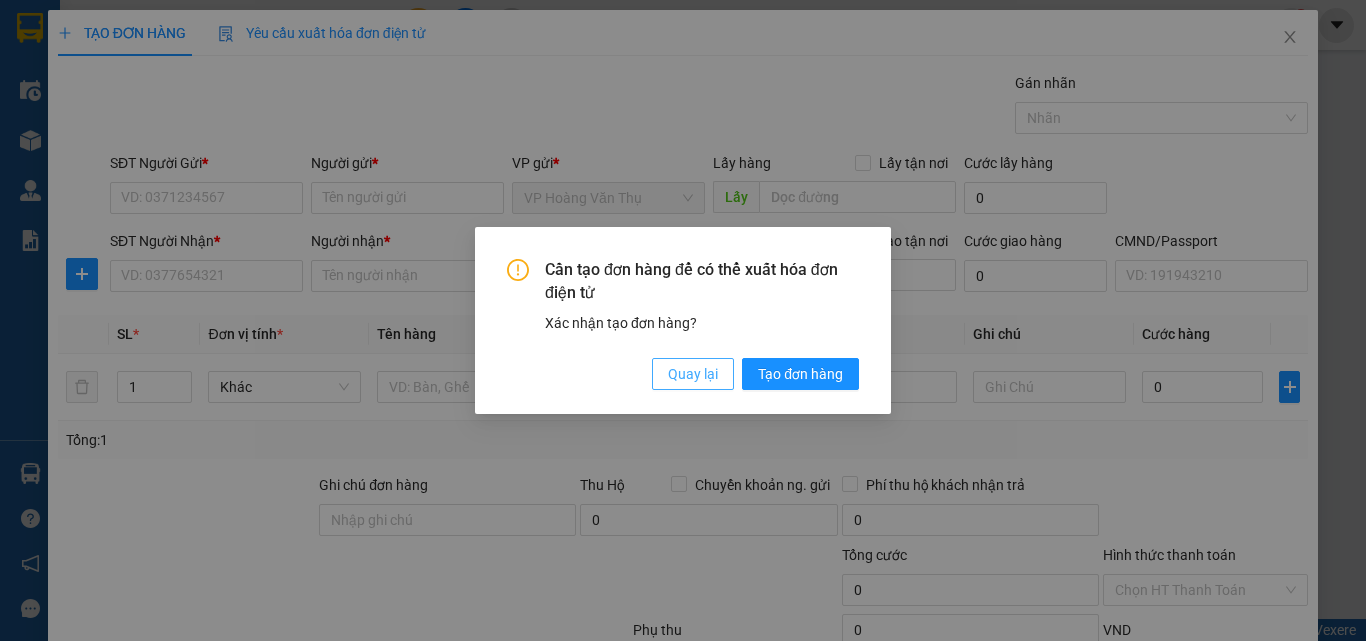 click on "Quay lại" at bounding box center [693, 374] 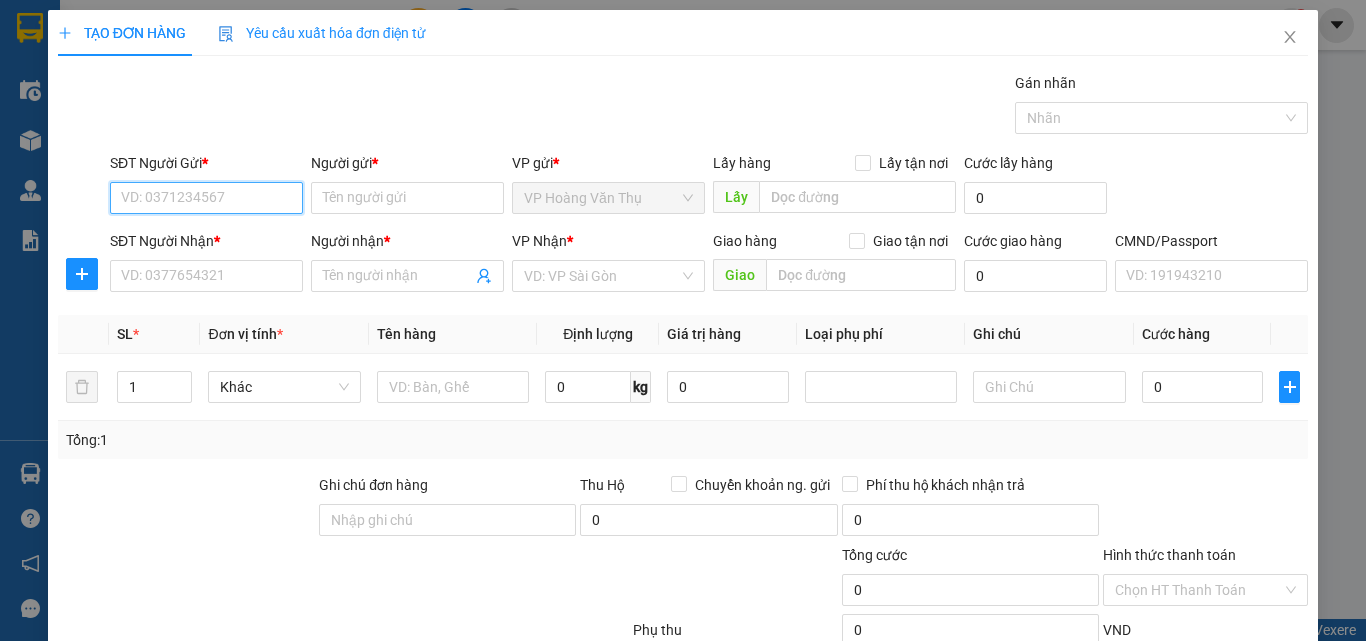click on "SĐT Người Gửi  *" at bounding box center [206, 198] 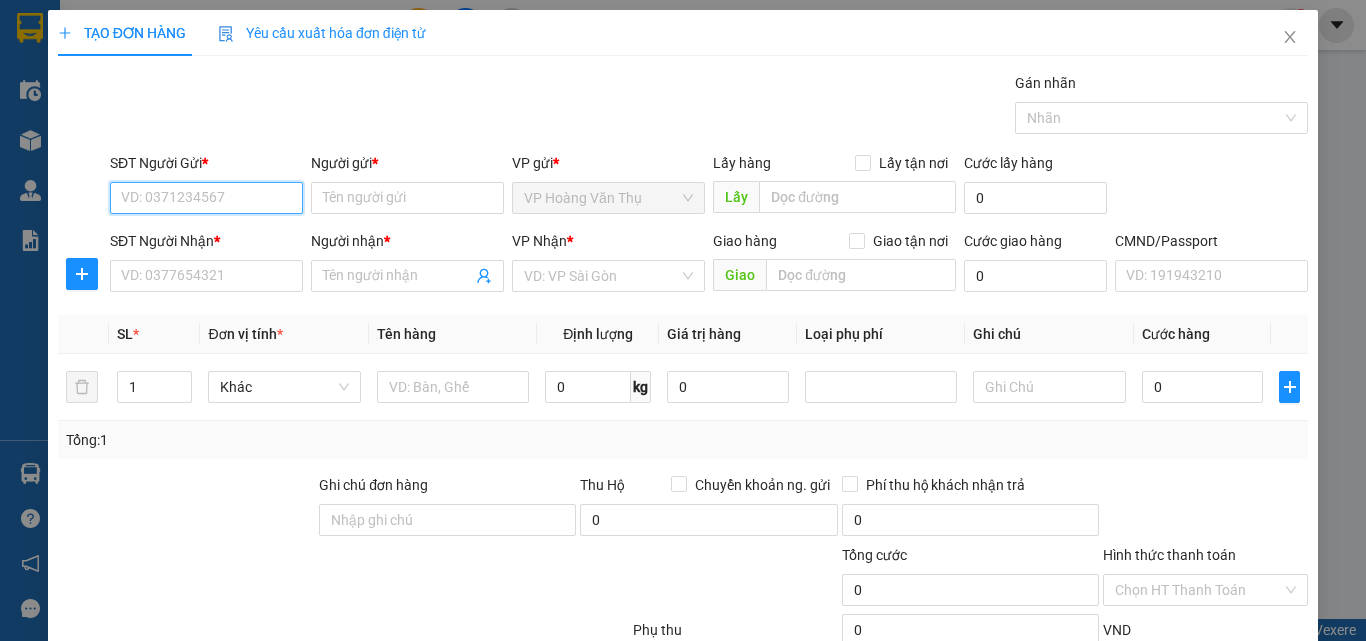 click on "SĐT Người Gửi  *" at bounding box center [206, 198] 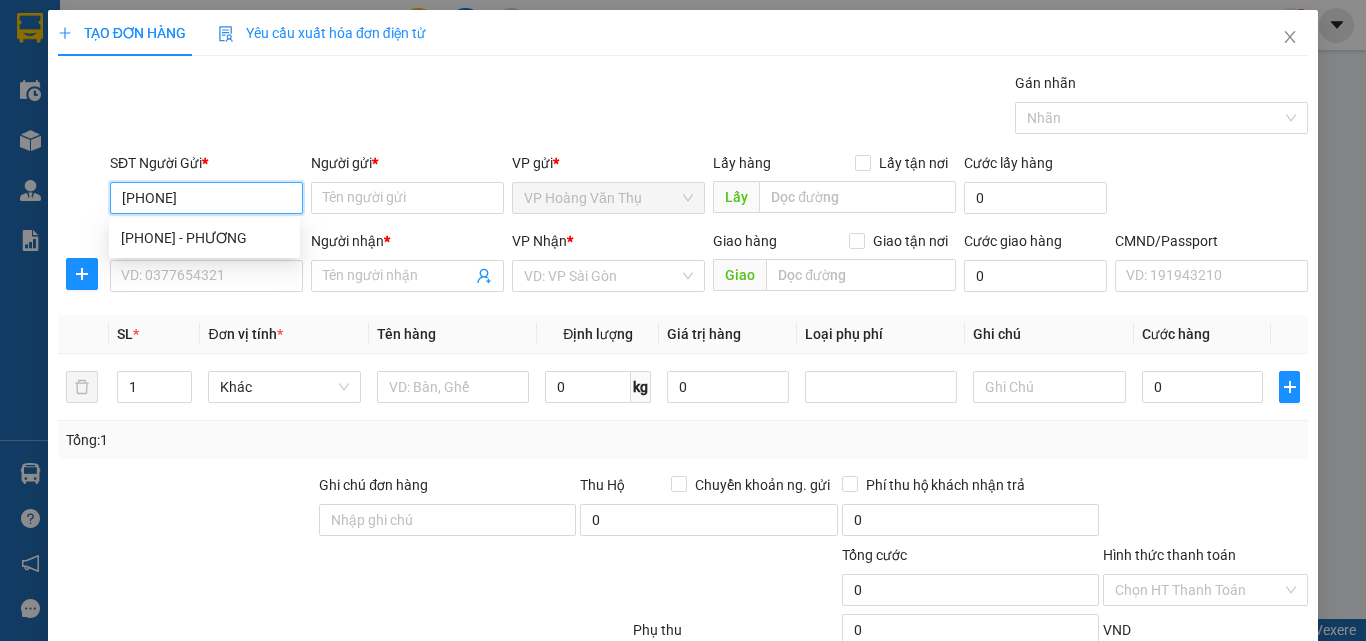 type on "[PHONE]" 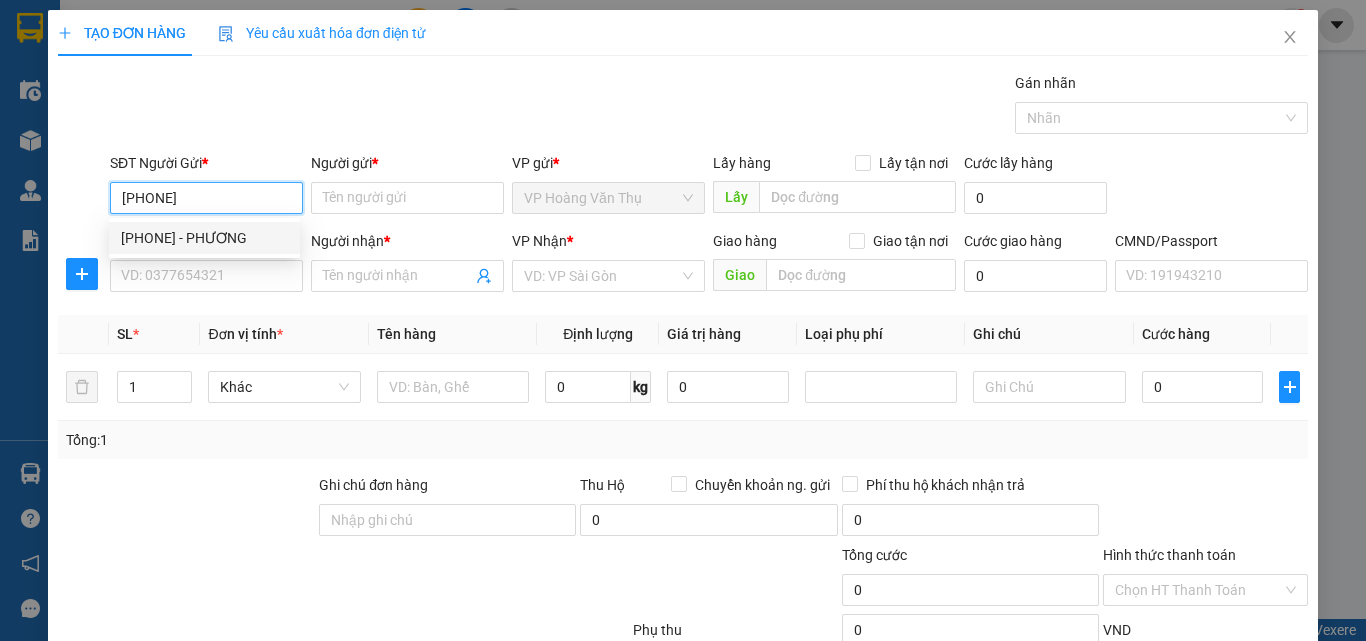 click on "[PHONE] - PHƯƠNG" at bounding box center (204, 238) 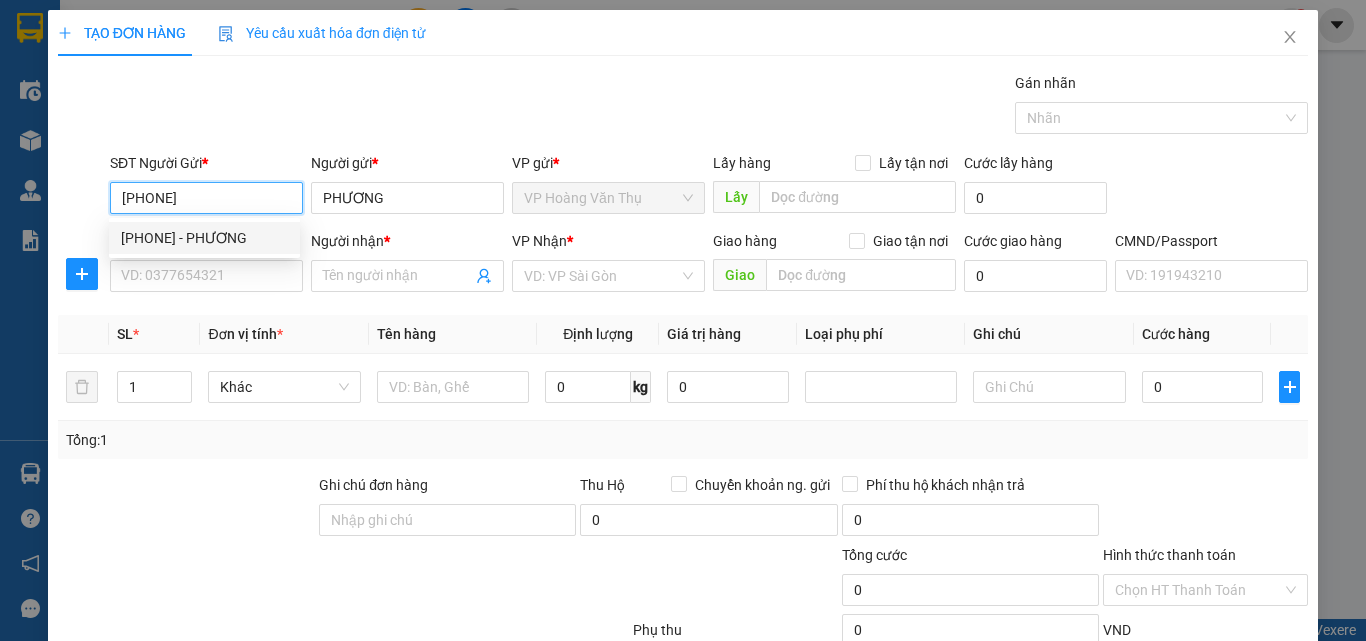 type on "[PHONE]" 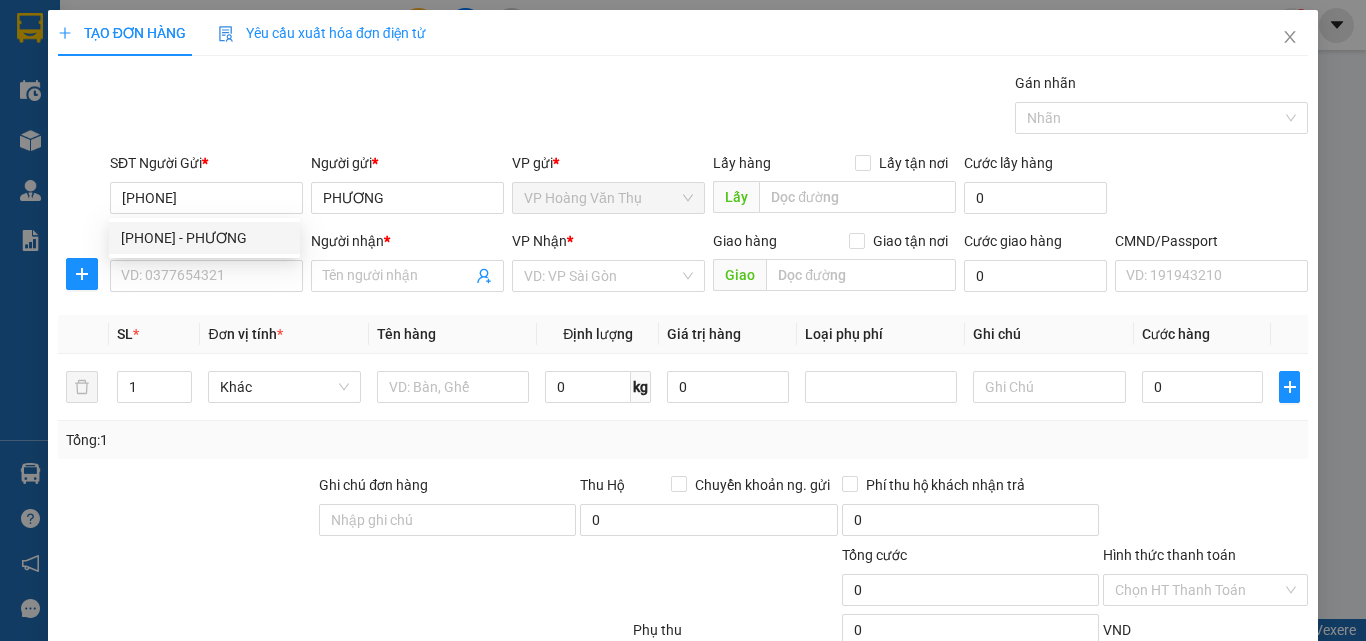 click on "SĐT Người Nhận  * VD: 0377654321" at bounding box center (206, 265) 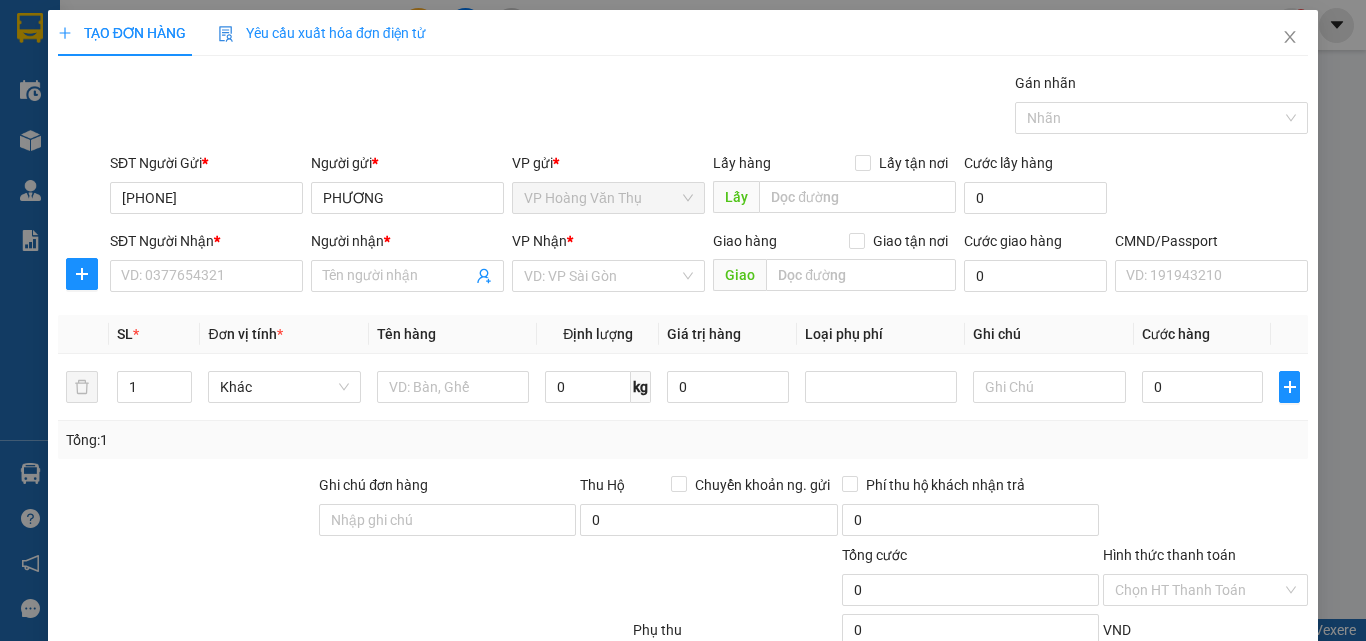 click on "SĐT Người Nhận  * VD: 0377654321" at bounding box center (206, 265) 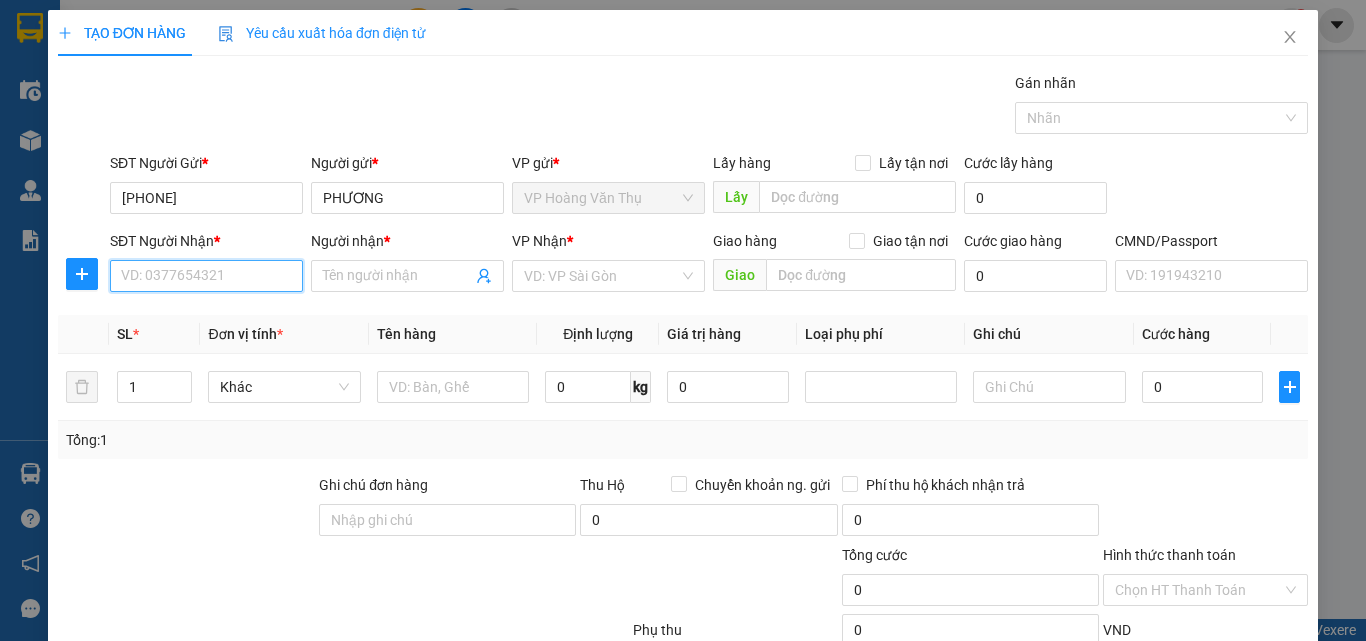 click on "SĐT Người Nhận  *" at bounding box center (206, 276) 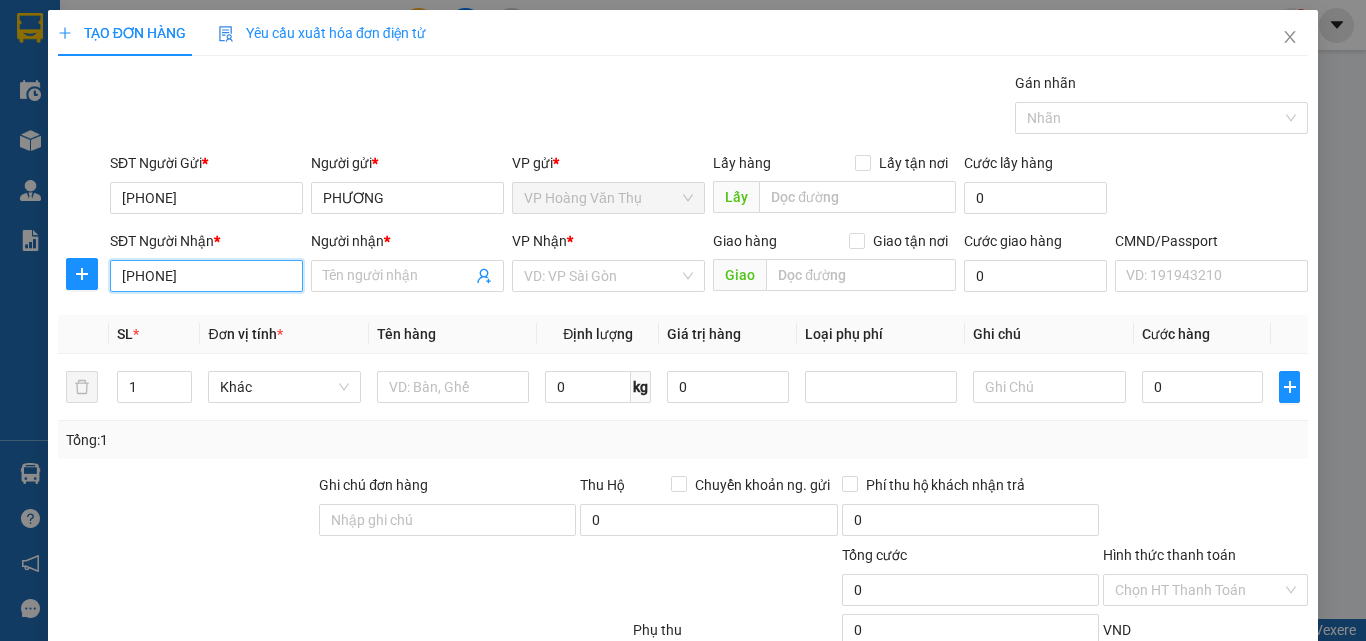 type on "[PHONE]" 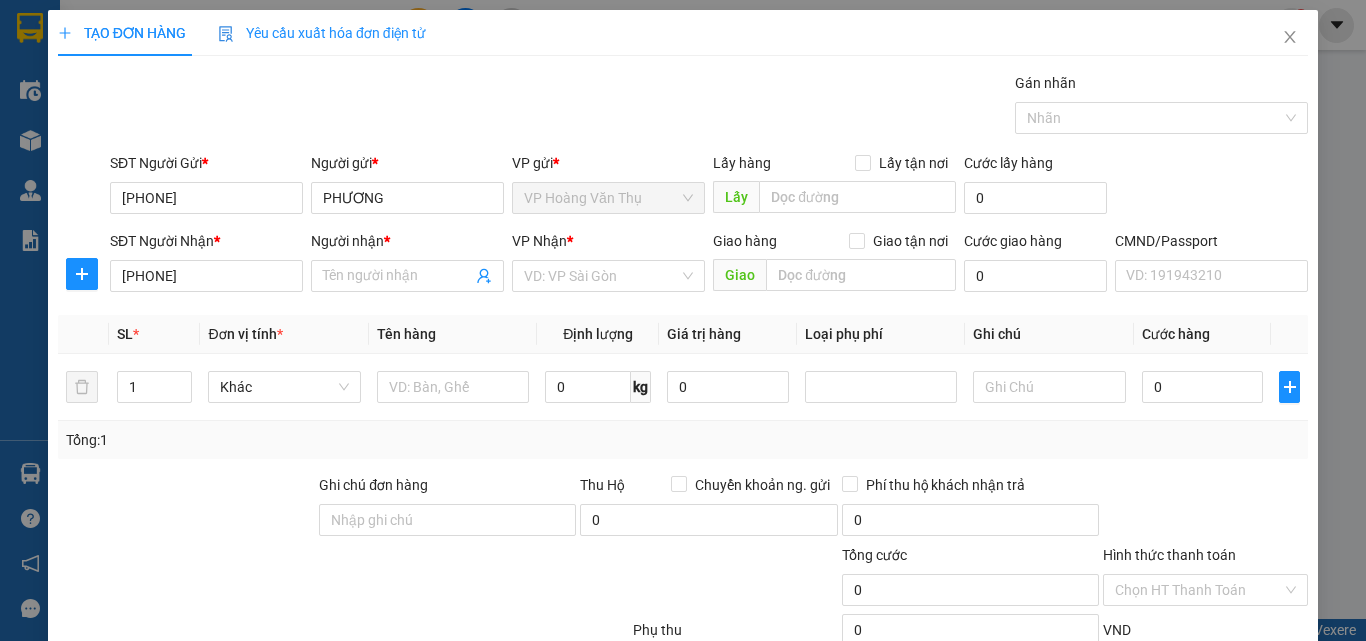 click on "Người nhận  *" at bounding box center (407, 245) 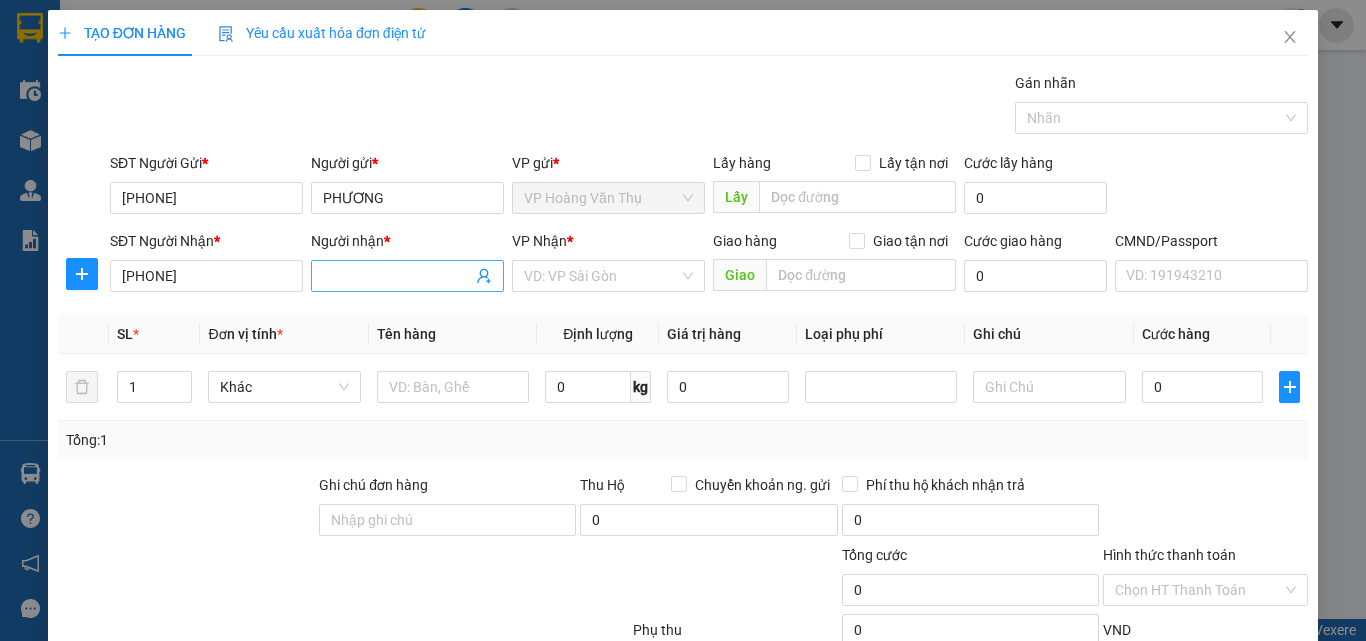 click on "Người nhận  *" at bounding box center (397, 276) 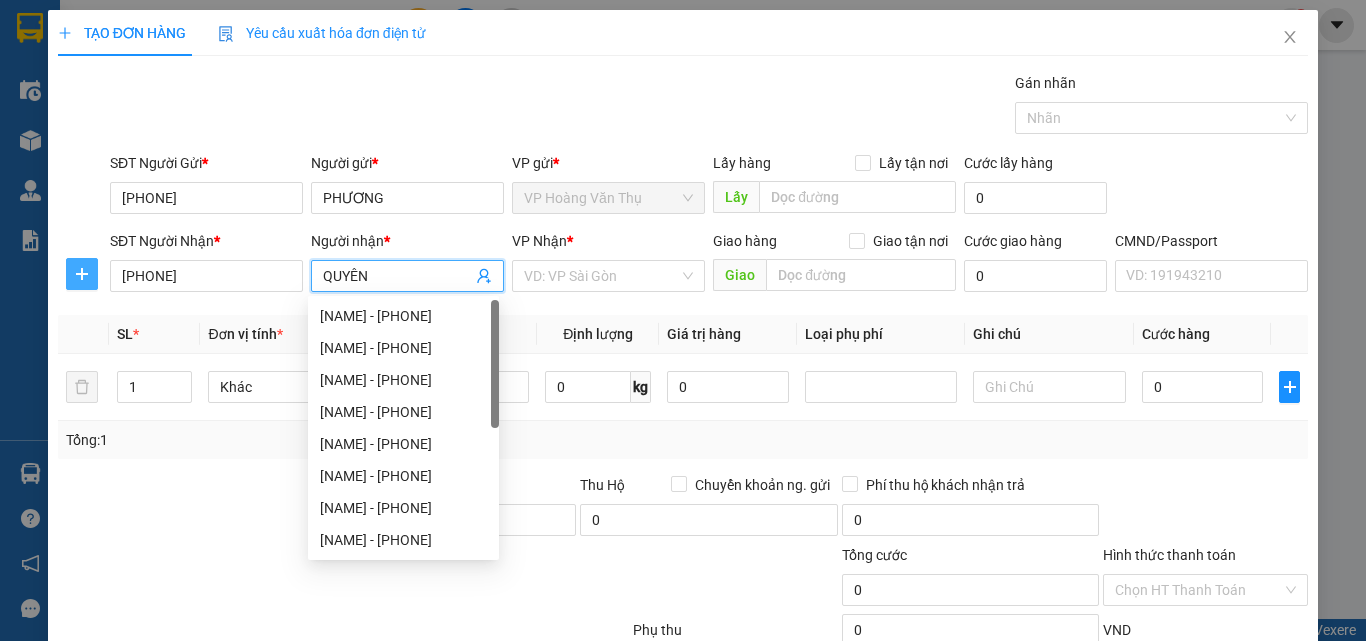 type on "QUYÊN" 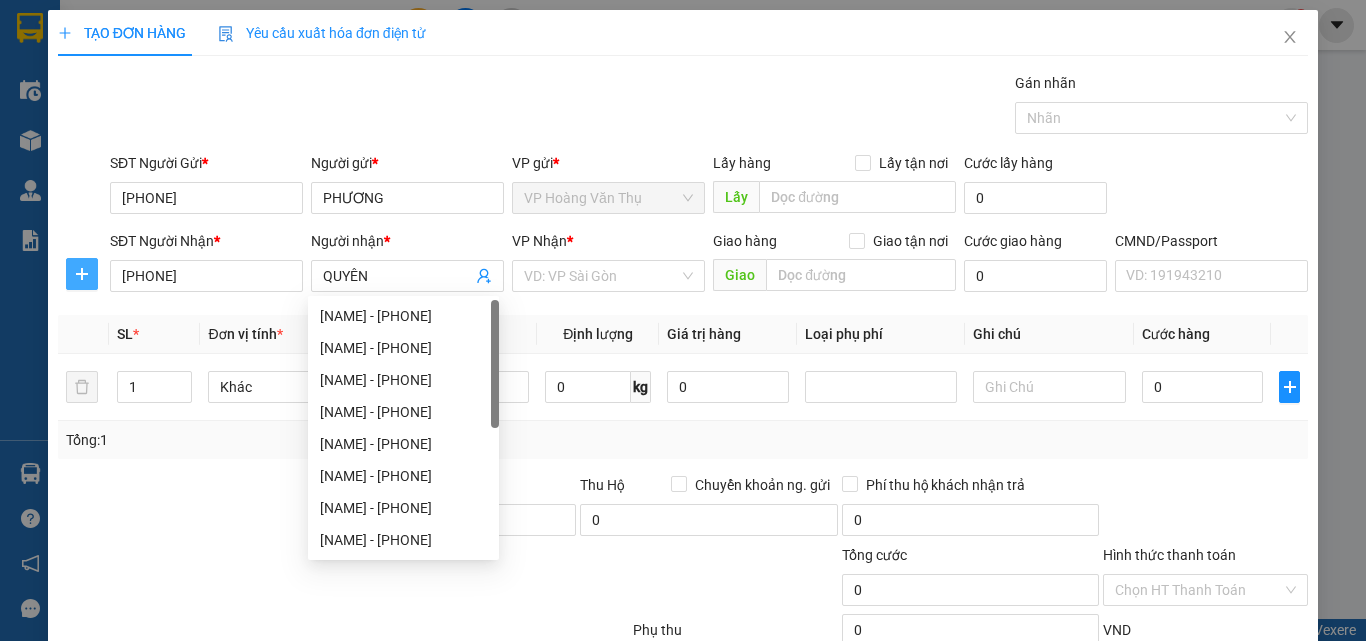 click 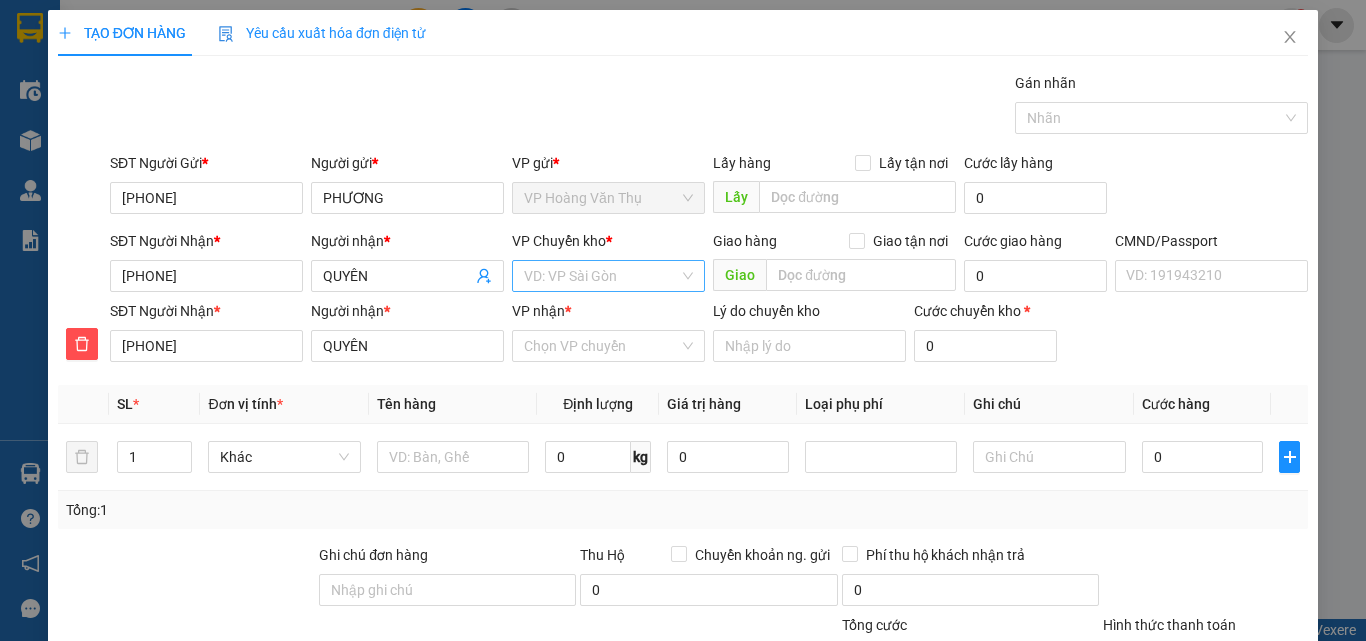 click at bounding box center (601, 276) 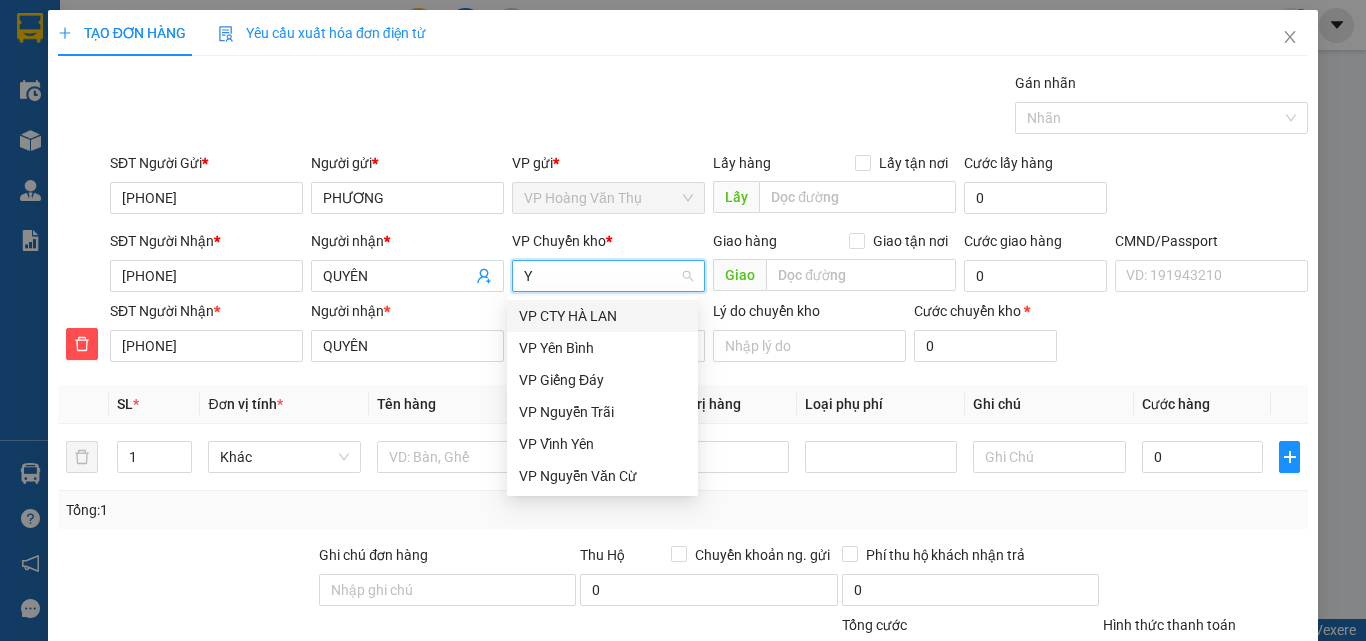 type on "YB" 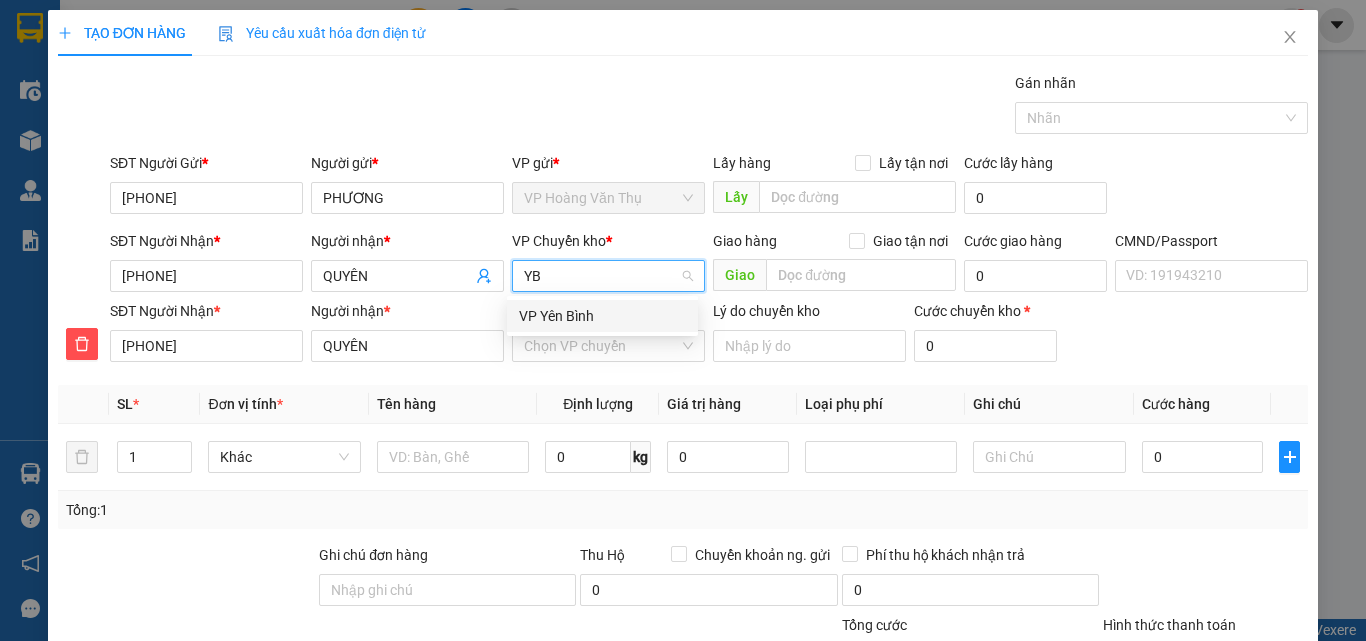 click on "VP Yên Bình" at bounding box center [602, 316] 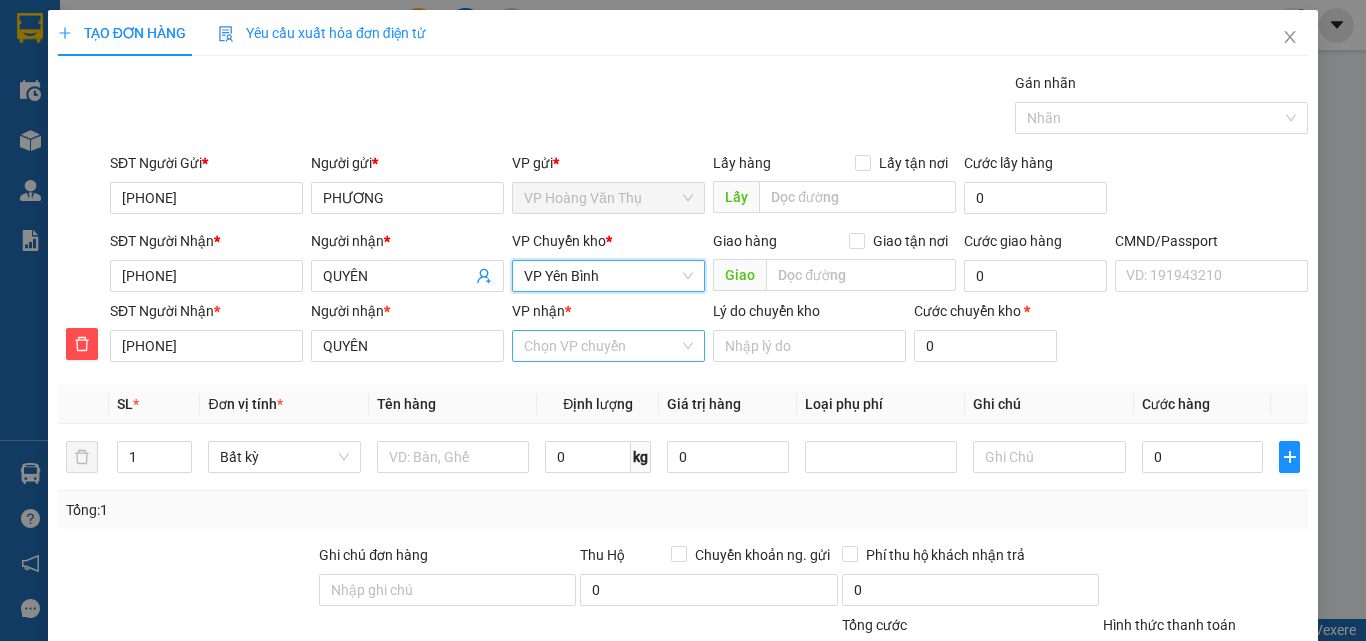 click on "VP nhận  *" at bounding box center [601, 346] 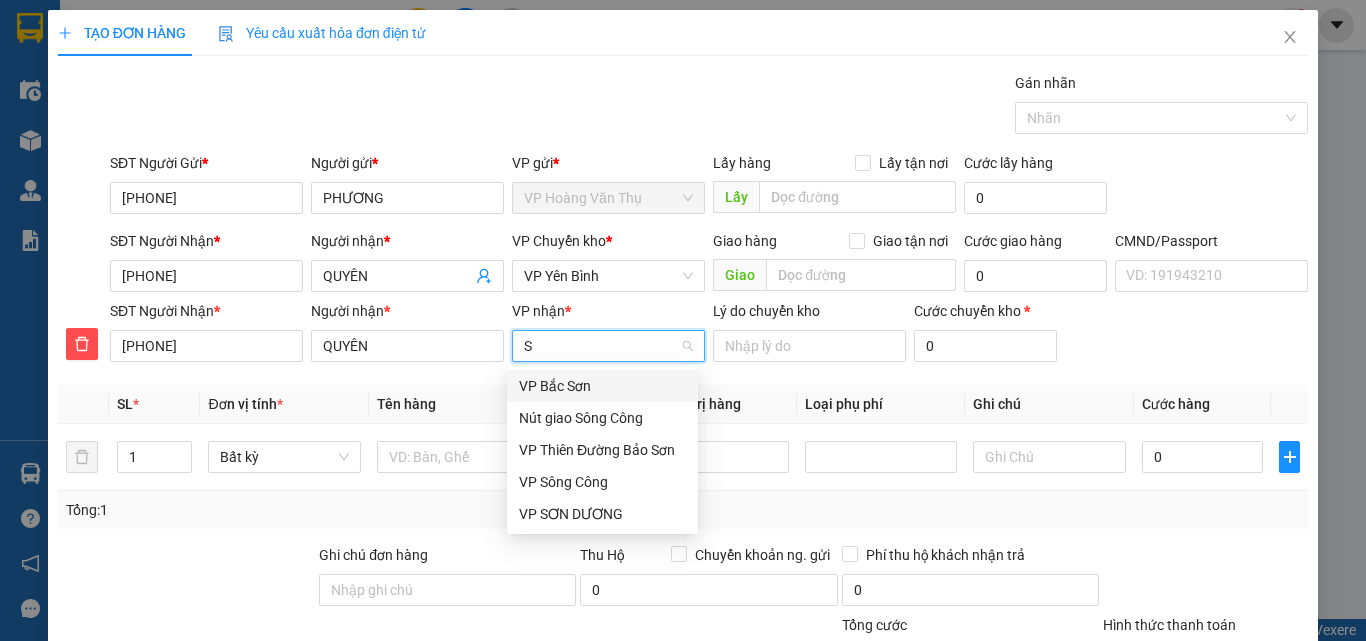type on "SC" 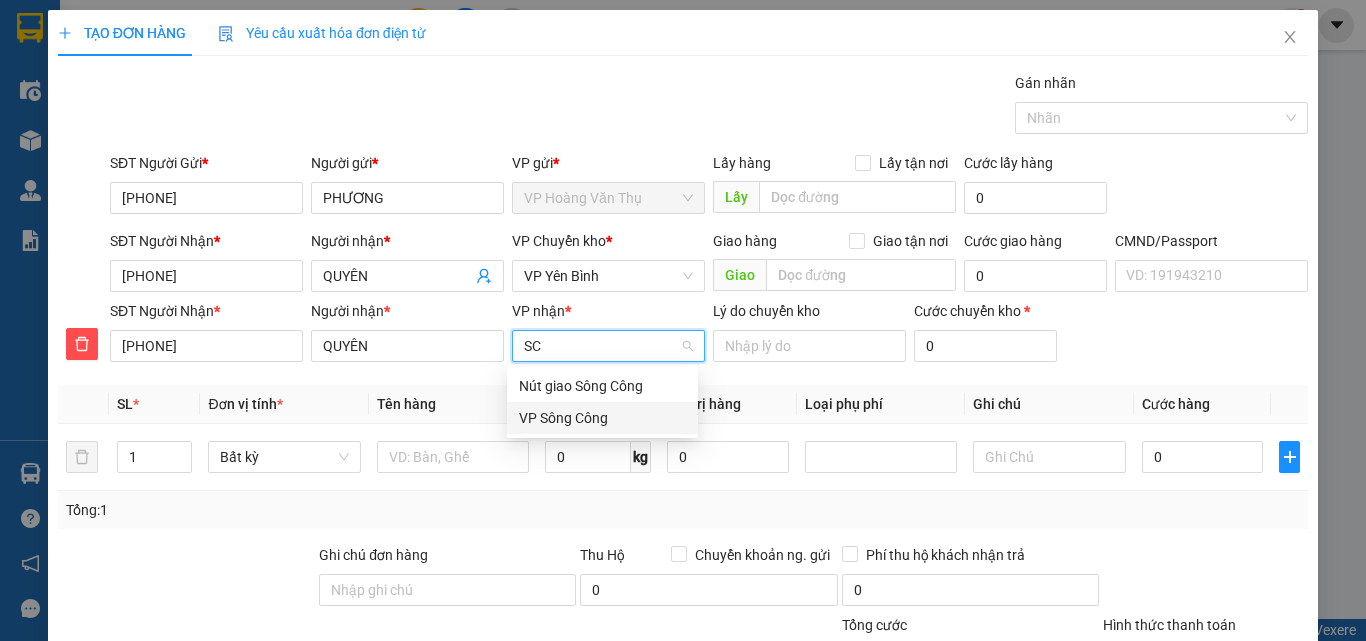 drag, startPoint x: 600, startPoint y: 385, endPoint x: 587, endPoint y: 424, distance: 41.109608 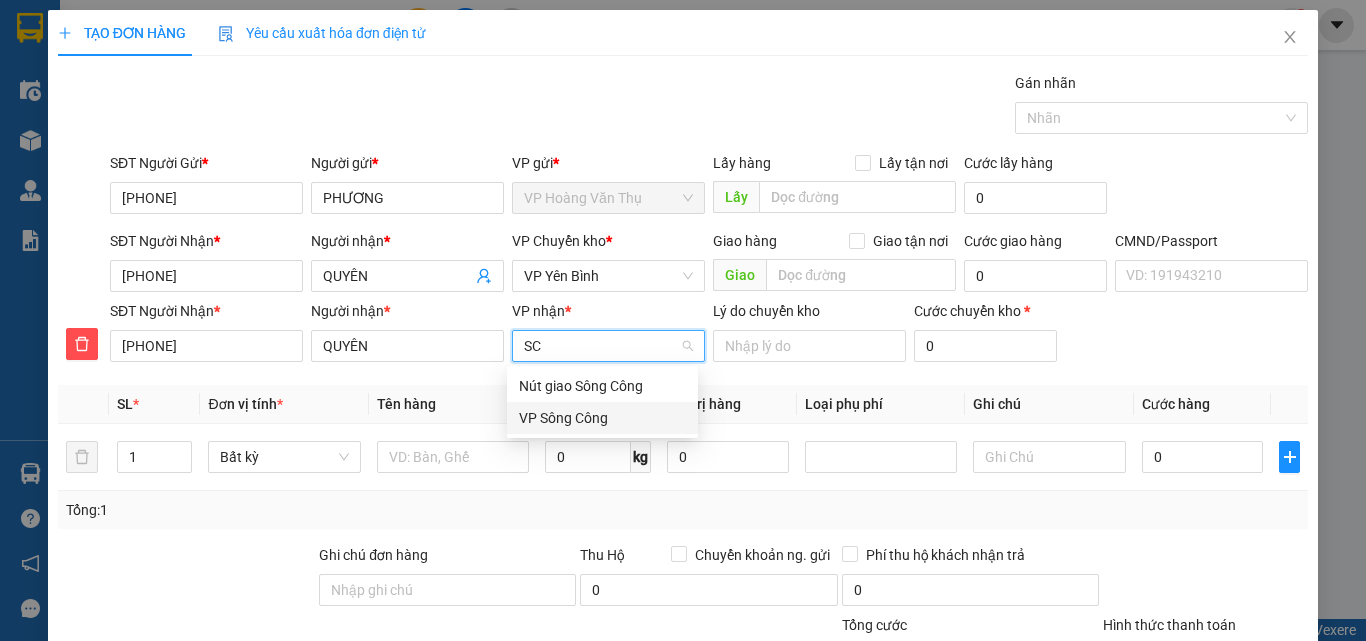 click on "Nút giao Sông Công VP Sông Công" at bounding box center (602, 402) 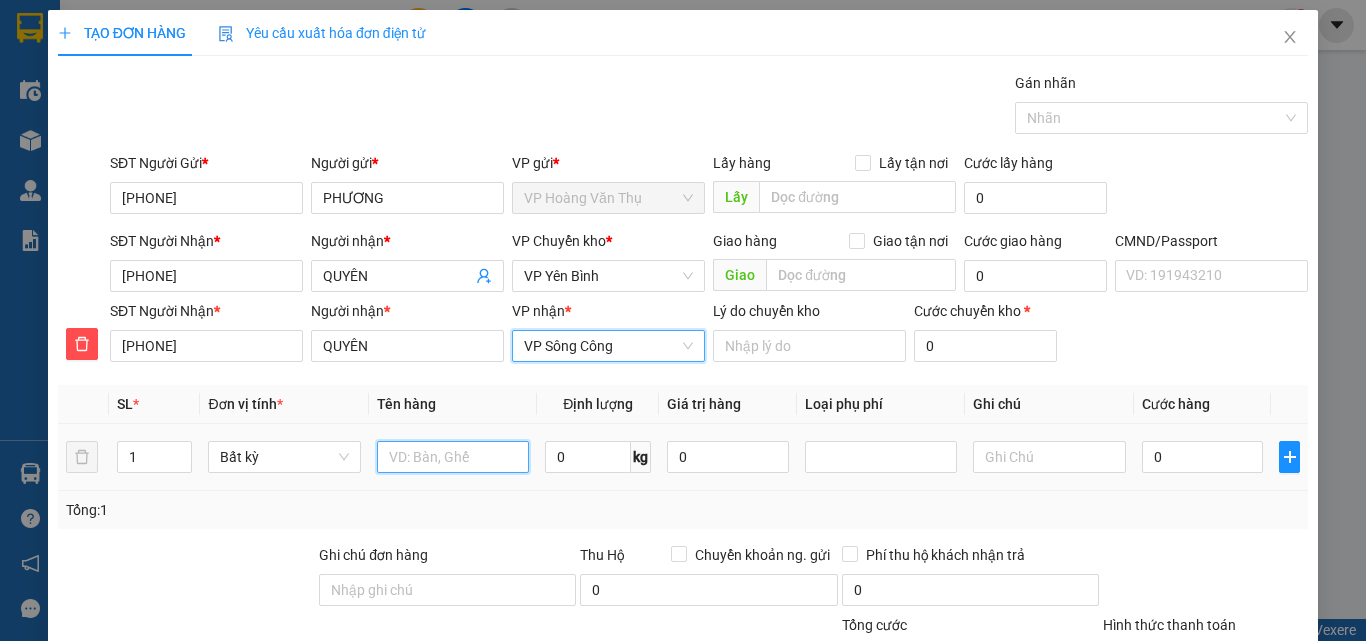 click at bounding box center [453, 457] 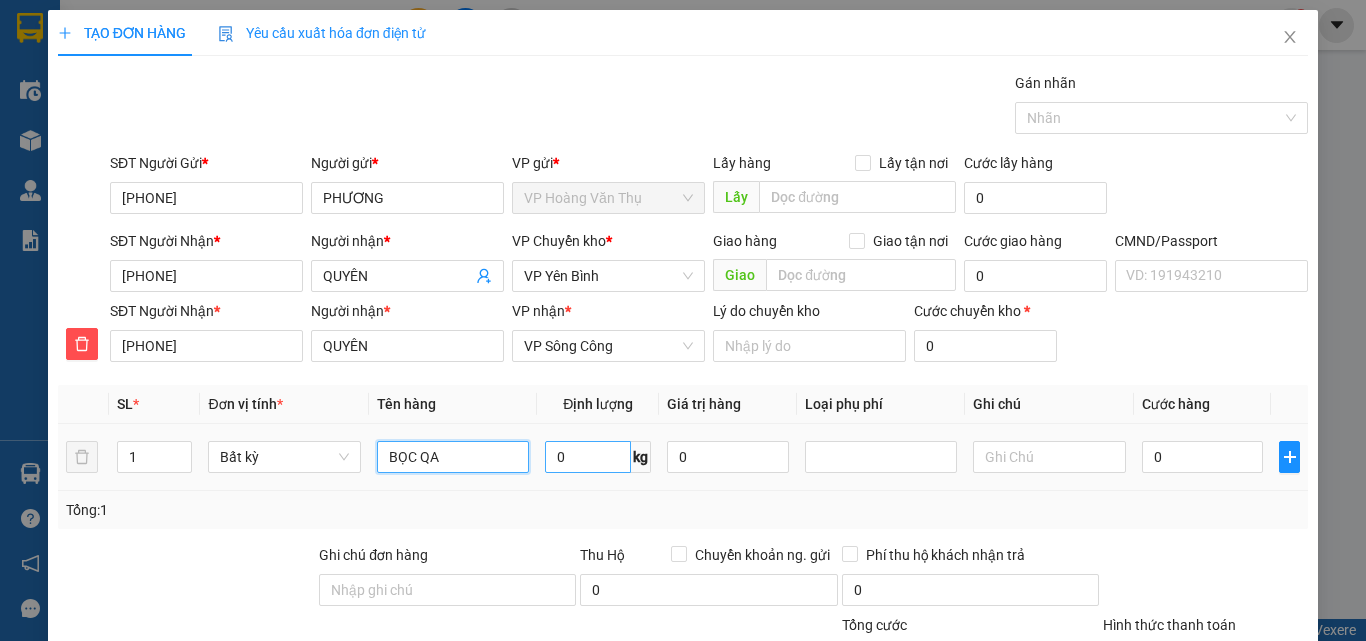 type on "BỌC QA" 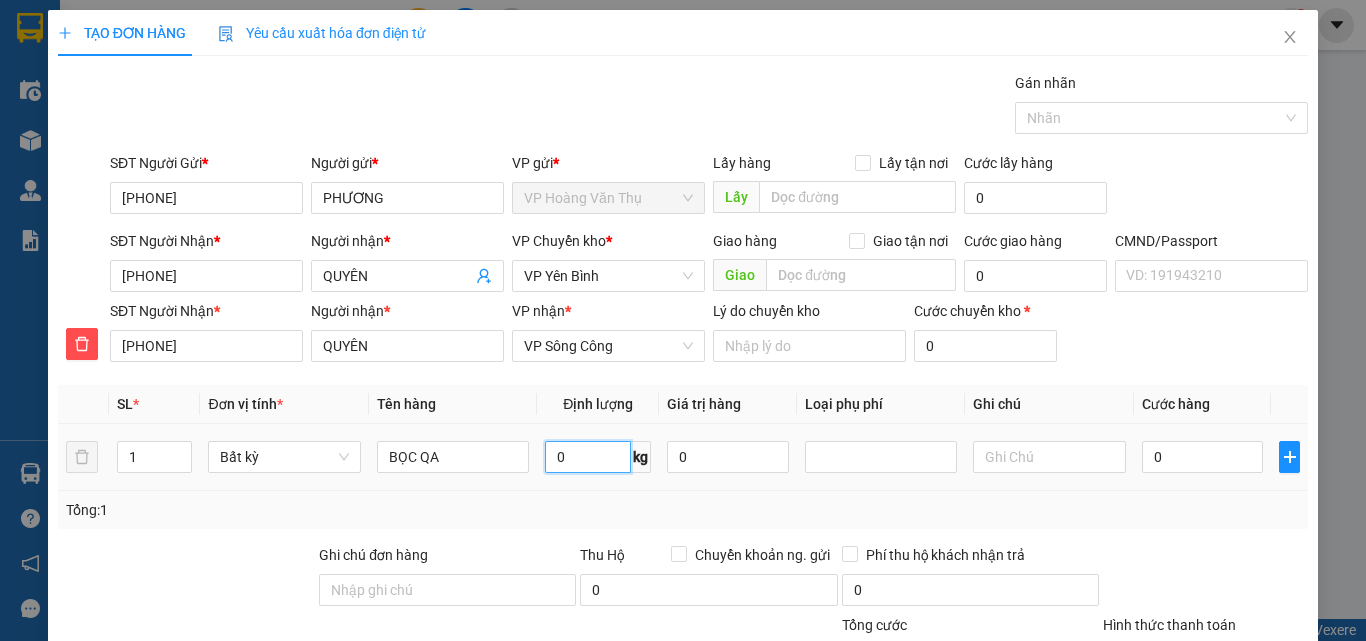 click on "0" at bounding box center (588, 457) 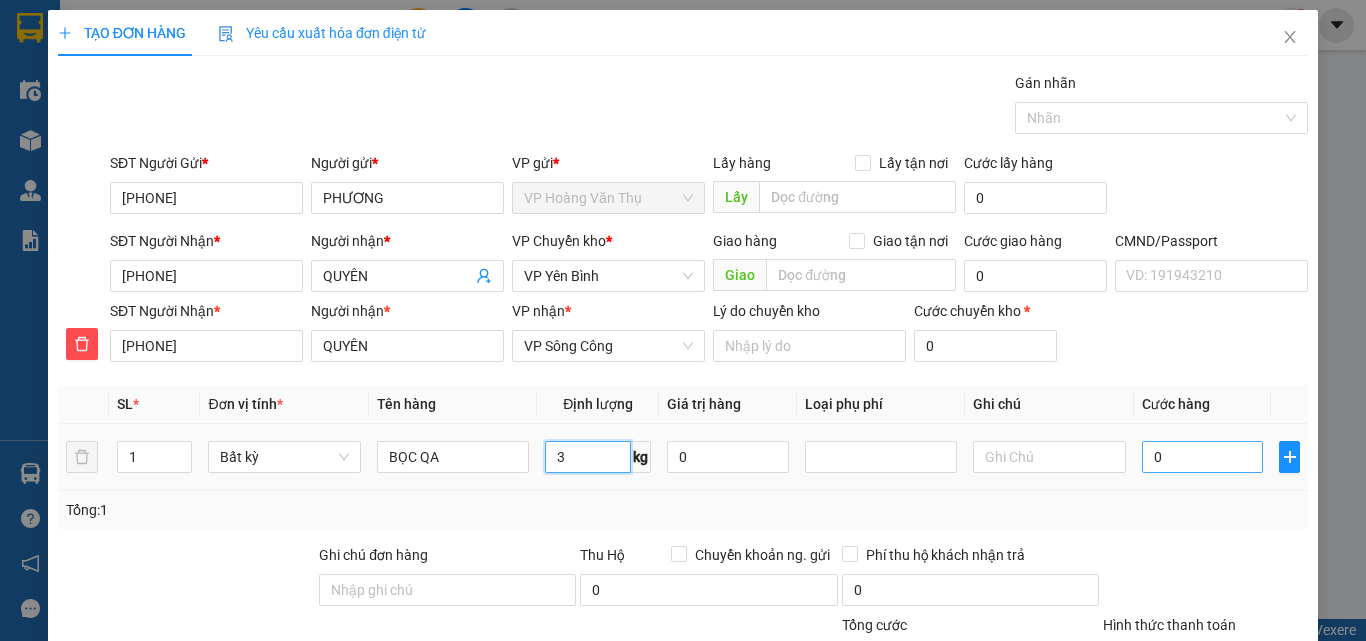 type on "3" 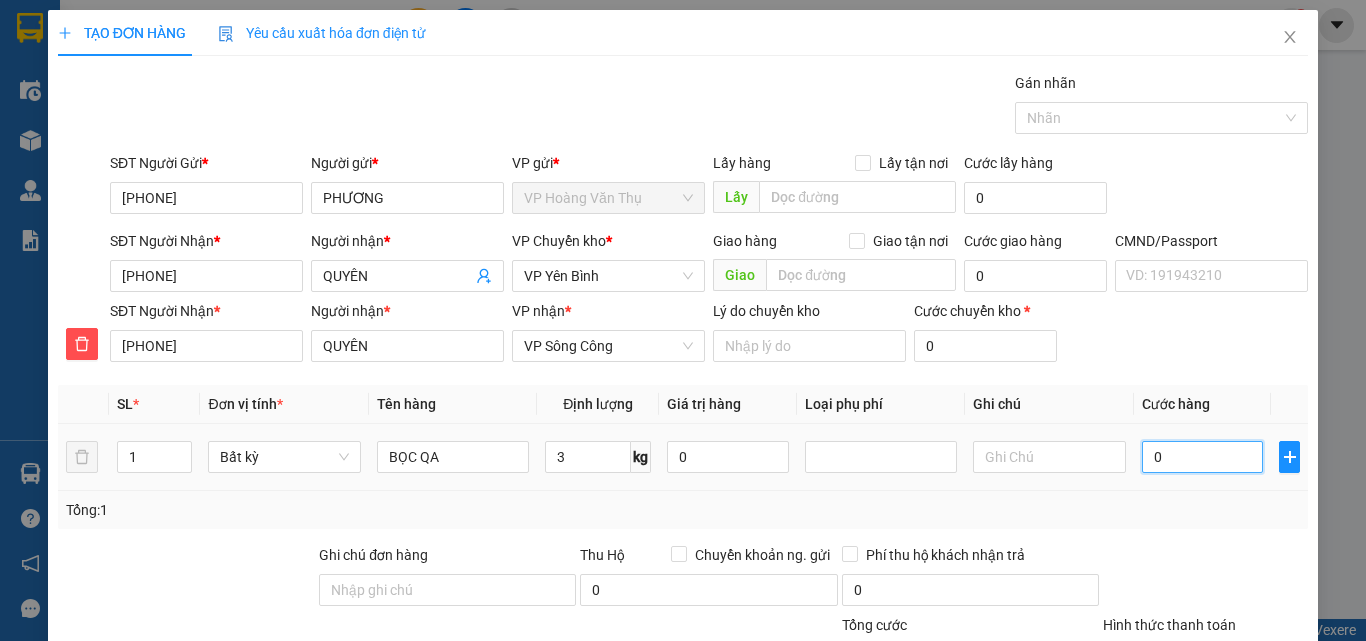 click on "0" at bounding box center [1203, 457] 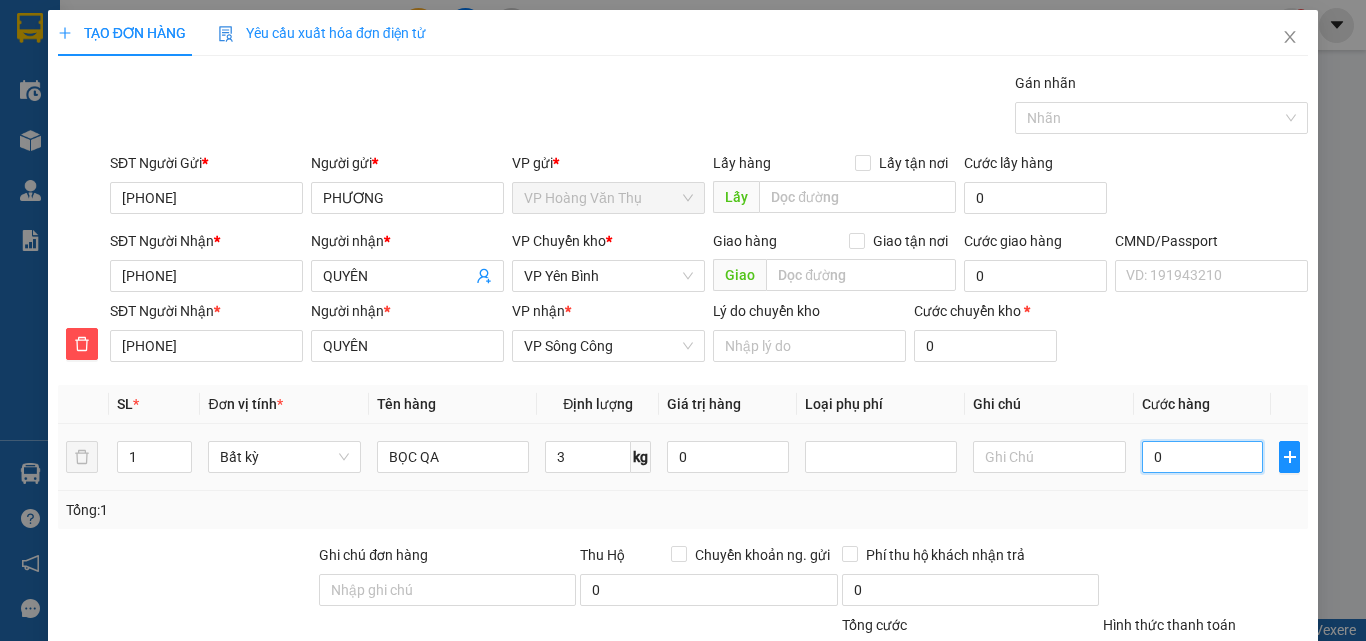 type on "40.000" 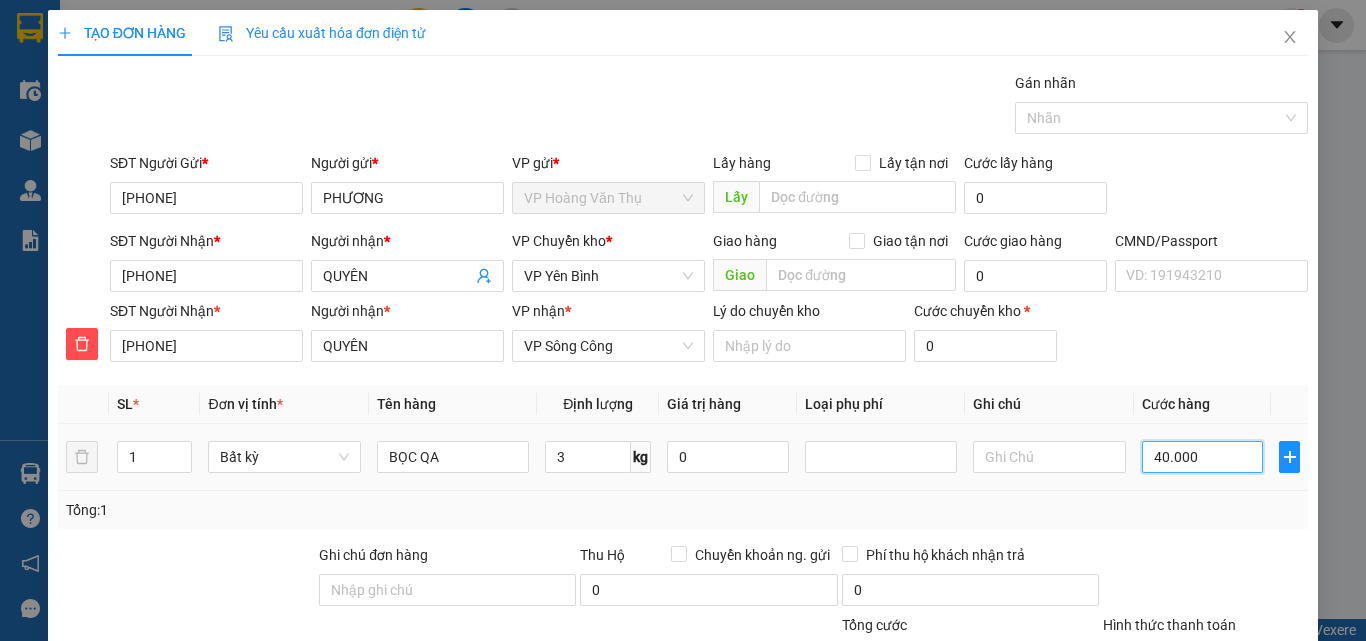 click on "40.000" at bounding box center [1203, 457] 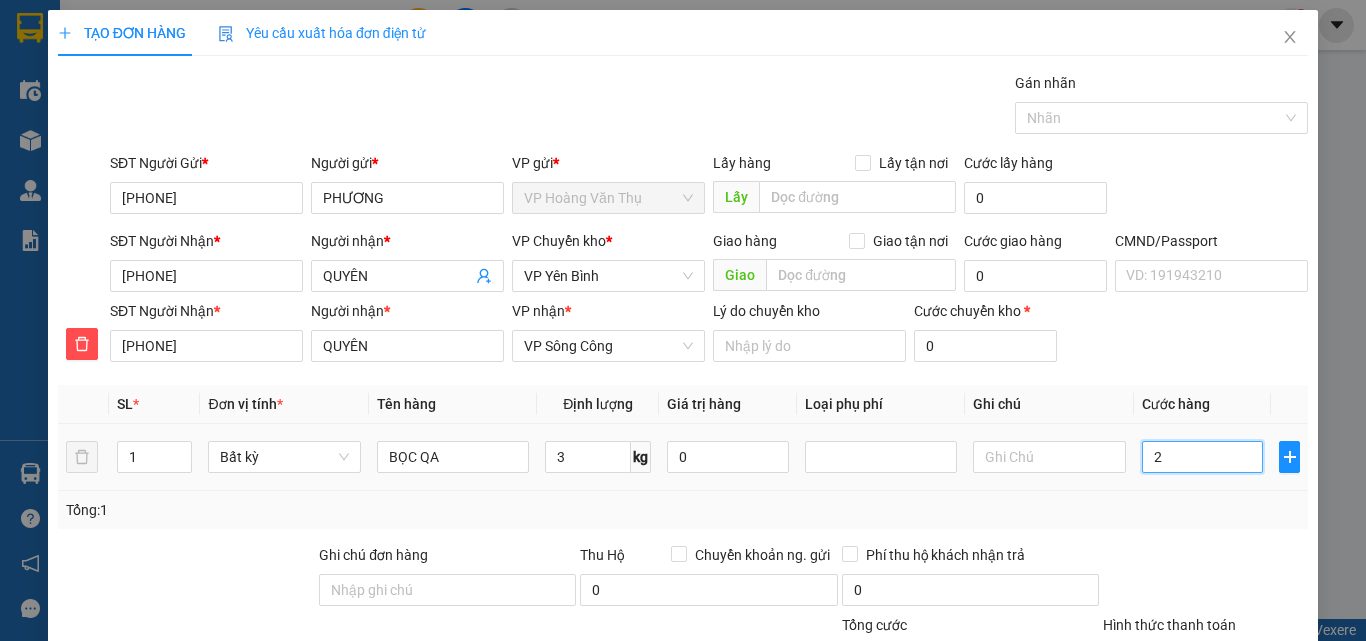 type on "20" 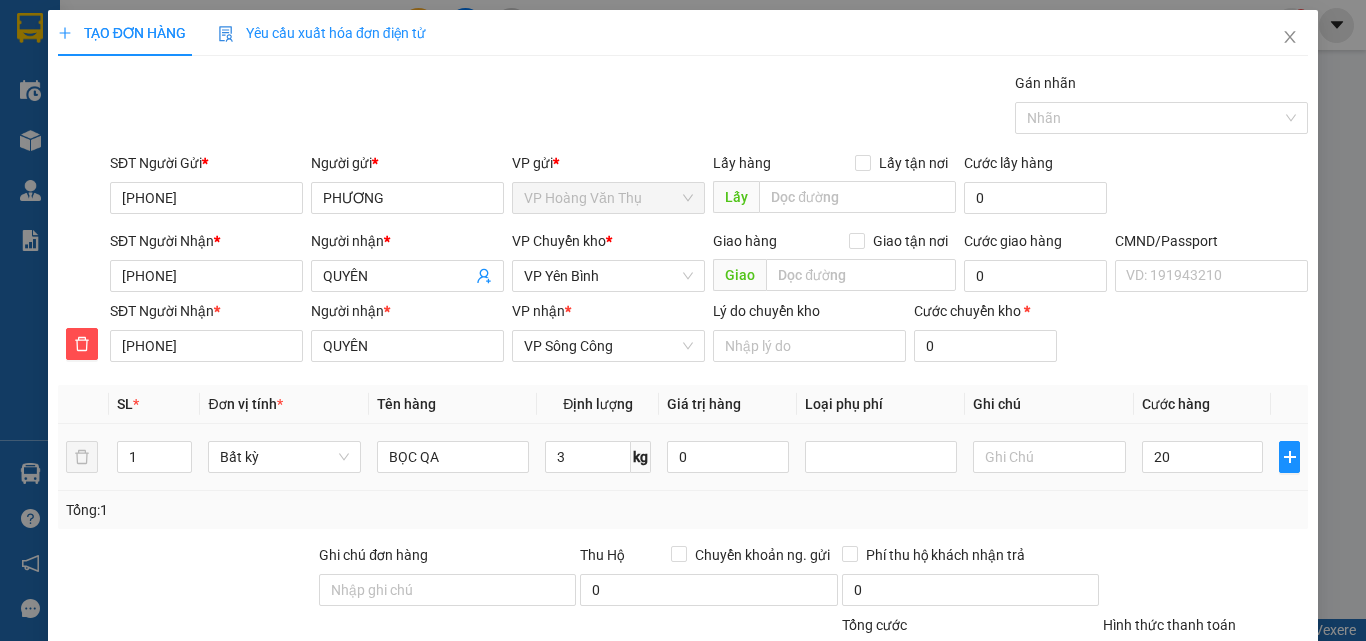 type on "20.000" 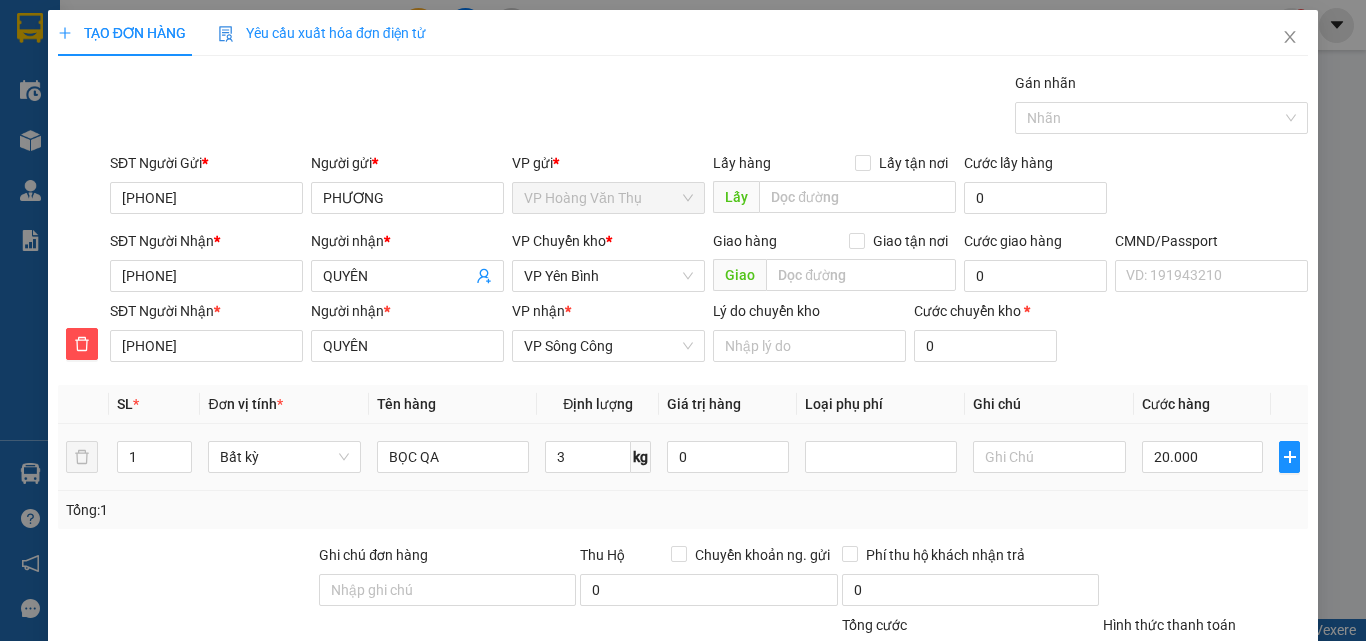 click on "Tổng:  1" at bounding box center [683, 510] 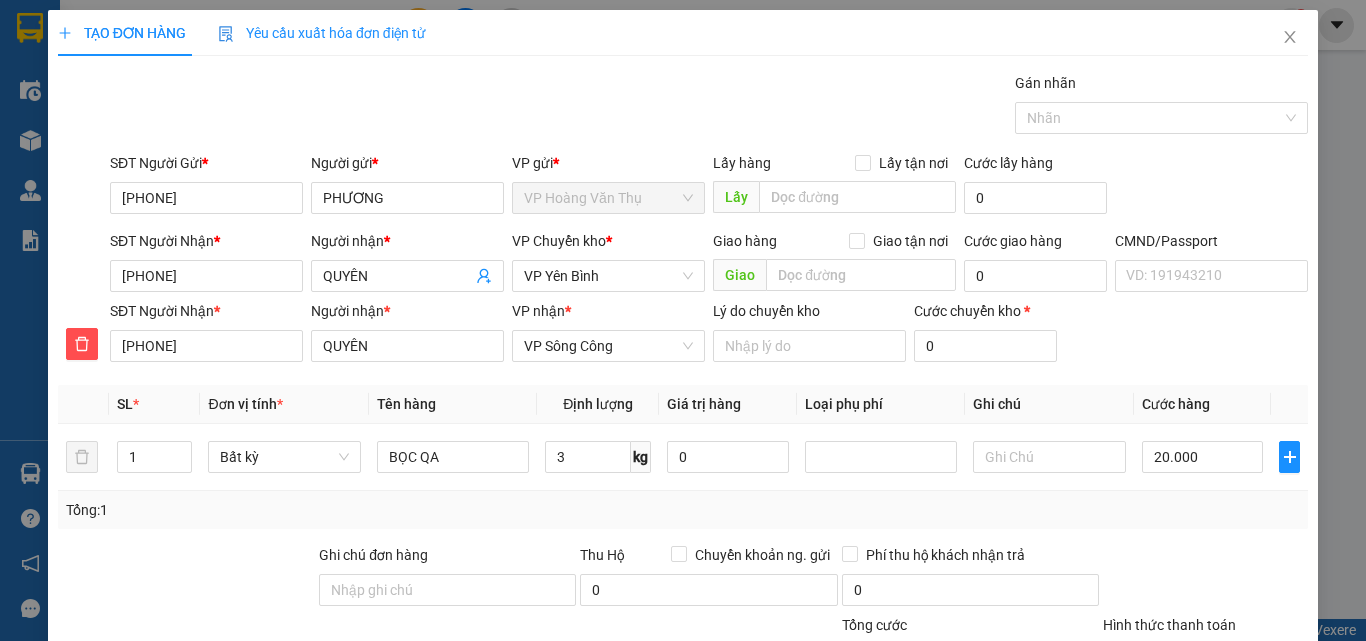 scroll, scrollTop: 209, scrollLeft: 0, axis: vertical 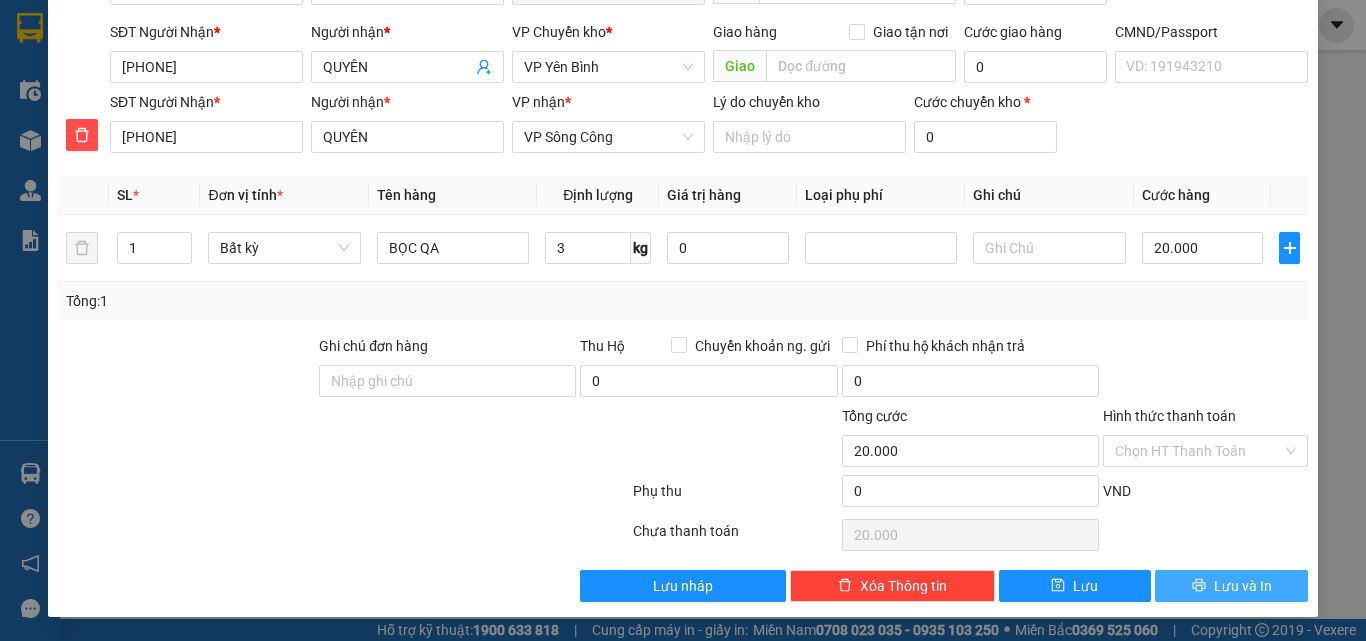 click on "Lưu và In" at bounding box center [1243, 586] 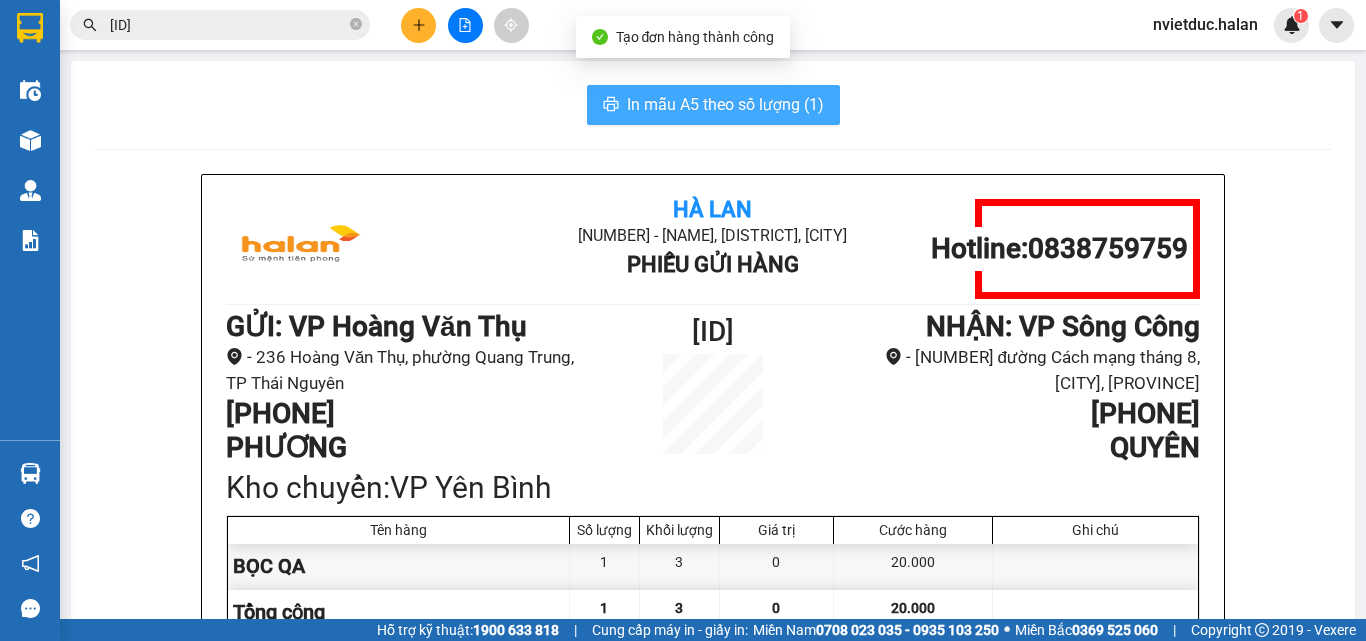 click on "In mẫu A5 theo số lượng
(1)" at bounding box center (725, 104) 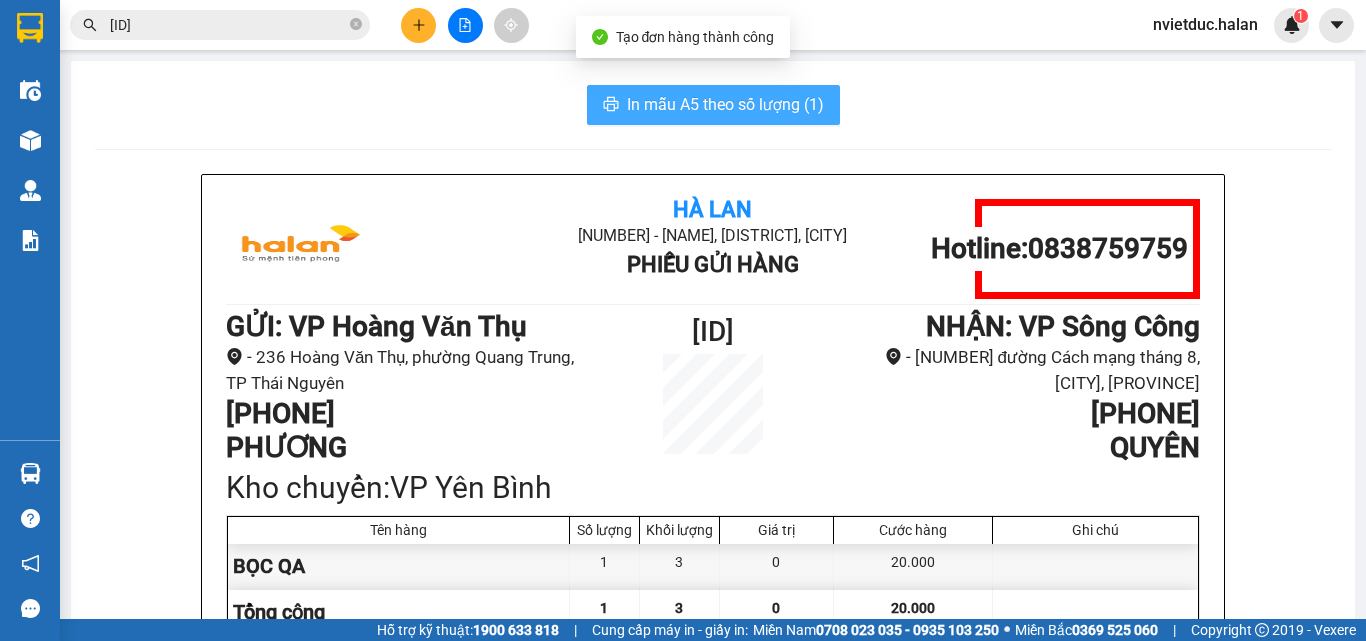 scroll, scrollTop: 0, scrollLeft: 0, axis: both 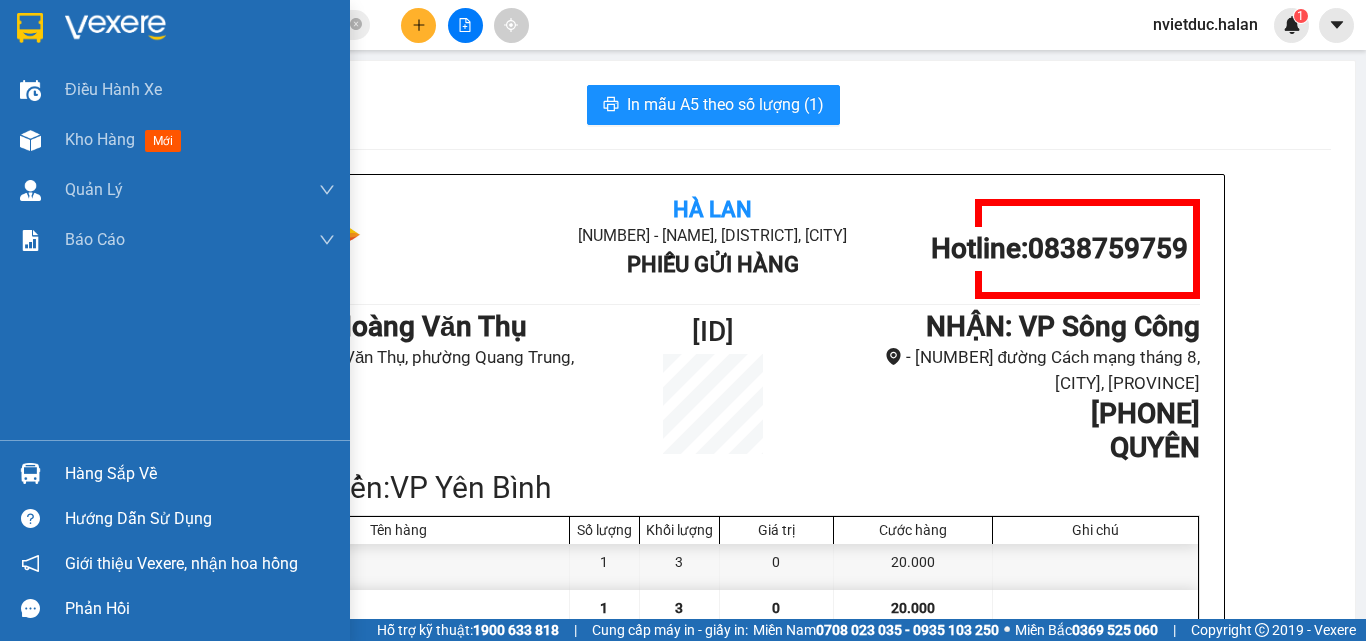 drag, startPoint x: 62, startPoint y: 456, endPoint x: 85, endPoint y: 485, distance: 37.01351 